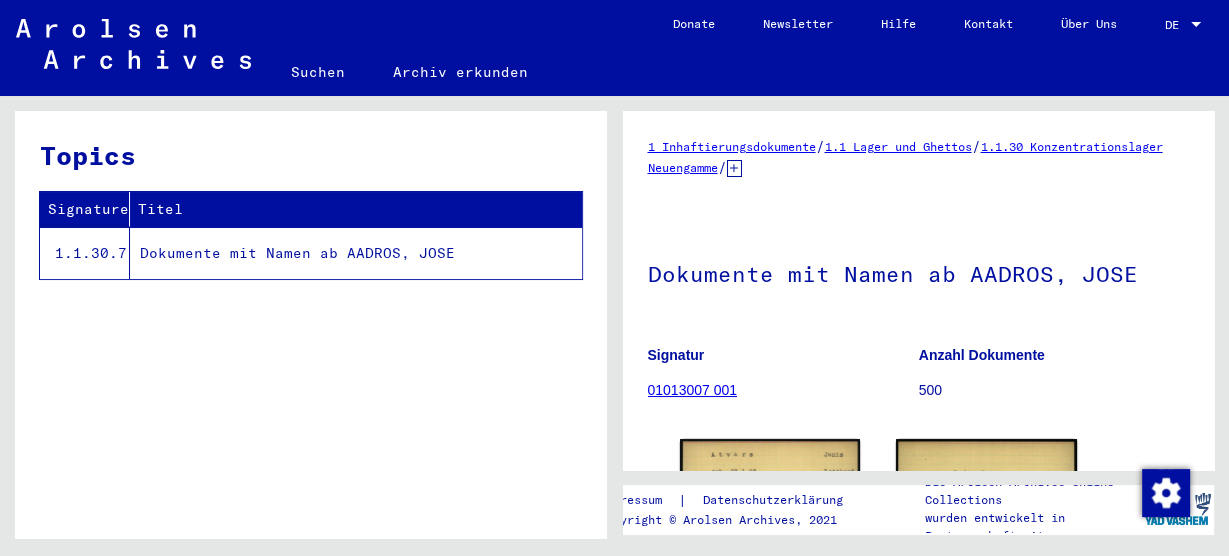 scroll, scrollTop: 0, scrollLeft: 0, axis: both 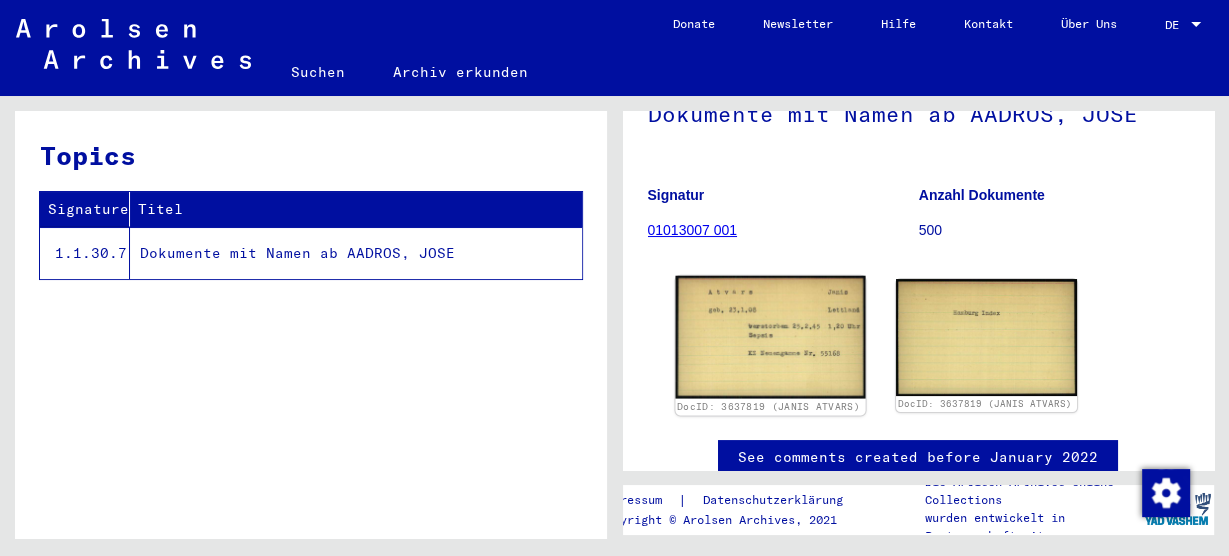 click 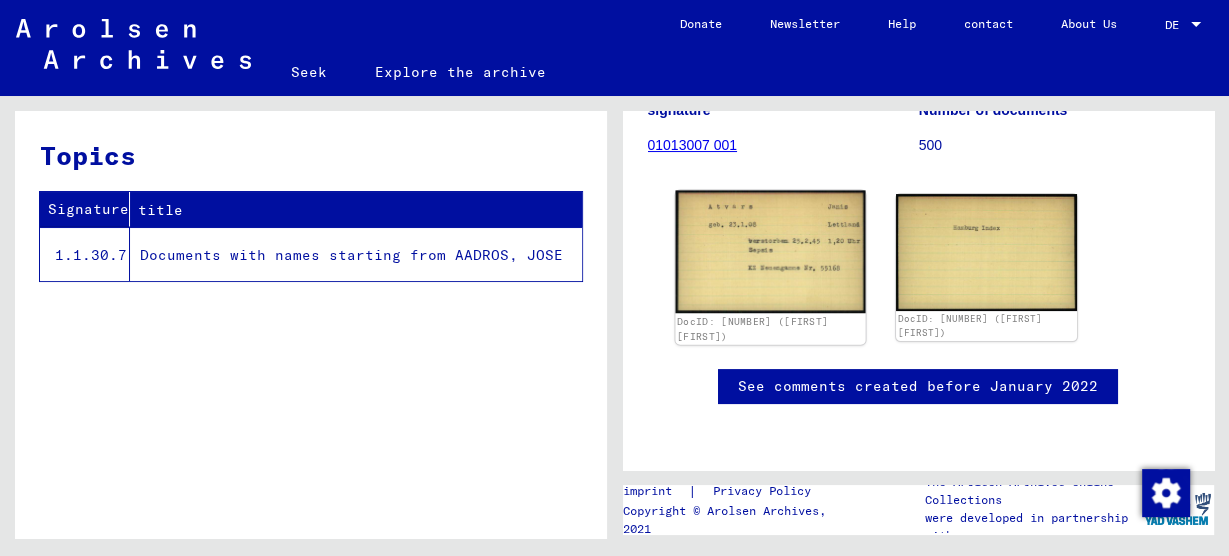 scroll, scrollTop: 320, scrollLeft: 0, axis: vertical 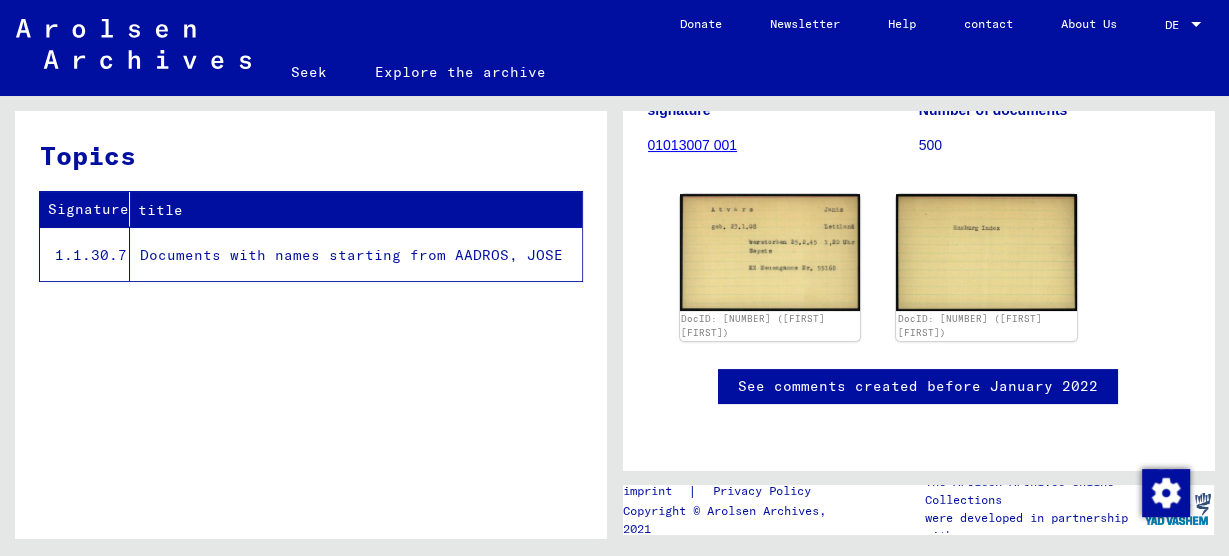 click on "Documents with names starting from AADROS, JOSE" 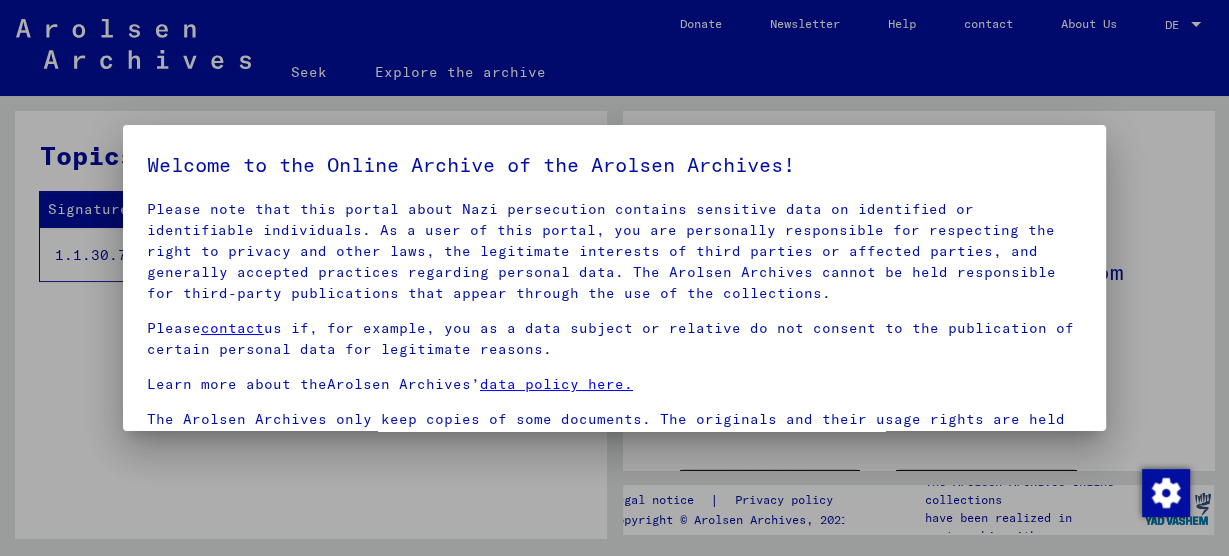 scroll, scrollTop: 117, scrollLeft: 0, axis: vertical 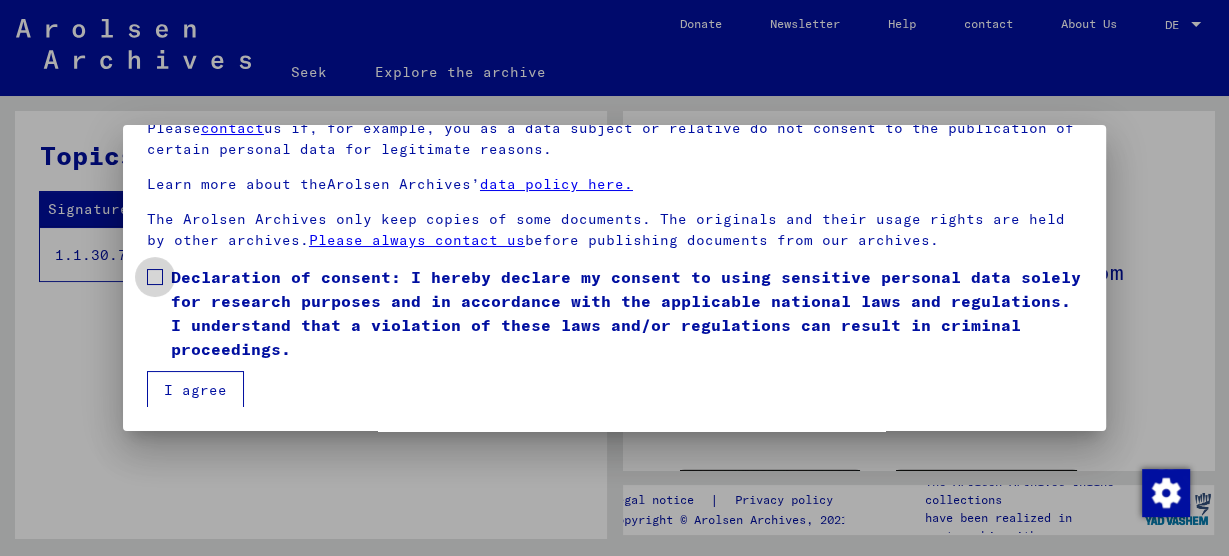 click at bounding box center [155, 277] 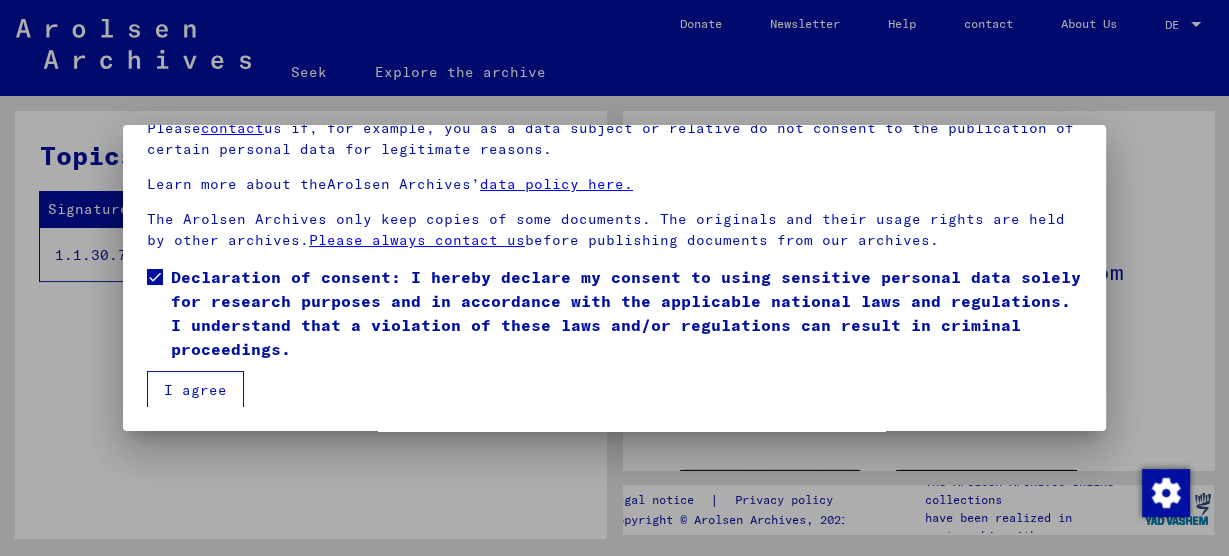 click on "I agree" at bounding box center (195, 390) 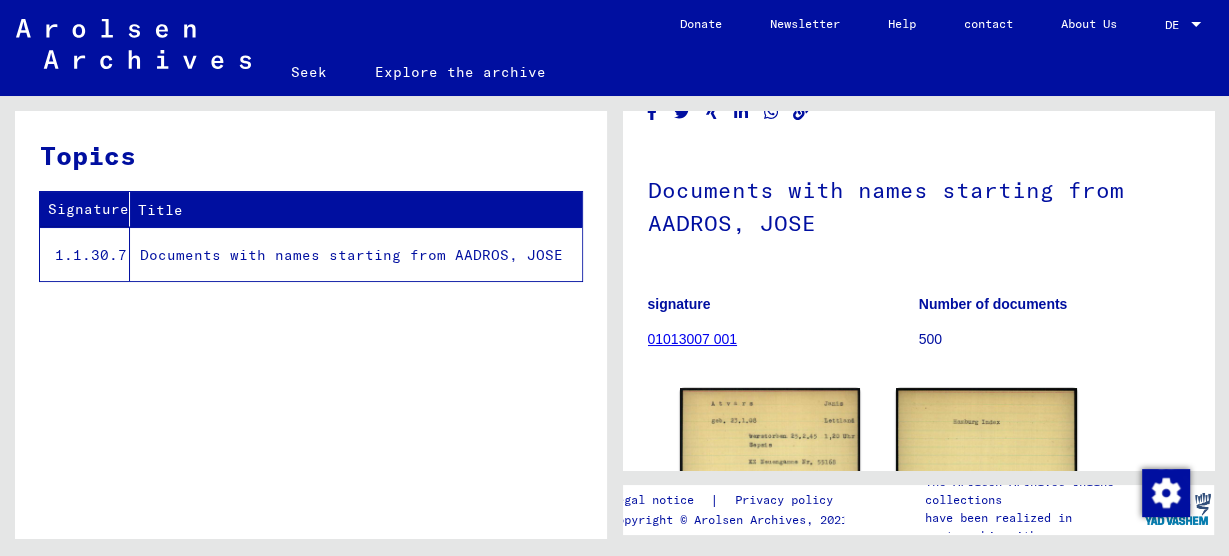 scroll, scrollTop: 240, scrollLeft: 0, axis: vertical 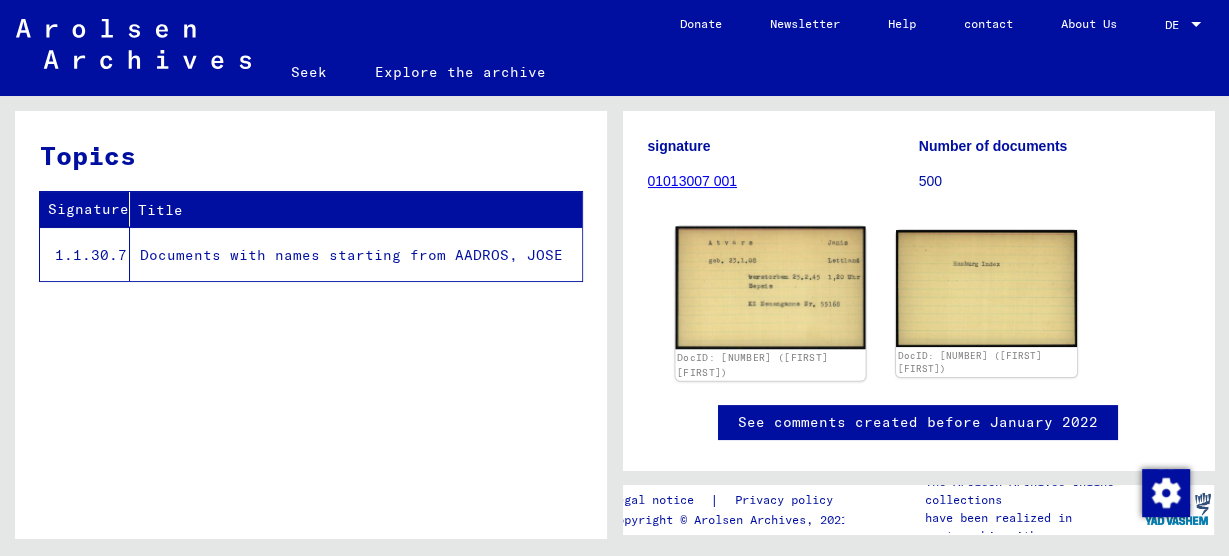 click 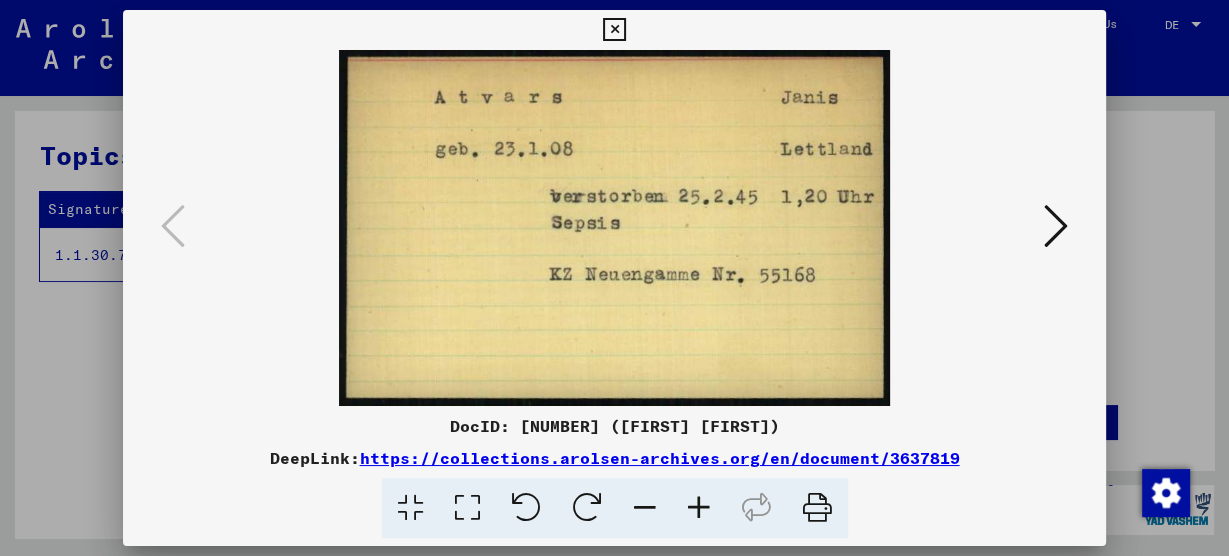 click at bounding box center (614, 30) 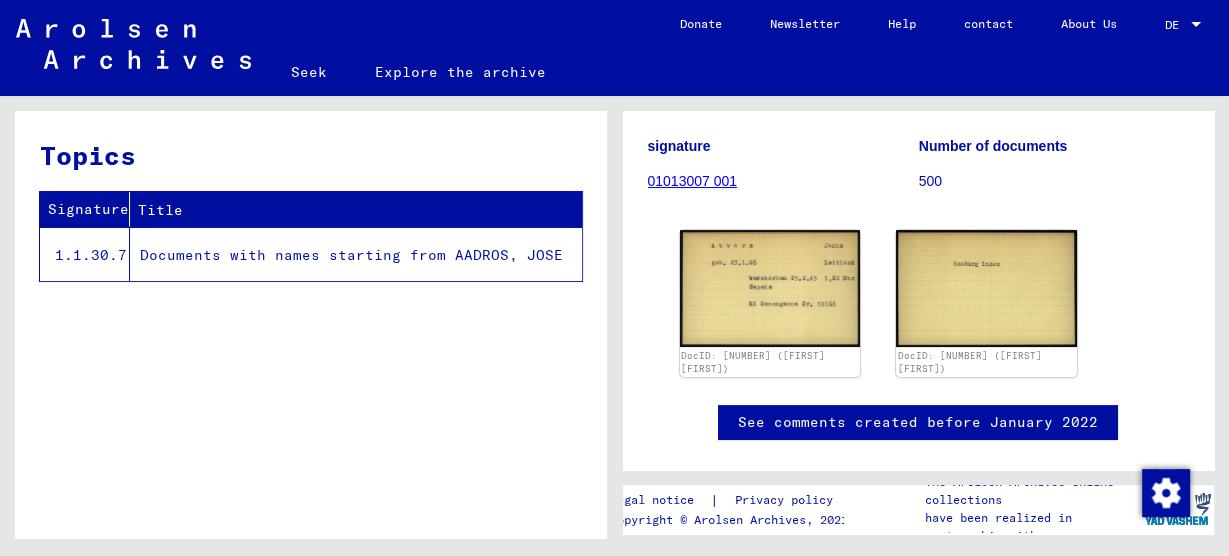click on "Seek" 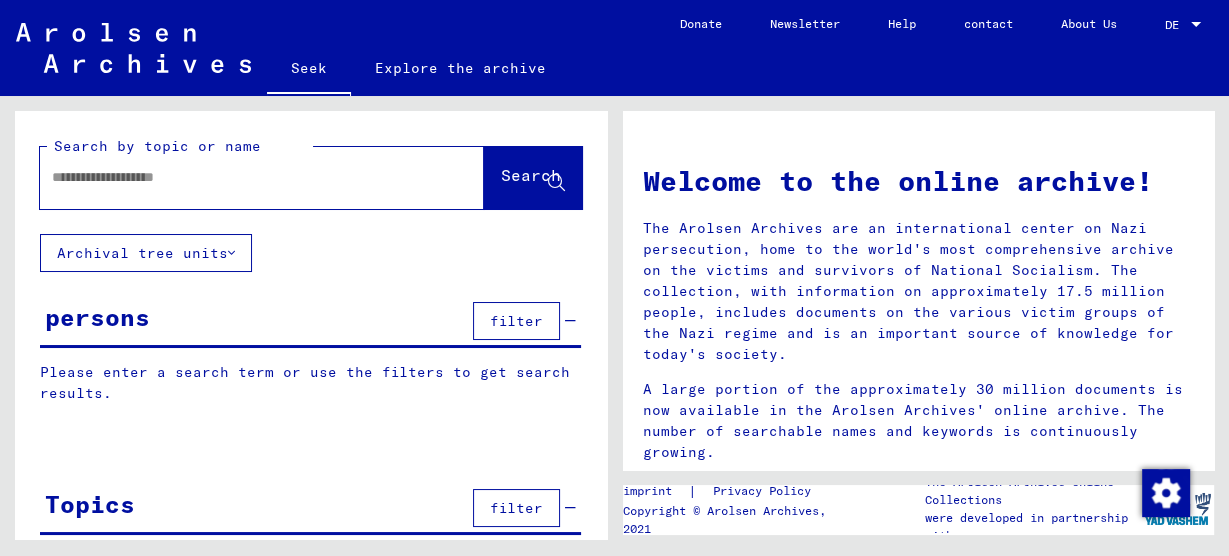 click at bounding box center (238, 177) 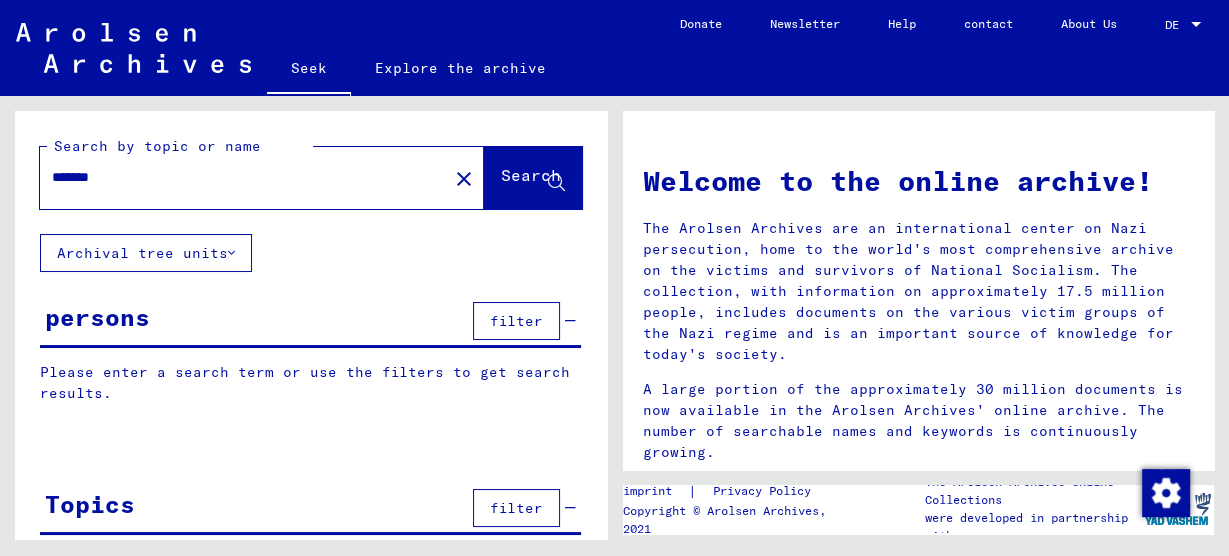 type on "*******" 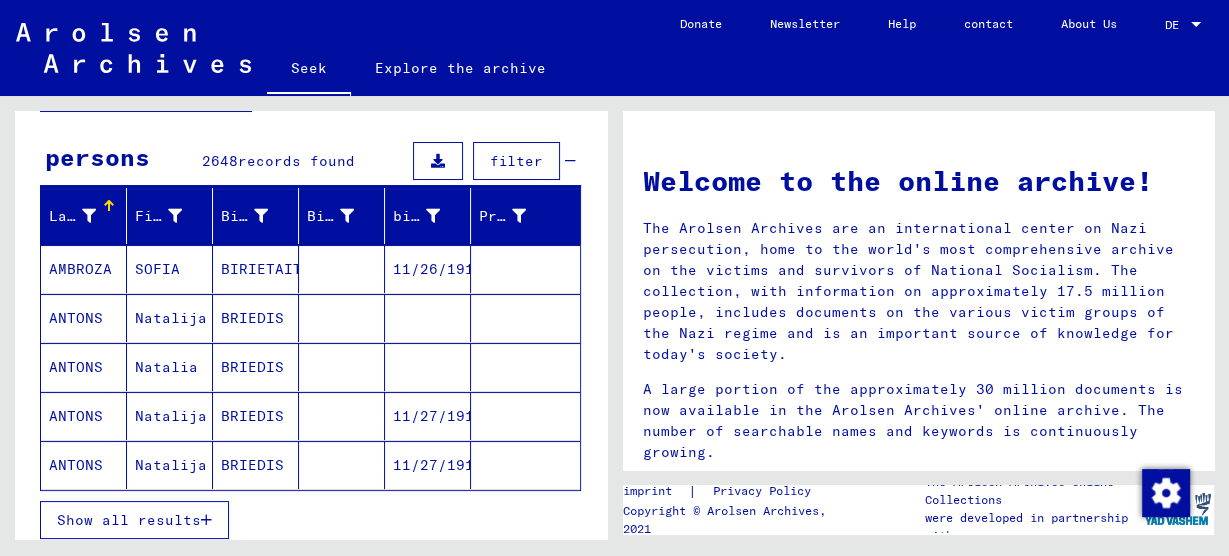 scroll, scrollTop: 240, scrollLeft: 0, axis: vertical 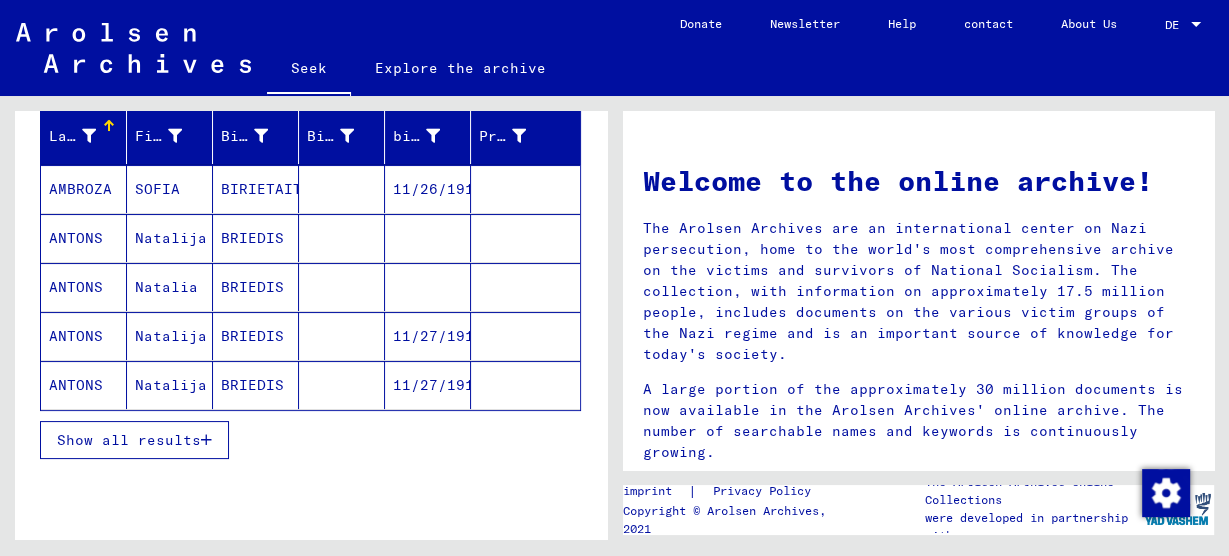 click on "Show all results" at bounding box center [134, 440] 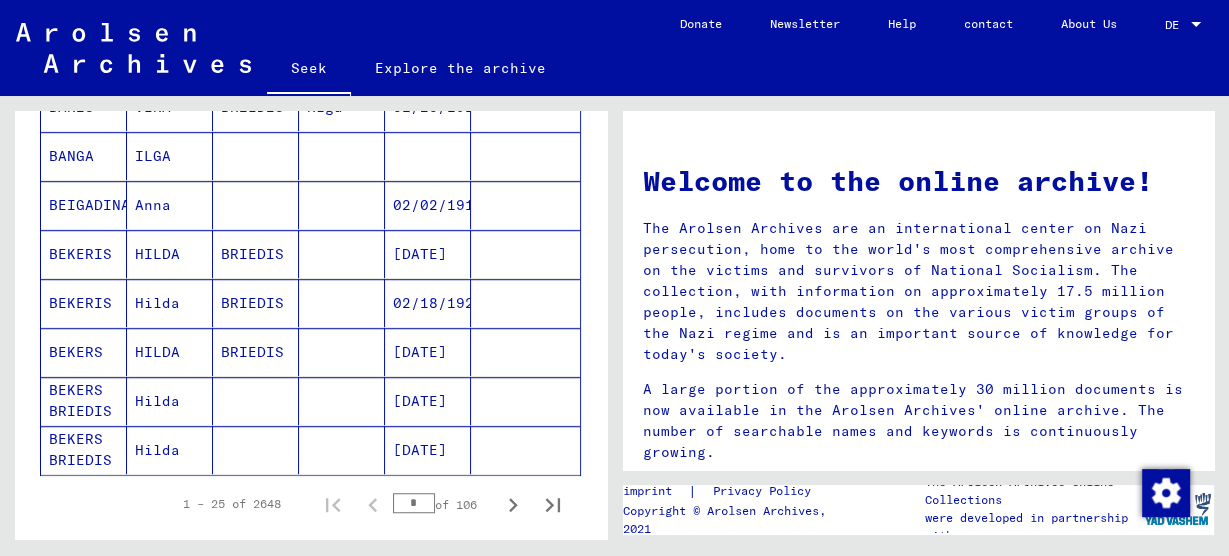 scroll, scrollTop: 1200, scrollLeft: 0, axis: vertical 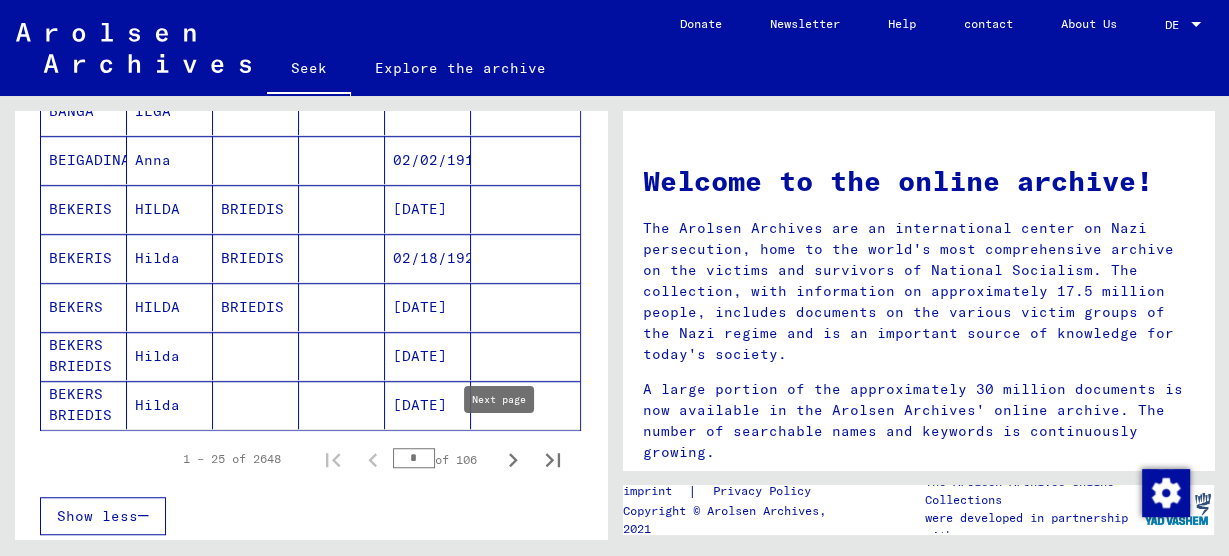 click 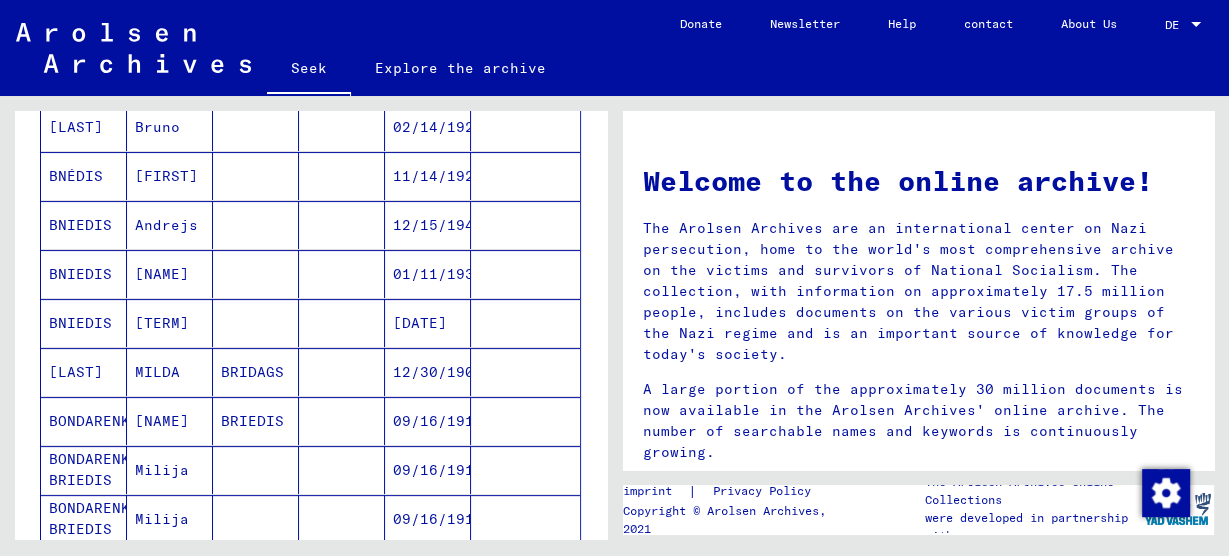 scroll, scrollTop: 240, scrollLeft: 0, axis: vertical 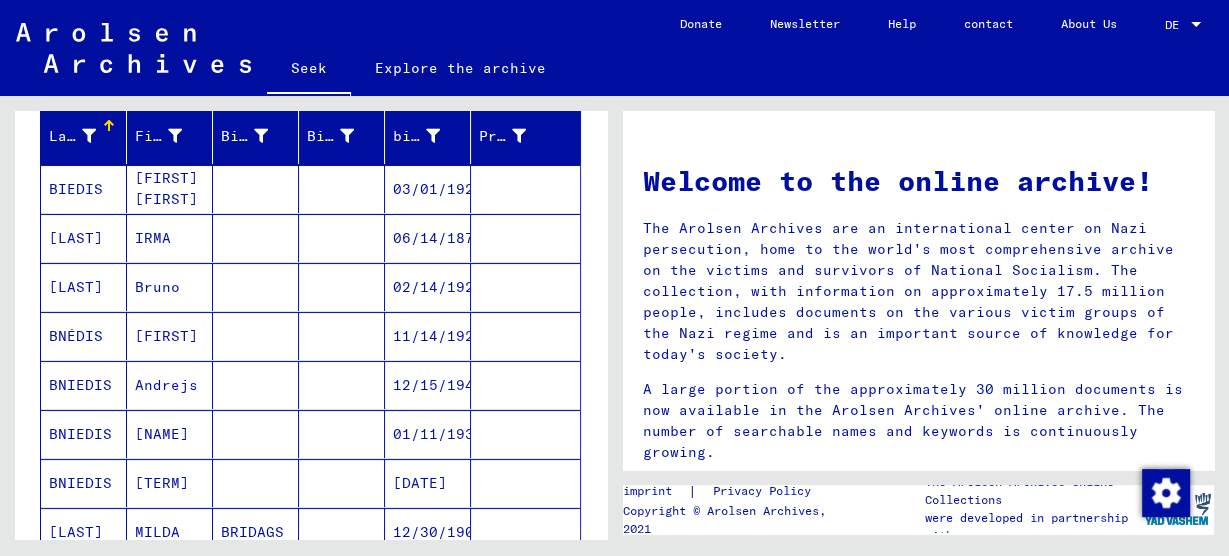 click on "[FIRST] [FIRST]" at bounding box center (153, 238) 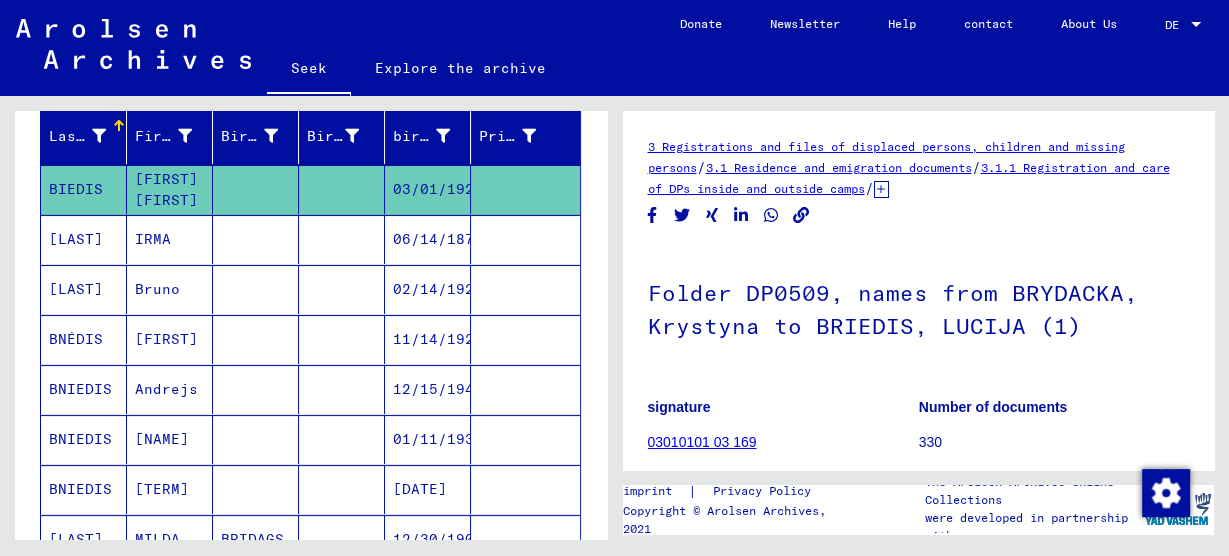 scroll, scrollTop: 0, scrollLeft: 0, axis: both 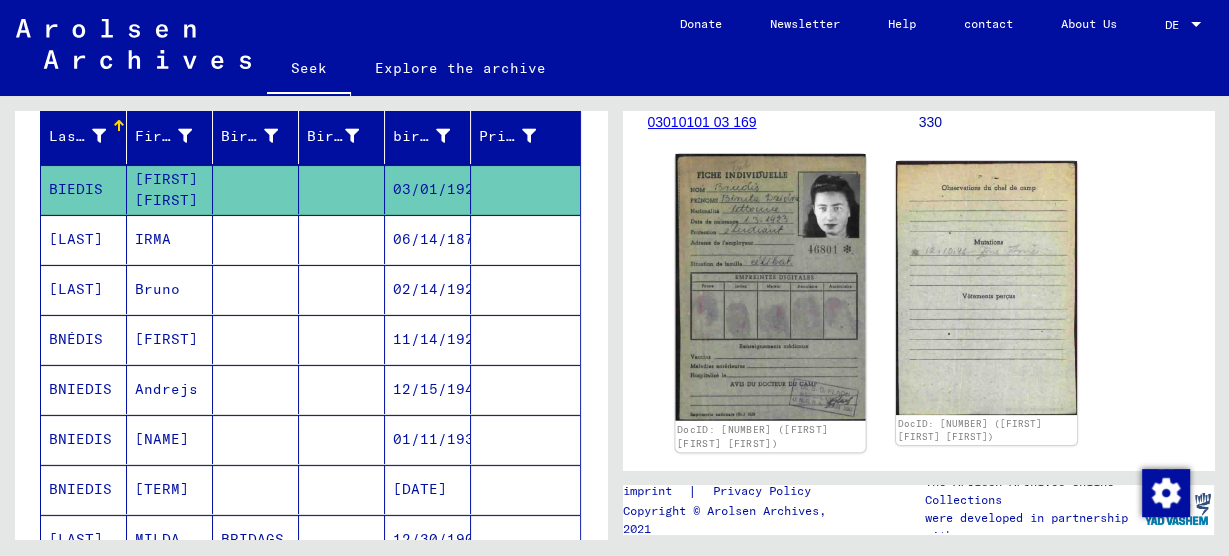 click 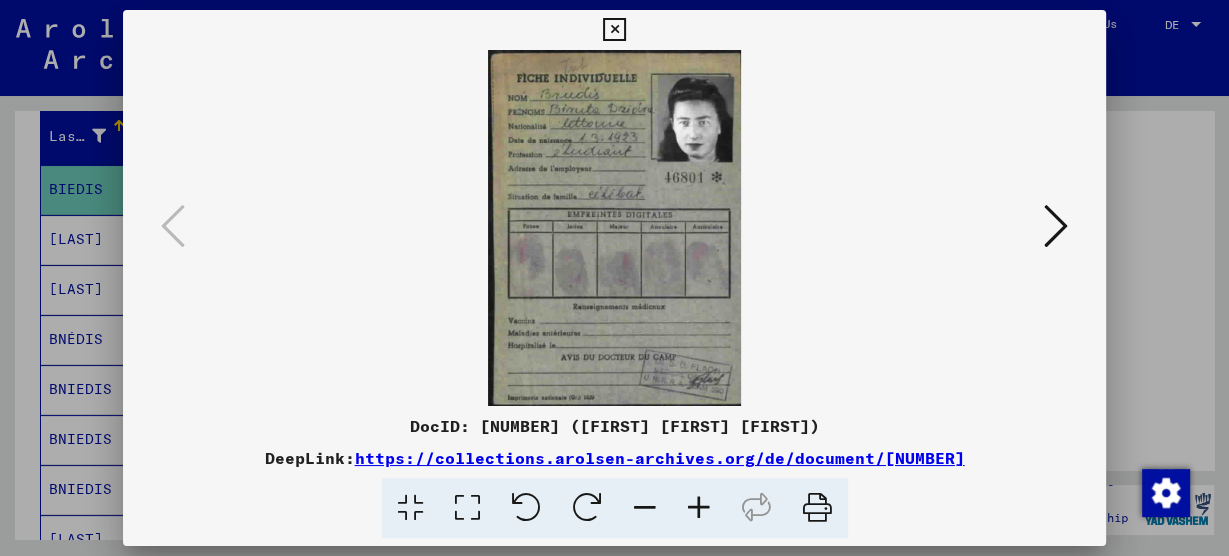 click at bounding box center (699, 508) 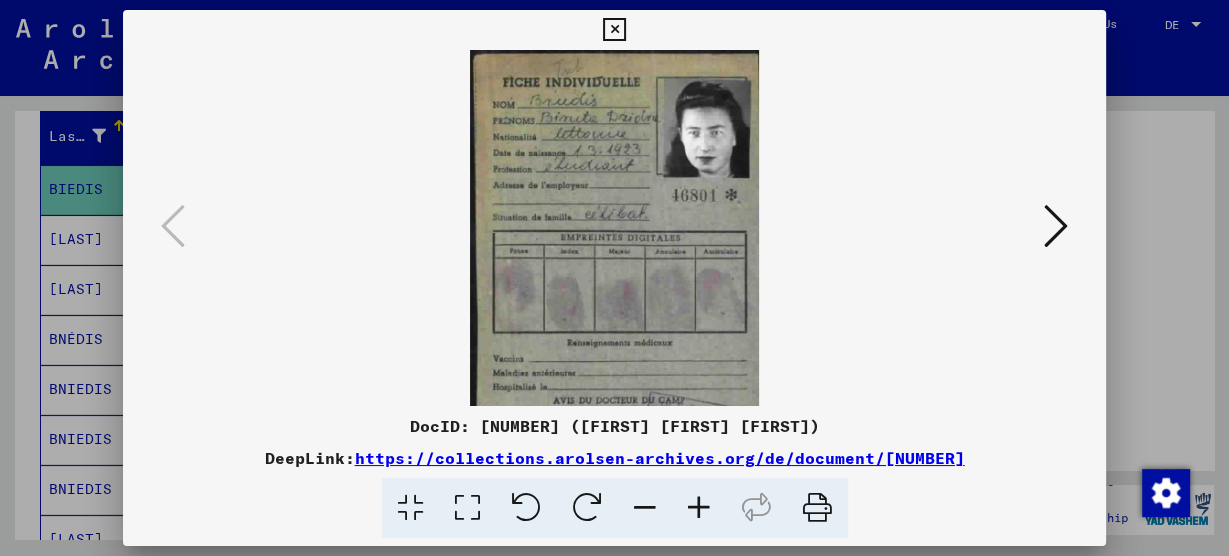 click at bounding box center [699, 508] 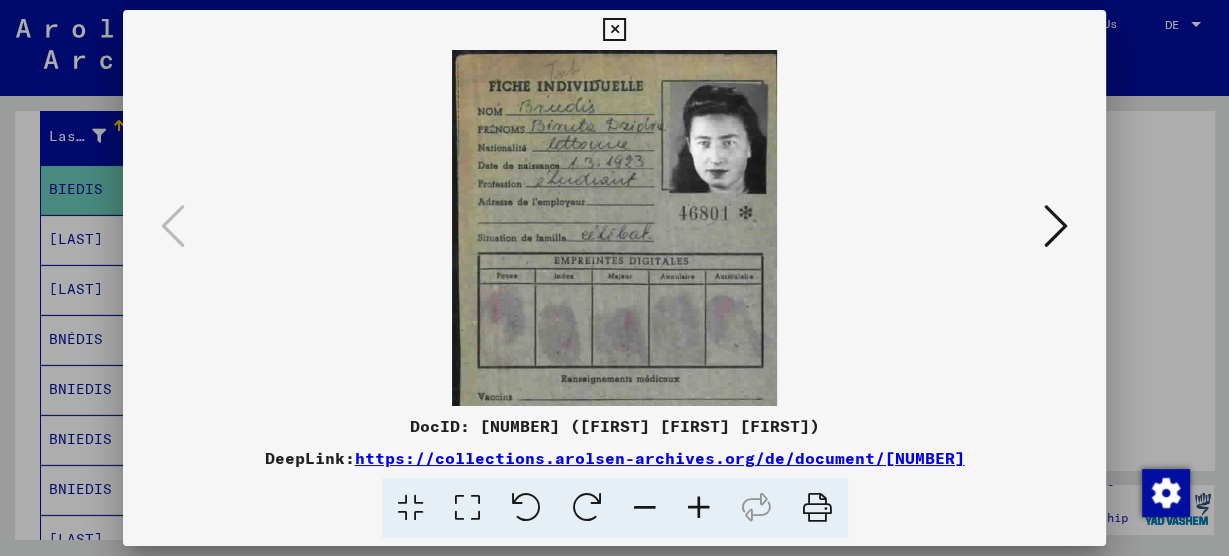 click at bounding box center [699, 508] 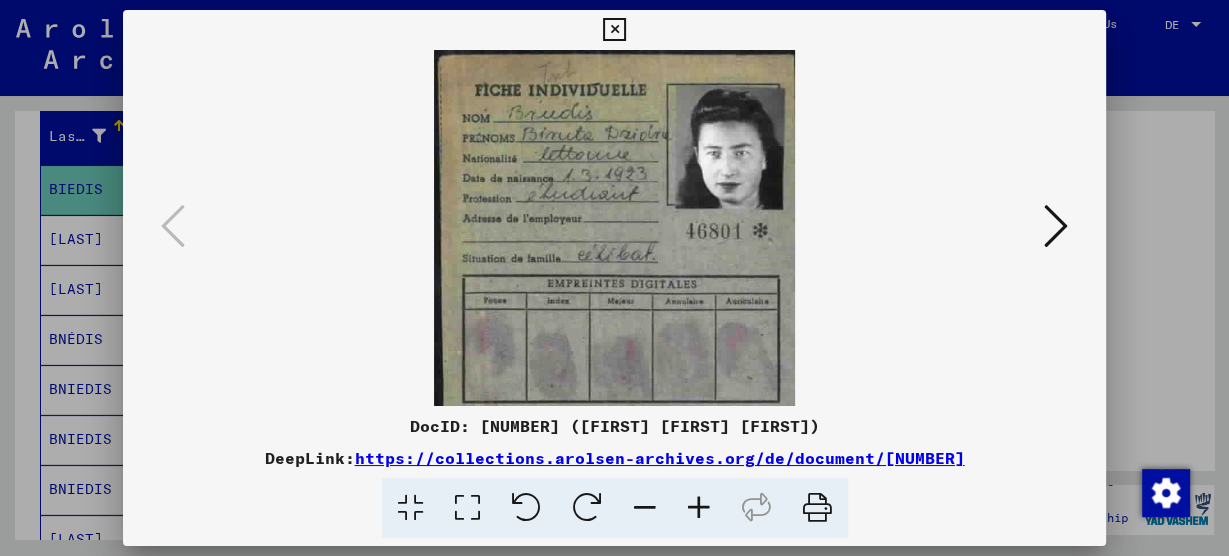 click at bounding box center (699, 508) 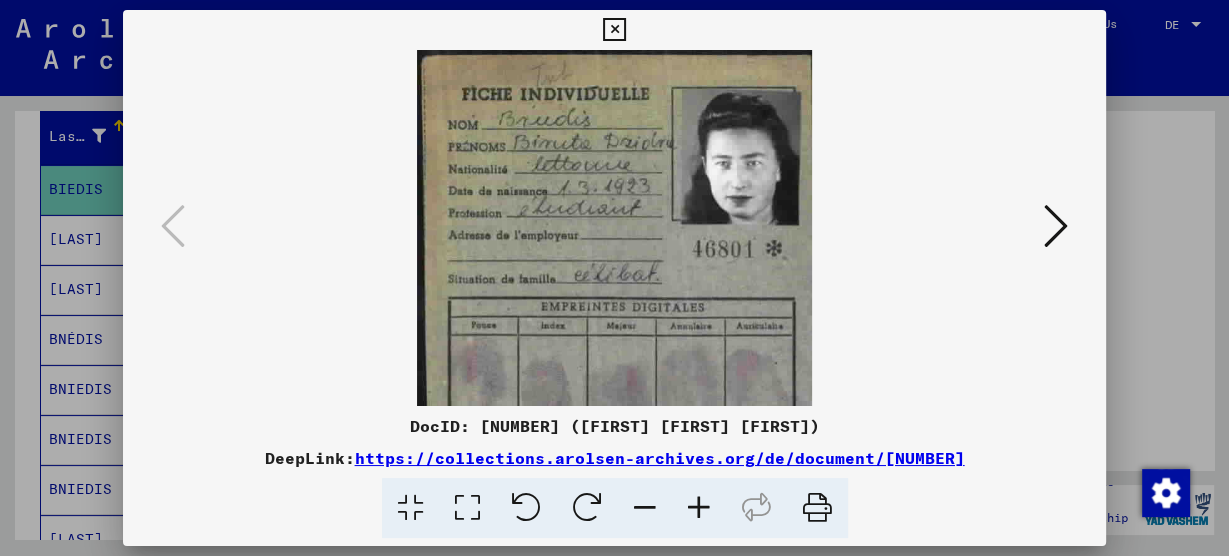 click at bounding box center (615, 328) 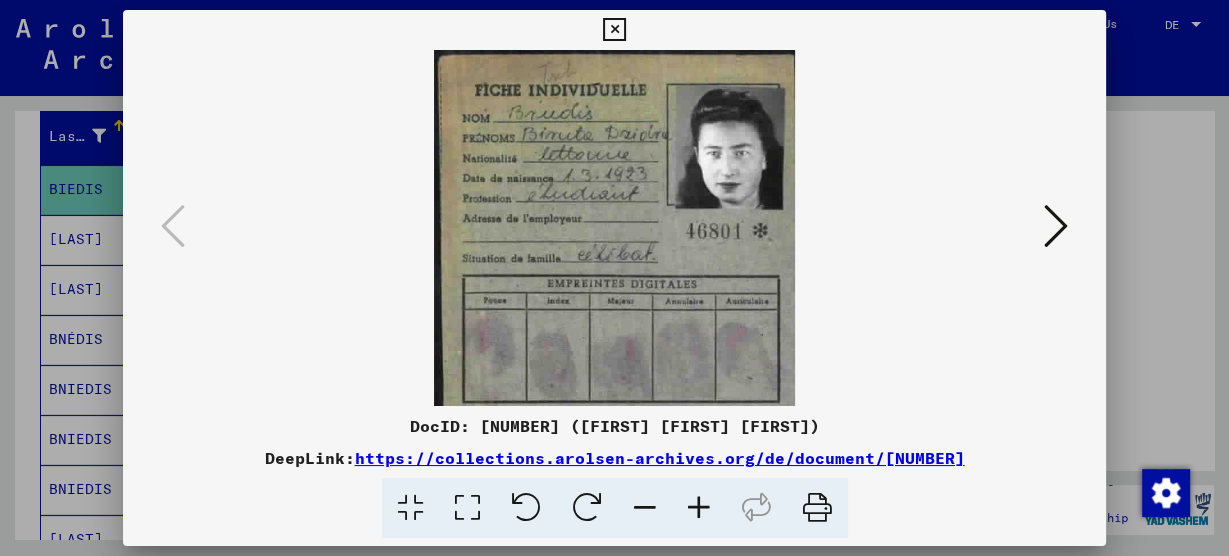 click at bounding box center (645, 508) 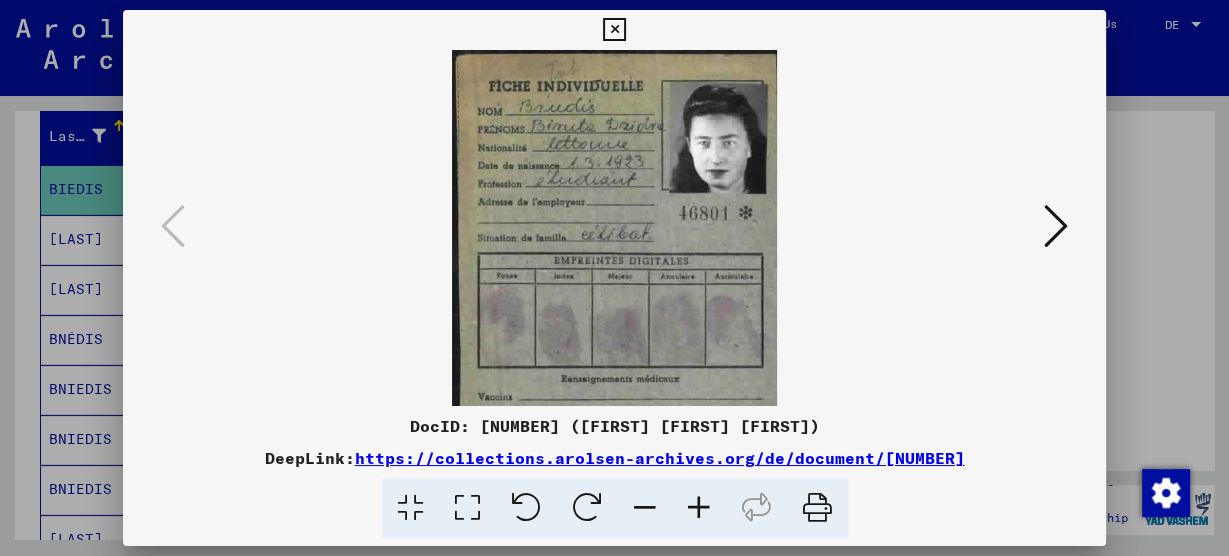 click at bounding box center [645, 508] 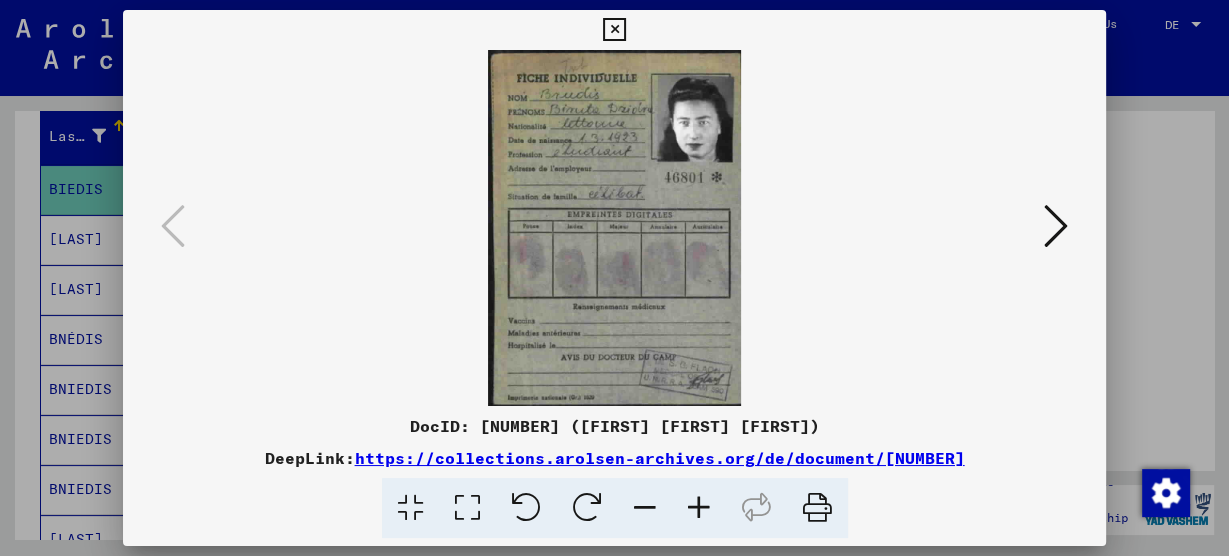 click at bounding box center (1056, 226) 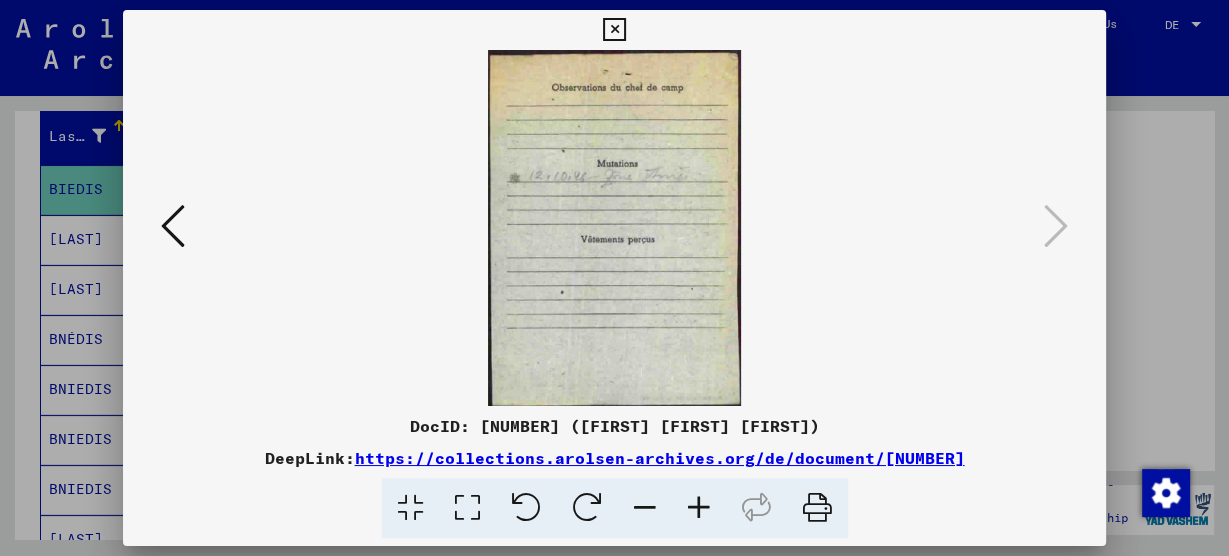 click at bounding box center (699, 508) 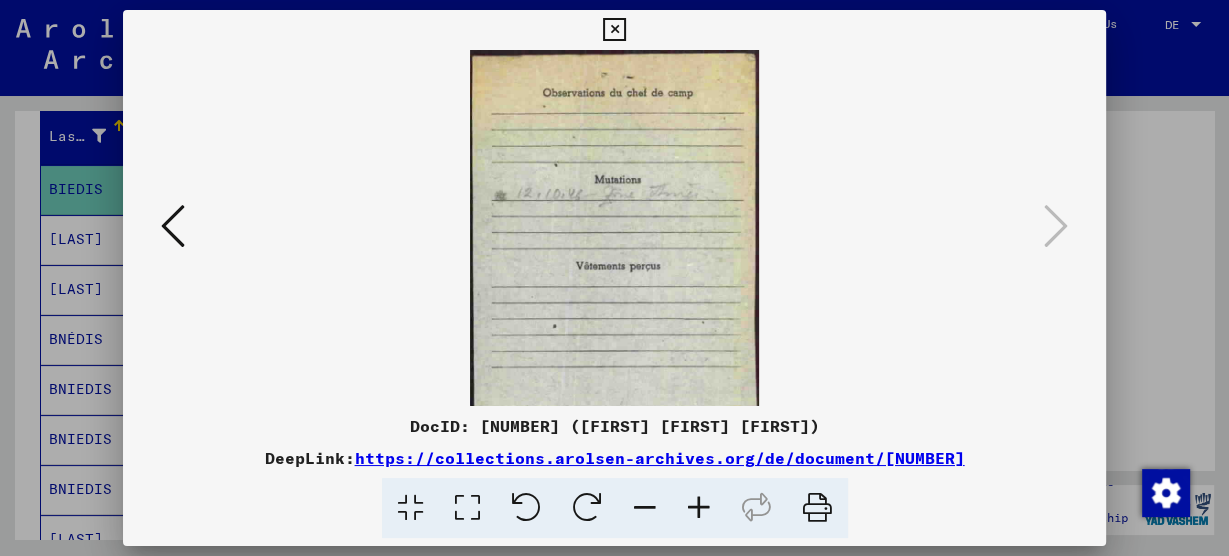 click at bounding box center (699, 508) 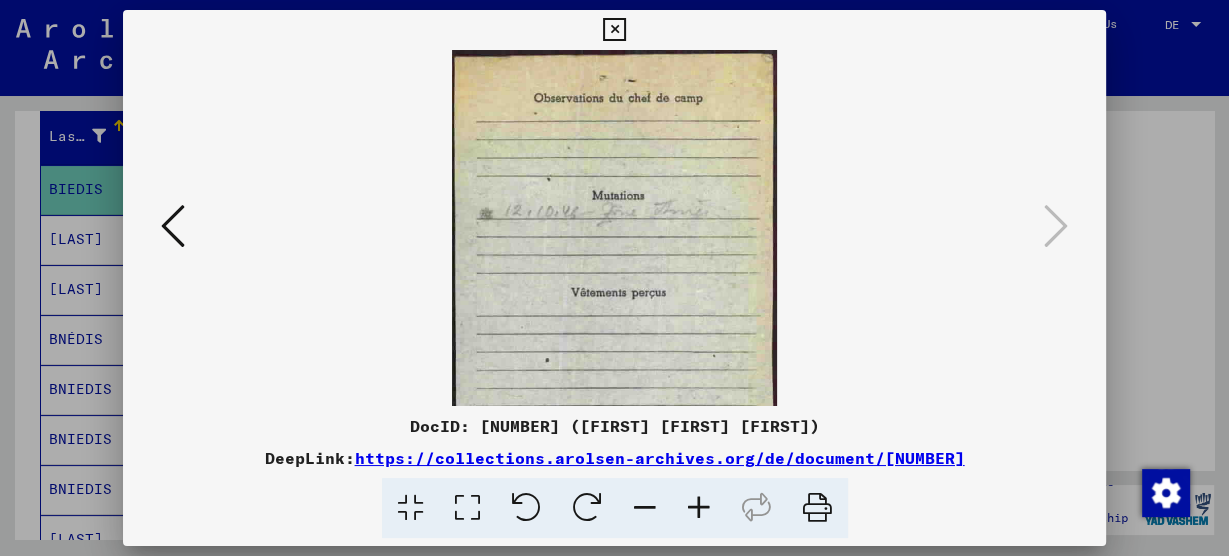 click at bounding box center [699, 508] 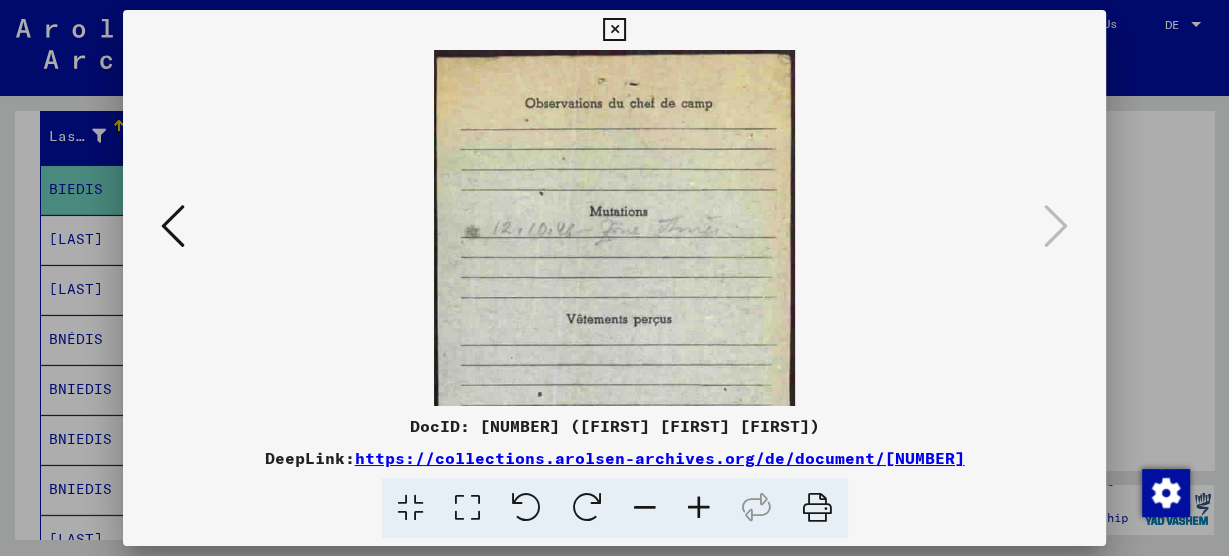 click at bounding box center (614, 30) 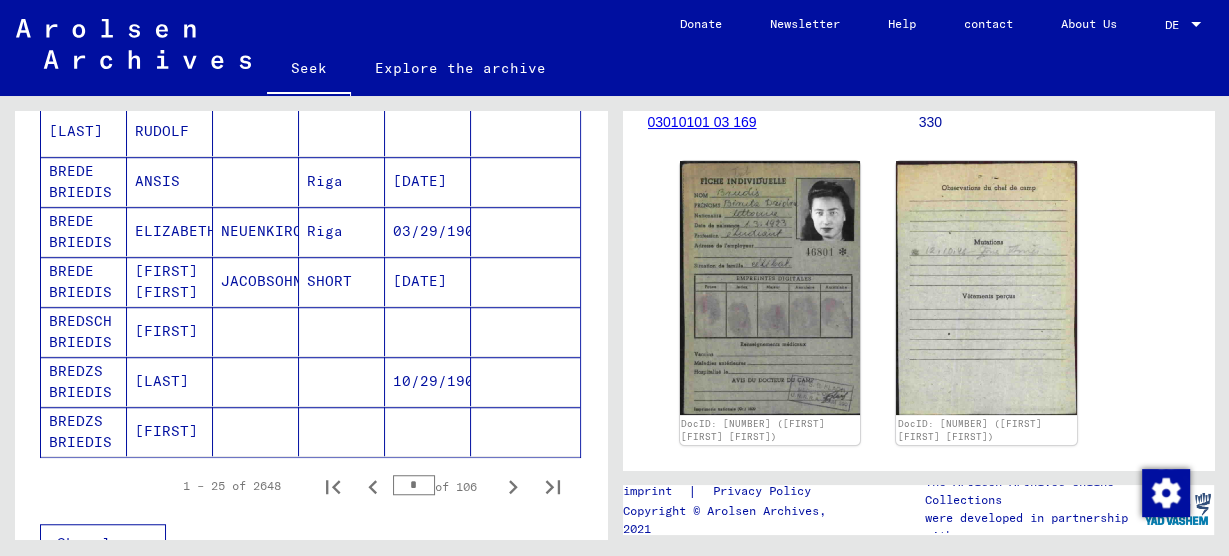 scroll, scrollTop: 1200, scrollLeft: 0, axis: vertical 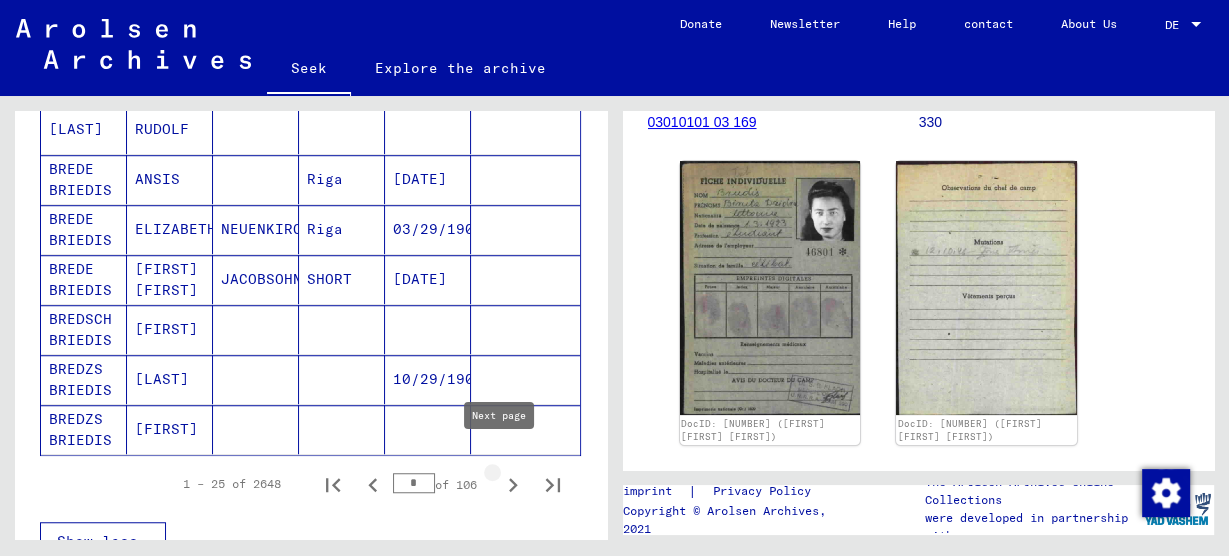 click 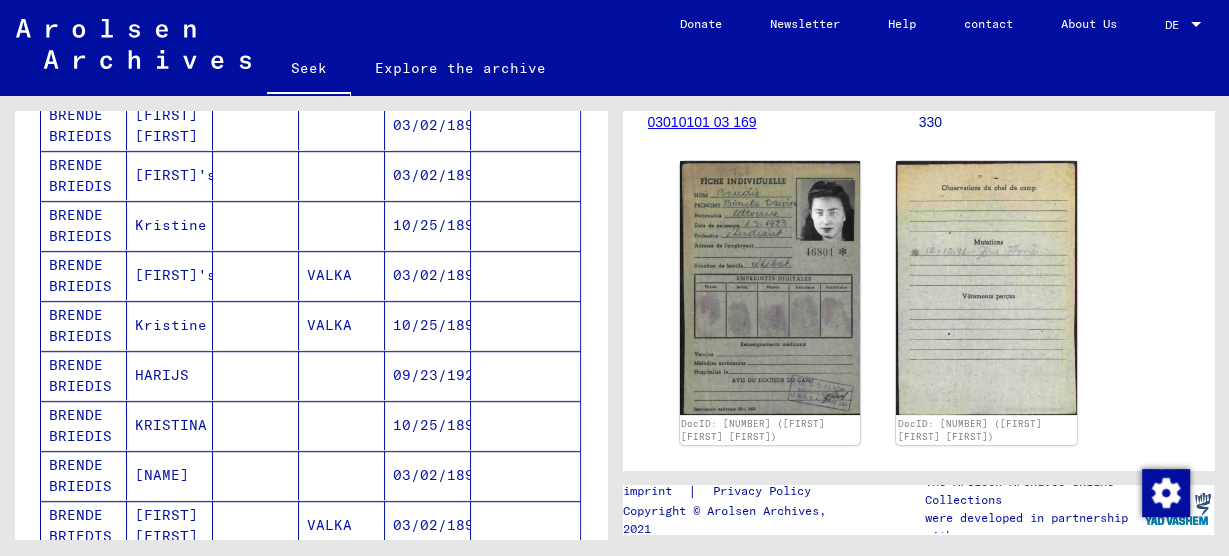 scroll, scrollTop: 1200, scrollLeft: 0, axis: vertical 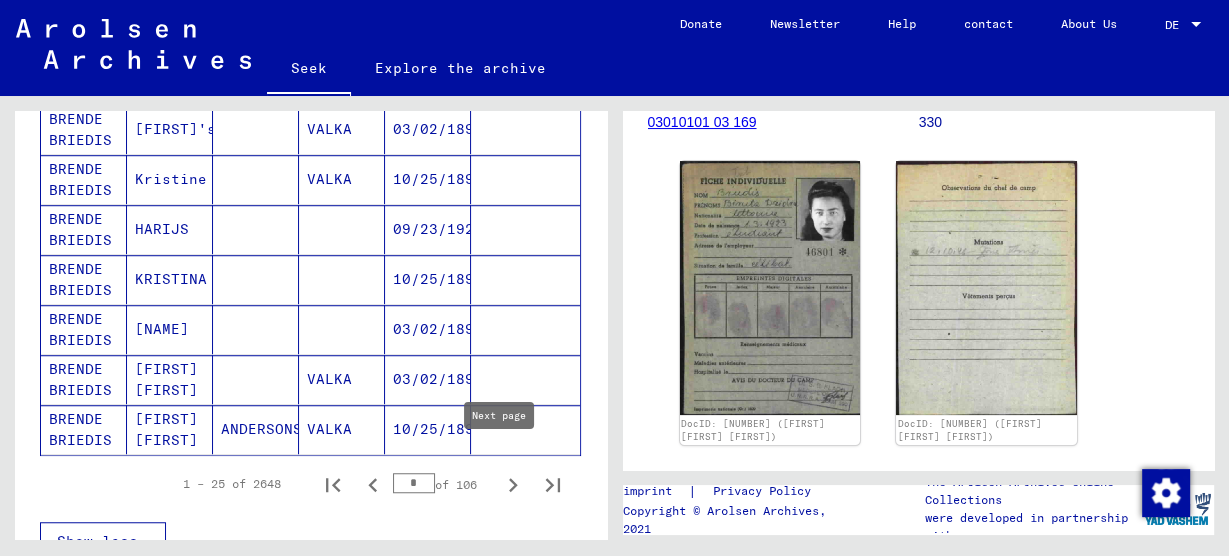 click 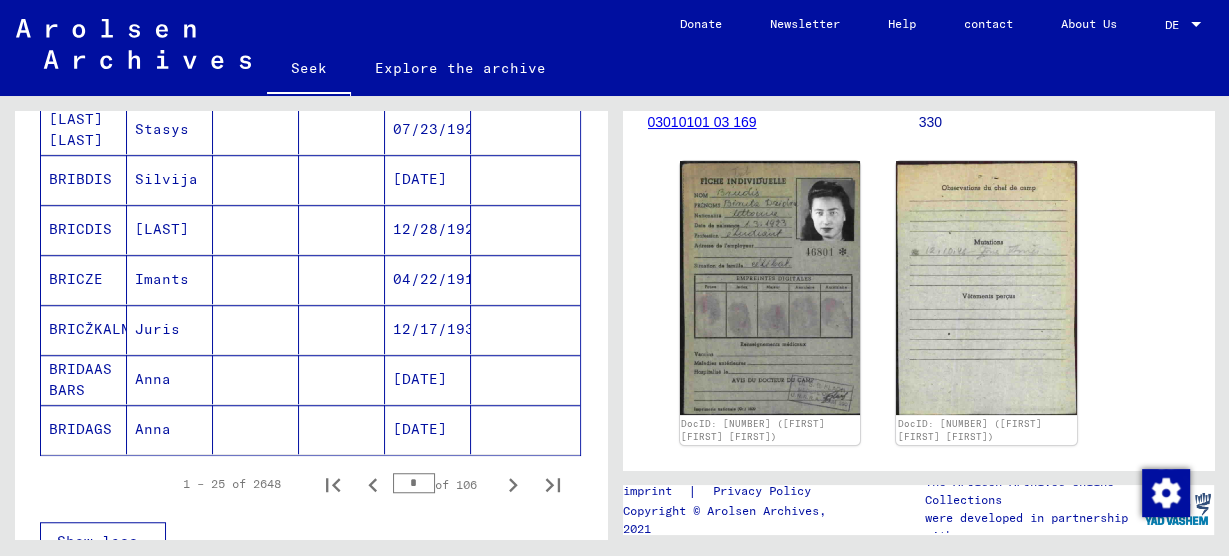 click on "[LAST]" at bounding box center [162, 279] 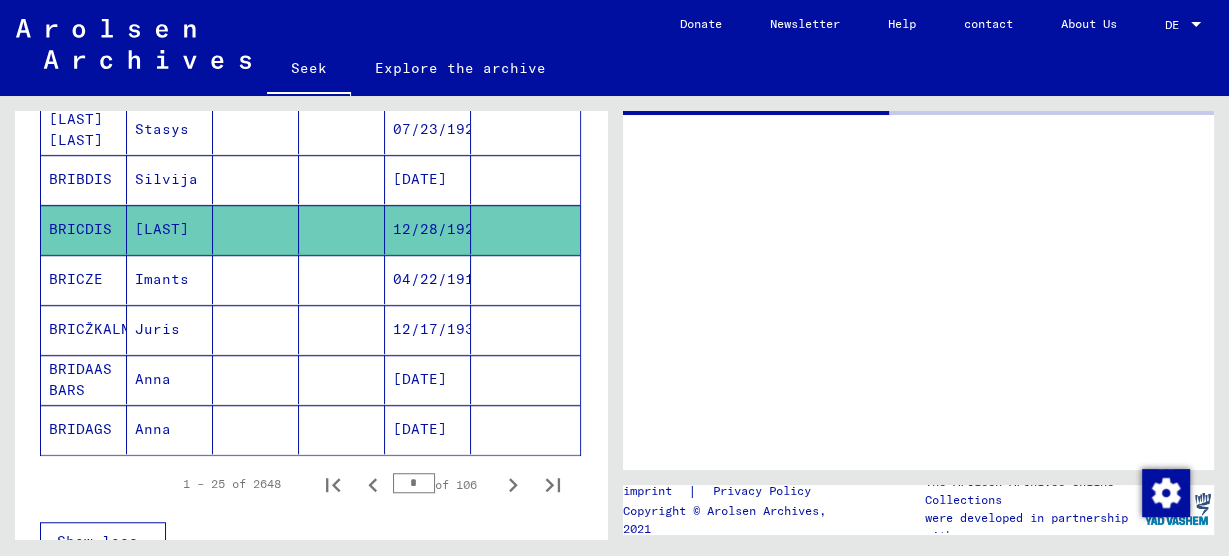 scroll, scrollTop: 0, scrollLeft: 0, axis: both 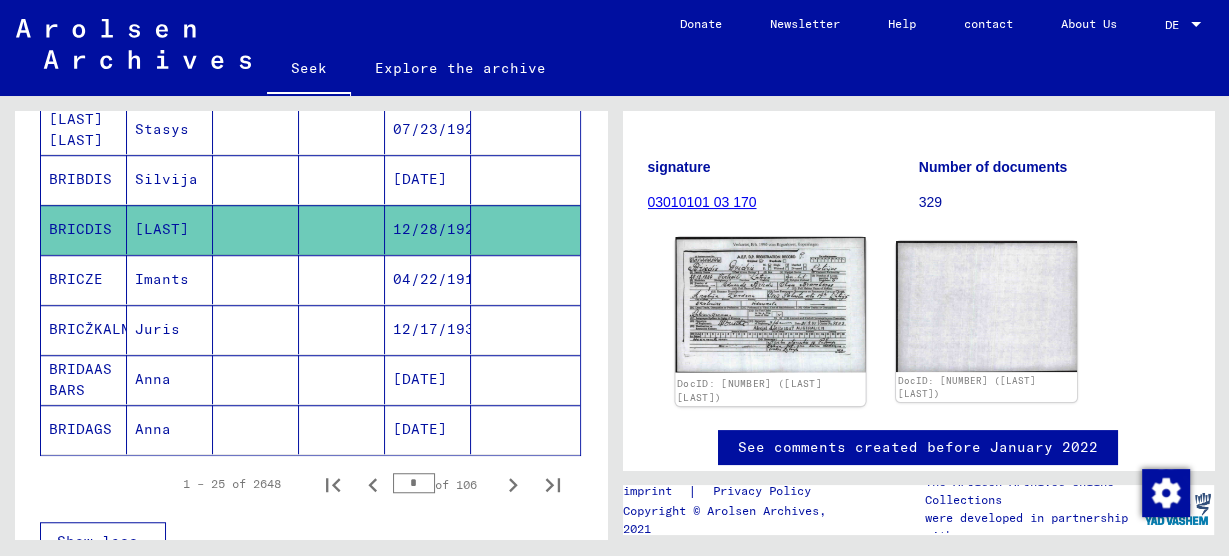 click 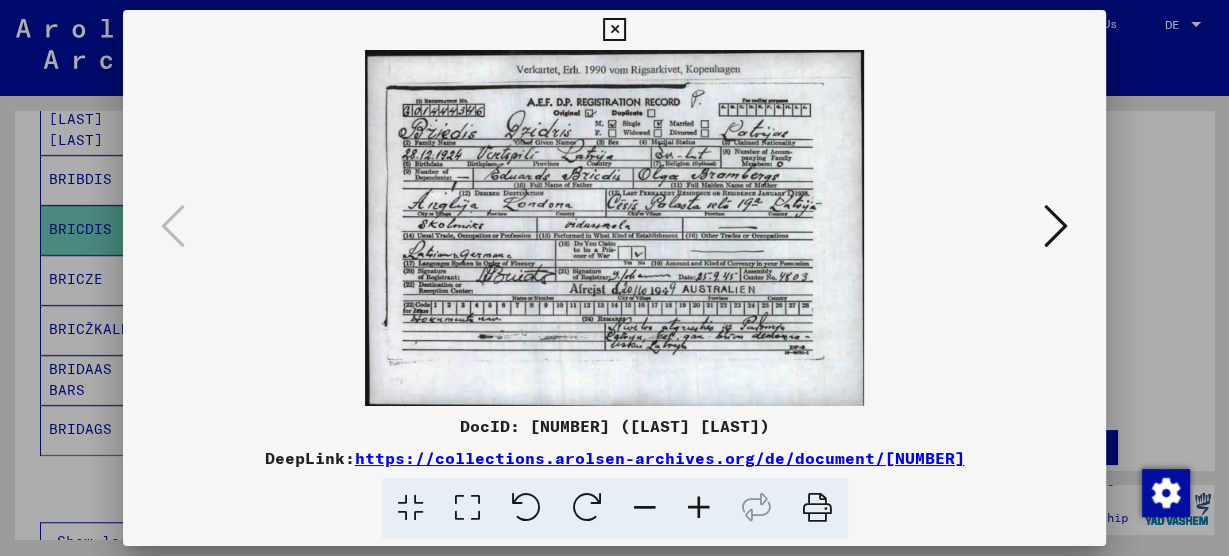 click at bounding box center [1056, 226] 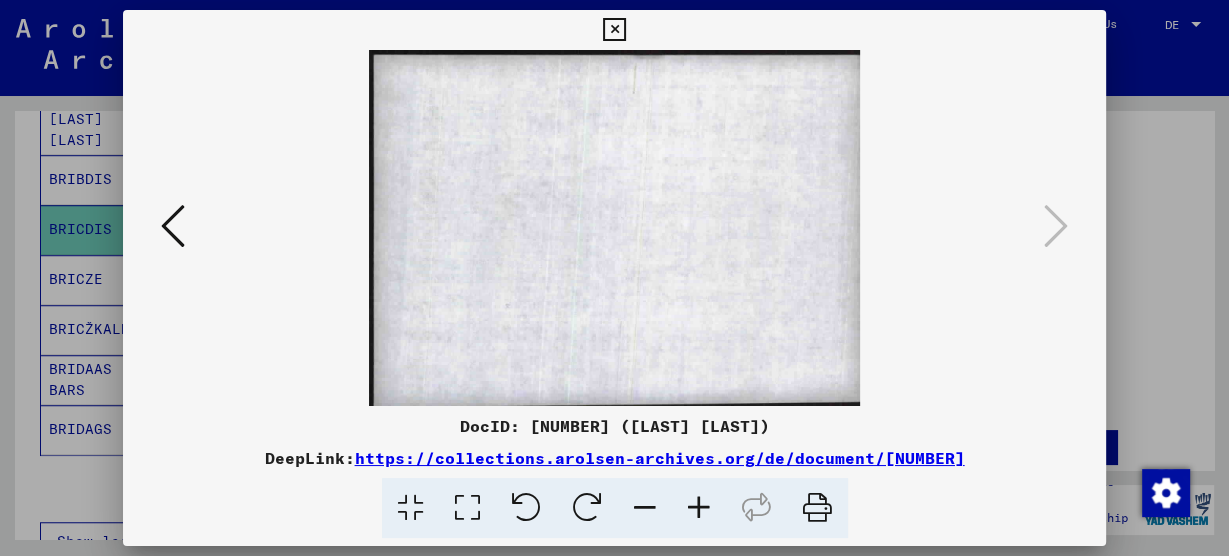 click at bounding box center [614, 30] 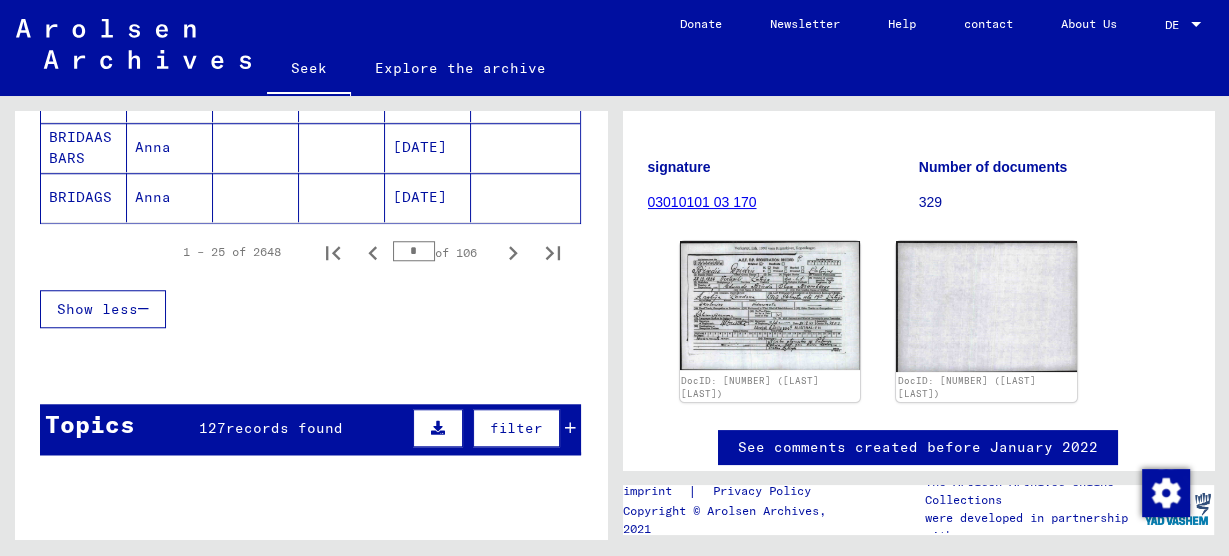 scroll, scrollTop: 1440, scrollLeft: 0, axis: vertical 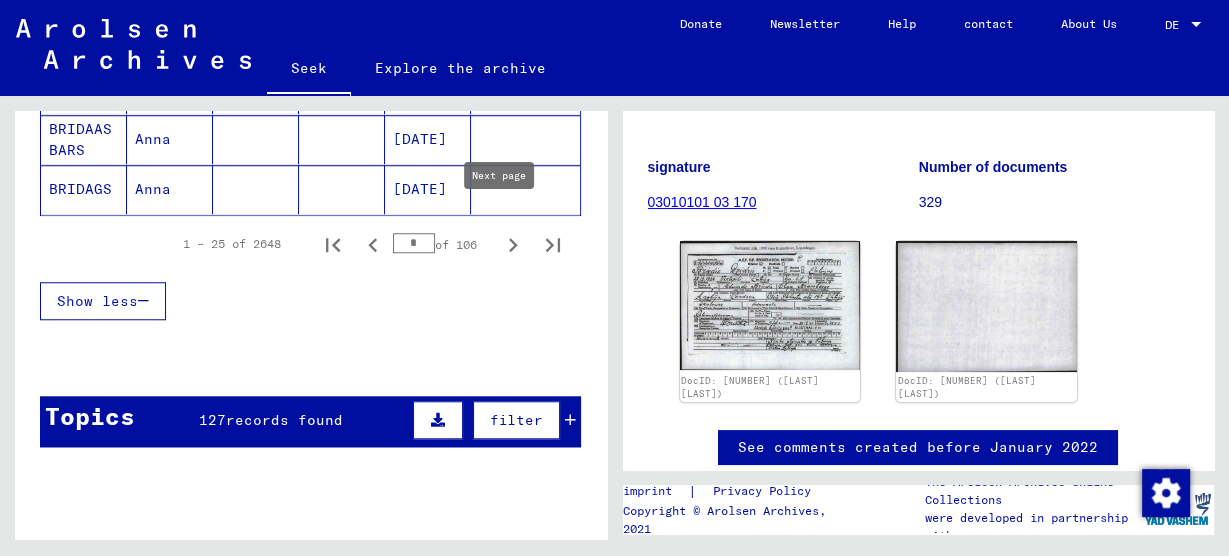 click 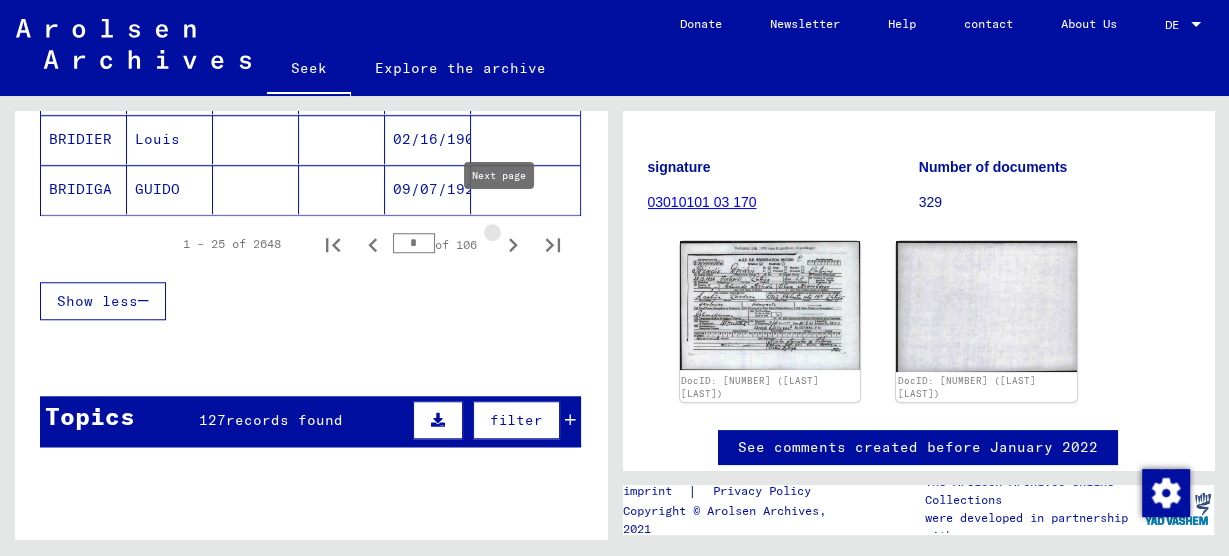 click 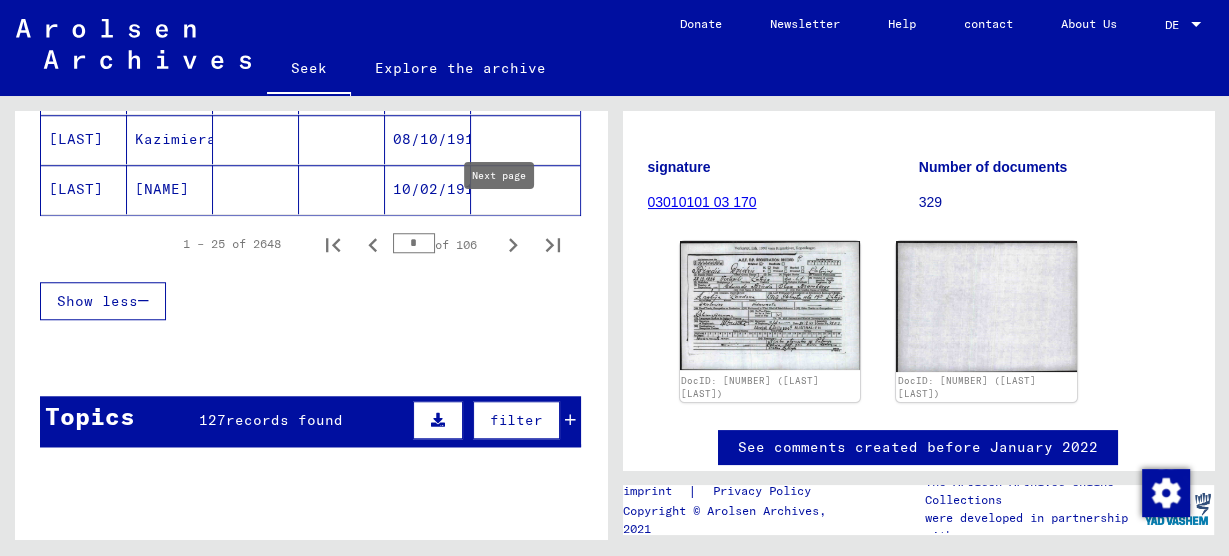 click 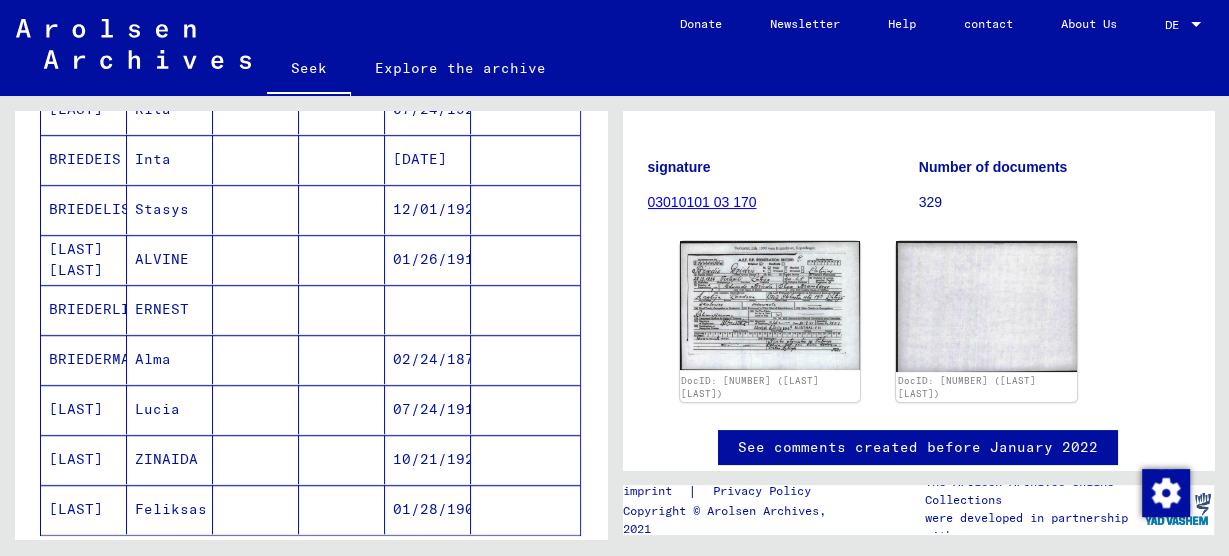 scroll, scrollTop: 1360, scrollLeft: 0, axis: vertical 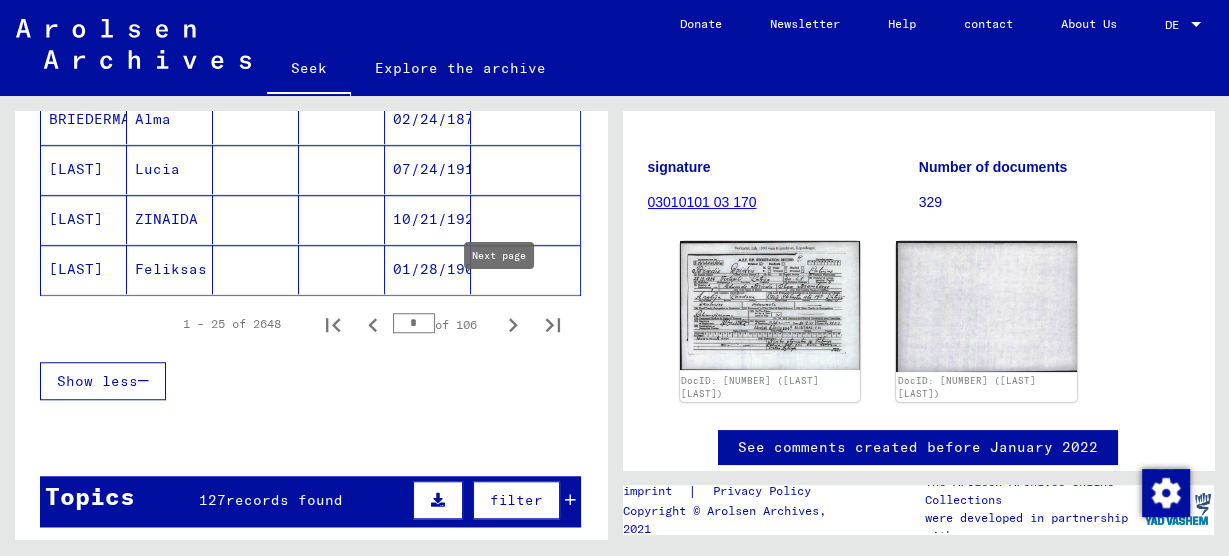 click 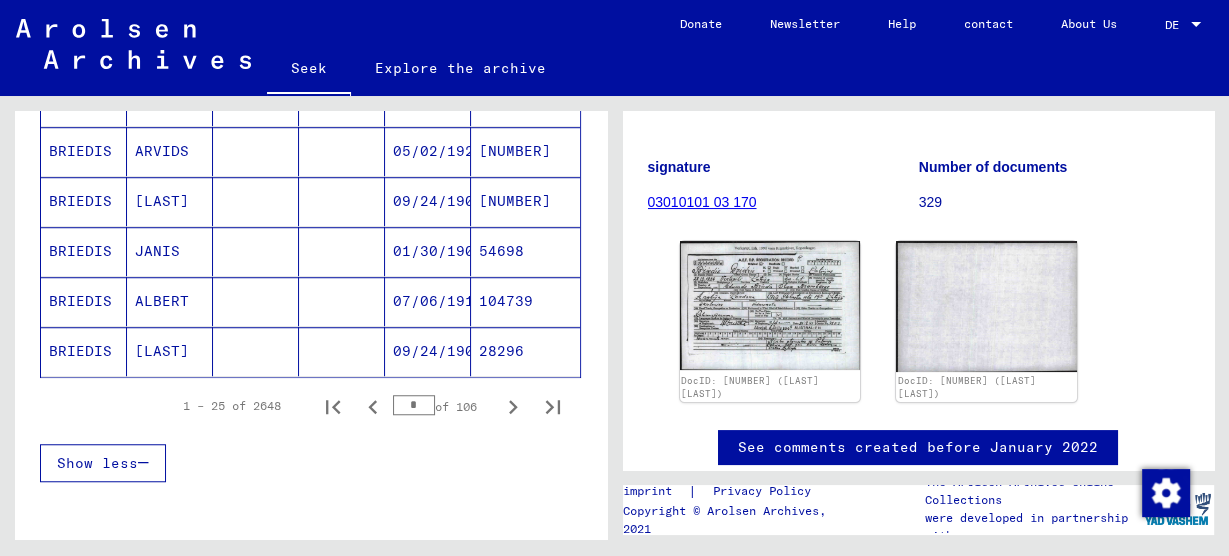 scroll, scrollTop: 1280, scrollLeft: 0, axis: vertical 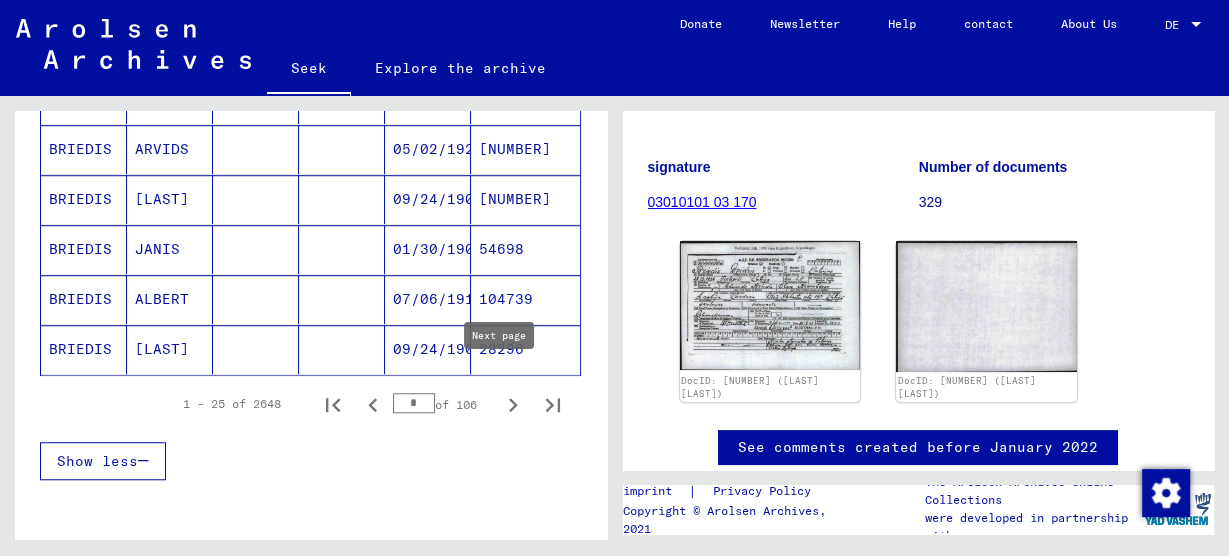 click 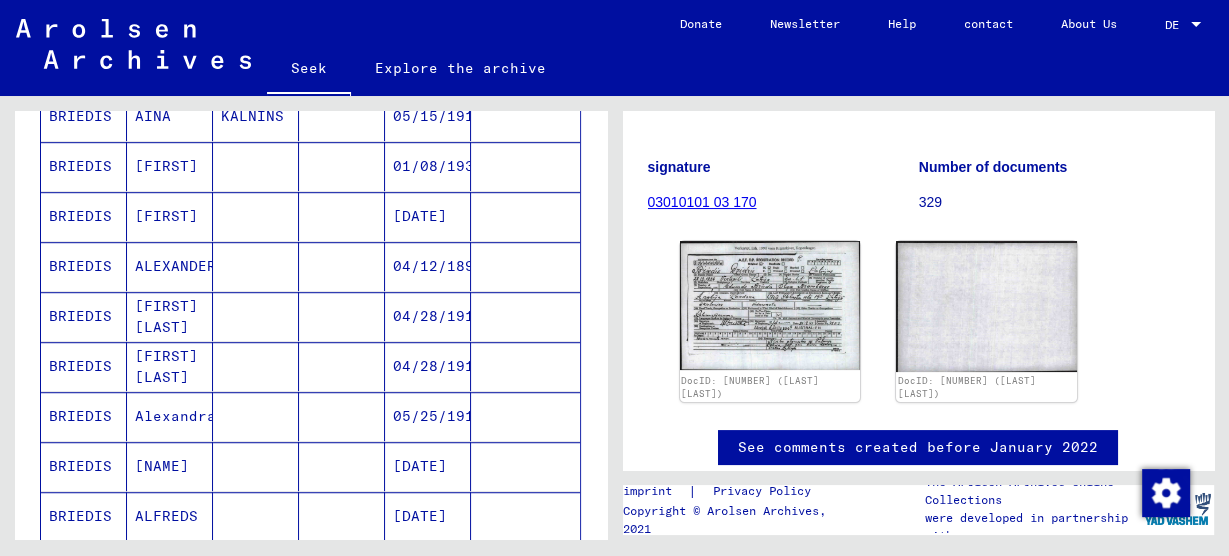 scroll, scrollTop: 1200, scrollLeft: 0, axis: vertical 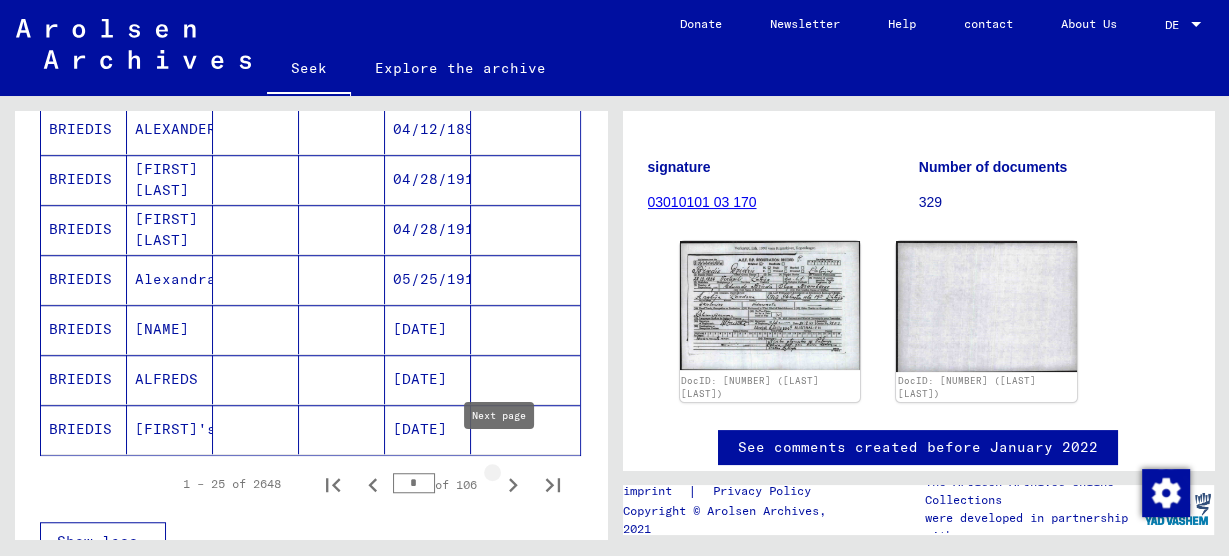 click 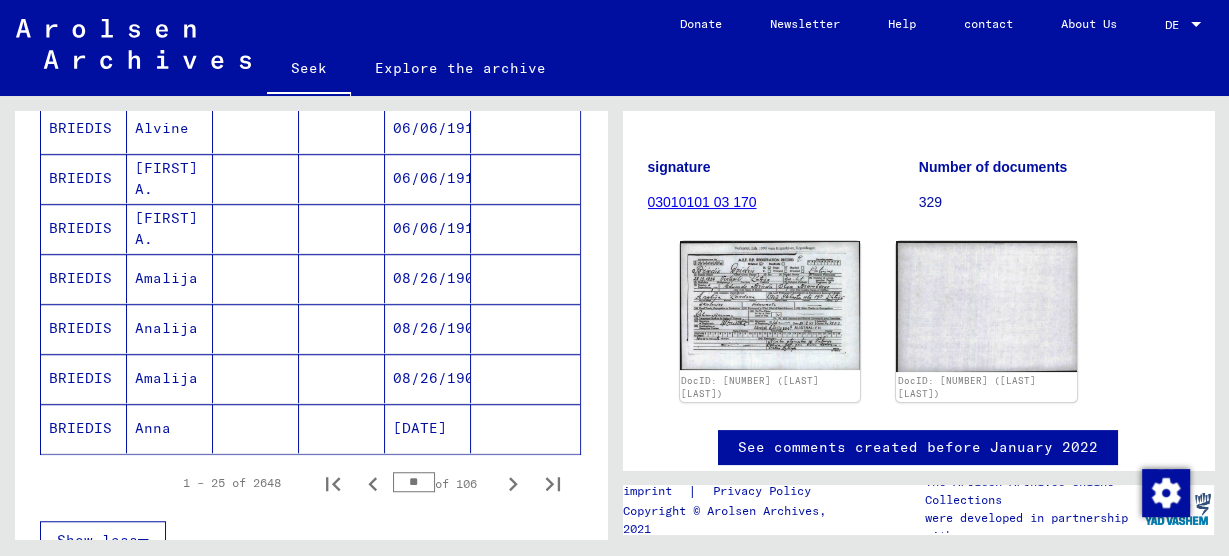 scroll, scrollTop: 1280, scrollLeft: 0, axis: vertical 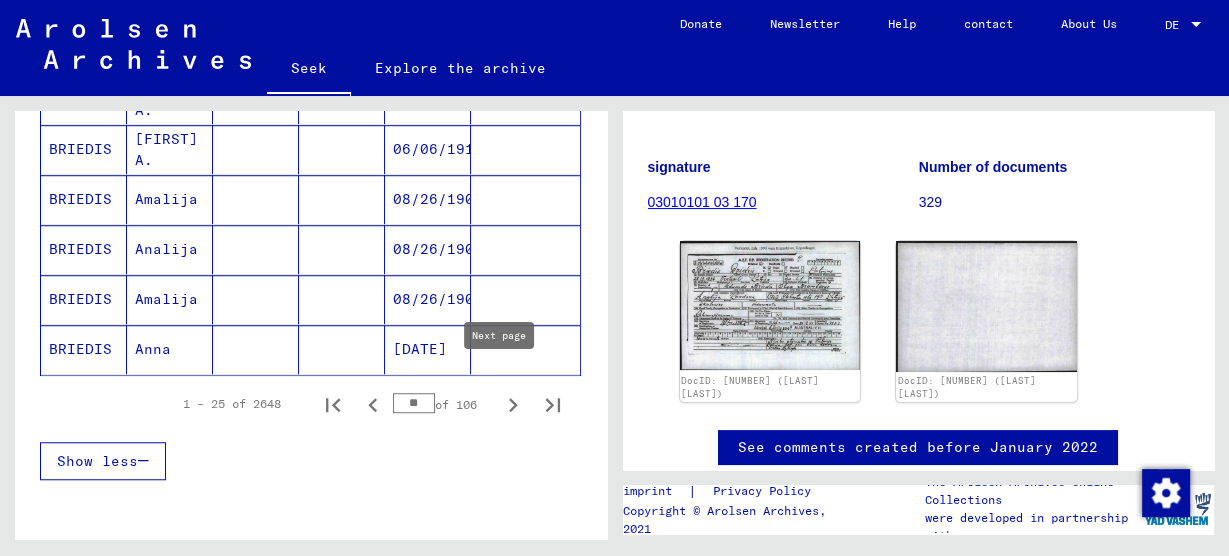 click 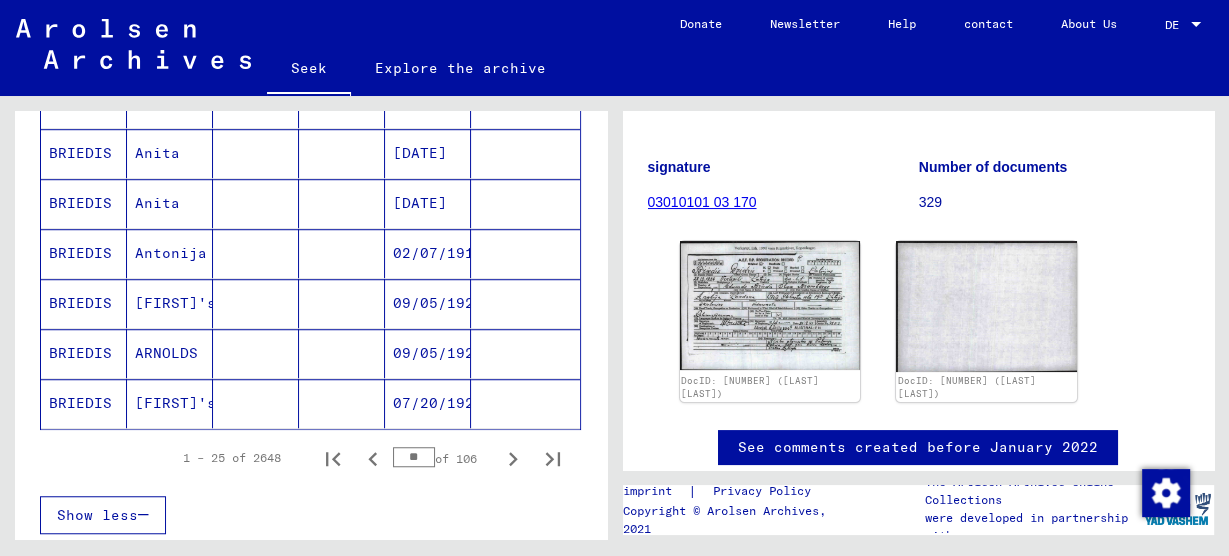 scroll, scrollTop: 1440, scrollLeft: 0, axis: vertical 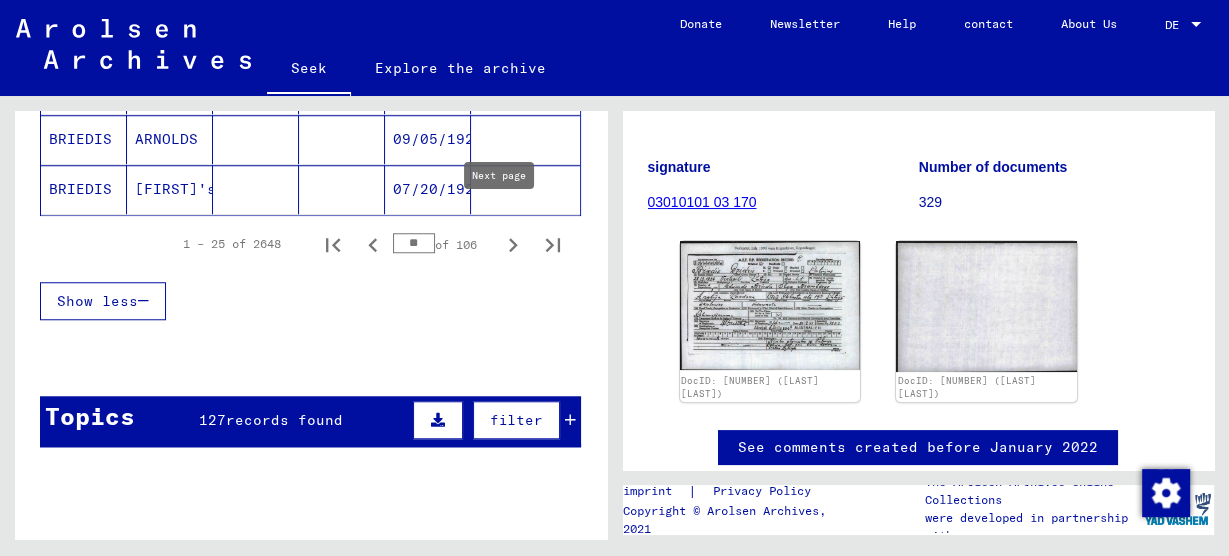click 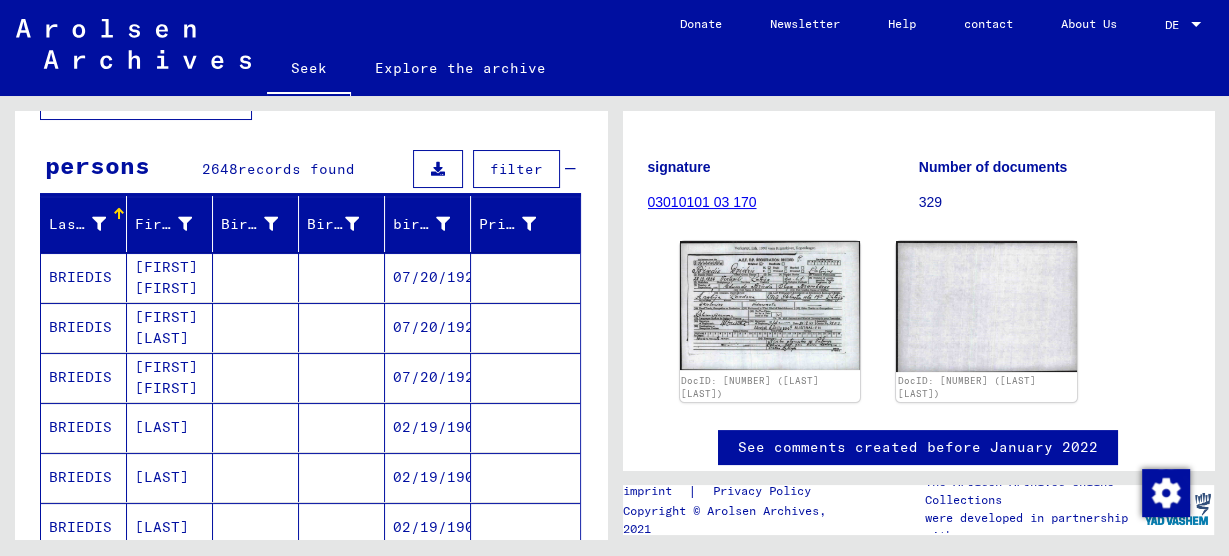 scroll, scrollTop: 0, scrollLeft: 0, axis: both 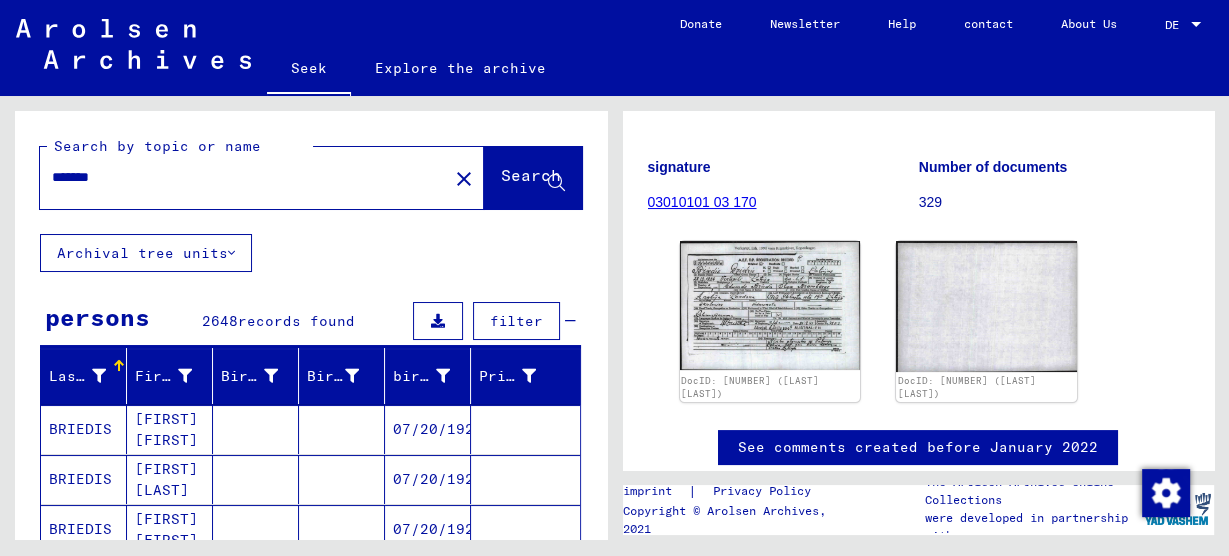 click on "*******" at bounding box center [244, 177] 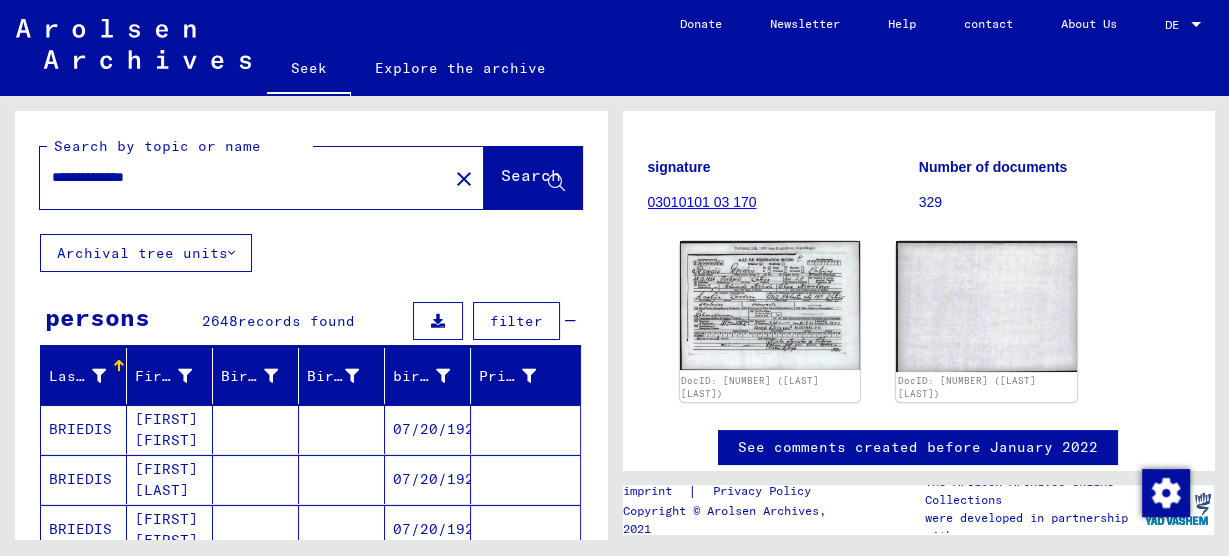 type on "**********" 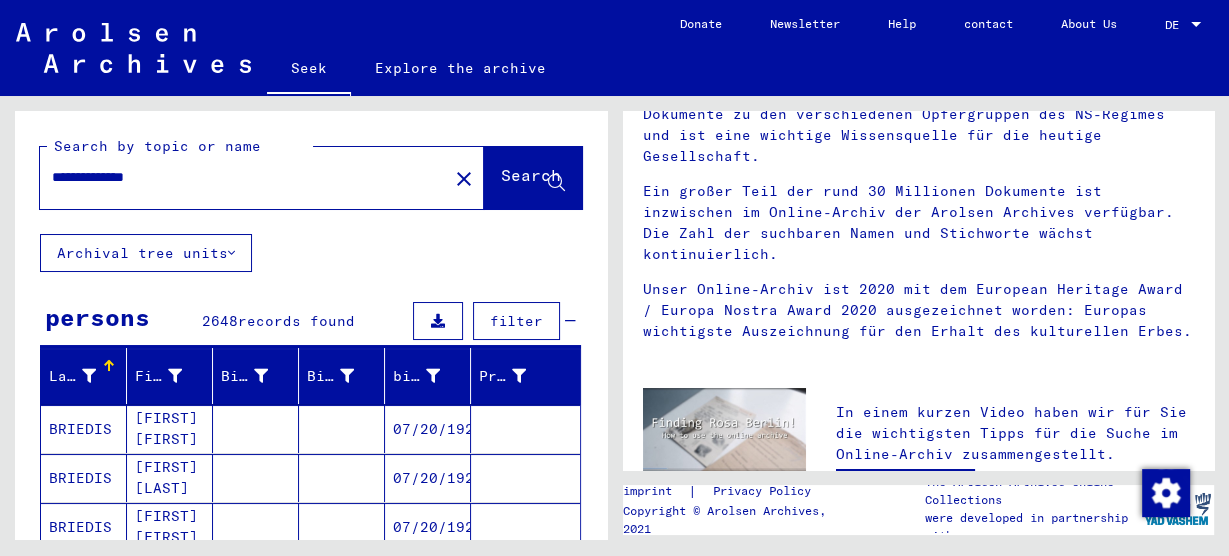 scroll, scrollTop: 0, scrollLeft: 0, axis: both 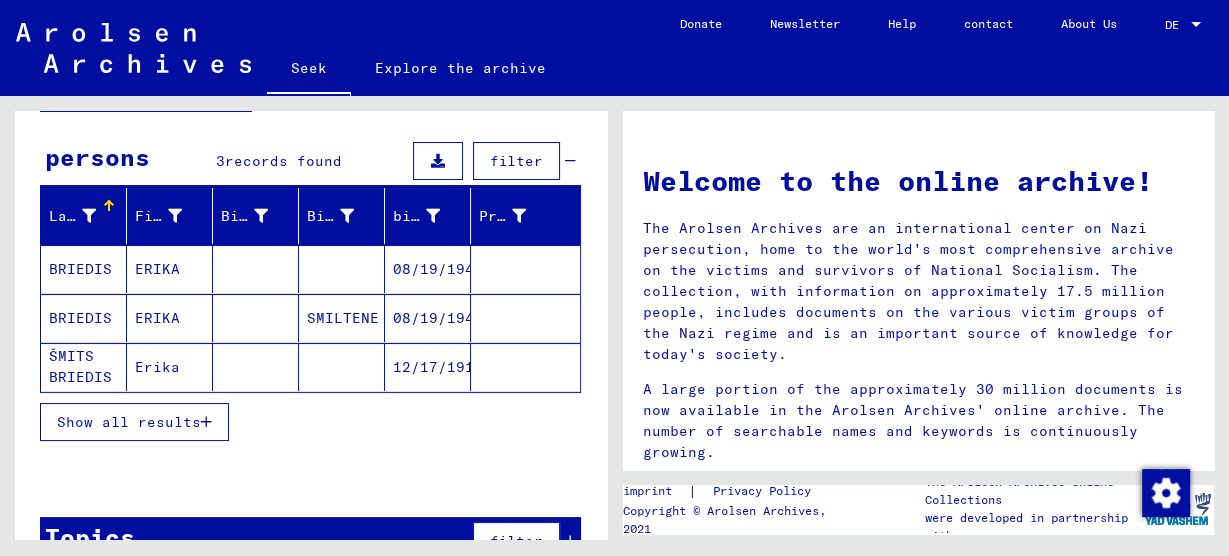 click on "BRIEDIS" at bounding box center (80, 318) 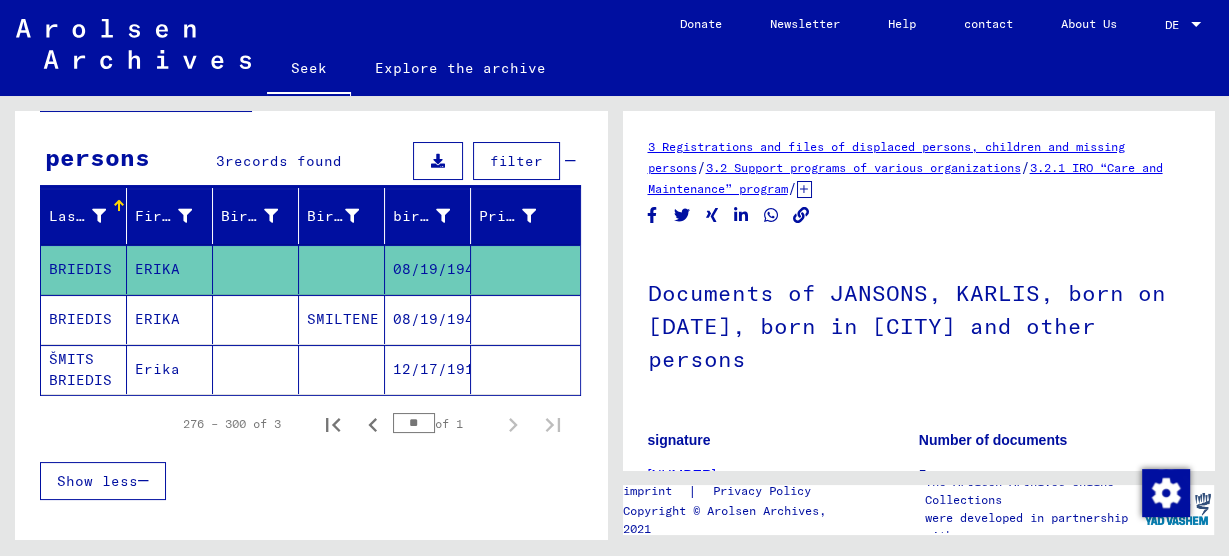 scroll, scrollTop: 0, scrollLeft: 0, axis: both 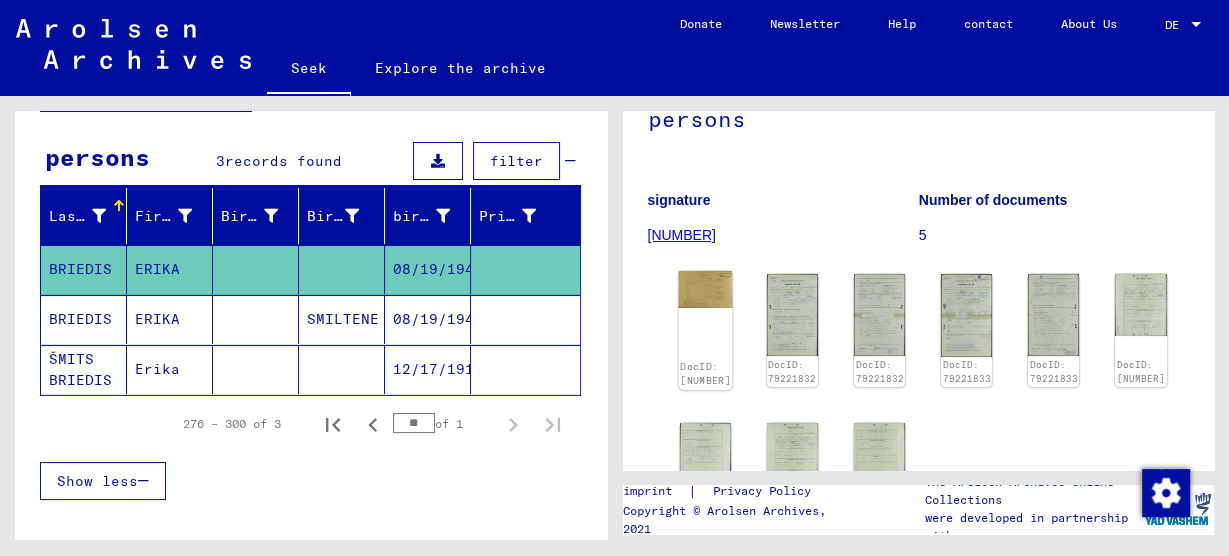 click 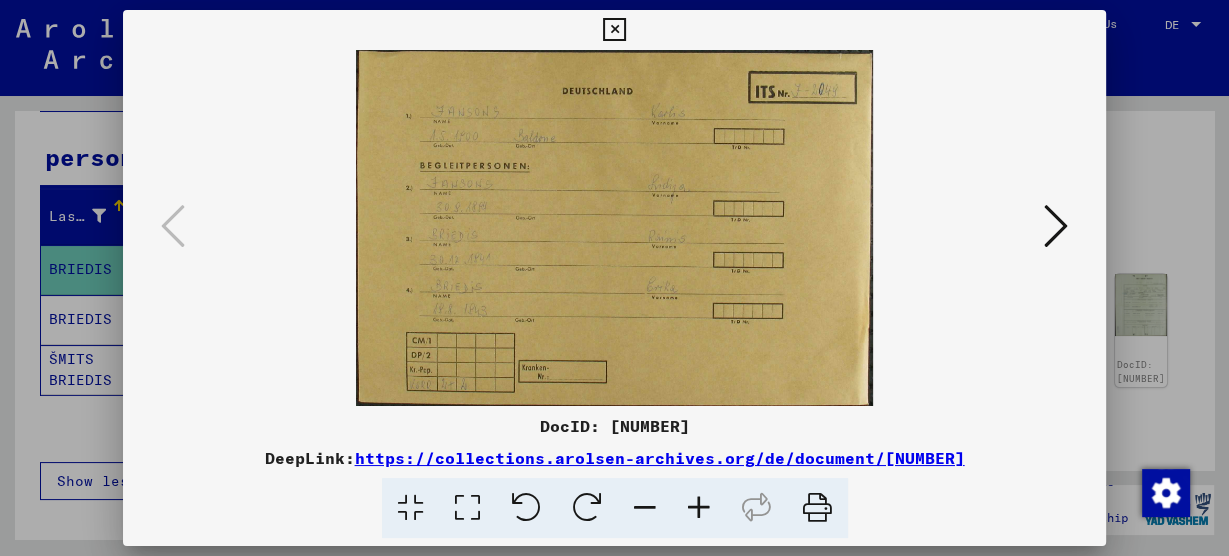 click at bounding box center [1056, 226] 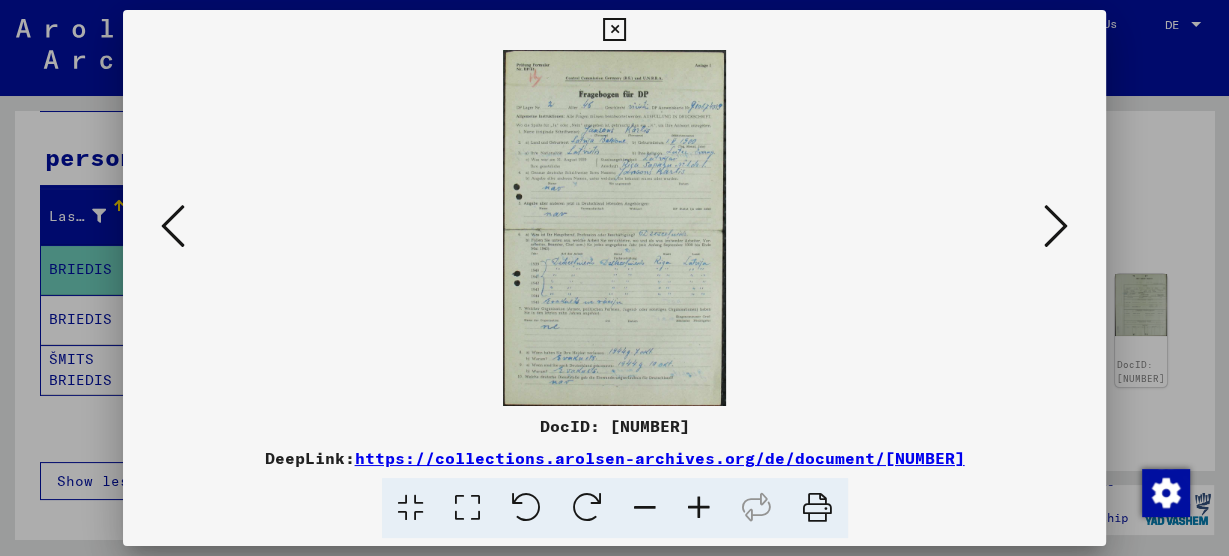 click at bounding box center [1056, 226] 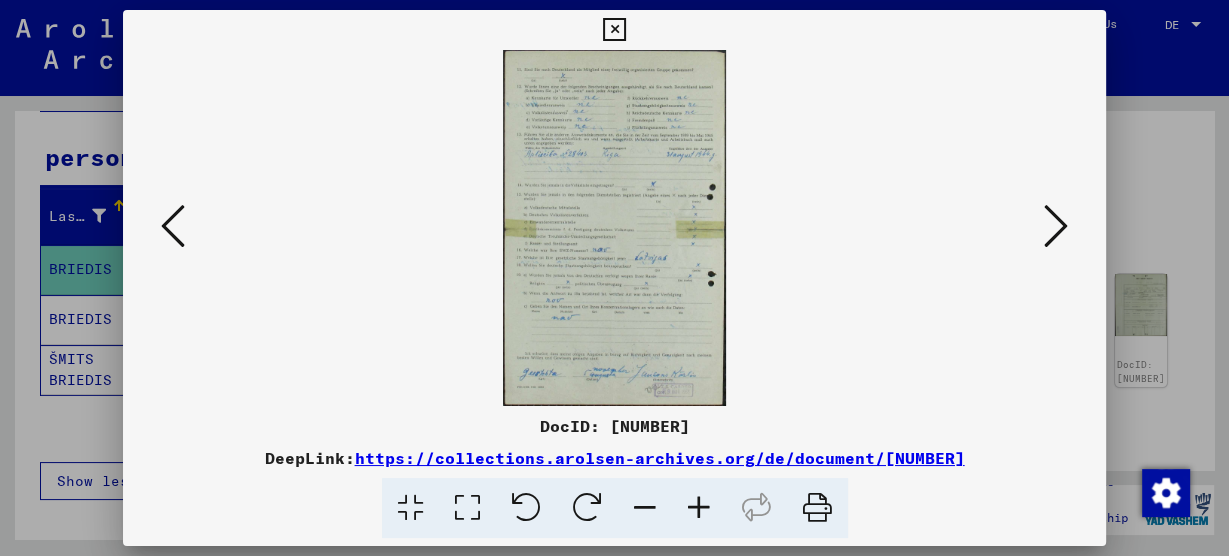 click at bounding box center [1056, 226] 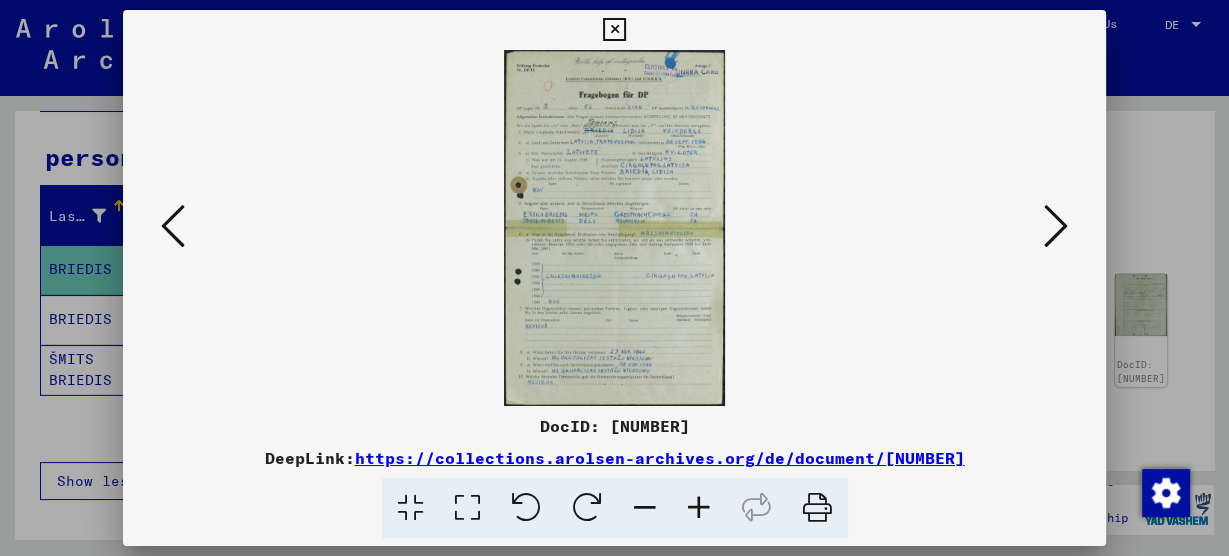 click at bounding box center (699, 508) 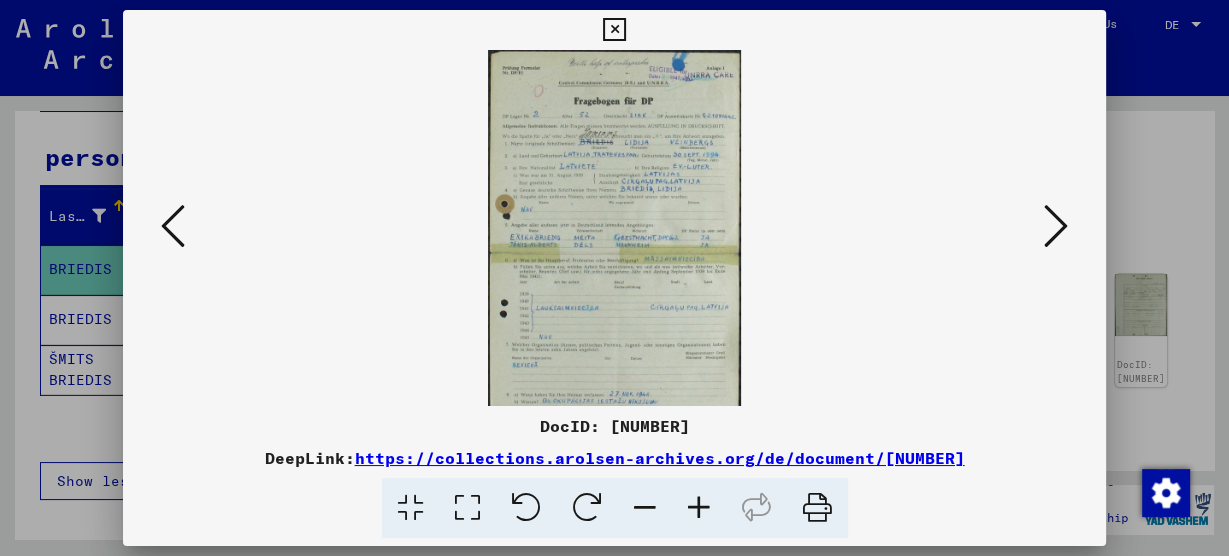 click at bounding box center [699, 508] 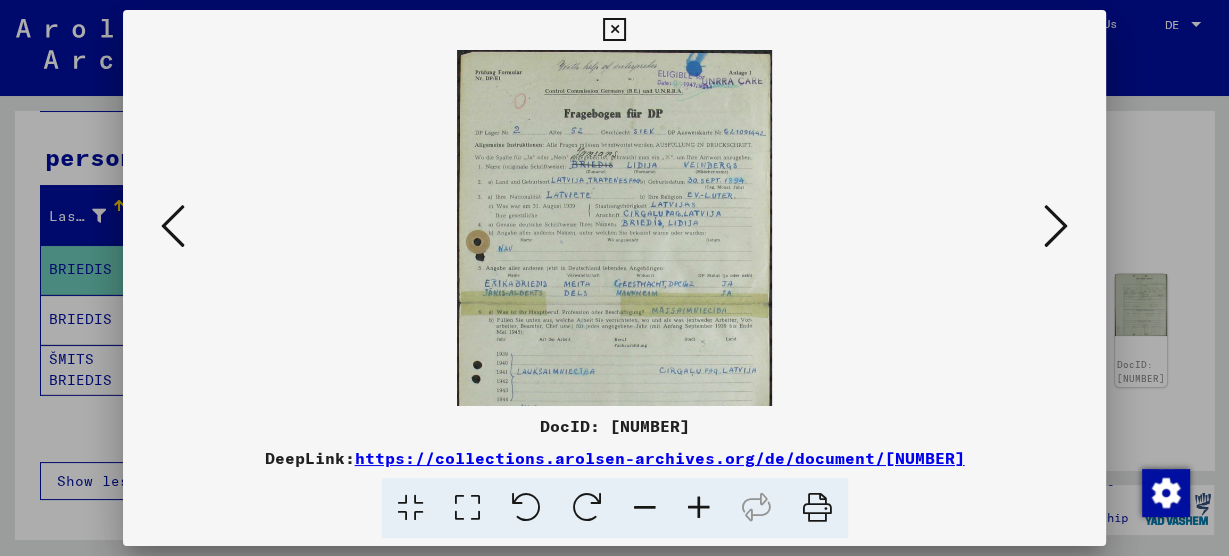 click at bounding box center (699, 508) 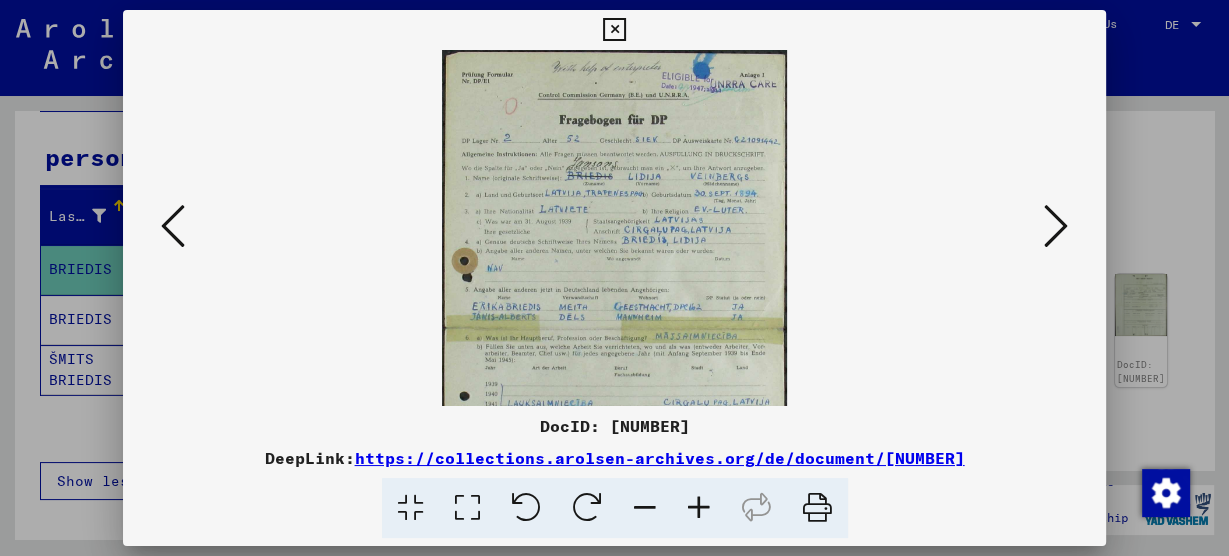 click at bounding box center (699, 508) 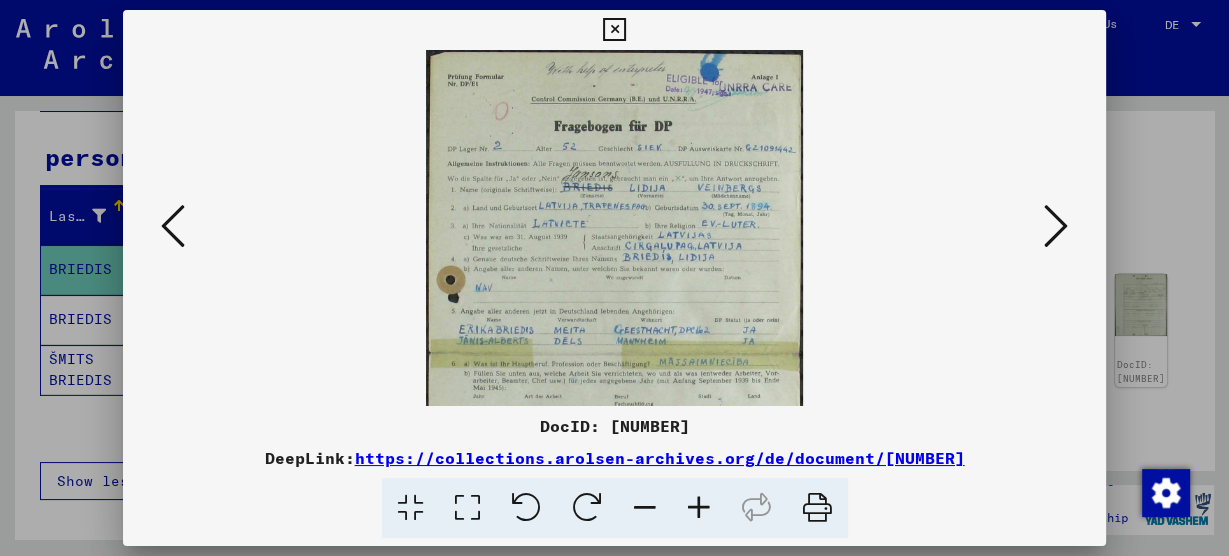 click at bounding box center (699, 508) 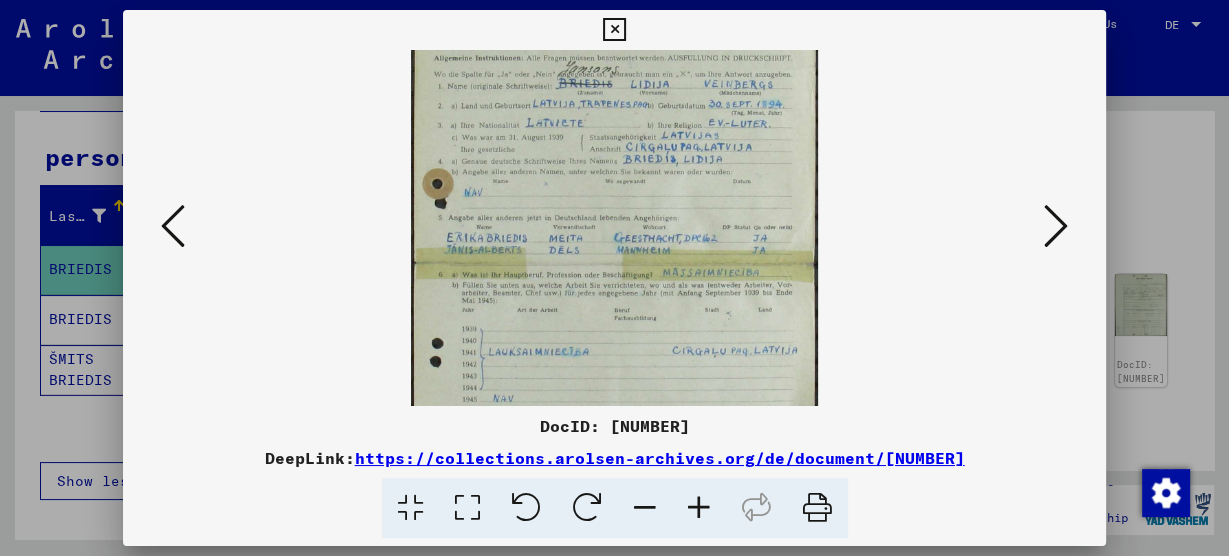 scroll, scrollTop: 119, scrollLeft: 0, axis: vertical 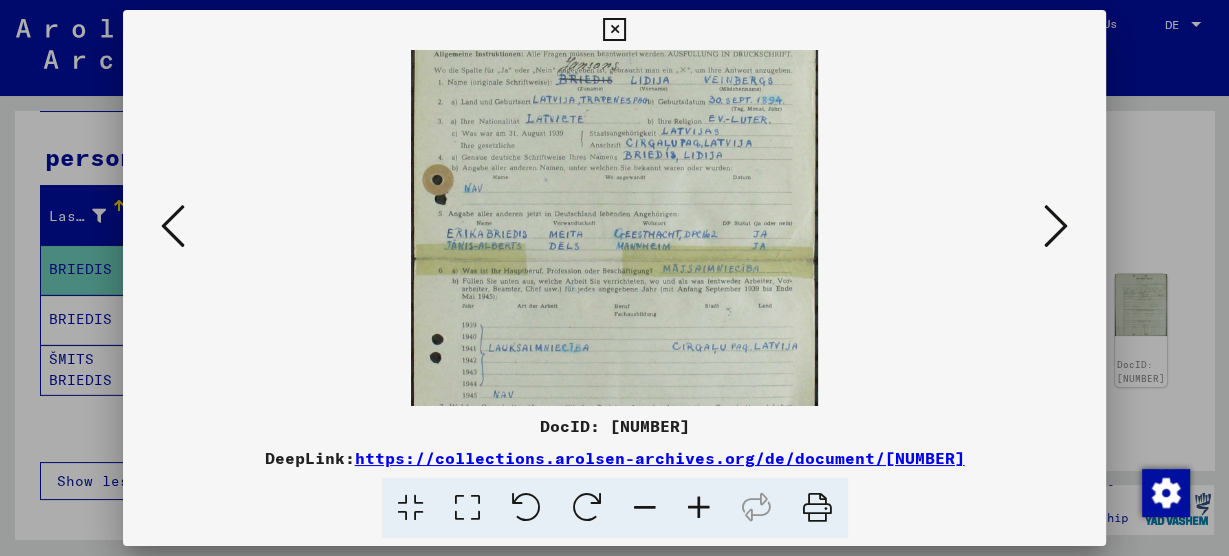 drag, startPoint x: 634, startPoint y: 310, endPoint x: 667, endPoint y: 195, distance: 119.64113 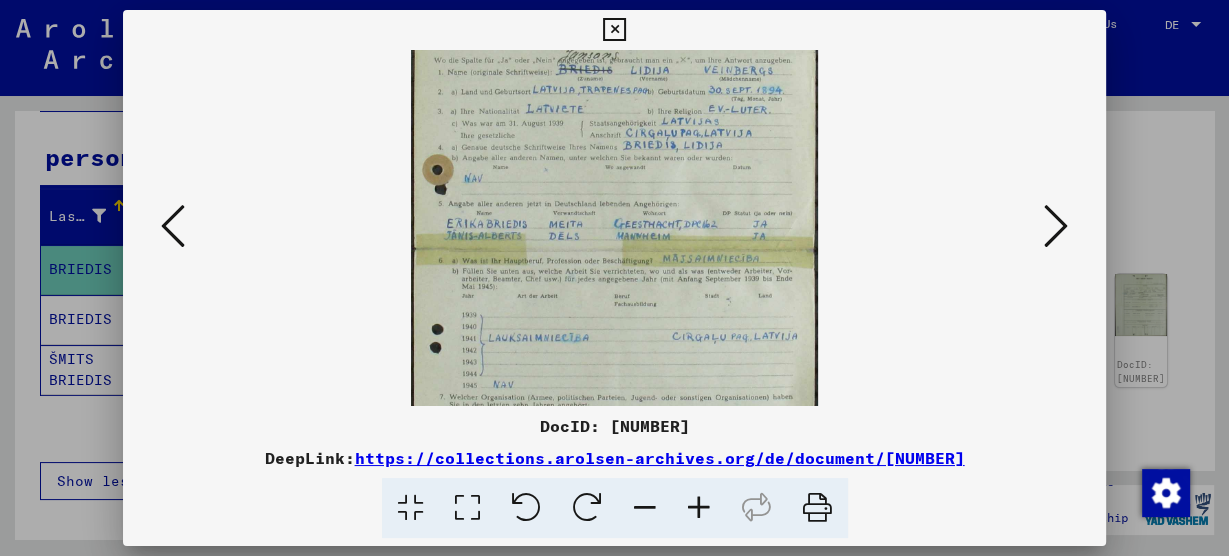 click at bounding box center [615, 249] 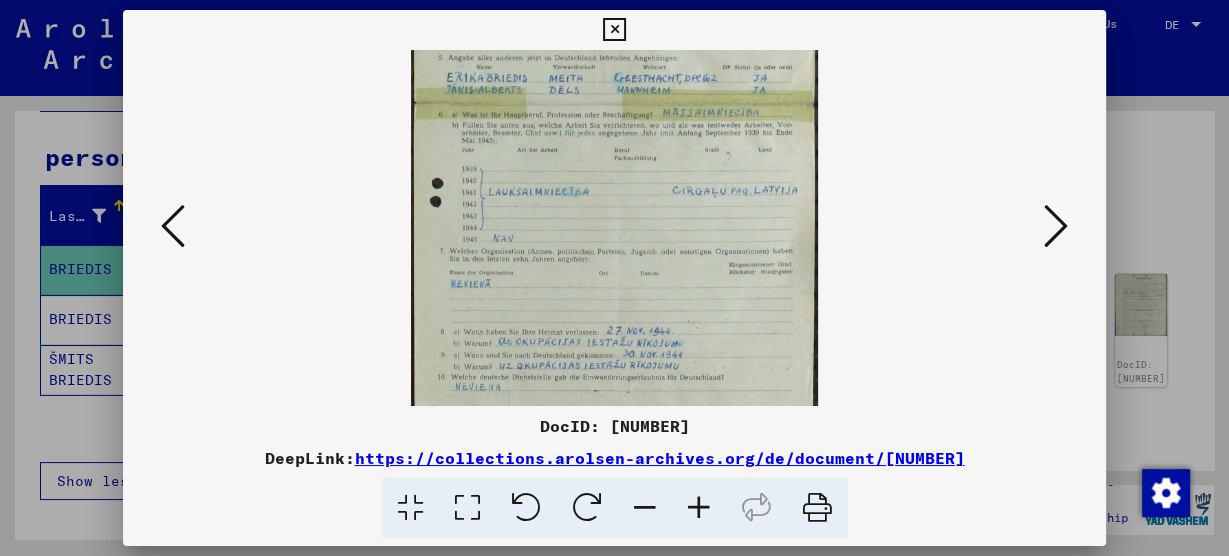 scroll, scrollTop: 277, scrollLeft: 0, axis: vertical 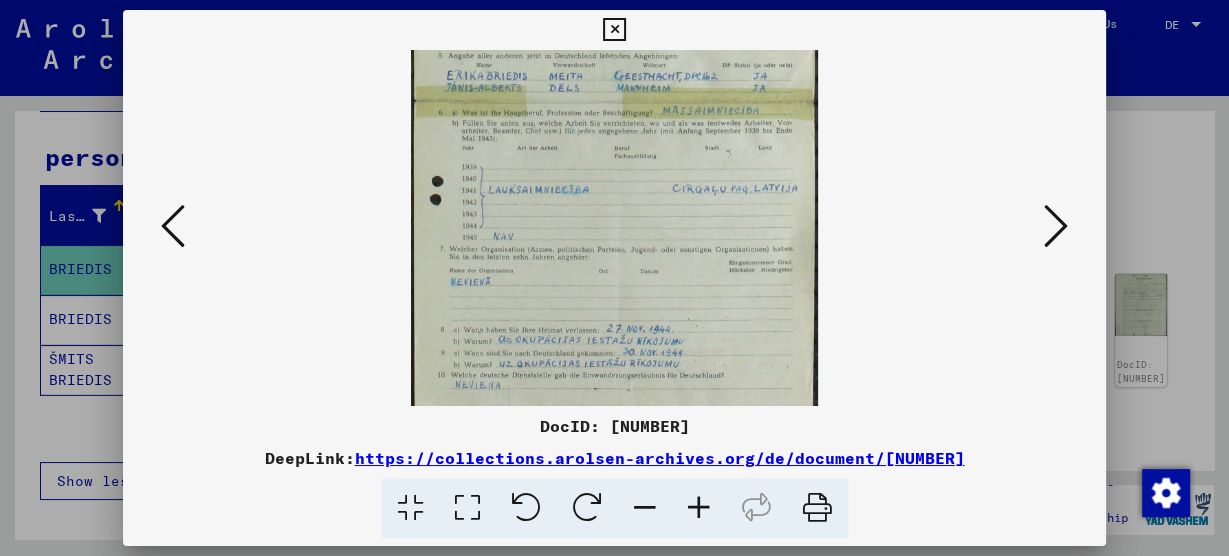 drag, startPoint x: 659, startPoint y: 287, endPoint x: 675, endPoint y: 174, distance: 114.12712 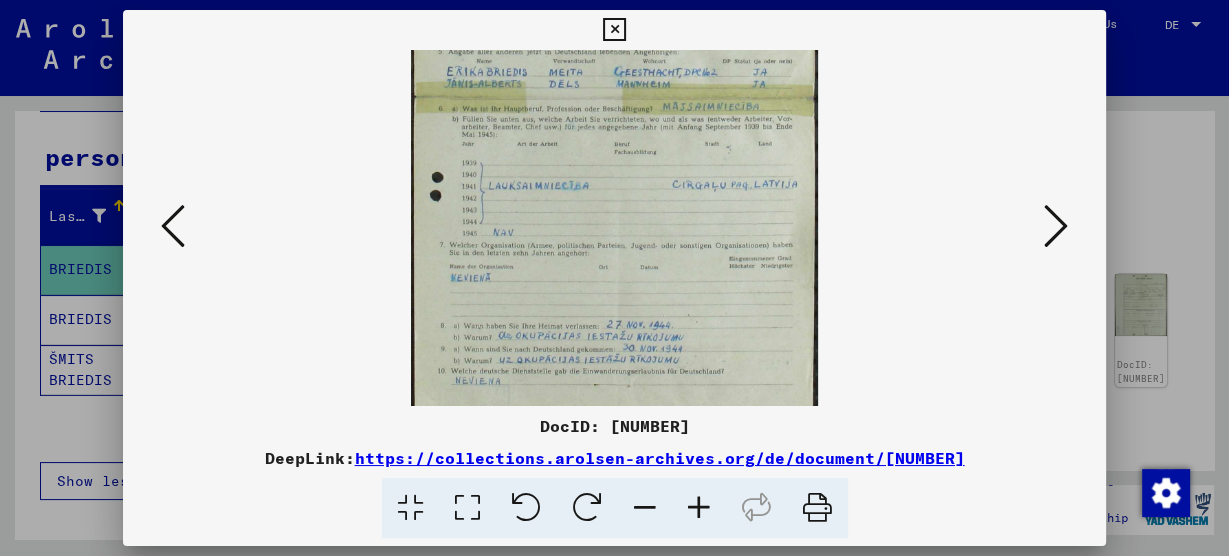 click at bounding box center [615, 97] 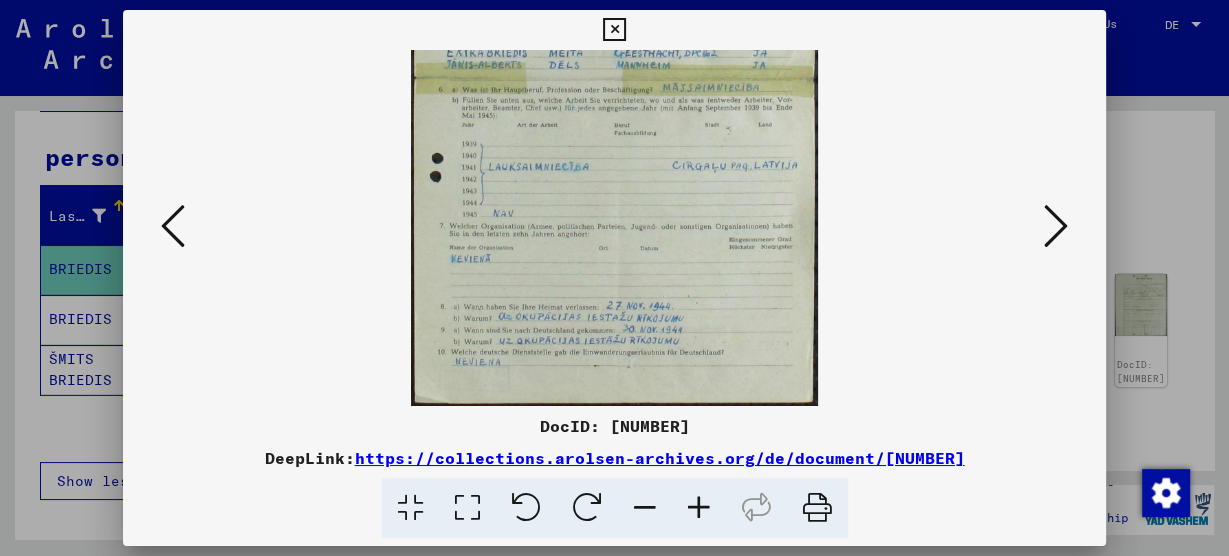 drag, startPoint x: 657, startPoint y: 124, endPoint x: 659, endPoint y: 159, distance: 35.057095 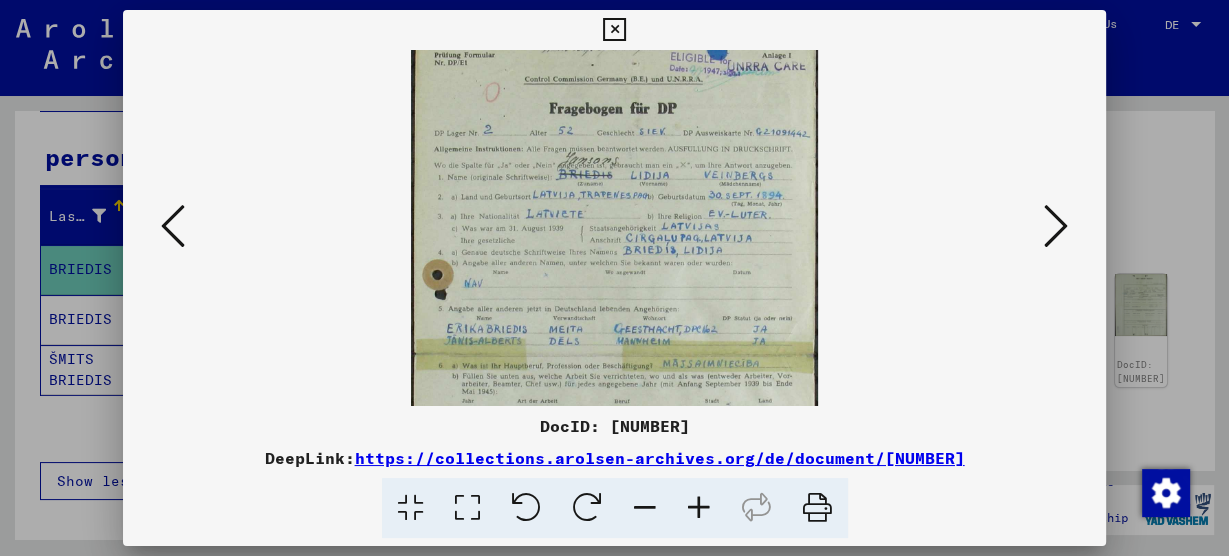 scroll, scrollTop: 1, scrollLeft: 0, axis: vertical 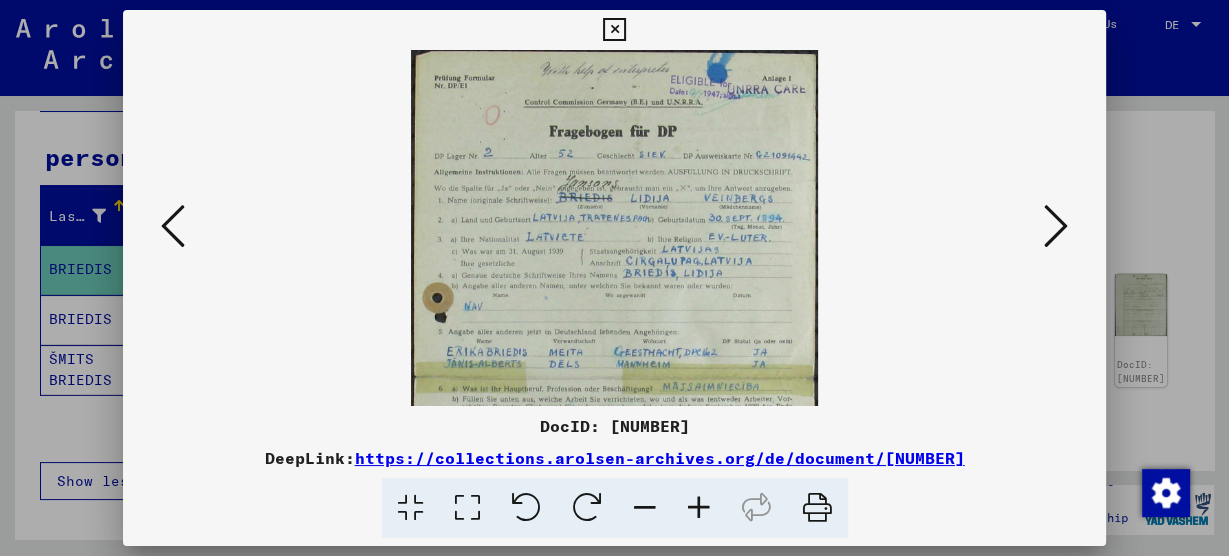 drag, startPoint x: 659, startPoint y: 218, endPoint x: 632, endPoint y: 483, distance: 266.37192 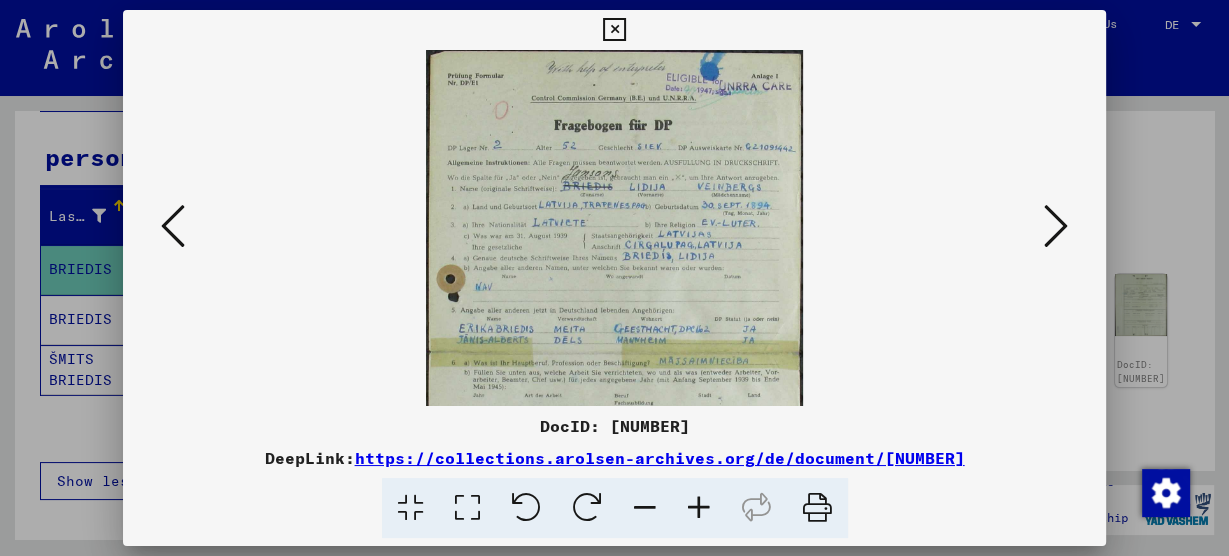 click at bounding box center [645, 508] 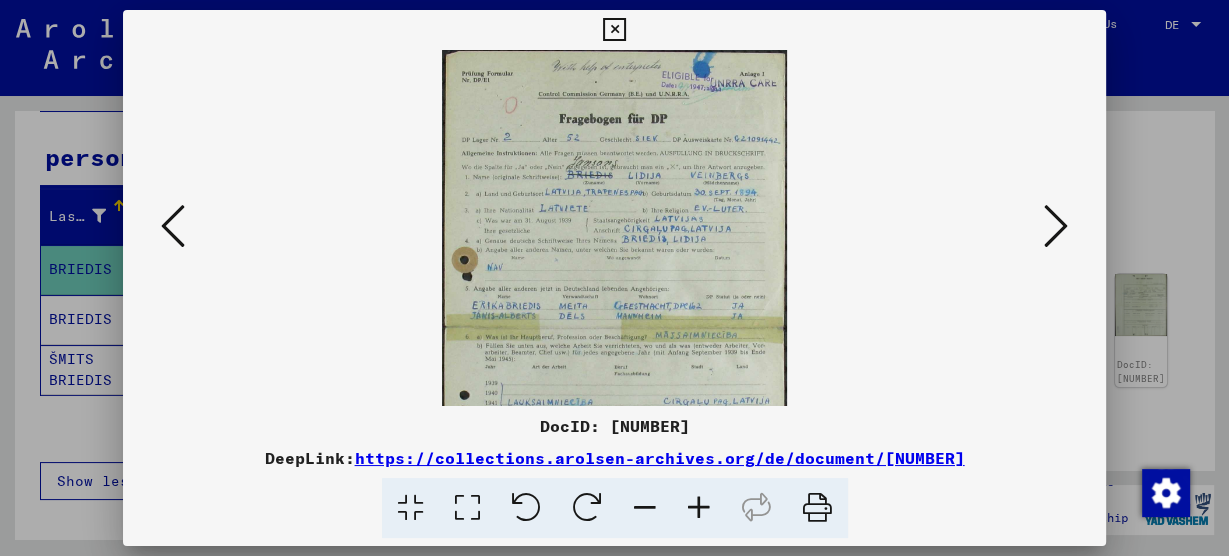 click at bounding box center (645, 508) 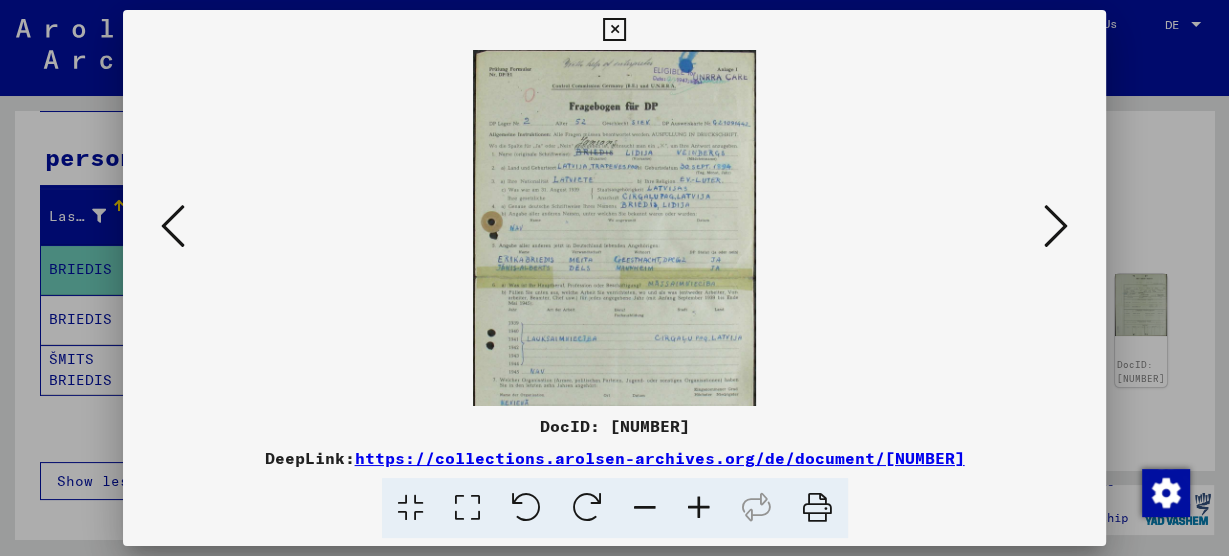 click at bounding box center (615, 277) 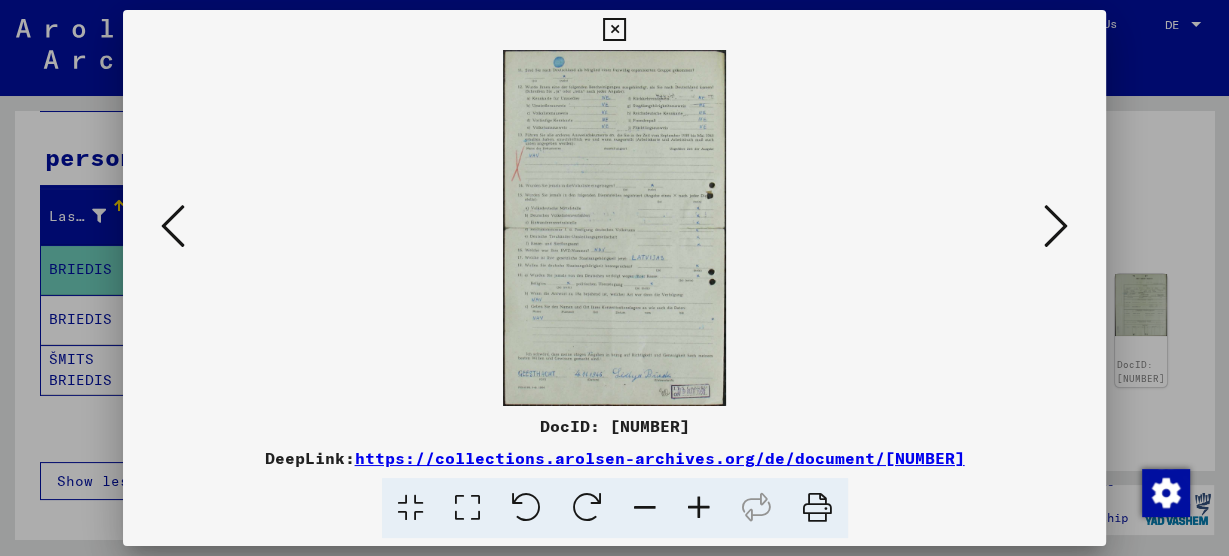 click at bounding box center (699, 508) 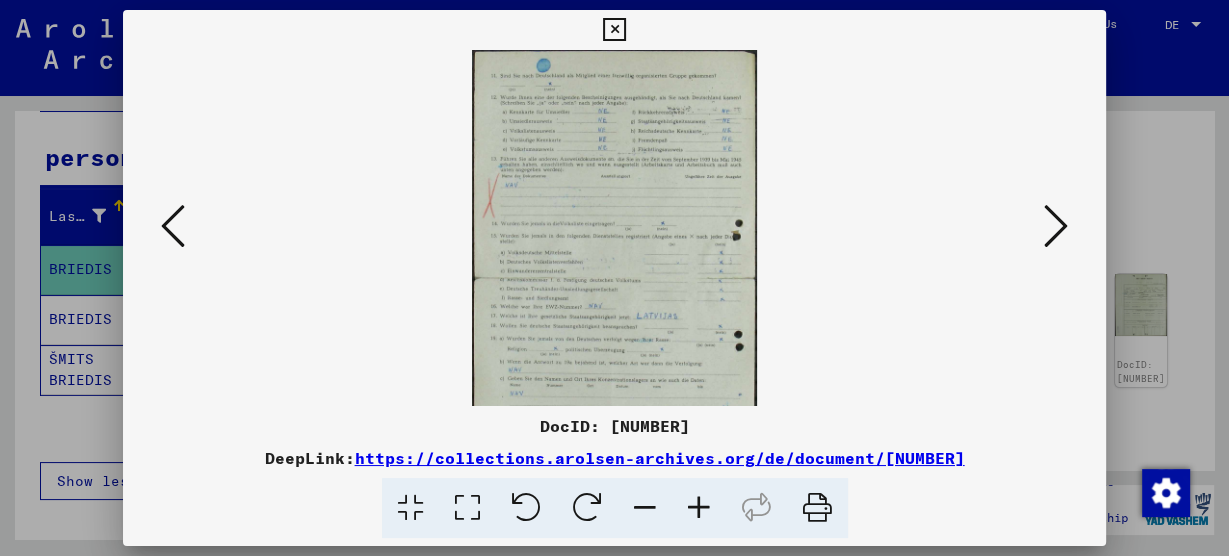 click at bounding box center (699, 508) 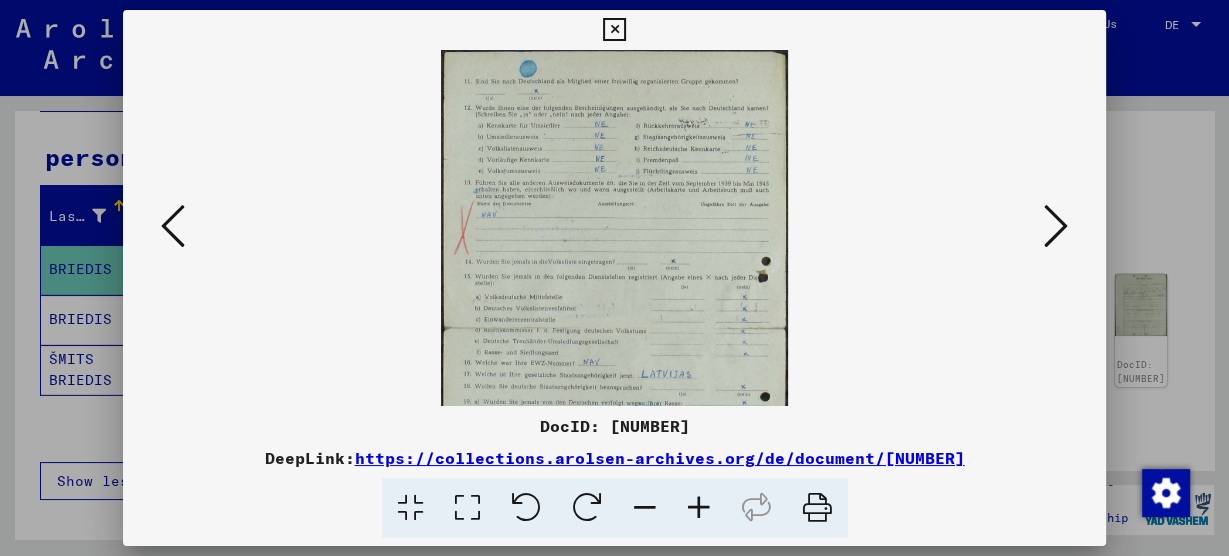 click at bounding box center [699, 508] 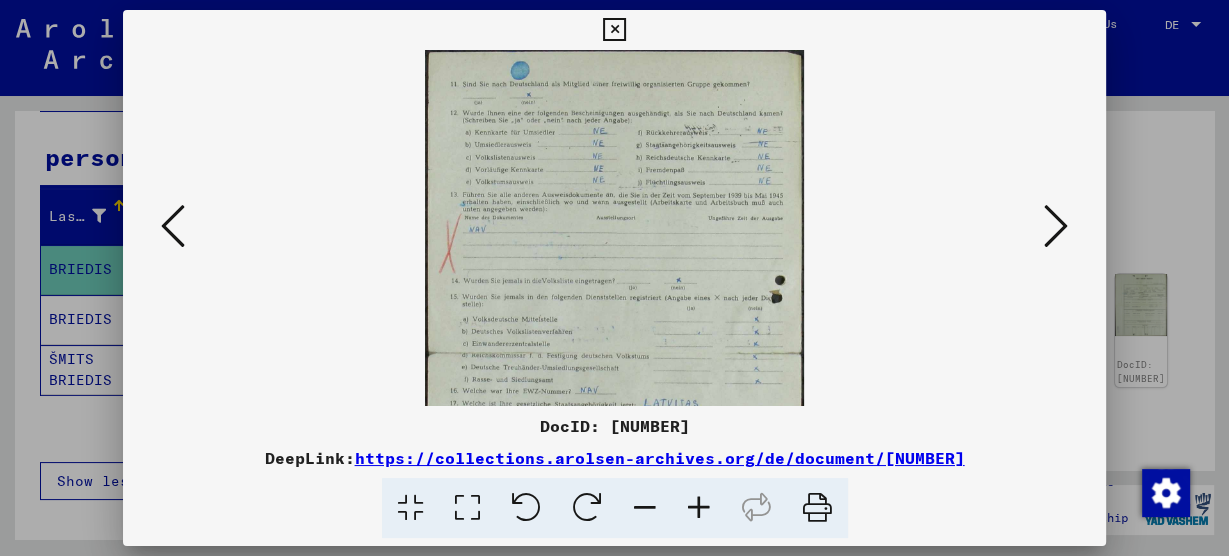 click at bounding box center (699, 508) 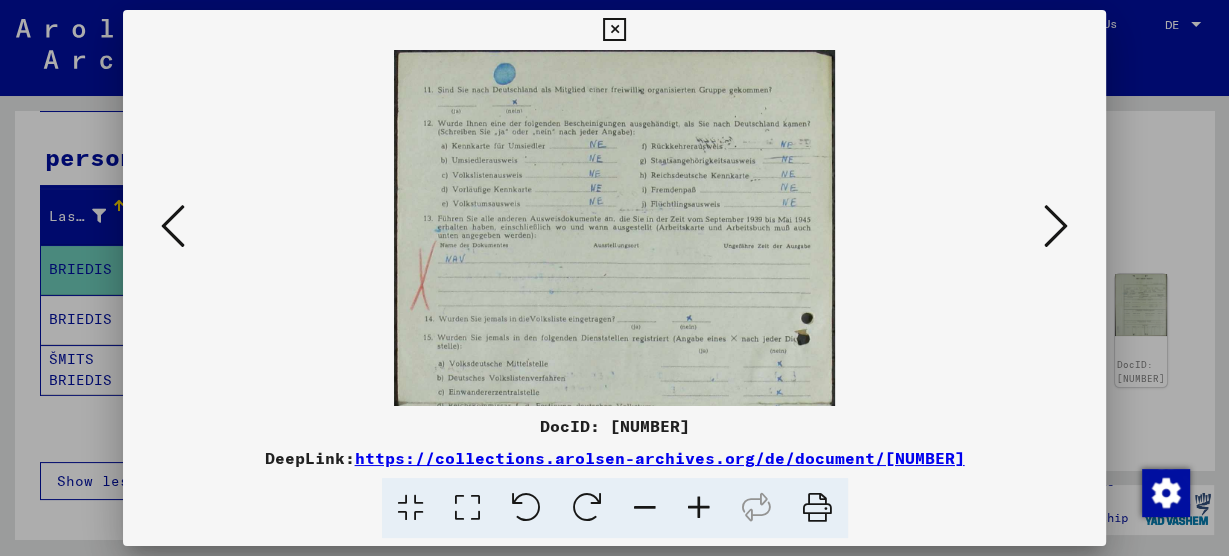 click at bounding box center [614, 403] 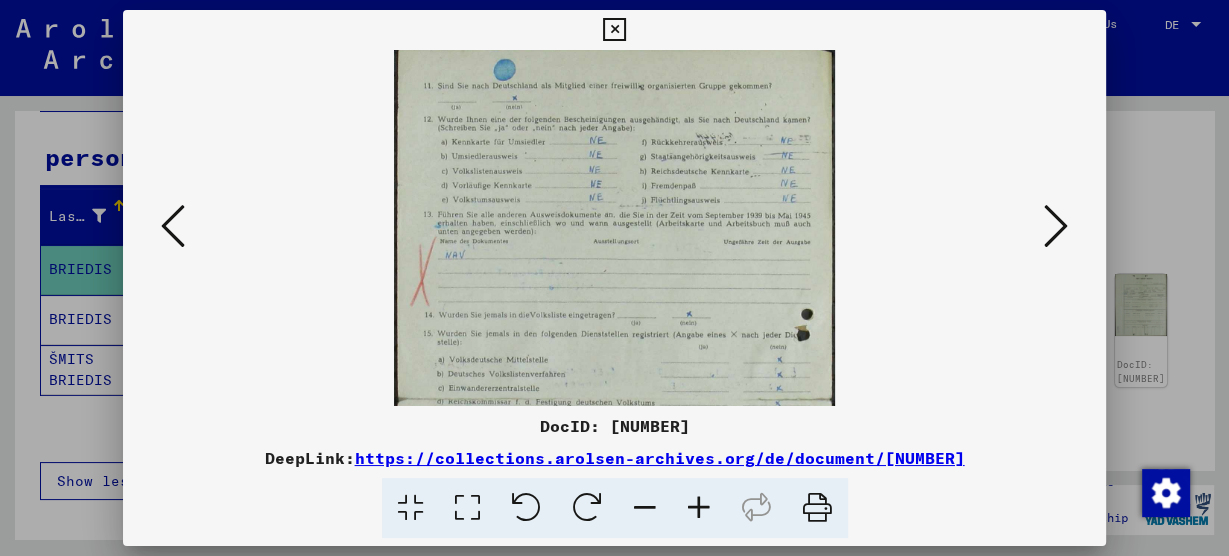 drag, startPoint x: 657, startPoint y: 333, endPoint x: 666, endPoint y: 297, distance: 37.107952 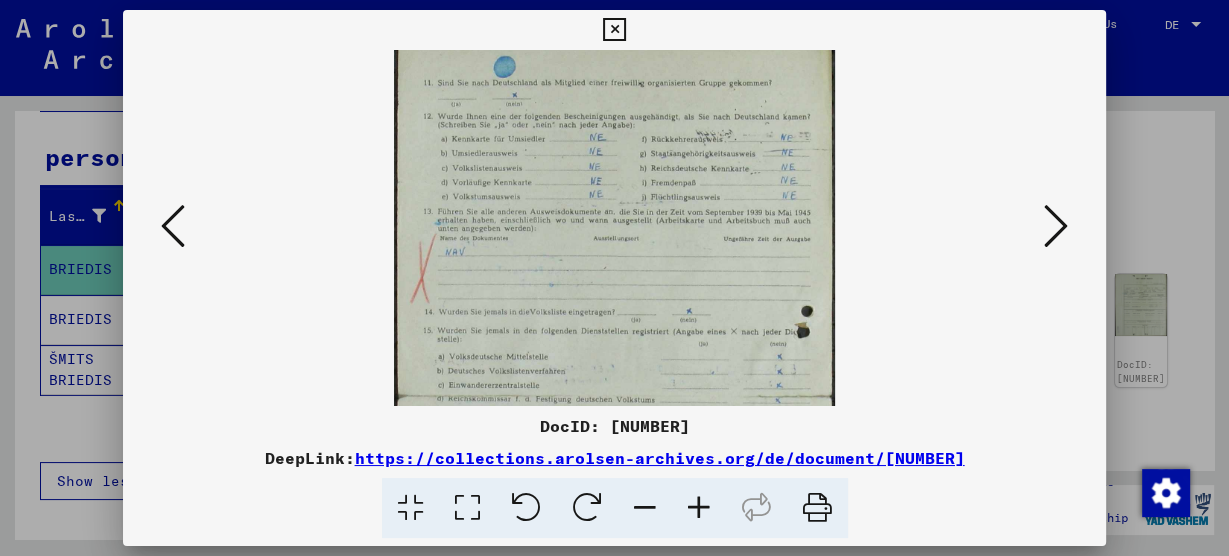 click at bounding box center (614, 396) 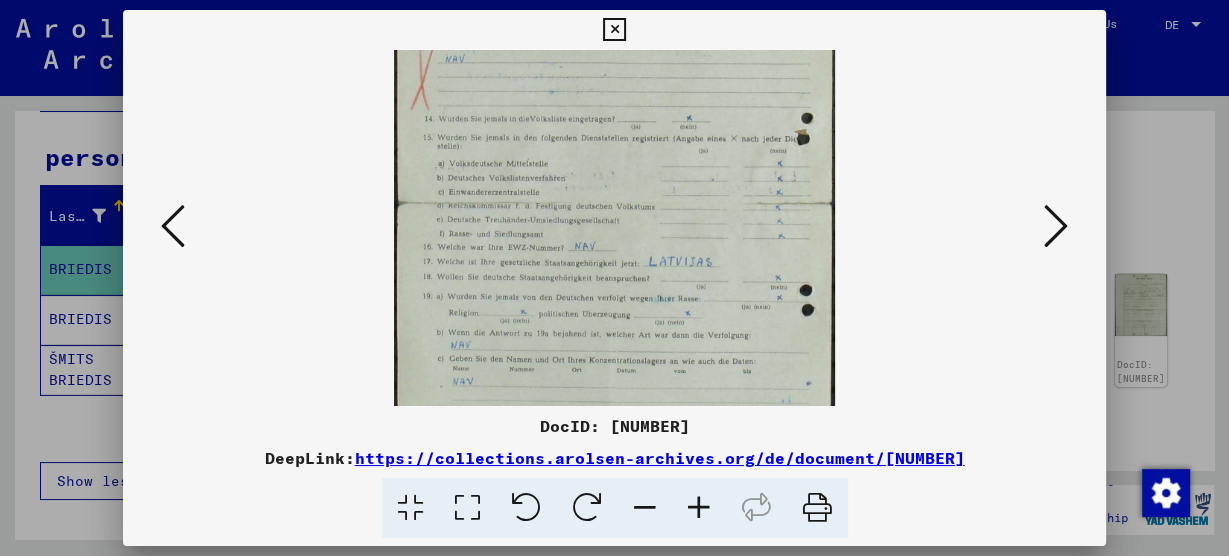 drag, startPoint x: 682, startPoint y: 188, endPoint x: 685, endPoint y: 93, distance: 95.047356 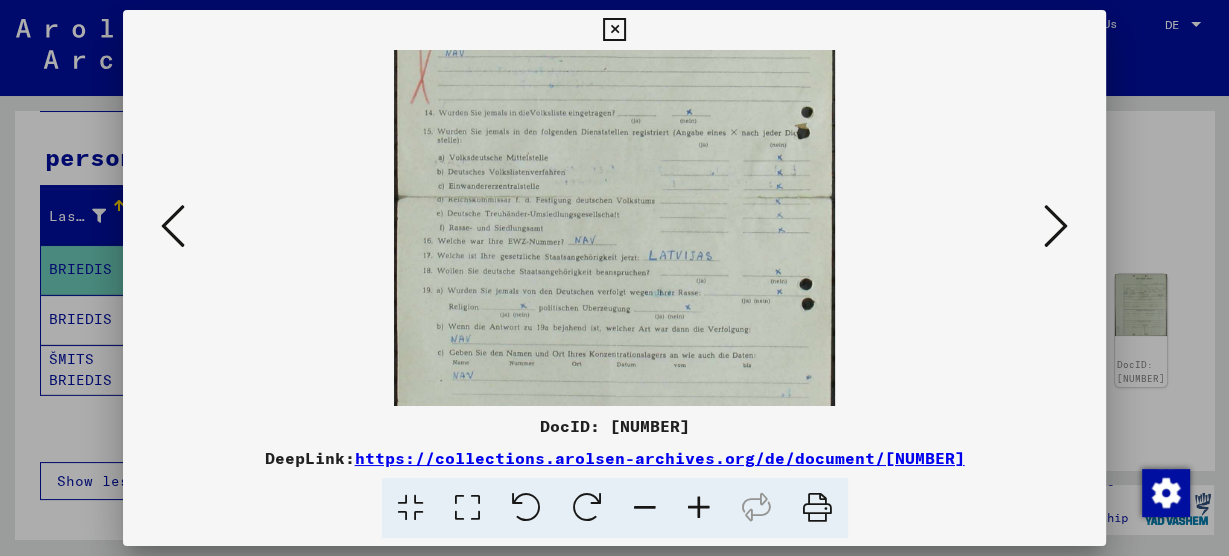 click at bounding box center [614, 197] 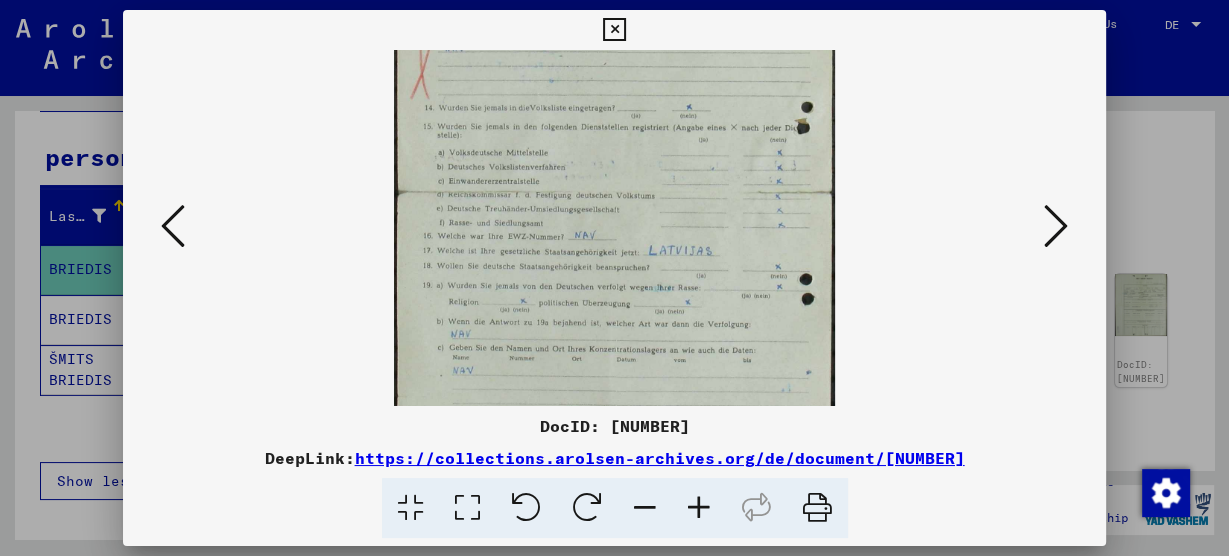 click at bounding box center [1056, 226] 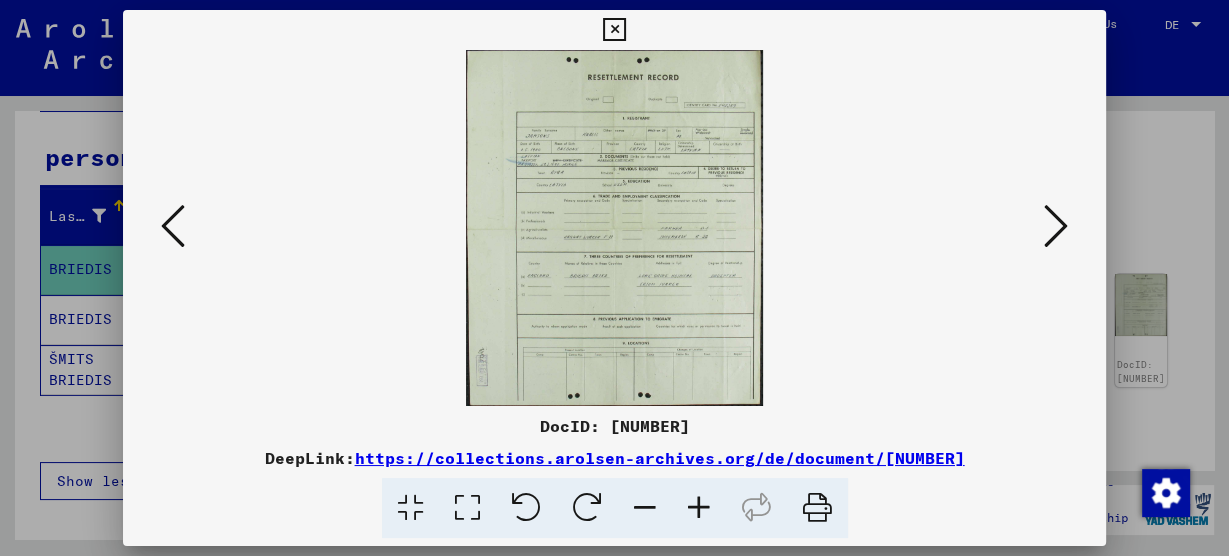 click at bounding box center (699, 508) 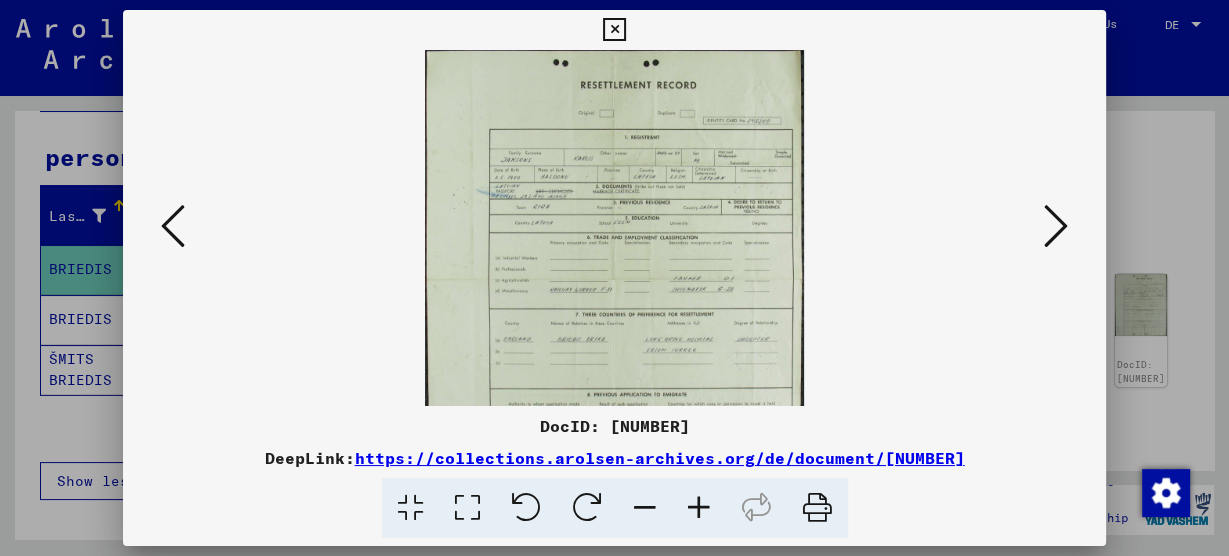 click at bounding box center [699, 508] 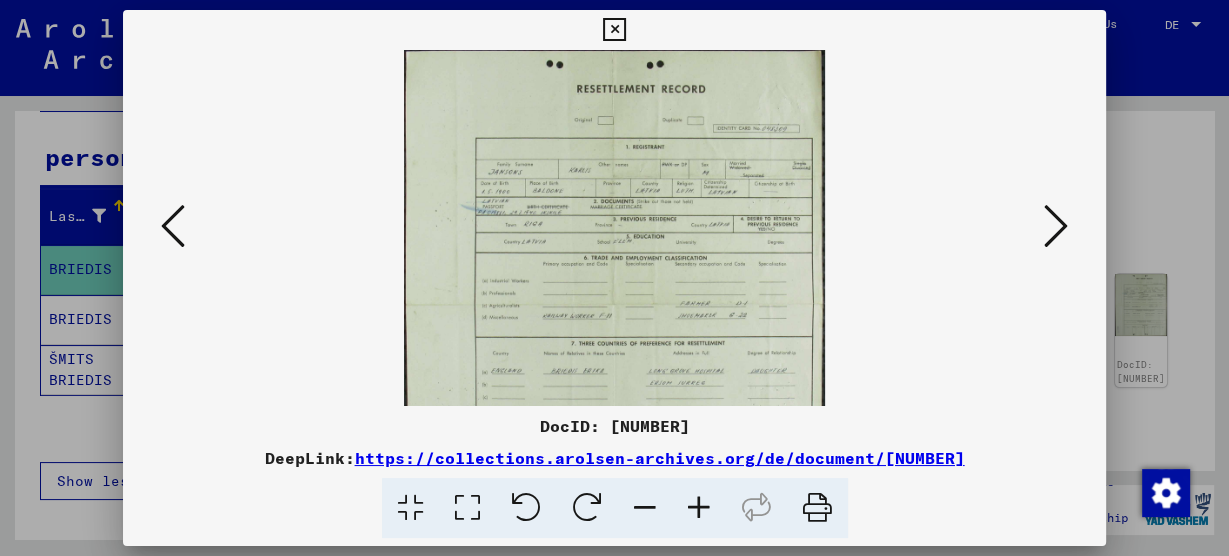 click at bounding box center (699, 508) 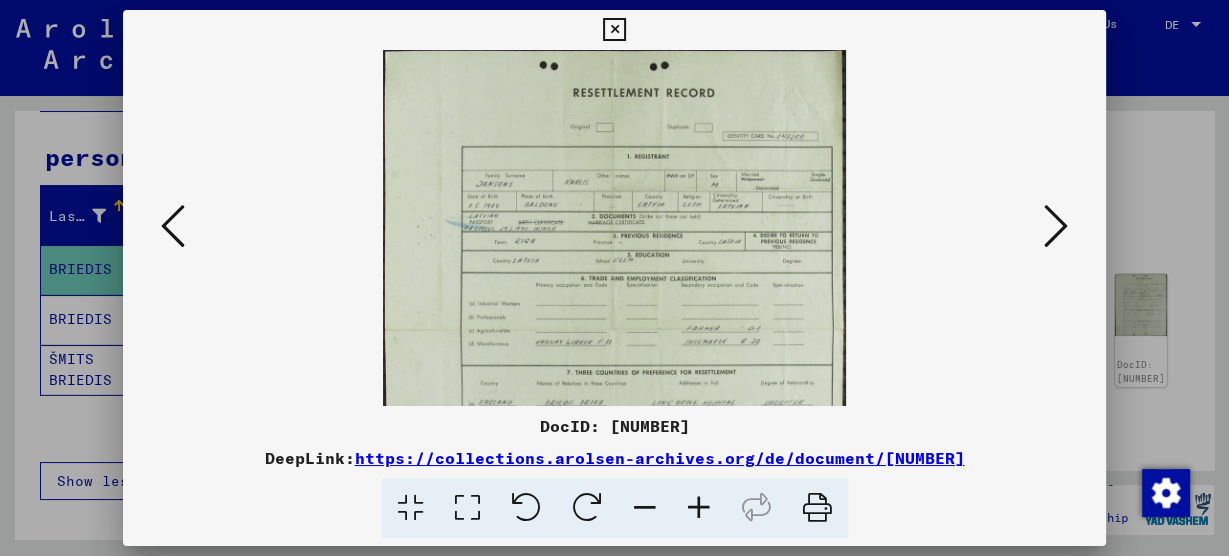 click at bounding box center [699, 508] 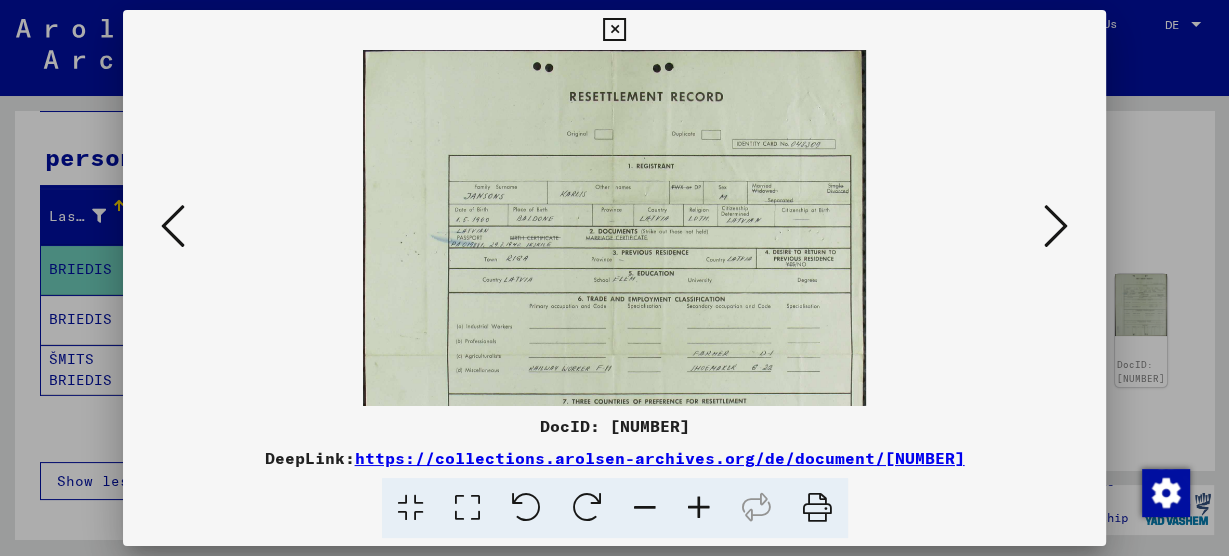 click at bounding box center [699, 508] 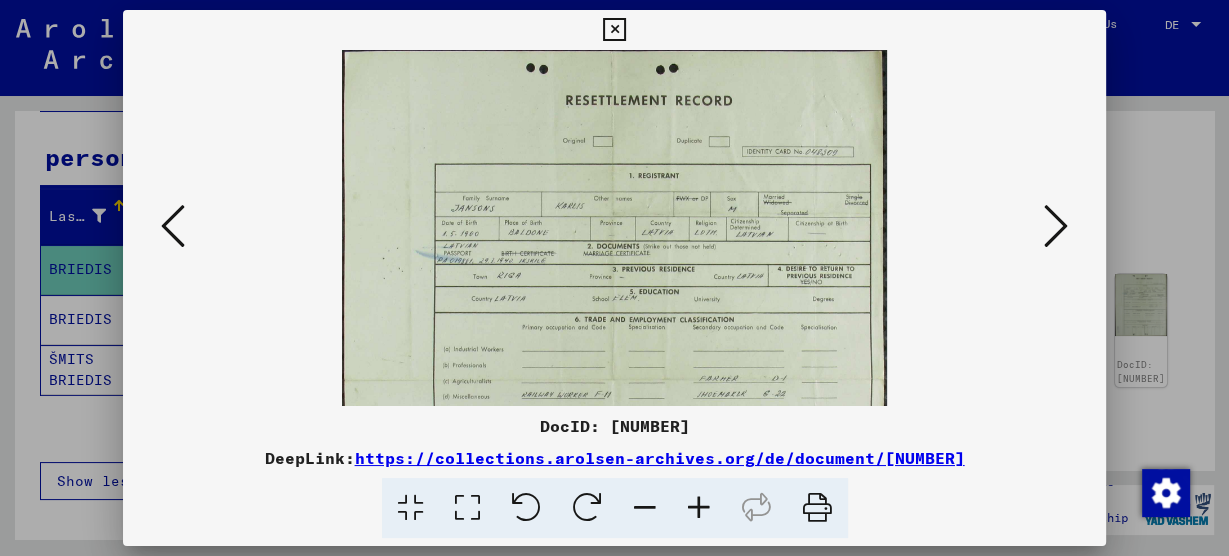 click at bounding box center (699, 508) 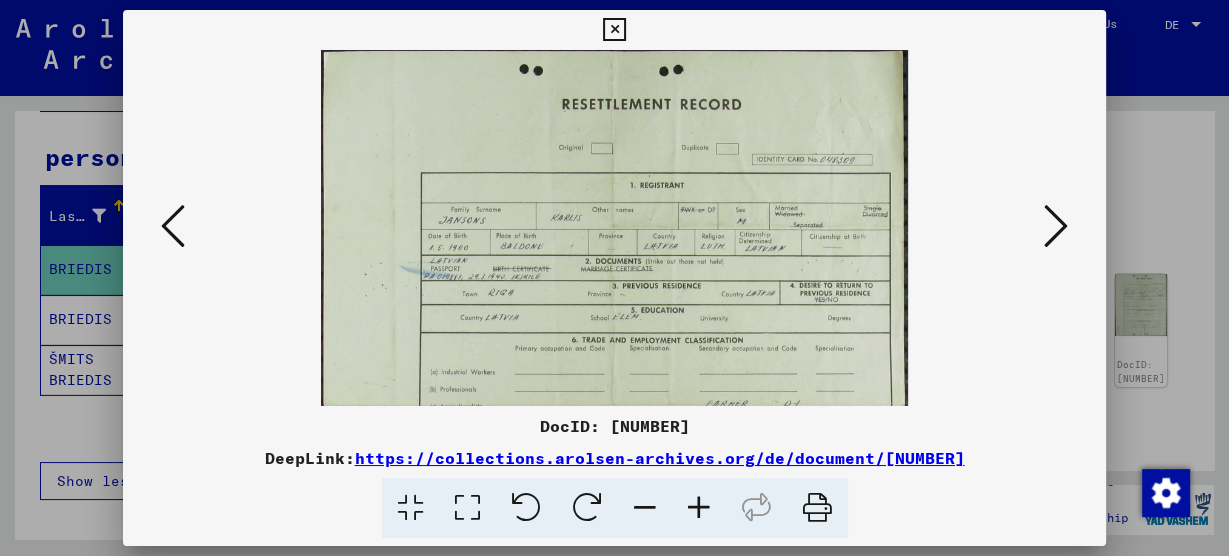 click at bounding box center [614, 403] 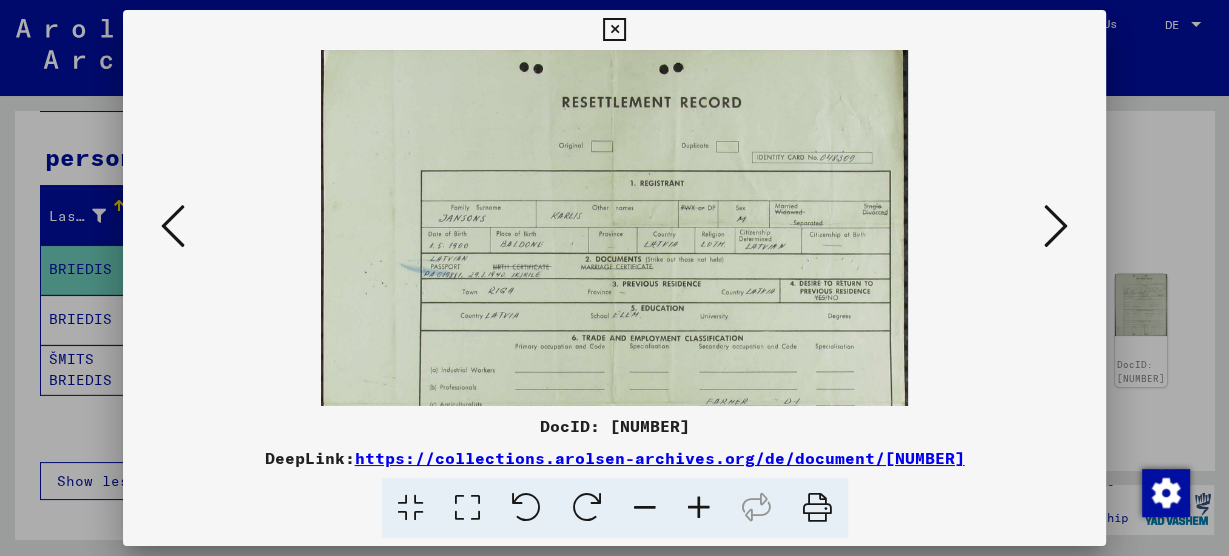 click at bounding box center (614, 401) 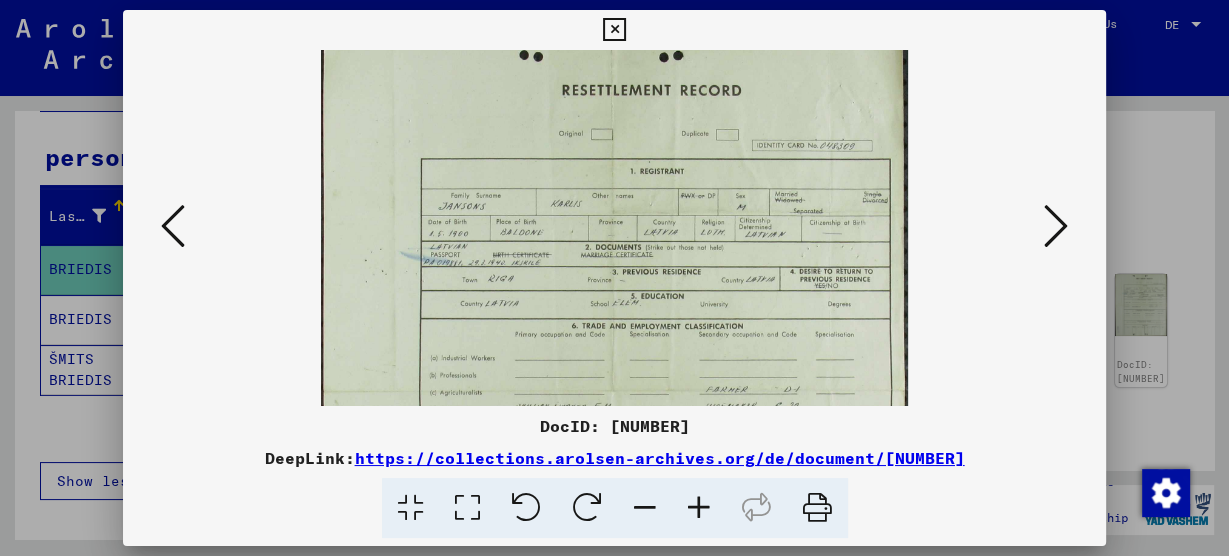 click at bounding box center (614, 389) 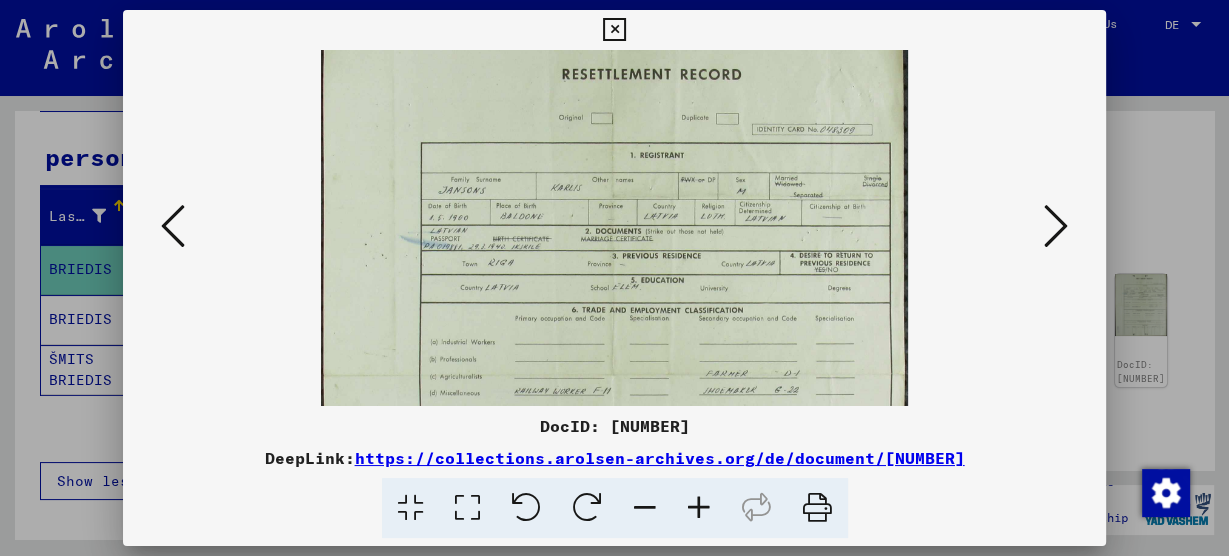 drag, startPoint x: 750, startPoint y: 212, endPoint x: 748, endPoint y: 138, distance: 74.02702 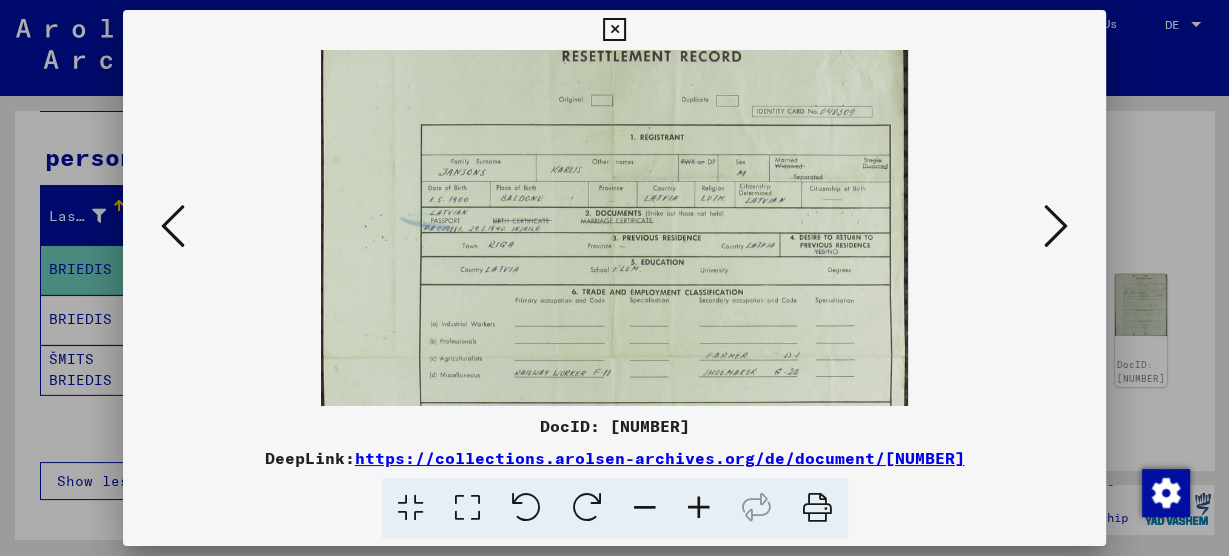 click at bounding box center (614, 355) 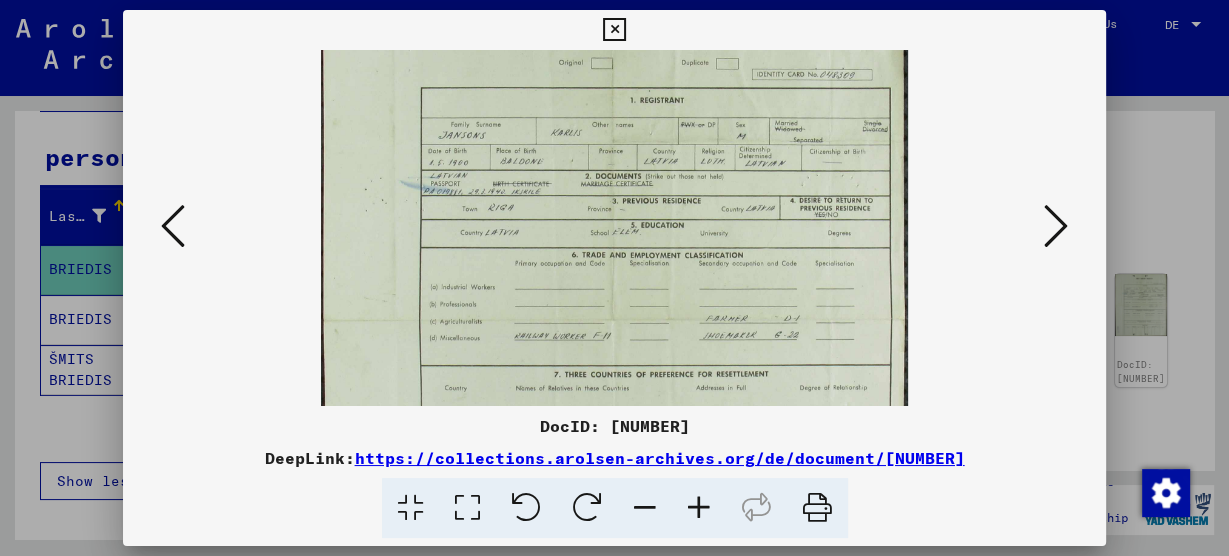 click at bounding box center [614, 318] 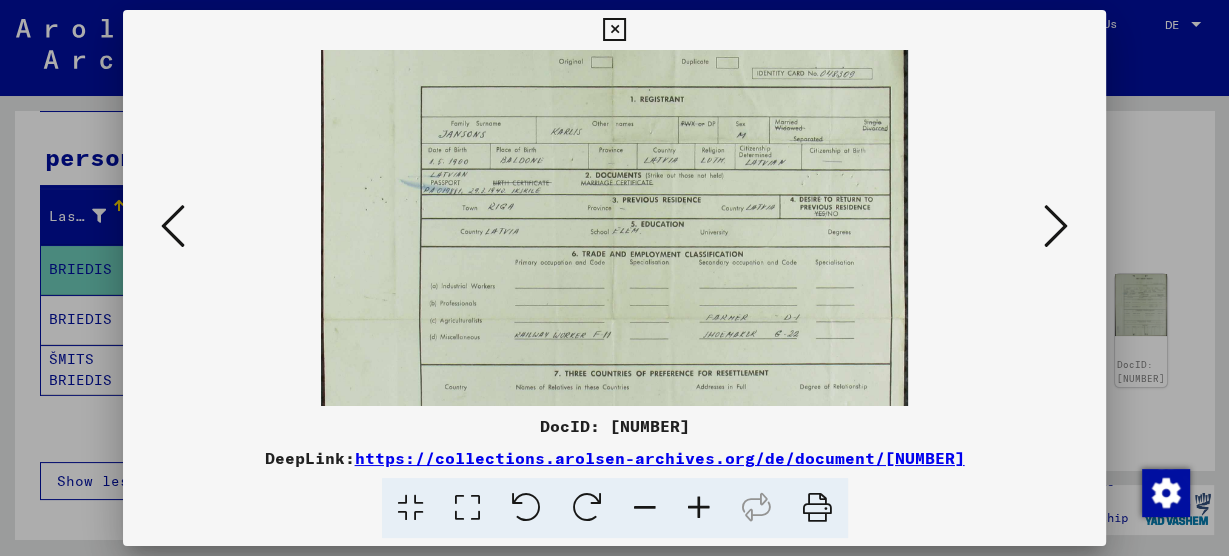 click at bounding box center (614, 317) 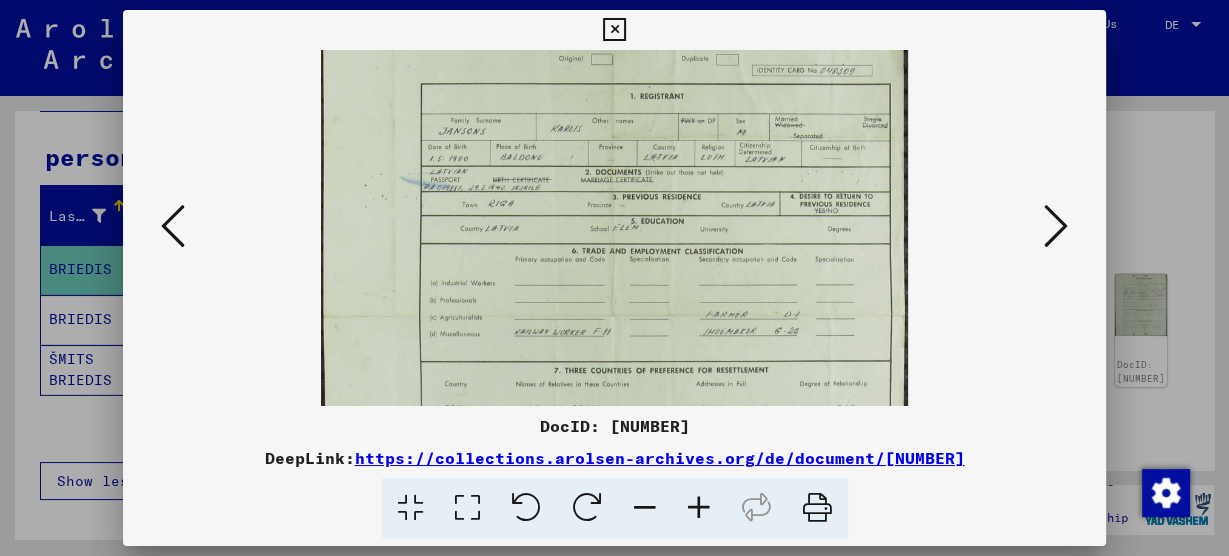 click at bounding box center (614, 314) 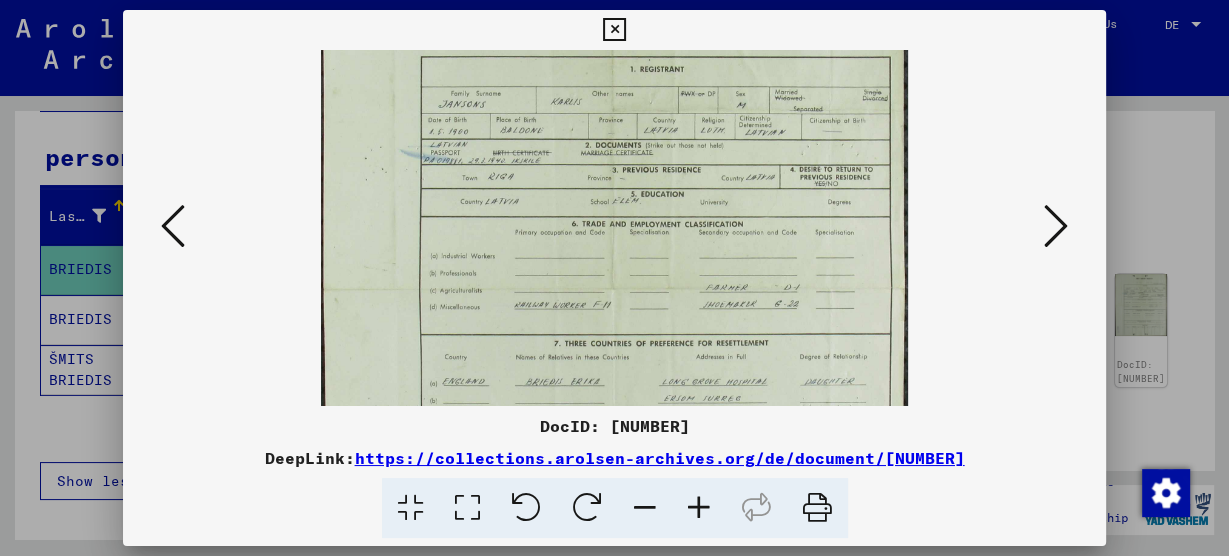 click on "DocID: [NUMBER] DeepLink:  https://collections.arolsen-archives.org/de/document/[NUMBER]" at bounding box center (614, 274) 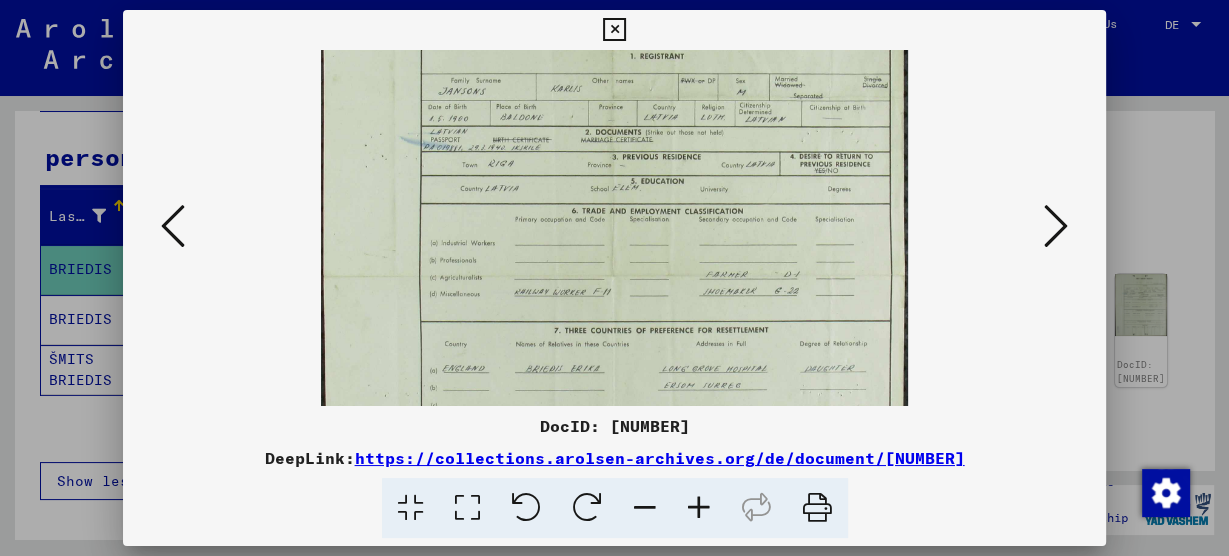 click at bounding box center [614, 274] 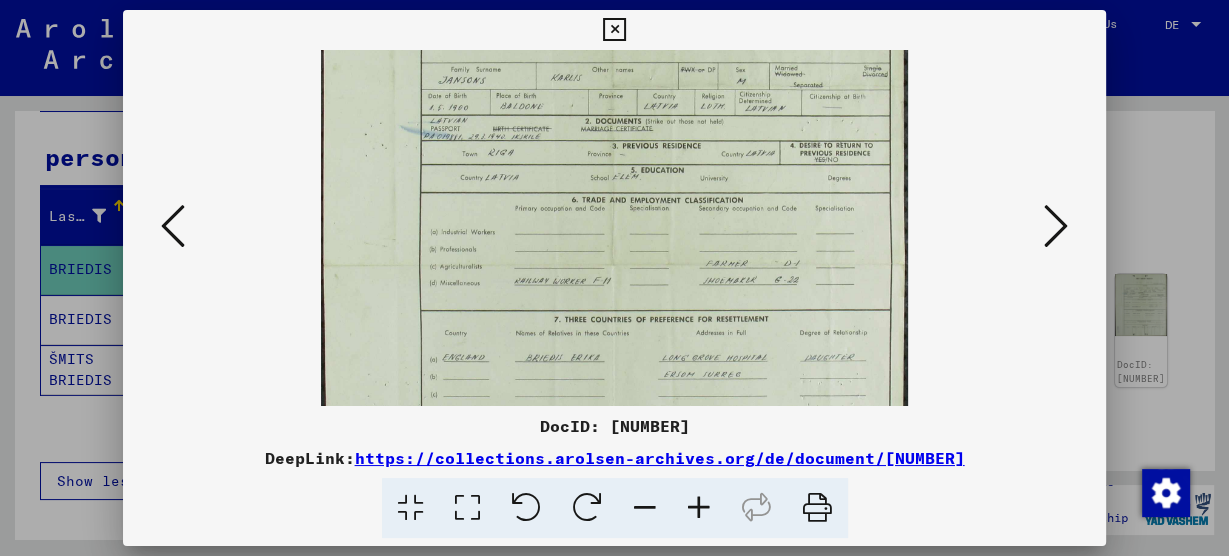 click at bounding box center [614, 263] 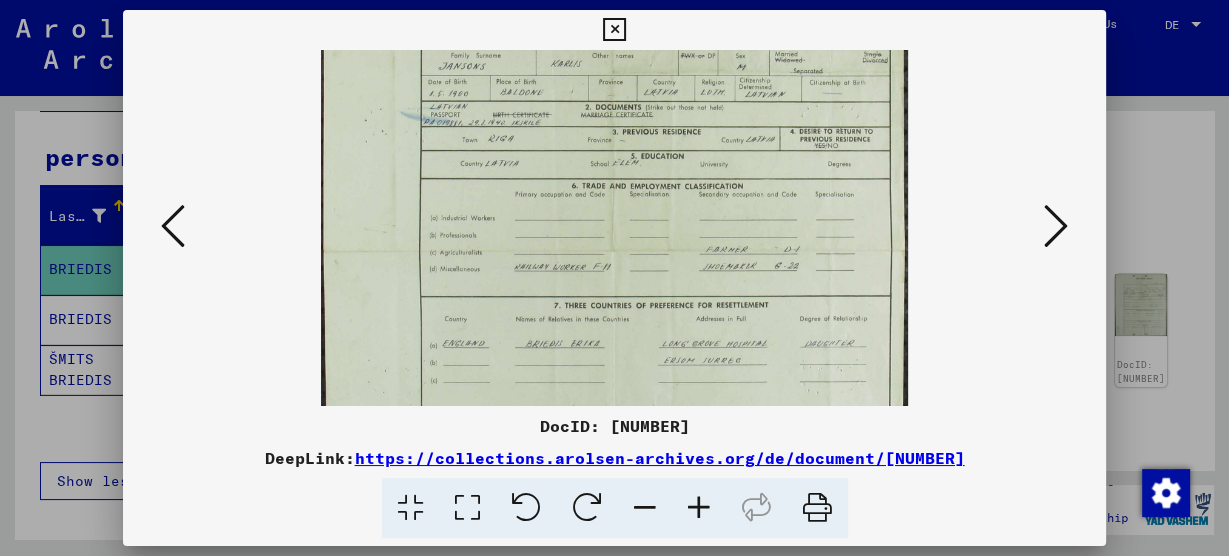 click at bounding box center [614, 249] 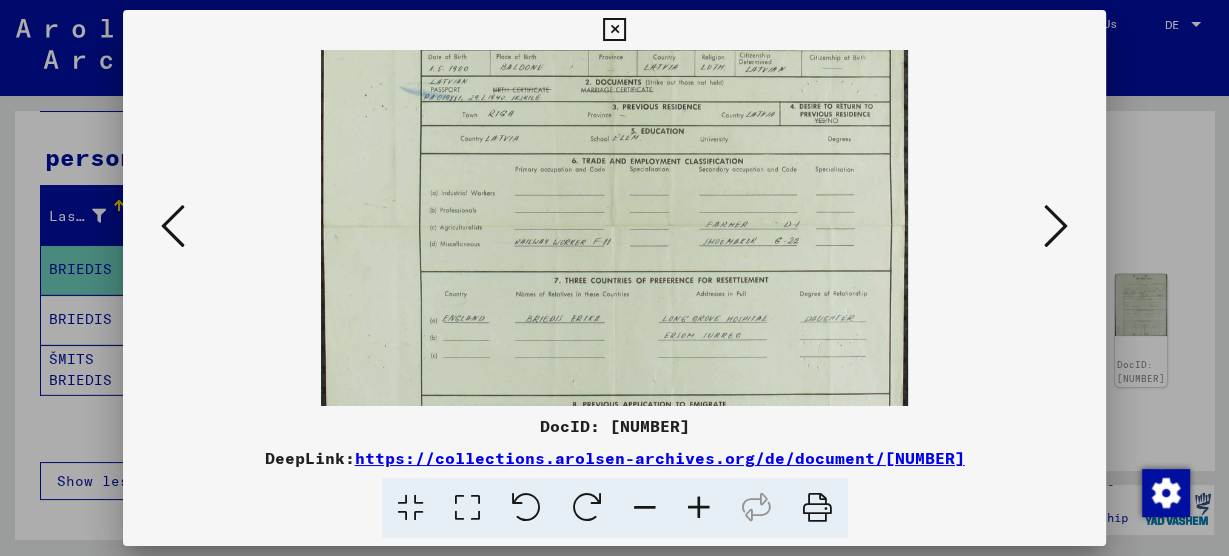 click at bounding box center [614, 224] 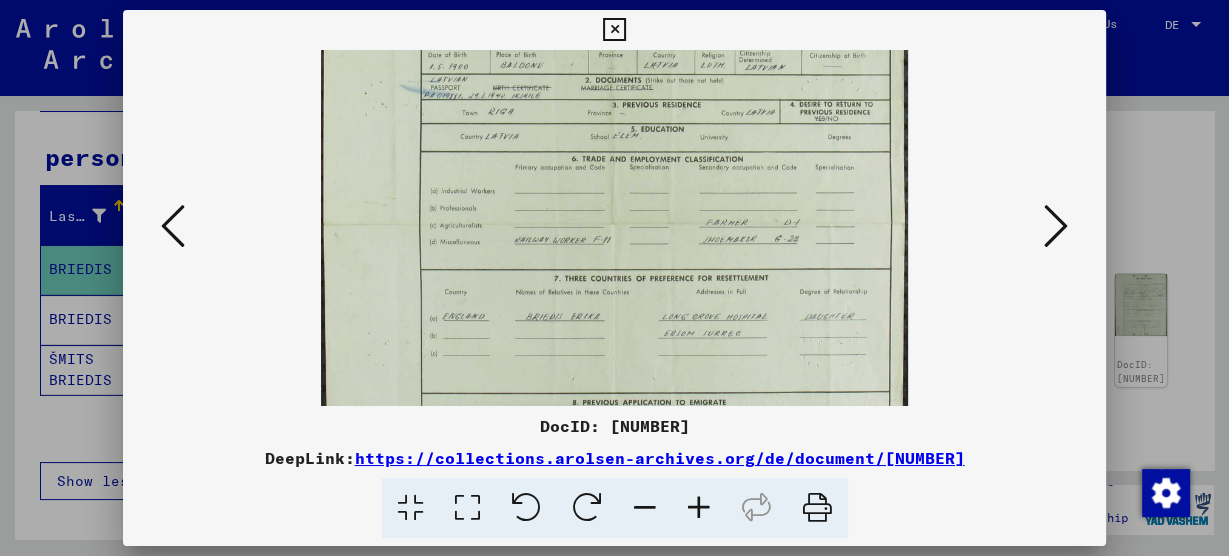 click at bounding box center [614, 222] 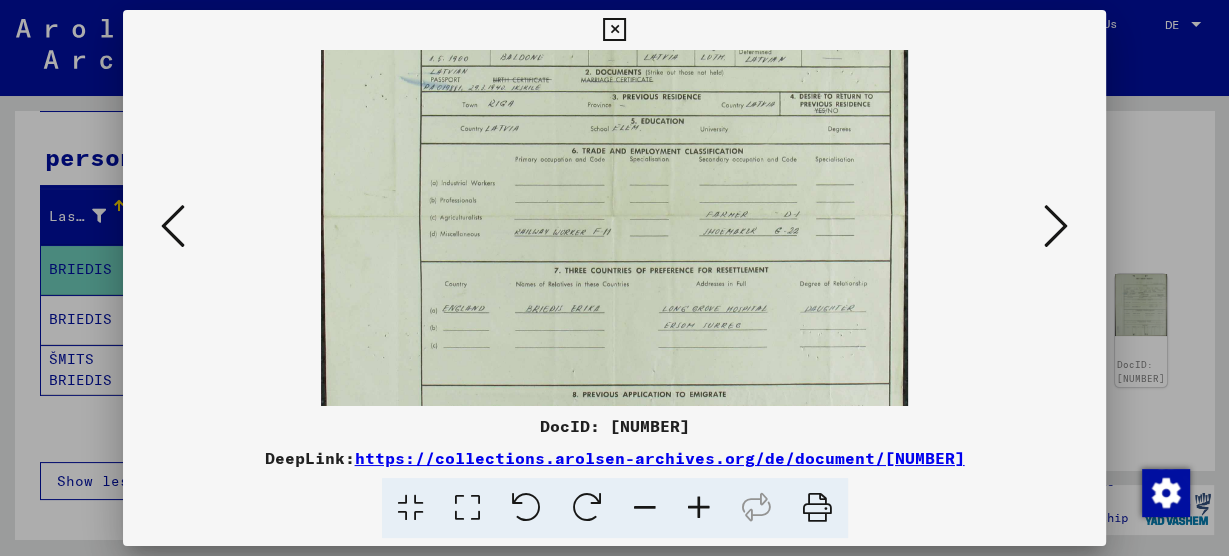 click at bounding box center (614, 214) 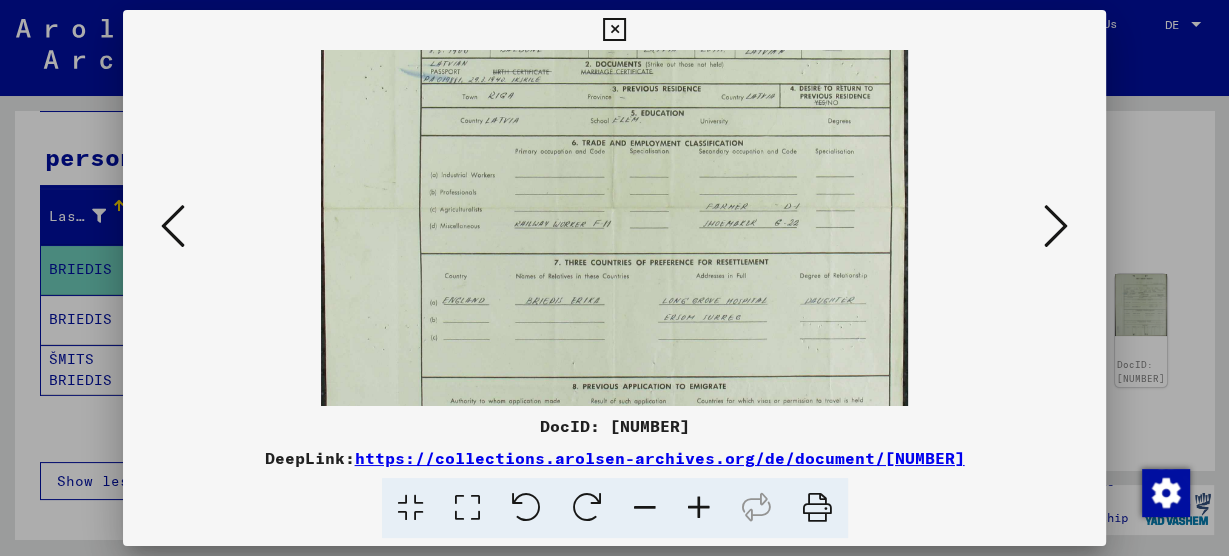 click at bounding box center (614, 206) 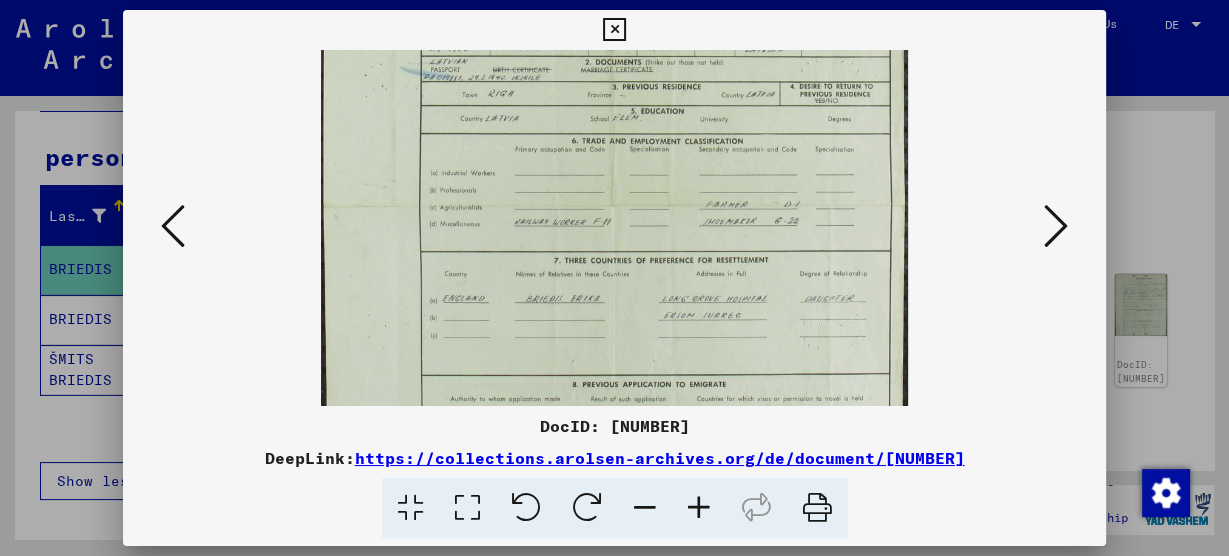 click at bounding box center (614, 204) 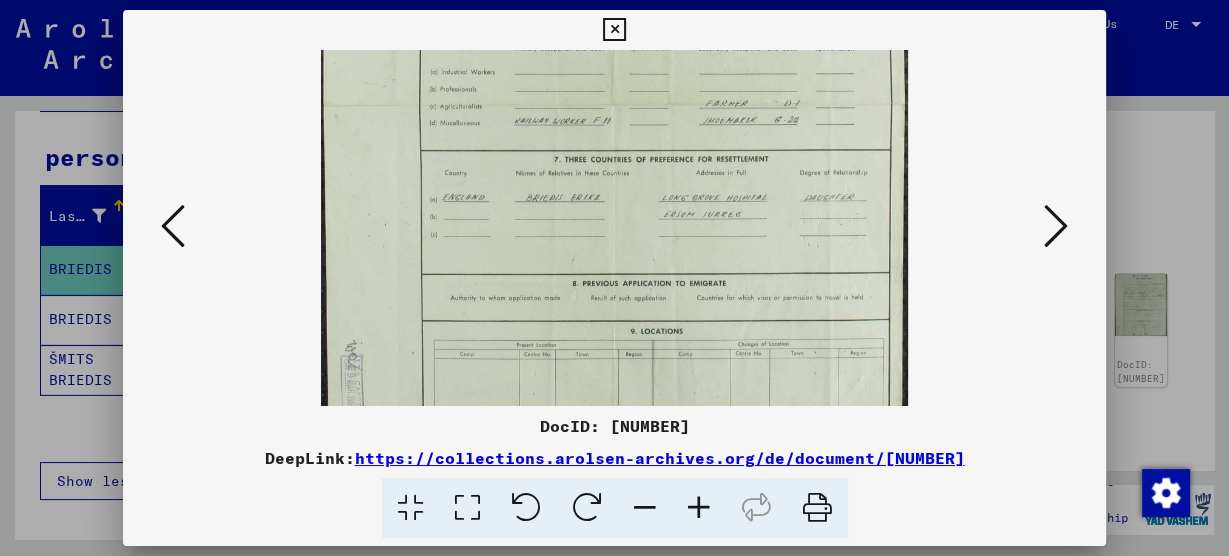 drag, startPoint x: 646, startPoint y: 204, endPoint x: 654, endPoint y: 161, distance: 43.737854 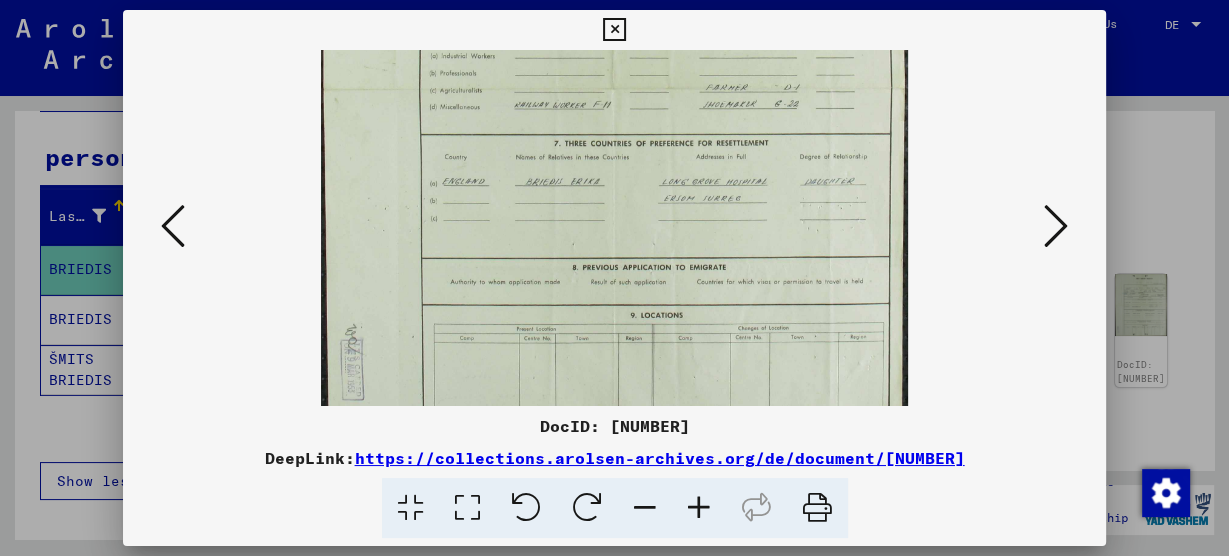 click at bounding box center [614, 87] 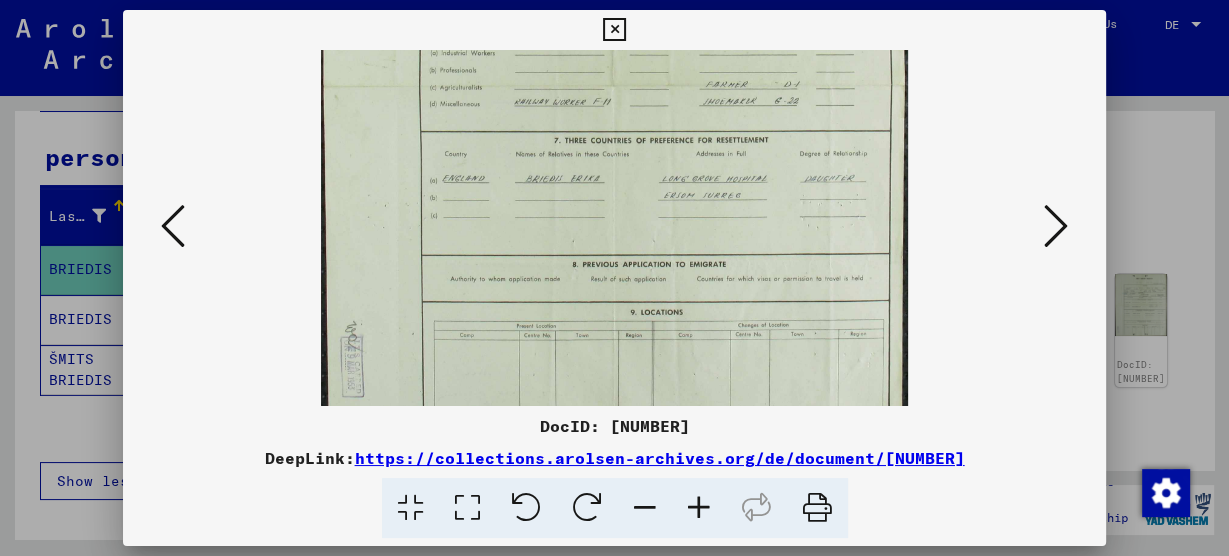 click at bounding box center [614, 84] 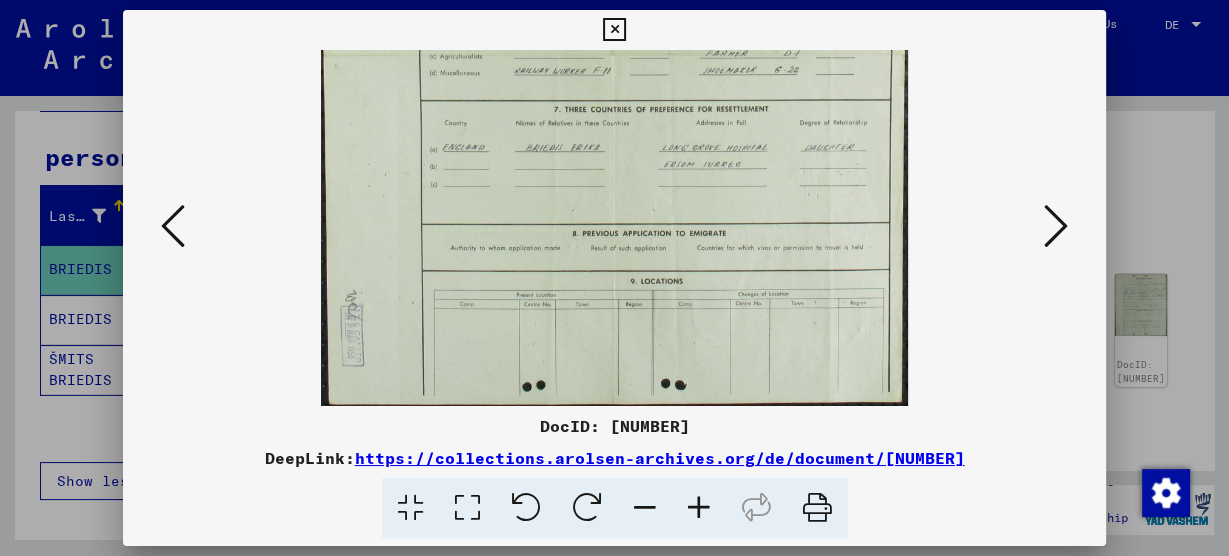 click at bounding box center [614, 53] 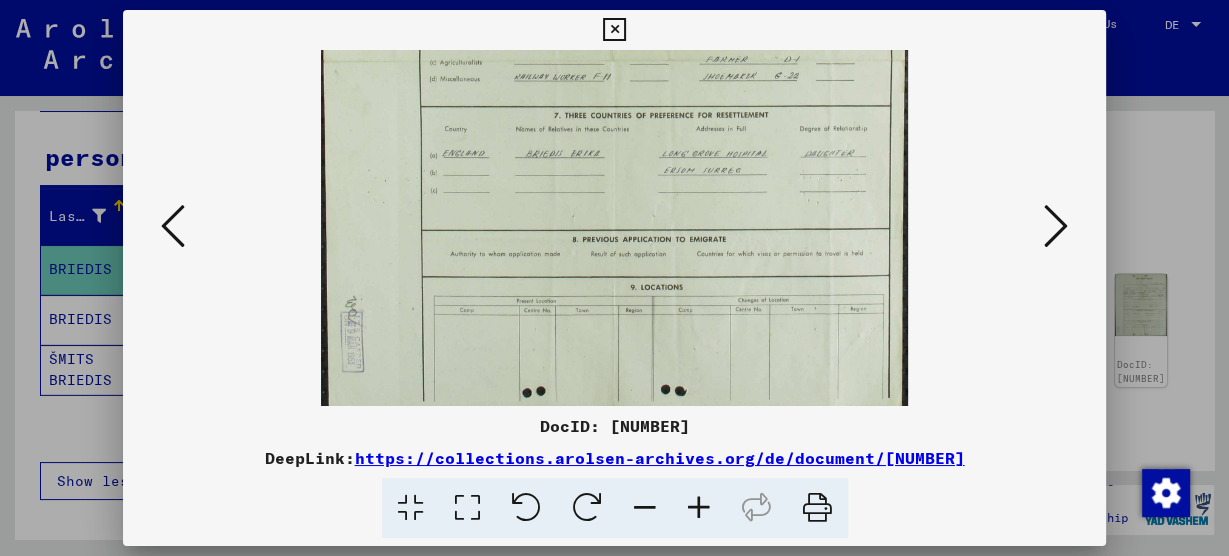 drag, startPoint x: 634, startPoint y: 153, endPoint x: 632, endPoint y: 170, distance: 17.117243 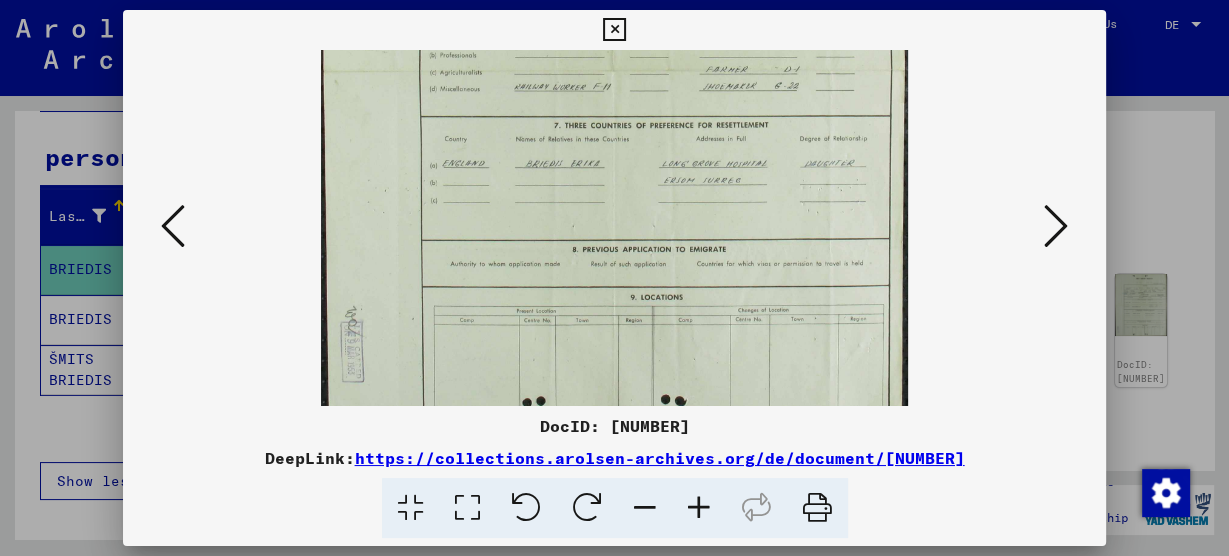 click at bounding box center [614, 69] 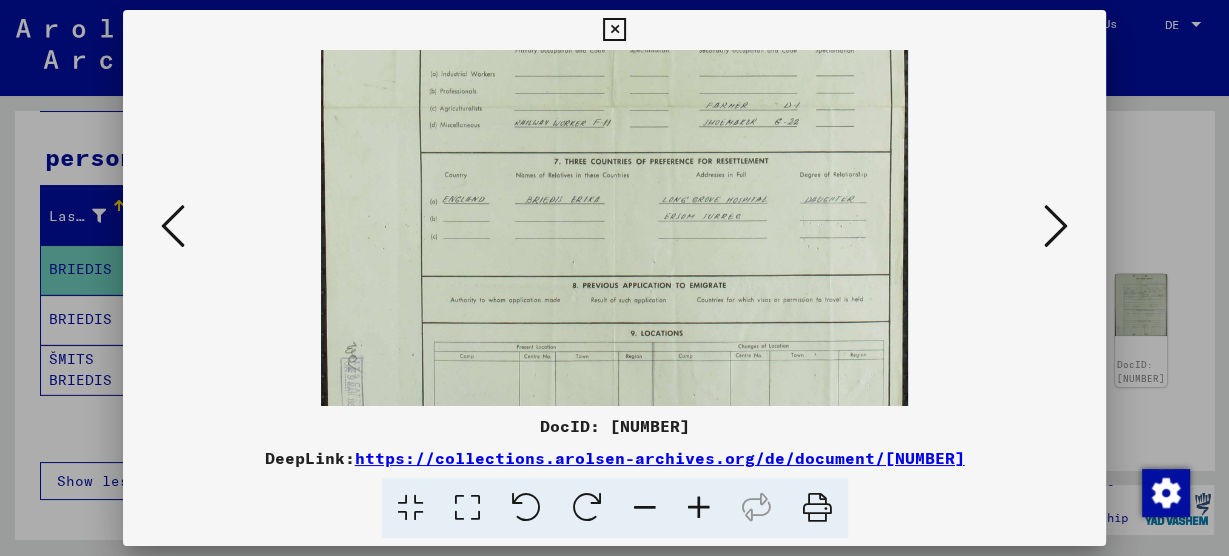 drag, startPoint x: 620, startPoint y: 260, endPoint x: 611, endPoint y: 294, distance: 35.17101 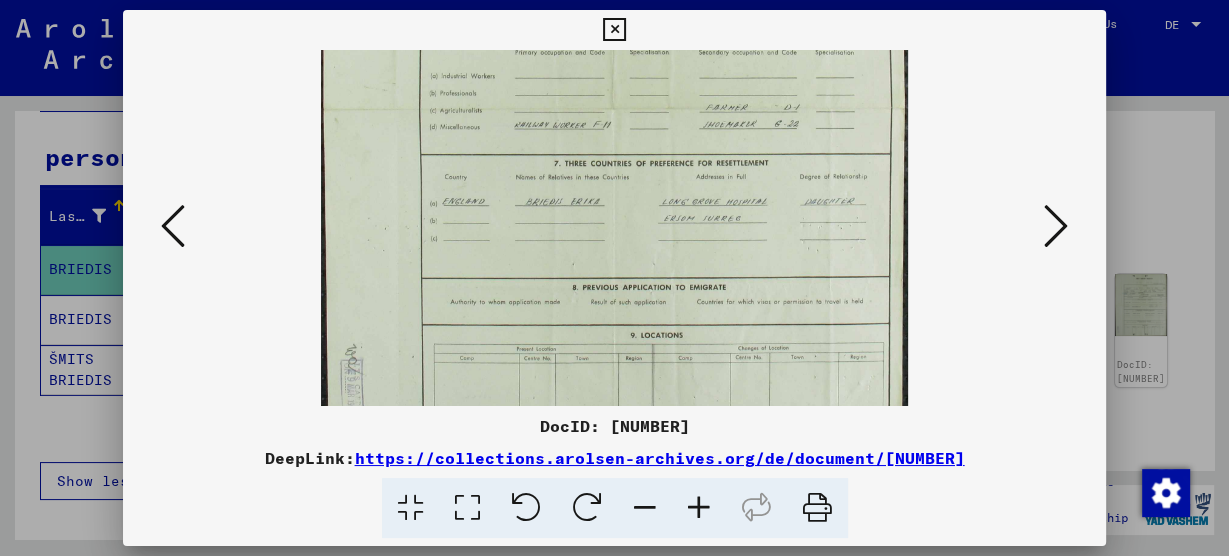 drag, startPoint x: 595, startPoint y: 365, endPoint x: 616, endPoint y: 324, distance: 46.06517 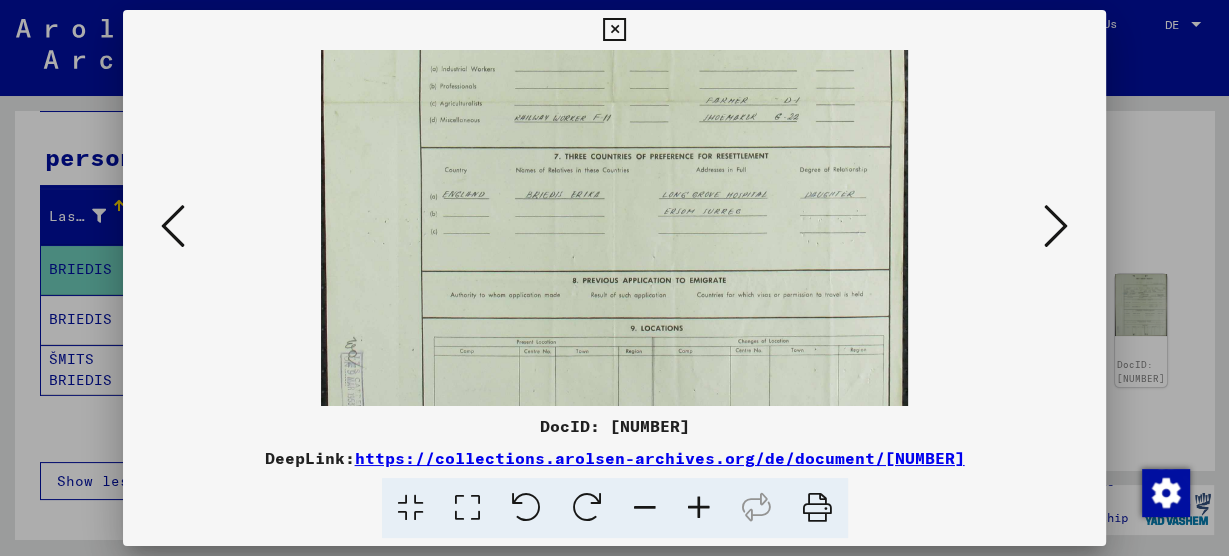 click at bounding box center (614, 100) 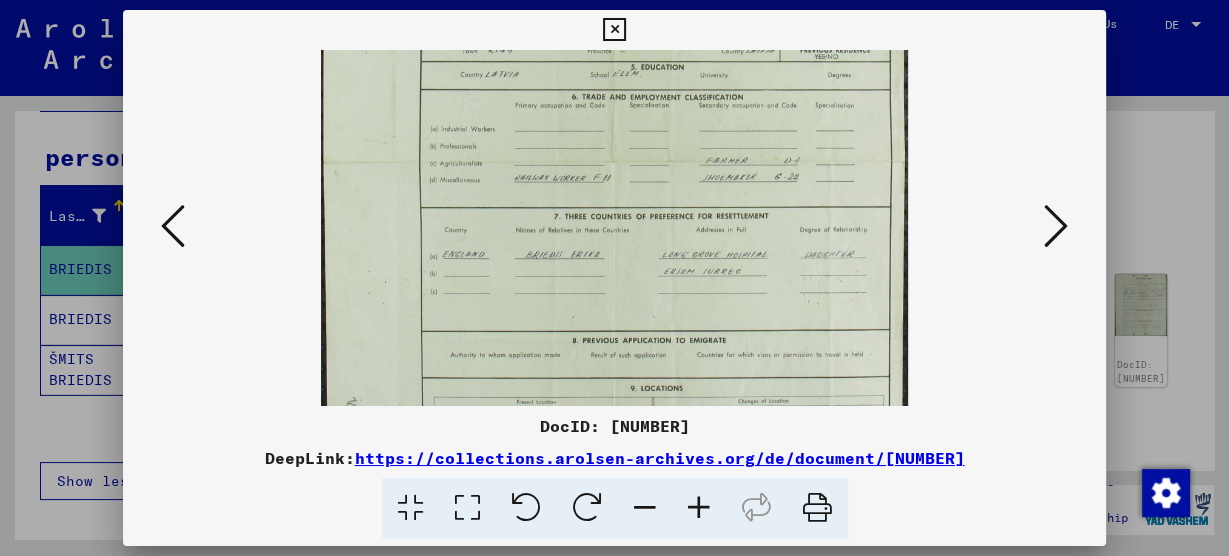 drag, startPoint x: 635, startPoint y: 219, endPoint x: 607, endPoint y: 328, distance: 112.53888 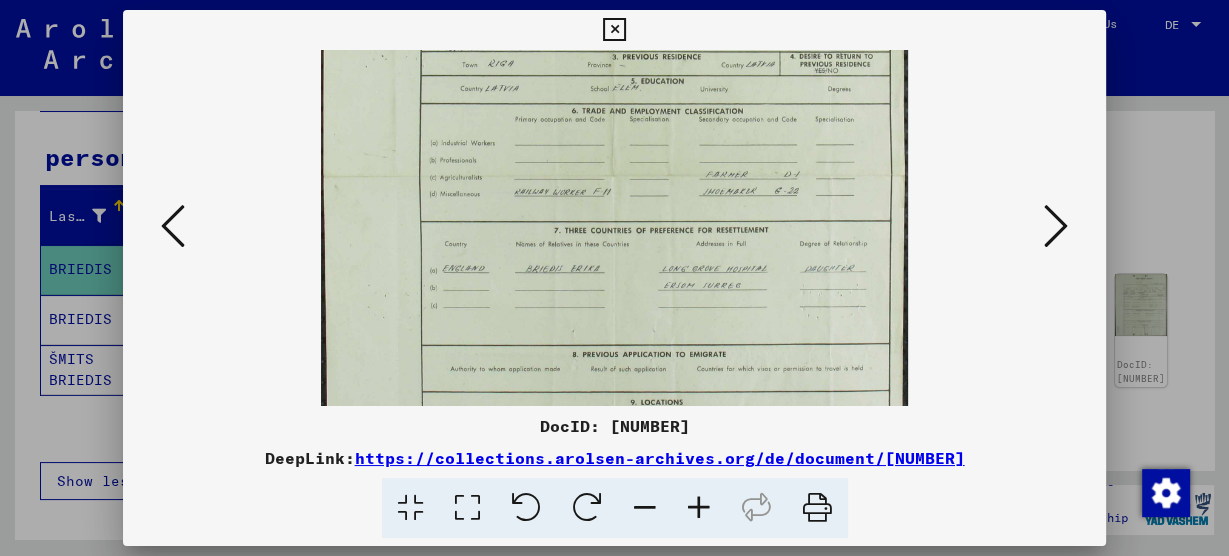 click at bounding box center [614, 174] 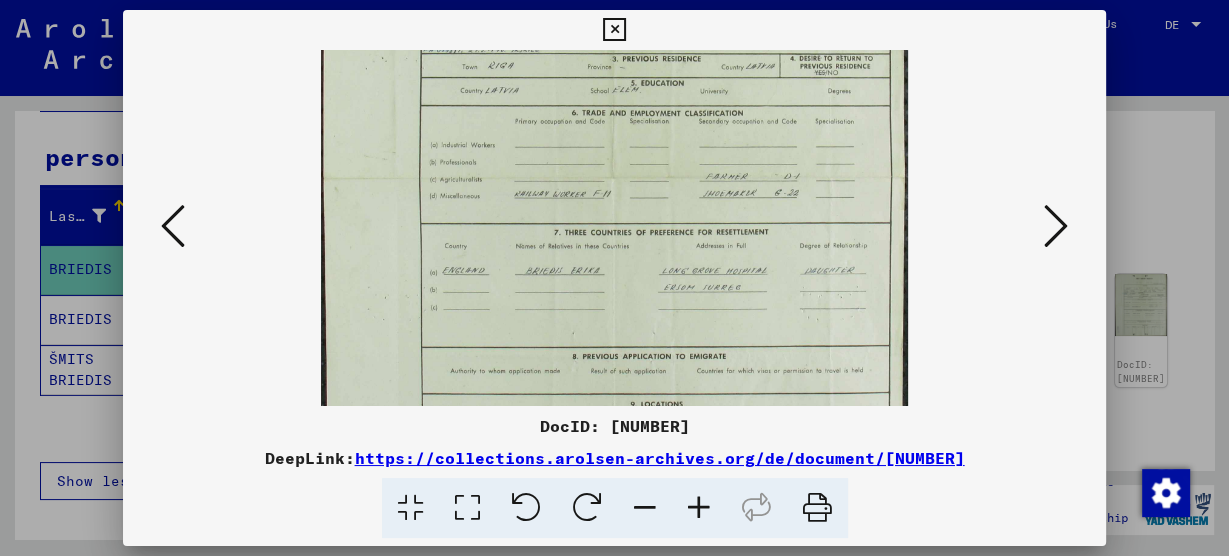 click at bounding box center (614, 176) 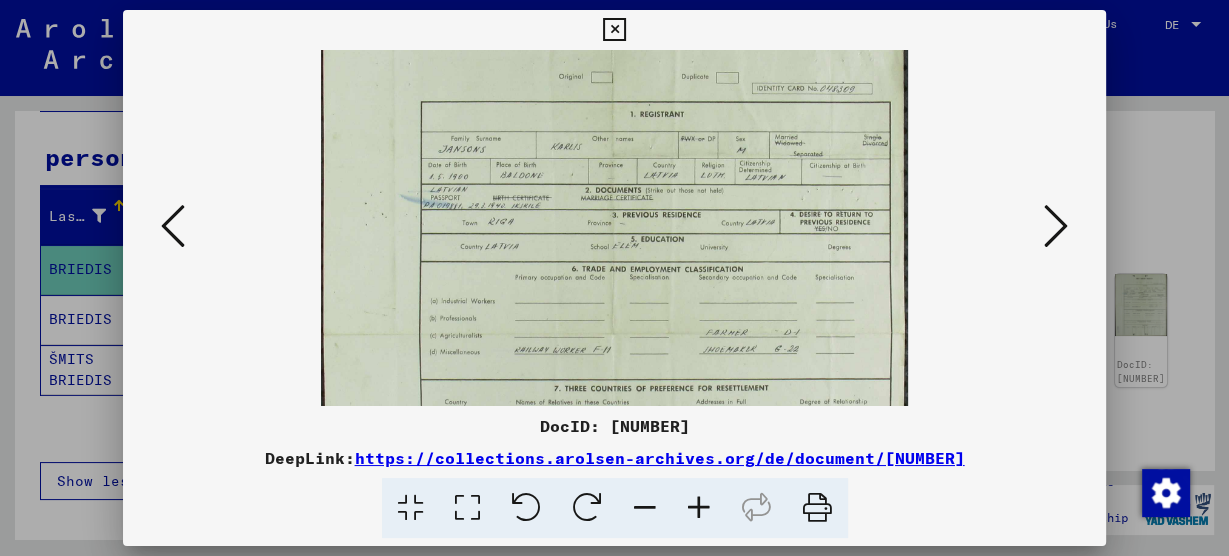 scroll, scrollTop: 63, scrollLeft: 0, axis: vertical 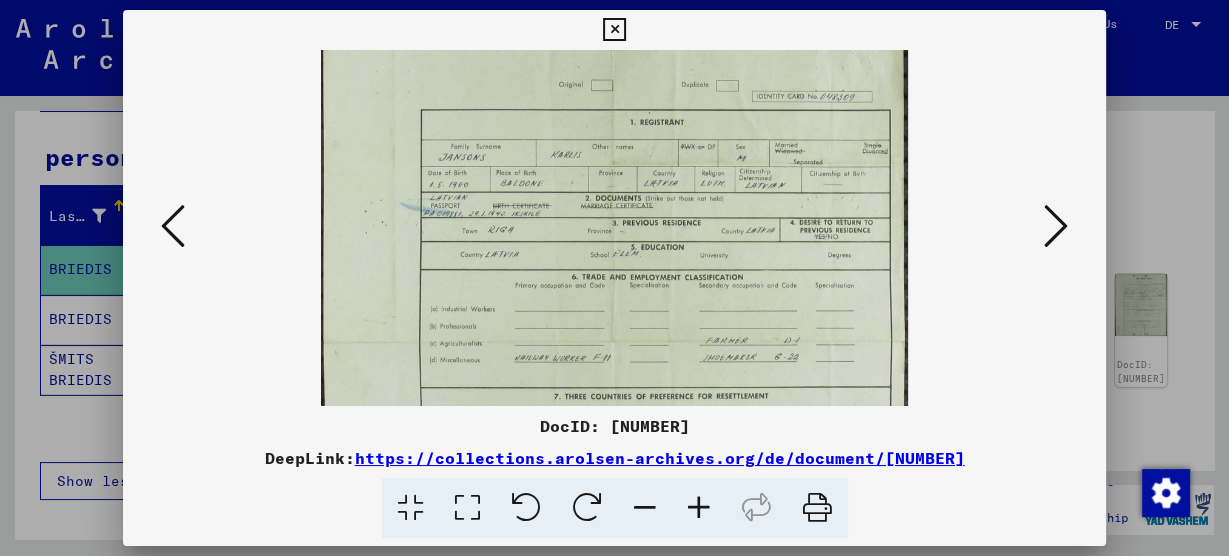 drag, startPoint x: 636, startPoint y: 252, endPoint x: 620, endPoint y: 355, distance: 104.23531 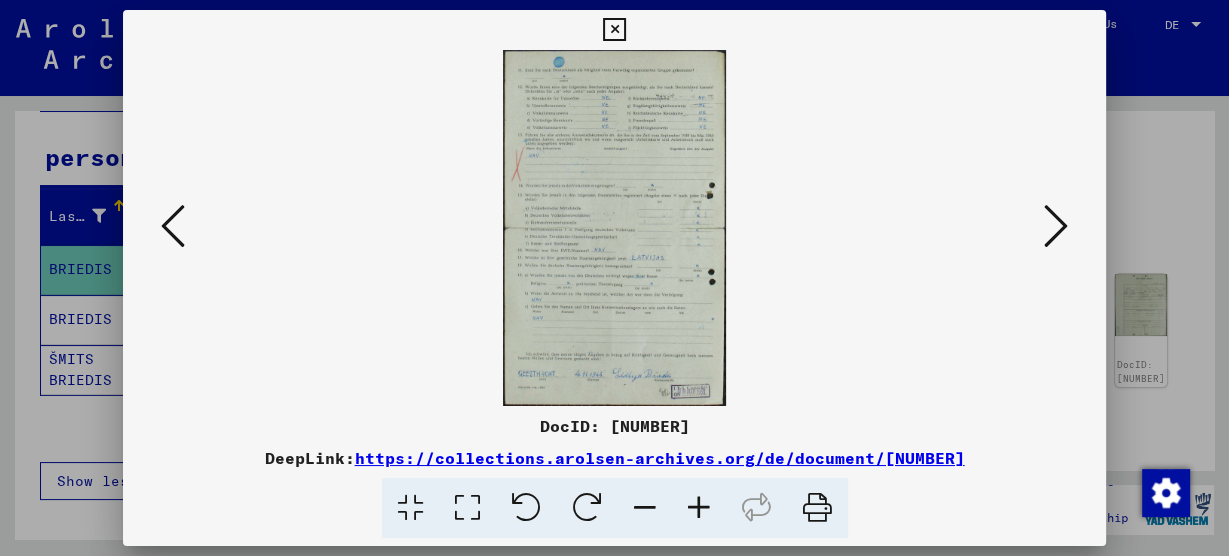 scroll, scrollTop: 0, scrollLeft: 0, axis: both 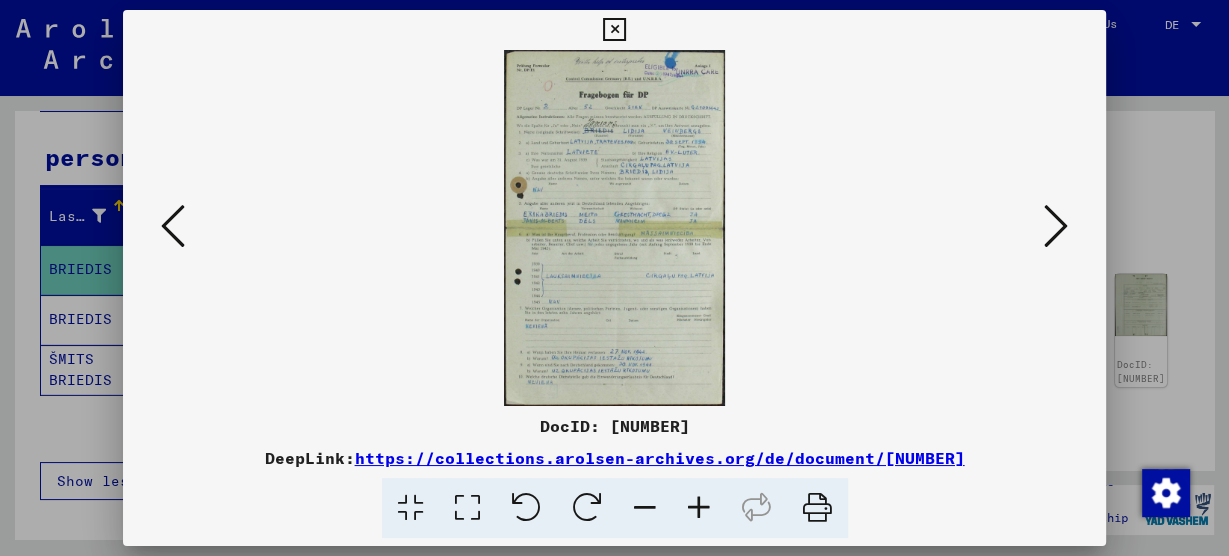 click at bounding box center (699, 508) 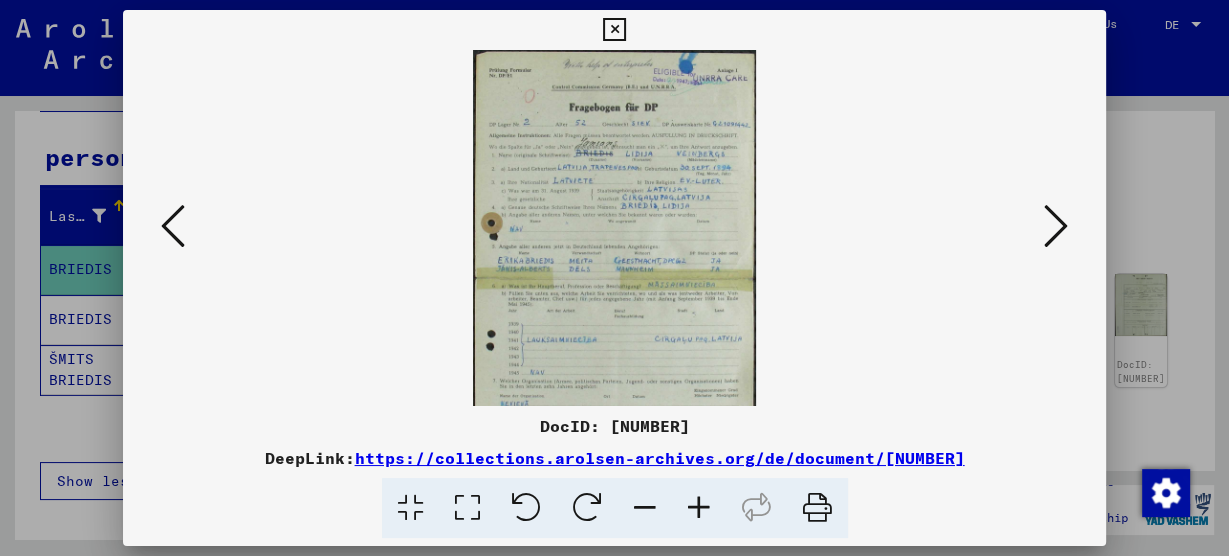click at bounding box center (699, 508) 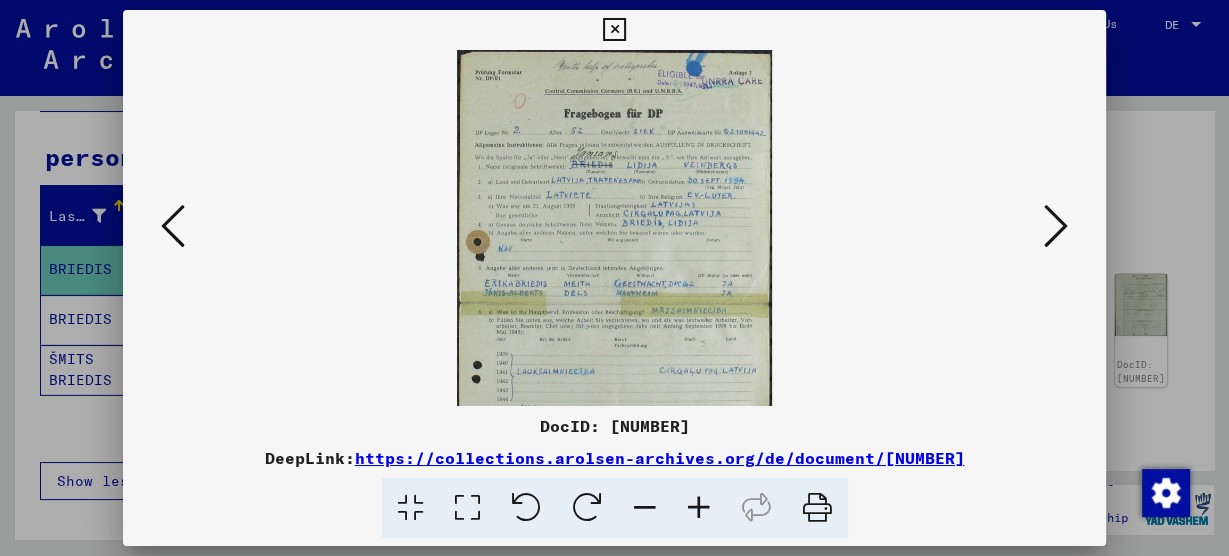 drag, startPoint x: 669, startPoint y: 365, endPoint x: 667, endPoint y: 343, distance: 22.090721 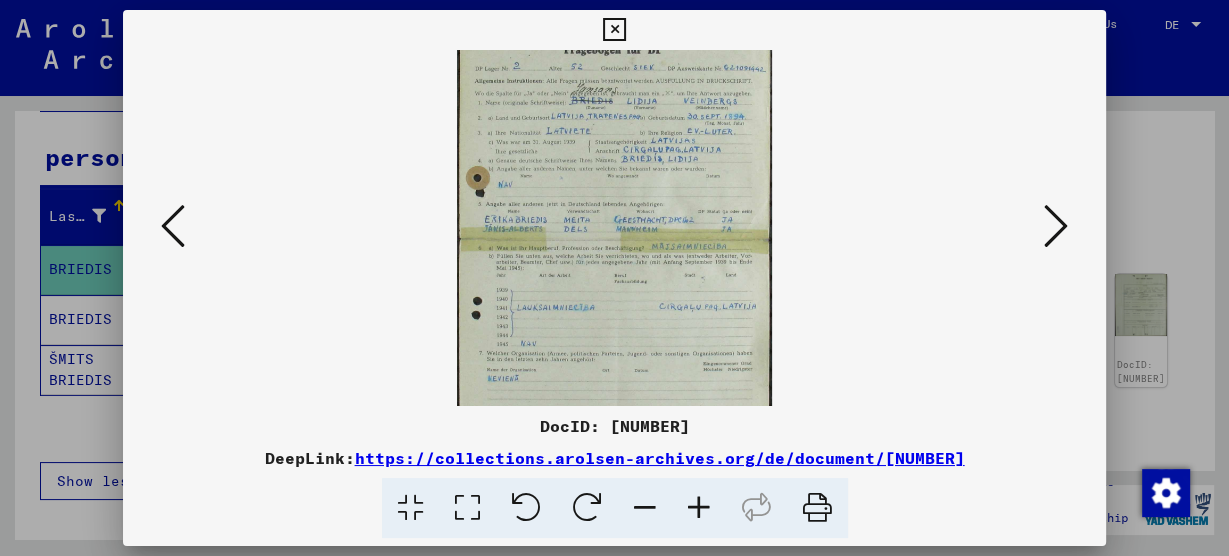 scroll, scrollTop: 40, scrollLeft: 0, axis: vertical 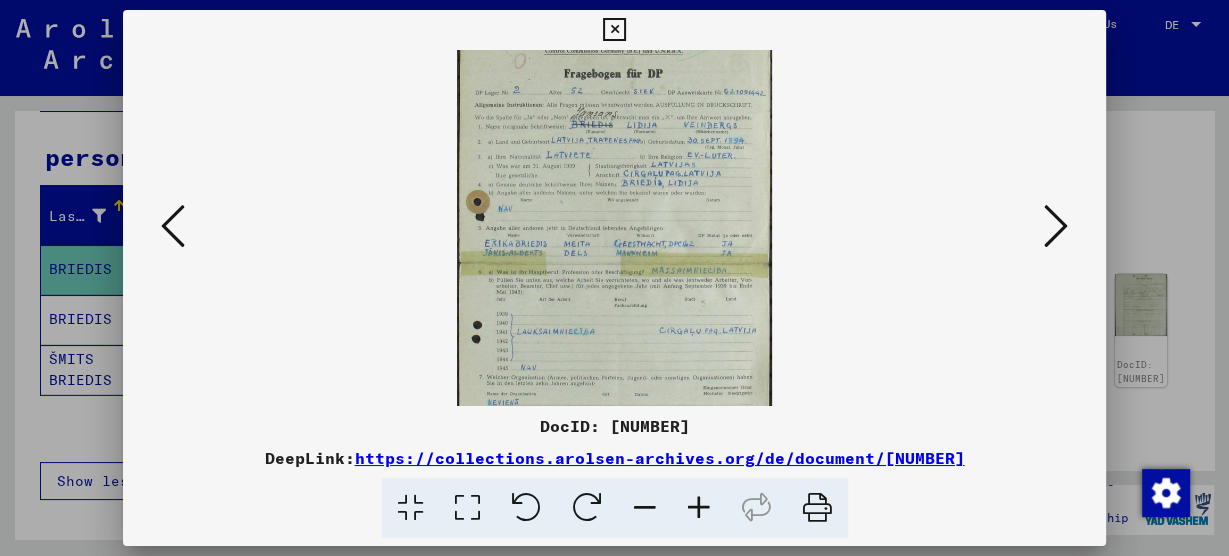 drag, startPoint x: 667, startPoint y: 343, endPoint x: 669, endPoint y: 370, distance: 27.073973 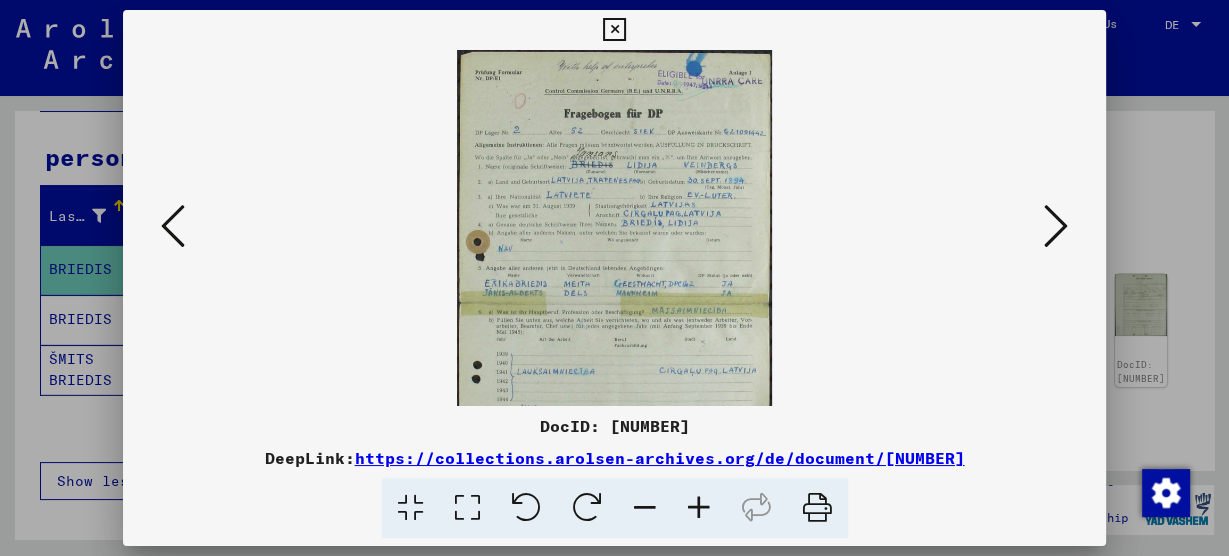 click at bounding box center [614, 303] 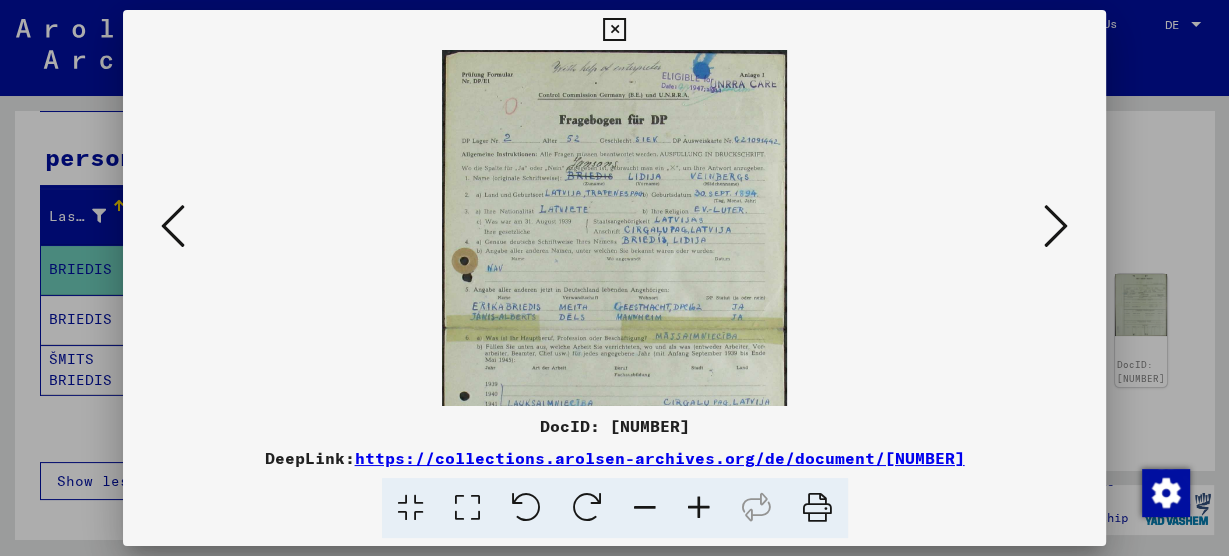 click at bounding box center (699, 508) 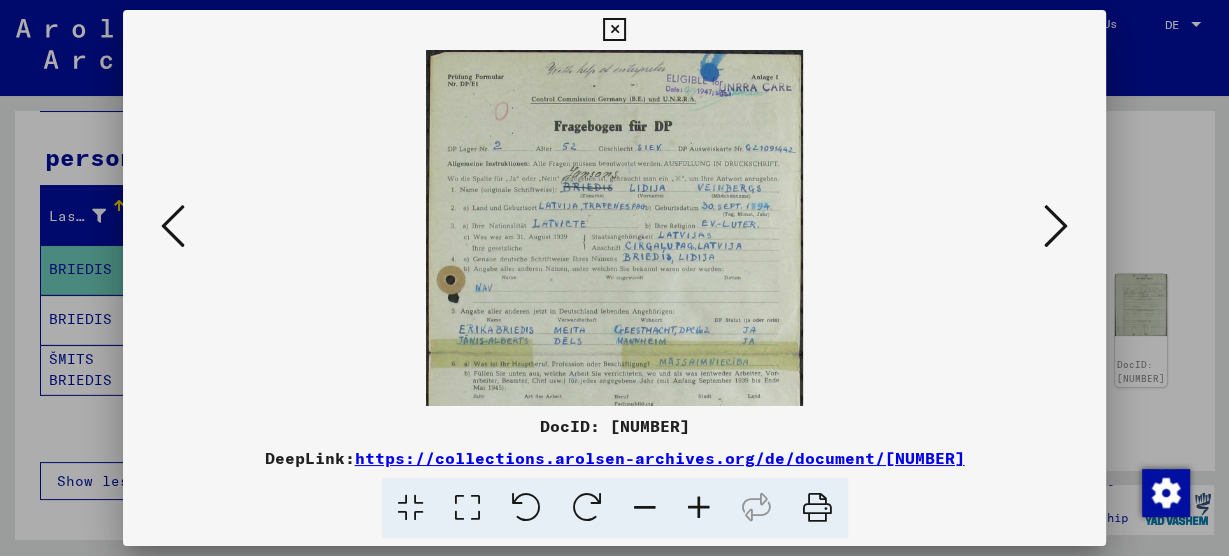 click at bounding box center (699, 508) 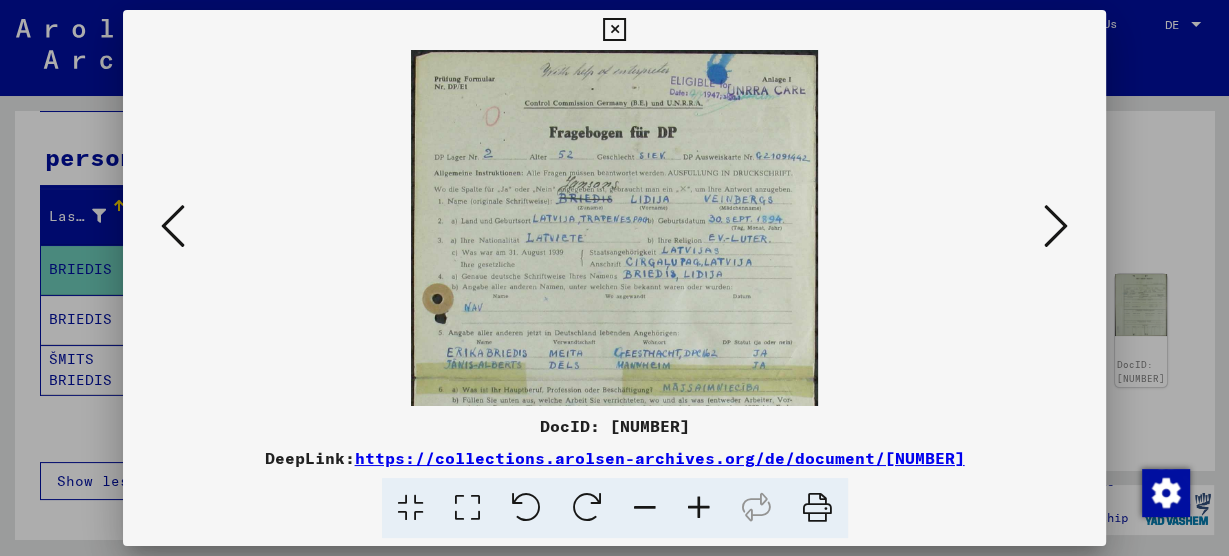 click at bounding box center (699, 508) 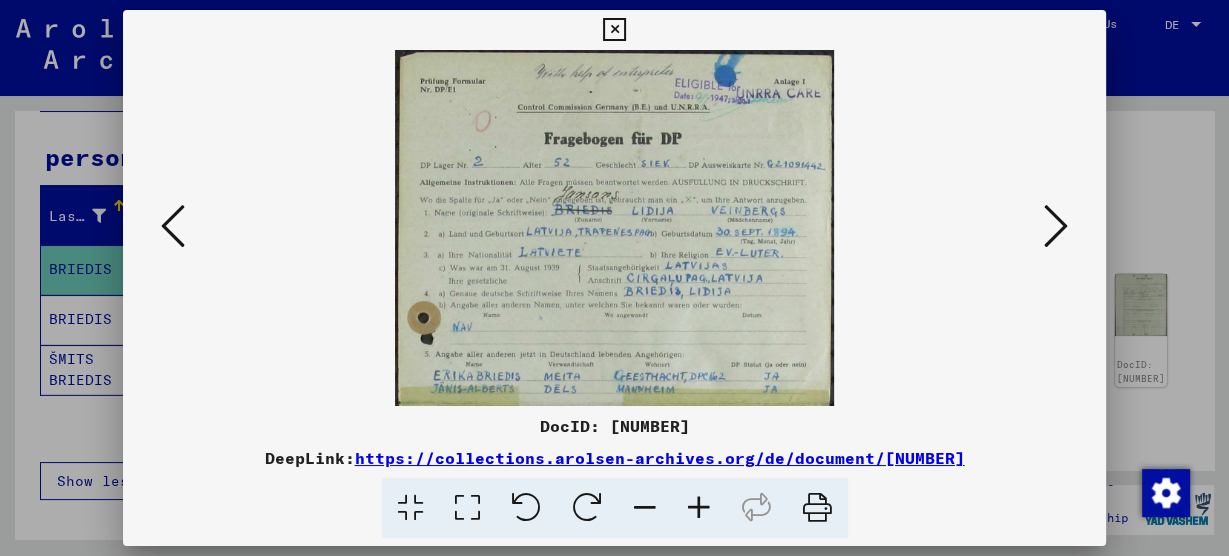 click at bounding box center (699, 508) 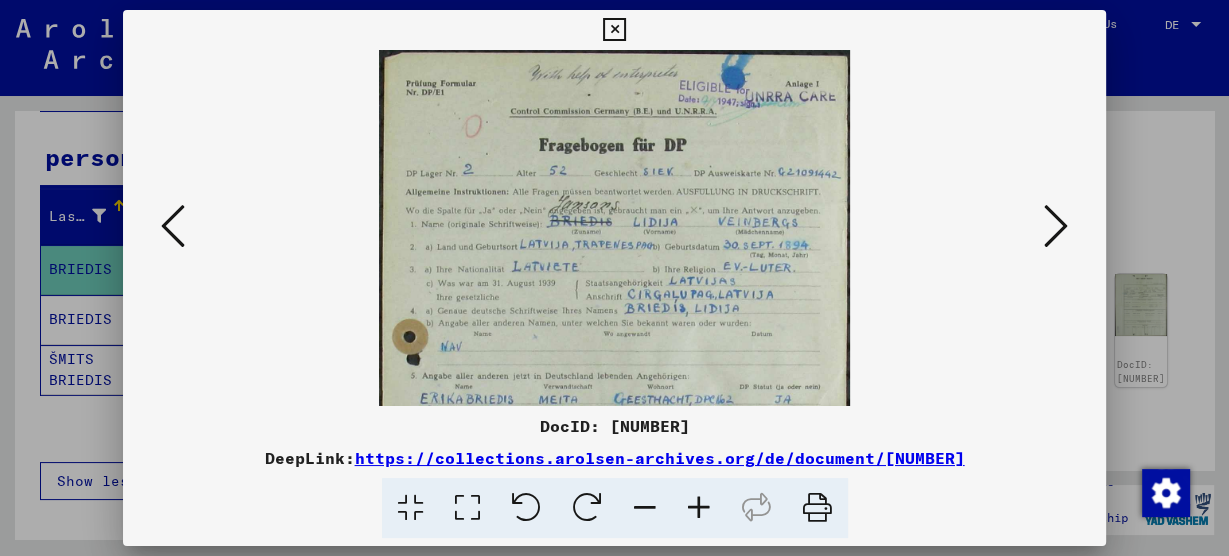click at bounding box center [699, 508] 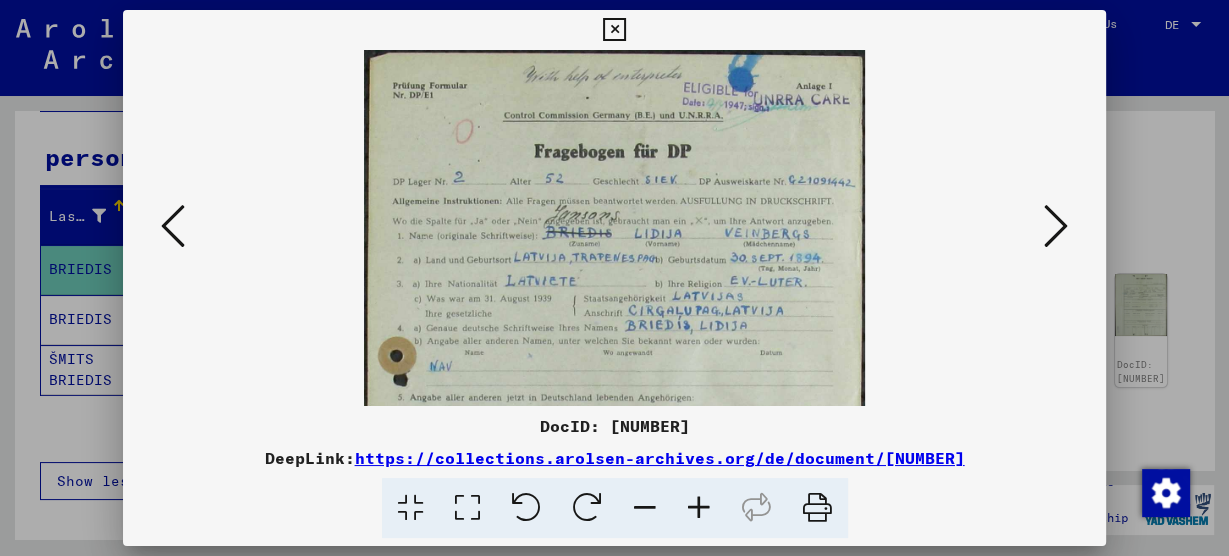 click at bounding box center [699, 508] 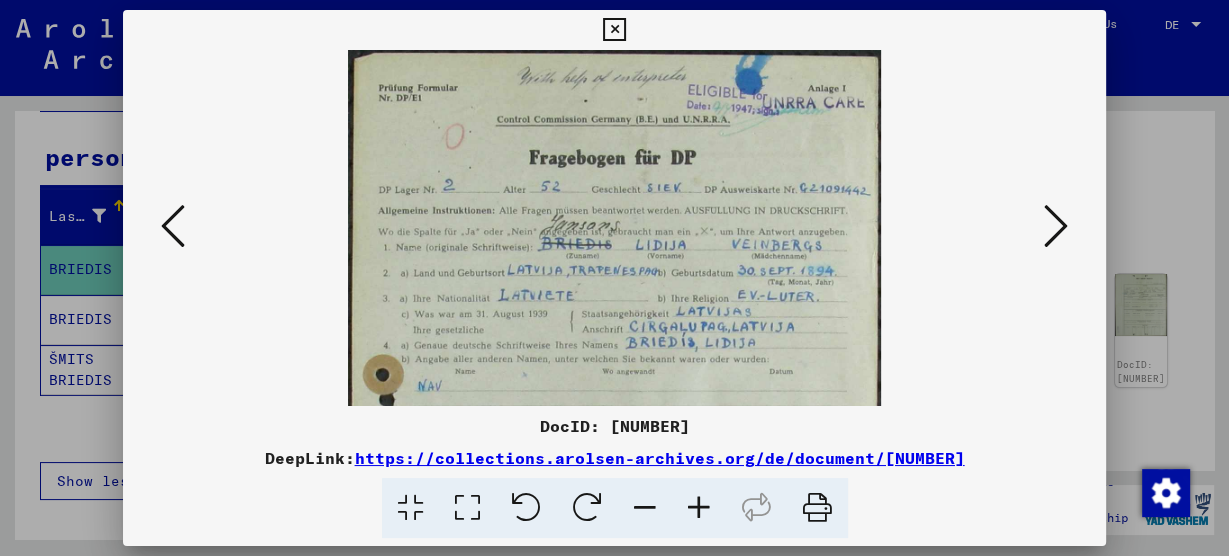 click at bounding box center [699, 508] 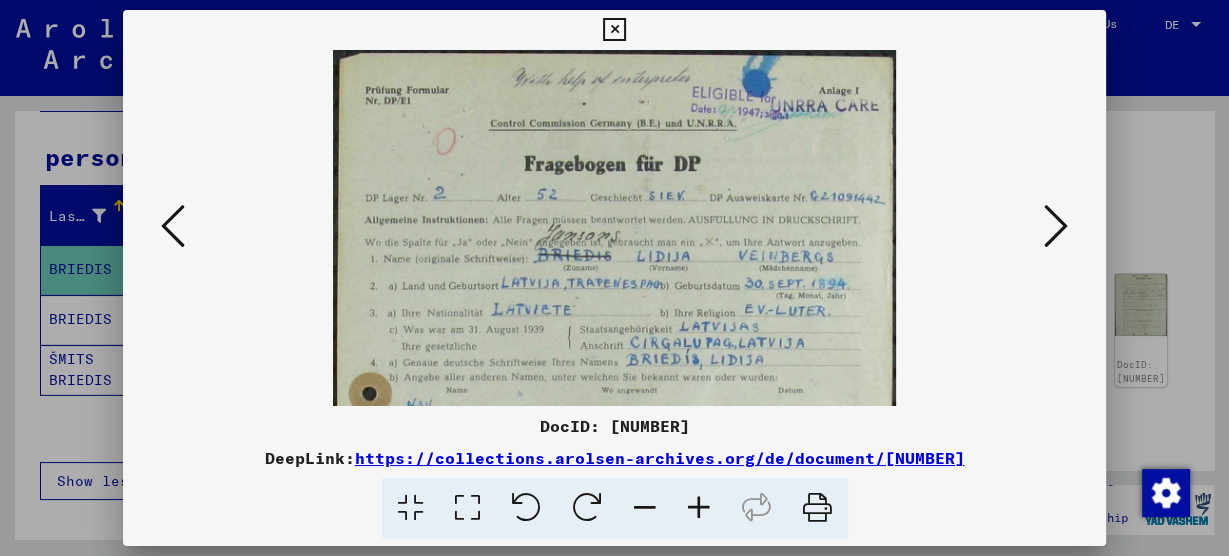 click at bounding box center [614, 503] 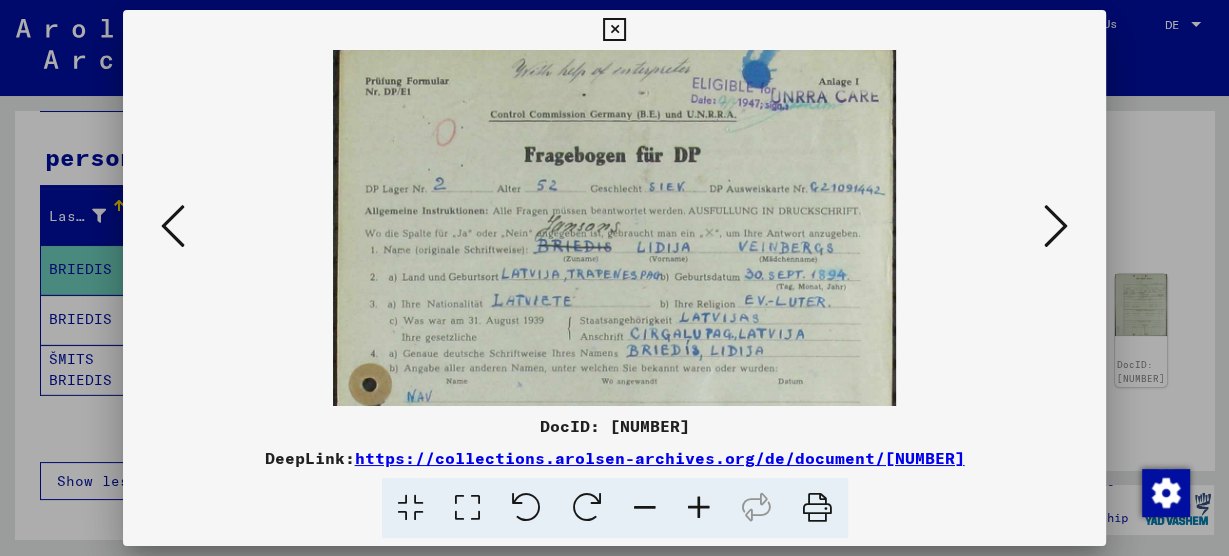 click at bounding box center [614, 494] 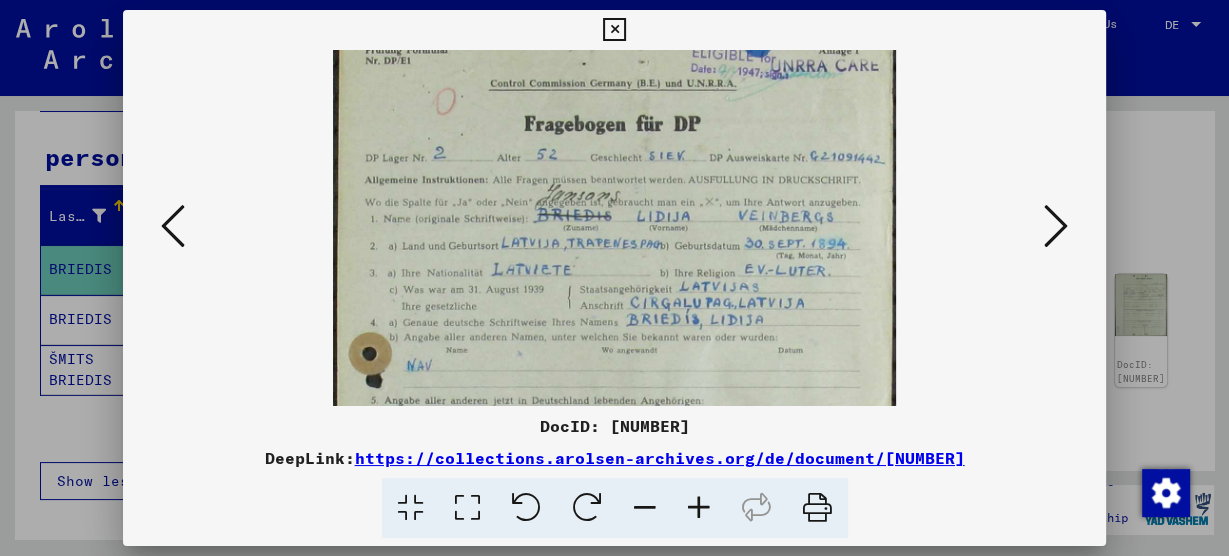 drag, startPoint x: 807, startPoint y: 300, endPoint x: 805, endPoint y: 278, distance: 22.090721 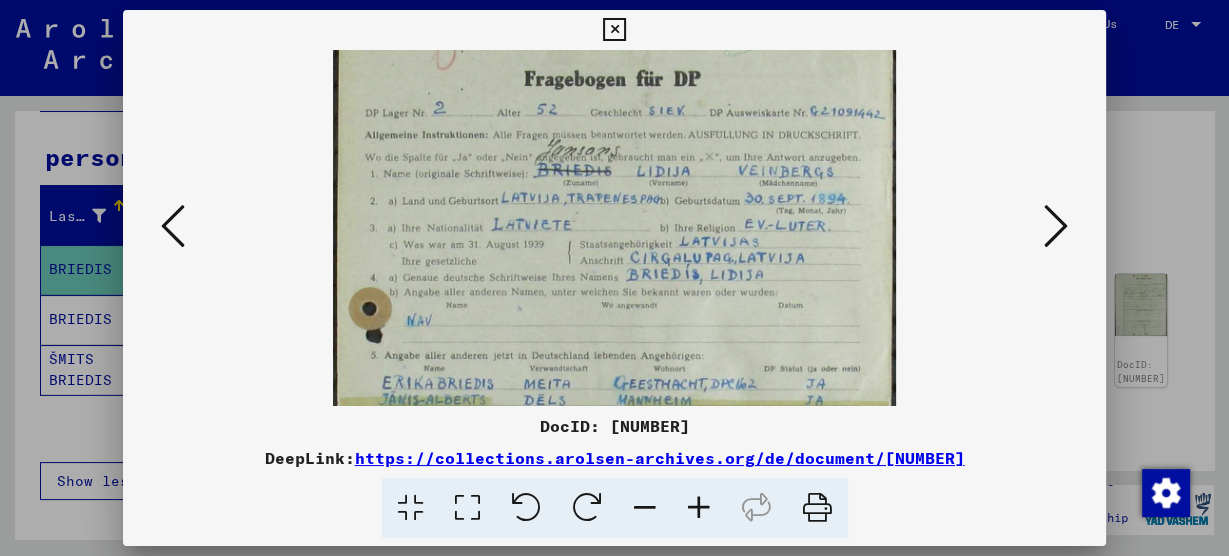scroll, scrollTop: 90, scrollLeft: 0, axis: vertical 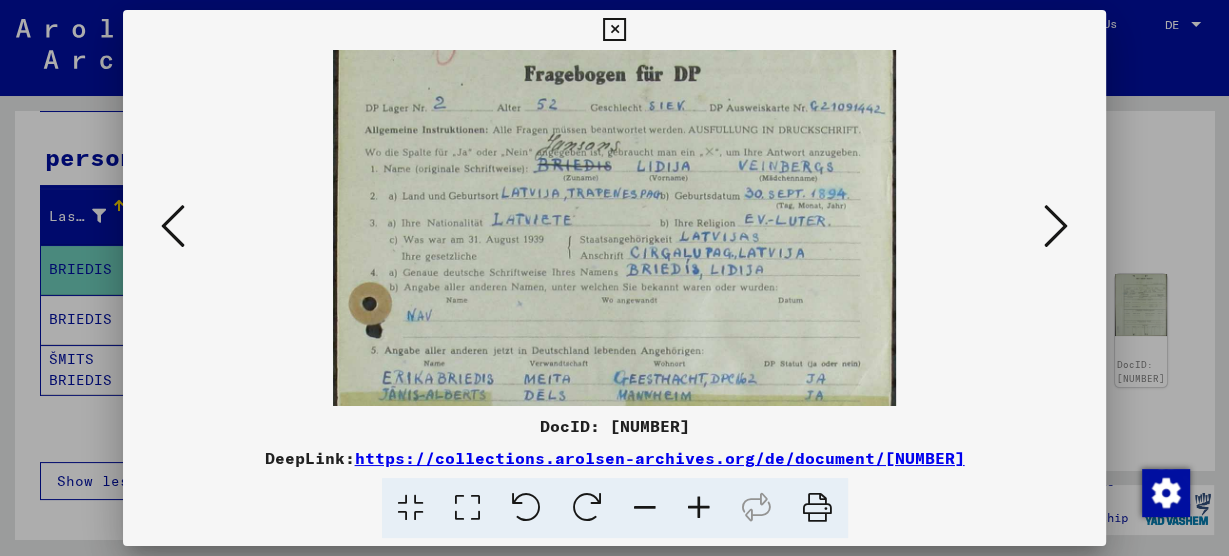 drag, startPoint x: 803, startPoint y: 259, endPoint x: 801, endPoint y: 241, distance: 18.110771 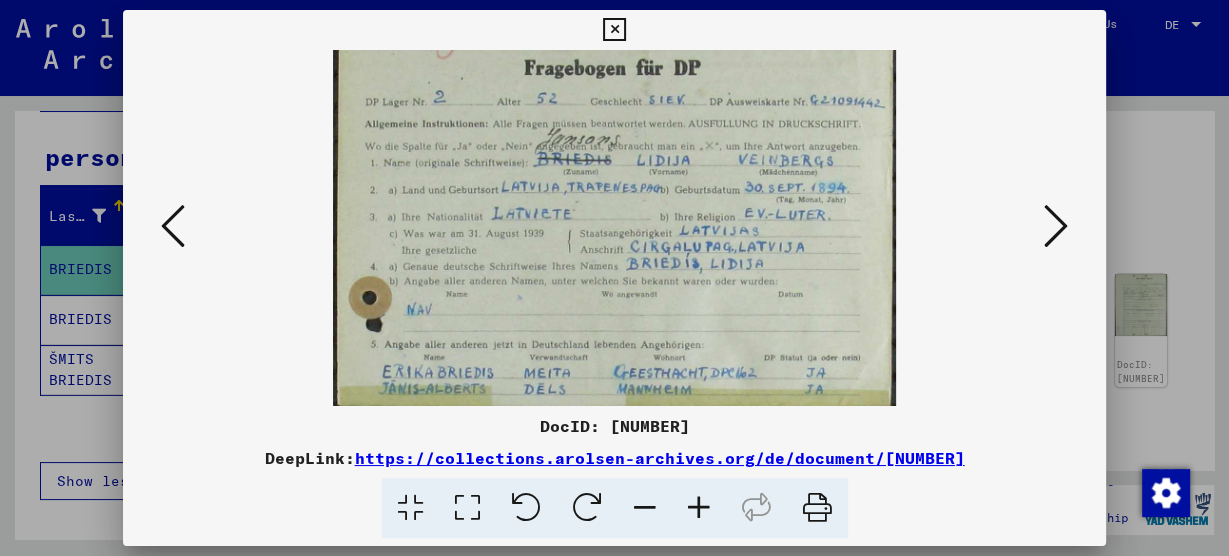 click at bounding box center (614, 407) 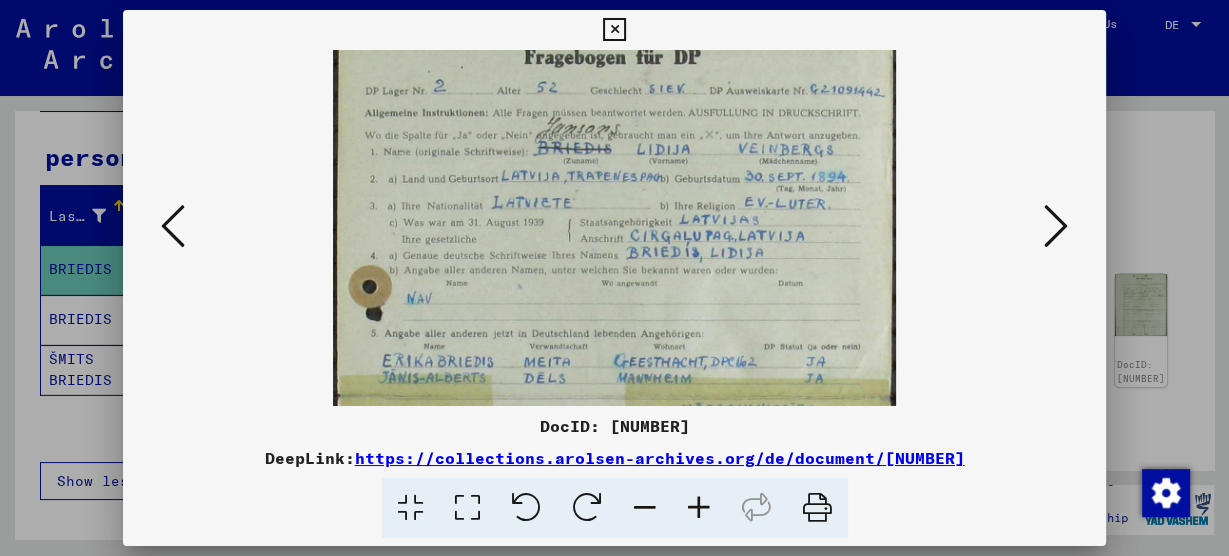 click at bounding box center (614, 396) 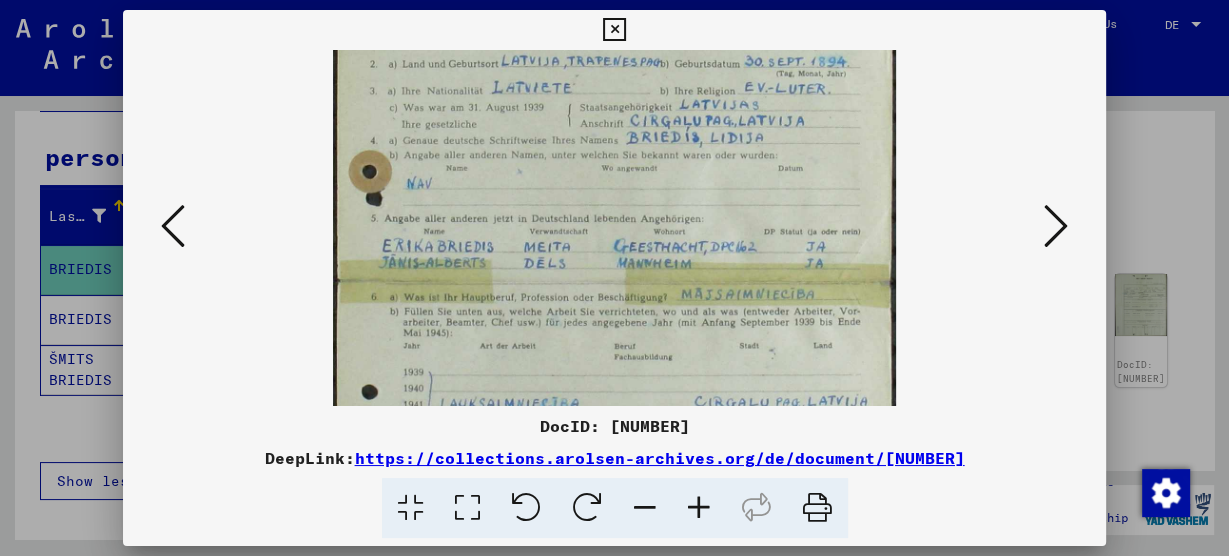 drag, startPoint x: 580, startPoint y: 294, endPoint x: 568, endPoint y: 186, distance: 108.66462 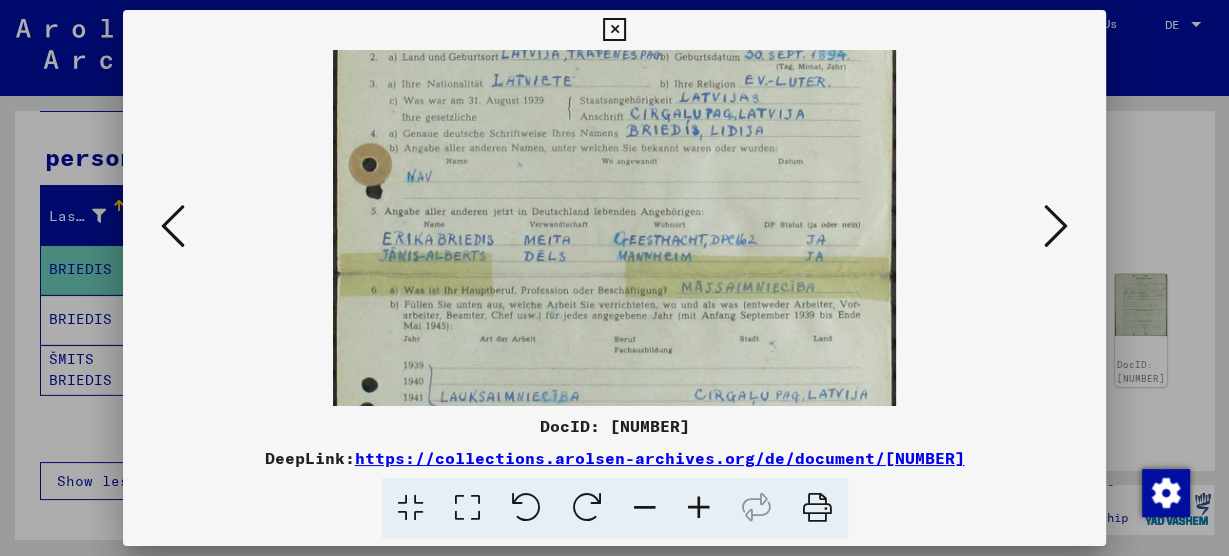 click at bounding box center [614, 274] 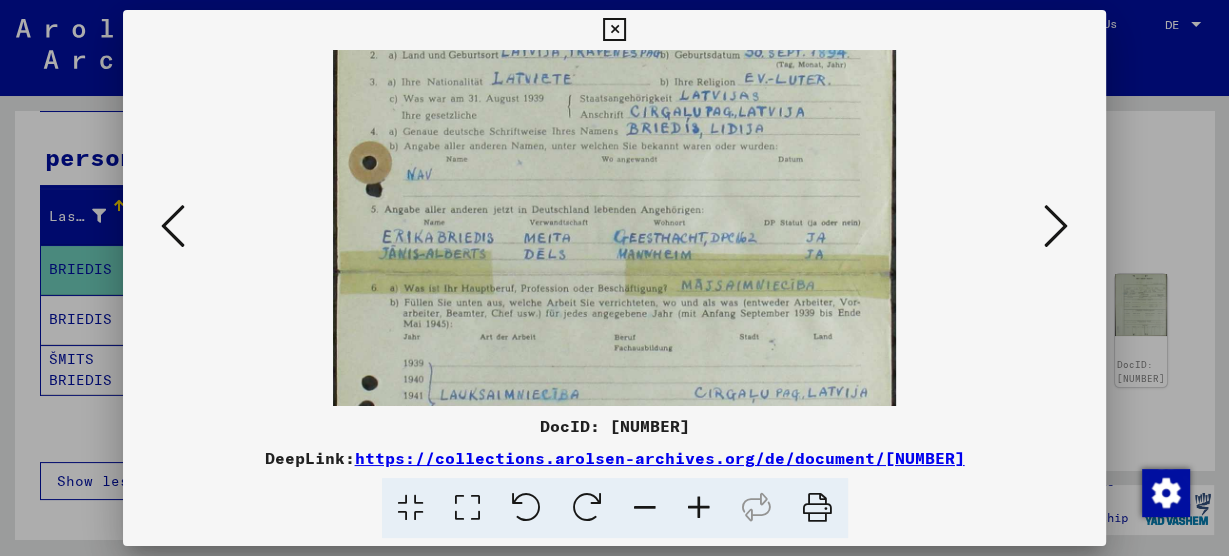 click at bounding box center [614, 272] 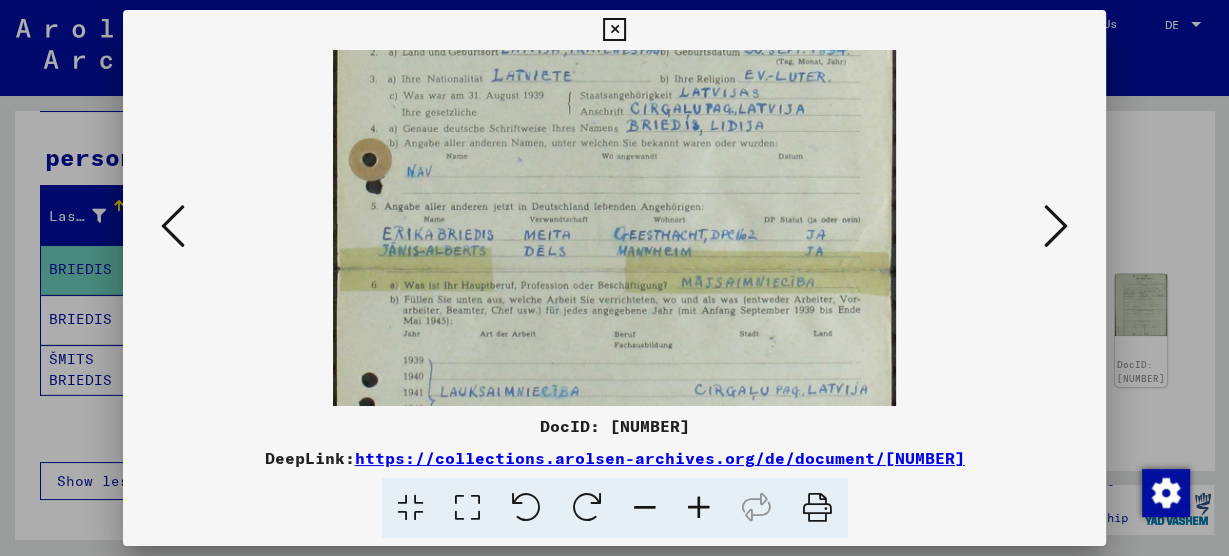 click at bounding box center (173, 226) 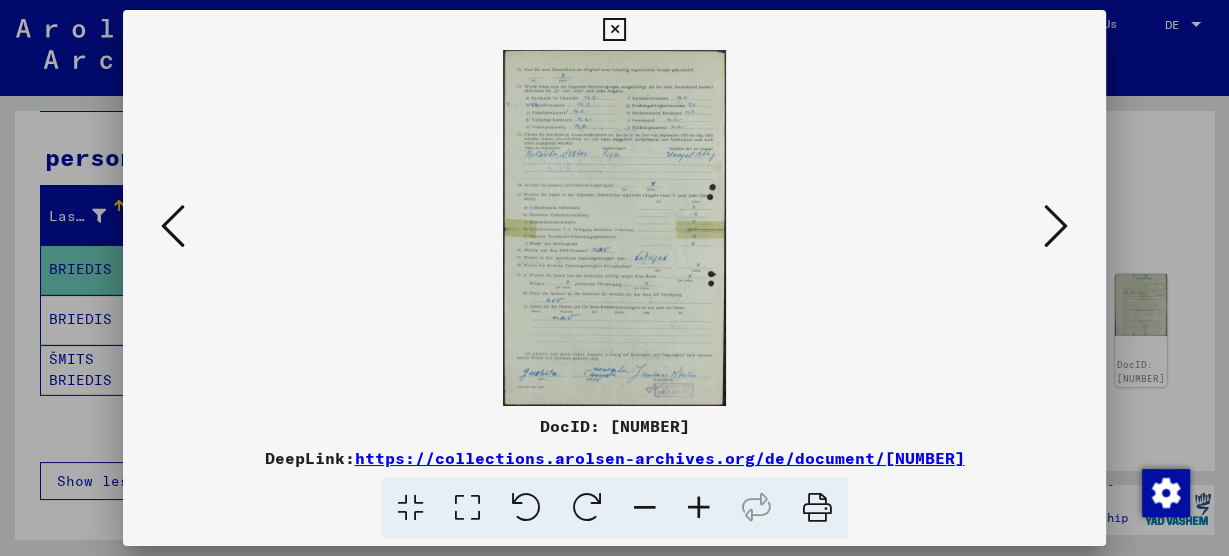 scroll, scrollTop: 0, scrollLeft: 0, axis: both 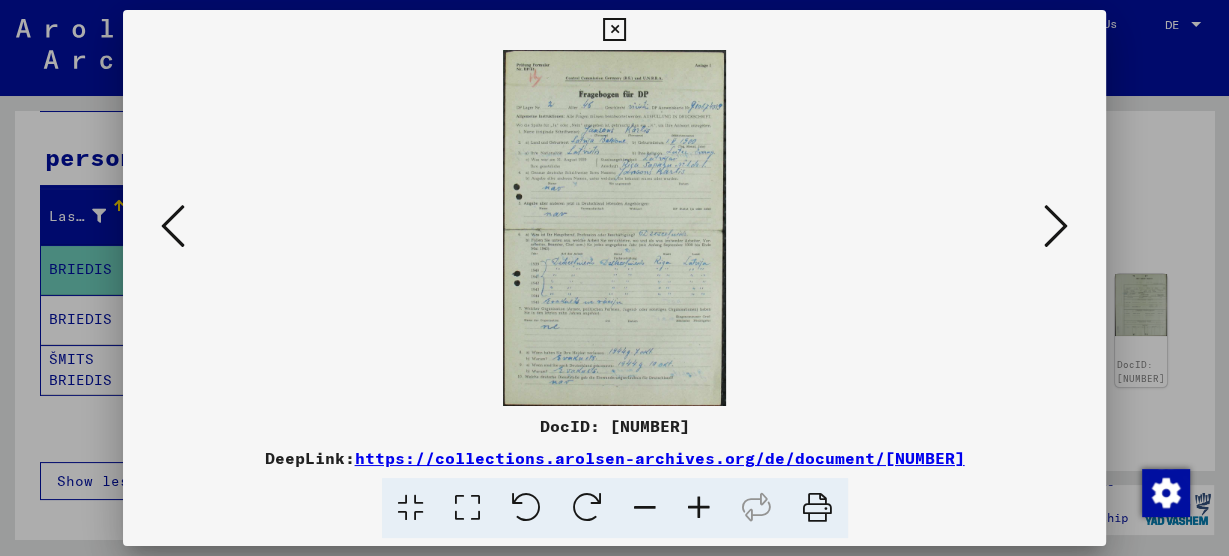 click at bounding box center (615, 228) 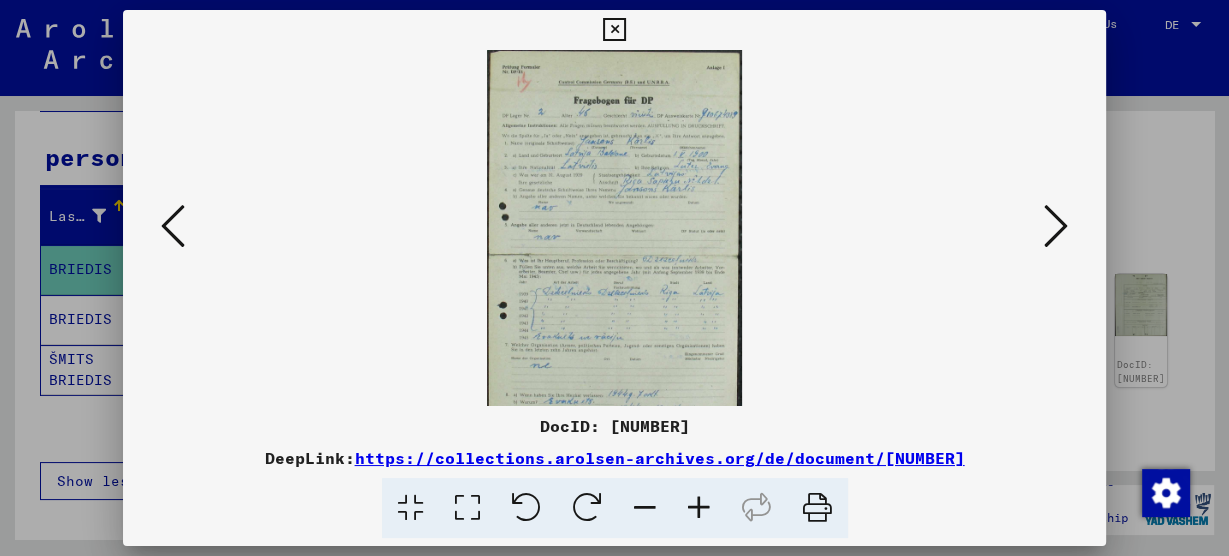 click at bounding box center [699, 508] 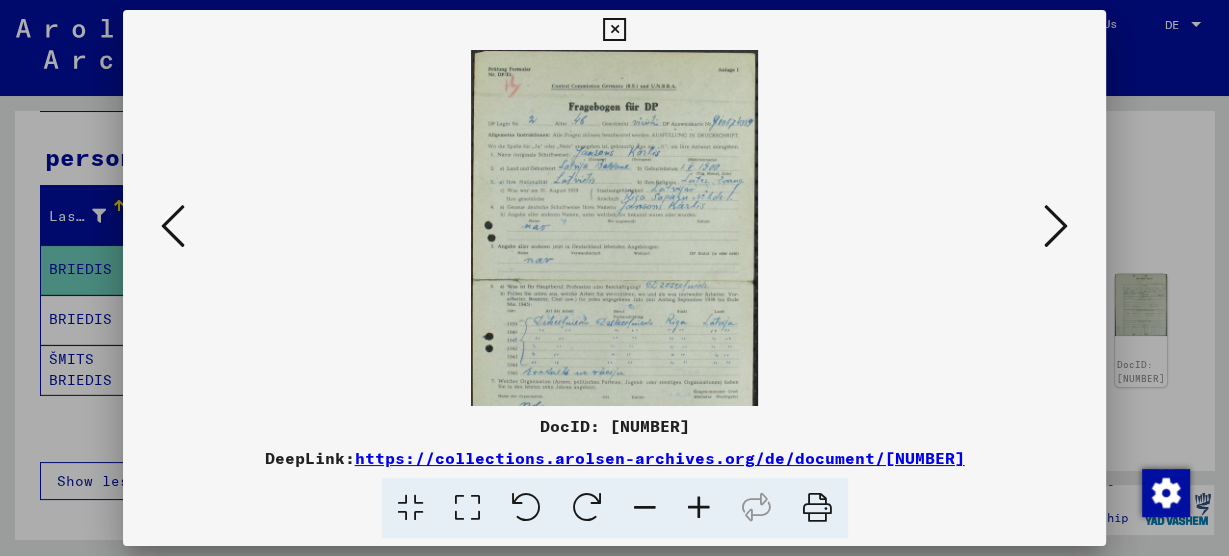 click at bounding box center (699, 508) 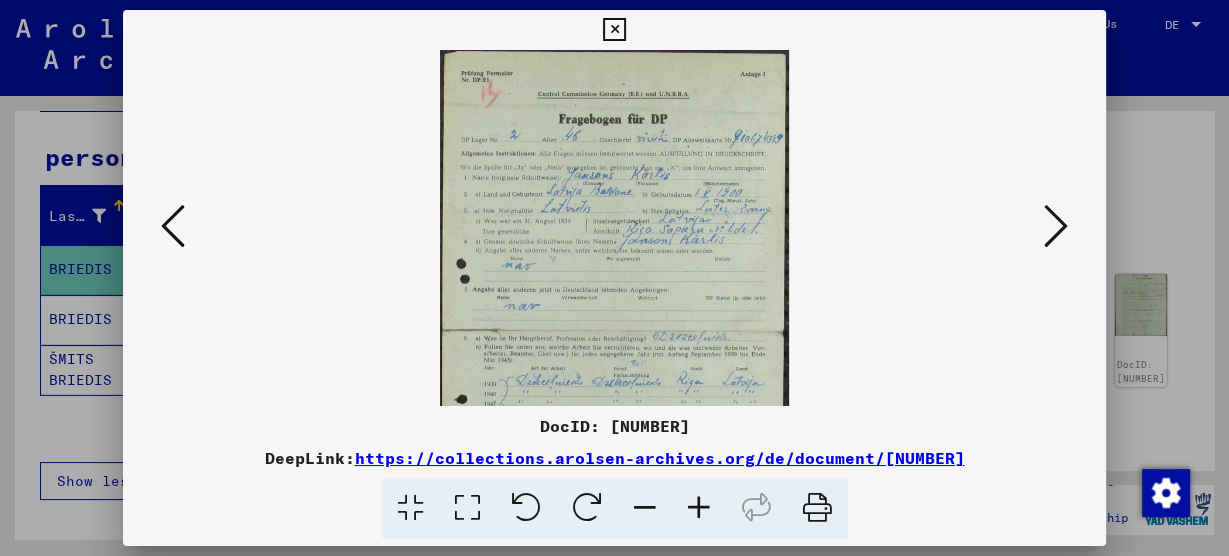 click at bounding box center (699, 508) 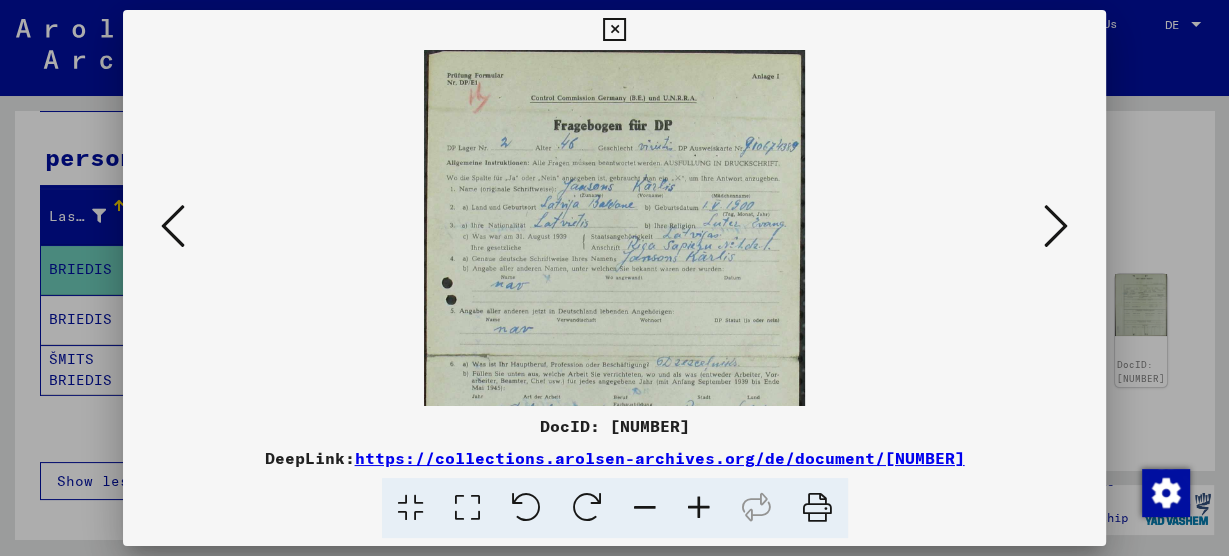click at bounding box center (699, 508) 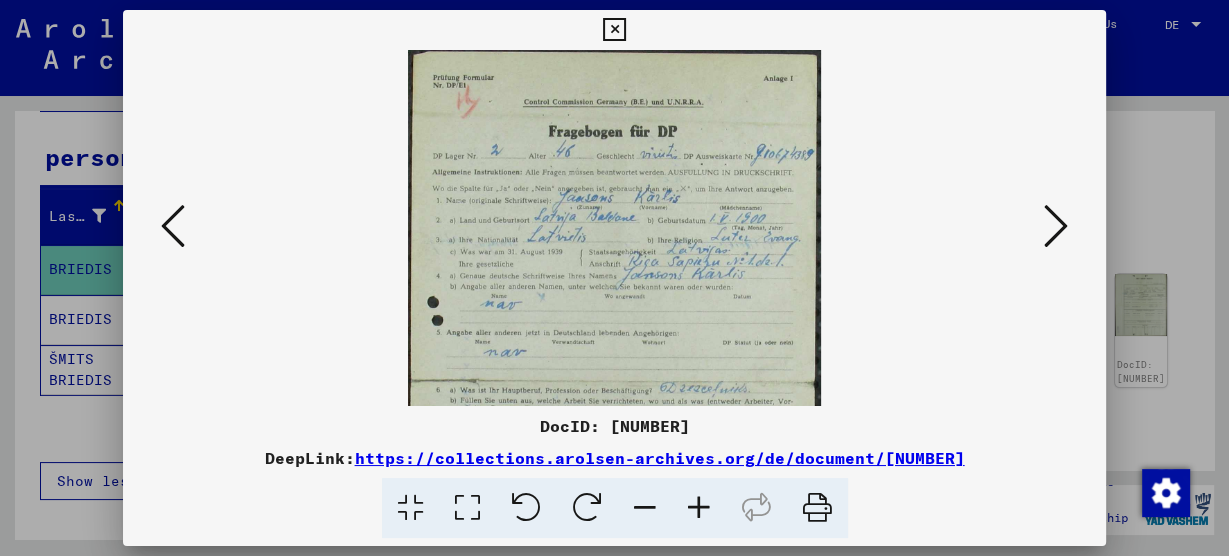 click at bounding box center (699, 508) 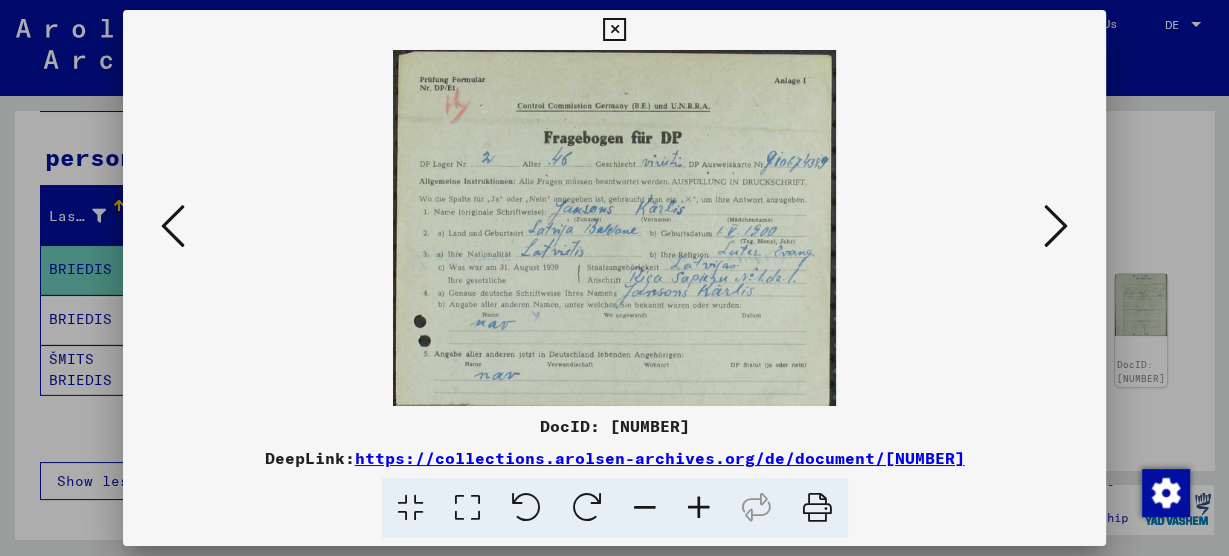 click at bounding box center [615, 403] 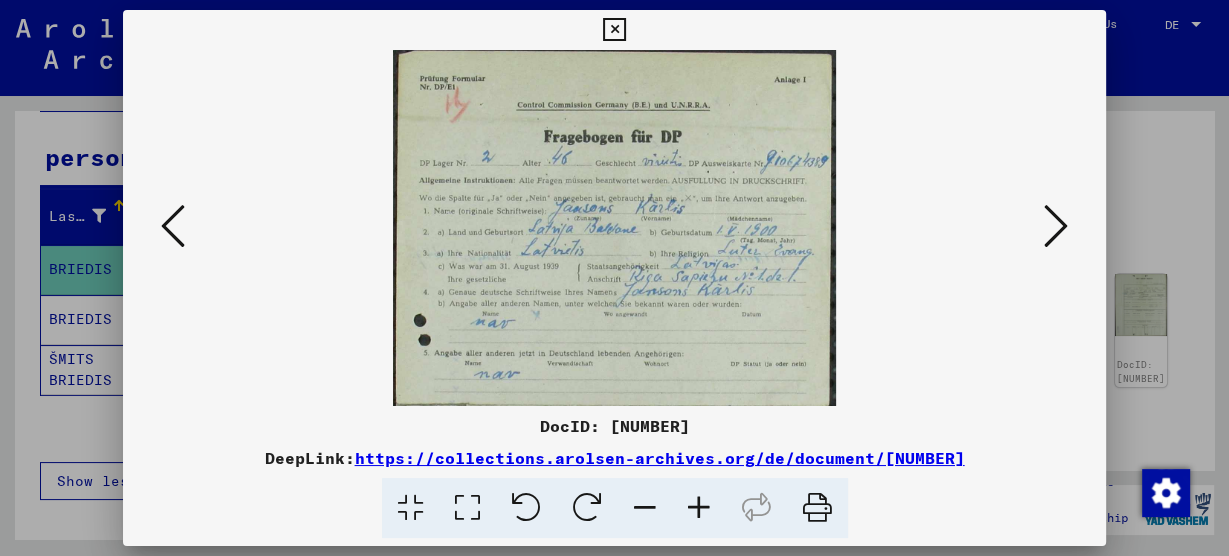 click at bounding box center (615, 402) 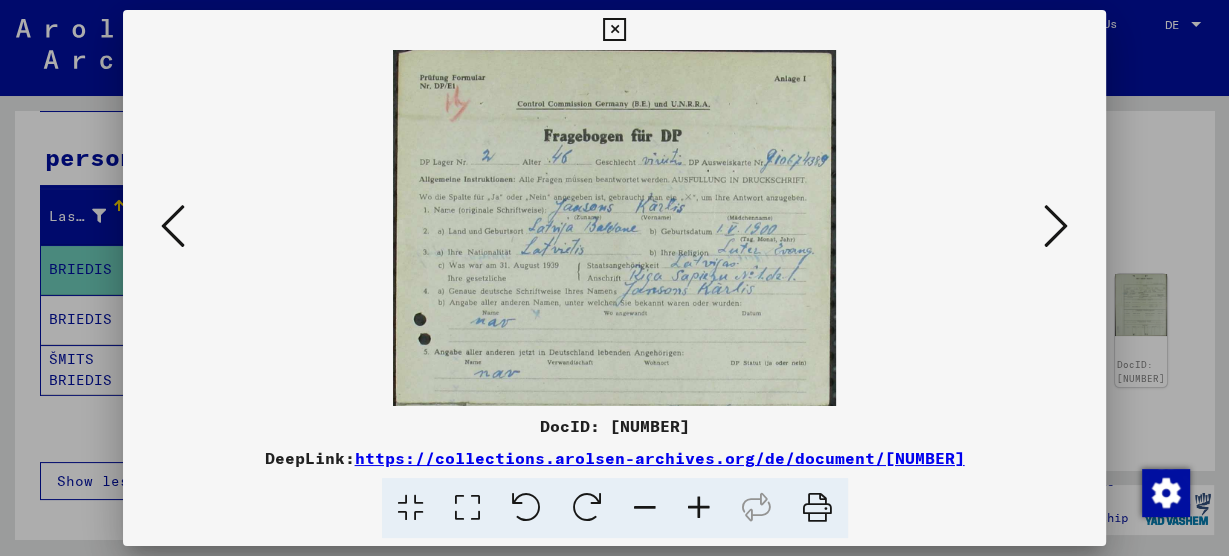 click at bounding box center (615, 401) 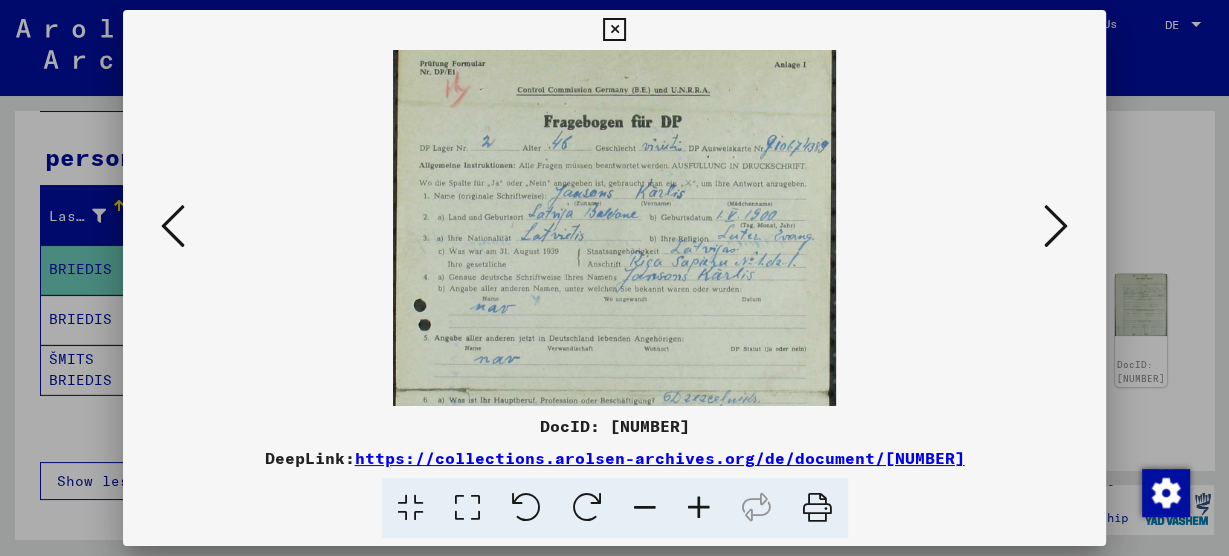 click at bounding box center (615, 387) 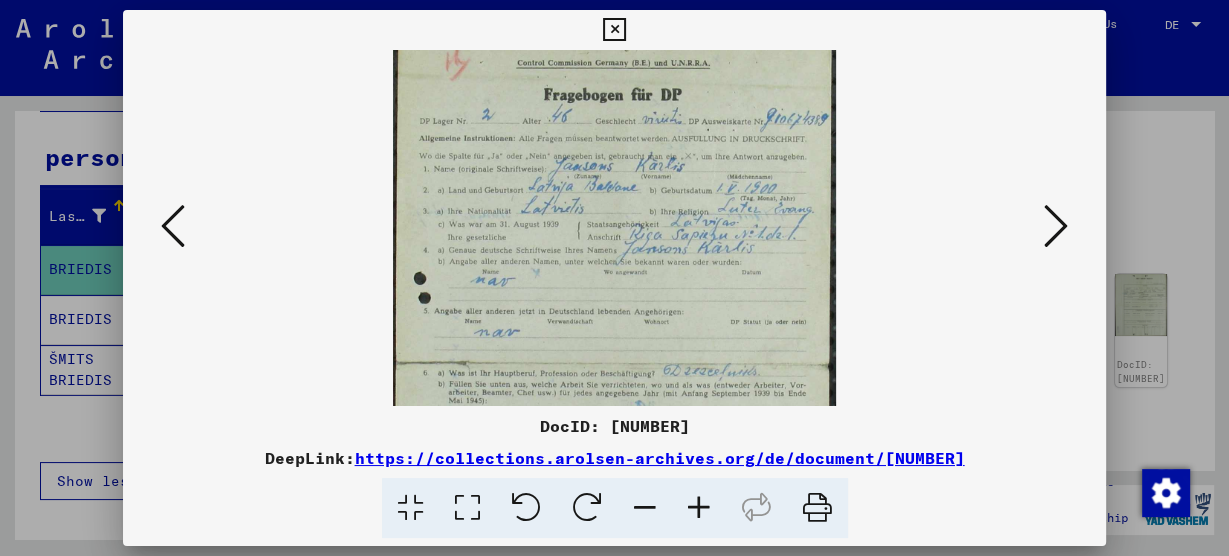 click at bounding box center [615, 360] 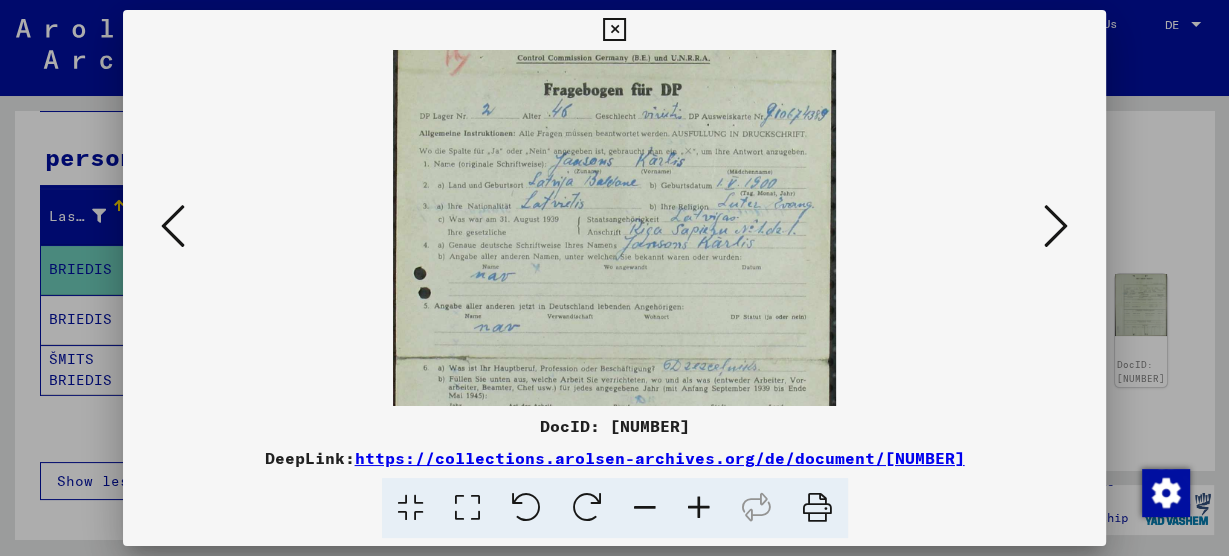 click at bounding box center (615, 355) 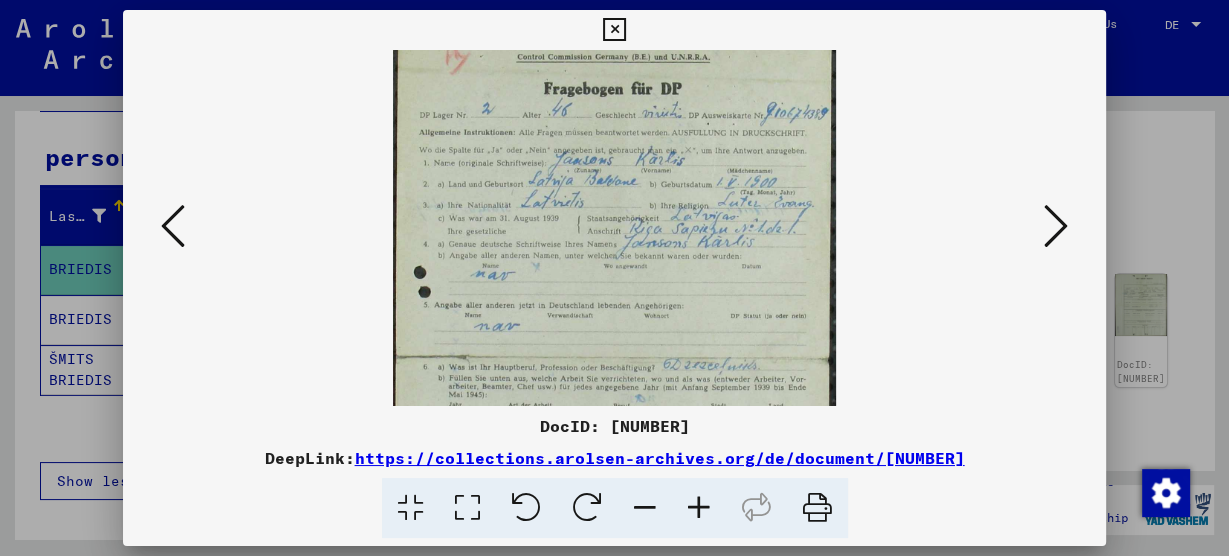 click at bounding box center (615, 354) 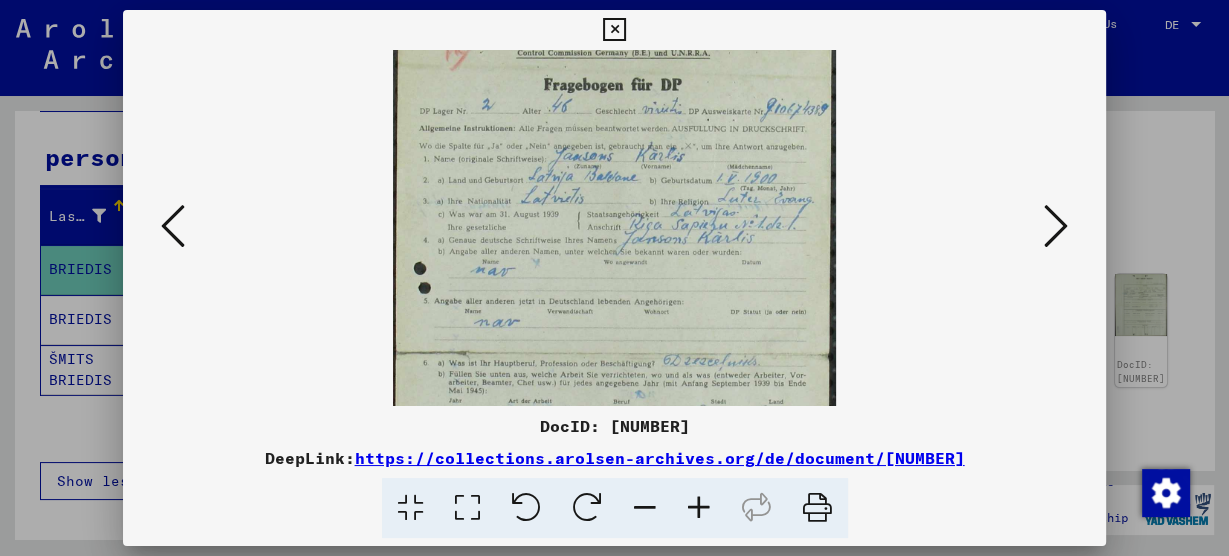 click at bounding box center [615, 350] 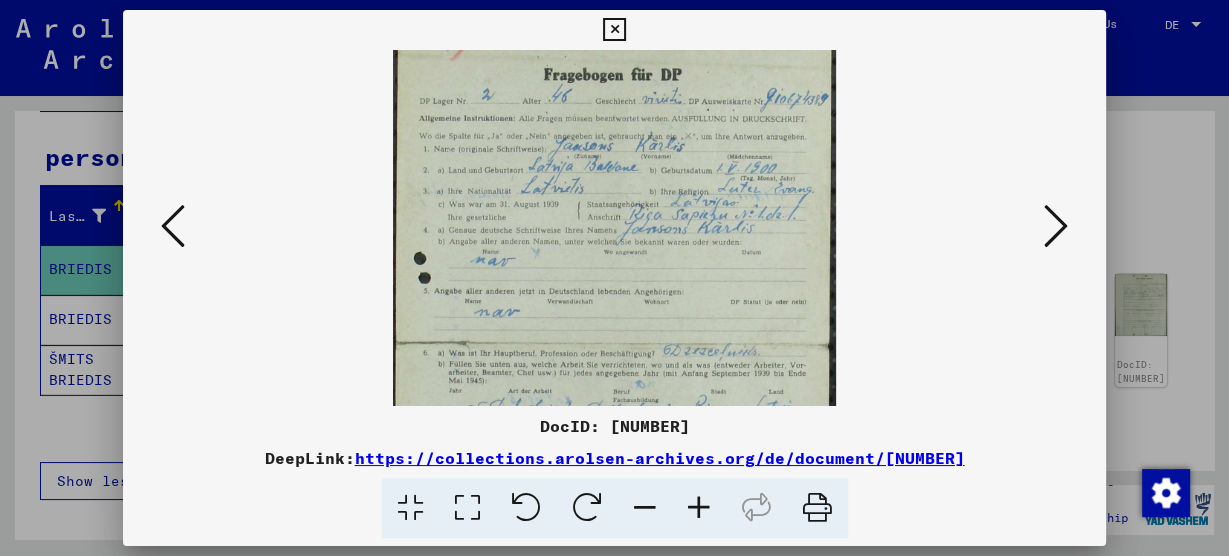 click at bounding box center [615, 340] 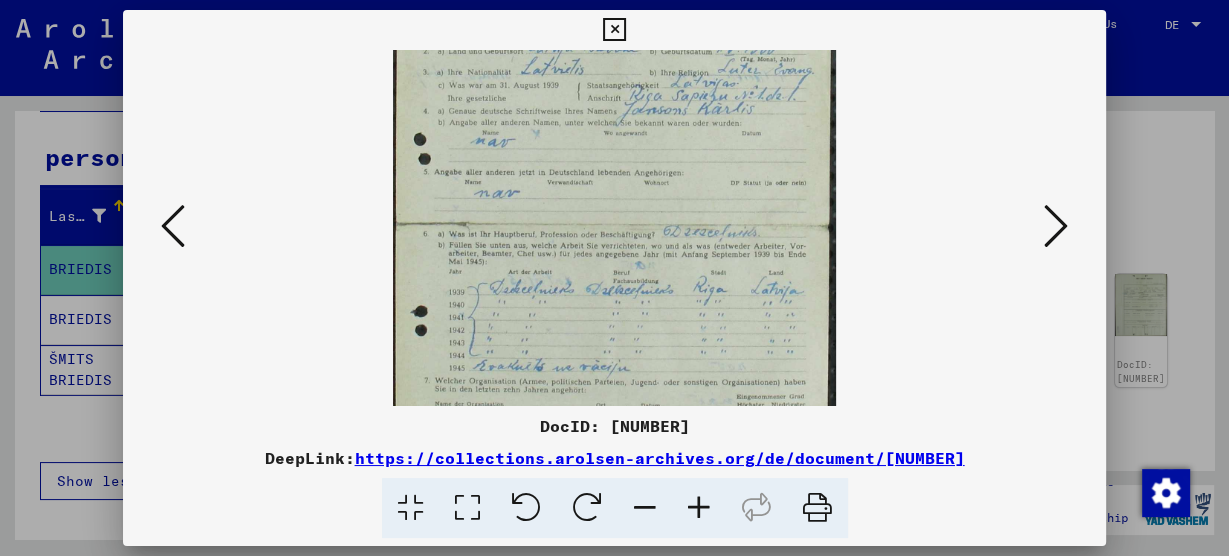drag, startPoint x: 614, startPoint y: 275, endPoint x: 588, endPoint y: 175, distance: 103.32473 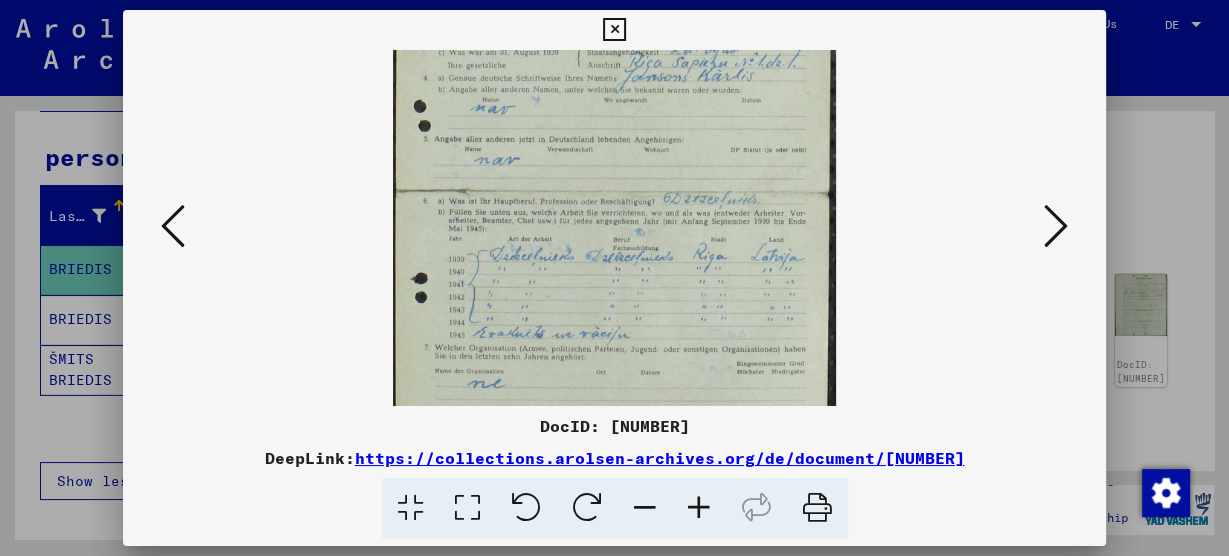 click at bounding box center (615, 188) 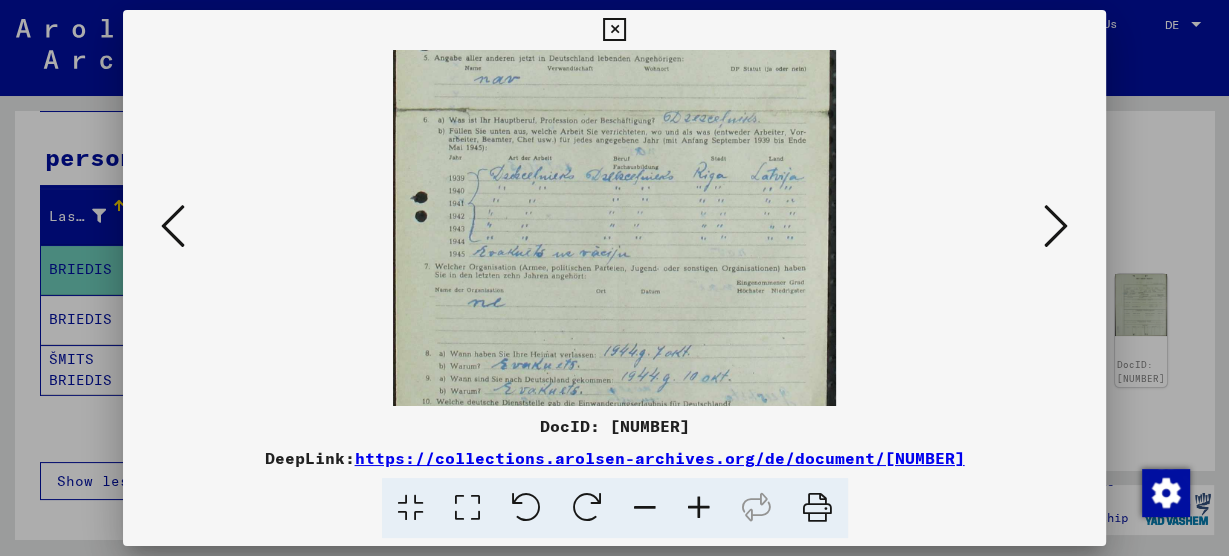 scroll, scrollTop: 298, scrollLeft: 0, axis: vertical 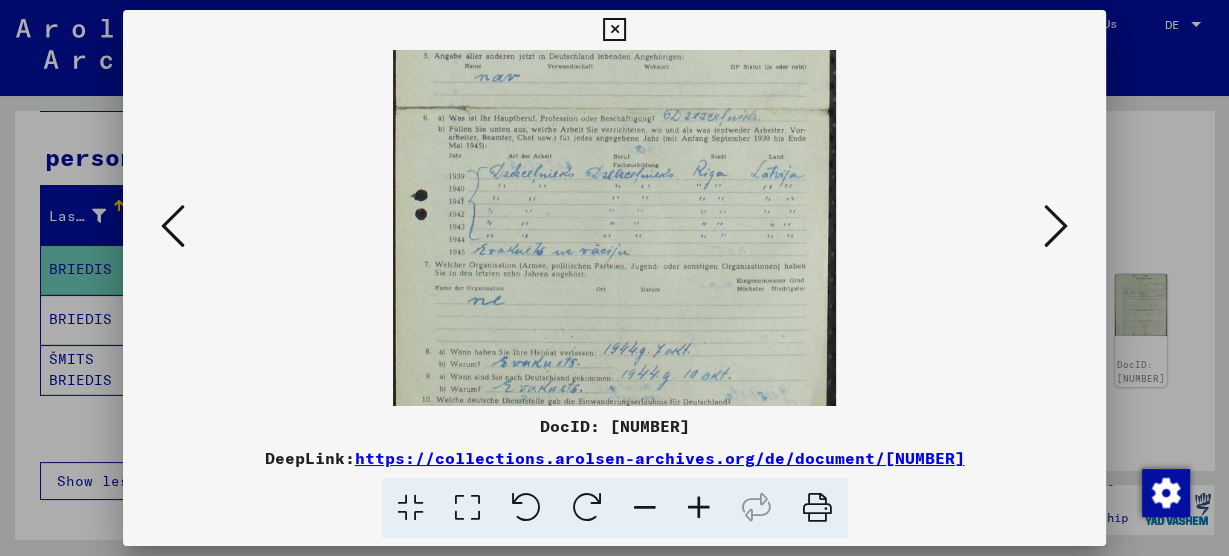 drag, startPoint x: 590, startPoint y: 316, endPoint x: 580, endPoint y: 260, distance: 56.88585 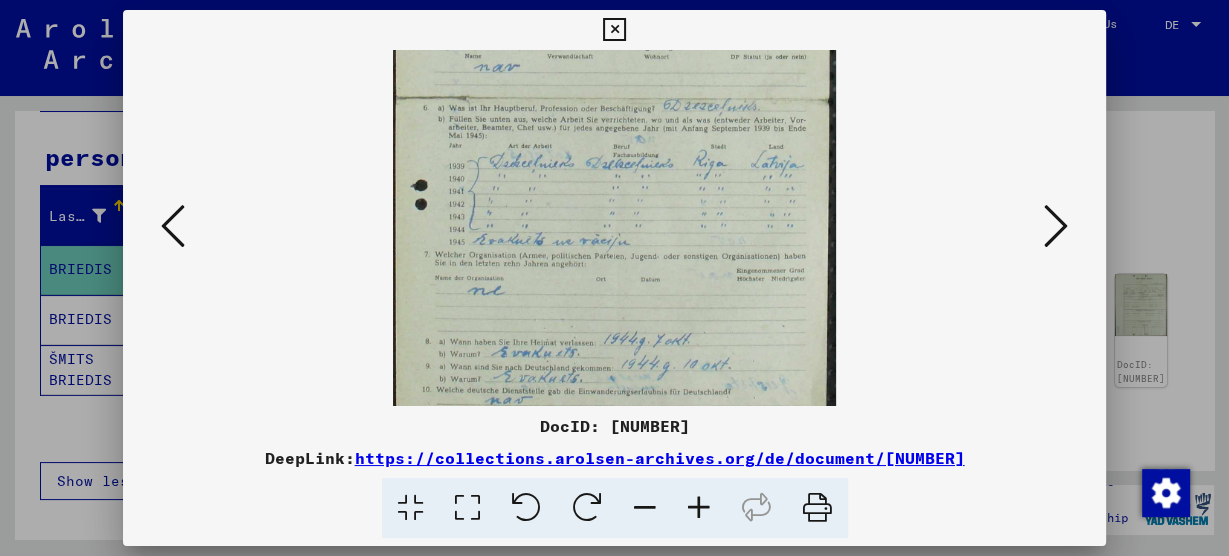 scroll, scrollTop: 350, scrollLeft: 0, axis: vertical 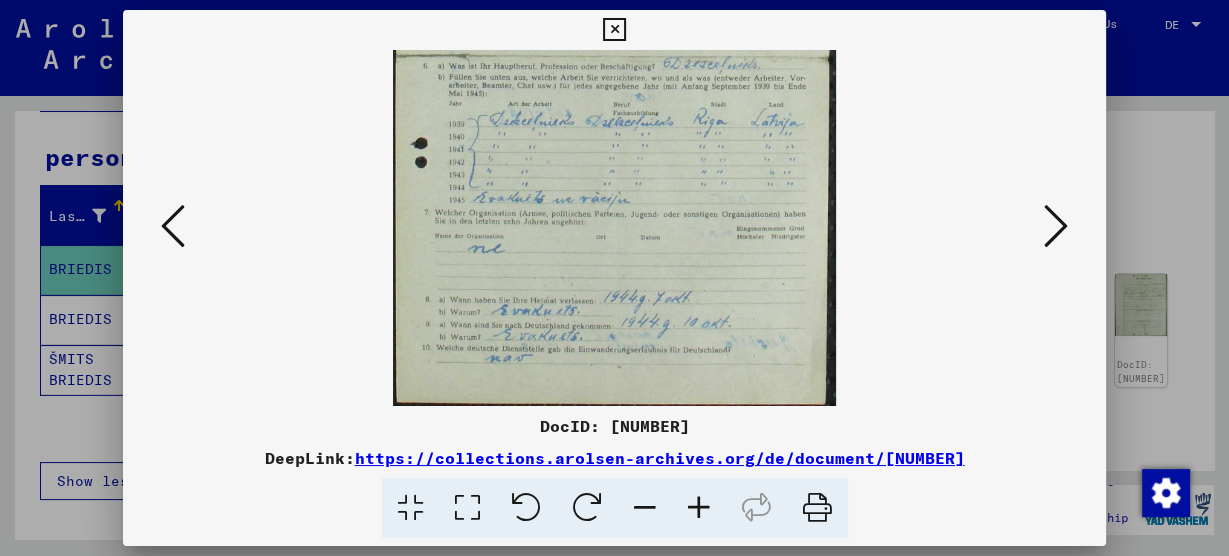 drag, startPoint x: 588, startPoint y: 323, endPoint x: 565, endPoint y: 188, distance: 136.94525 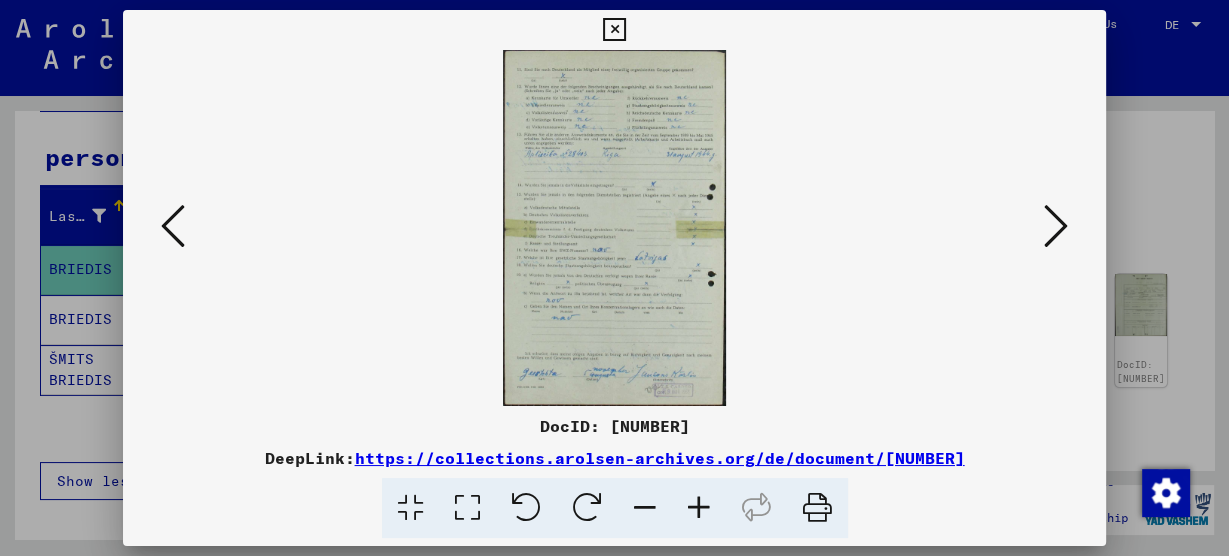 click at bounding box center (1056, 226) 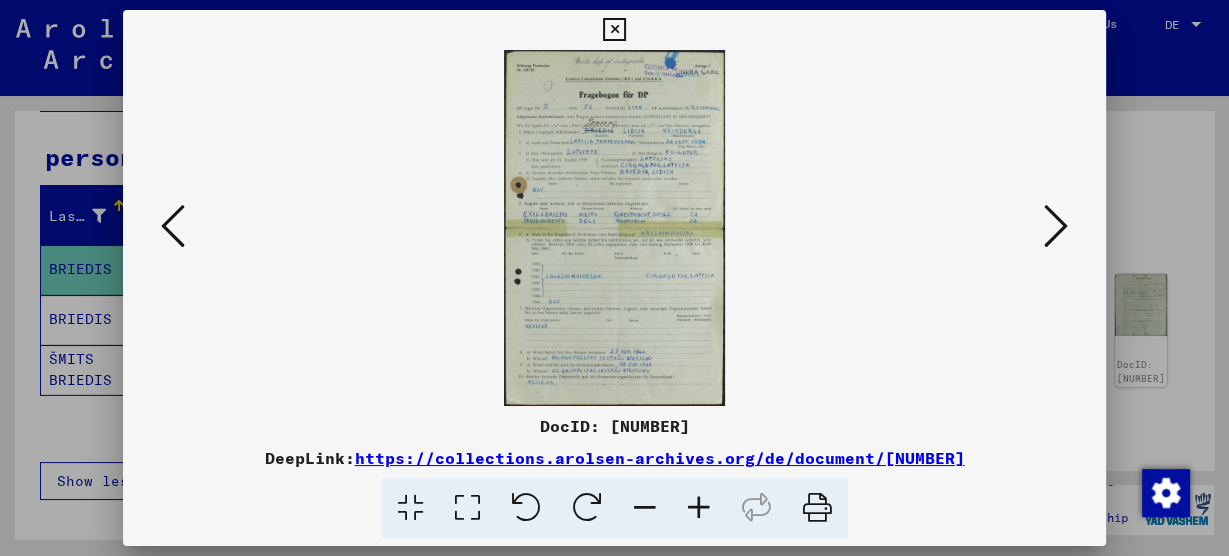 click at bounding box center [699, 508] 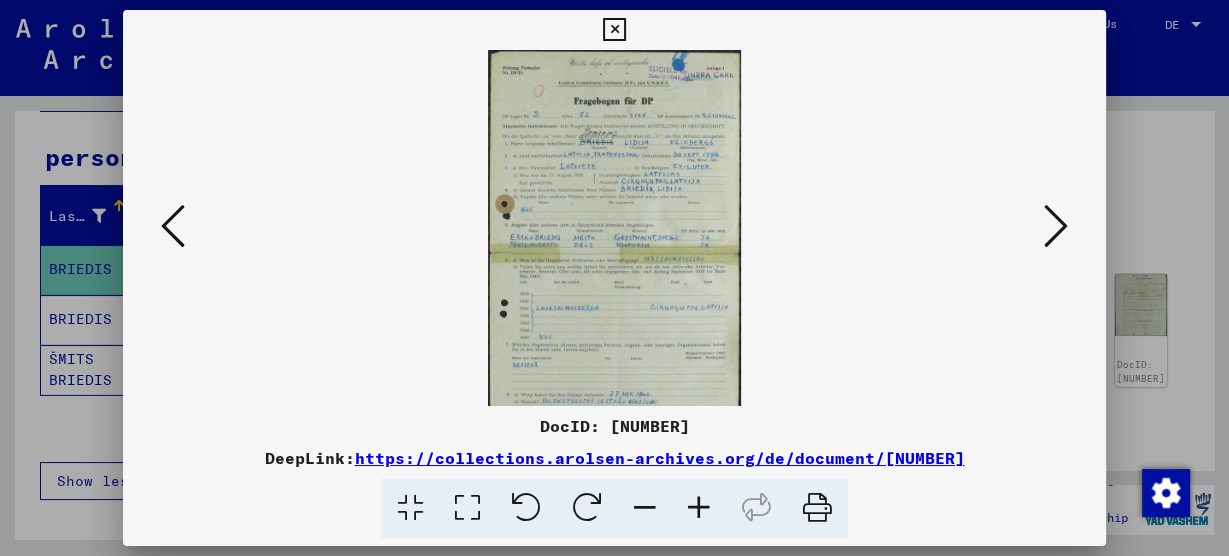 click at bounding box center [699, 508] 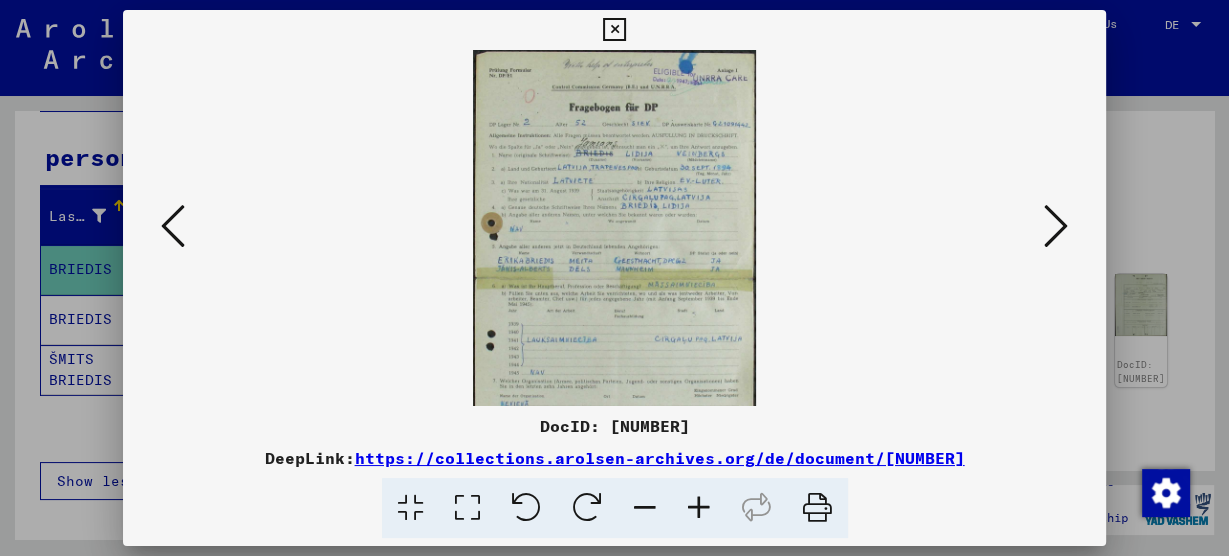 click at bounding box center [699, 508] 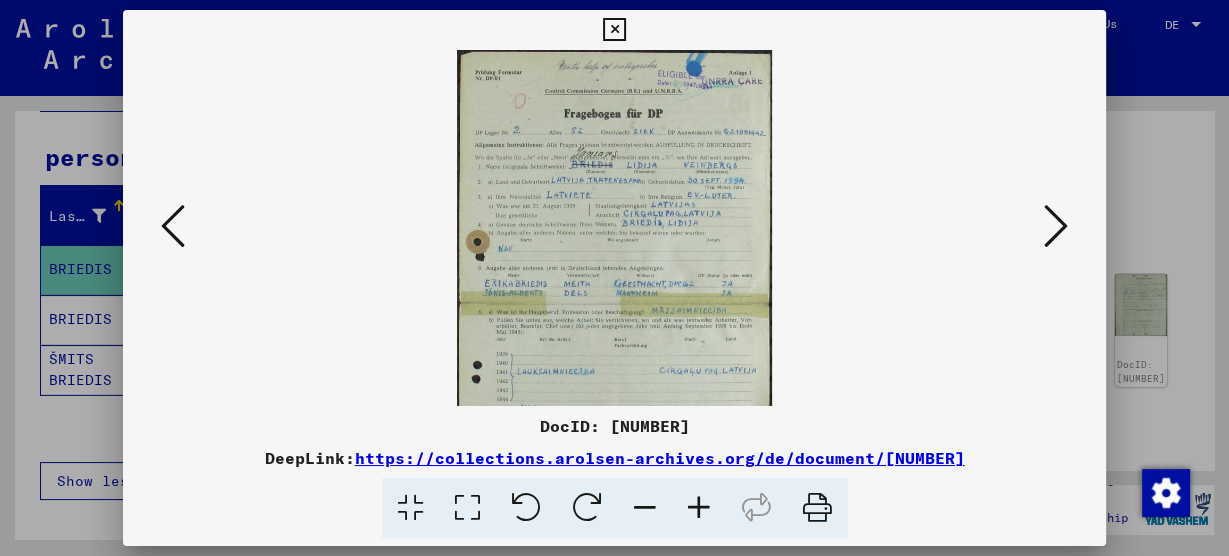 click at bounding box center [699, 508] 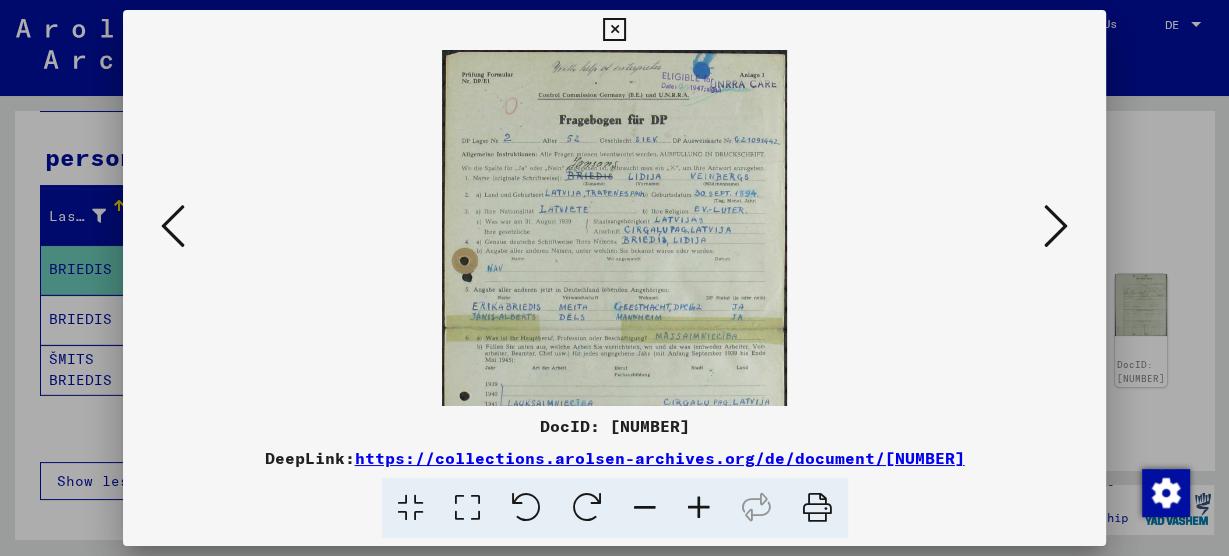 click at bounding box center [699, 508] 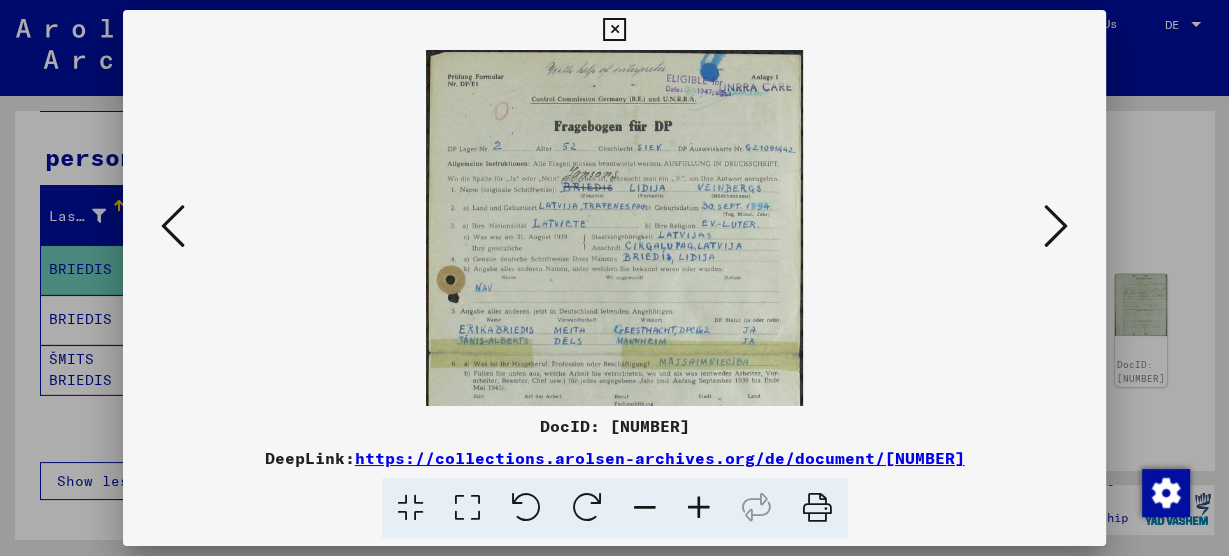 click at bounding box center (614, 353) 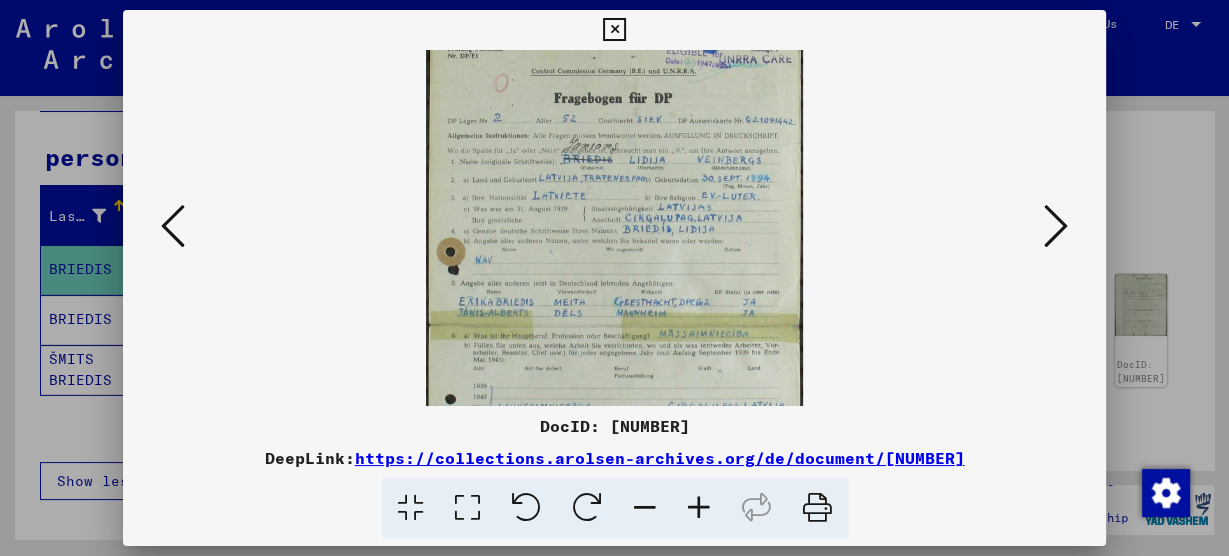 drag, startPoint x: 595, startPoint y: 170, endPoint x: 596, endPoint y: 159, distance: 11.045361 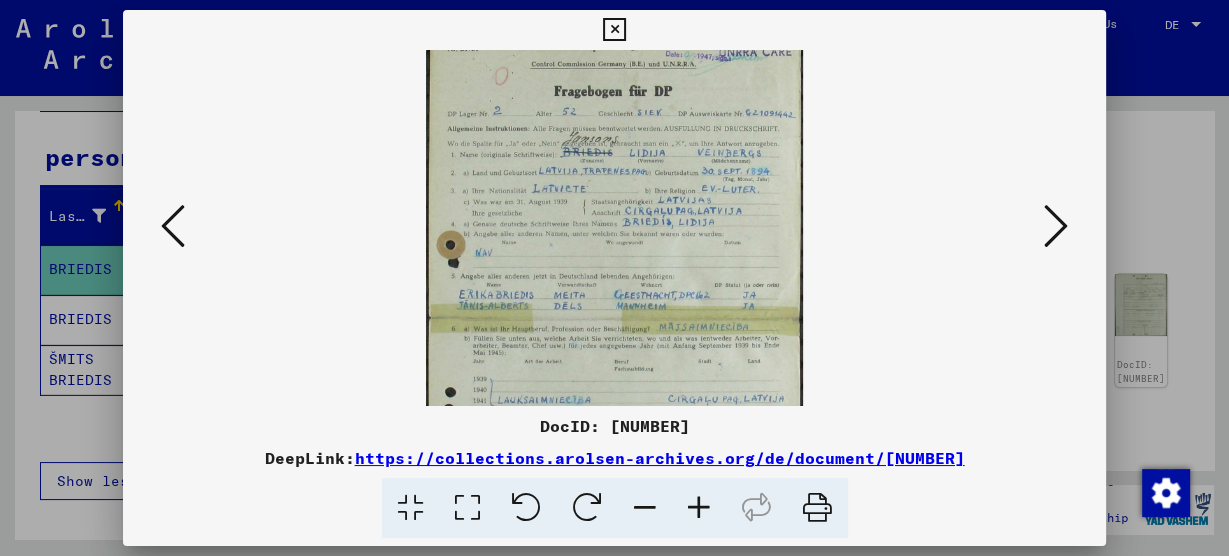 click at bounding box center (614, 318) 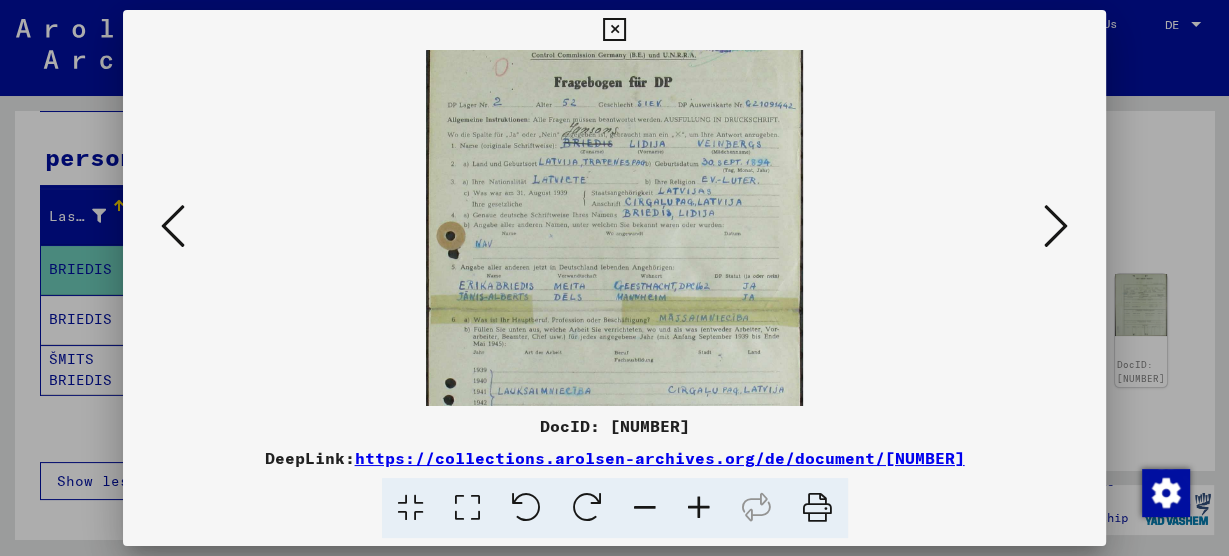 drag, startPoint x: 645, startPoint y: 330, endPoint x: 653, endPoint y: 298, distance: 32.984844 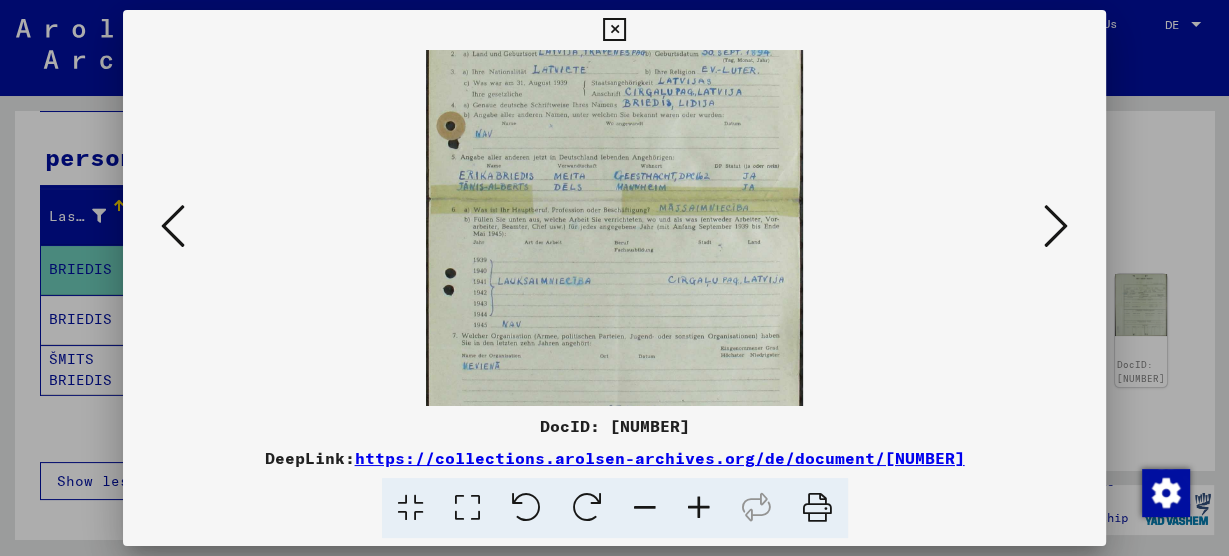 scroll, scrollTop: 165, scrollLeft: 0, axis: vertical 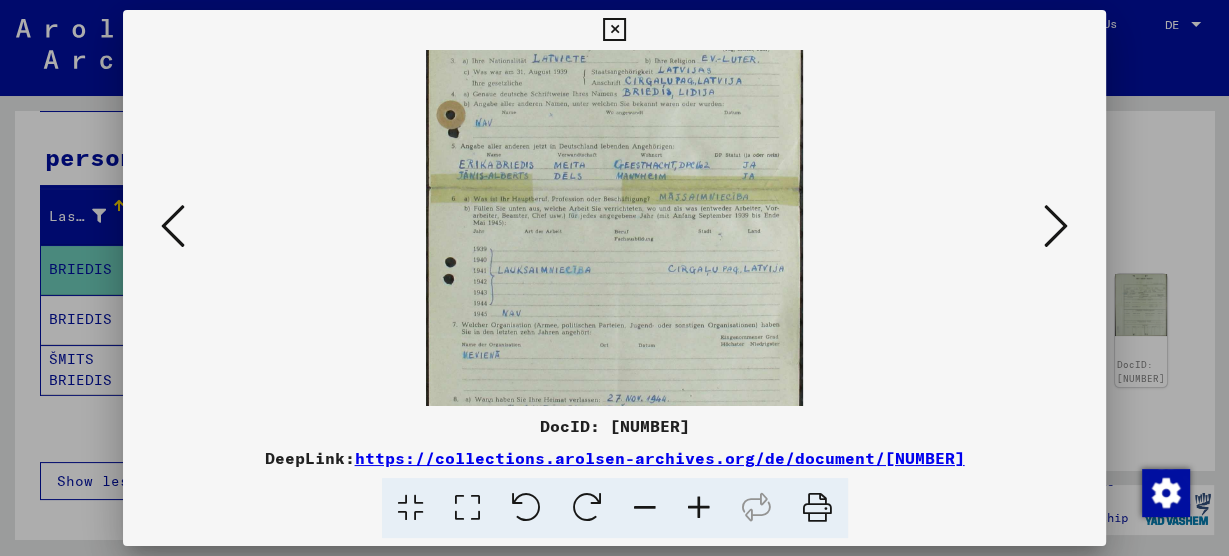 drag, startPoint x: 653, startPoint y: 298, endPoint x: 669, endPoint y: 202, distance: 97.3242 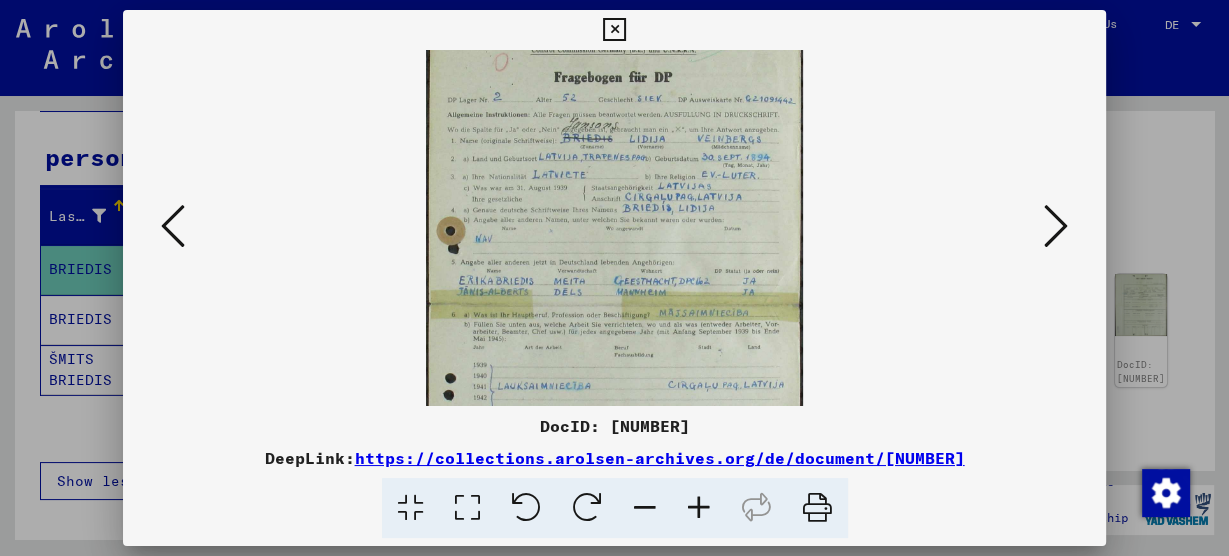 scroll, scrollTop: 46, scrollLeft: 0, axis: vertical 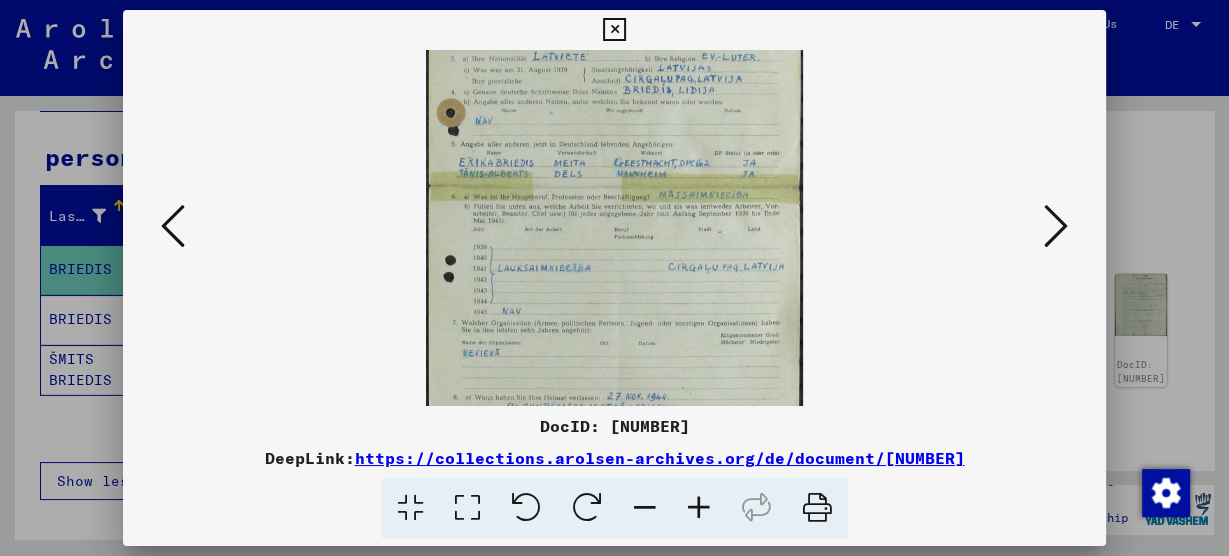 drag, startPoint x: 620, startPoint y: 105, endPoint x: 631, endPoint y: 106, distance: 11.045361 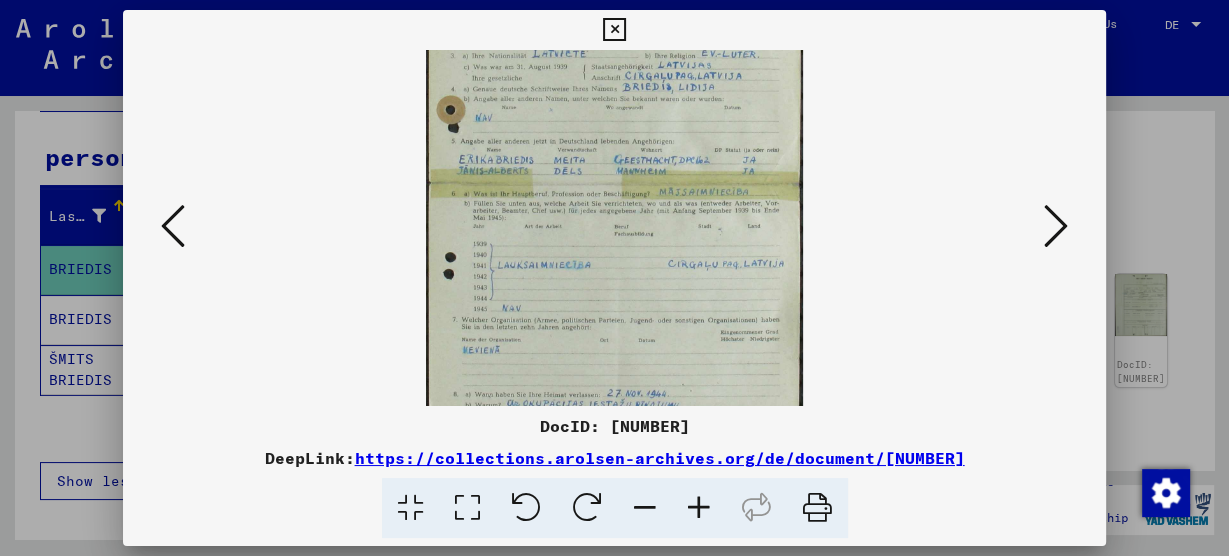 click at bounding box center (614, 183) 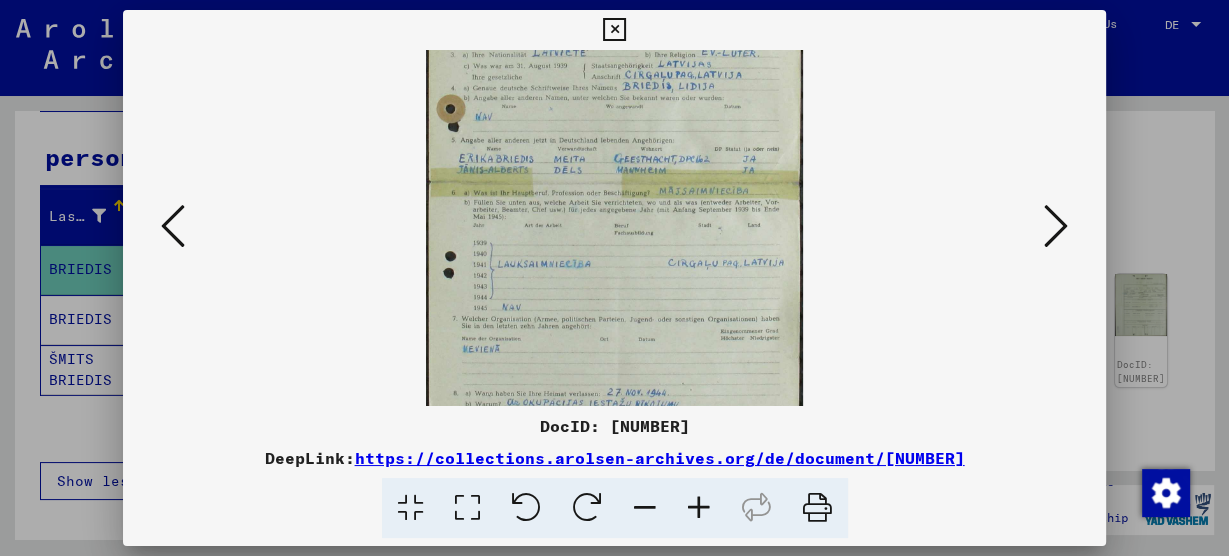 click at bounding box center [614, 182] 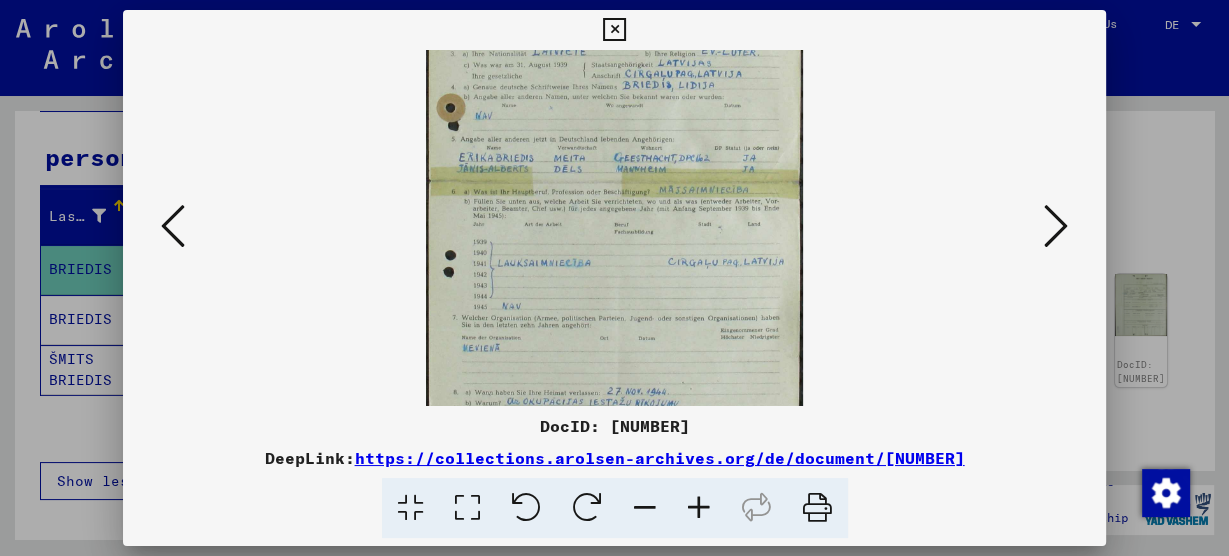 click at bounding box center [614, 181] 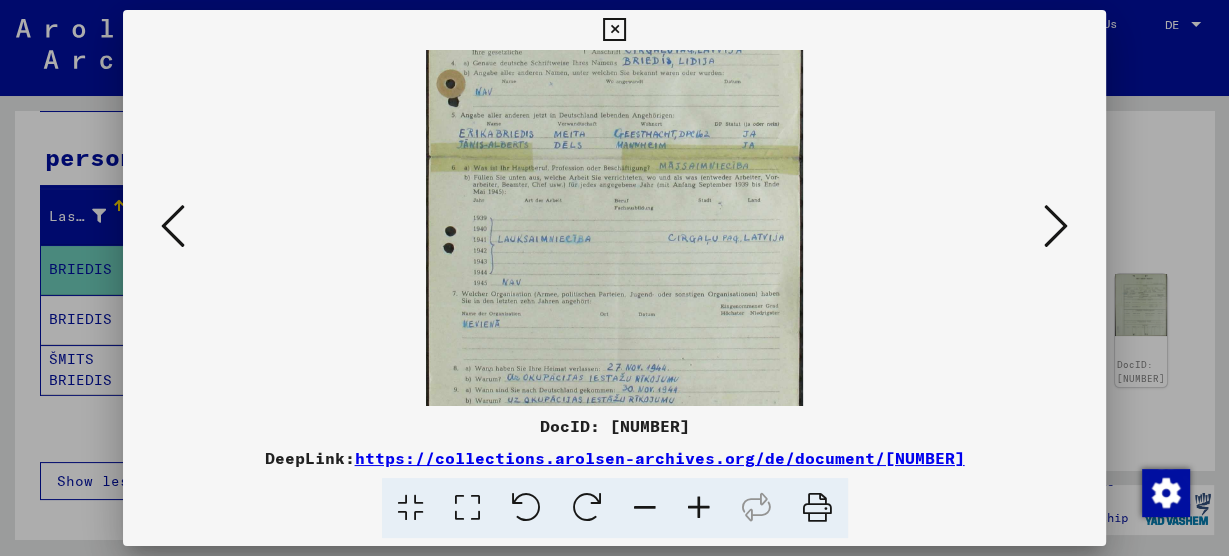 drag, startPoint x: 731, startPoint y: 308, endPoint x: 733, endPoint y: 282, distance: 26.076809 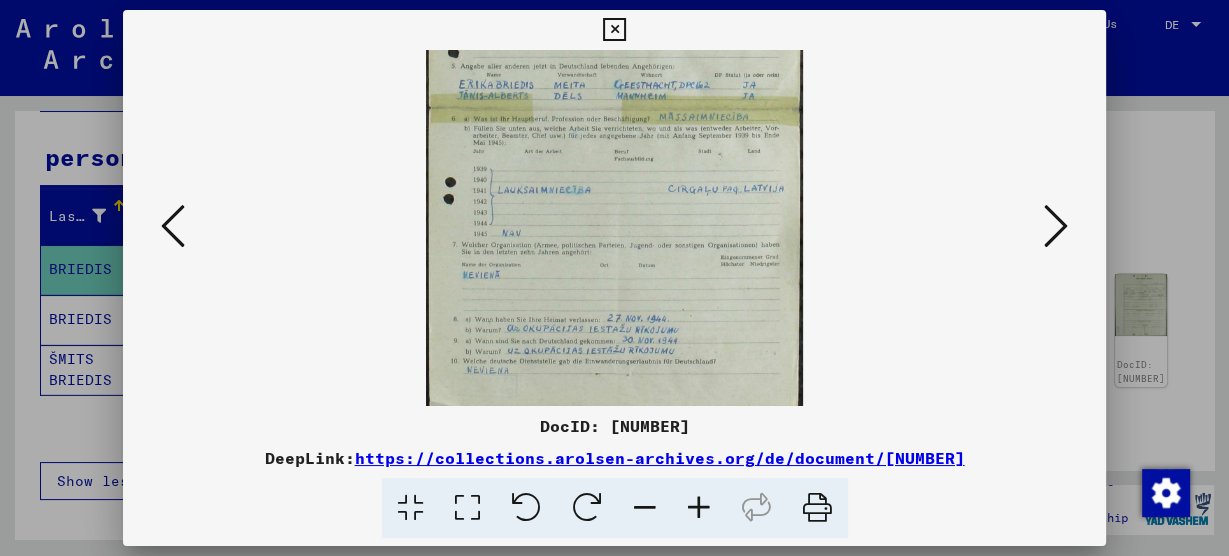 scroll, scrollTop: 250, scrollLeft: 0, axis: vertical 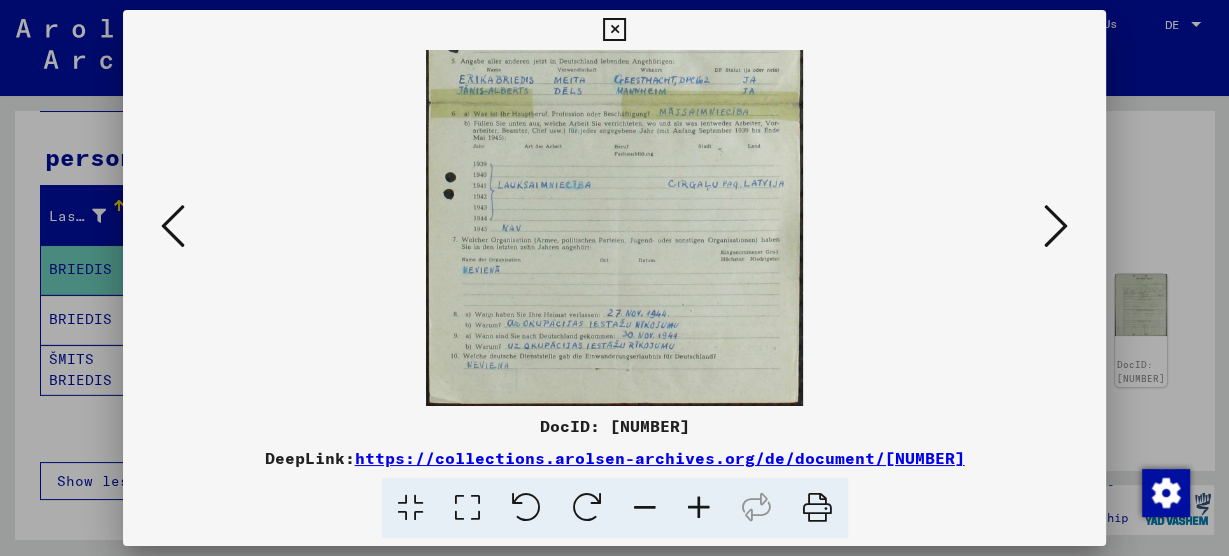 drag, startPoint x: 723, startPoint y: 243, endPoint x: 703, endPoint y: 180, distance: 66.09841 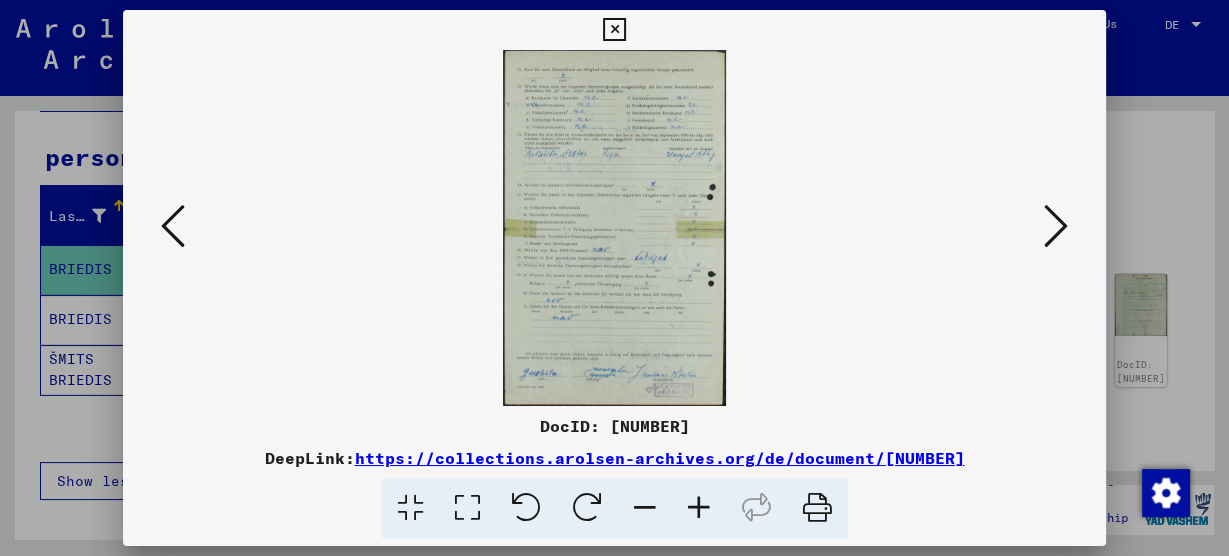 click at bounding box center (173, 226) 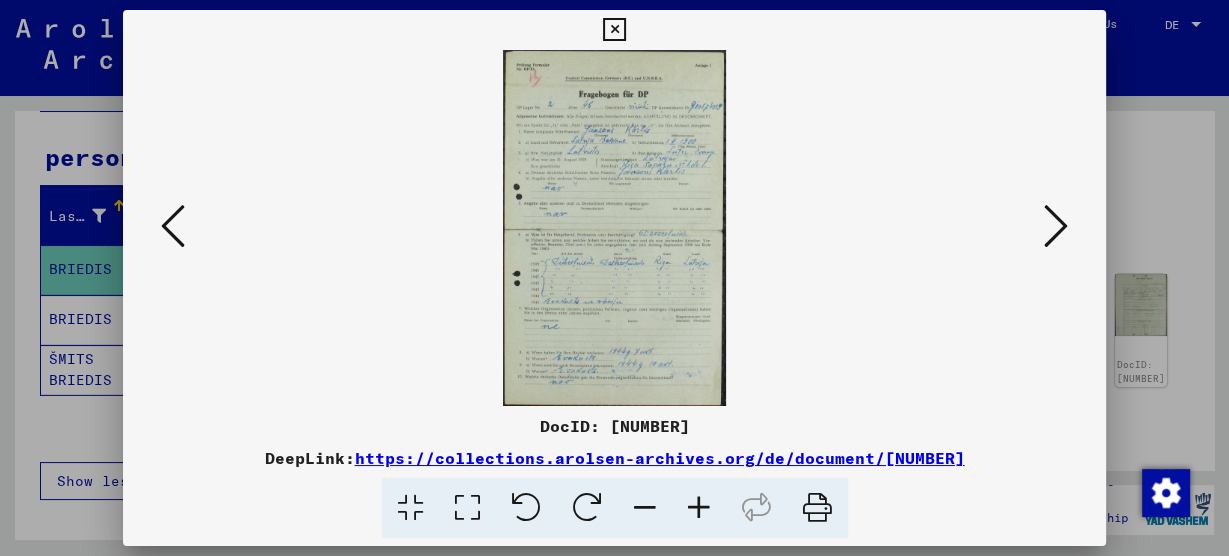 click at bounding box center (173, 226) 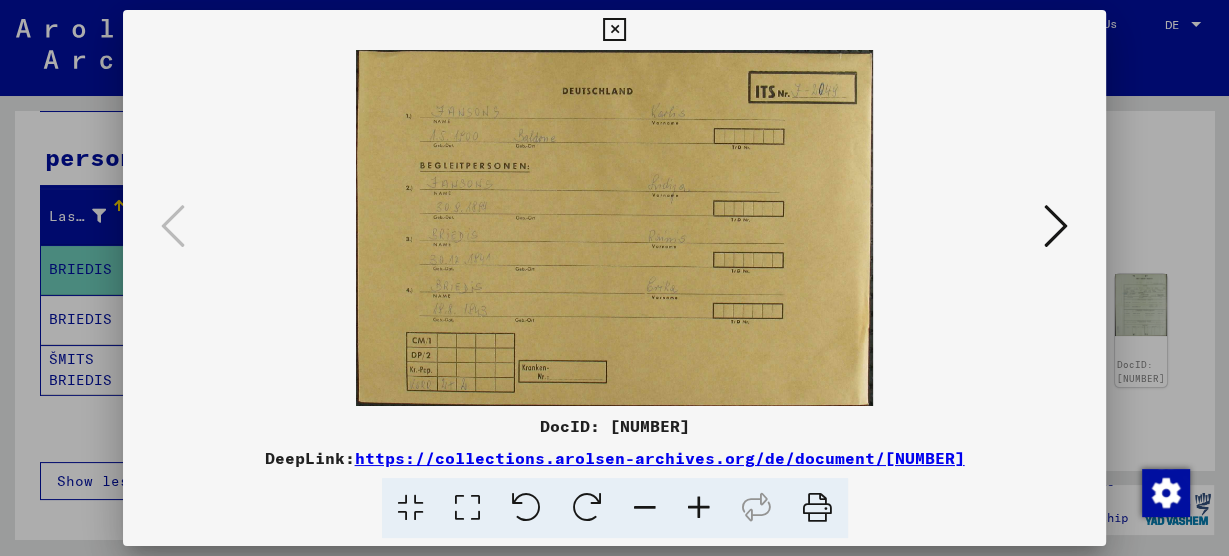 click at bounding box center [699, 508] 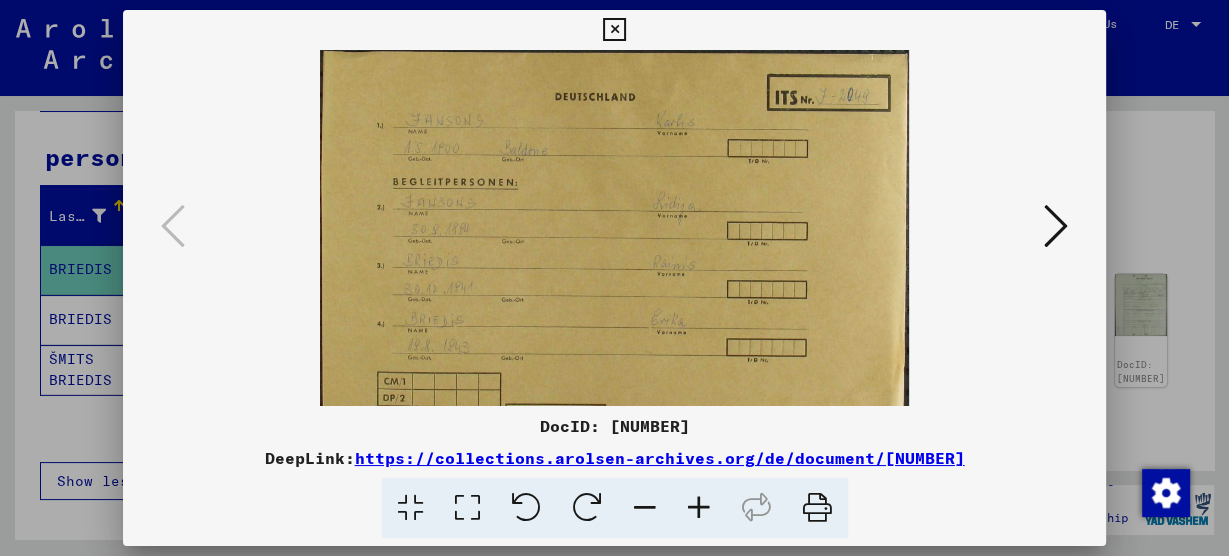 click at bounding box center [699, 508] 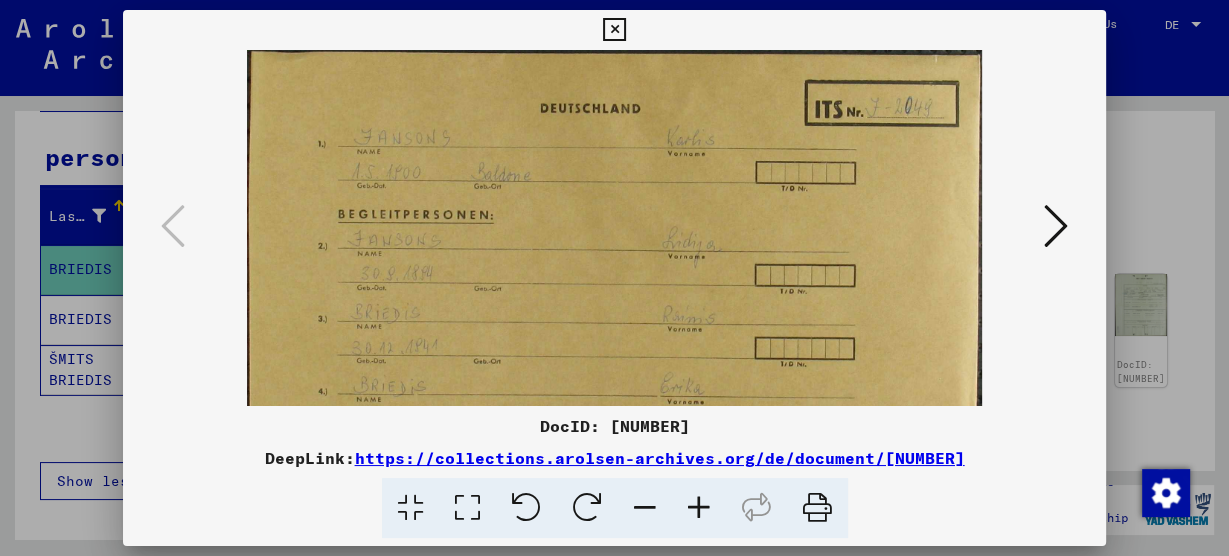 click at bounding box center (614, 303) 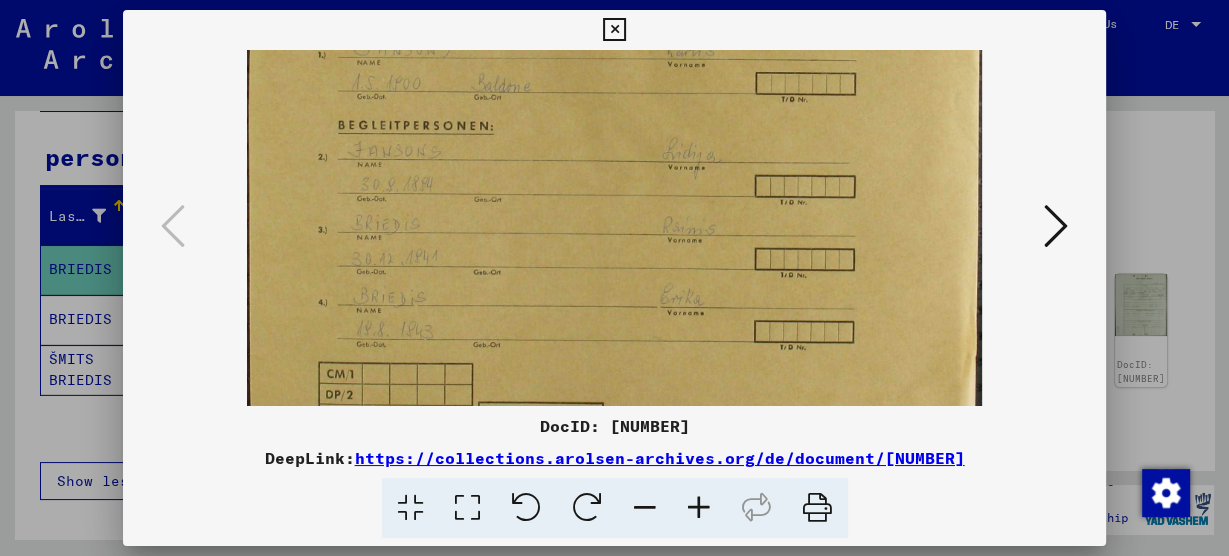 scroll, scrollTop: 143, scrollLeft: 0, axis: vertical 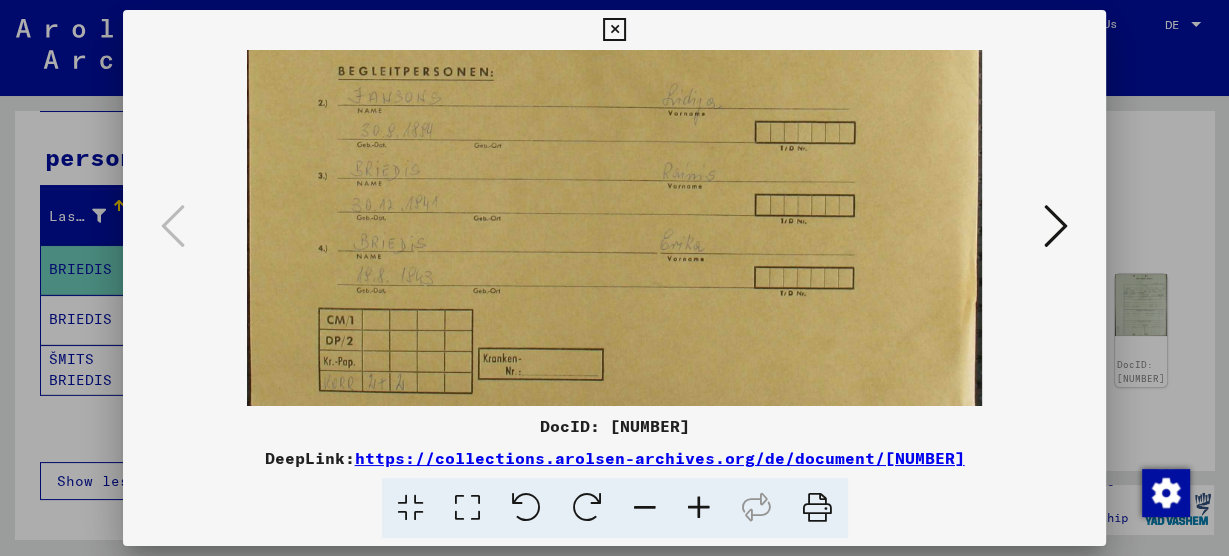 drag, startPoint x: 642, startPoint y: 301, endPoint x: 663, endPoint y: 191, distance: 111.9866 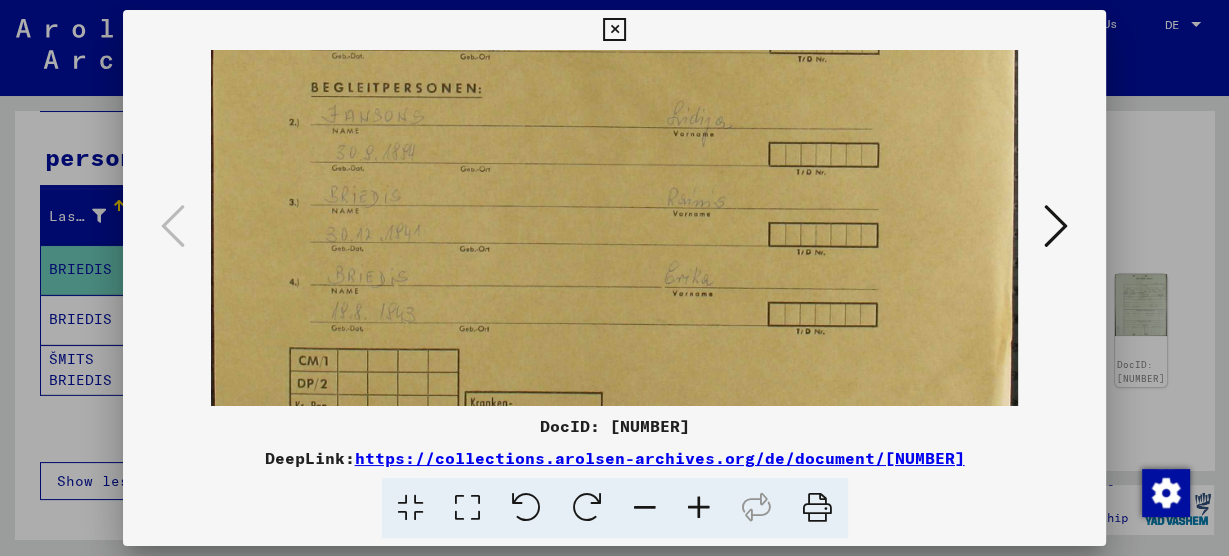 click at bounding box center [699, 508] 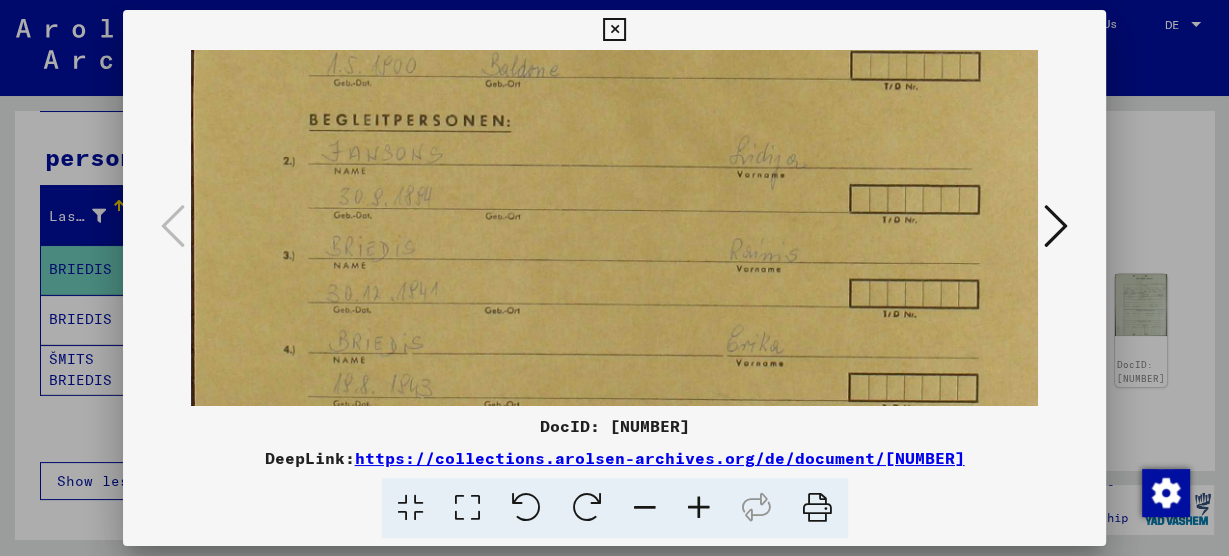 click at bounding box center [667, 235] 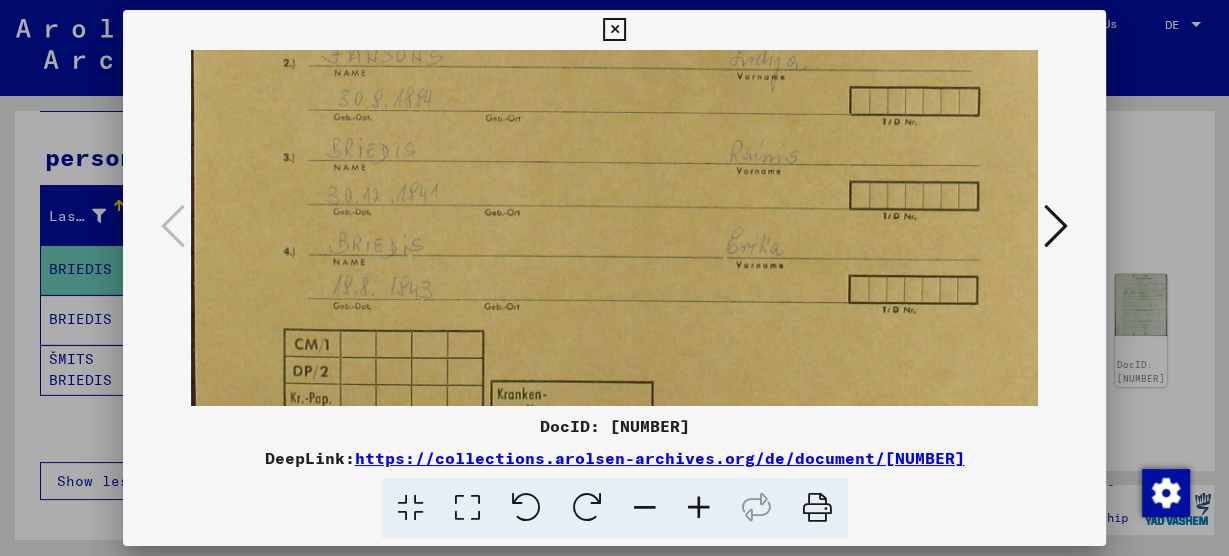 scroll, scrollTop: 245, scrollLeft: 0, axis: vertical 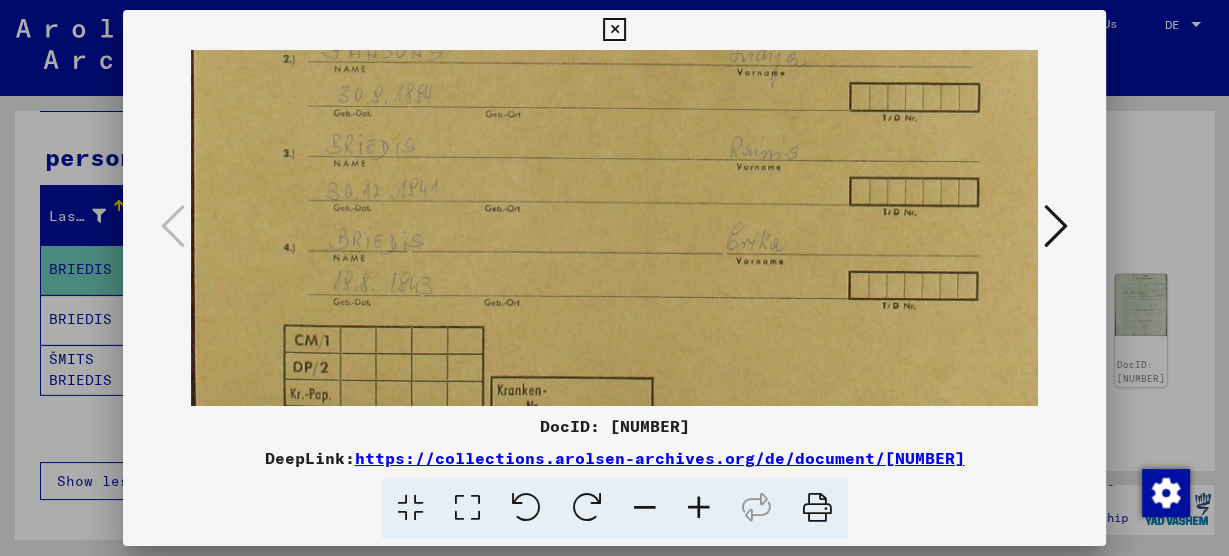 drag, startPoint x: 521, startPoint y: 279, endPoint x: 523, endPoint y: 201, distance: 78.025635 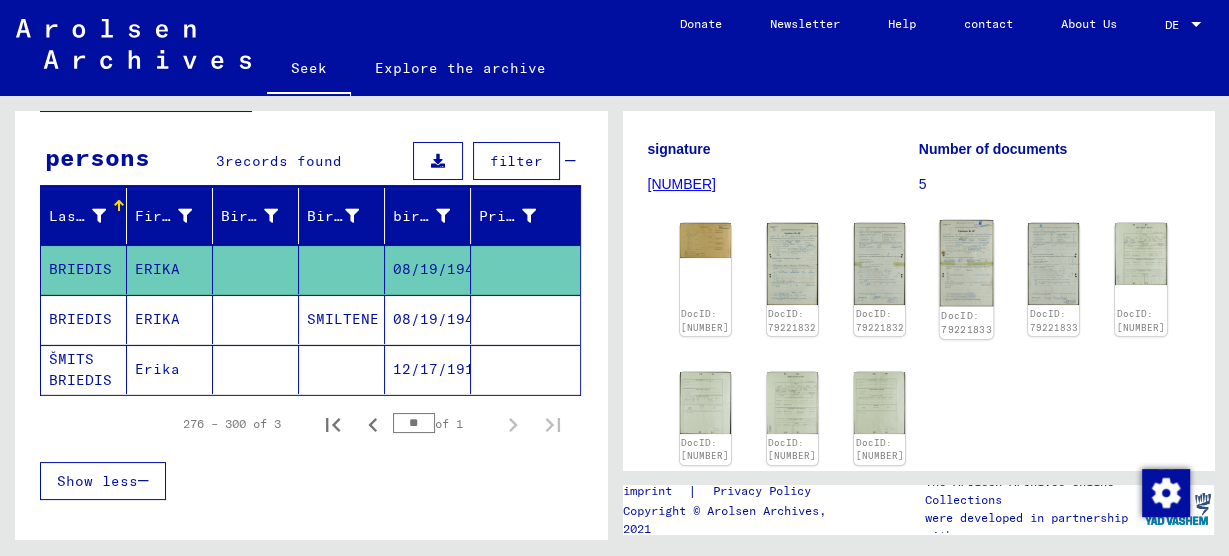 scroll, scrollTop: 320, scrollLeft: 0, axis: vertical 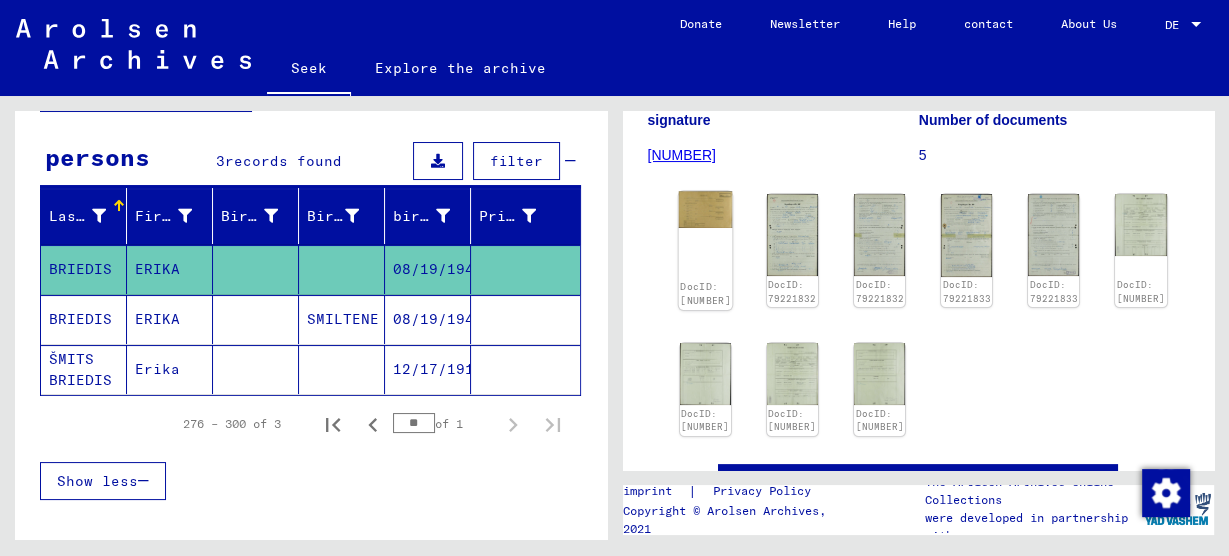 click 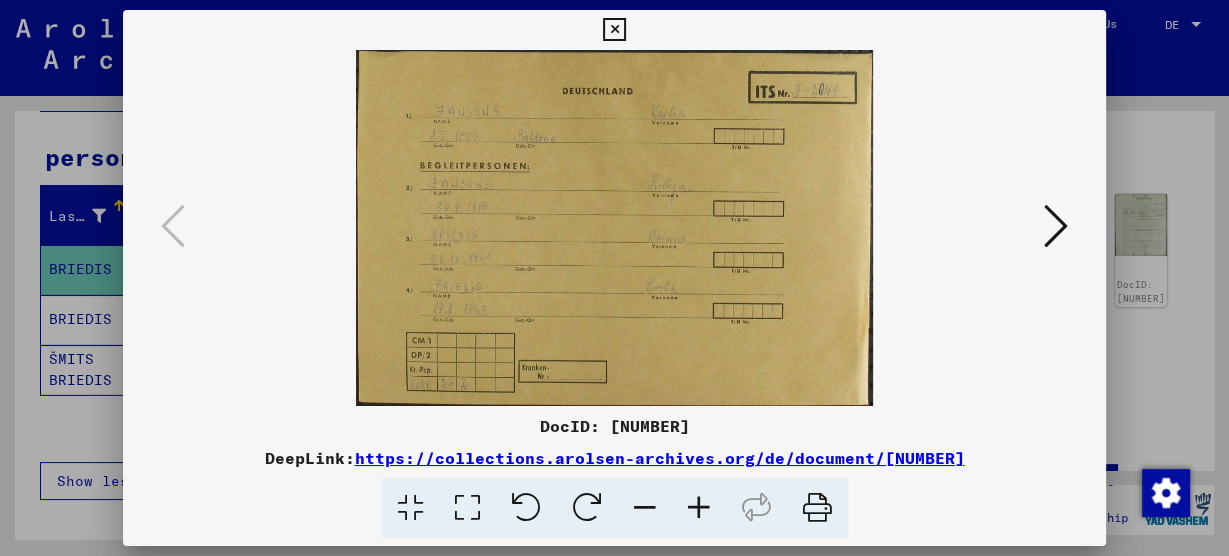click at bounding box center (699, 508) 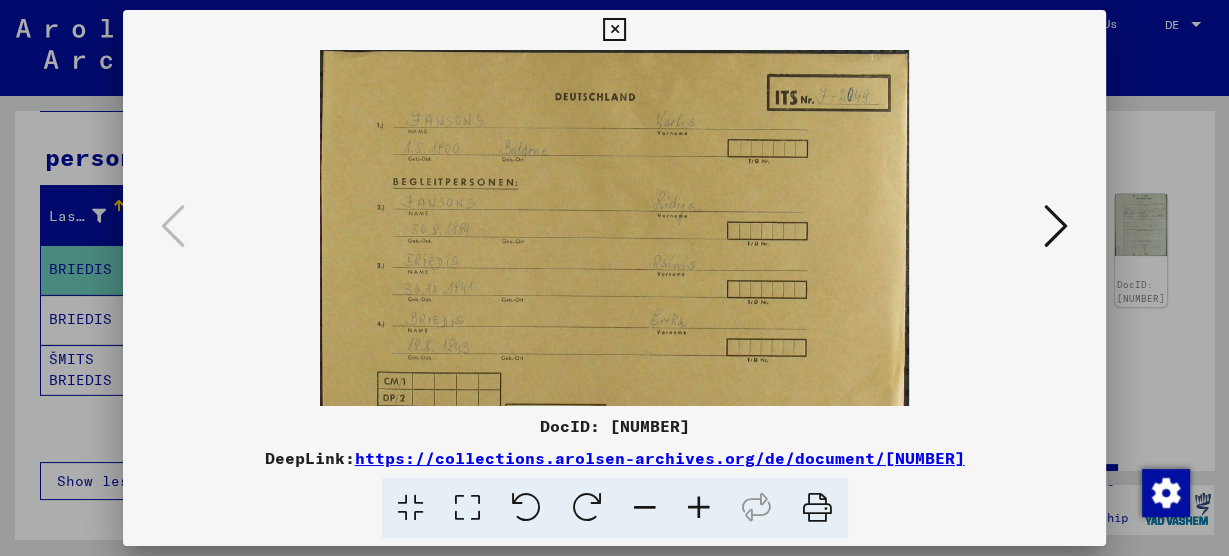 click at bounding box center [1056, 226] 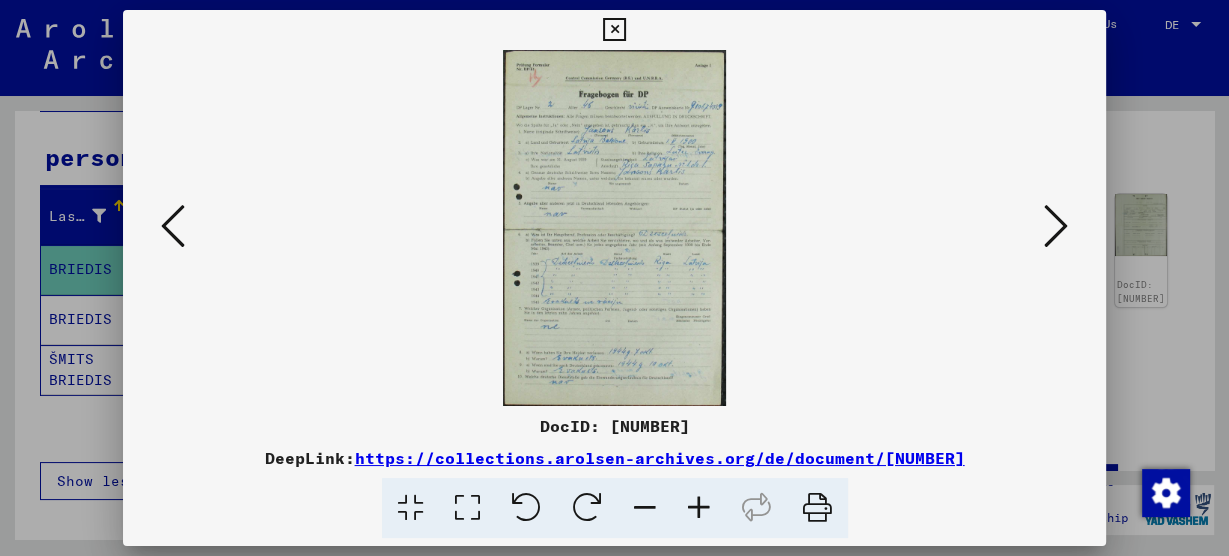 click at bounding box center [1056, 226] 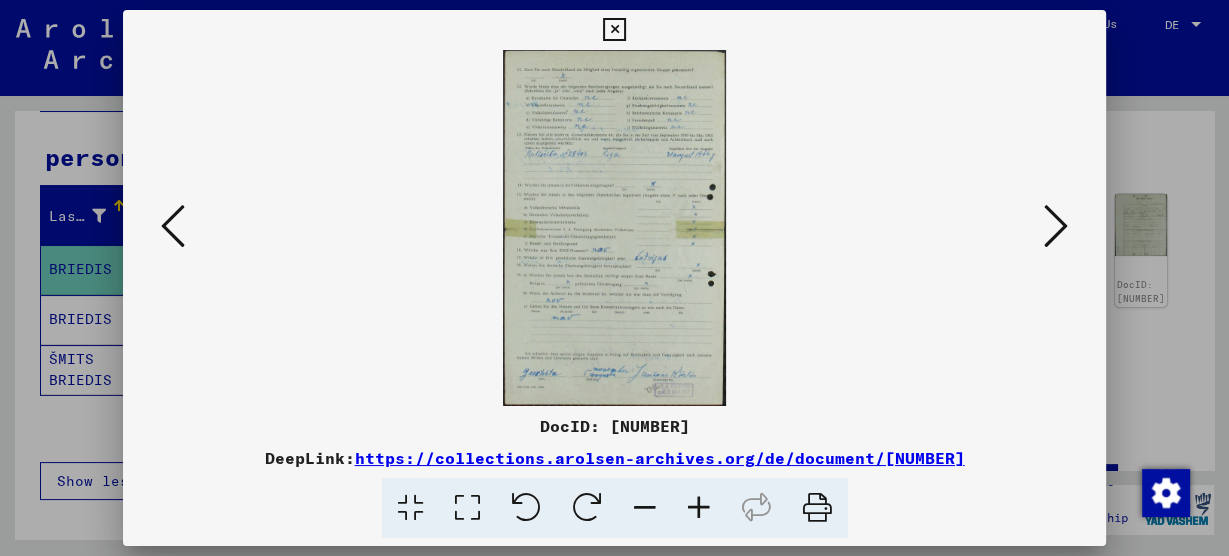 click at bounding box center (1056, 226) 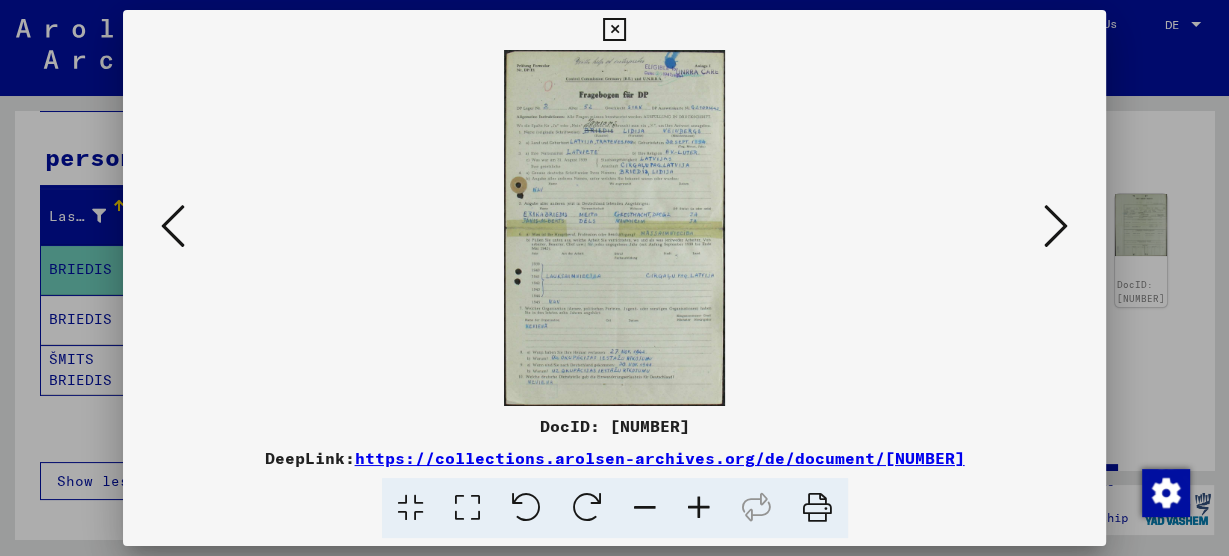 click at bounding box center (1056, 226) 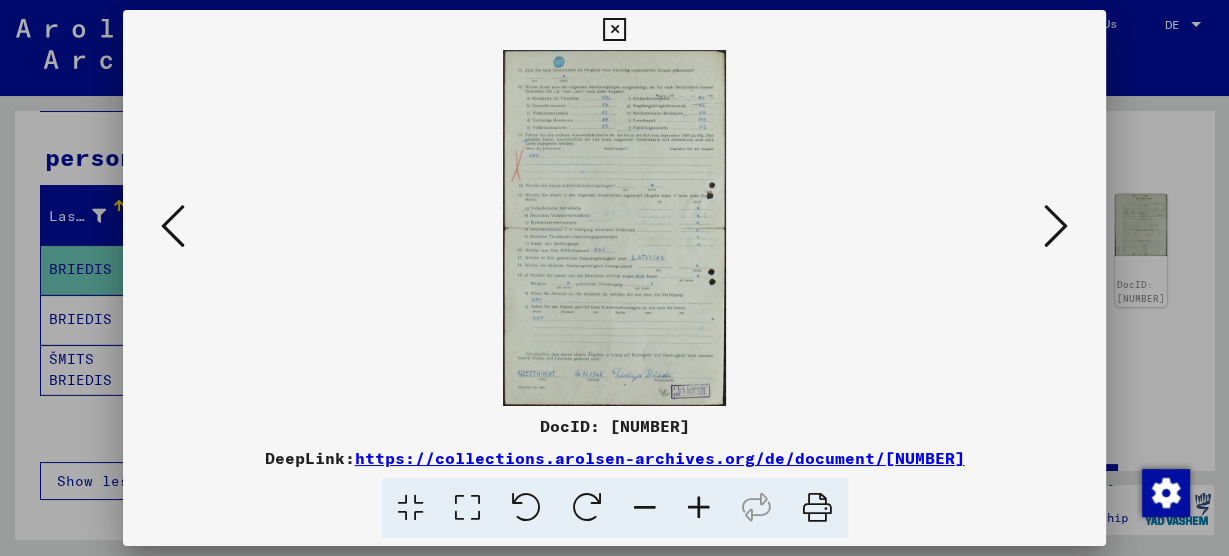 click at bounding box center [1056, 226] 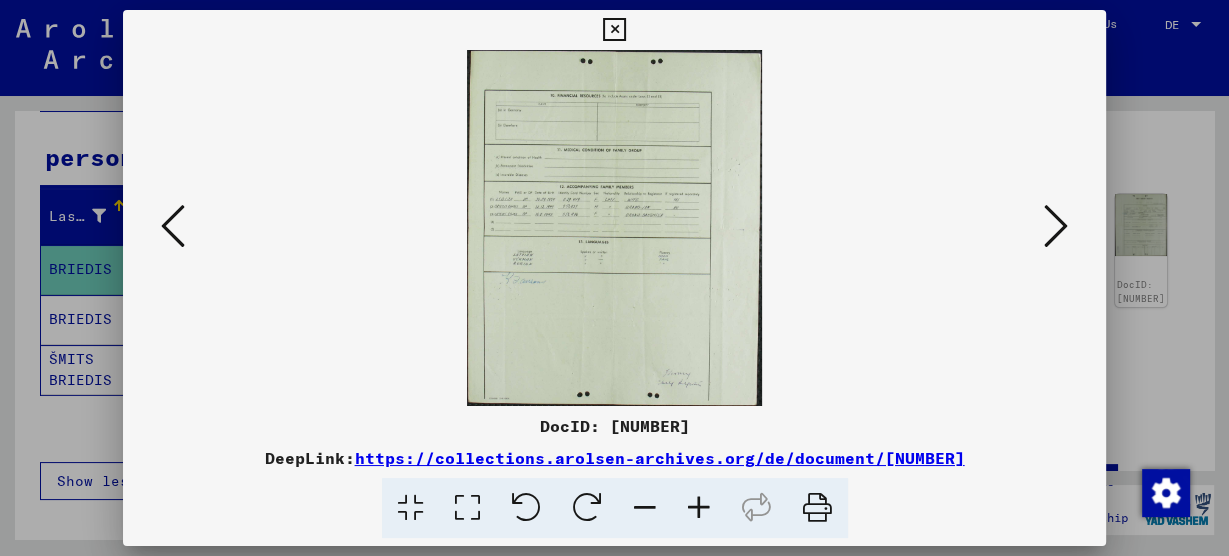 click at bounding box center (173, 226) 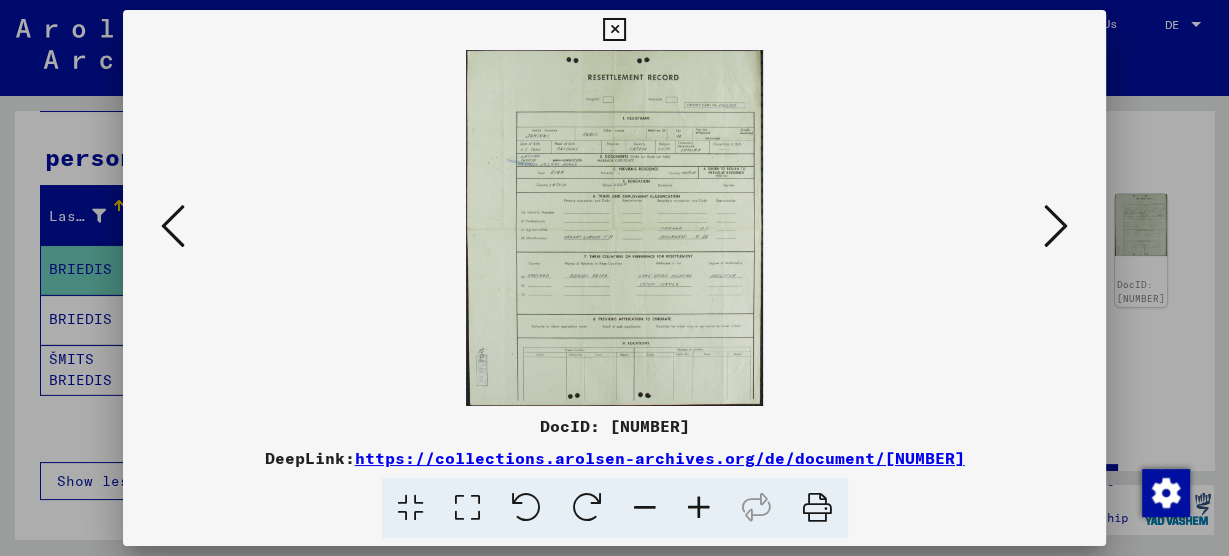 click at bounding box center [699, 508] 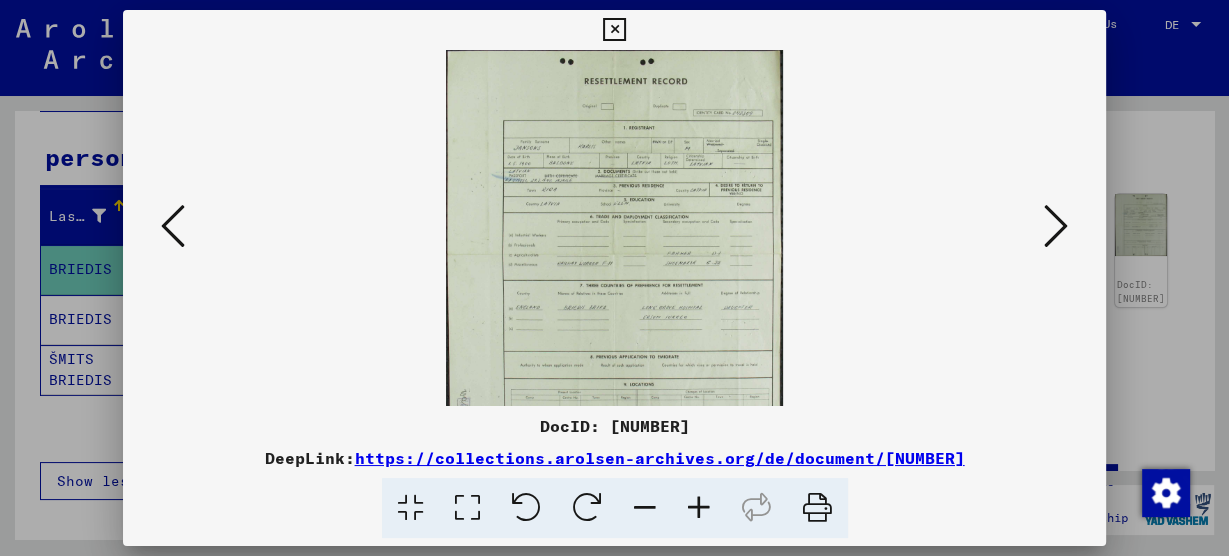 click at bounding box center [699, 508] 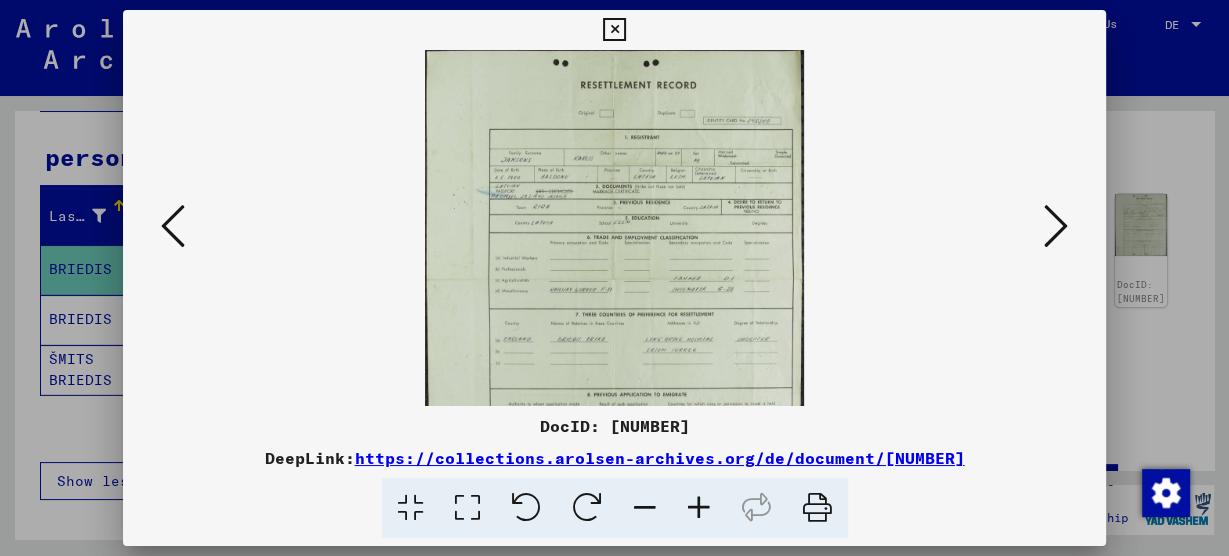 click at bounding box center (699, 508) 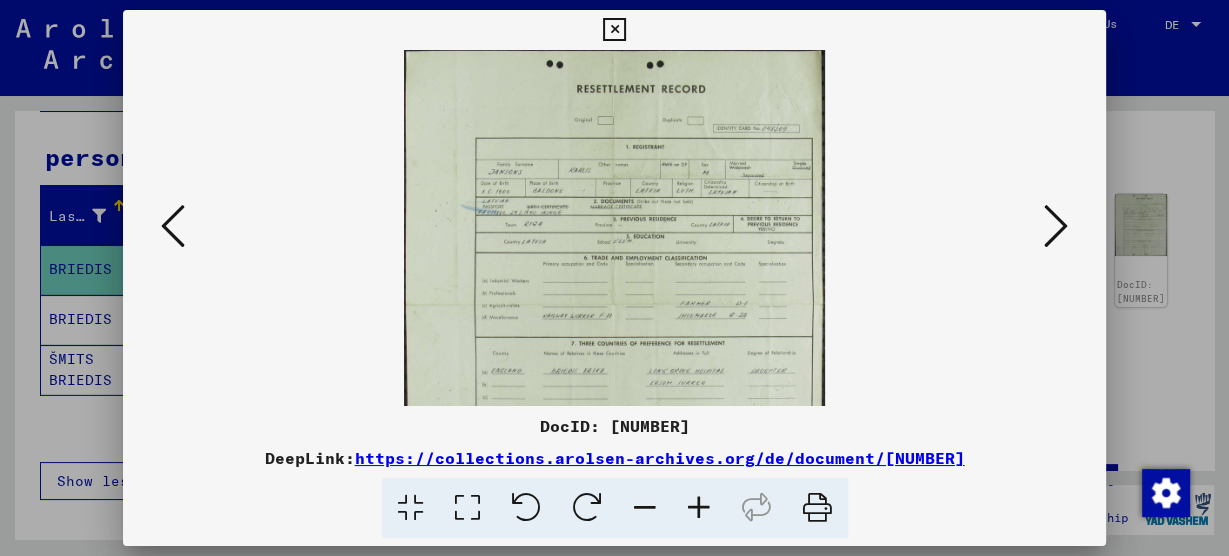 click at bounding box center [699, 508] 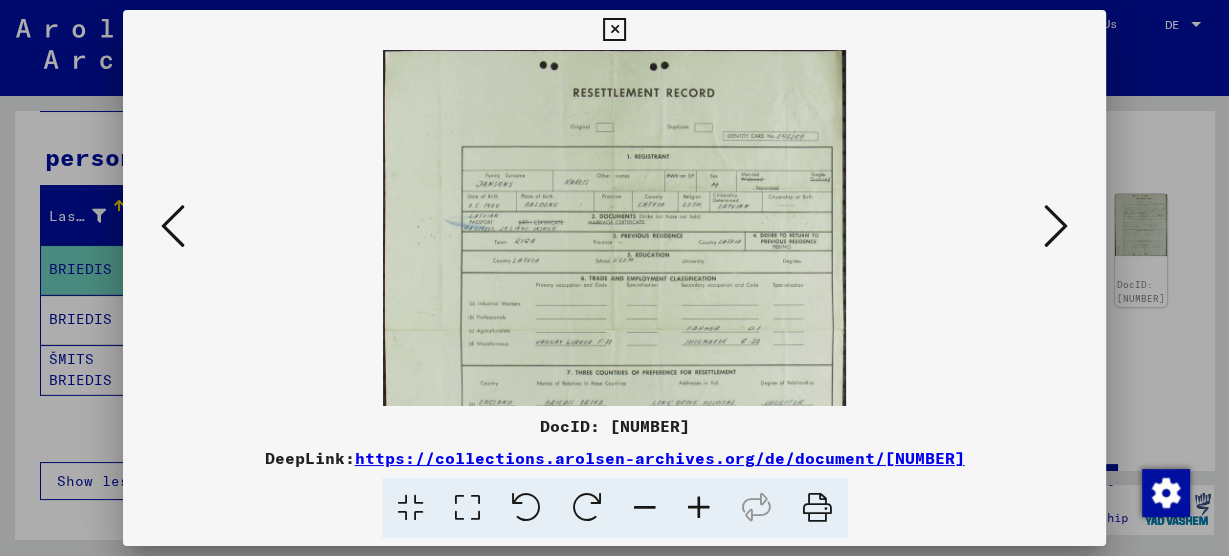 click at bounding box center (699, 508) 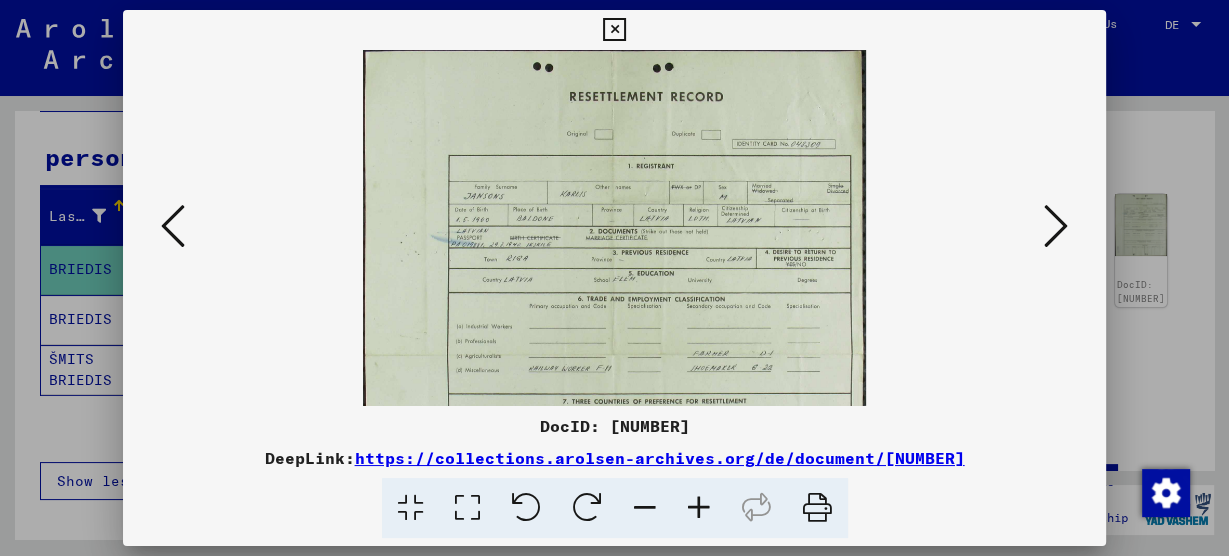 click at bounding box center [699, 508] 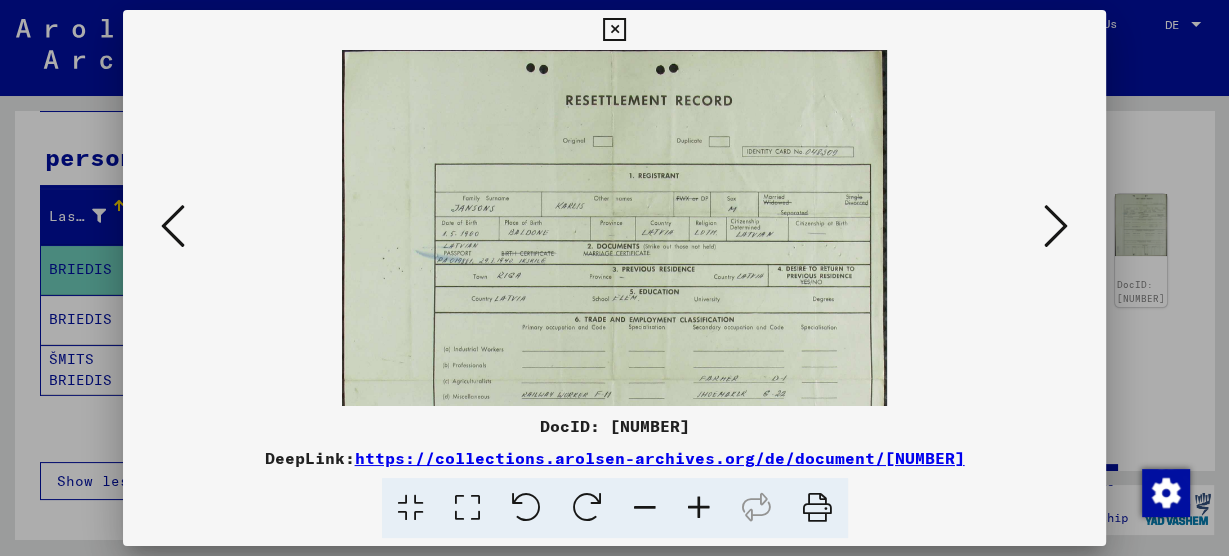 click at bounding box center [699, 508] 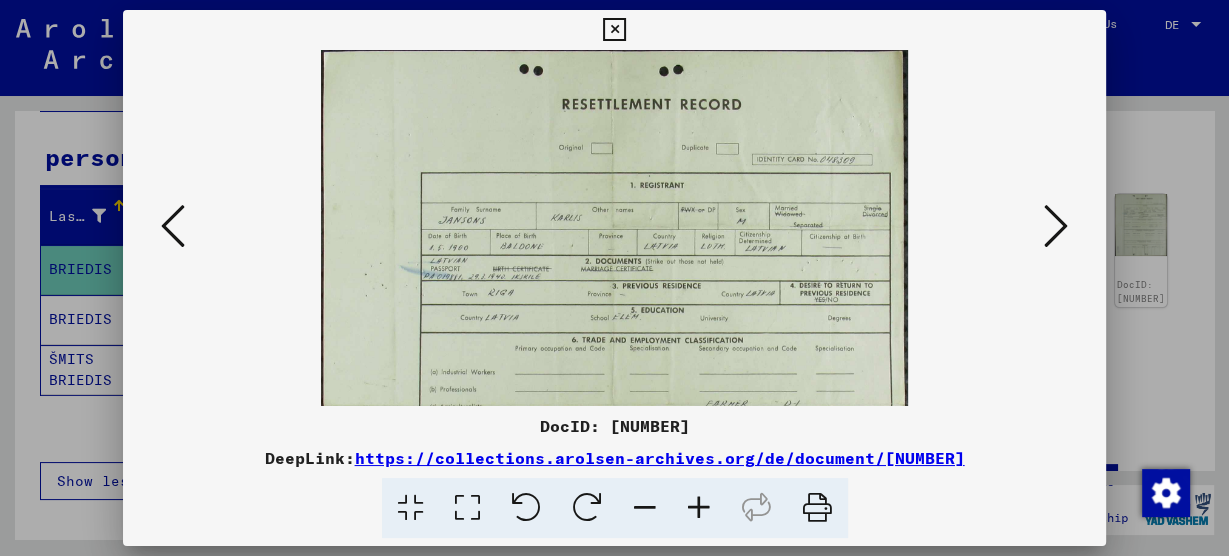 click at bounding box center [614, 403] 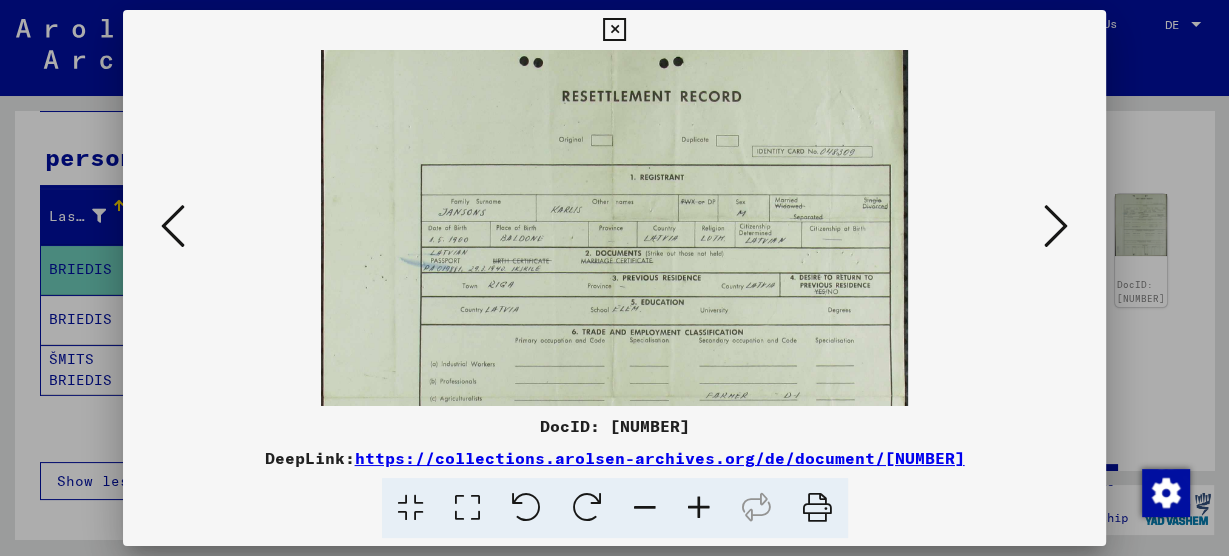click at bounding box center [614, 395] 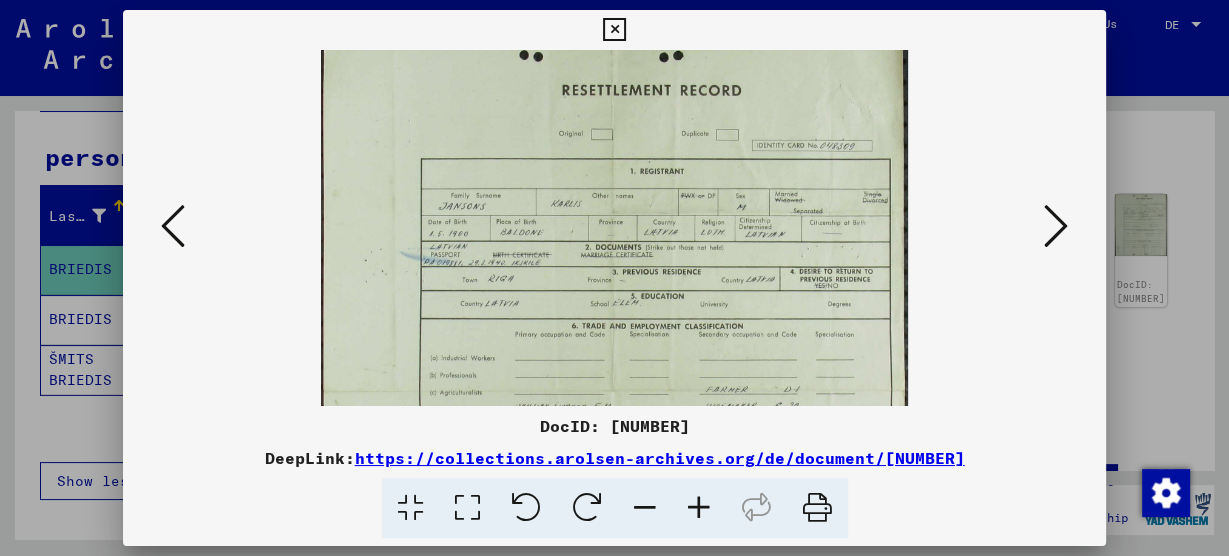 drag, startPoint x: 643, startPoint y: 300, endPoint x: 643, endPoint y: 263, distance: 37 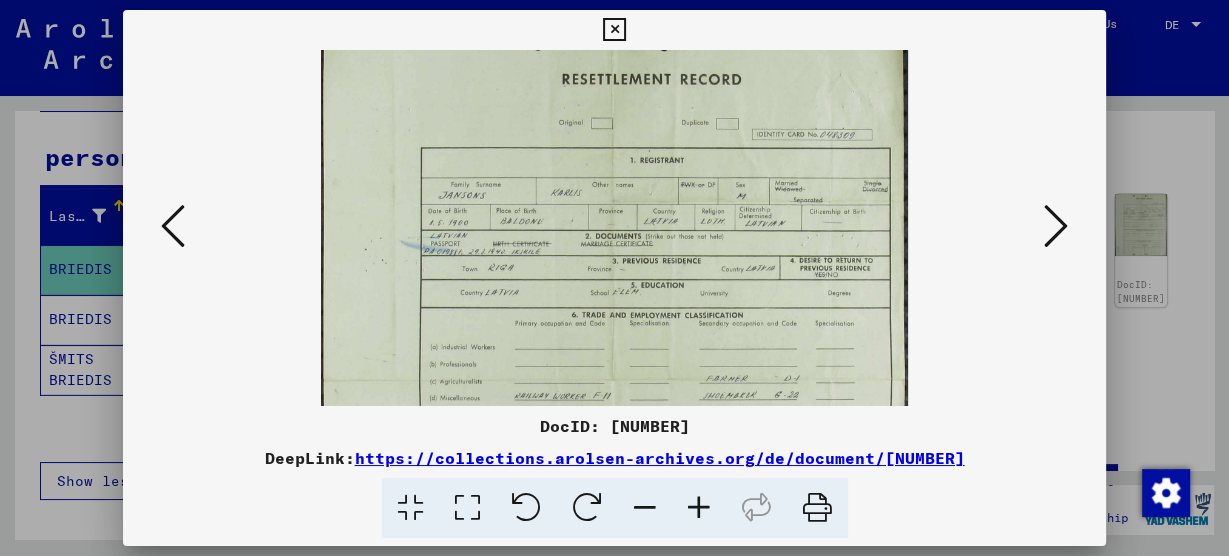click at bounding box center [614, 378] 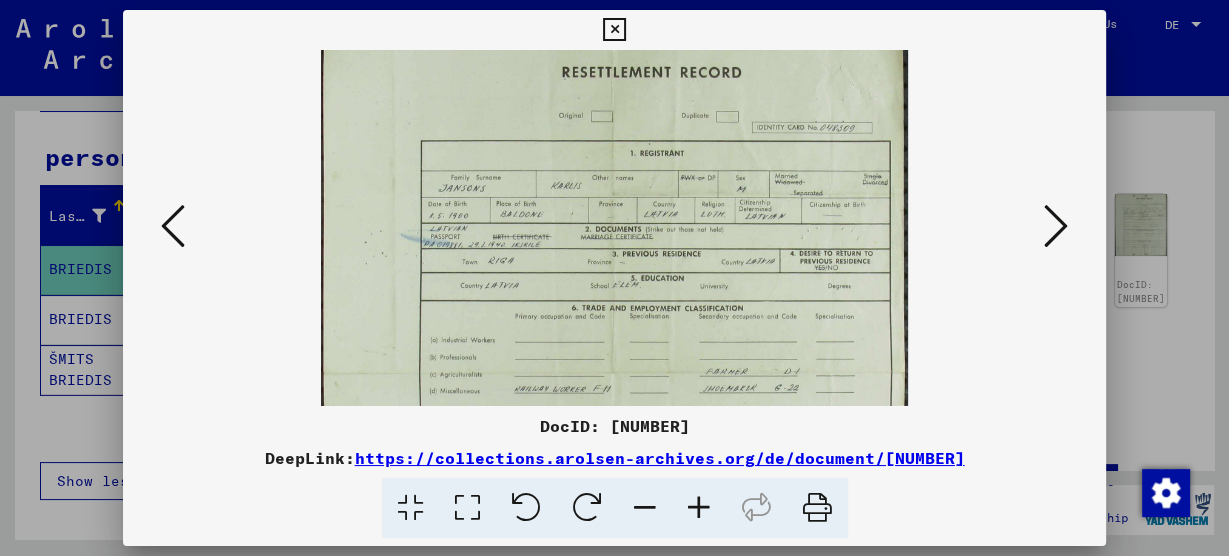 click at bounding box center [614, 371] 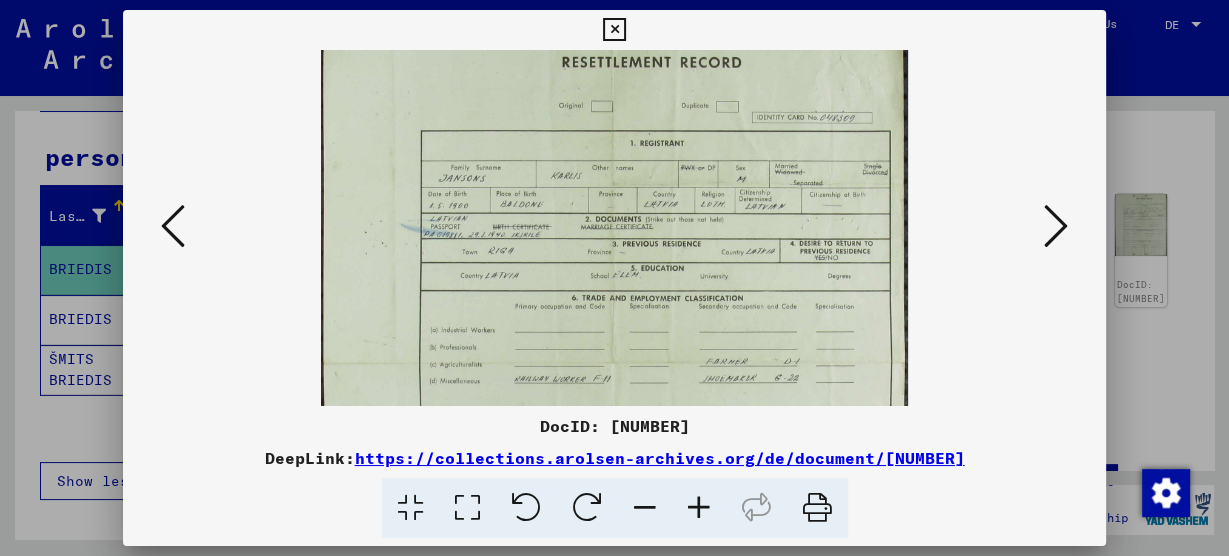 drag, startPoint x: 511, startPoint y: 317, endPoint x: 513, endPoint y: 306, distance: 11.18034 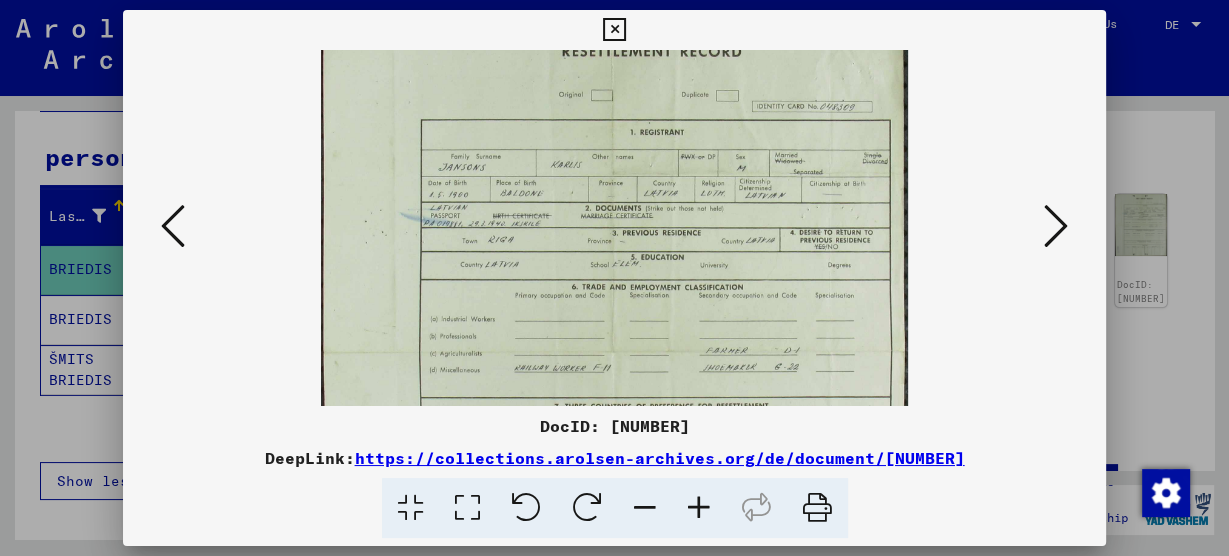 click at bounding box center (614, 350) 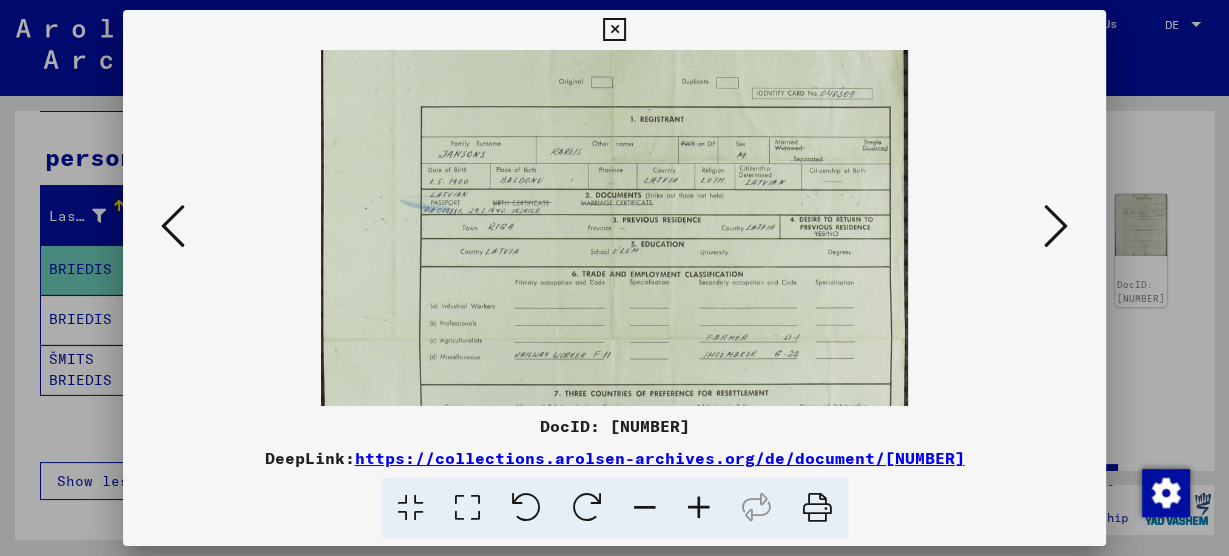click at bounding box center (614, 337) 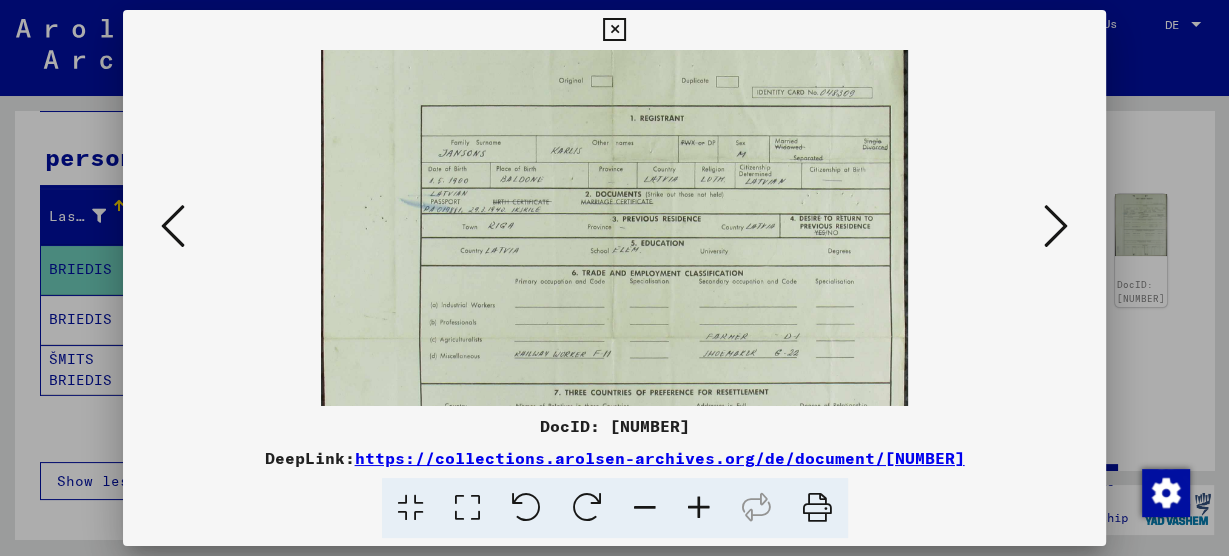 click at bounding box center [614, 336] 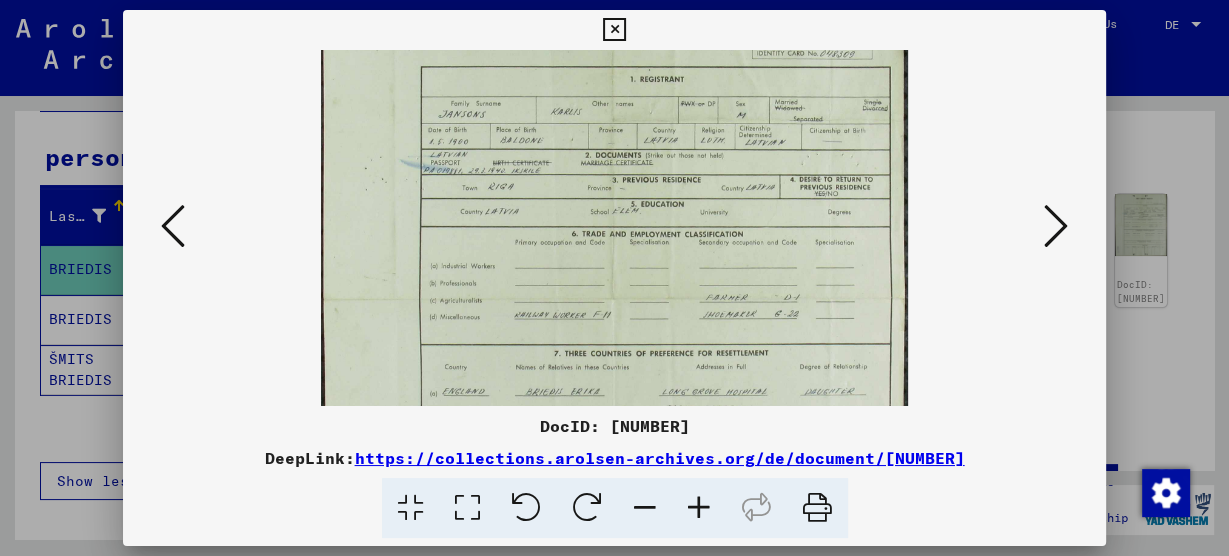 scroll, scrollTop: 111, scrollLeft: 0, axis: vertical 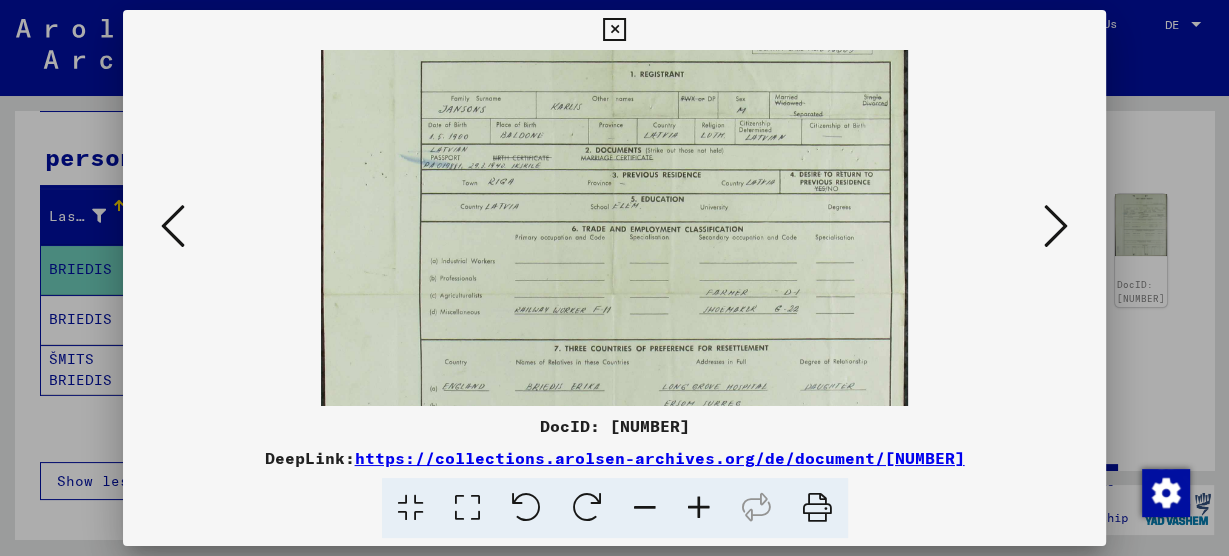 drag, startPoint x: 526, startPoint y: 207, endPoint x: 529, endPoint y: 175, distance: 32.140316 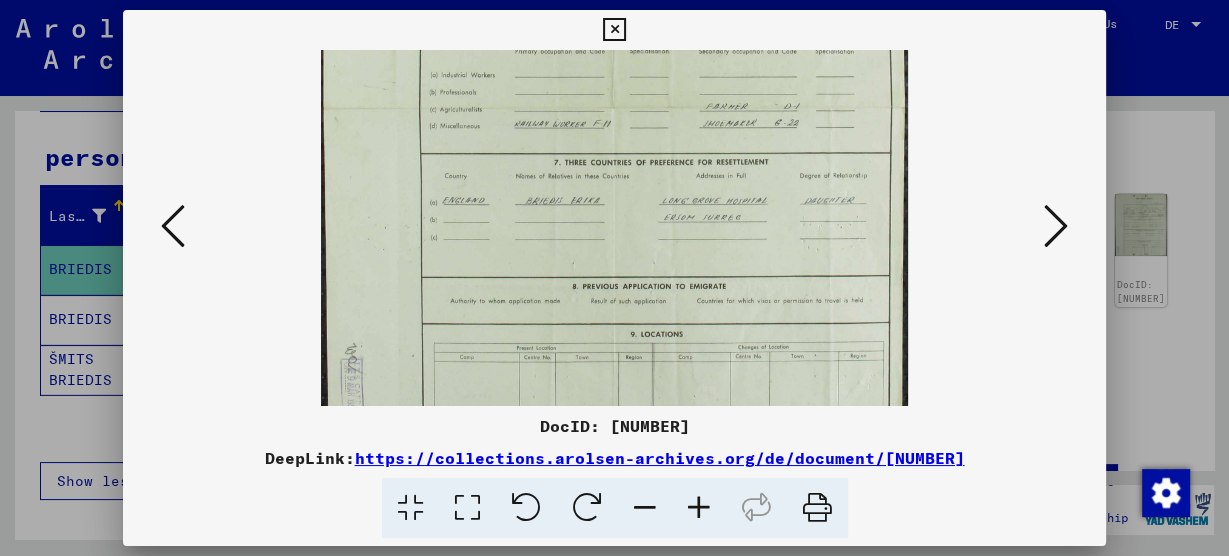 drag, startPoint x: 597, startPoint y: 336, endPoint x: 635, endPoint y: 161, distance: 179.0782 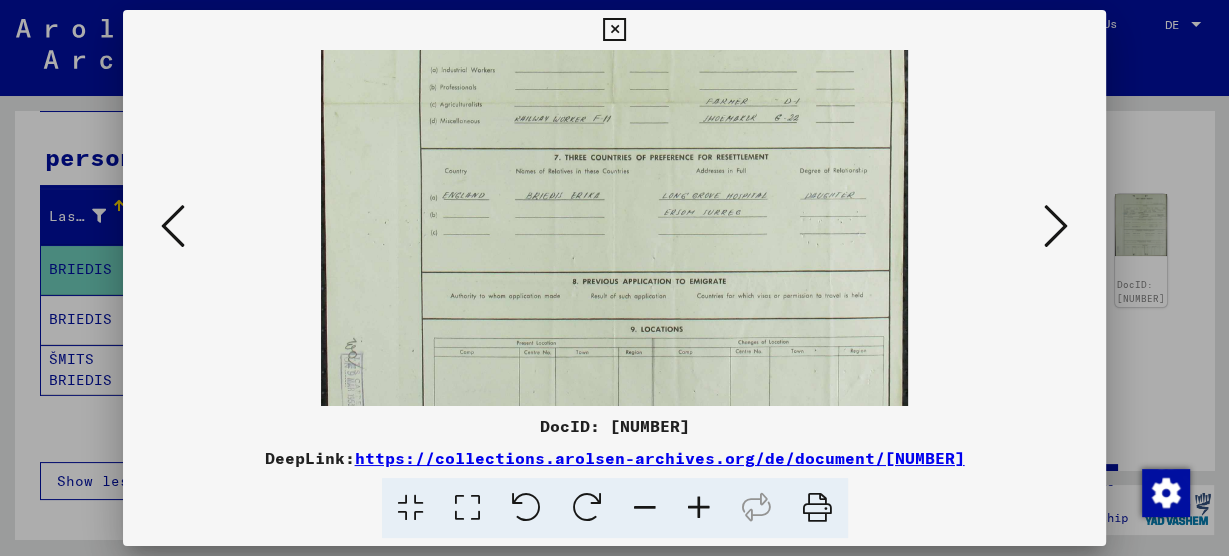 drag, startPoint x: 695, startPoint y: 363, endPoint x: 695, endPoint y: 348, distance: 15 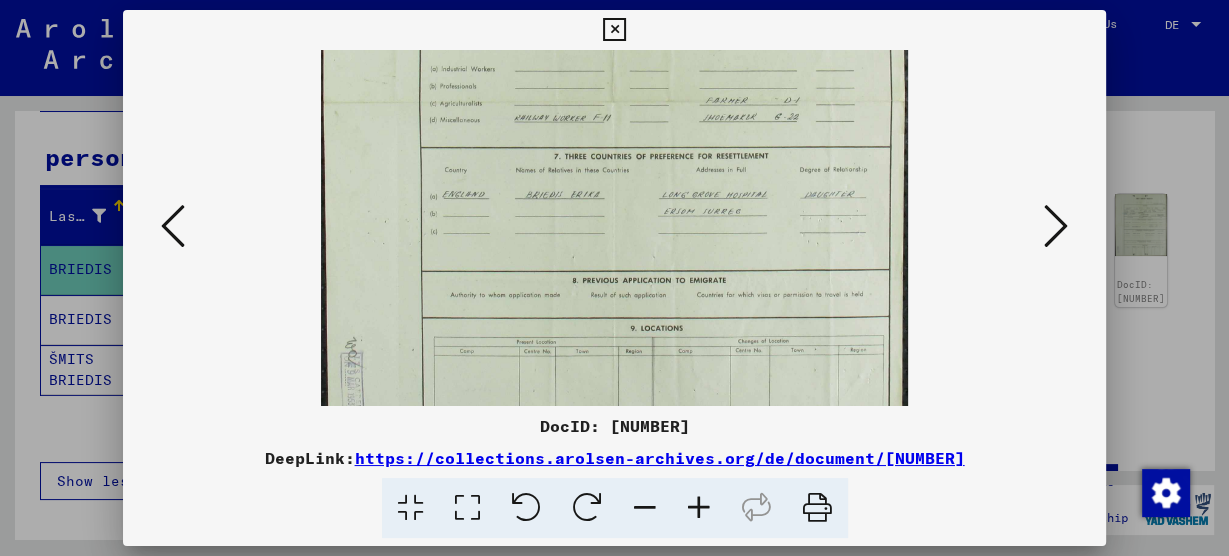 click at bounding box center (614, 100) 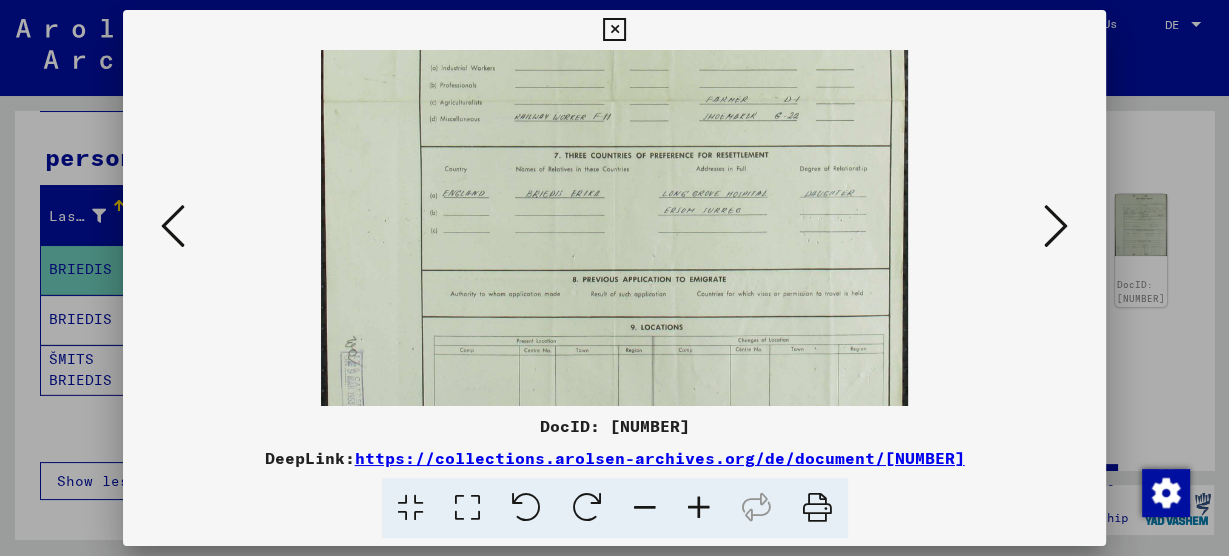 click at bounding box center (614, 99) 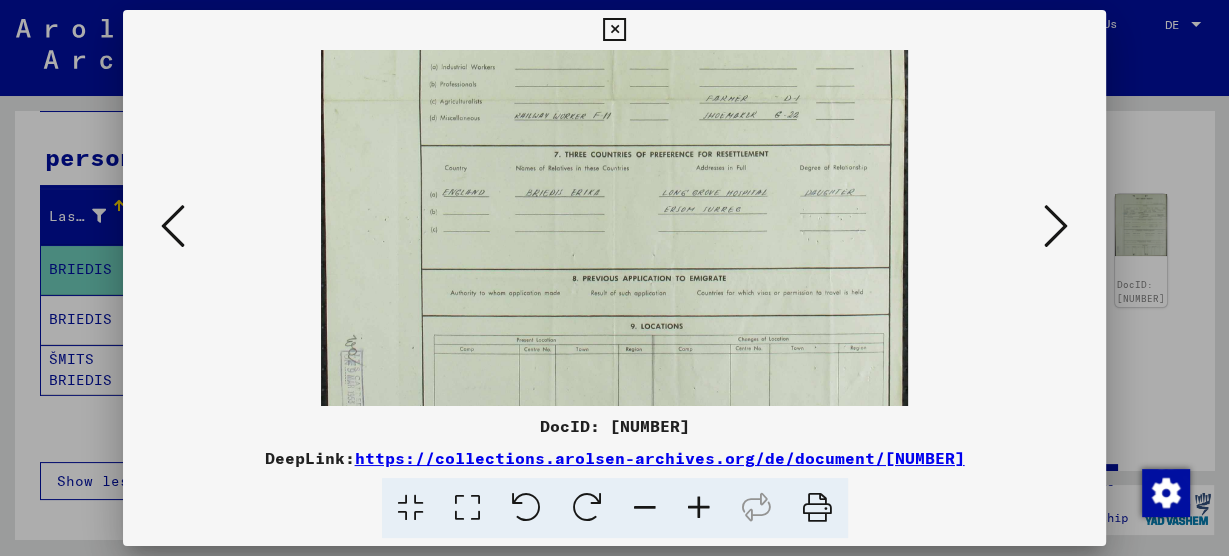 click at bounding box center [614, 98] 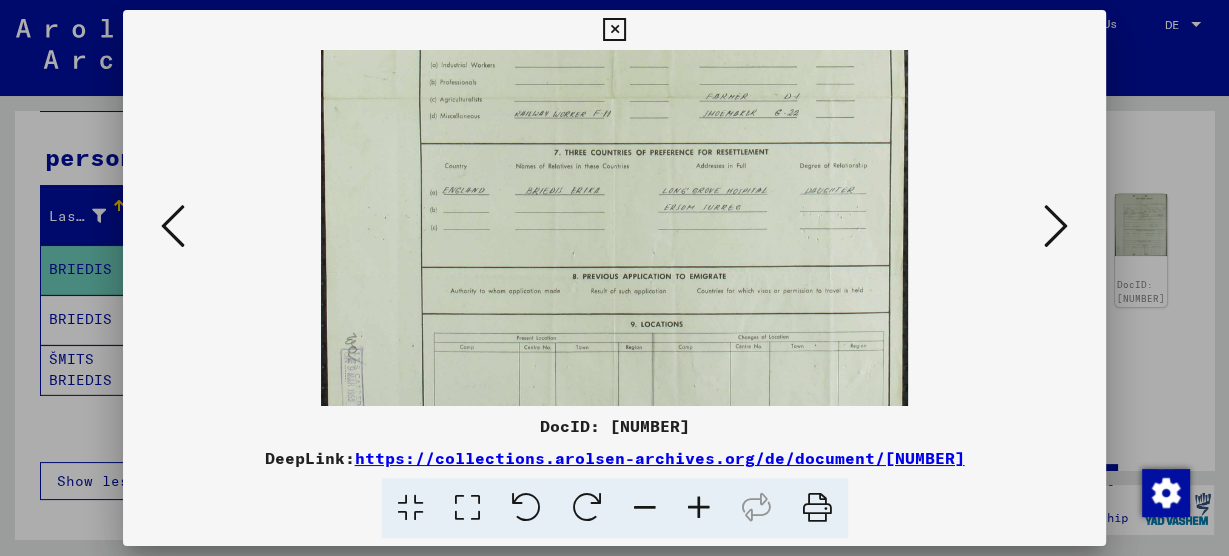 click at bounding box center (614, 96) 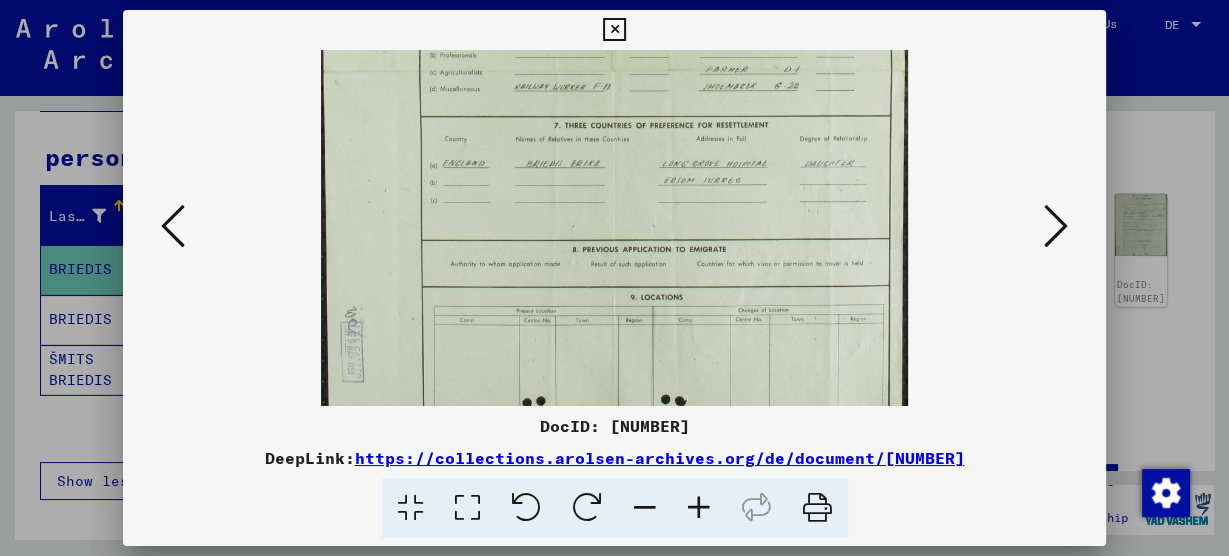 drag, startPoint x: 682, startPoint y: 177, endPoint x: 686, endPoint y: 159, distance: 18.439089 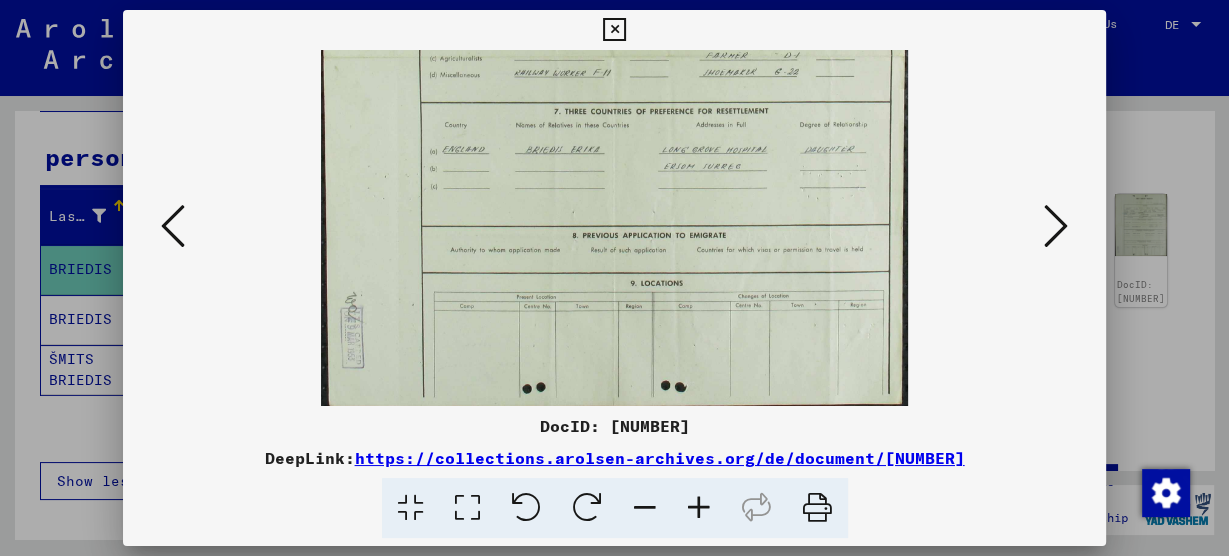 click at bounding box center [614, 55] 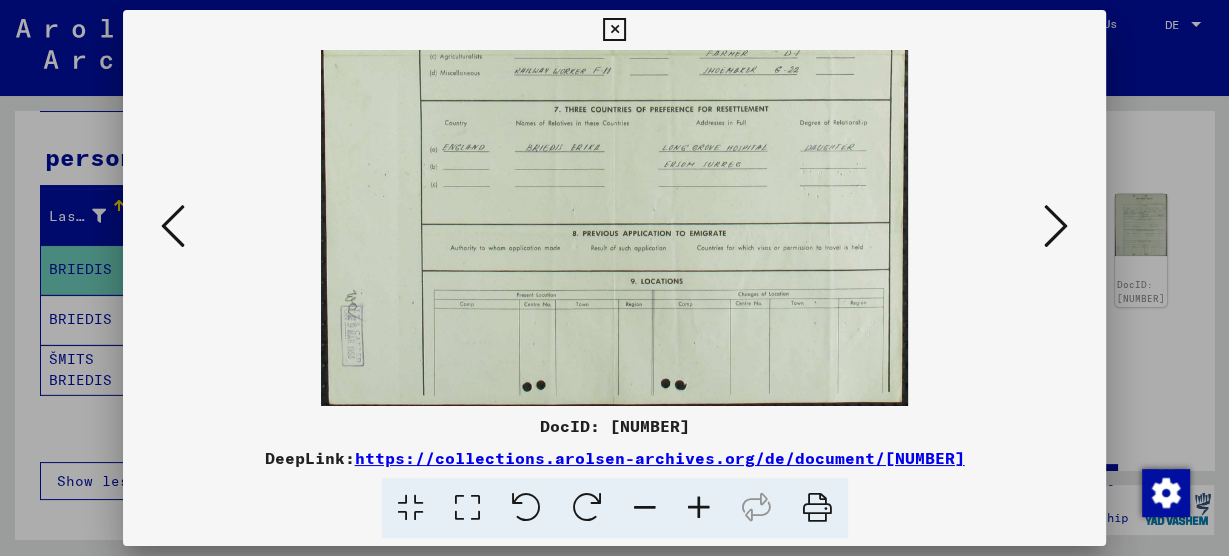 drag, startPoint x: 661, startPoint y: 315, endPoint x: 656, endPoint y: 252, distance: 63.1981 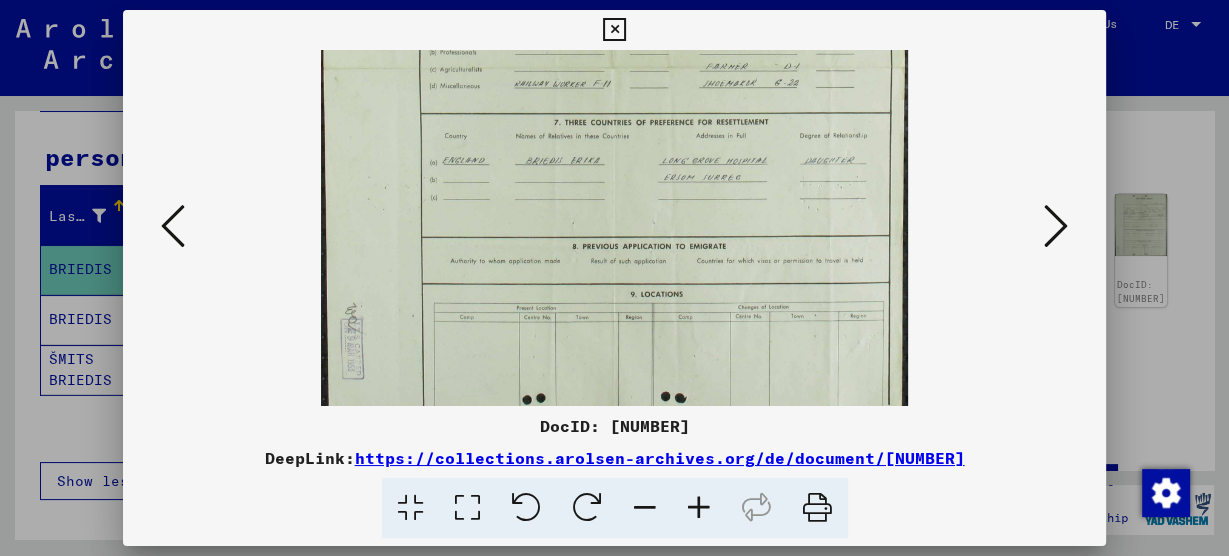 click at bounding box center [614, 66] 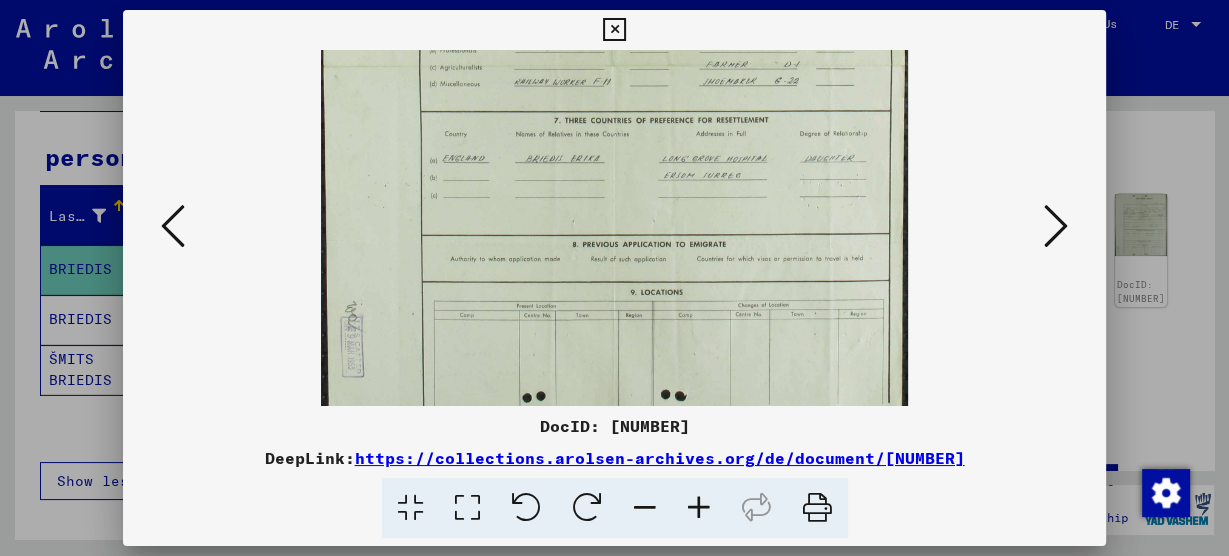 click at bounding box center [614, 64] 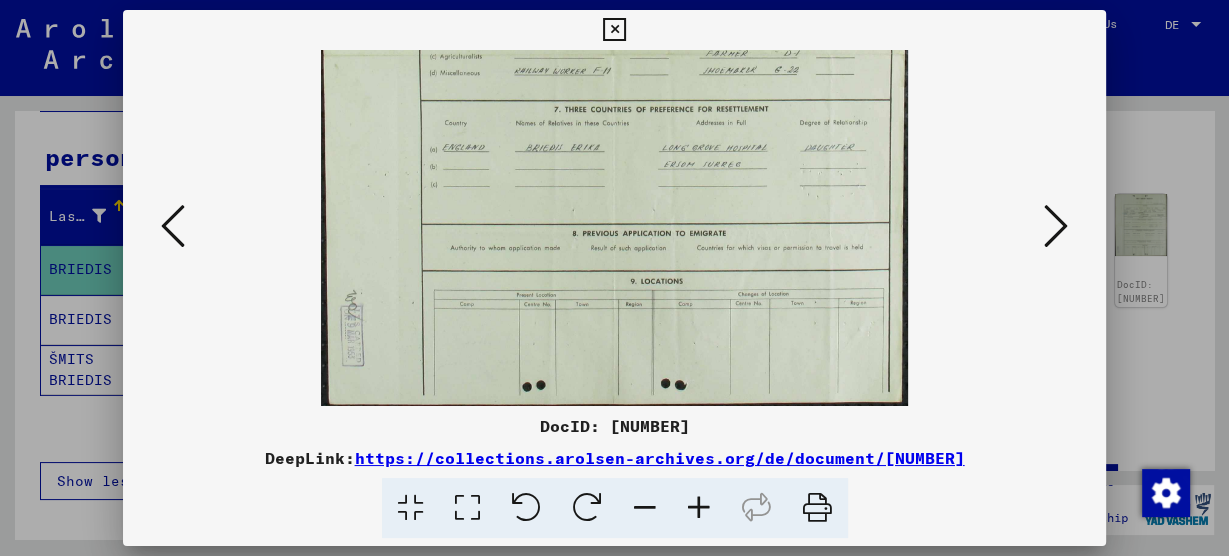 click at bounding box center [614, 53] 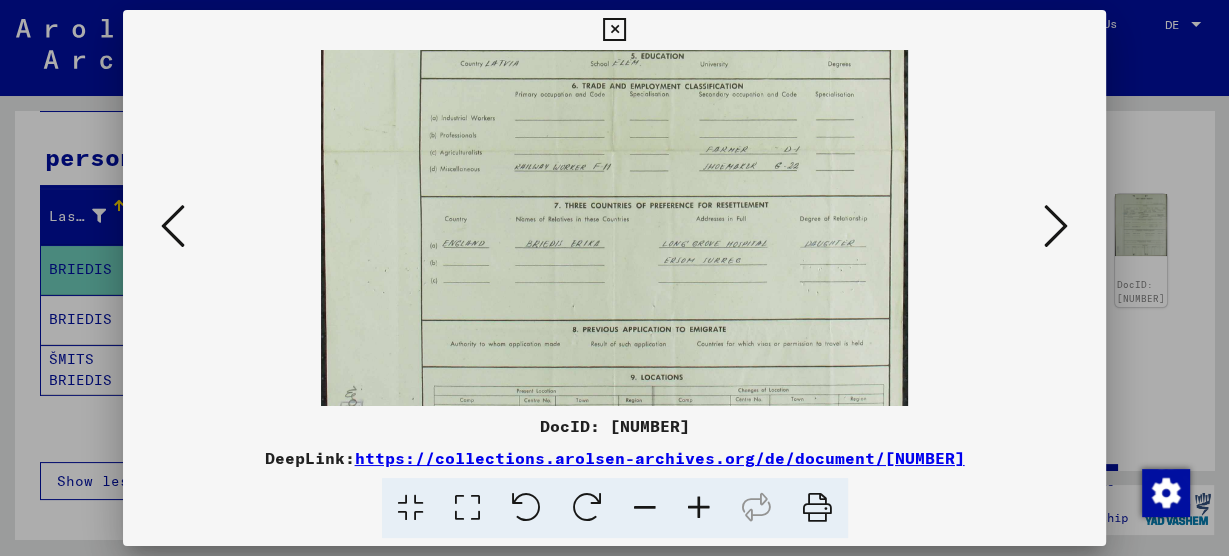 scroll, scrollTop: 158, scrollLeft: 0, axis: vertical 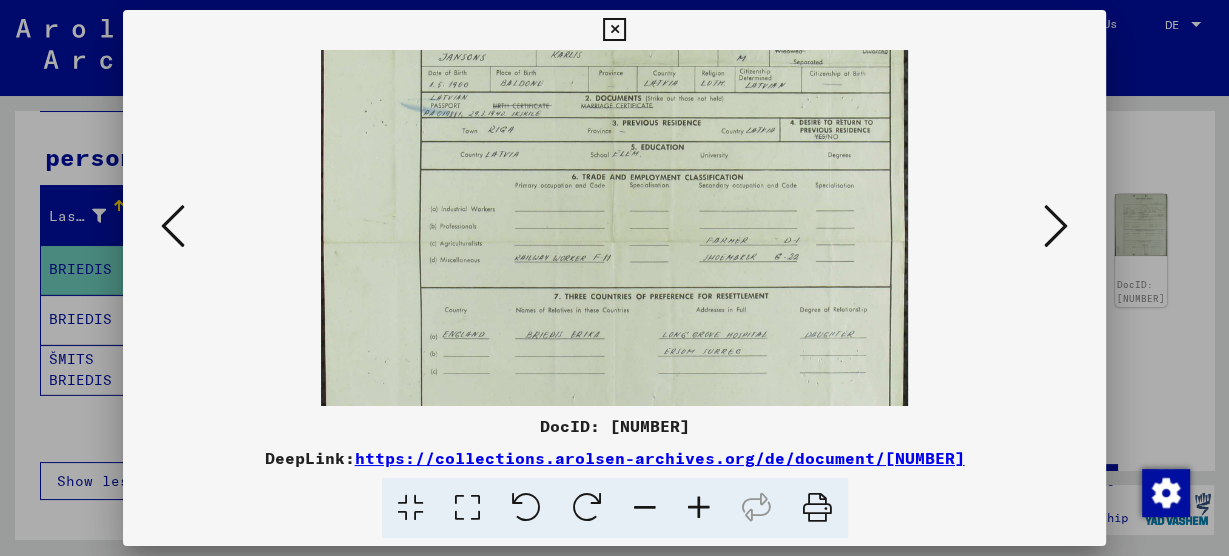 drag, startPoint x: 649, startPoint y: 237, endPoint x: 627, endPoint y: 395, distance: 159.52429 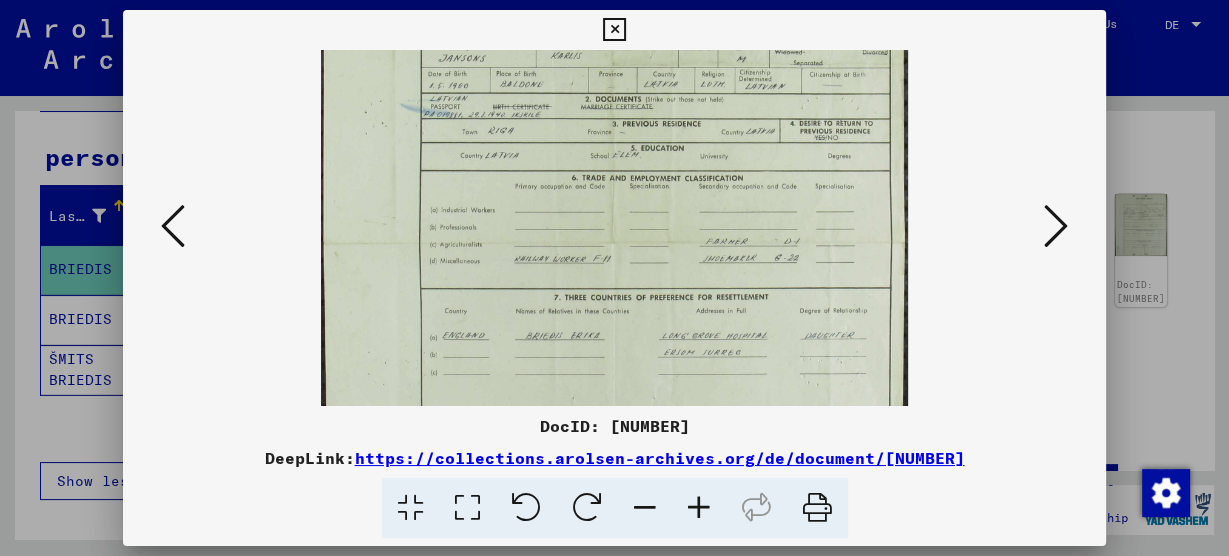 click at bounding box center [614, 241] 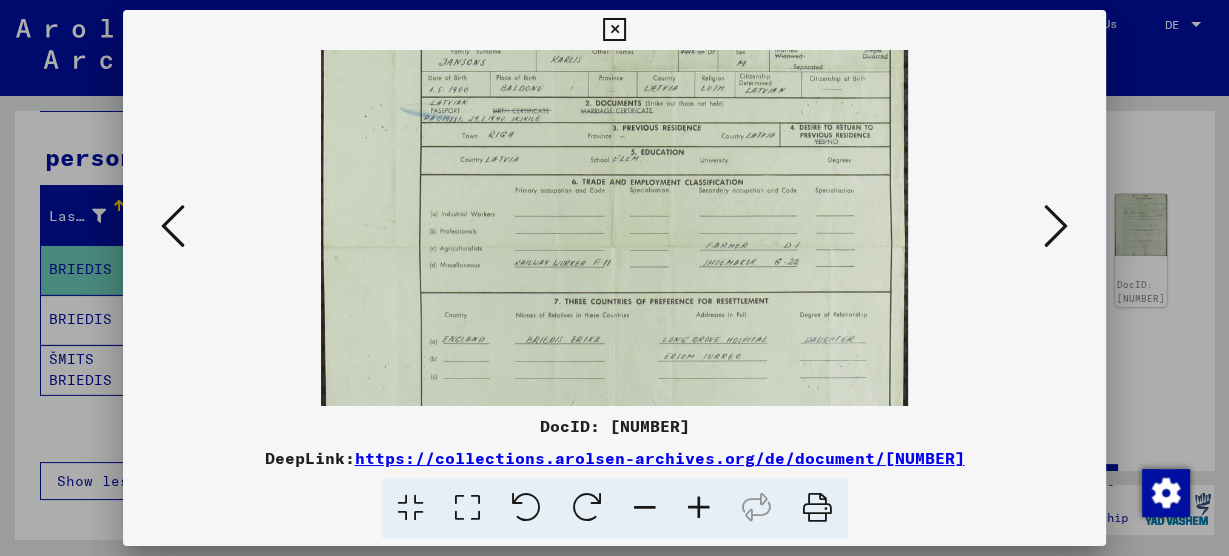 click at bounding box center (614, 245) 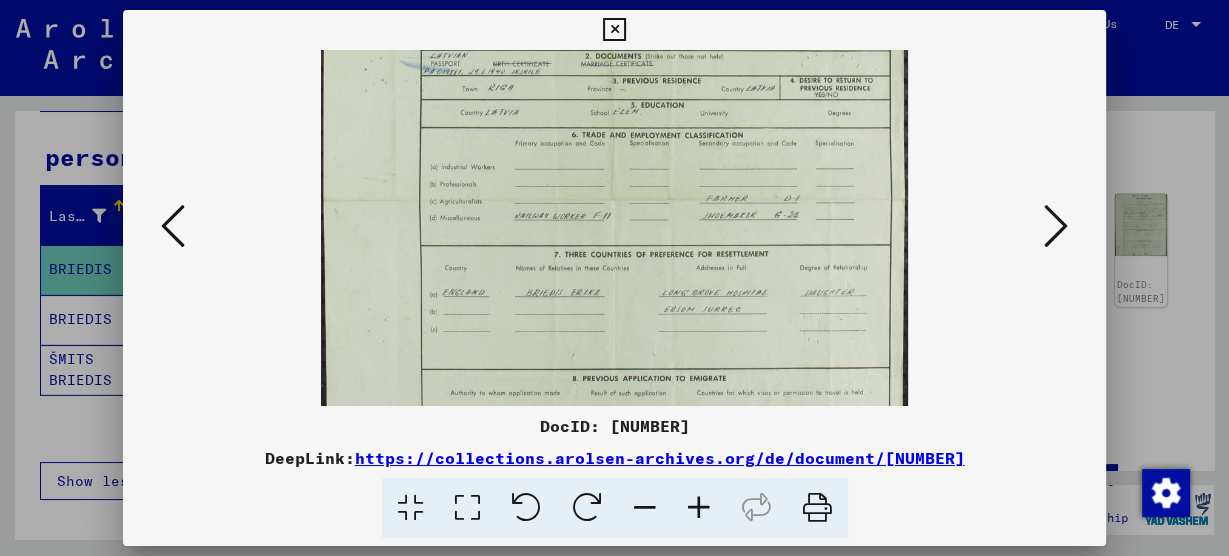 click at bounding box center [614, 198] 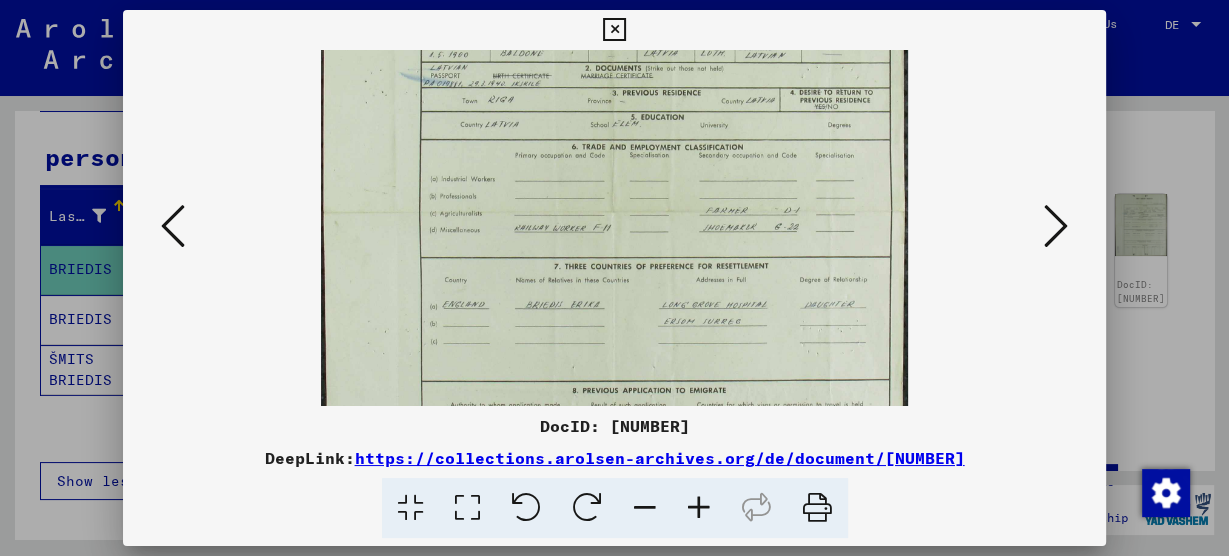 click at bounding box center (614, 210) 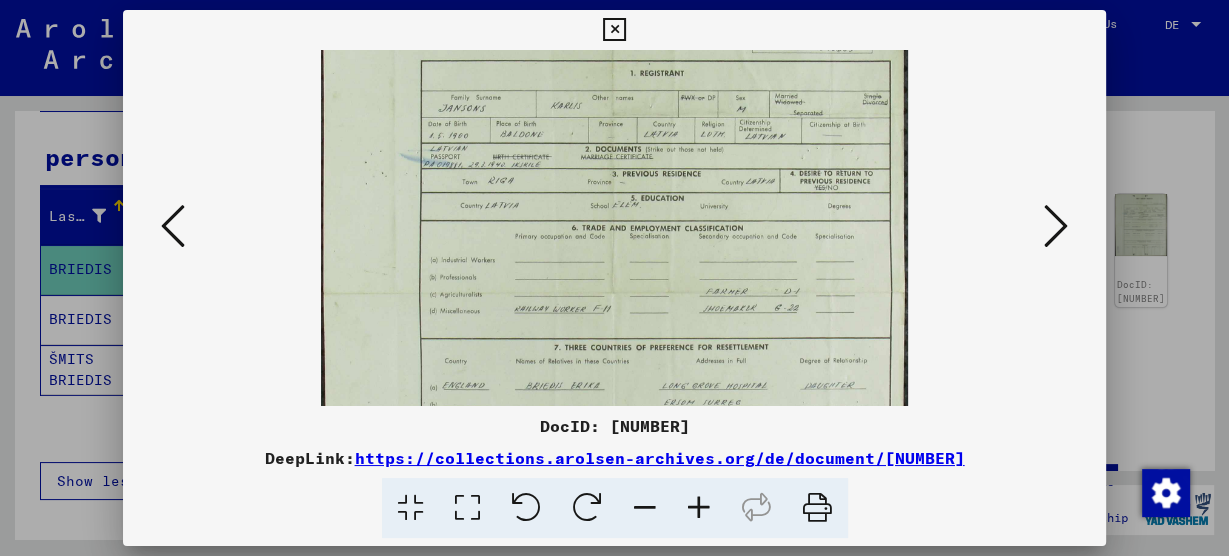 drag, startPoint x: 671, startPoint y: 177, endPoint x: 645, endPoint y: 263, distance: 89.84431 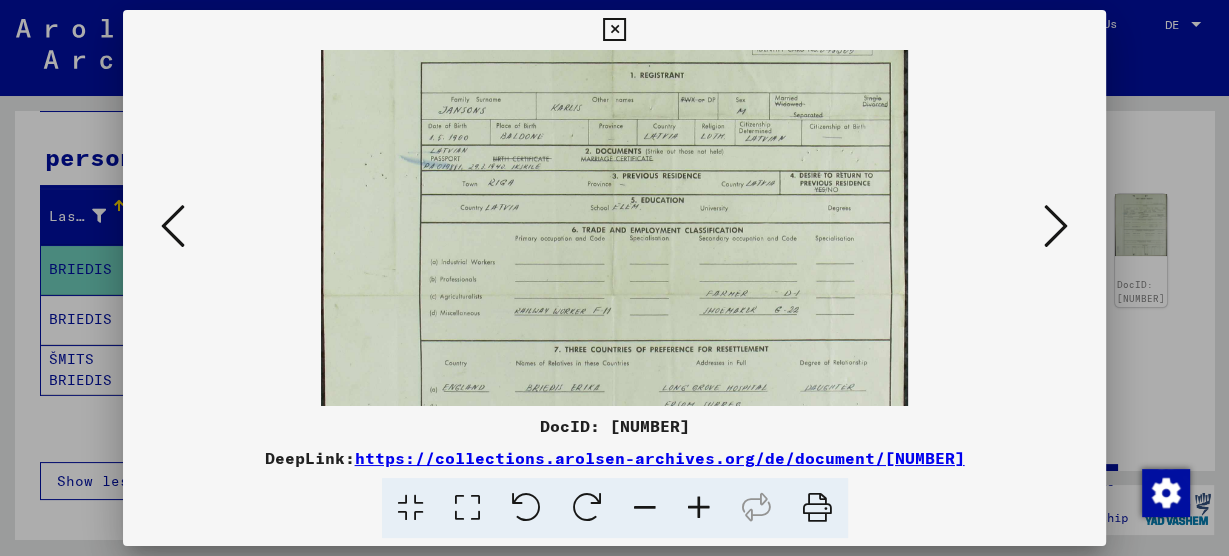 click at bounding box center [614, 293] 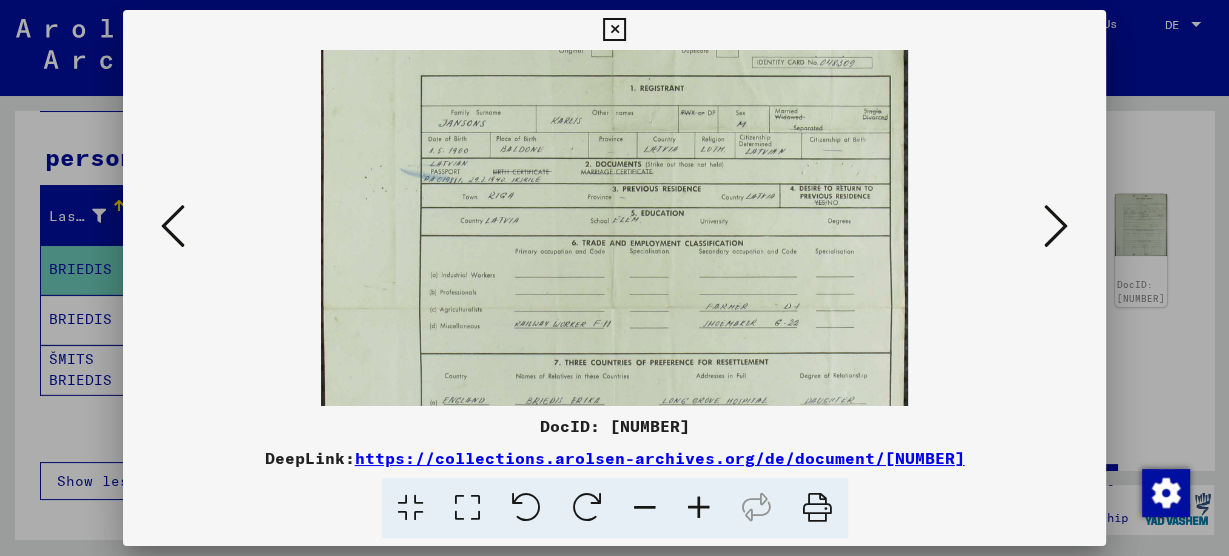 click at bounding box center [614, 306] 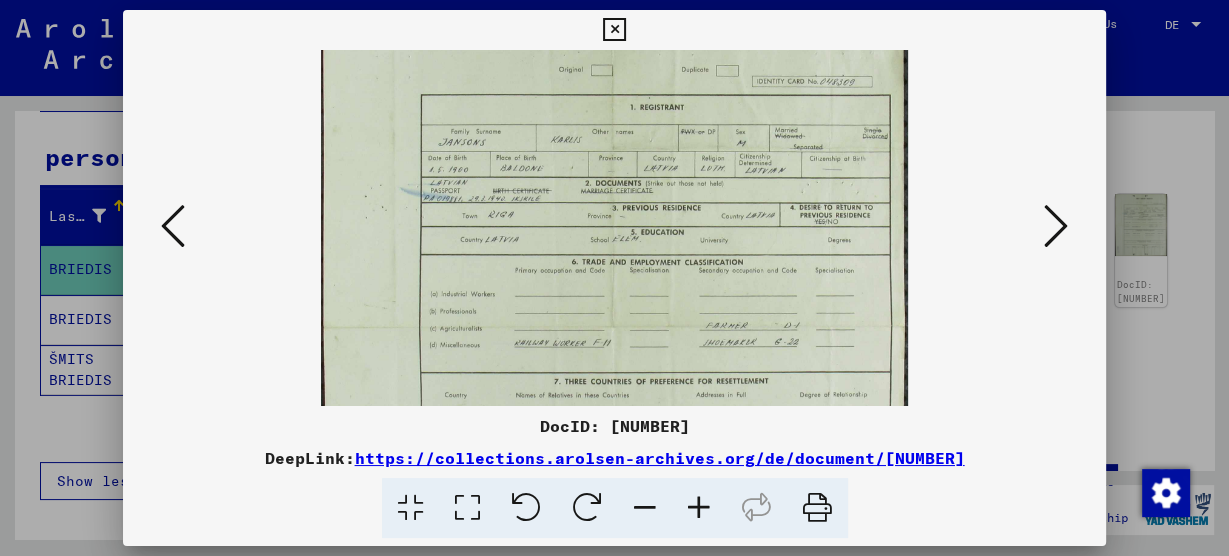 click at bounding box center [614, 325] 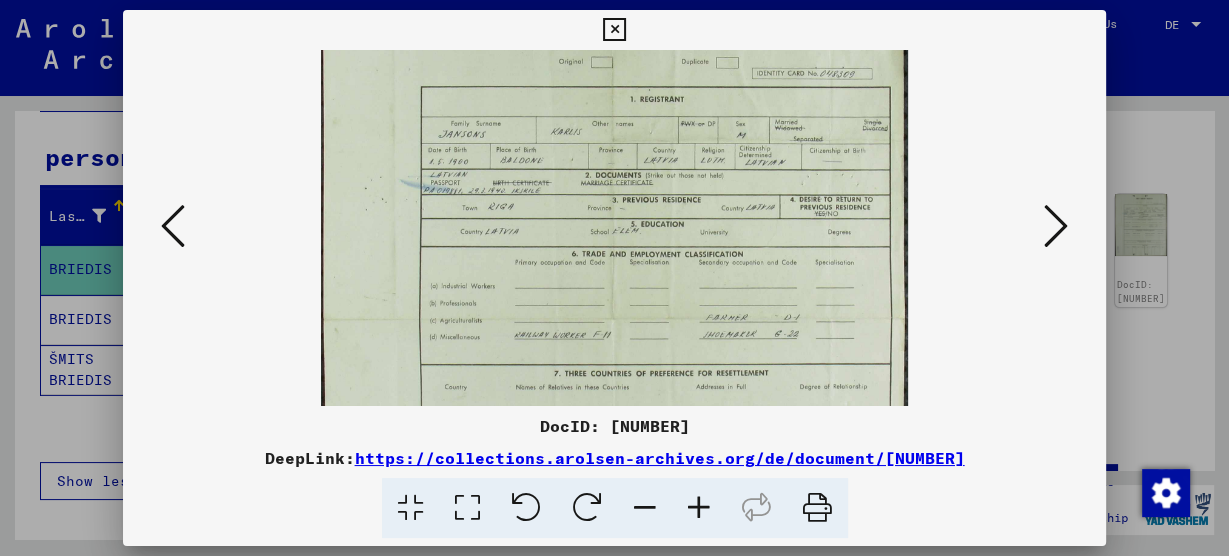 click at bounding box center [614, 317] 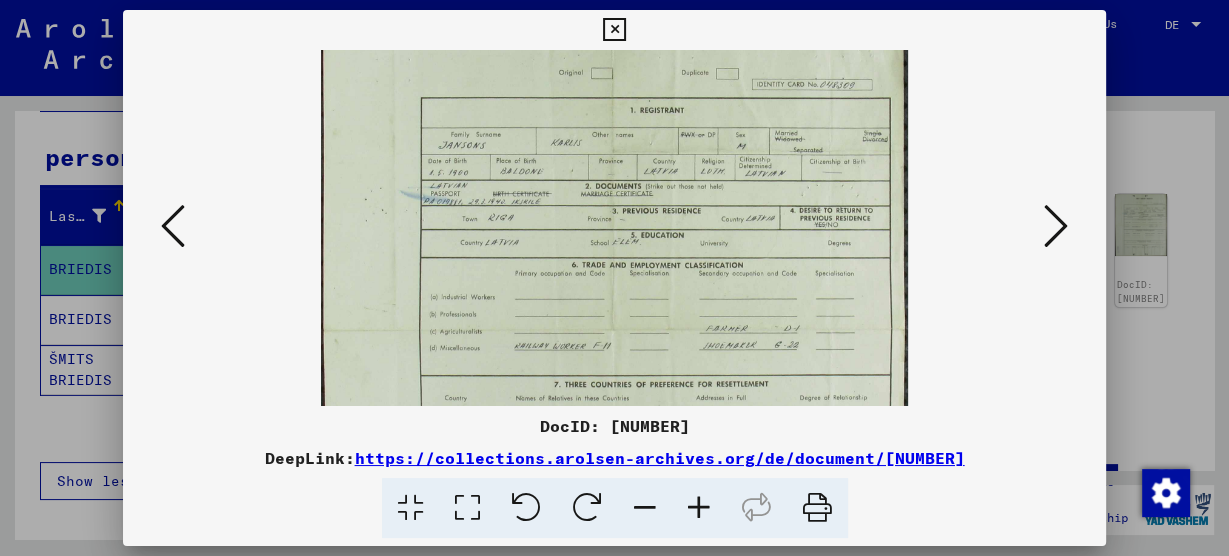 drag, startPoint x: 674, startPoint y: 200, endPoint x: 668, endPoint y: 212, distance: 13.416408 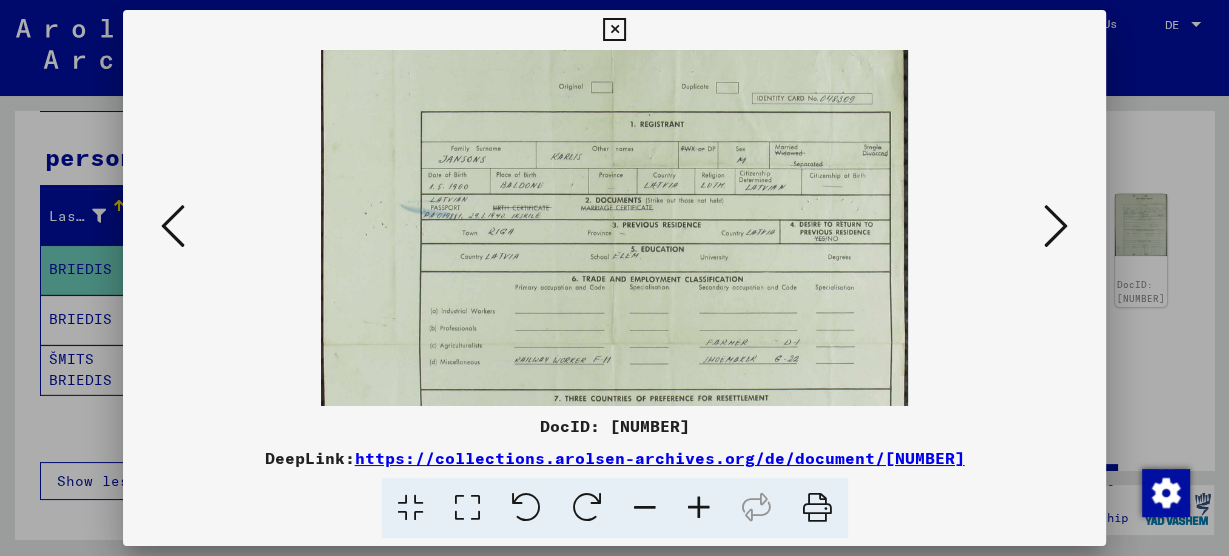 click at bounding box center (614, 342) 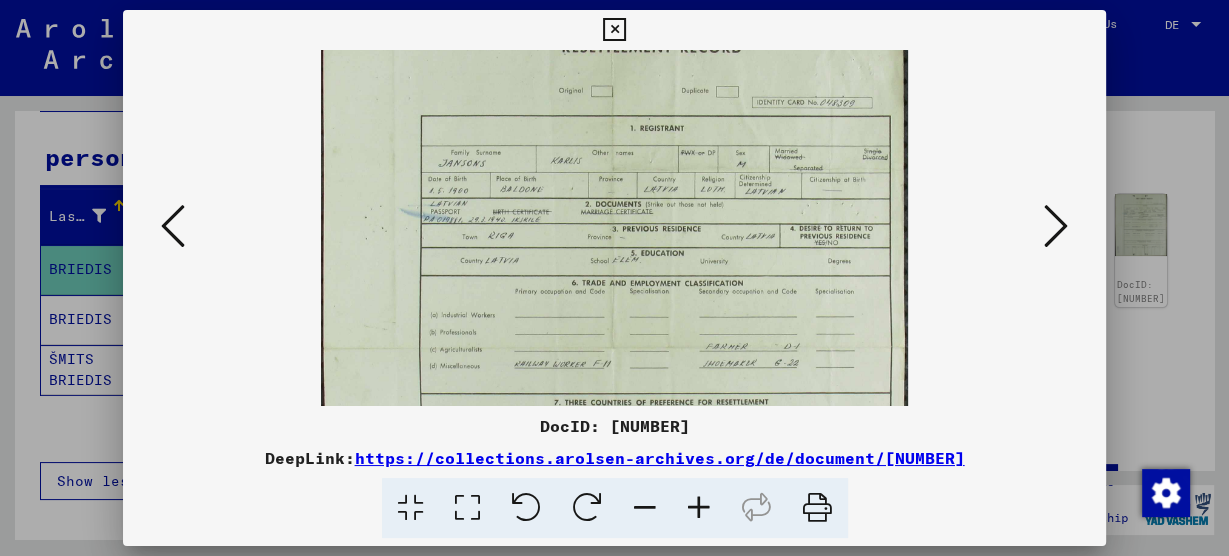 click at bounding box center (614, 346) 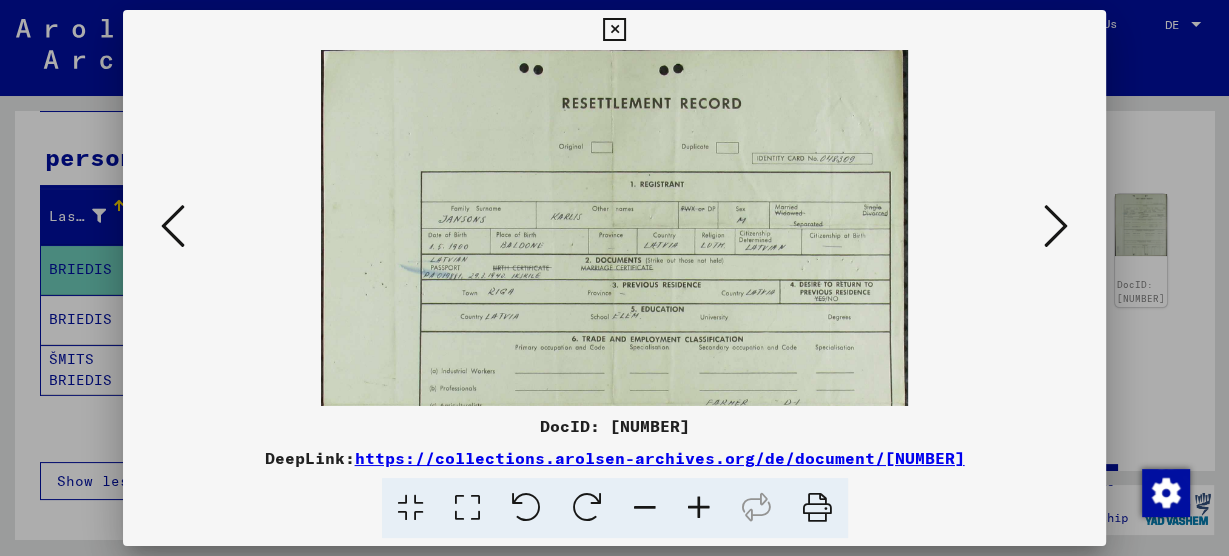 scroll, scrollTop: 0, scrollLeft: 0, axis: both 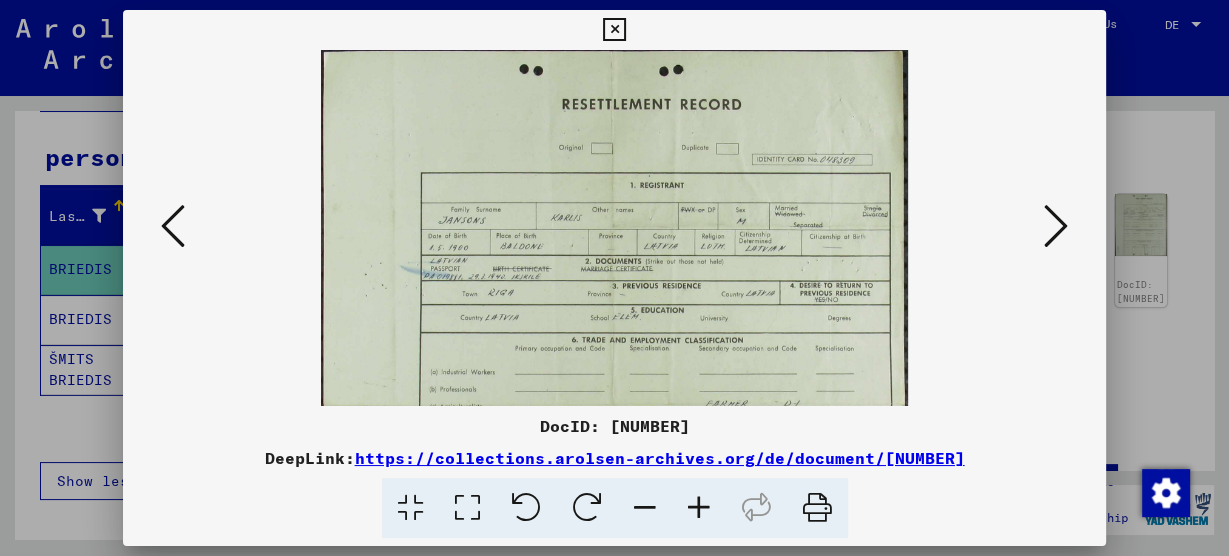 drag, startPoint x: 606, startPoint y: 342, endPoint x: 586, endPoint y: 435, distance: 95.12623 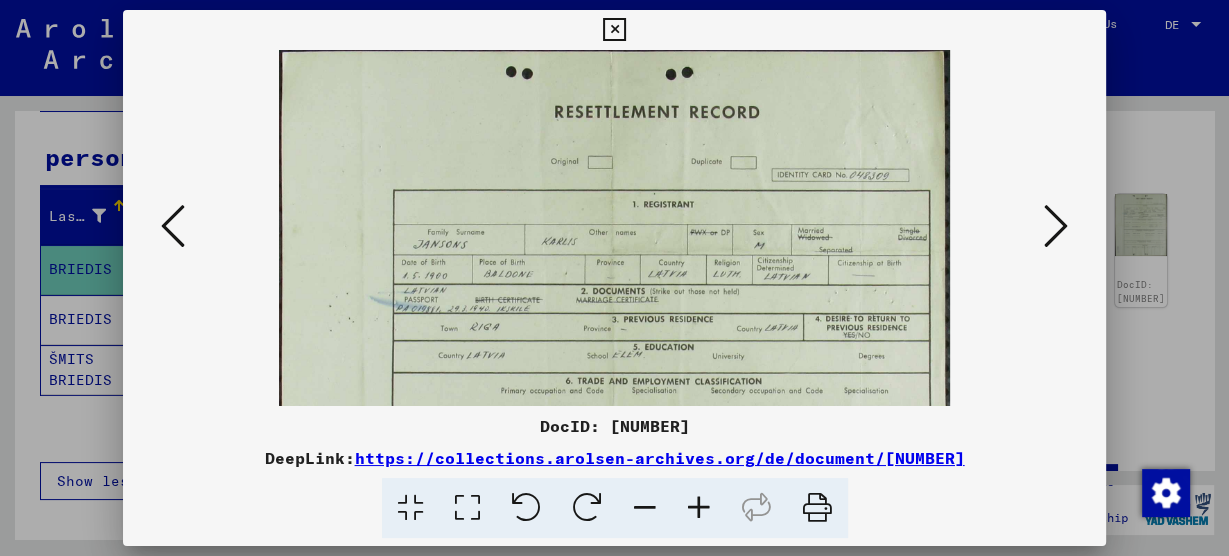 click at bounding box center (699, 508) 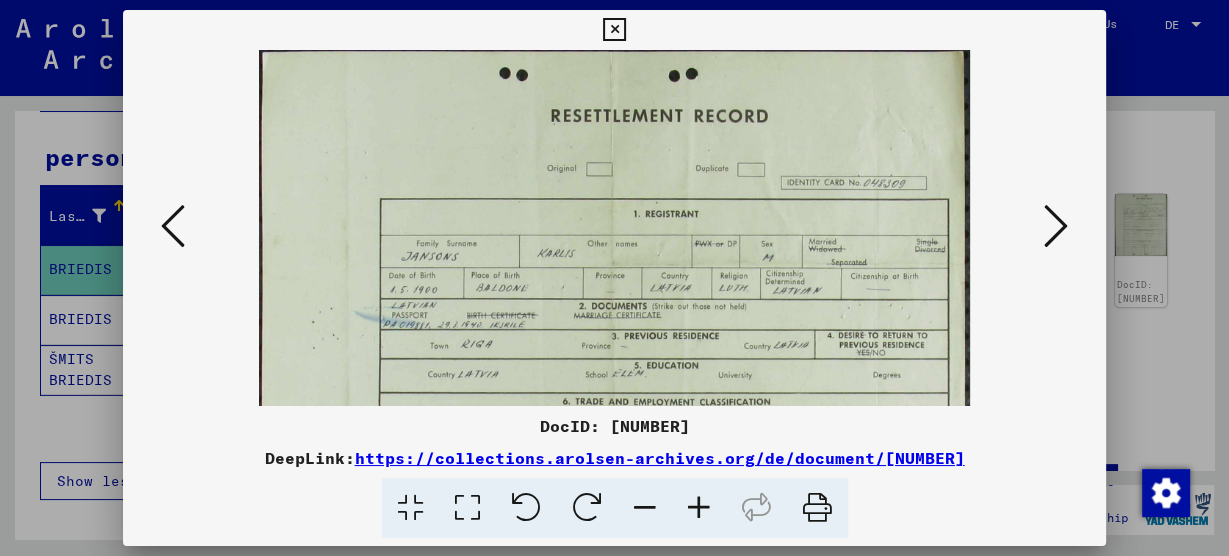 click at bounding box center [699, 508] 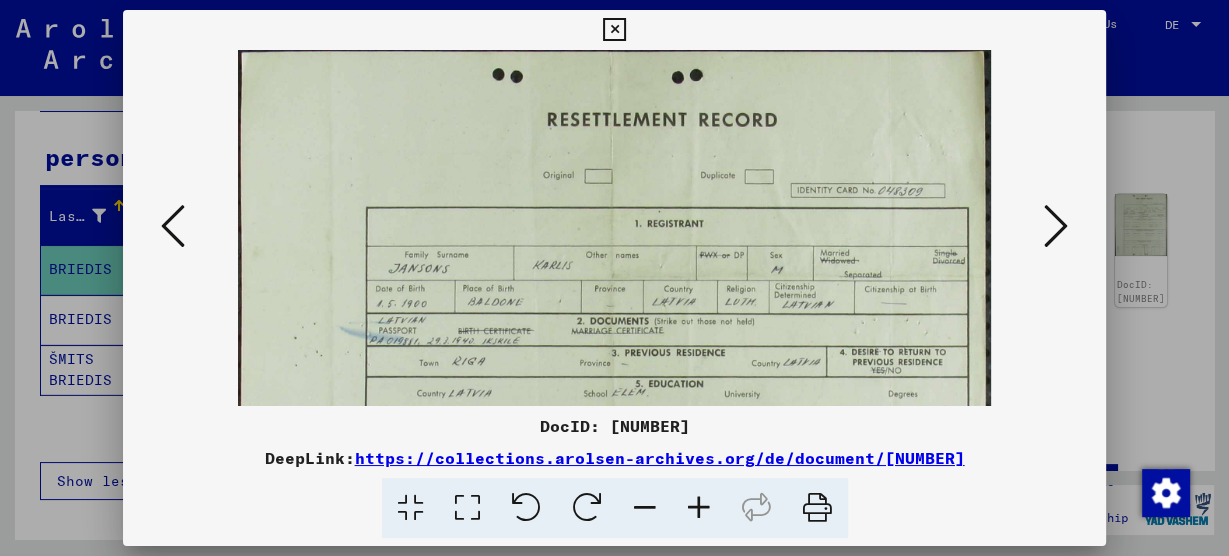 click at bounding box center (1056, 226) 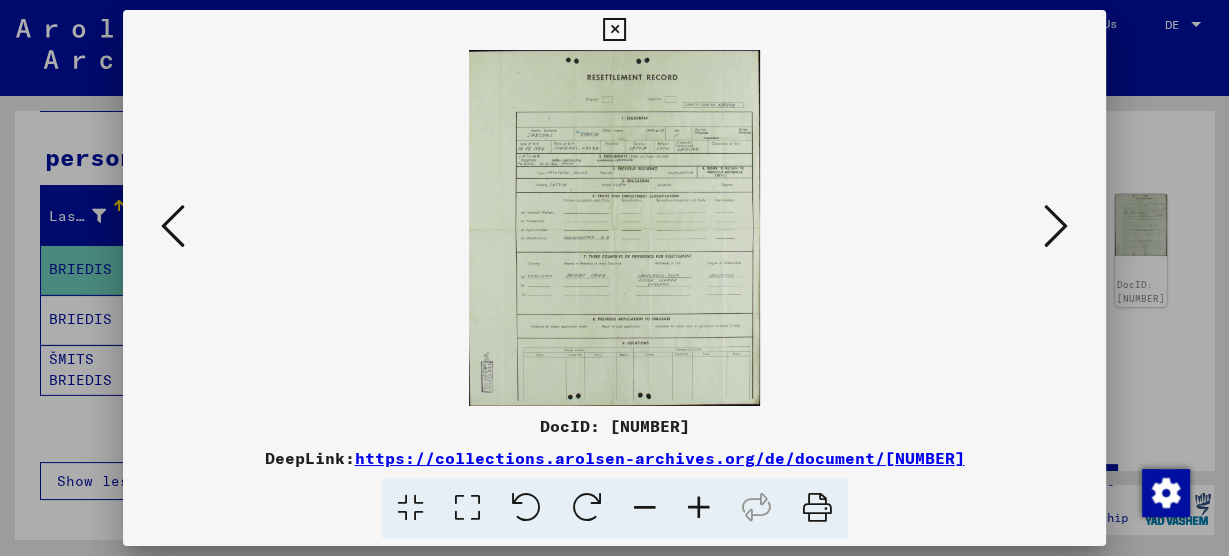 click at bounding box center (173, 226) 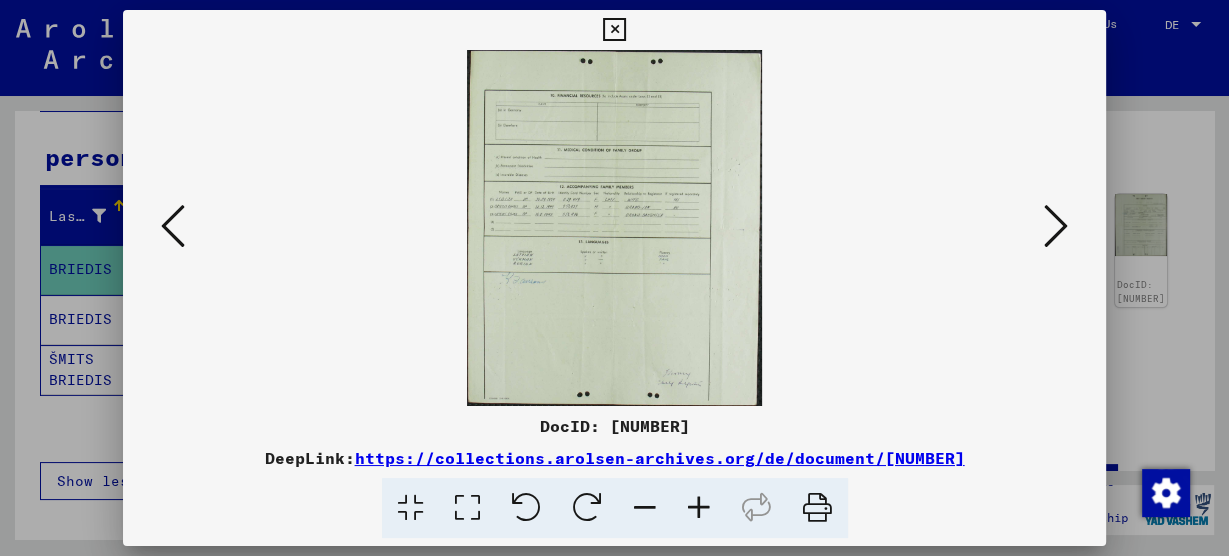click at bounding box center [173, 226] 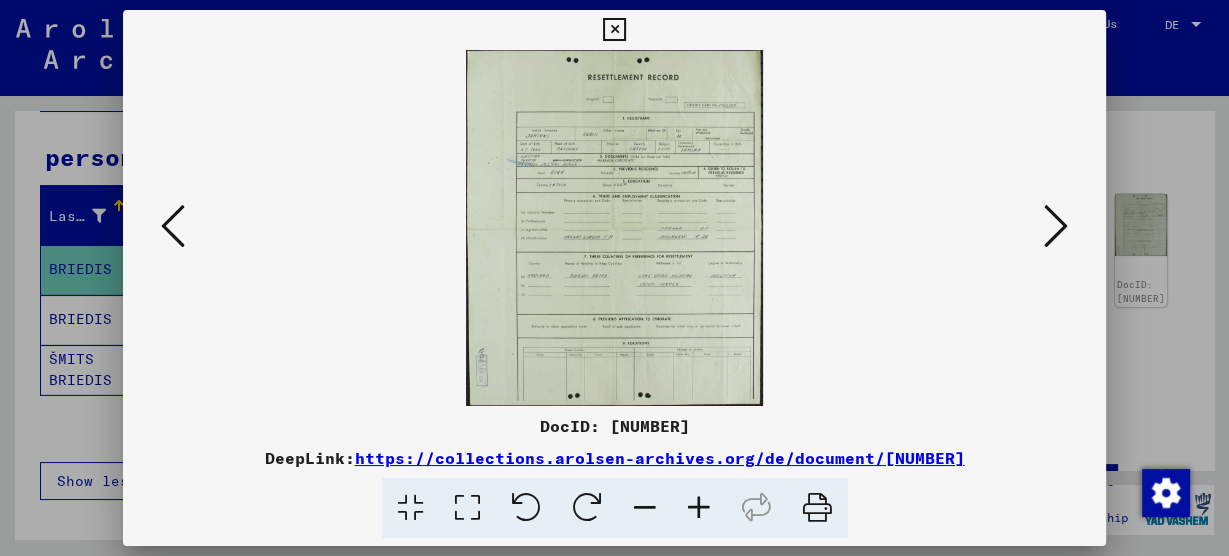 click at bounding box center (1056, 226) 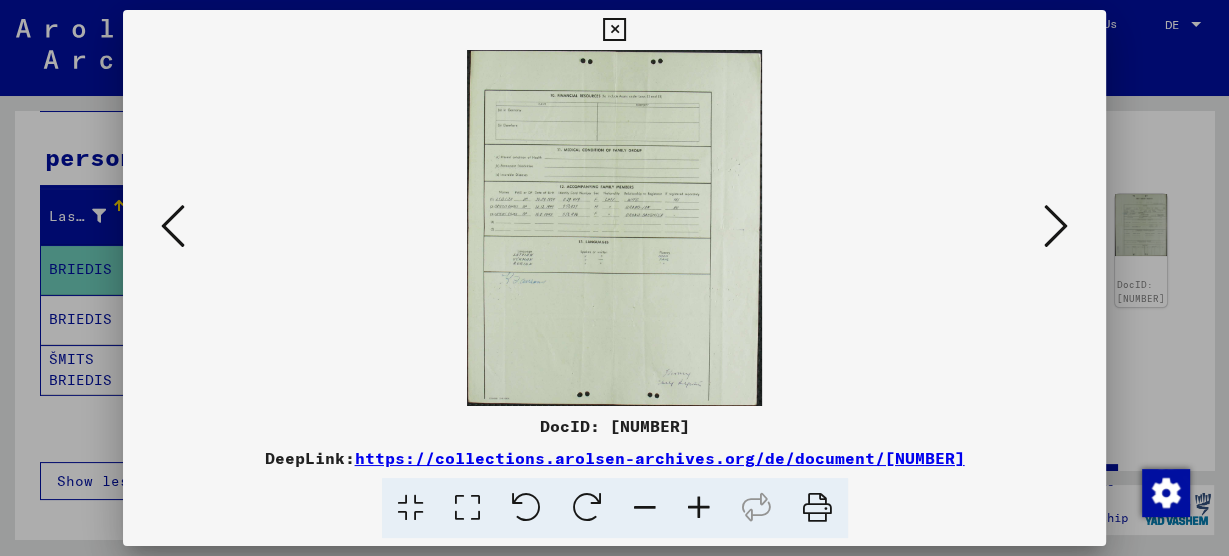 click at bounding box center [699, 508] 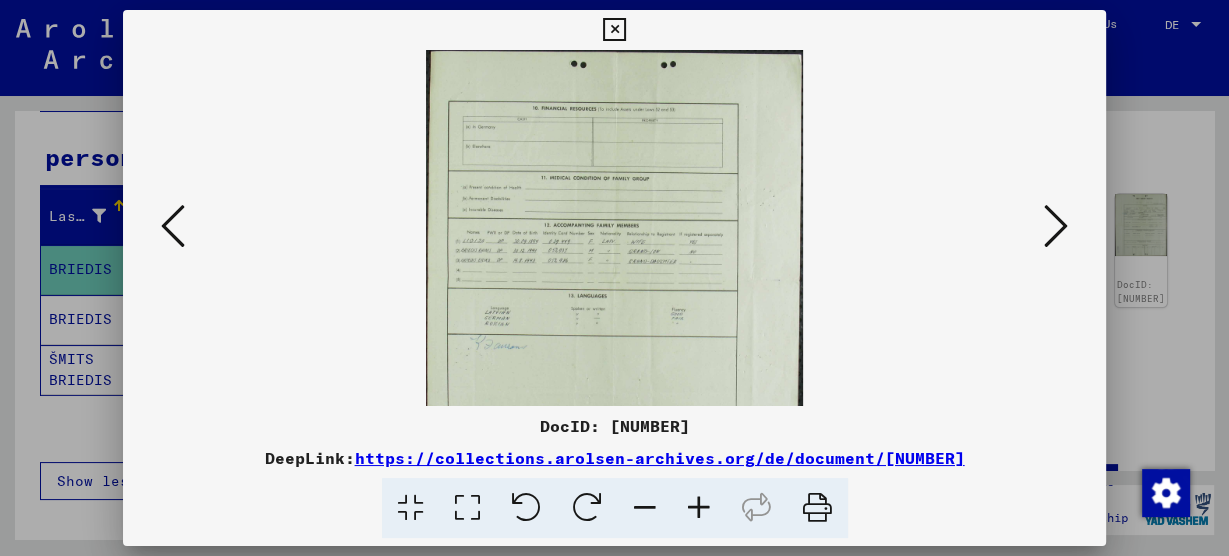 click at bounding box center (699, 508) 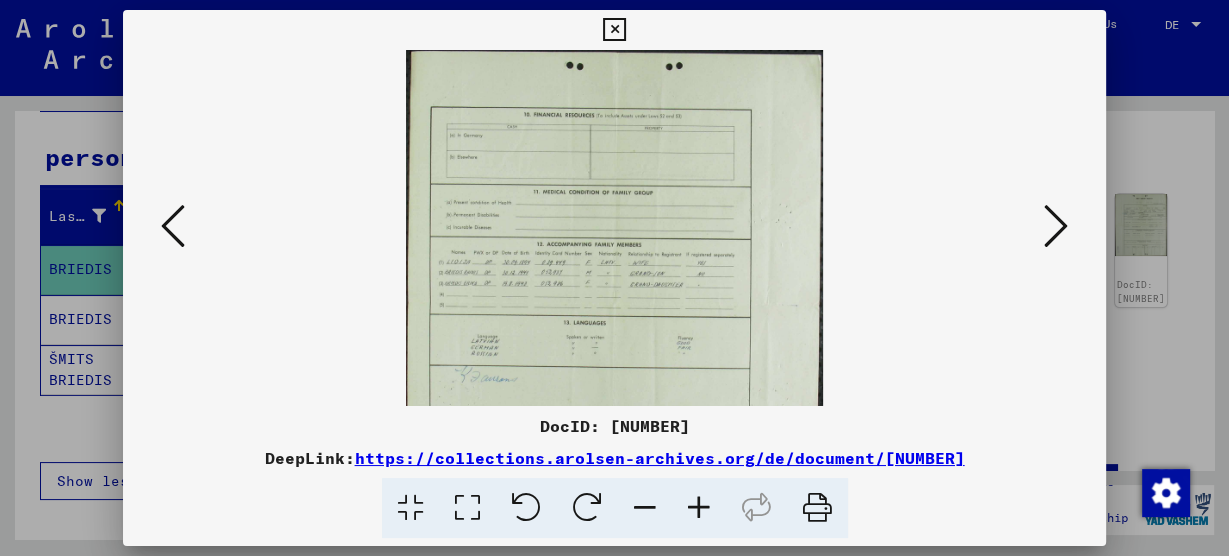 click at bounding box center (699, 508) 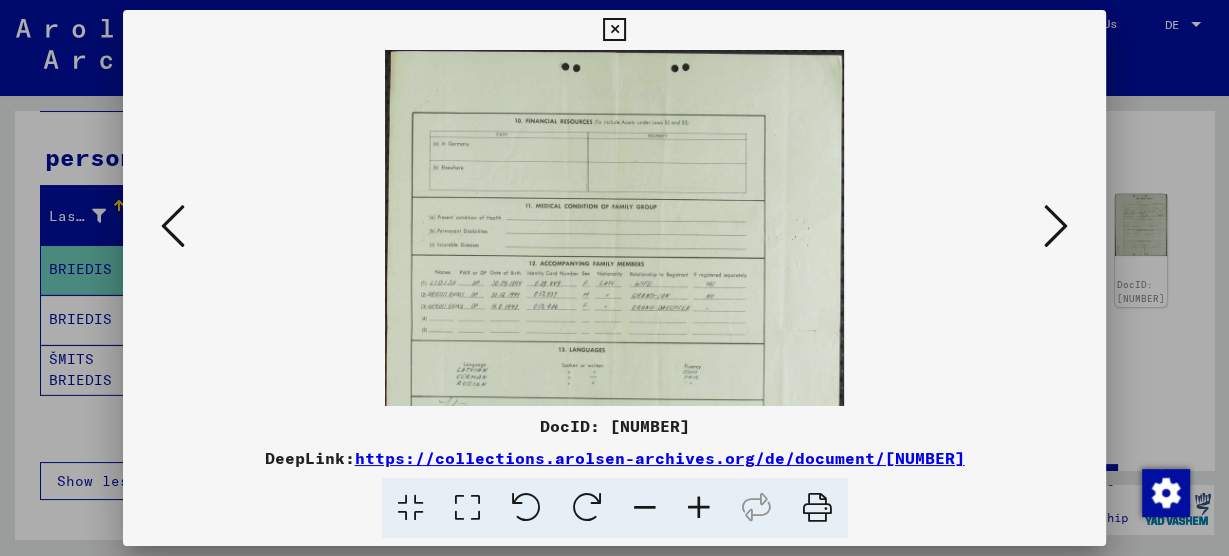 click at bounding box center [699, 508] 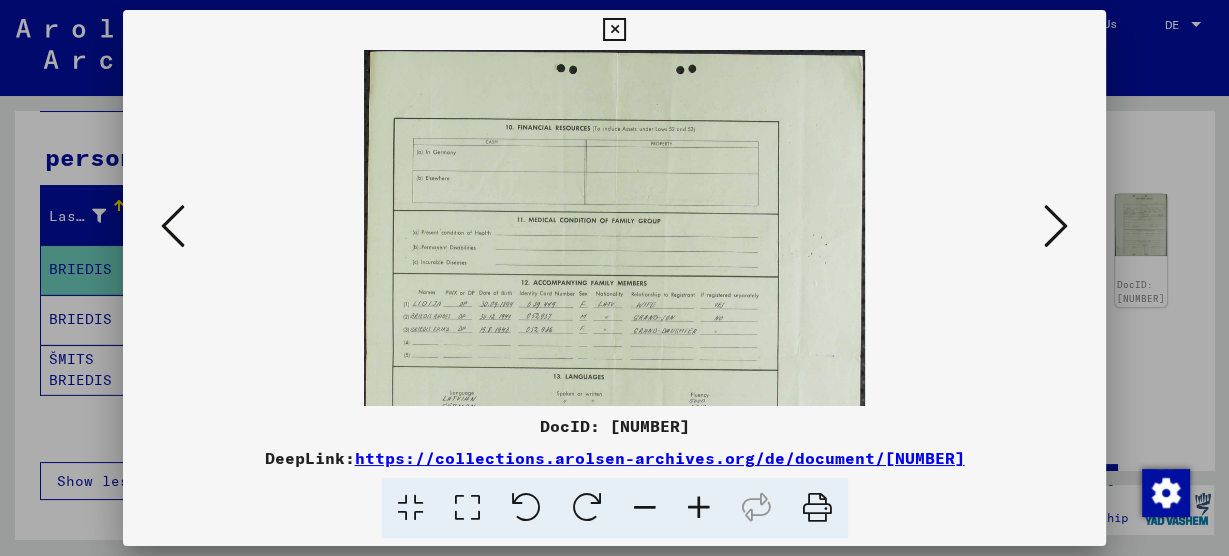 click at bounding box center [699, 508] 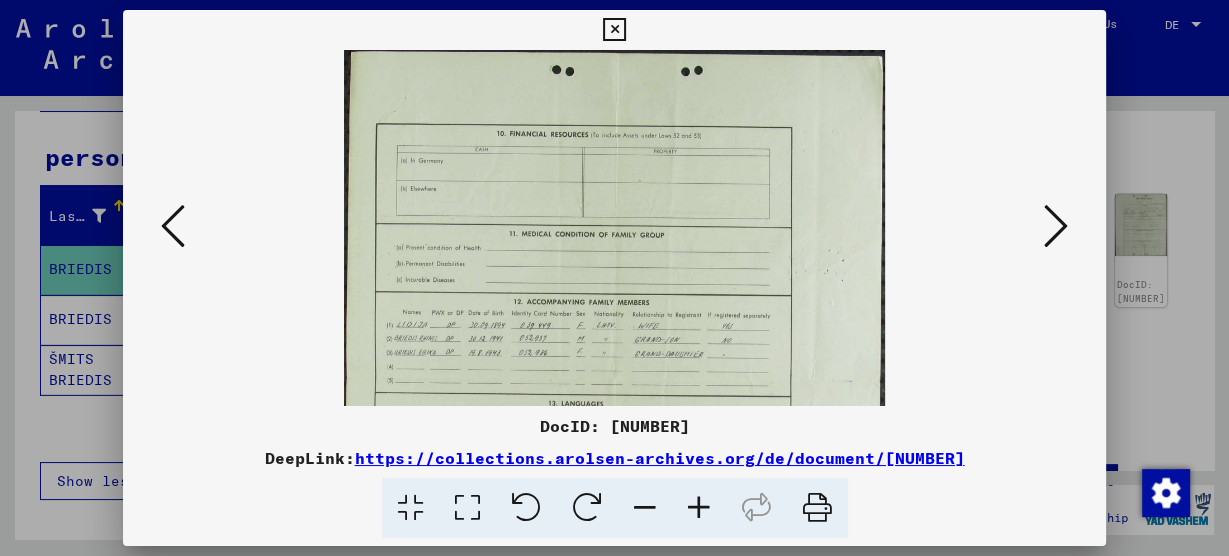 click at bounding box center [615, 378] 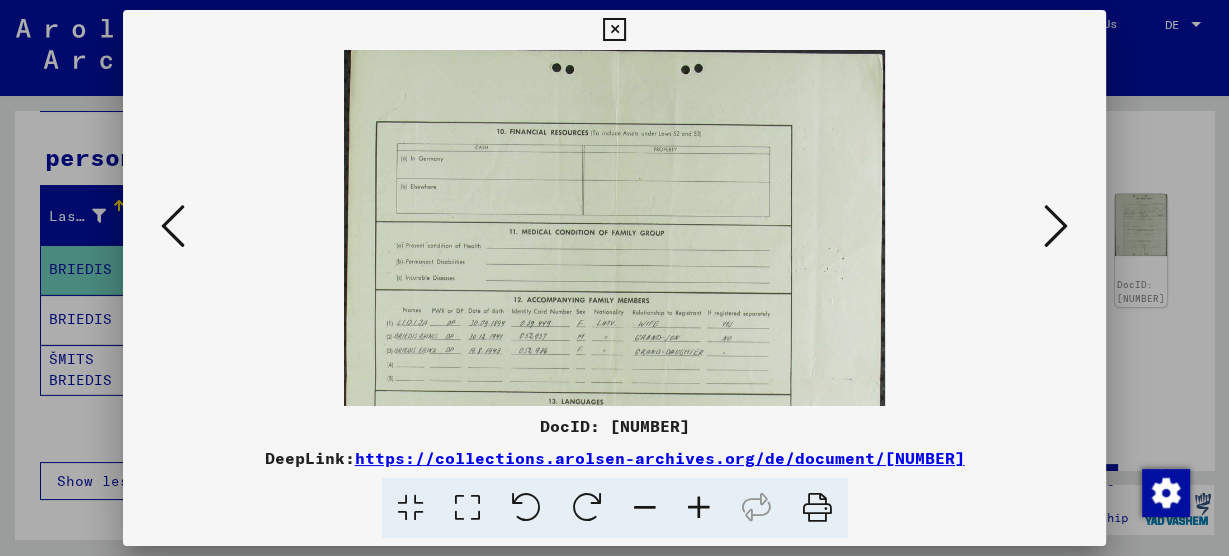 drag, startPoint x: 512, startPoint y: 346, endPoint x: 522, endPoint y: 313, distance: 34.48188 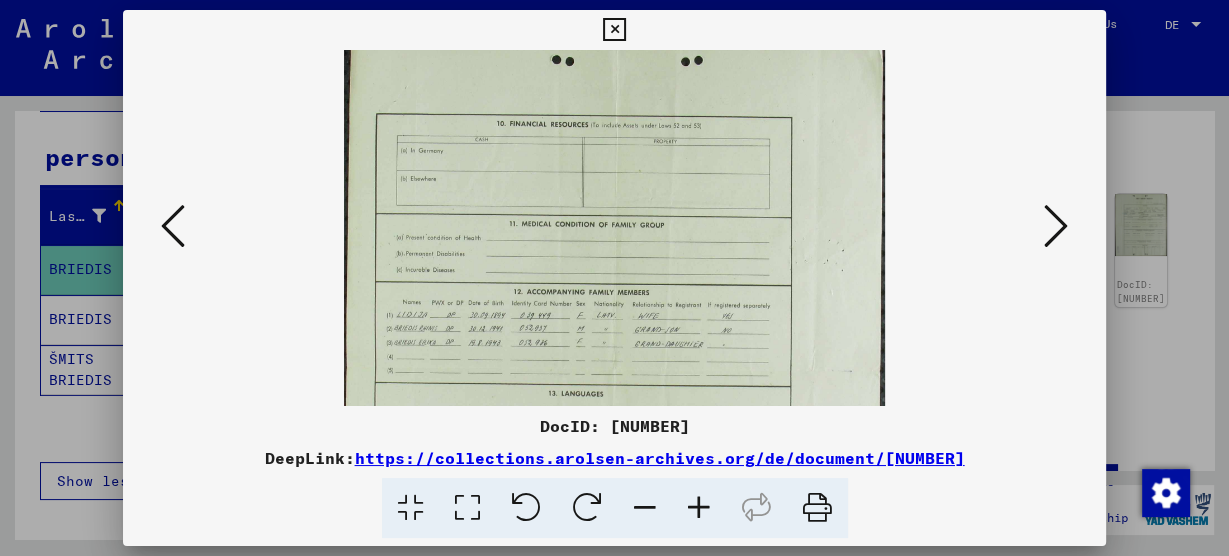 drag, startPoint x: 522, startPoint y: 313, endPoint x: 529, endPoint y: 288, distance: 25.96151 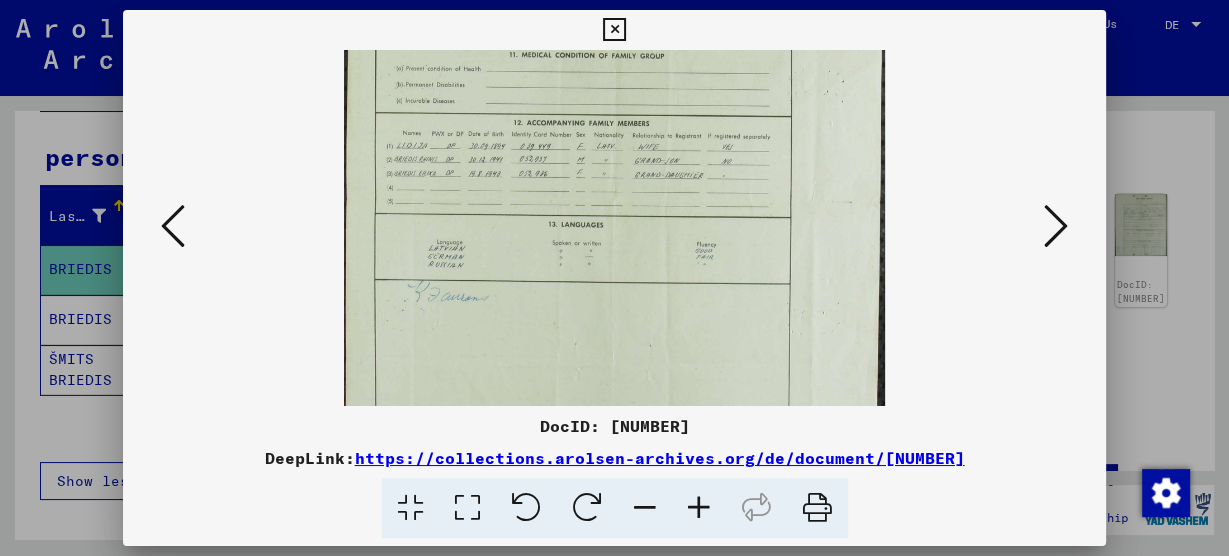 drag, startPoint x: 547, startPoint y: 224, endPoint x: 574, endPoint y: 109, distance: 118.12705 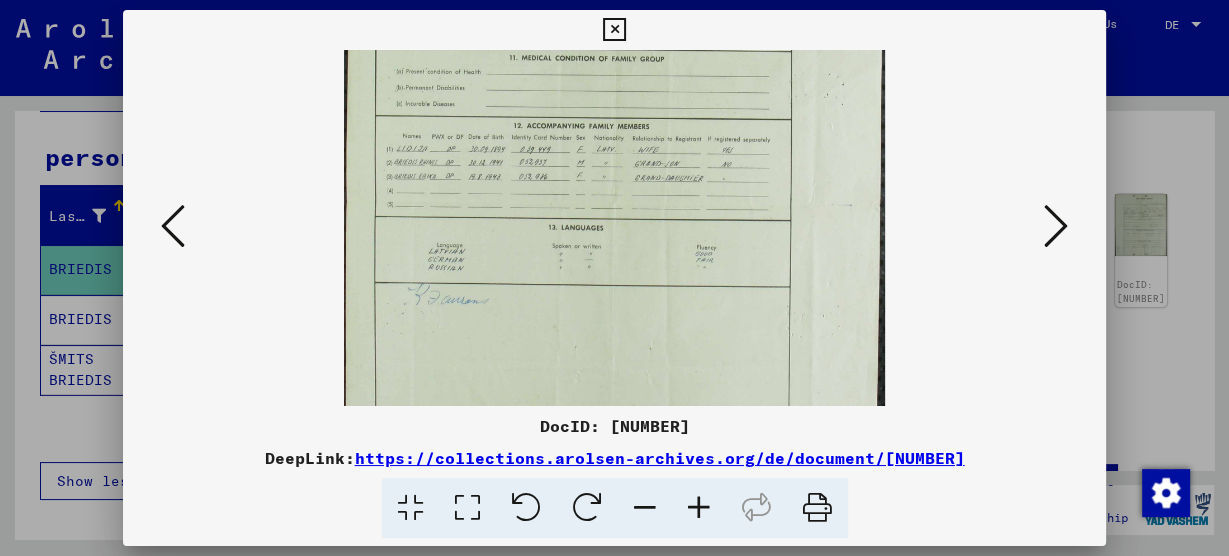 click at bounding box center [699, 508] 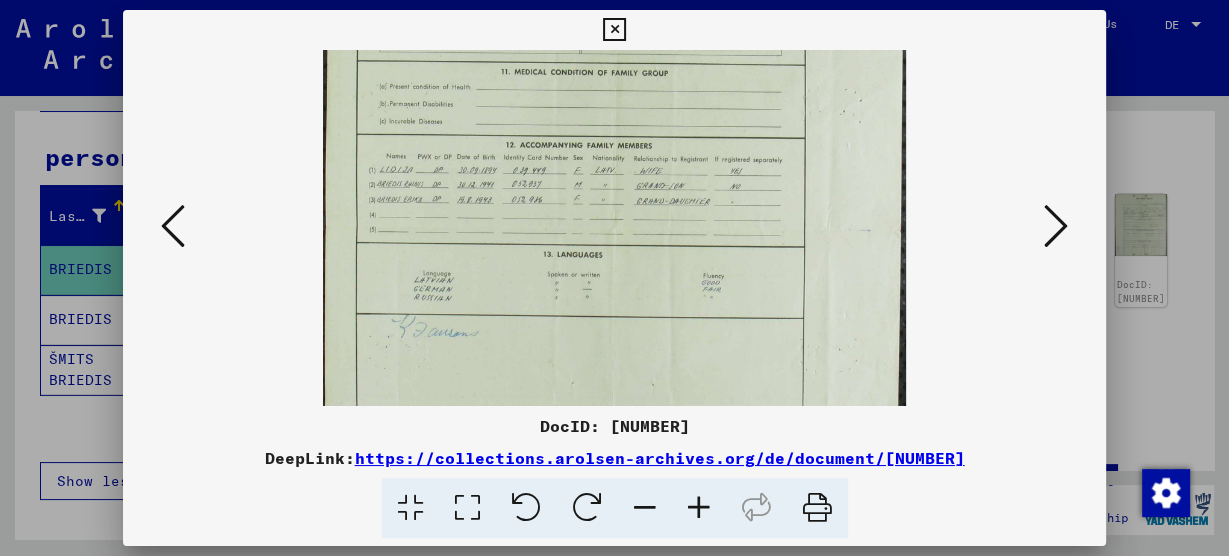 click at bounding box center [699, 508] 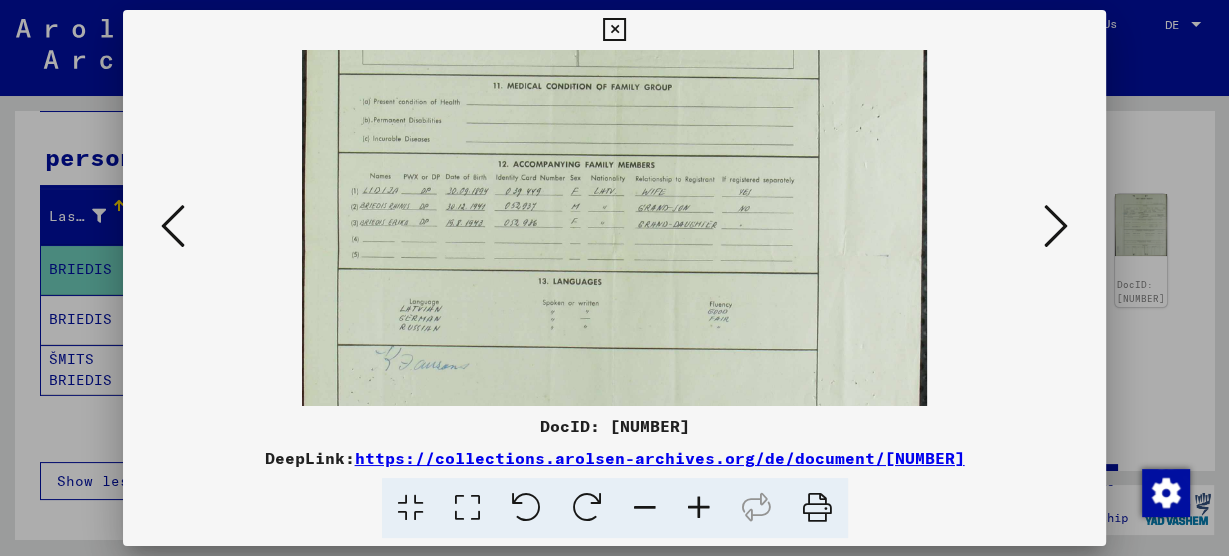 click at bounding box center (699, 508) 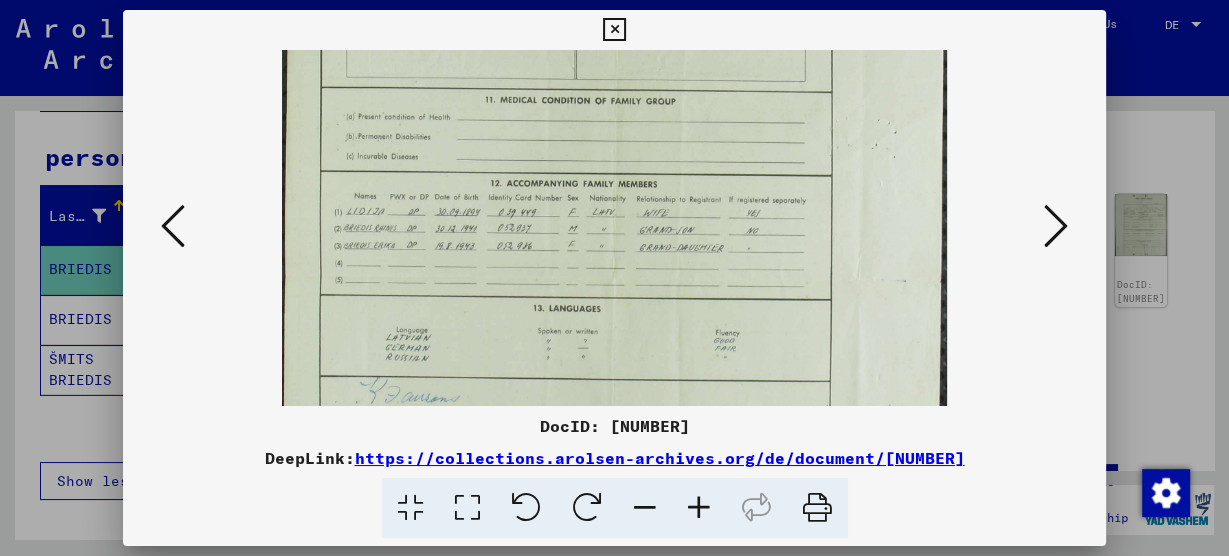 click at bounding box center [699, 508] 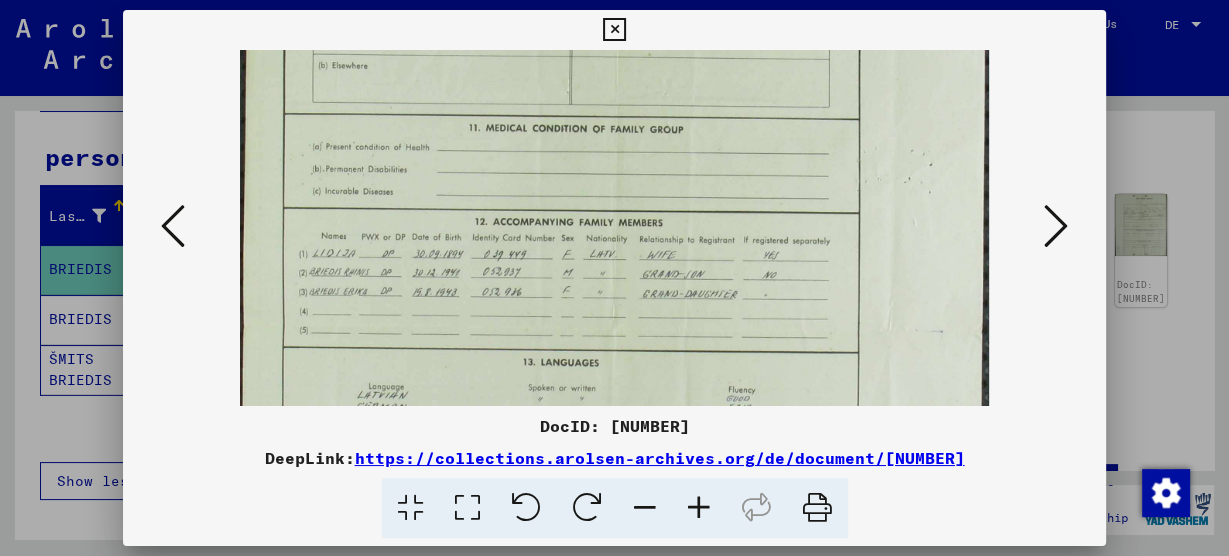 click at bounding box center [699, 508] 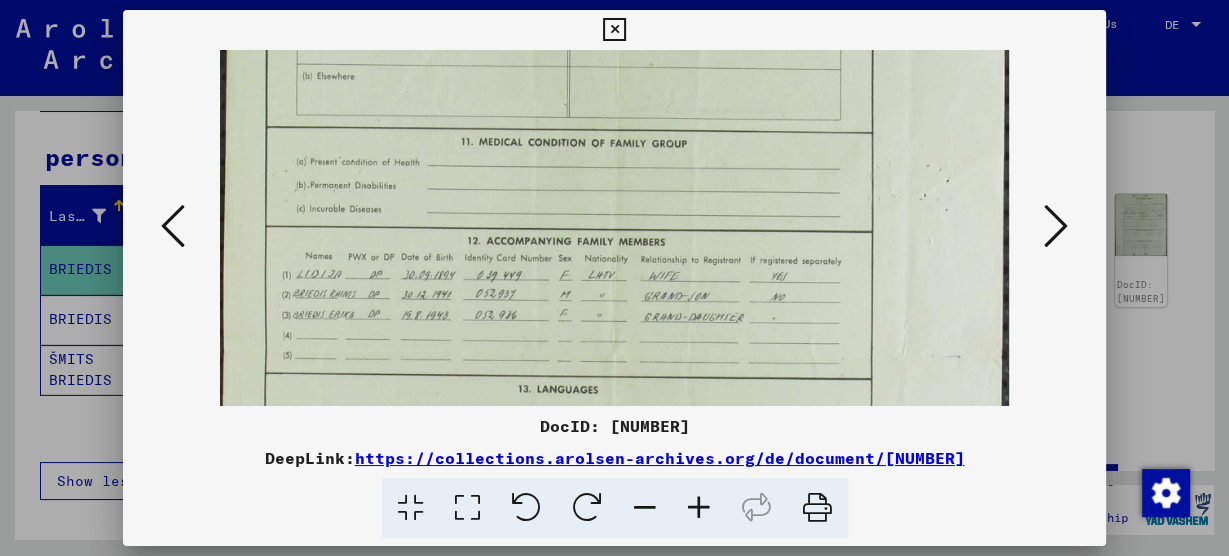 click at bounding box center (699, 508) 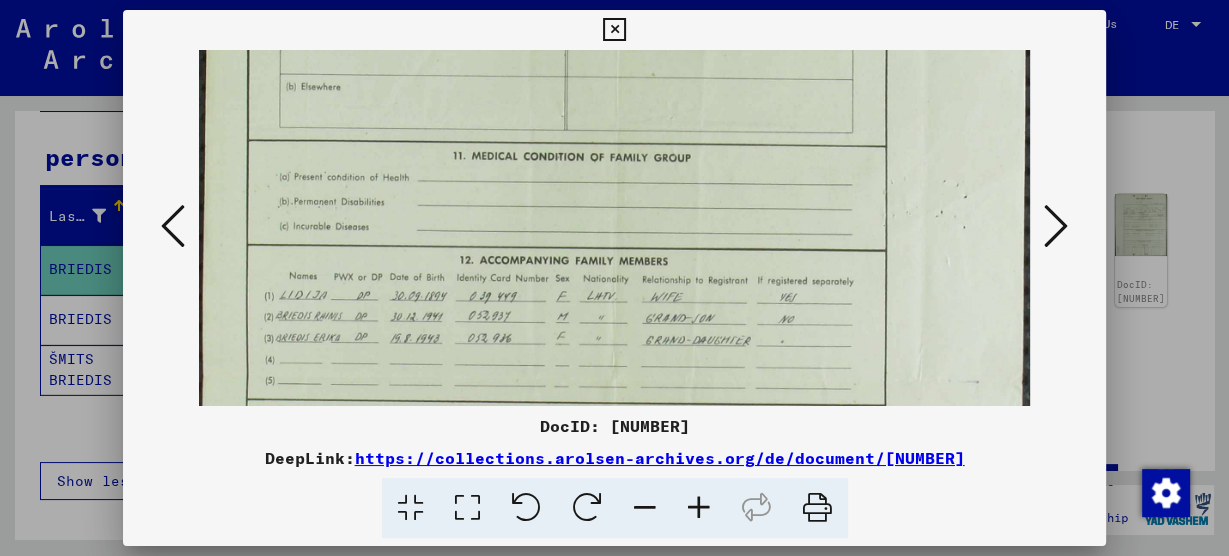 click at bounding box center (614, 377) 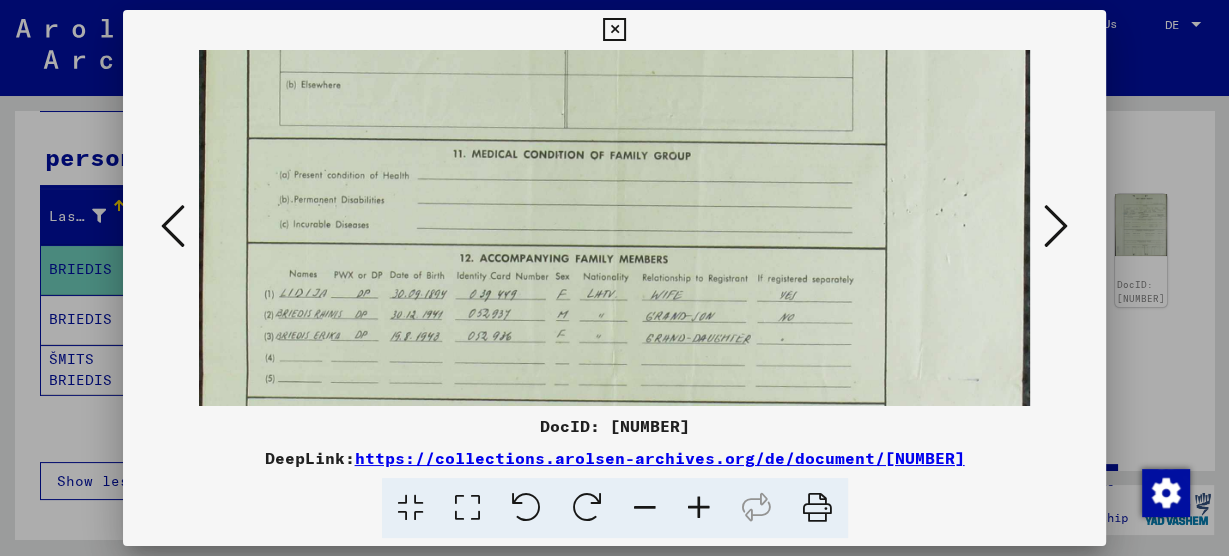 click at bounding box center (614, 375) 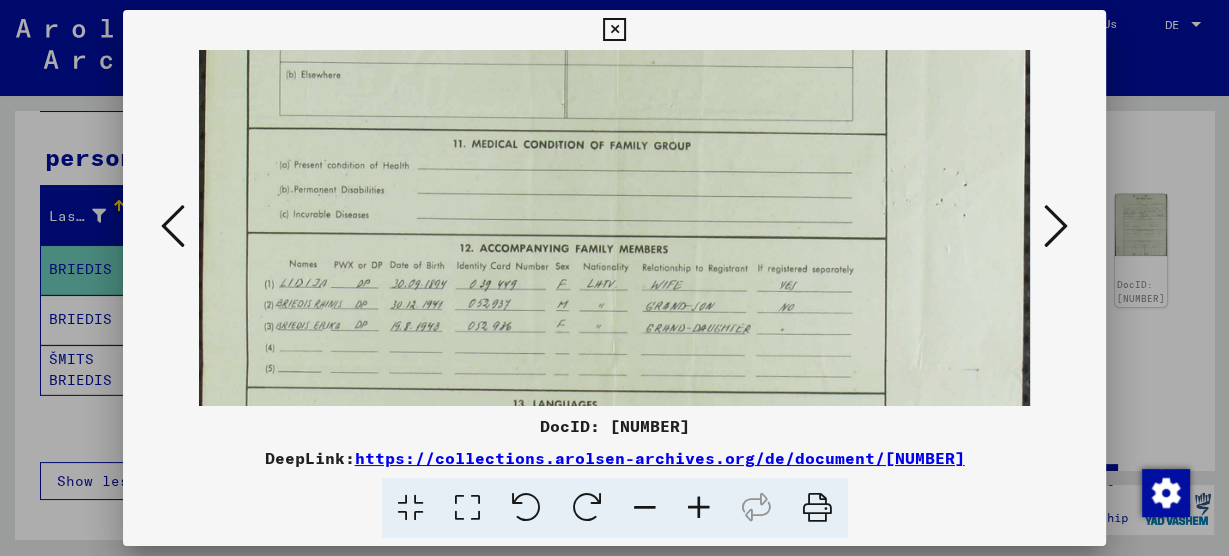 drag, startPoint x: 394, startPoint y: 305, endPoint x: 421, endPoint y: 239, distance: 71.30919 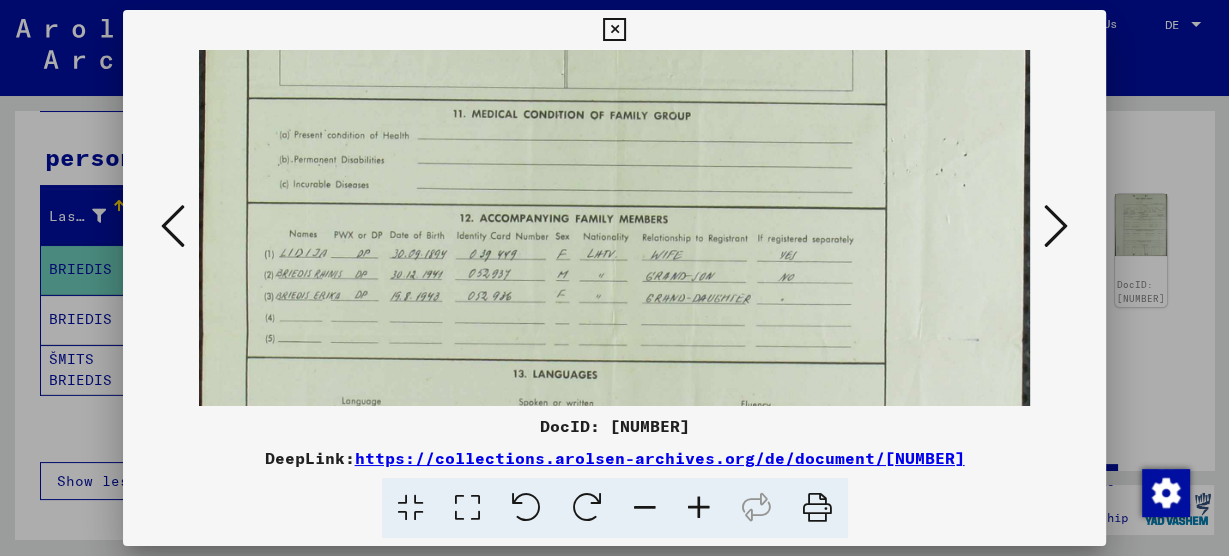 click at bounding box center (614, 335) 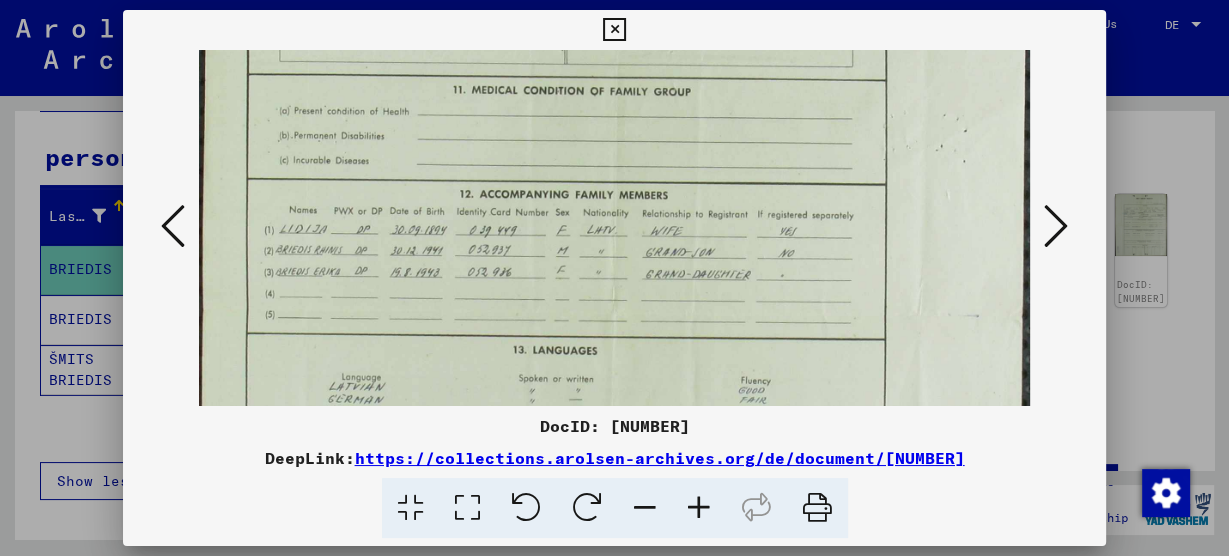 click at bounding box center (614, 311) 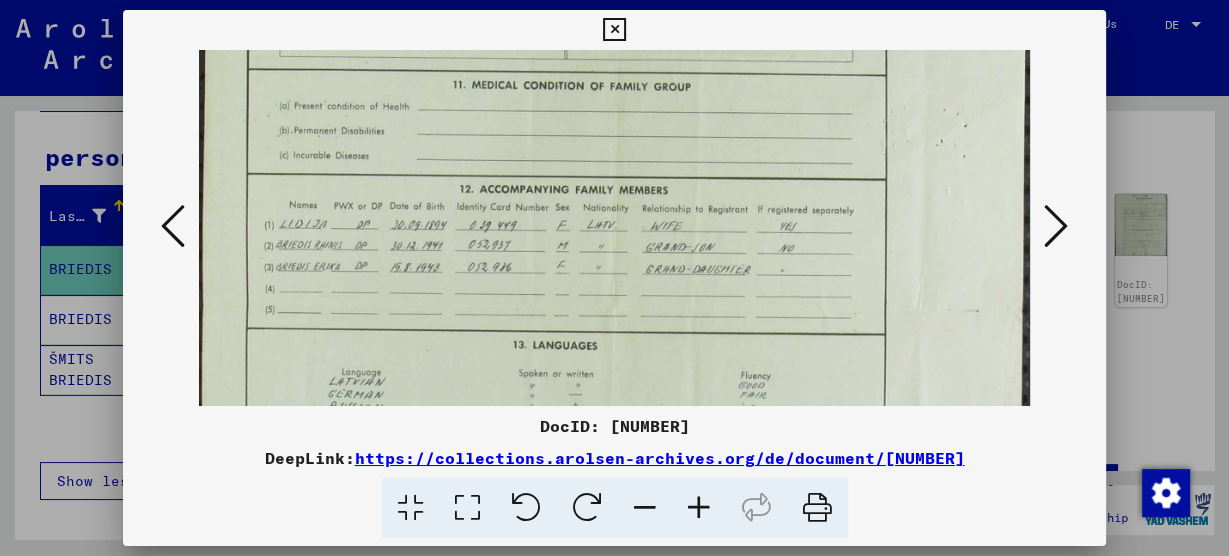 click at bounding box center [614, 306] 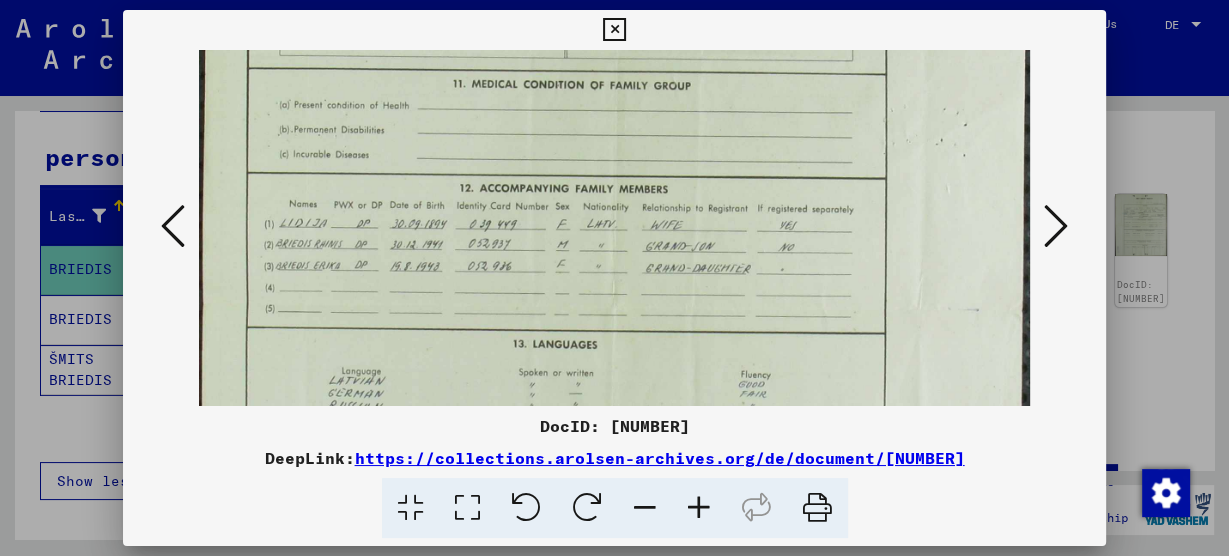 click at bounding box center [614, 305] 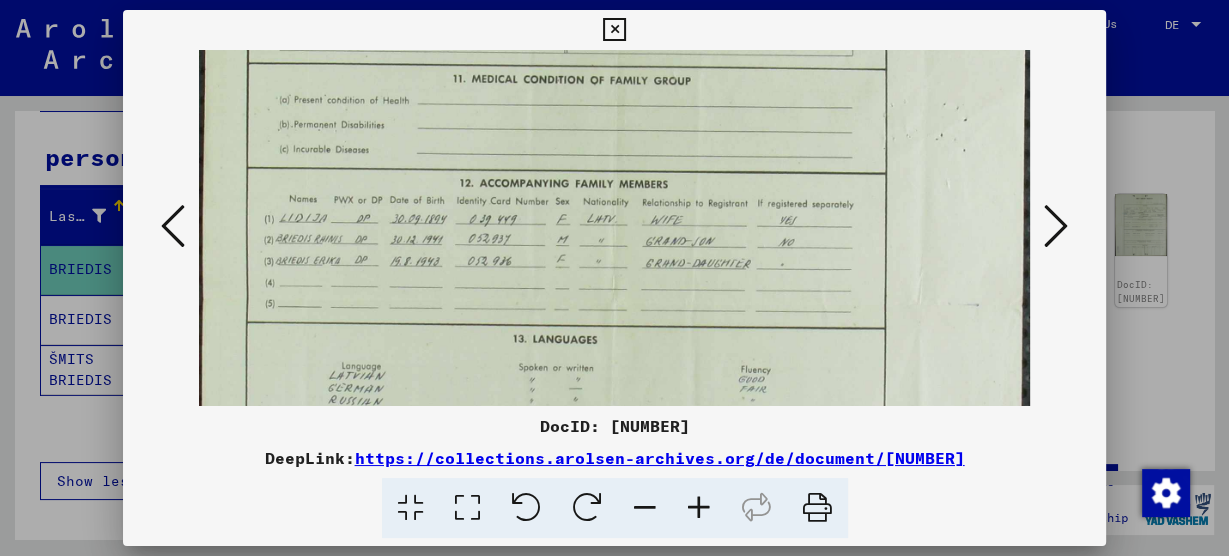 click at bounding box center [699, 508] 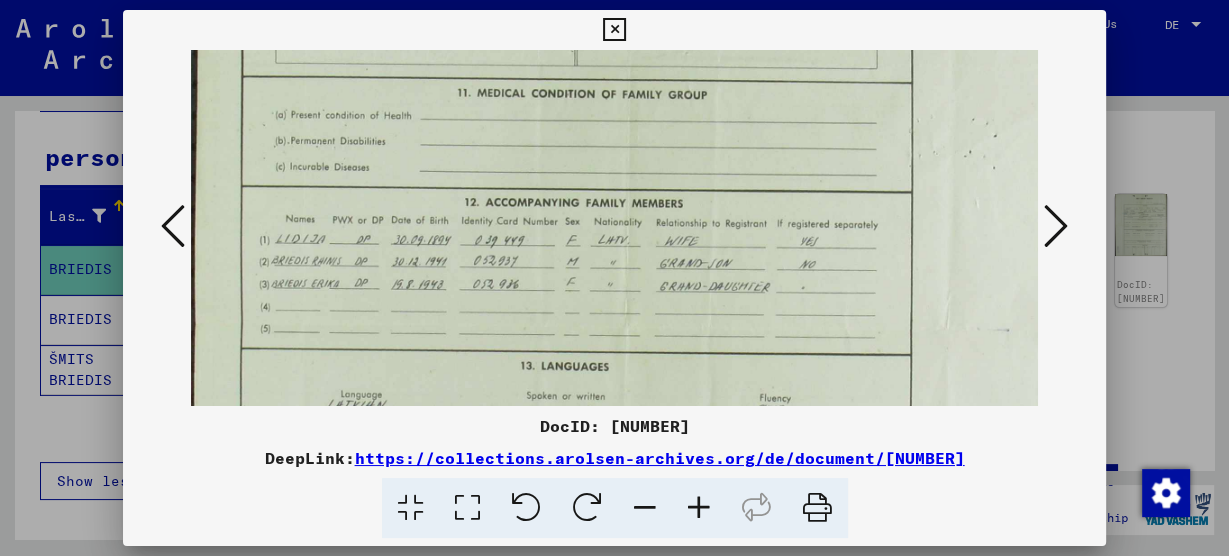 click at bounding box center [699, 508] 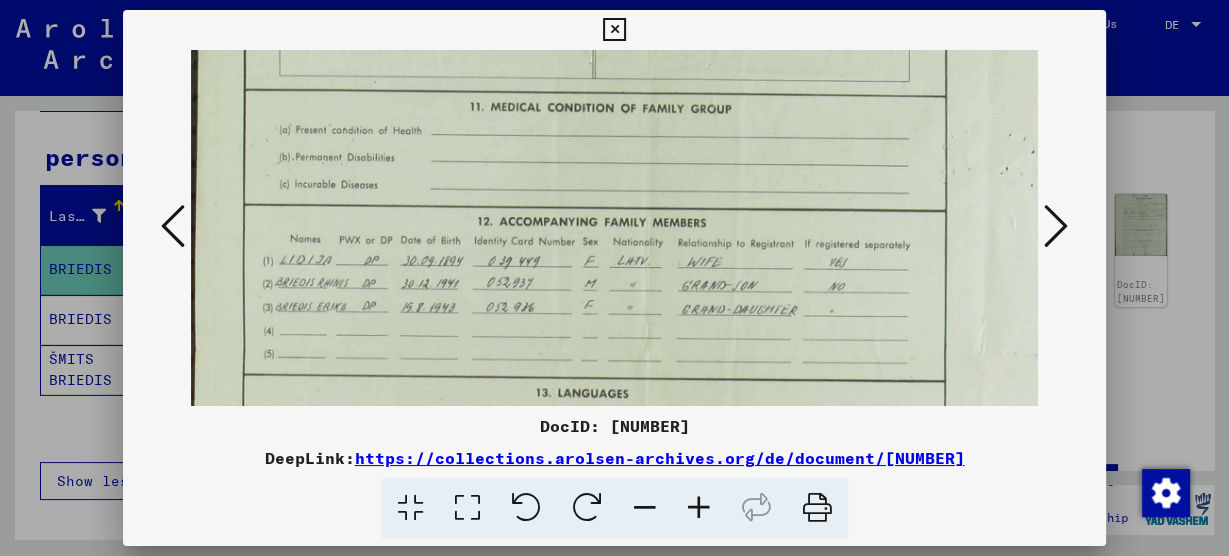 click at bounding box center (699, 508) 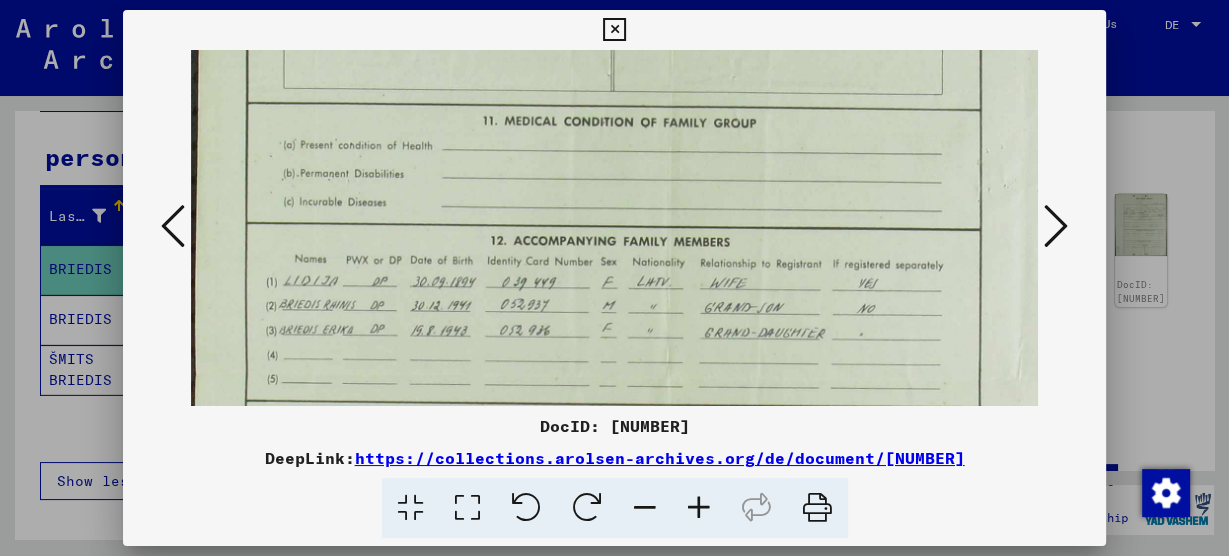 click at bounding box center [668, 375] 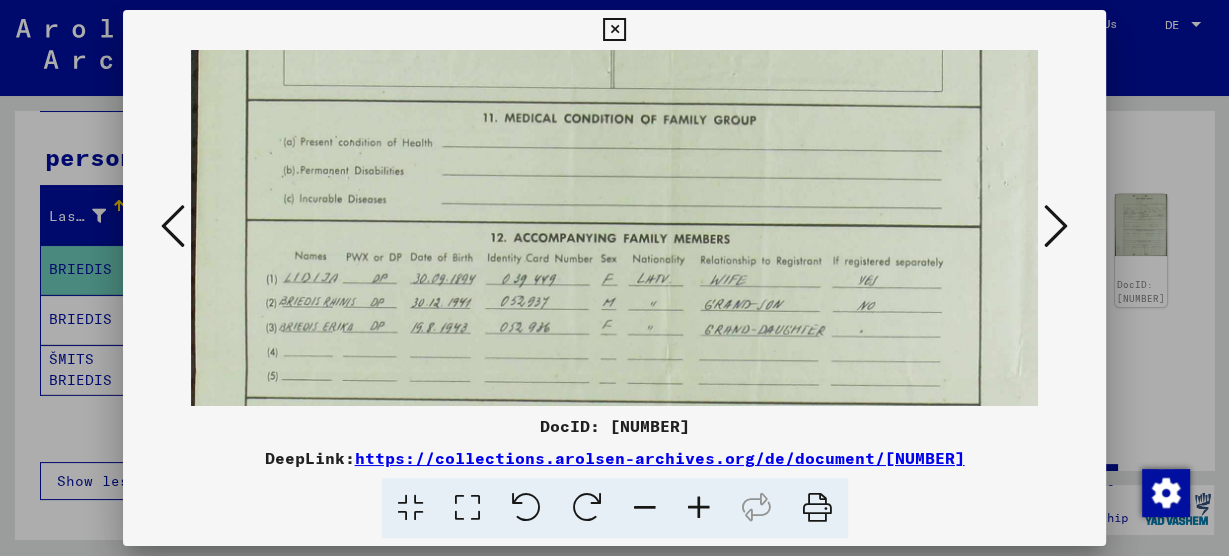 click at bounding box center (668, 372) 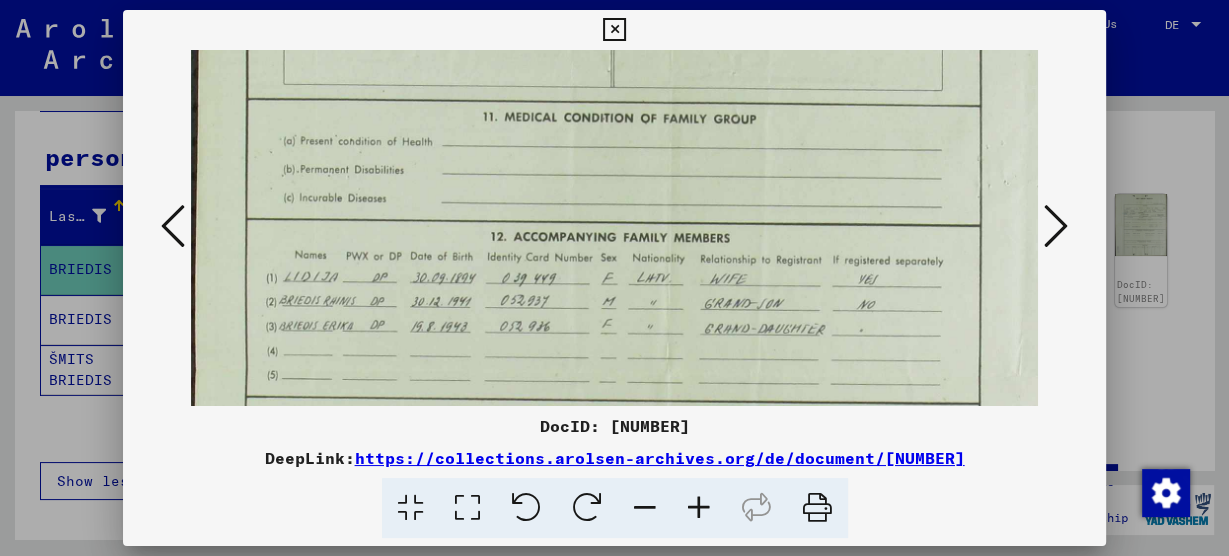 click at bounding box center [668, 371] 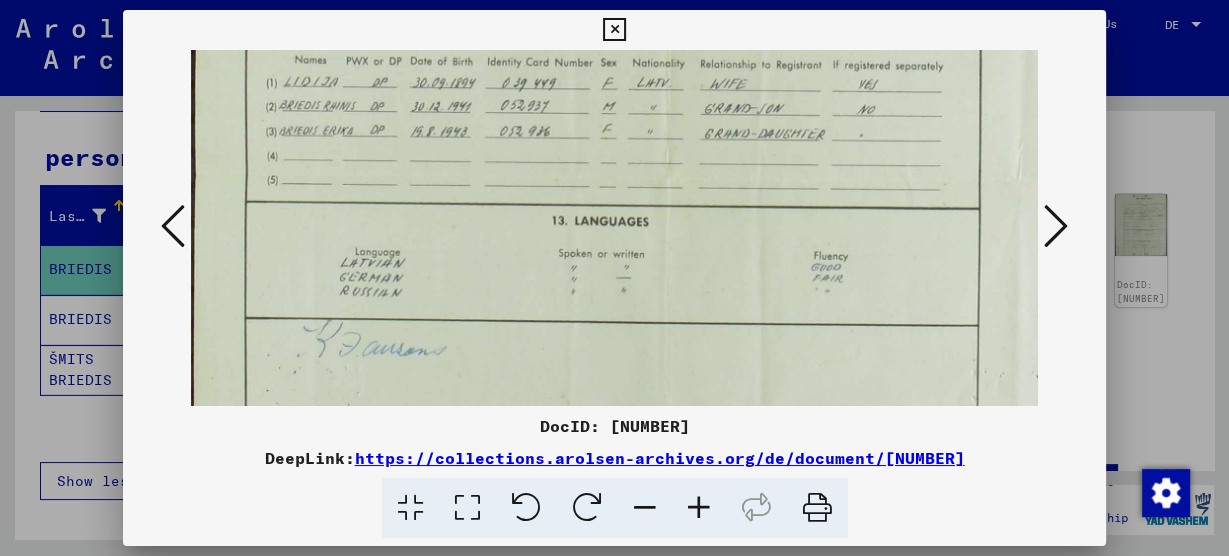 drag, startPoint x: 615, startPoint y: 374, endPoint x: 651, endPoint y: 181, distance: 196.32881 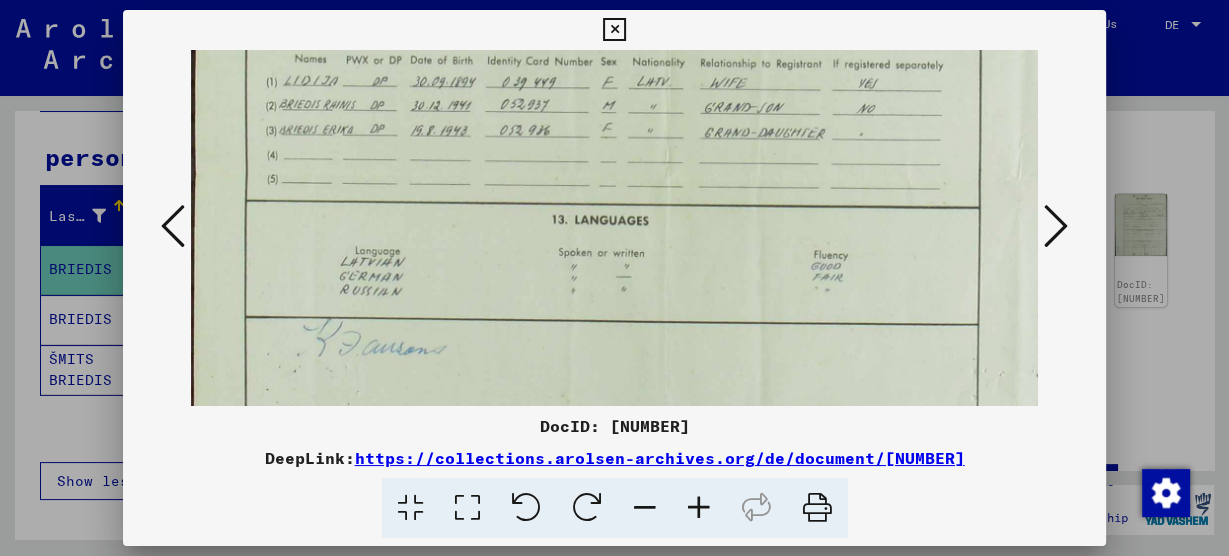 click at bounding box center [668, 175] 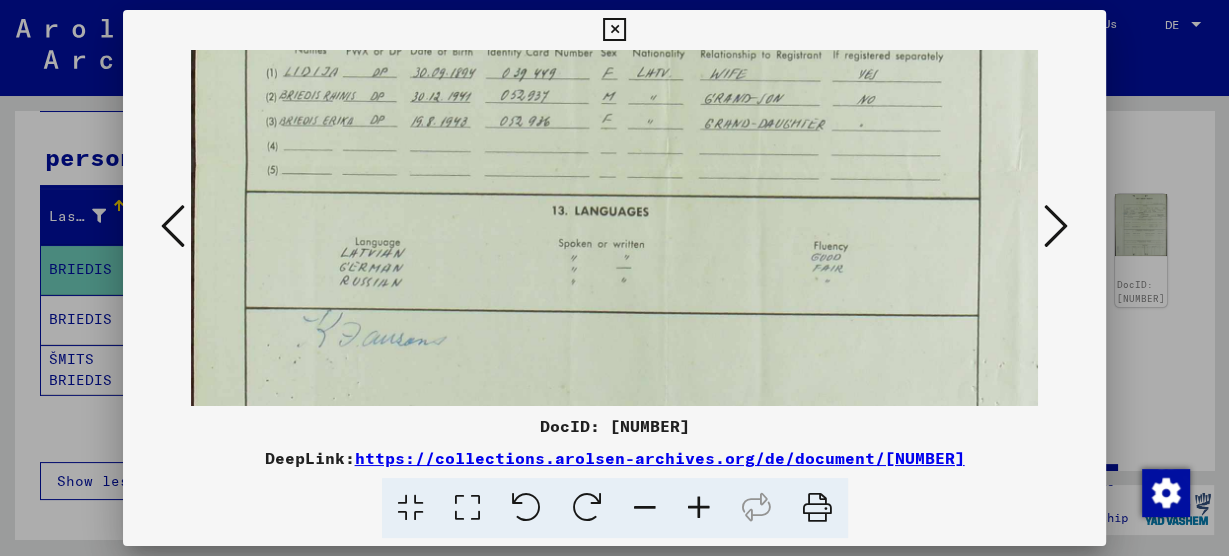 click at bounding box center (668, 166) 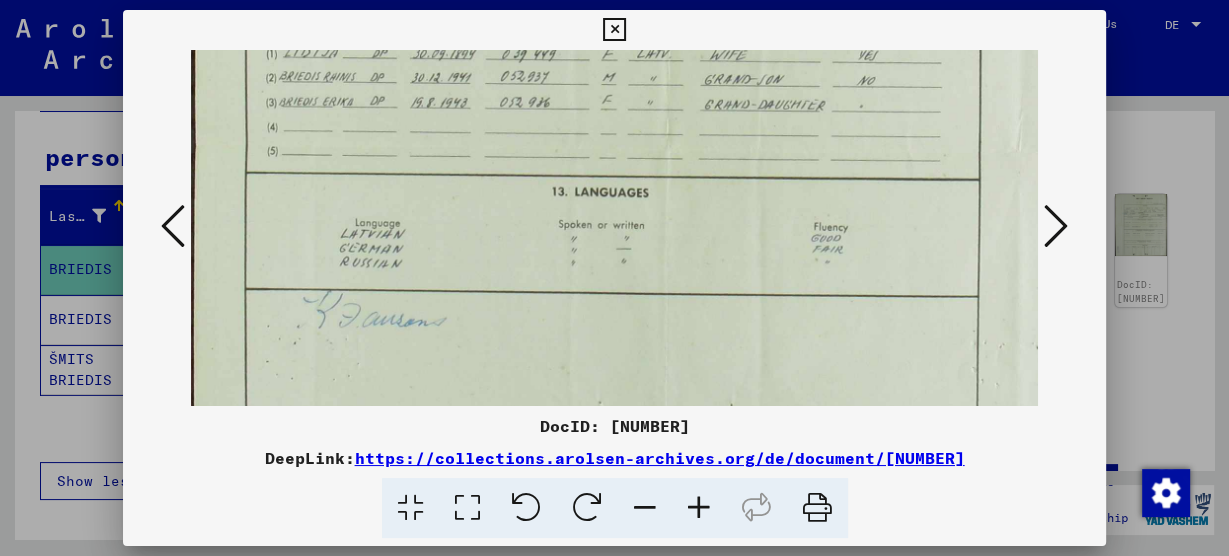 drag, startPoint x: 704, startPoint y: 355, endPoint x: 709, endPoint y: 324, distance: 31.400637 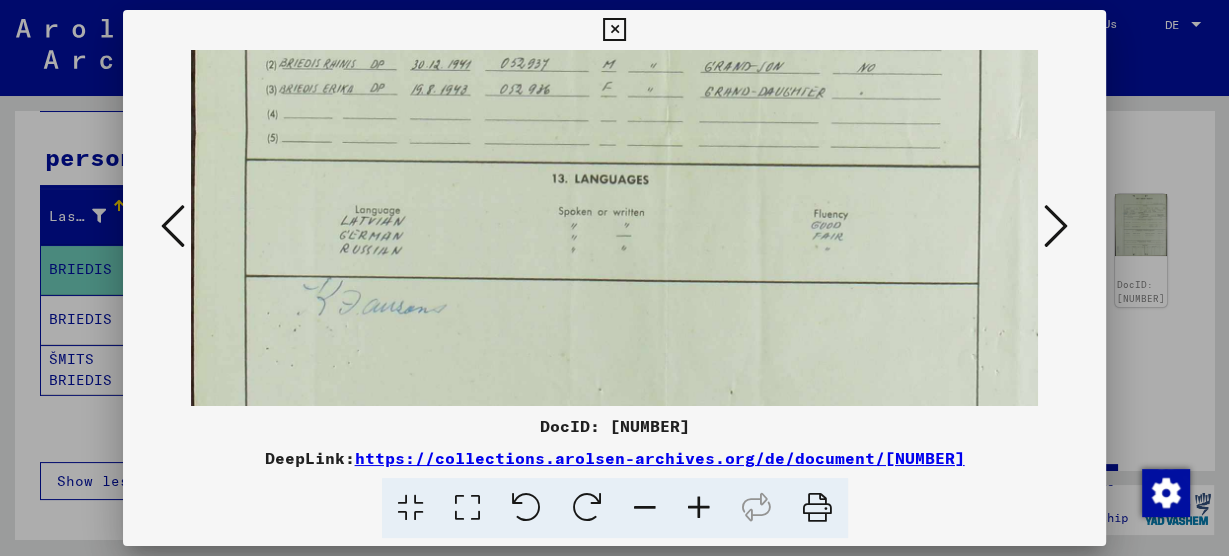 drag, startPoint x: 710, startPoint y: 316, endPoint x: 711, endPoint y: 300, distance: 16.03122 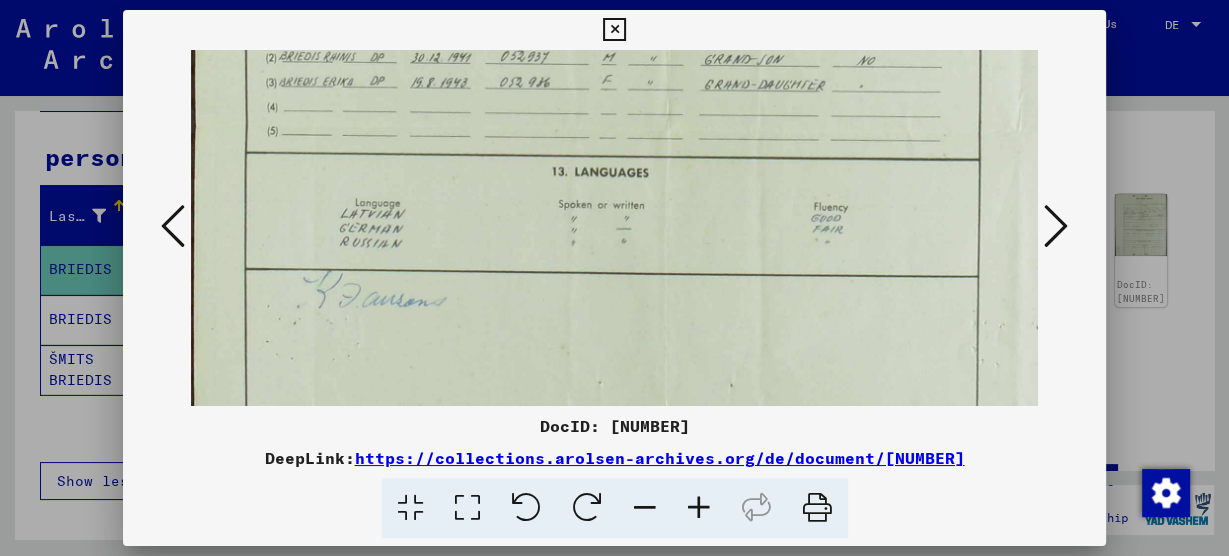 click at bounding box center [668, 127] 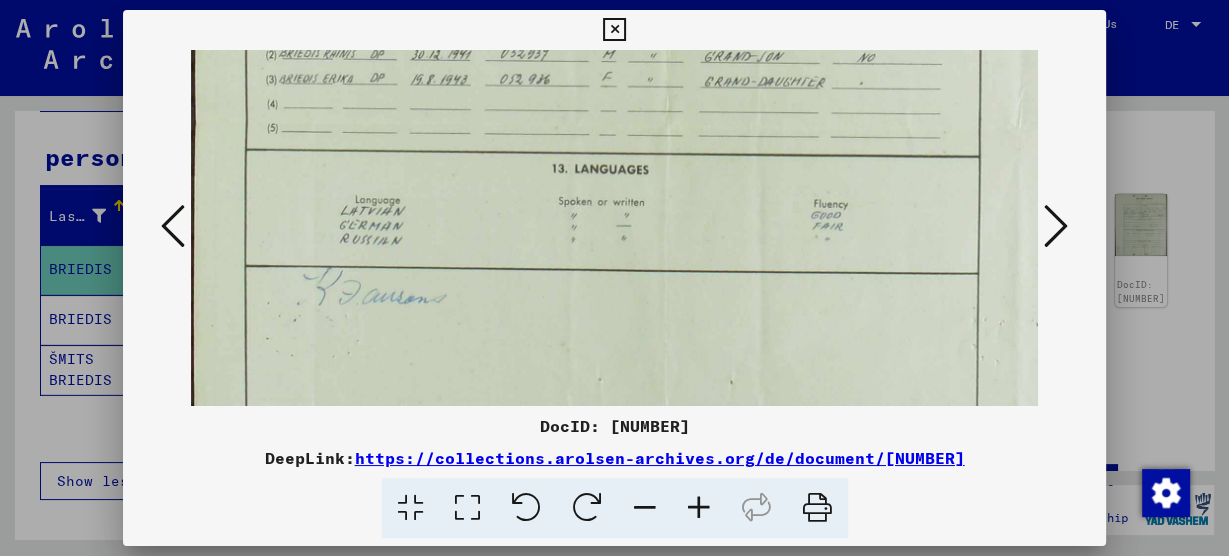 click at bounding box center (668, 124) 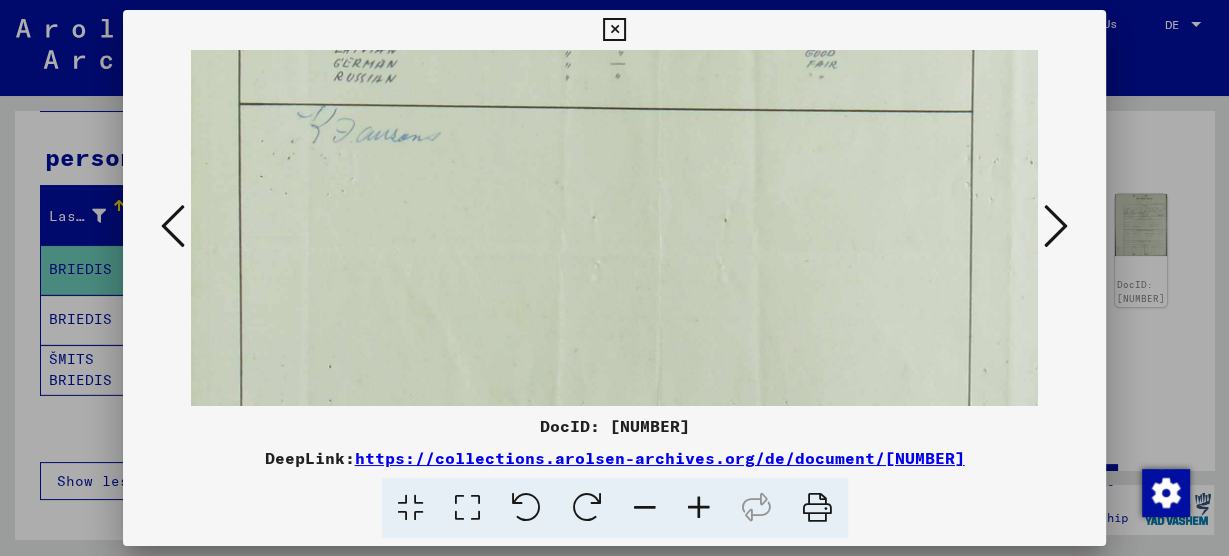 drag, startPoint x: 705, startPoint y: 289, endPoint x: 700, endPoint y: 126, distance: 163.07668 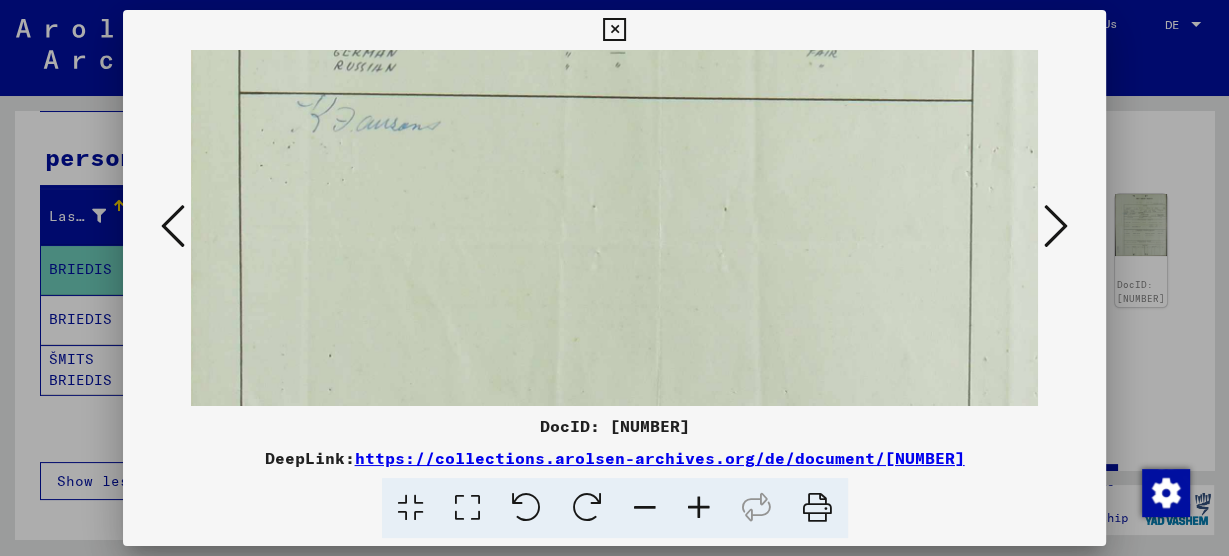 drag, startPoint x: 638, startPoint y: 380, endPoint x: 652, endPoint y: 317, distance: 64.53681 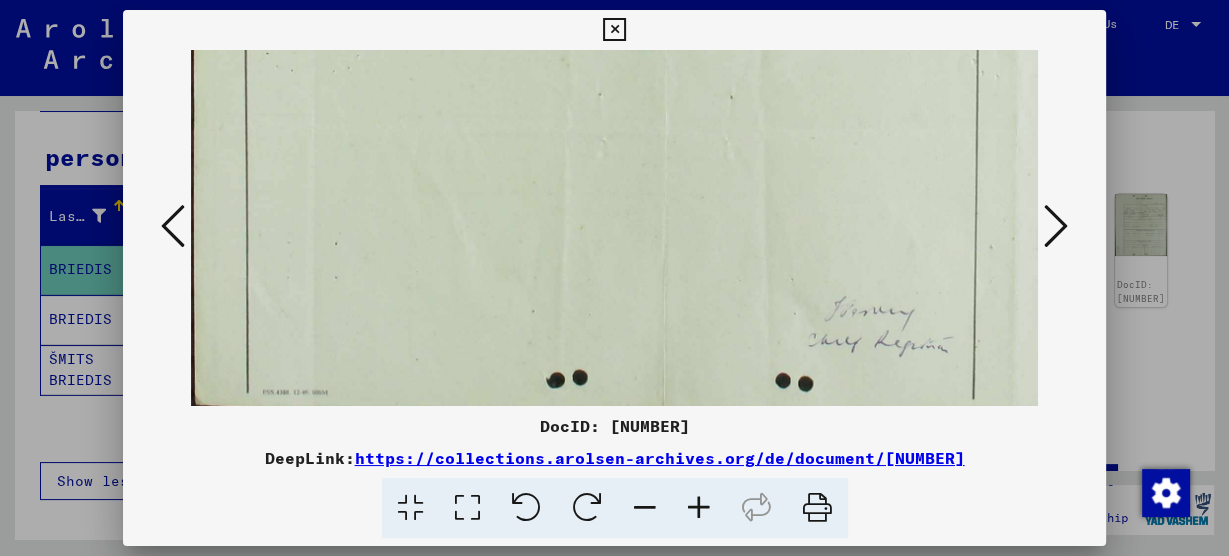 scroll, scrollTop: 800, scrollLeft: 0, axis: vertical 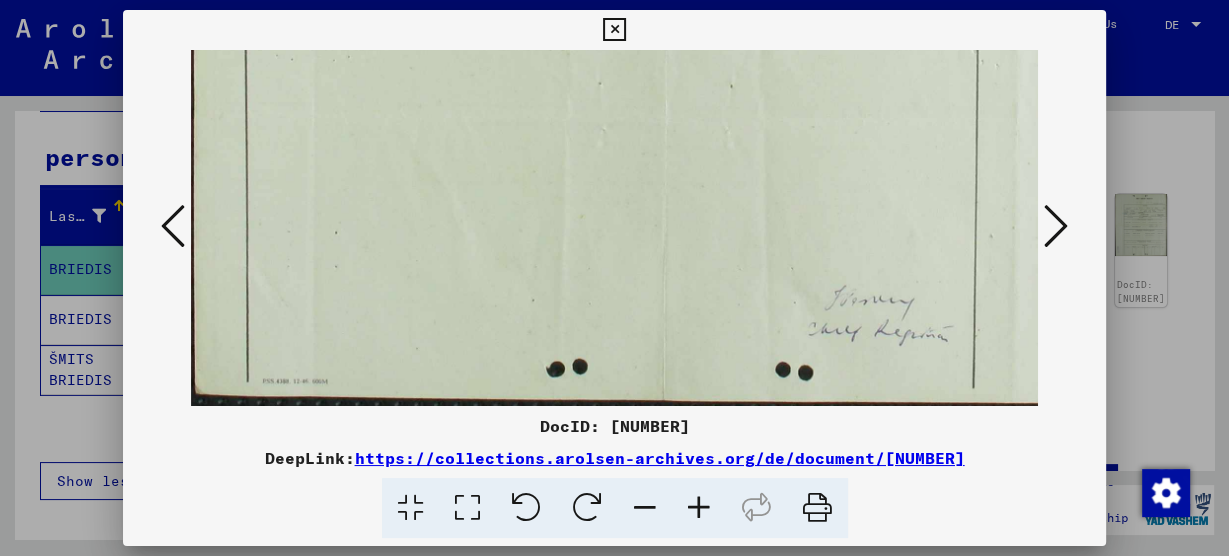 drag, startPoint x: 652, startPoint y: 317, endPoint x: 700, endPoint y: 95, distance: 227.12991 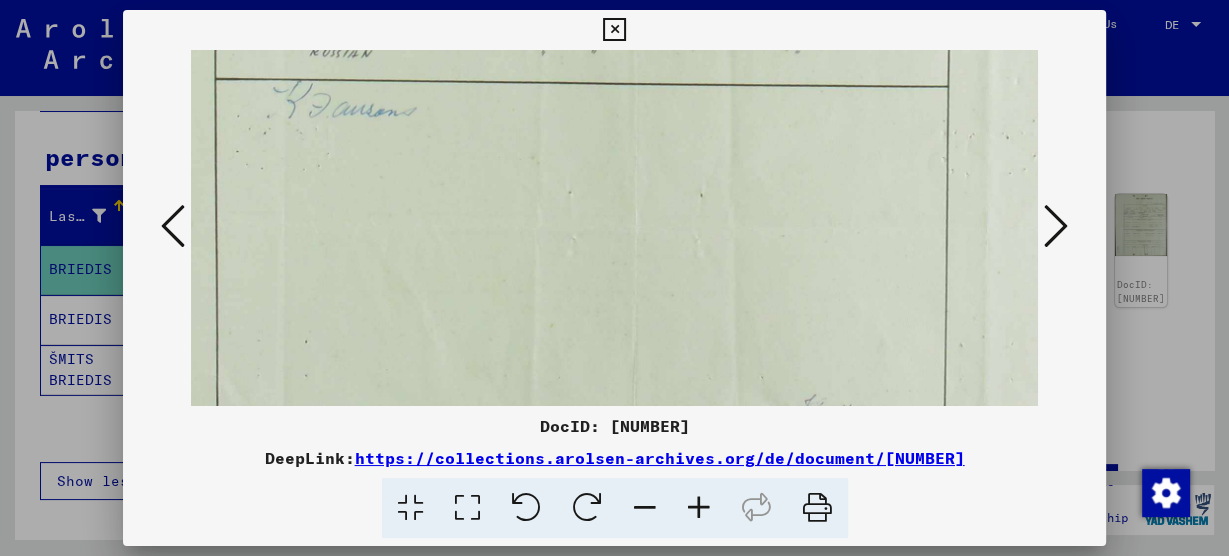 drag, startPoint x: 646, startPoint y: 408, endPoint x: 640, endPoint y: 433, distance: 25.70992 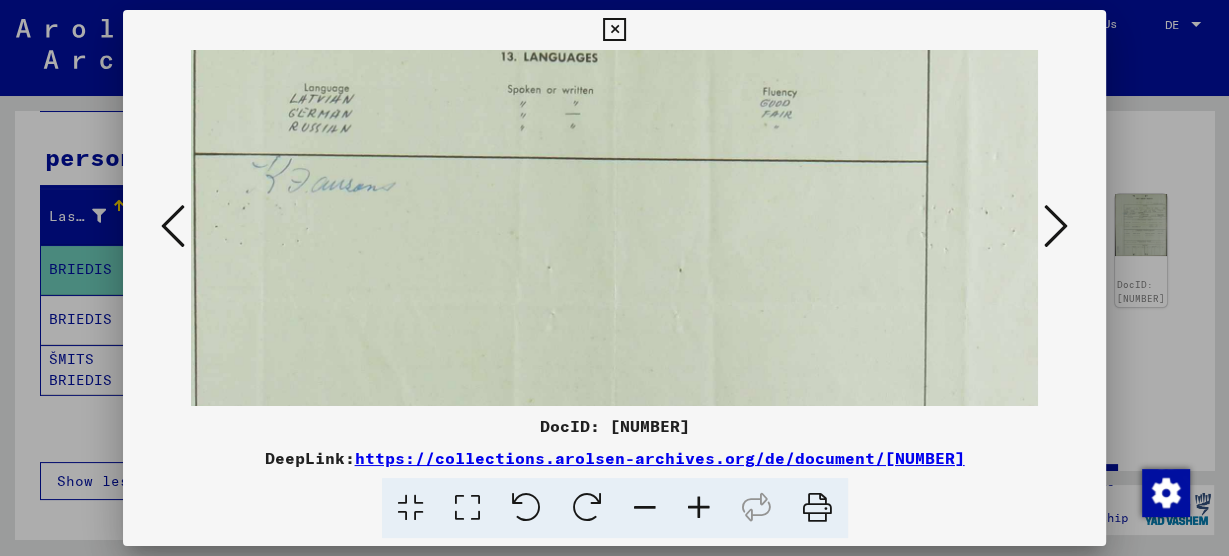 drag, startPoint x: 637, startPoint y: 205, endPoint x: 624, endPoint y: 292, distance: 87.965904 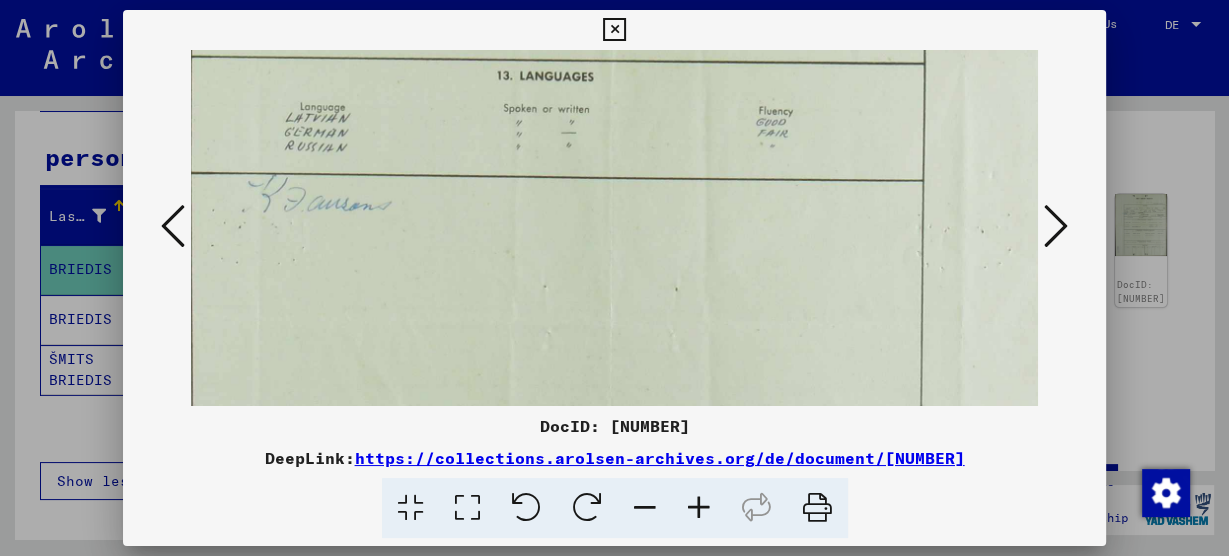 click on "DocID: [NUMBER] DeepLink:  https://collections.arolsen-archives.org/de/document/[NUMBER]" at bounding box center [614, 274] 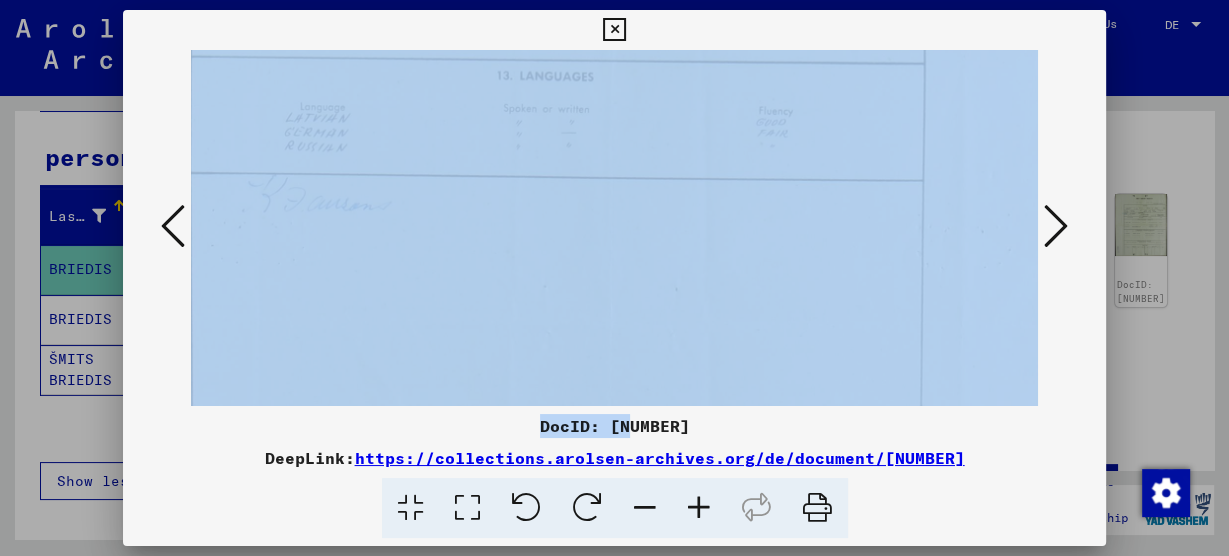 click at bounding box center [613, 31] 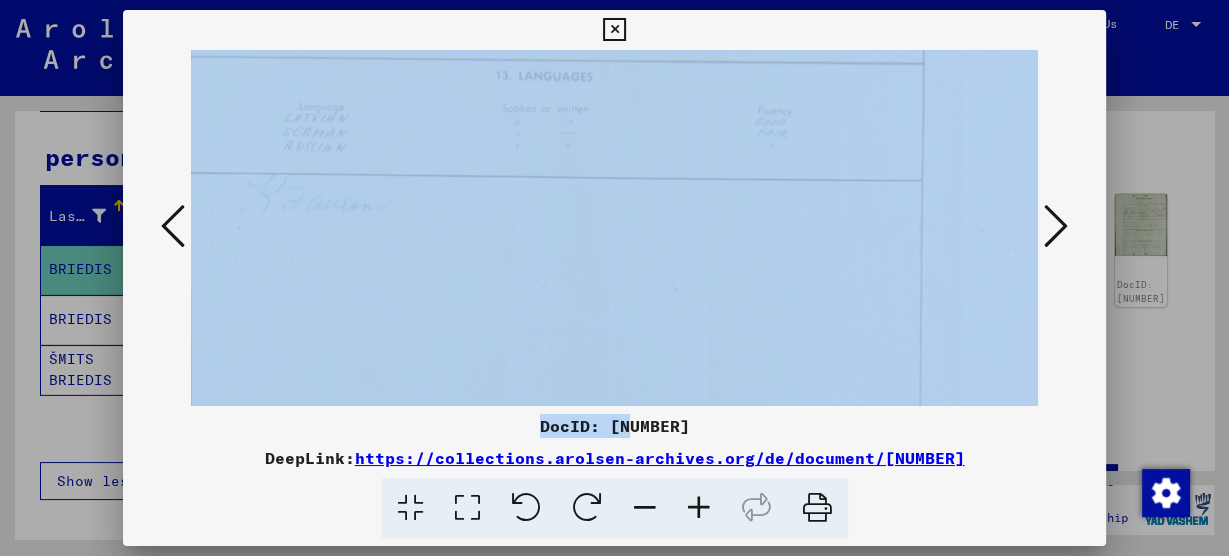 drag, startPoint x: 616, startPoint y: 170, endPoint x: 614, endPoint y: 198, distance: 28.071337 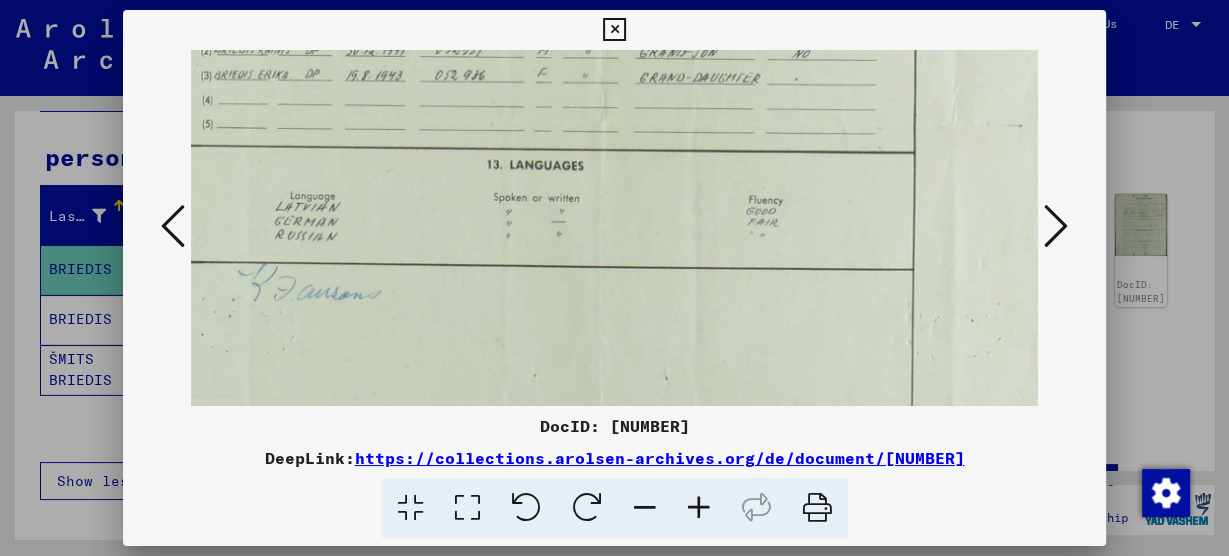 click on "DocID: [NUMBER] DeepLink:  https://collections.arolsen-archives.org/de/document/[NUMBER]" at bounding box center [614, 476] 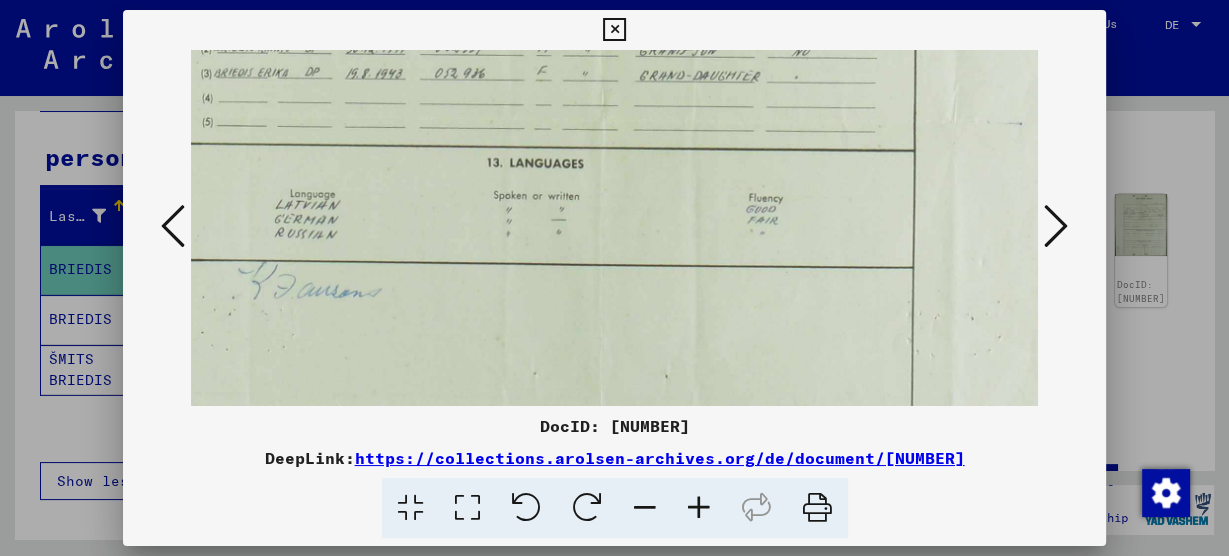 drag, startPoint x: 552, startPoint y: 326, endPoint x: 560, endPoint y: 318, distance: 11.313708 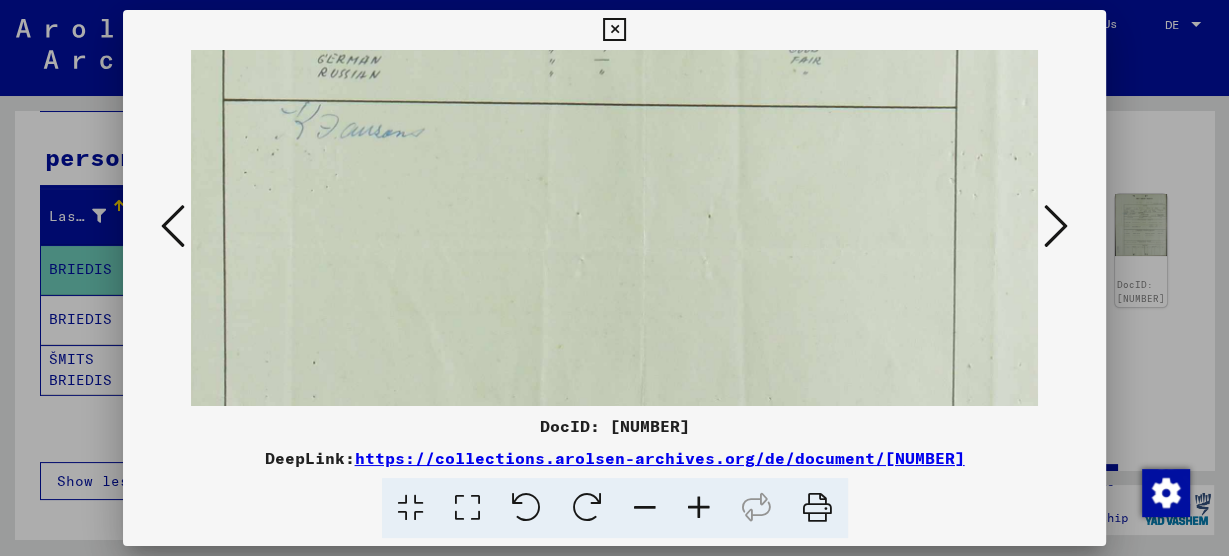 scroll, scrollTop: 677, scrollLeft: 21, axis: both 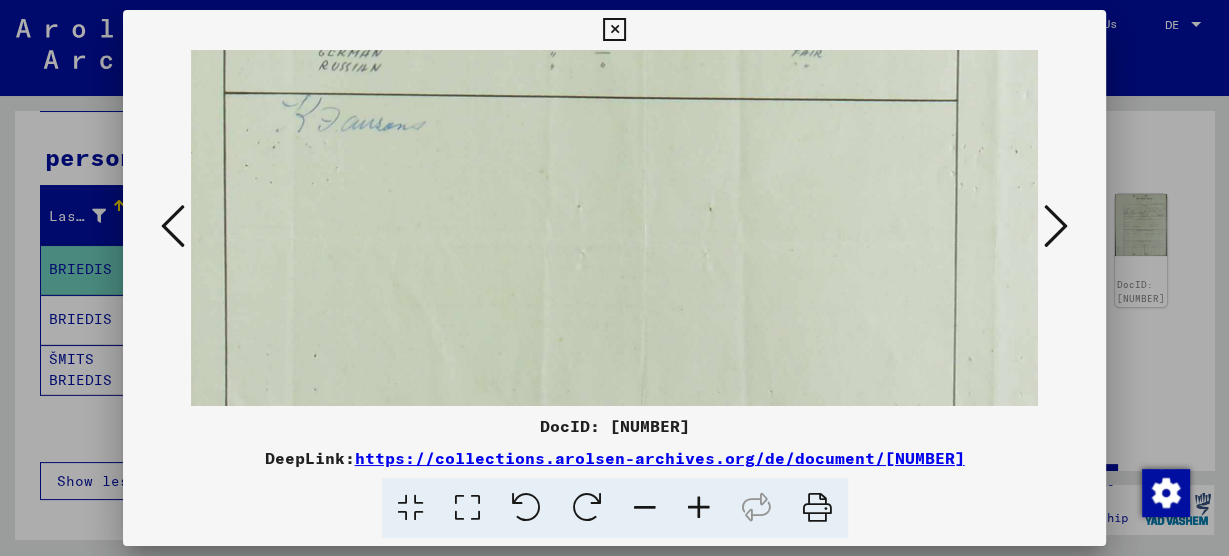 drag, startPoint x: 560, startPoint y: 318, endPoint x: 595, endPoint y: 160, distance: 161.83015 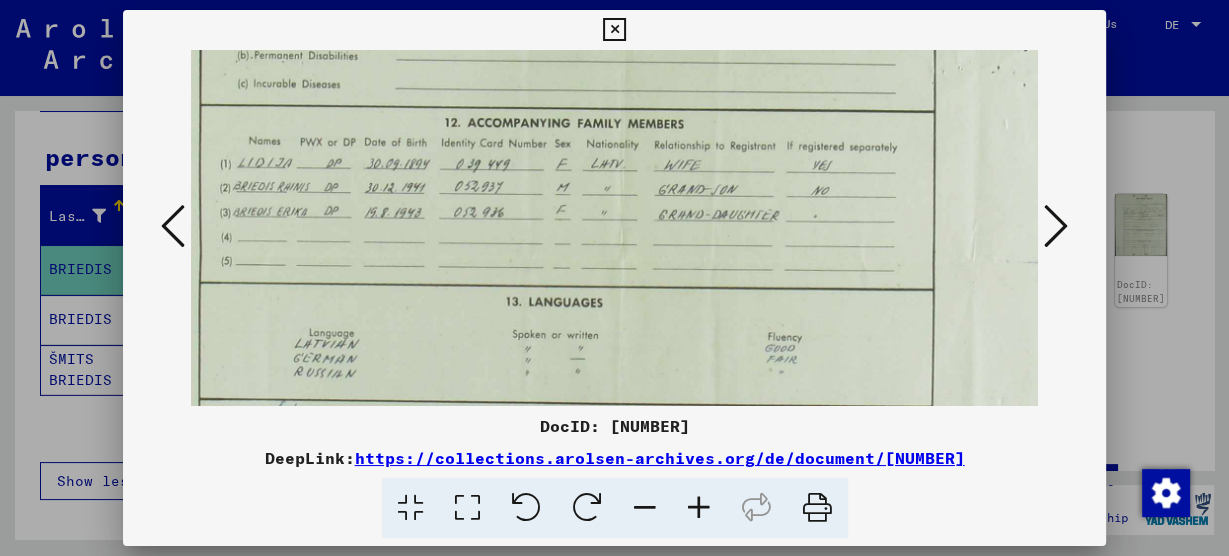 scroll, scrollTop: 309, scrollLeft: 37, axis: both 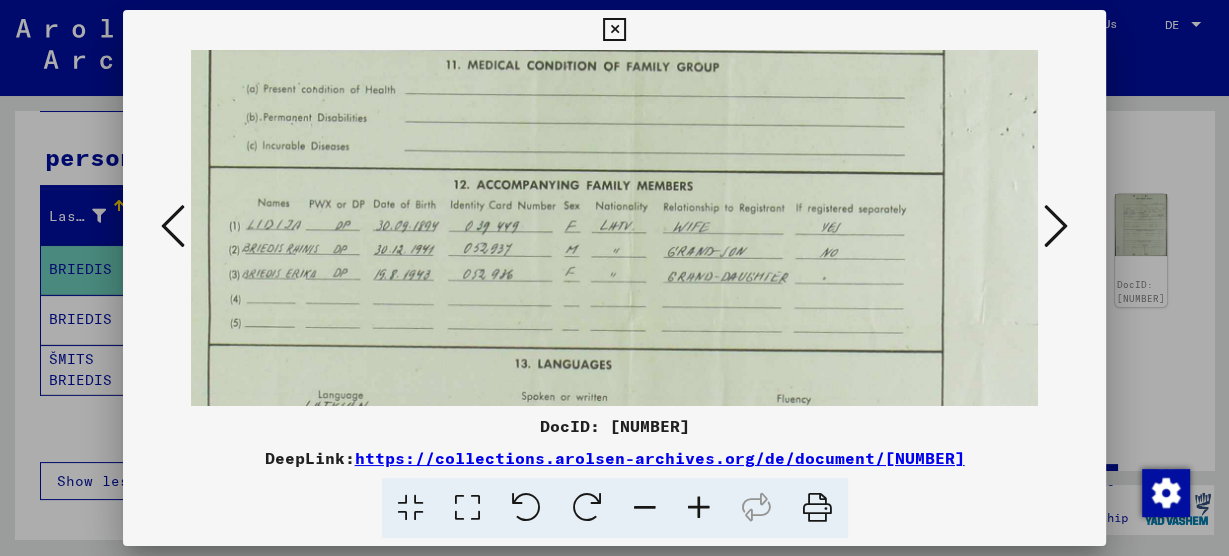 drag, startPoint x: 624, startPoint y: 59, endPoint x: 608, endPoint y: 426, distance: 367.3486 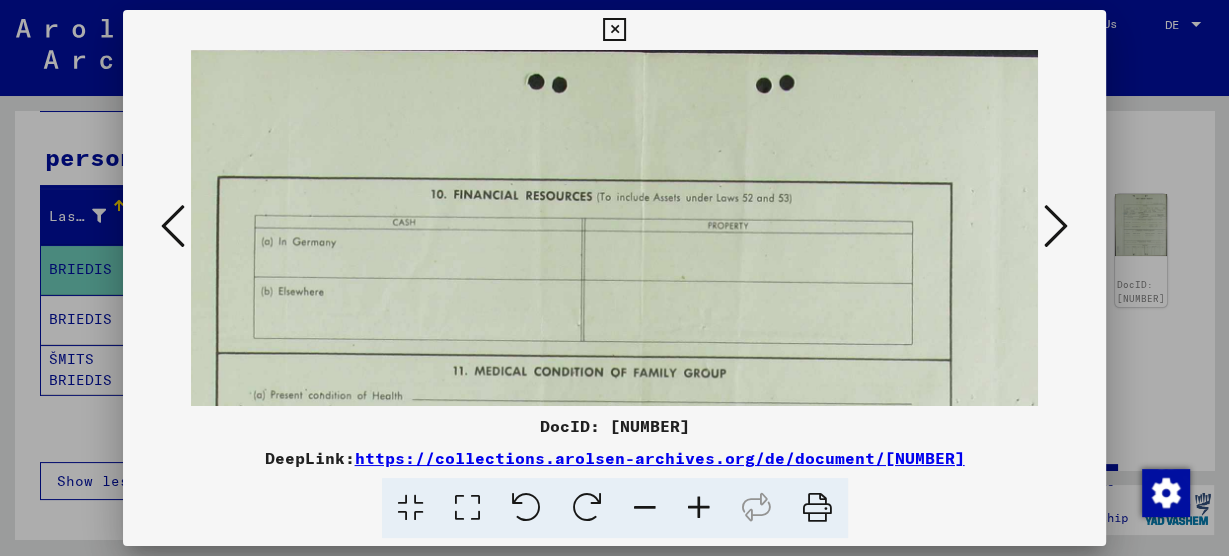 scroll, scrollTop: 0, scrollLeft: 30, axis: horizontal 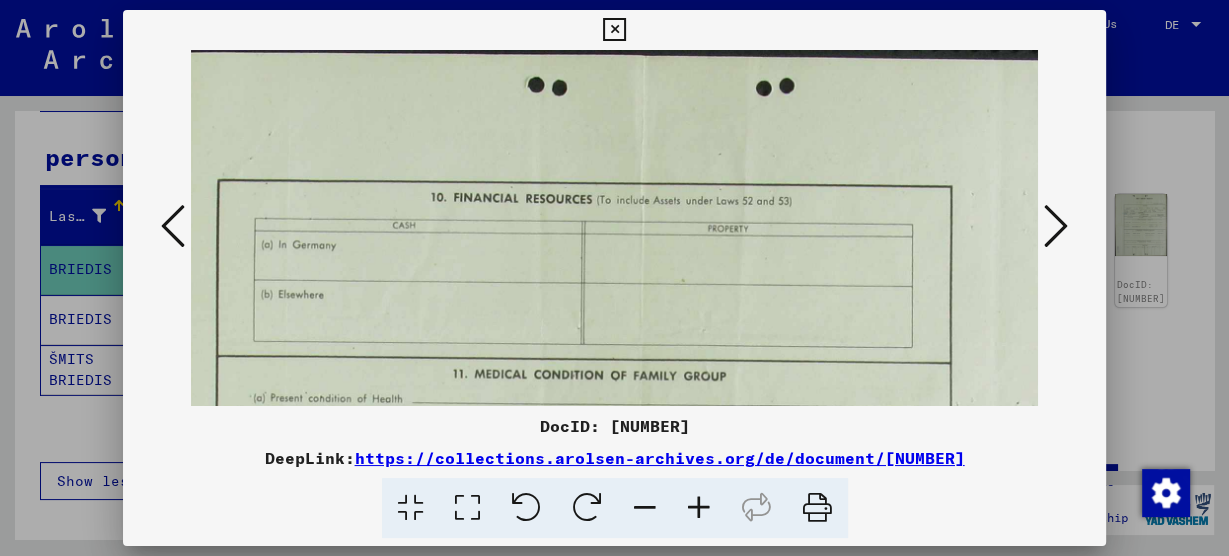 drag, startPoint x: 623, startPoint y: 74, endPoint x: 632, endPoint y: 402, distance: 328.12344 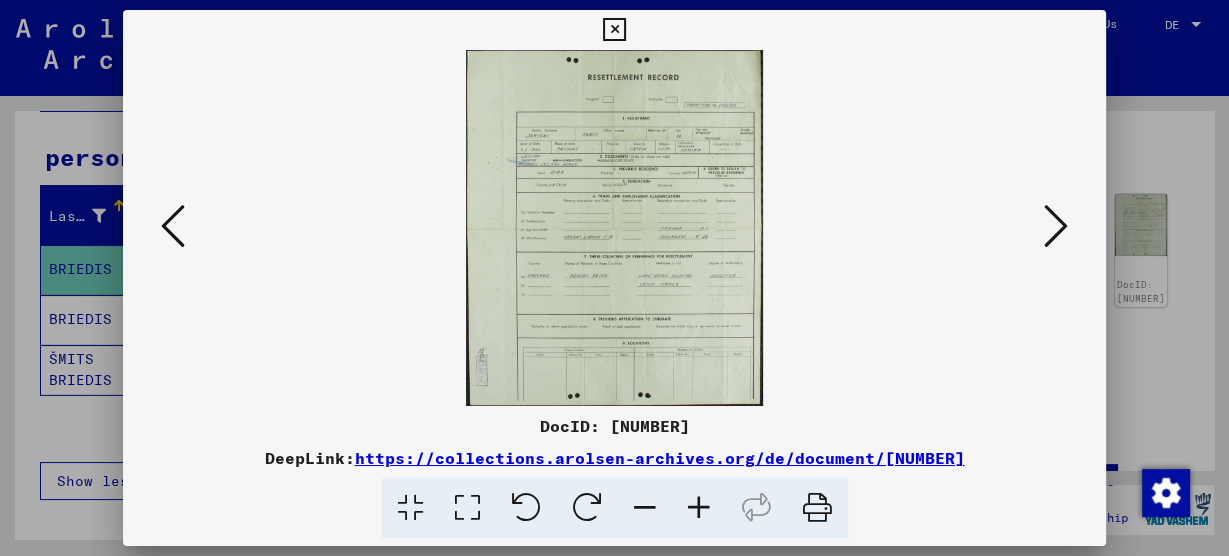scroll, scrollTop: 0, scrollLeft: 0, axis: both 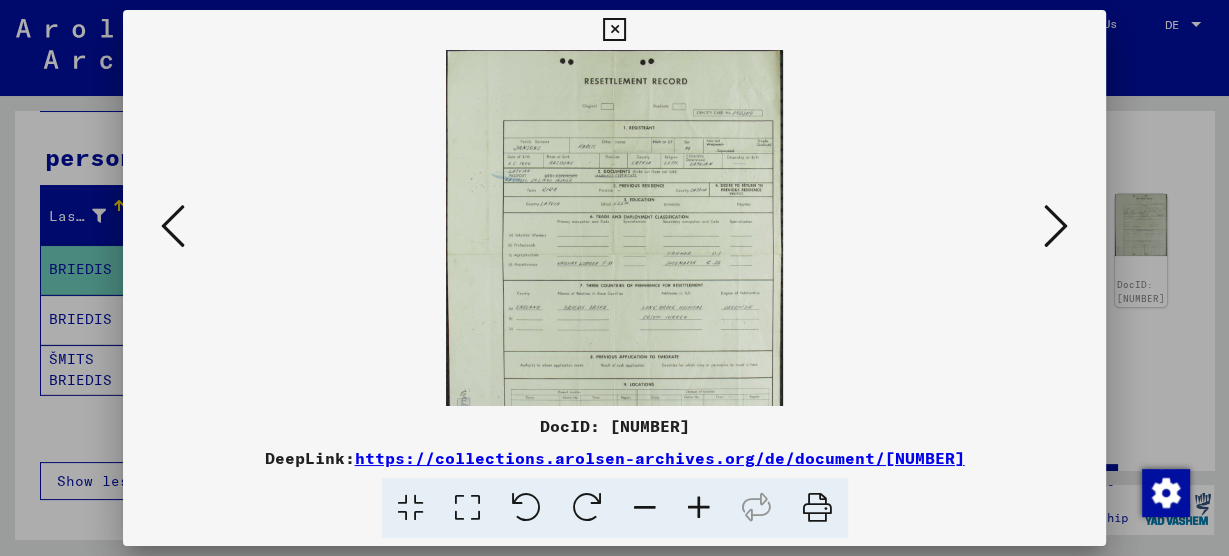 click at bounding box center [699, 508] 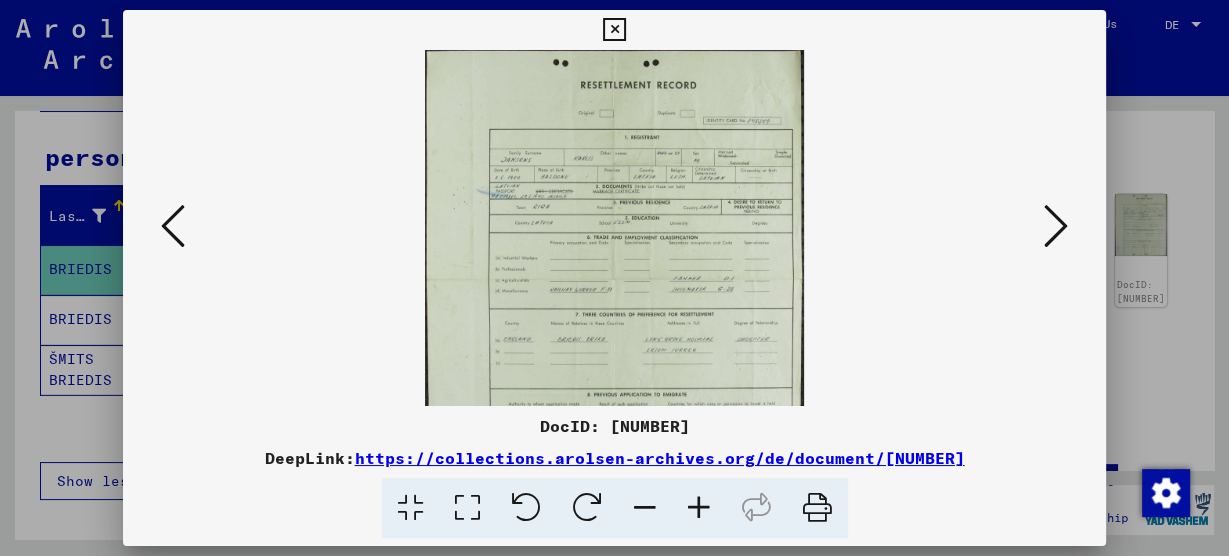 click at bounding box center [699, 508] 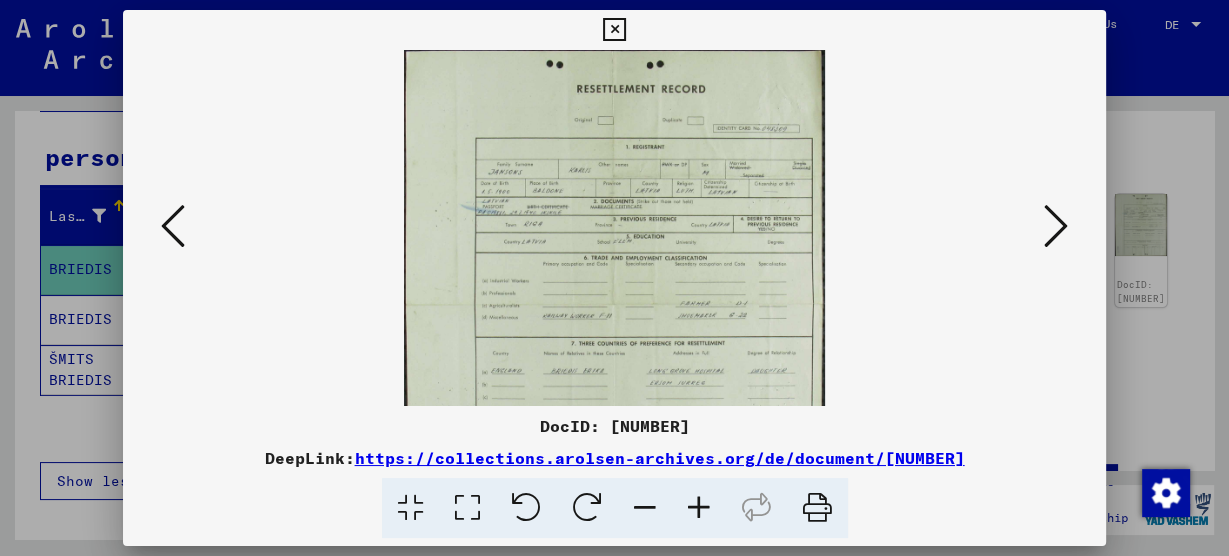 click at bounding box center [699, 508] 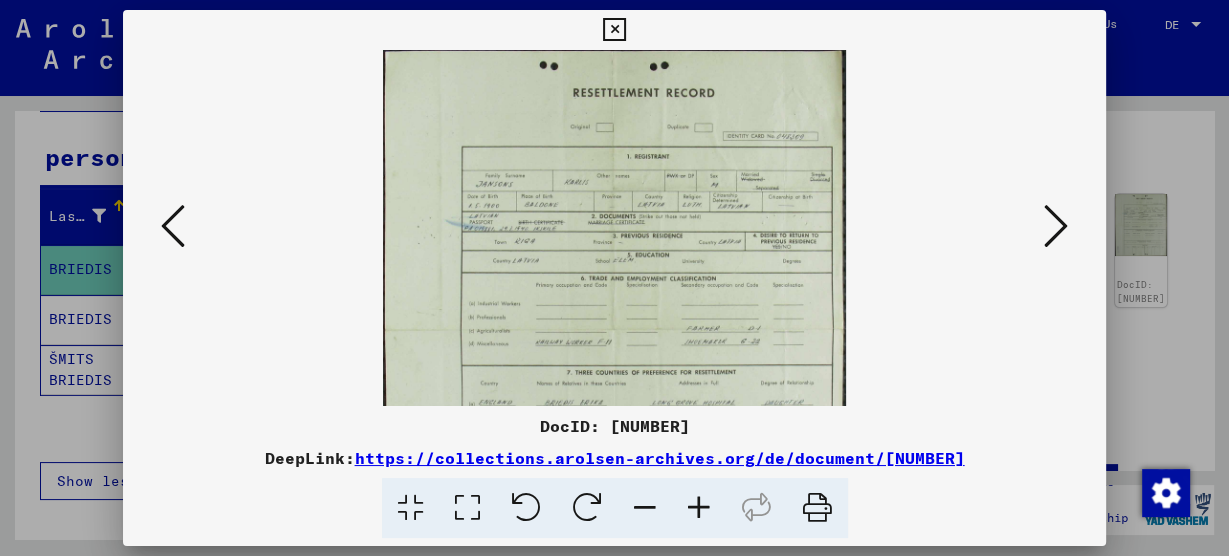 click at bounding box center [699, 508] 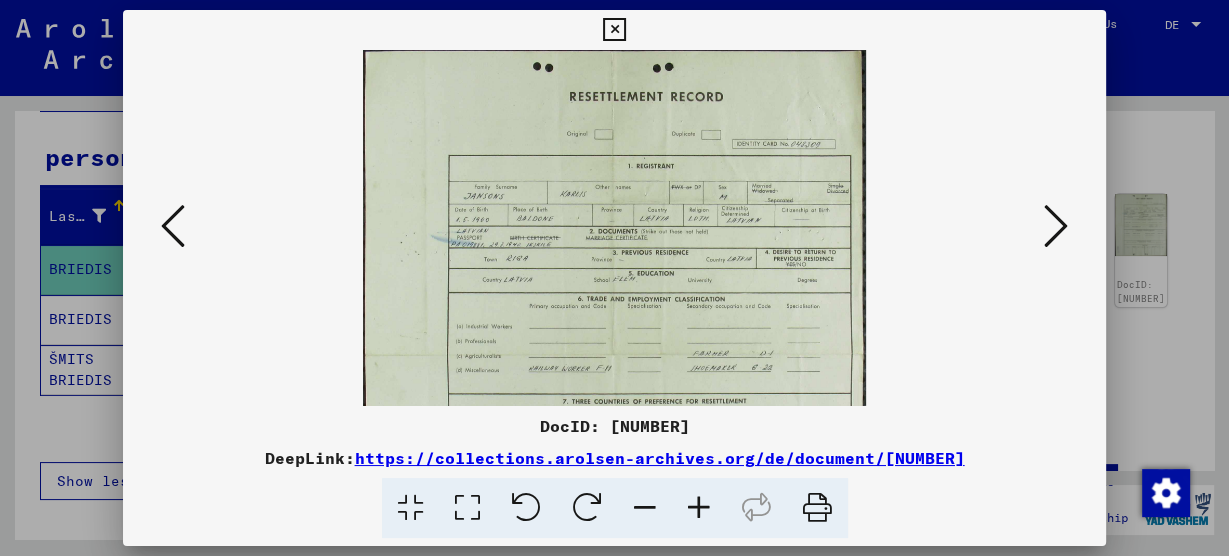 click at bounding box center (699, 508) 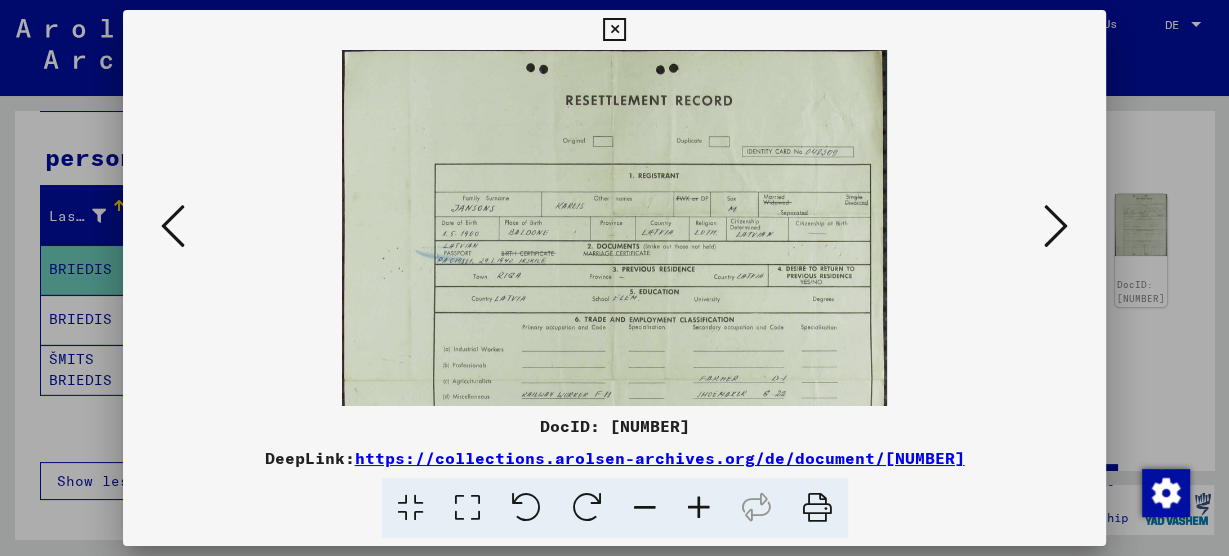 click at bounding box center [699, 508] 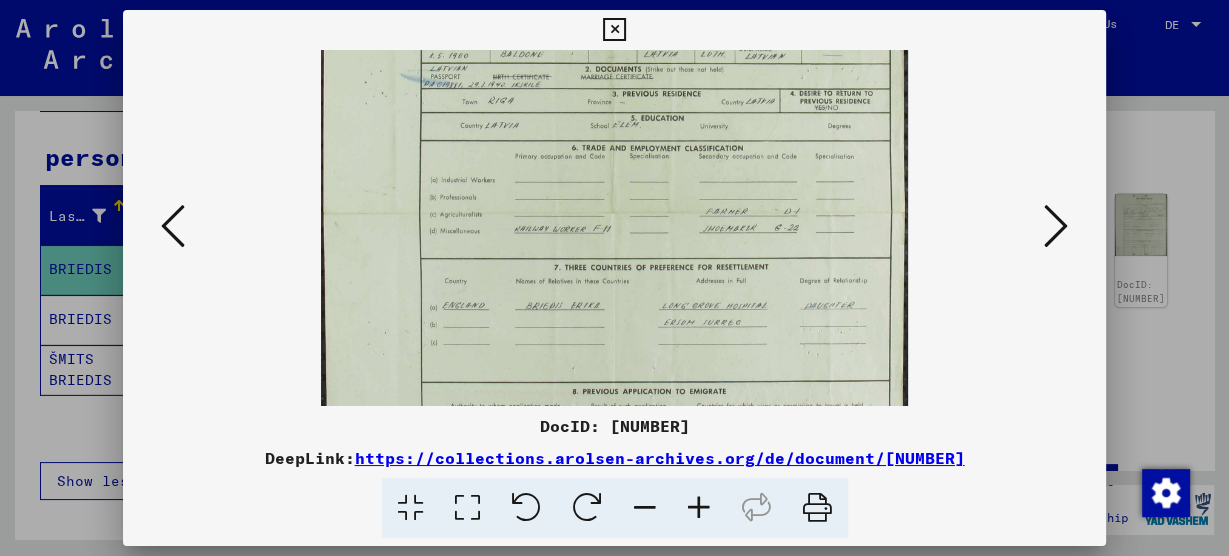 scroll, scrollTop: 218, scrollLeft: 0, axis: vertical 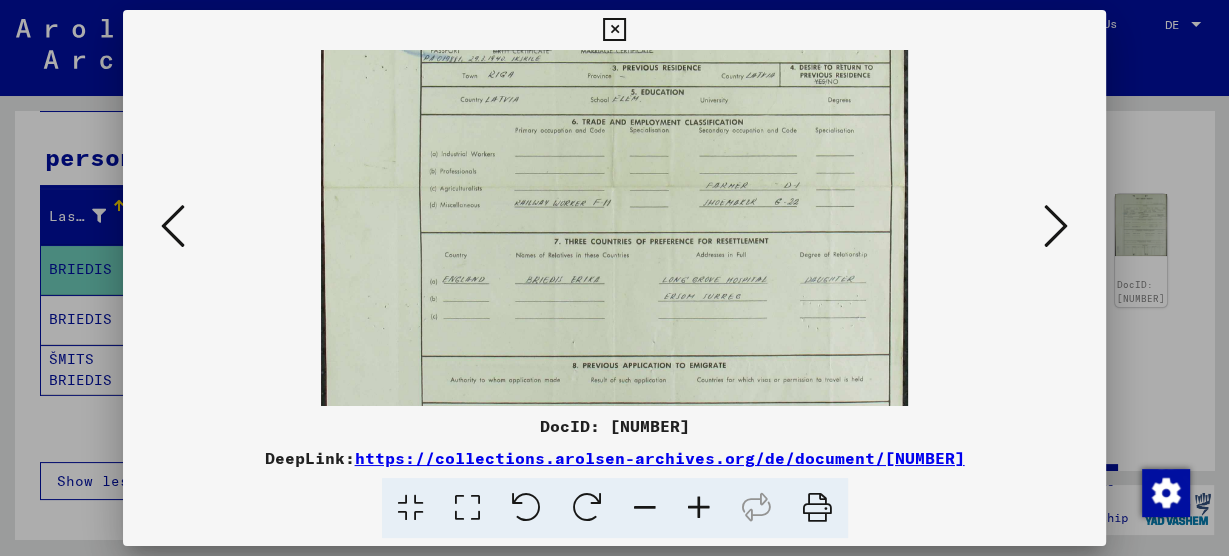 drag, startPoint x: 599, startPoint y: 362, endPoint x: 570, endPoint y: 148, distance: 215.95601 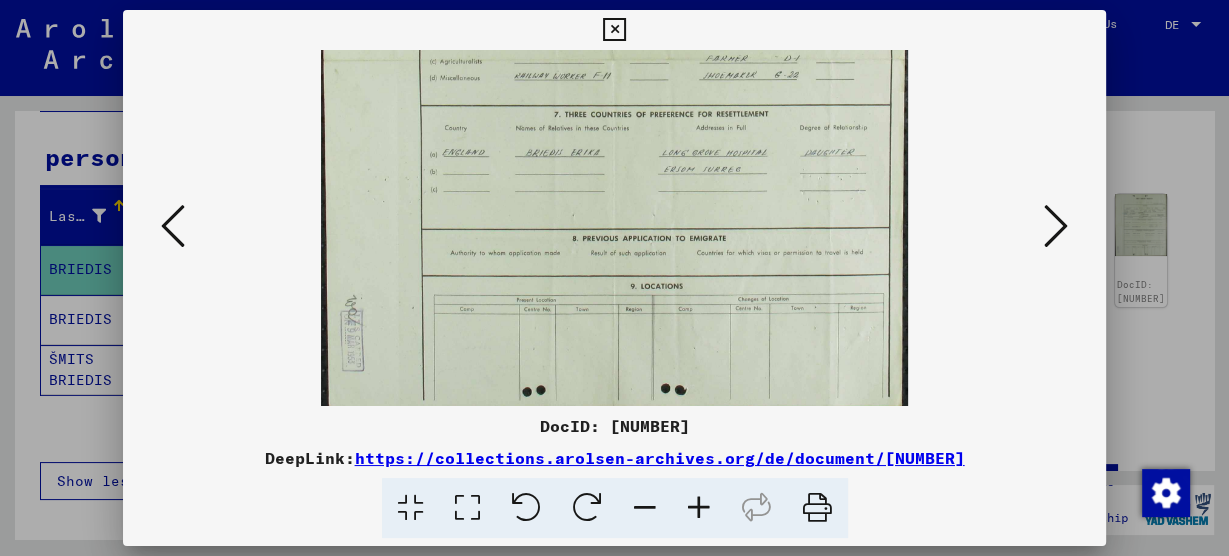 scroll, scrollTop: 350, scrollLeft: 0, axis: vertical 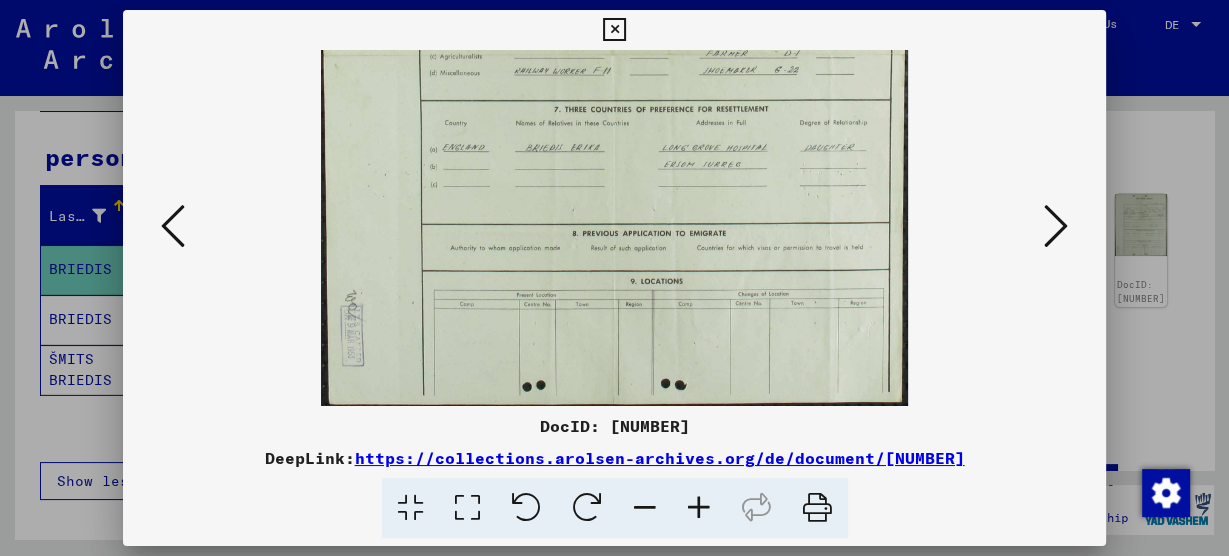 drag, startPoint x: 656, startPoint y: 343, endPoint x: 627, endPoint y: 84, distance: 260.6185 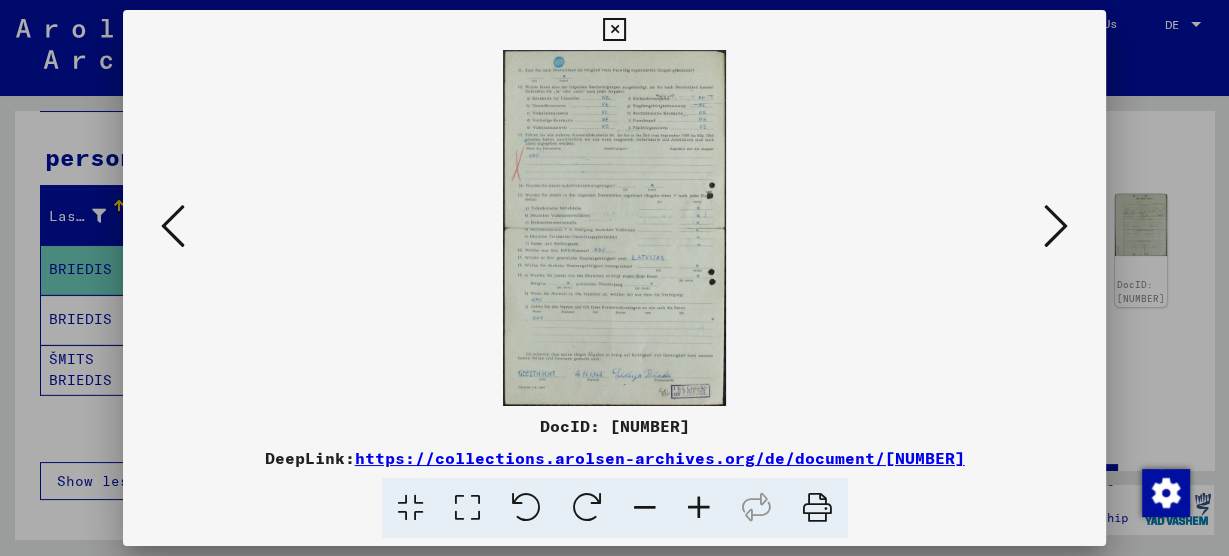 scroll, scrollTop: 0, scrollLeft: 0, axis: both 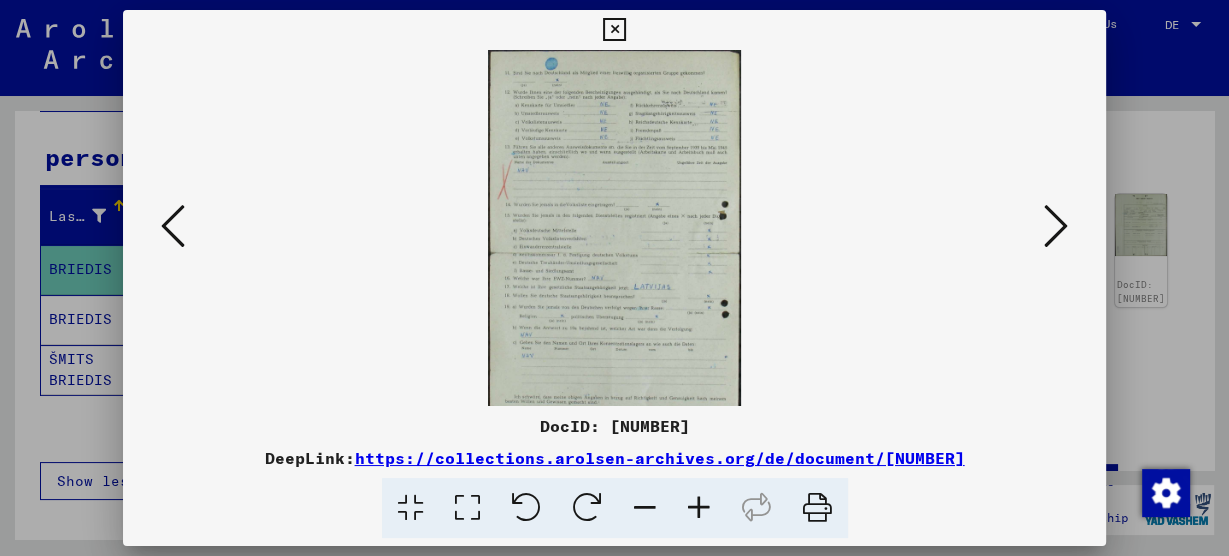 click at bounding box center [699, 508] 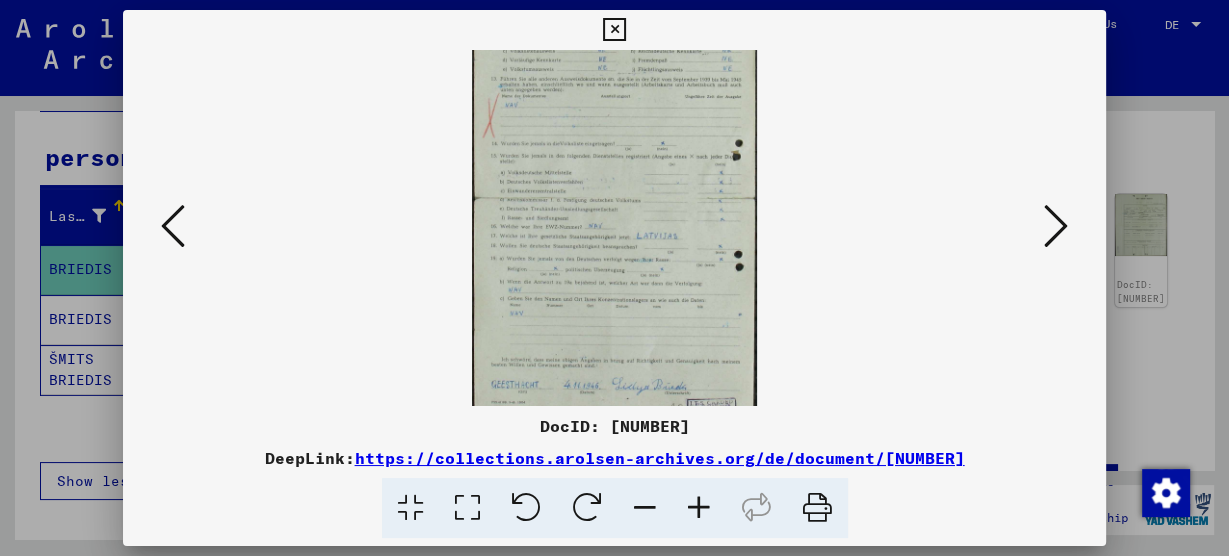 scroll, scrollTop: 100, scrollLeft: 0, axis: vertical 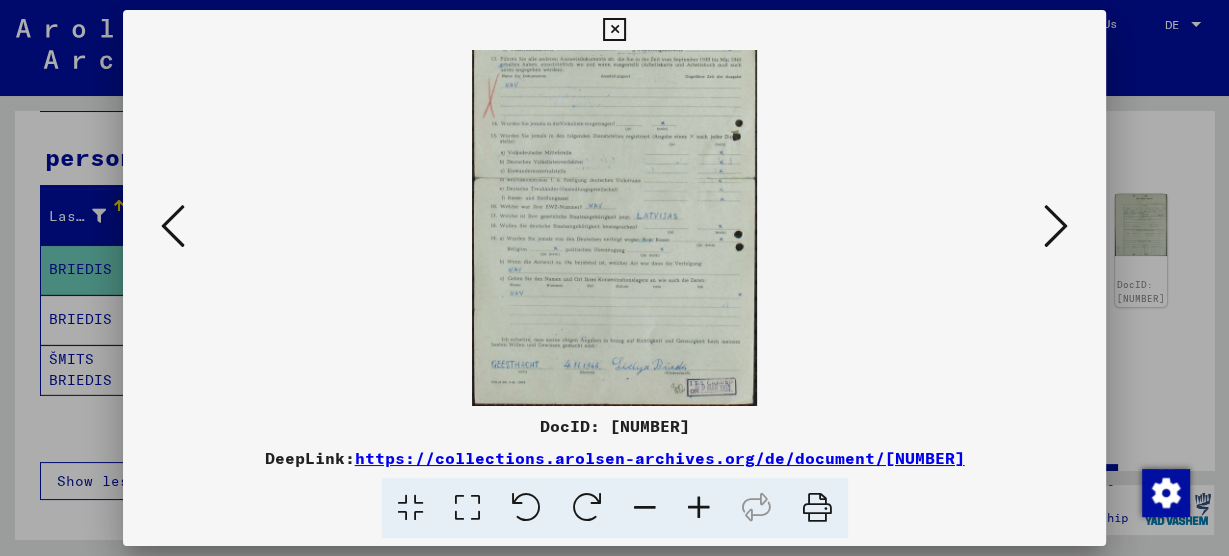drag, startPoint x: 625, startPoint y: 228, endPoint x: 609, endPoint y: 22, distance: 206.62042 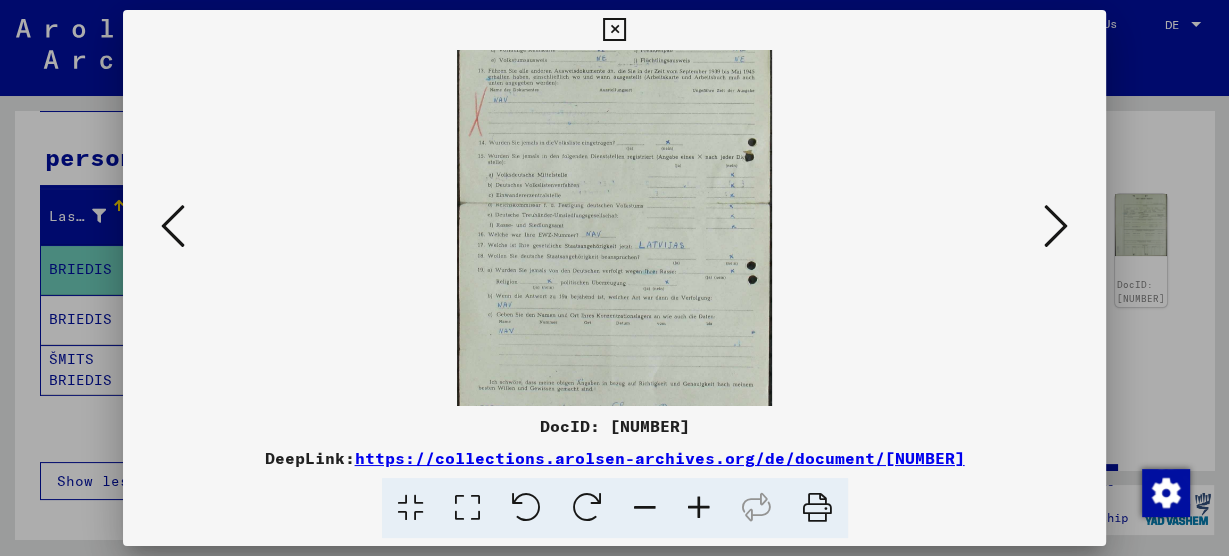 click at bounding box center (699, 508) 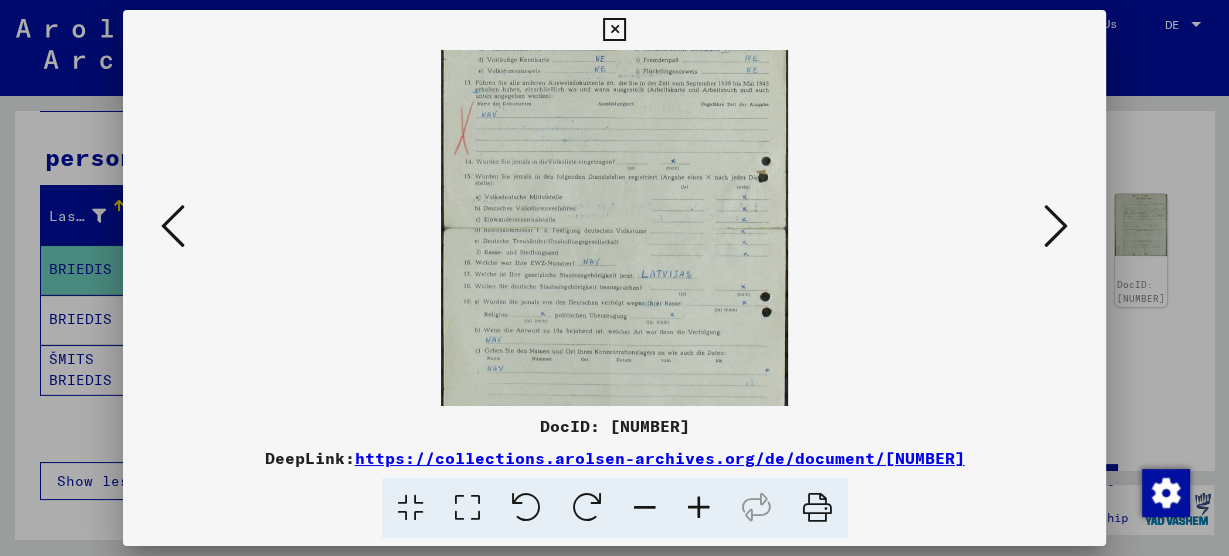 click at bounding box center (614, 228) 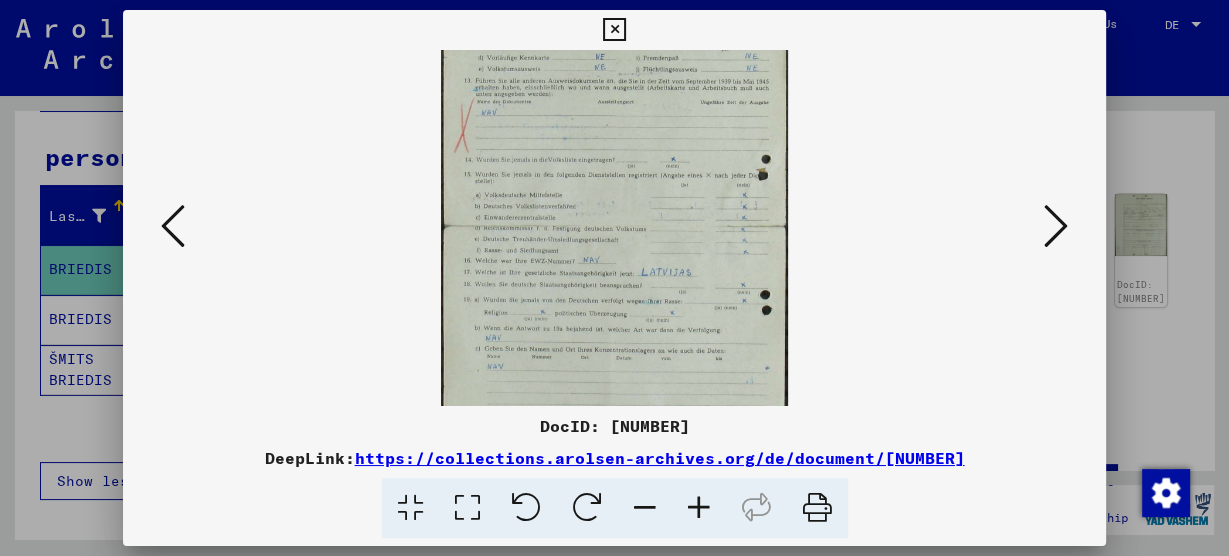 click at bounding box center (614, 226) 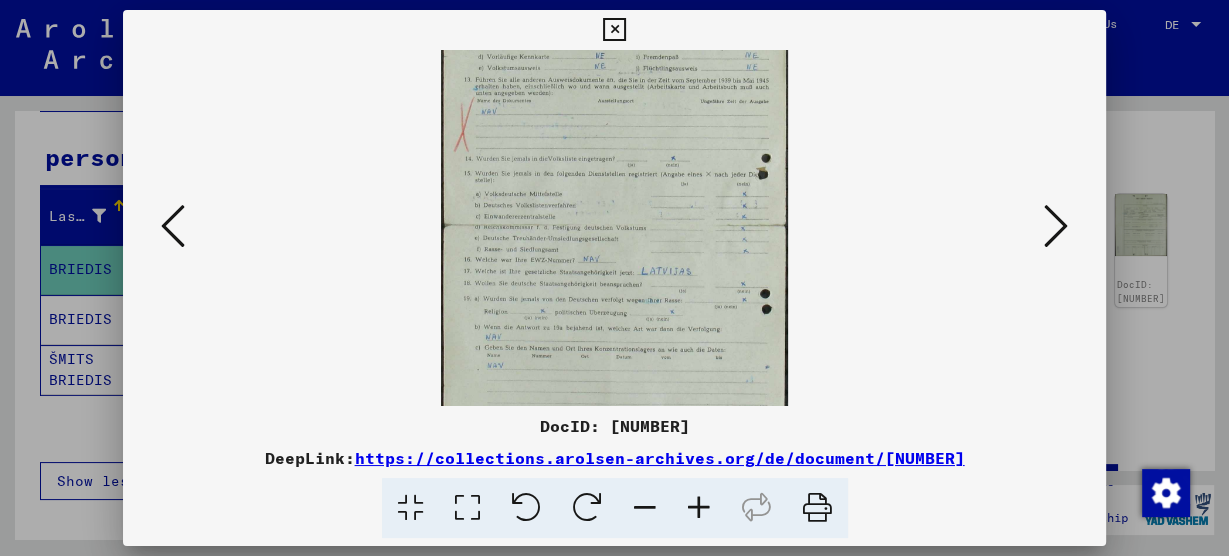 click at bounding box center [614, 225] 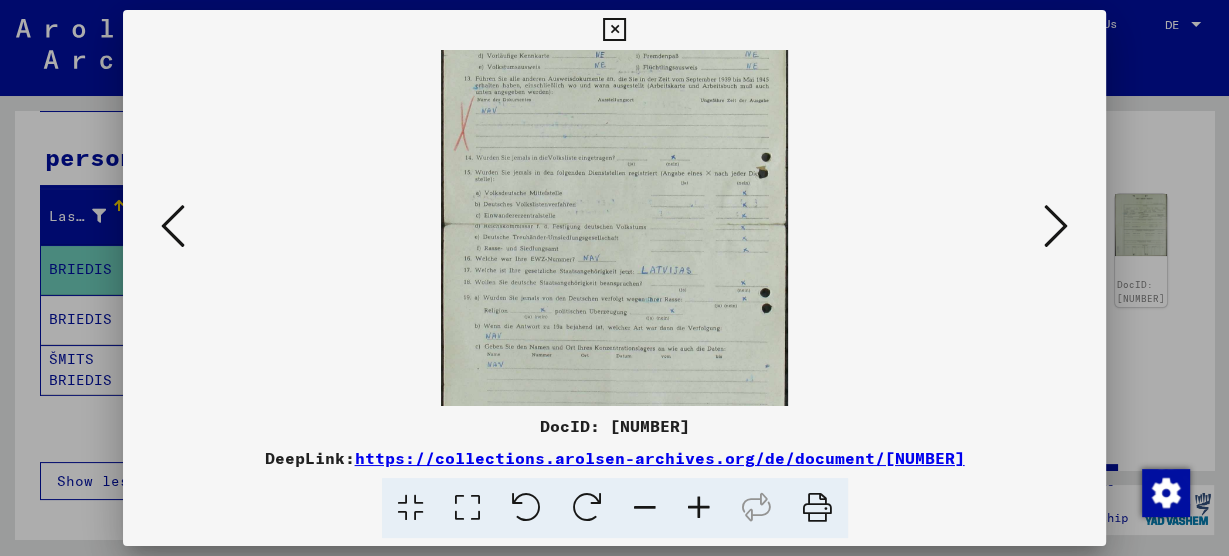 drag, startPoint x: 611, startPoint y: 365, endPoint x: 620, endPoint y: 302, distance: 63.63961 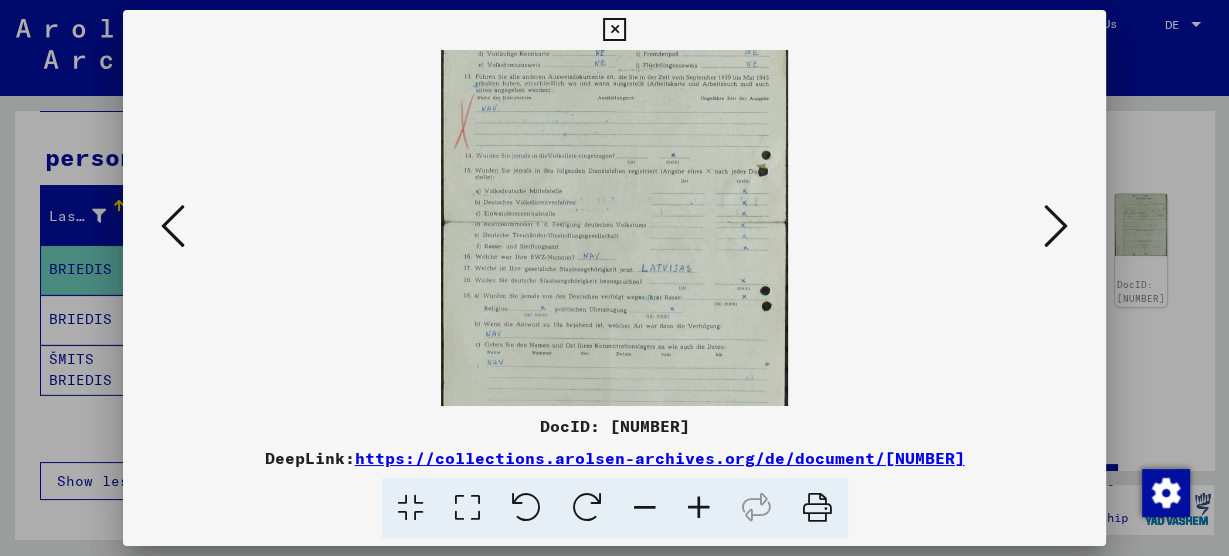 drag, startPoint x: 631, startPoint y: 259, endPoint x: 675, endPoint y: 135, distance: 131.57507 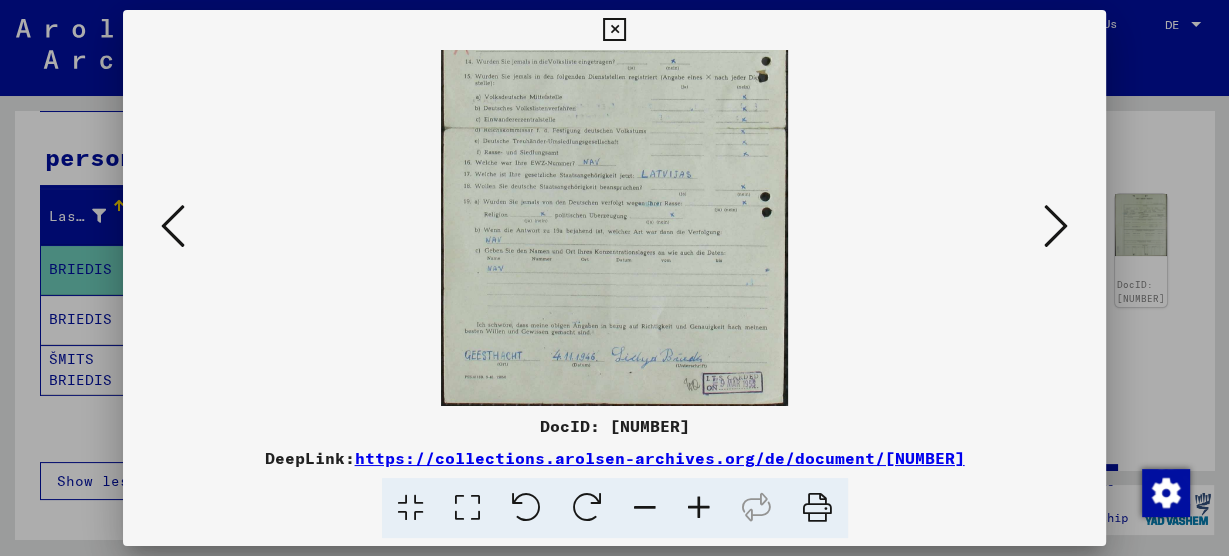 click at bounding box center (614, 128) 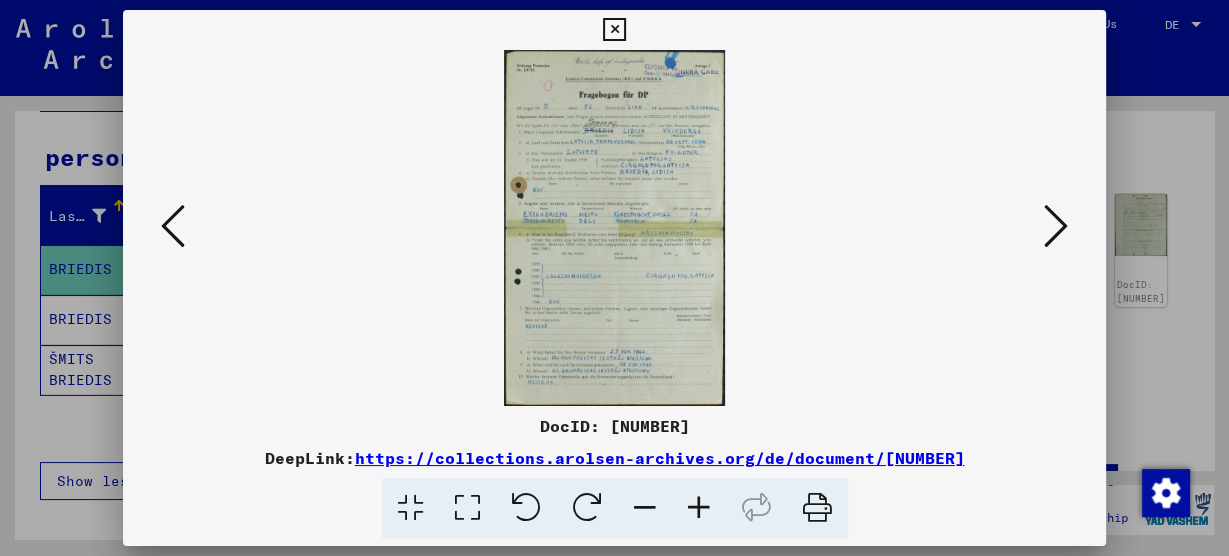 click at bounding box center [699, 508] 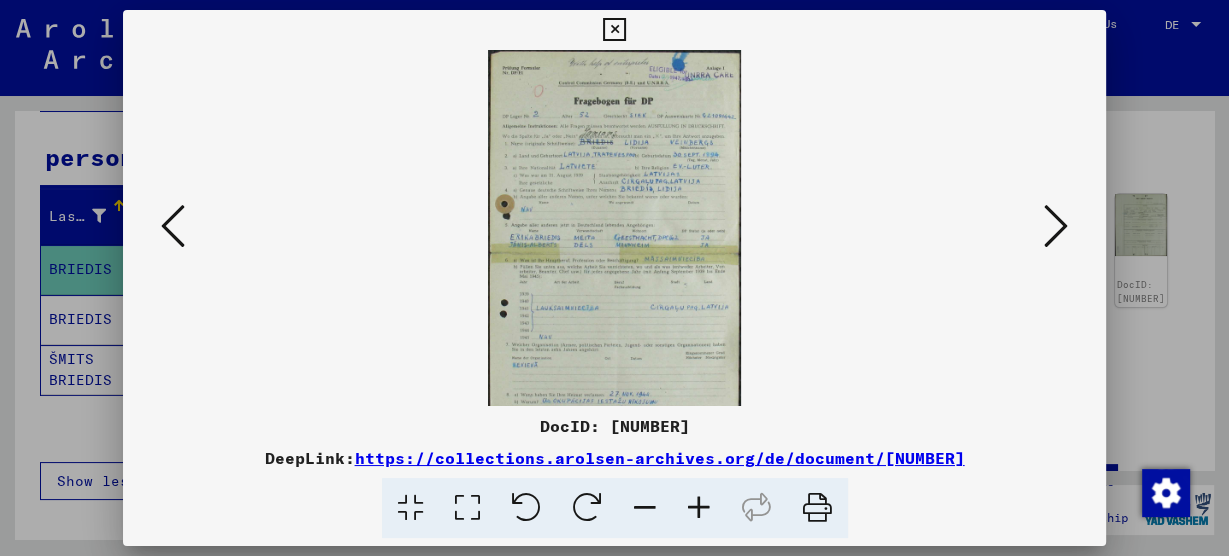 click at bounding box center (699, 508) 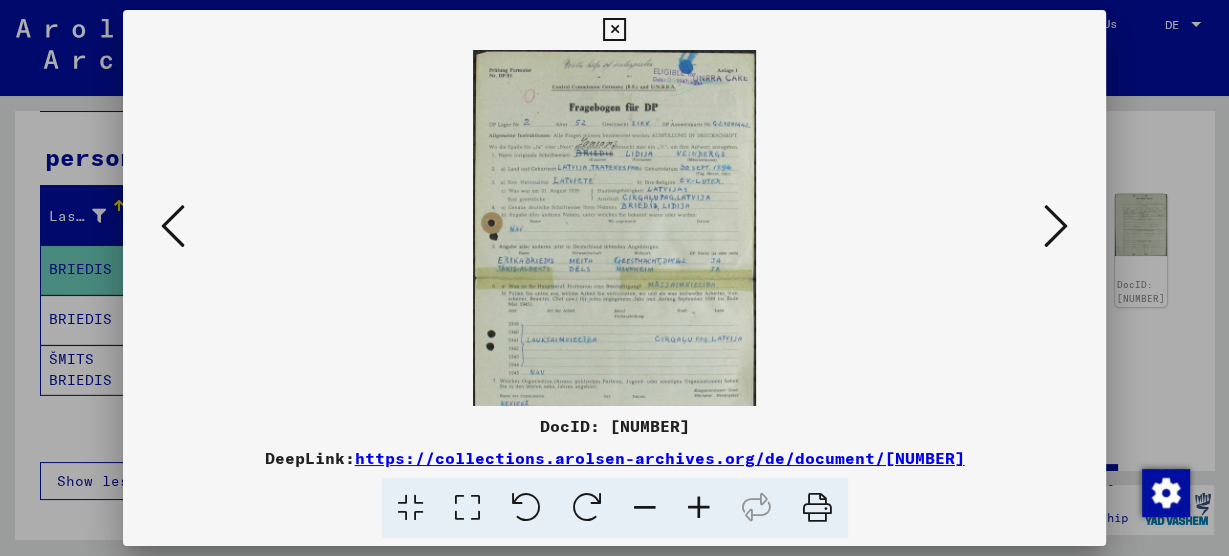 click at bounding box center (699, 508) 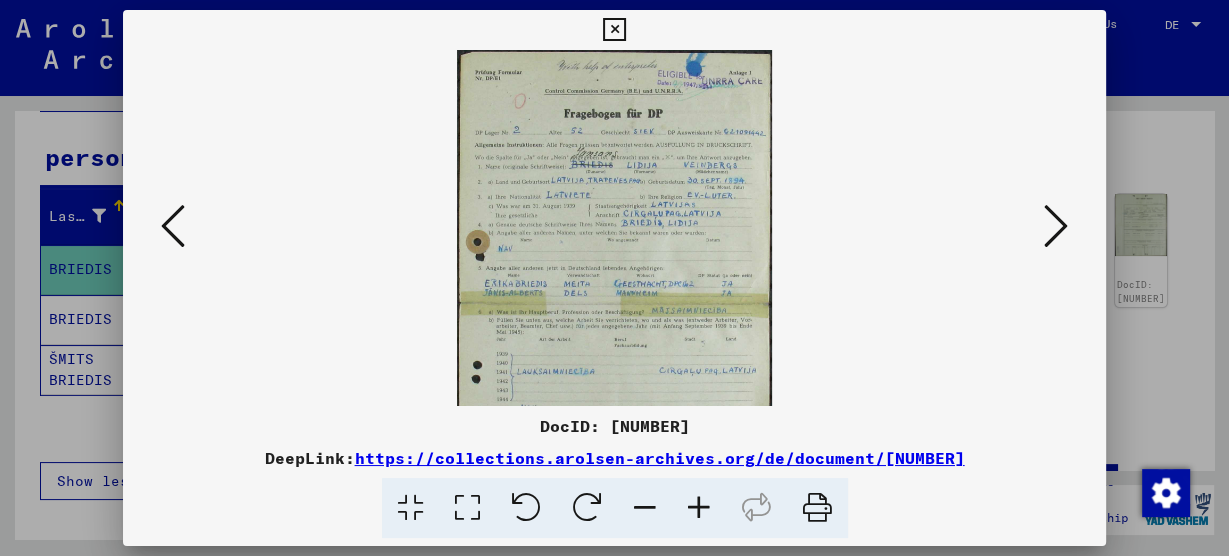 click at bounding box center [173, 226] 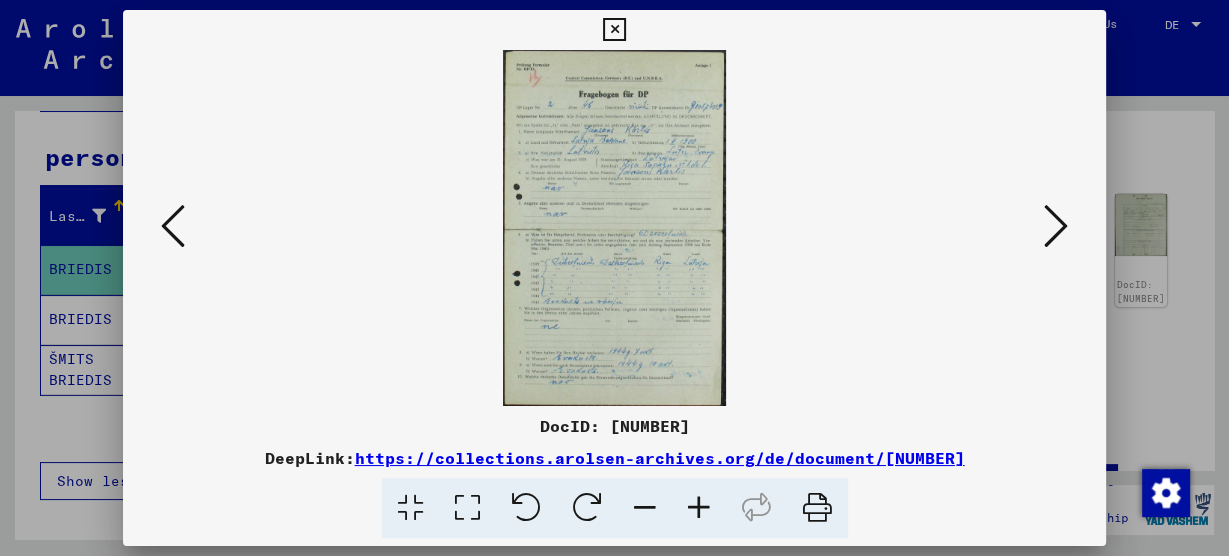 click at bounding box center (699, 508) 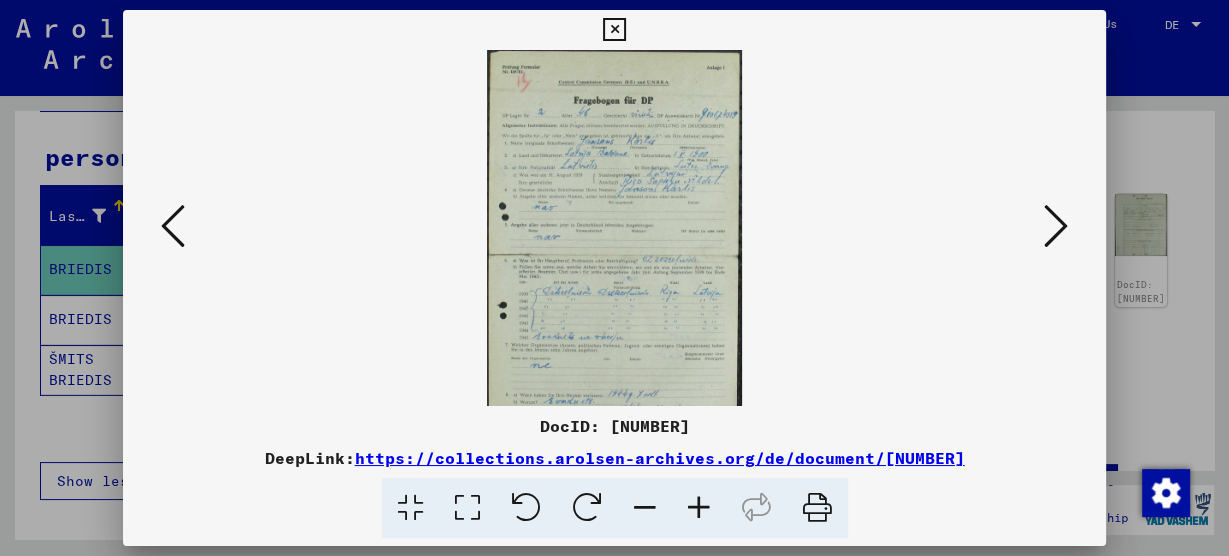 click at bounding box center [699, 508] 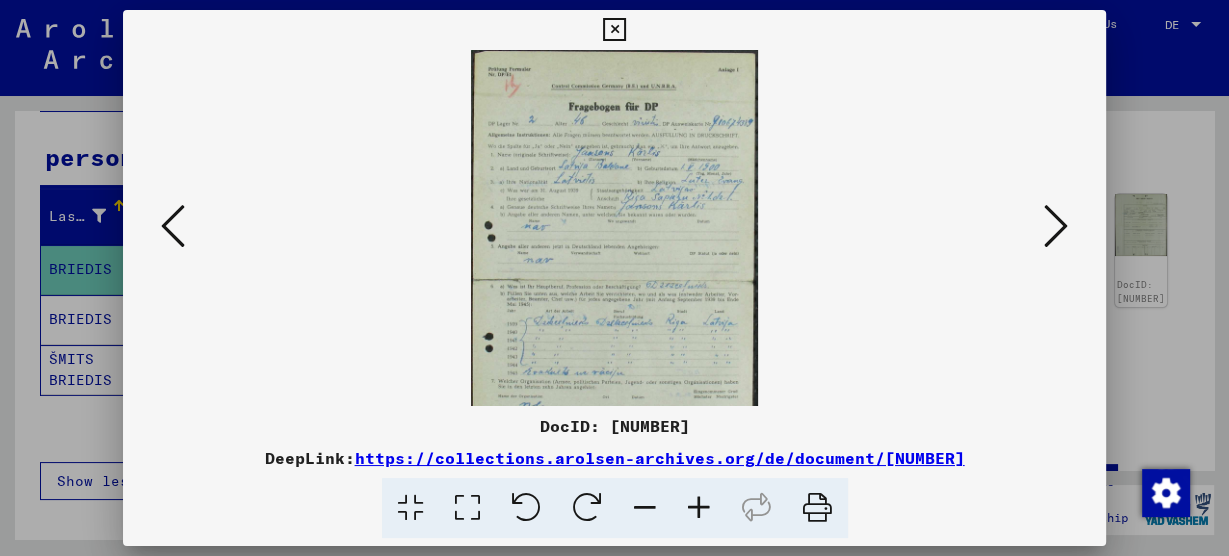 click at bounding box center [699, 508] 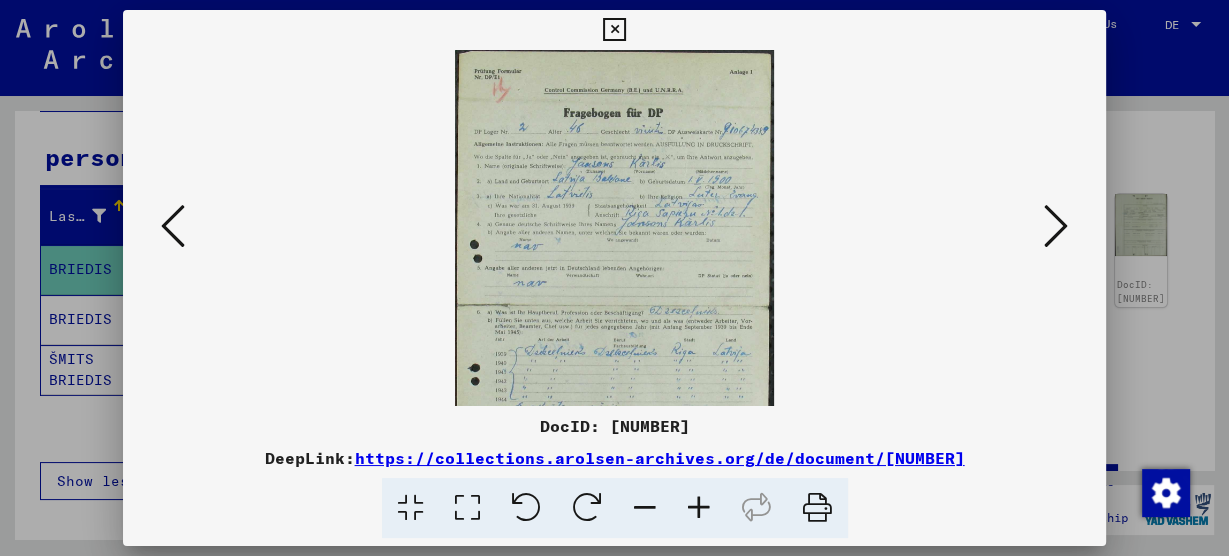 click at bounding box center (699, 508) 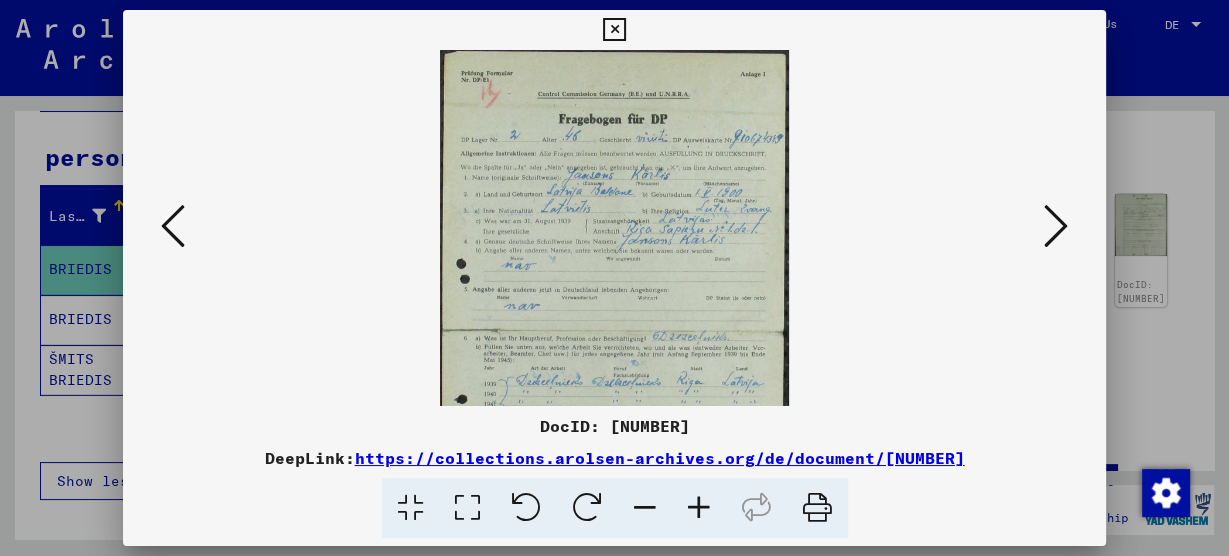 click at bounding box center (699, 508) 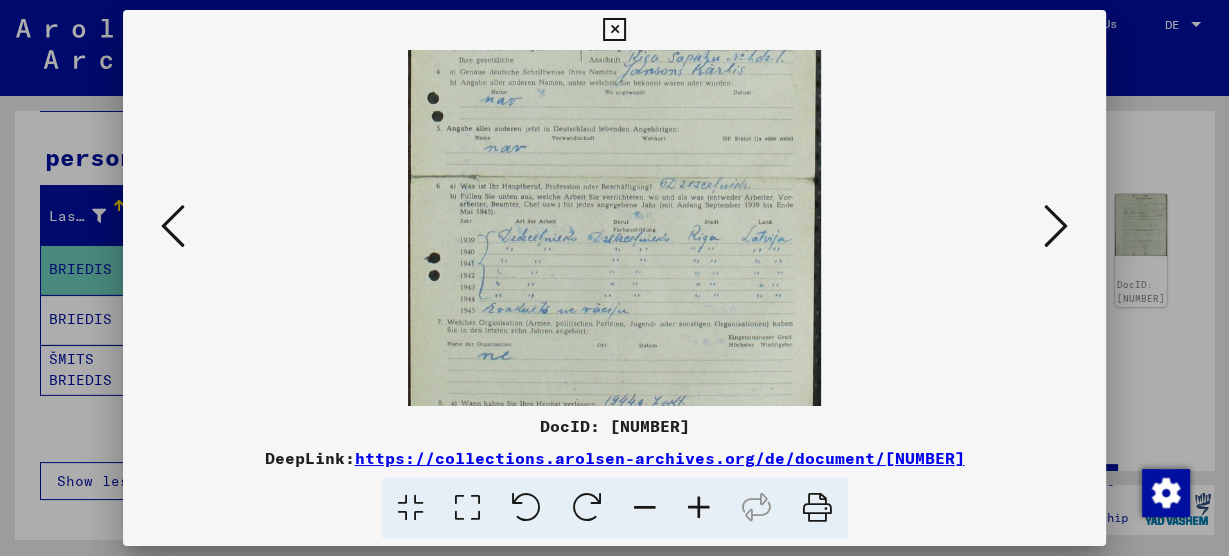 scroll, scrollTop: 209, scrollLeft: 0, axis: vertical 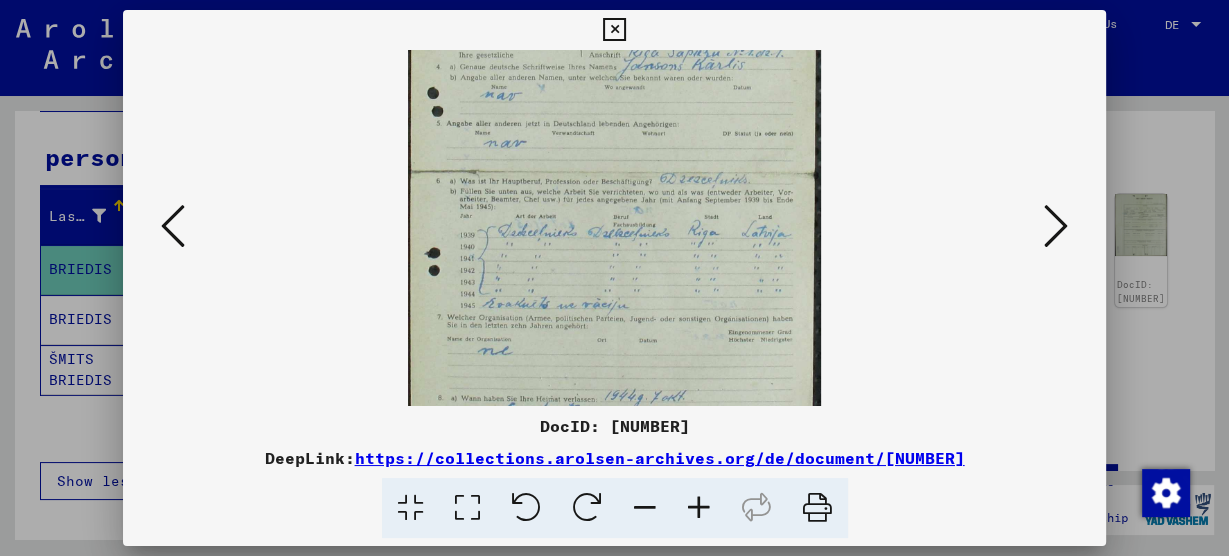 drag, startPoint x: 847, startPoint y: 310, endPoint x: 728, endPoint y: 116, distance: 227.58954 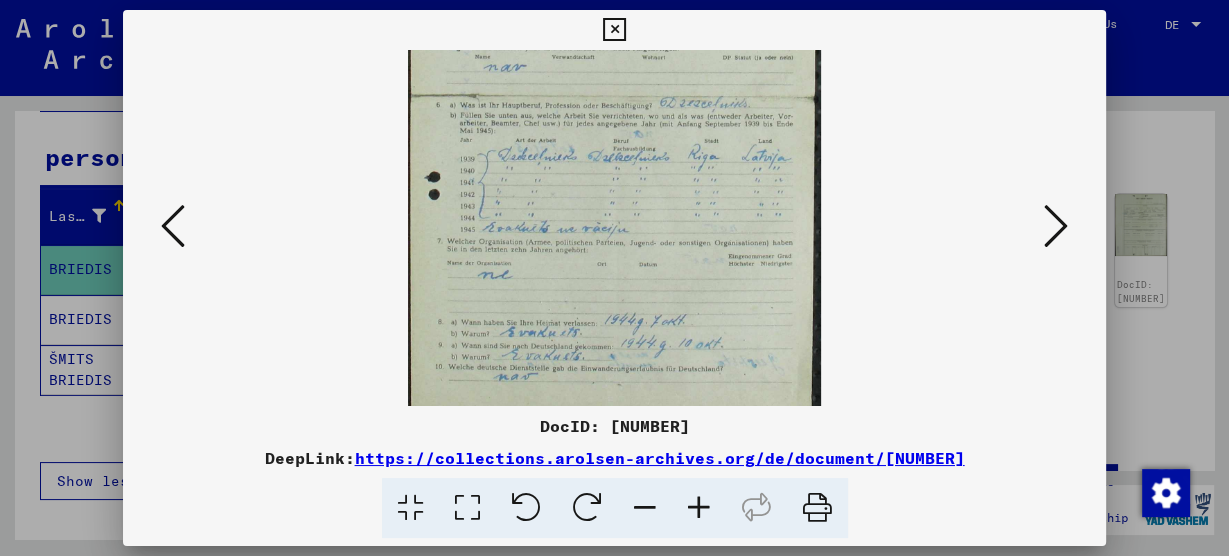scroll, scrollTop: 300, scrollLeft: 0, axis: vertical 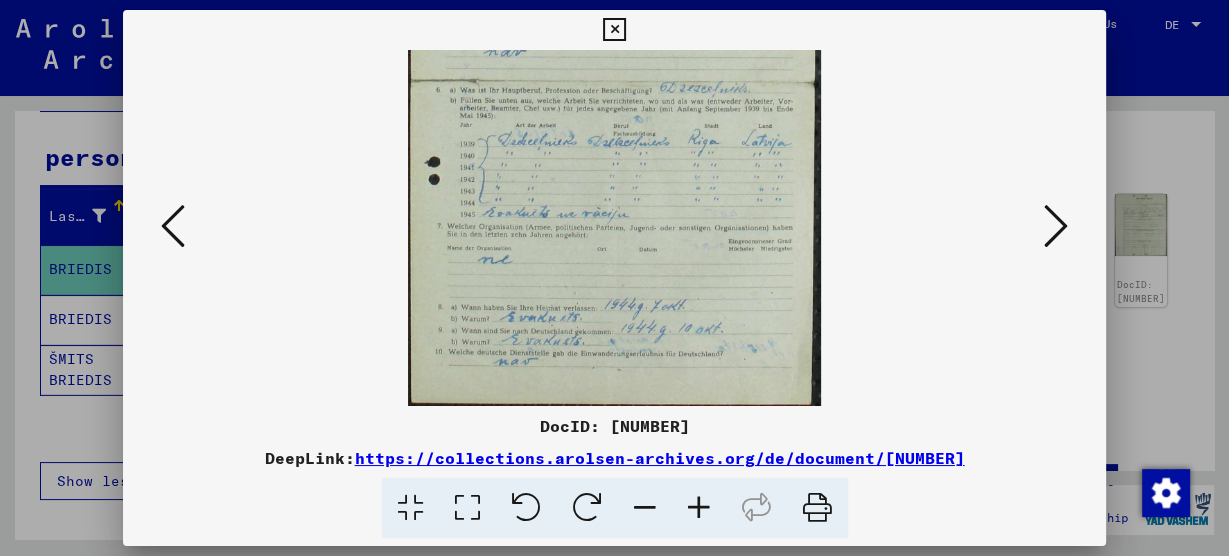 drag, startPoint x: 727, startPoint y: 335, endPoint x: 714, endPoint y: 202, distance: 133.63383 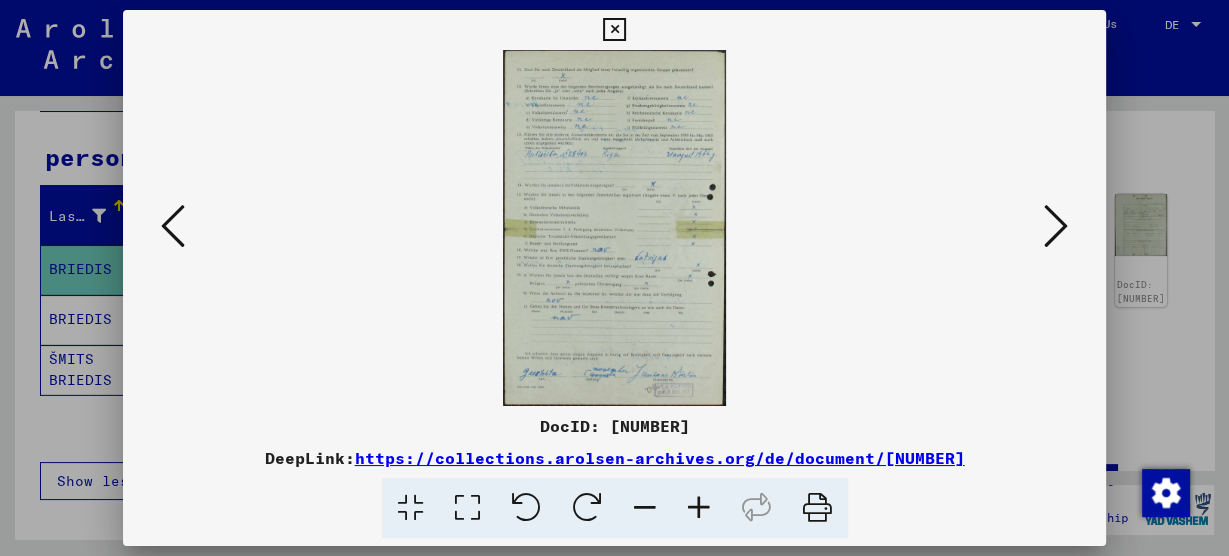 scroll, scrollTop: 0, scrollLeft: 0, axis: both 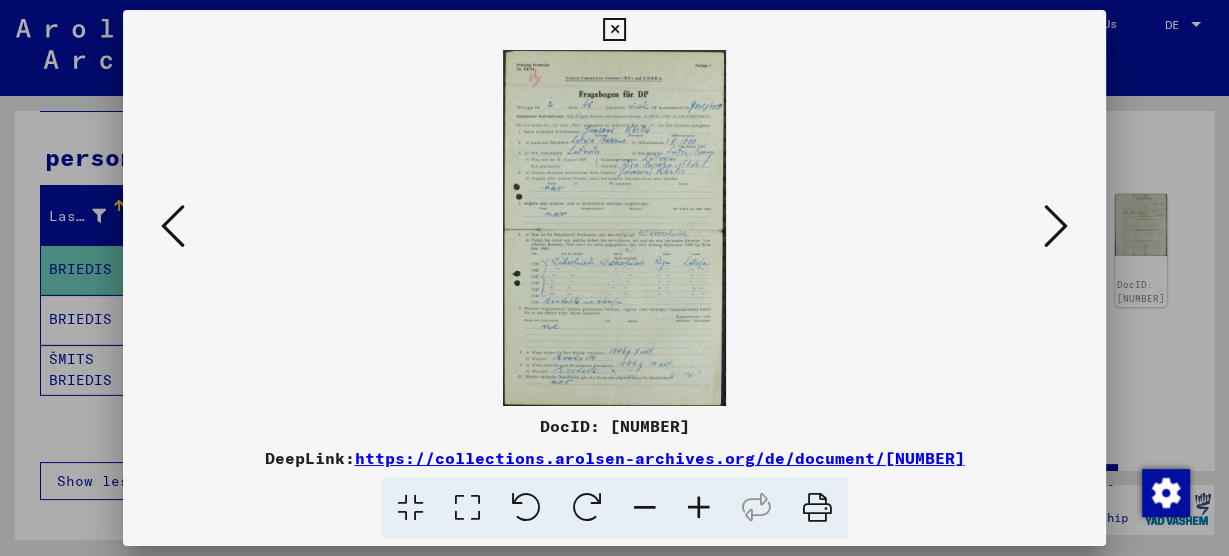 click at bounding box center (173, 226) 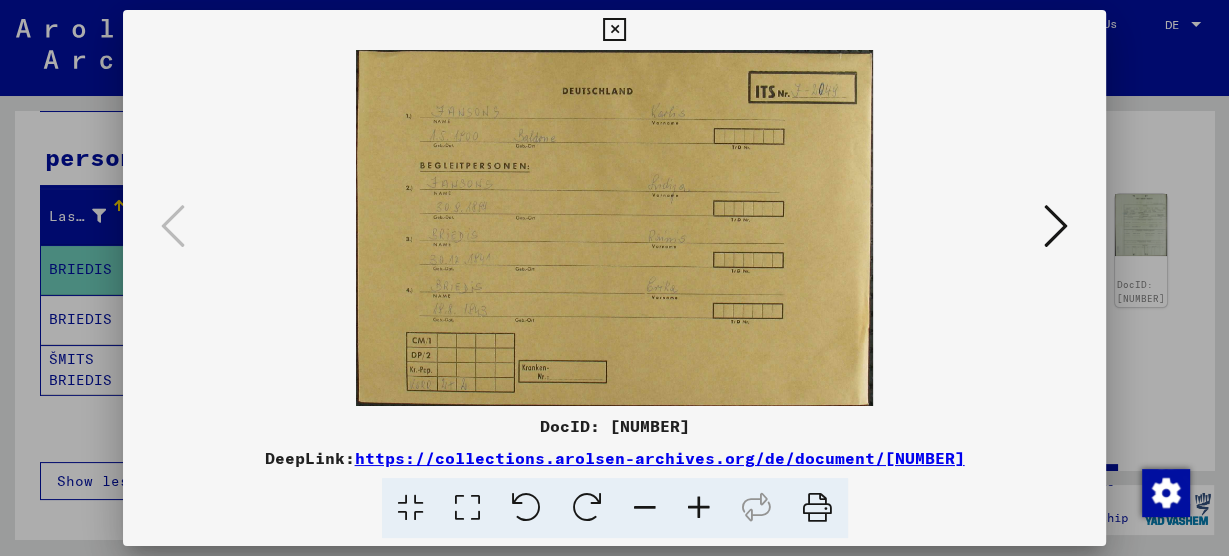 click at bounding box center [1056, 226] 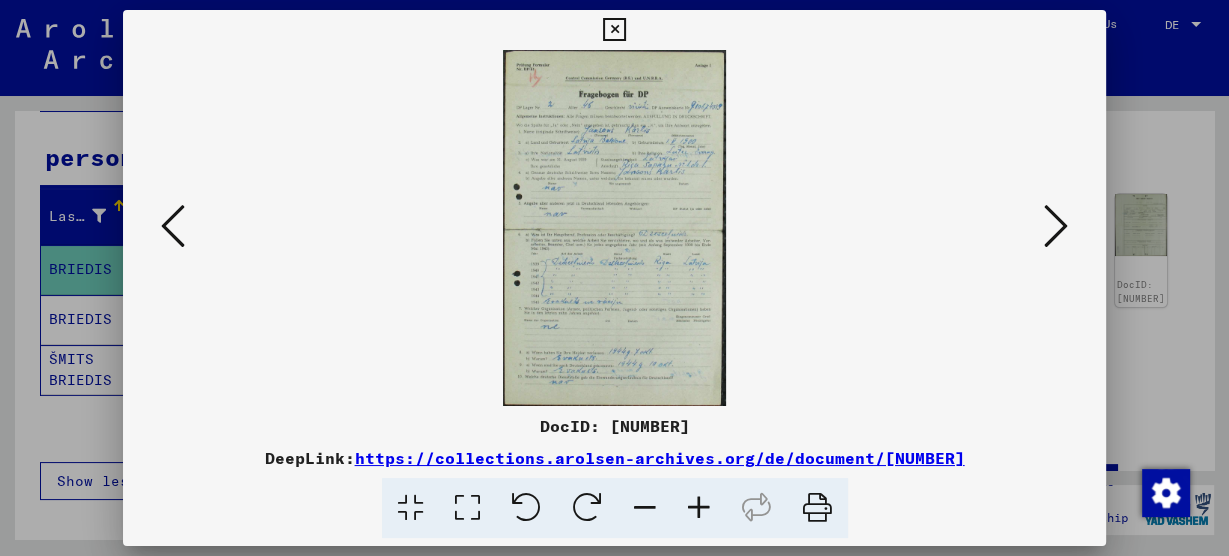 click at bounding box center (1056, 226) 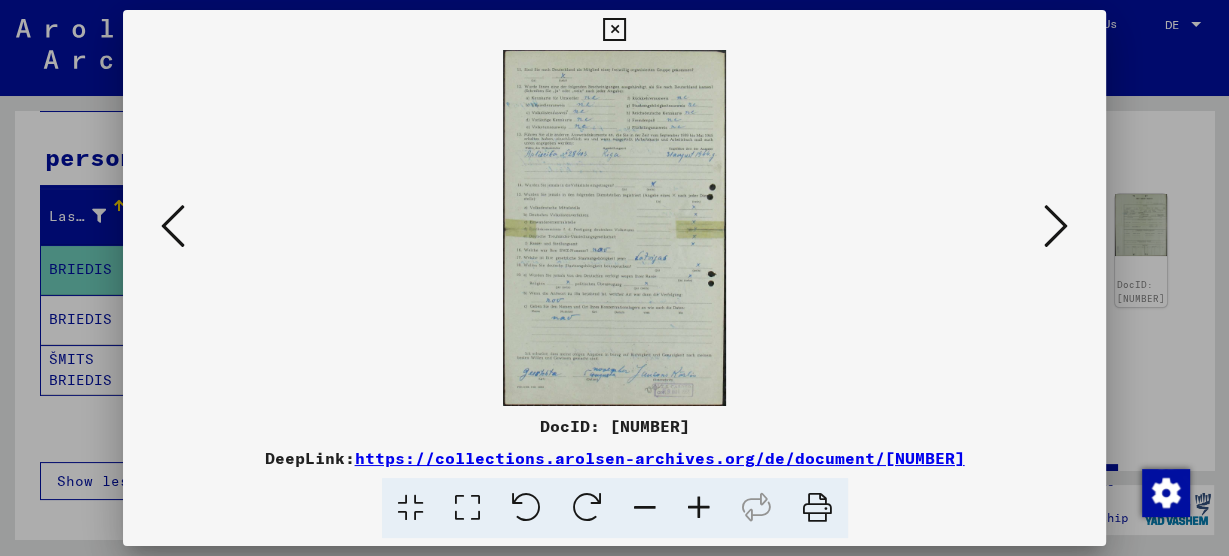 click at bounding box center [1056, 226] 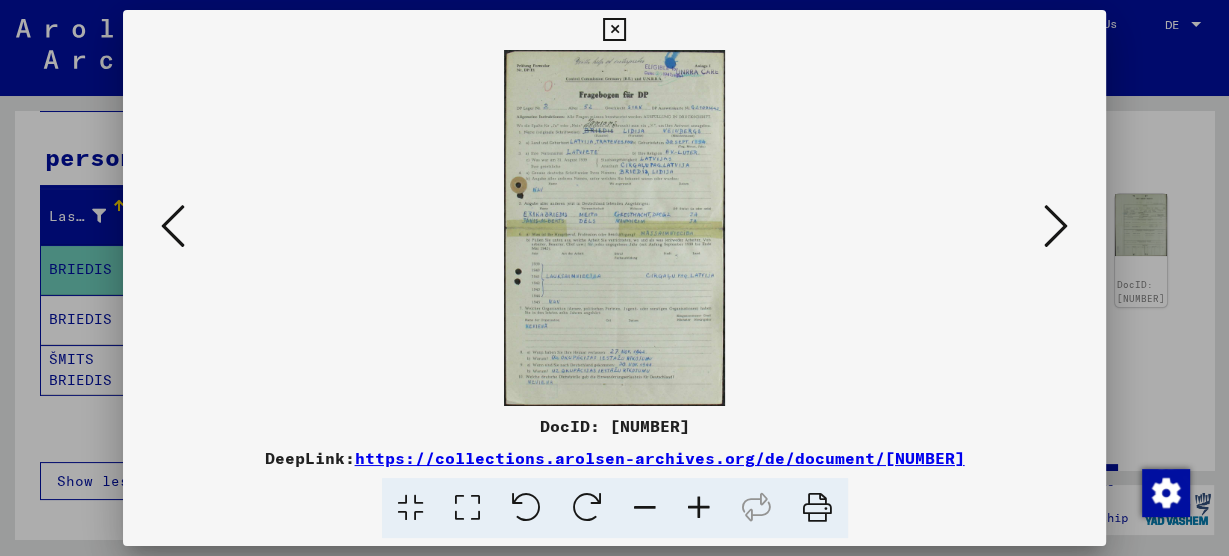 click at bounding box center (1056, 226) 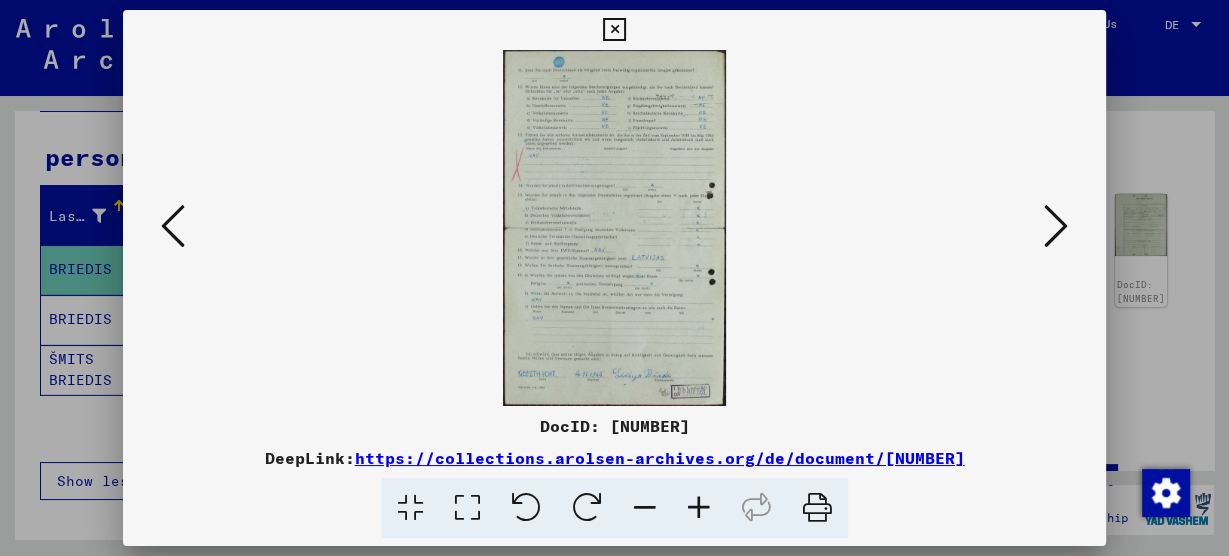 click at bounding box center (1056, 226) 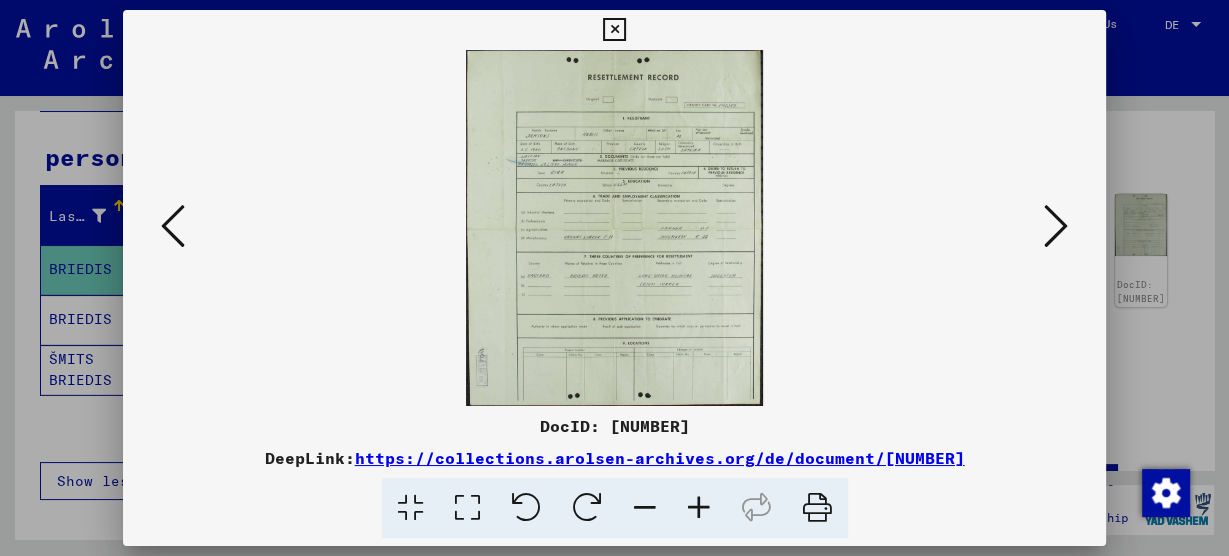 click at bounding box center (699, 508) 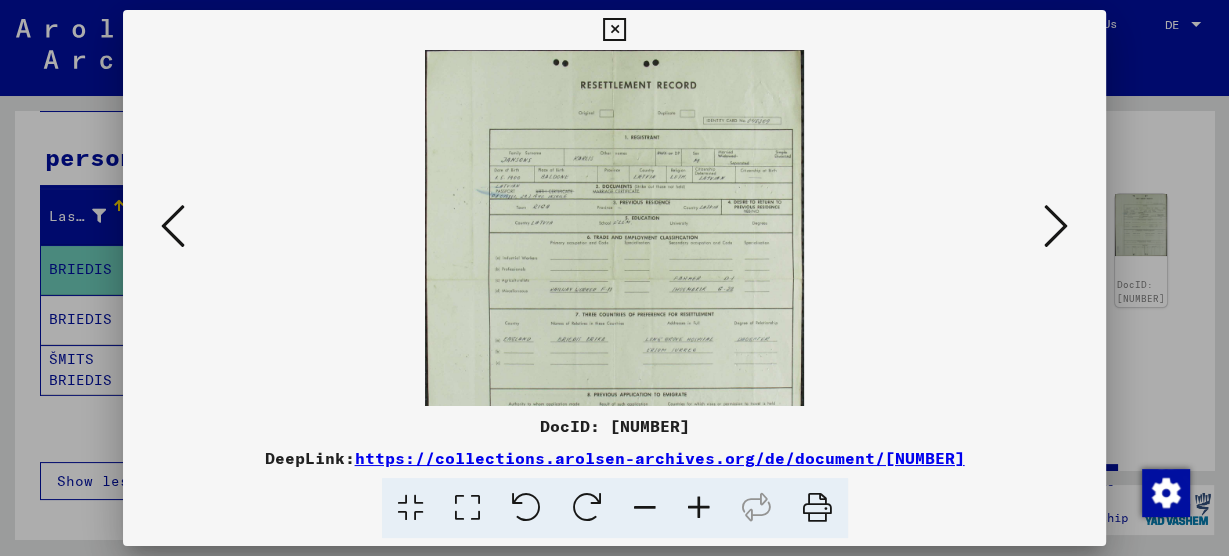click at bounding box center [699, 508] 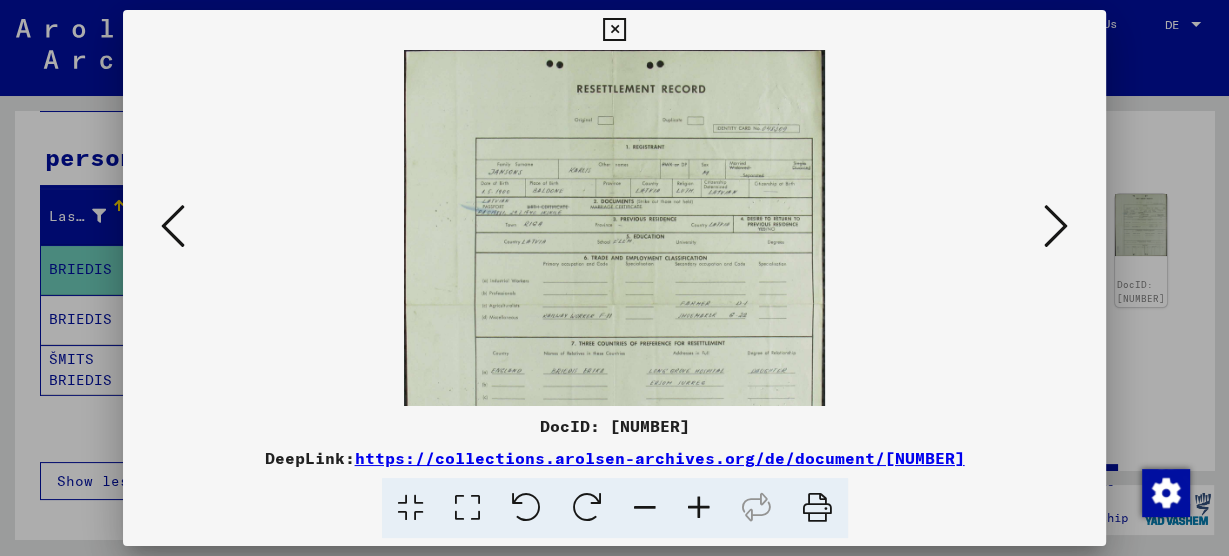 click at bounding box center [699, 508] 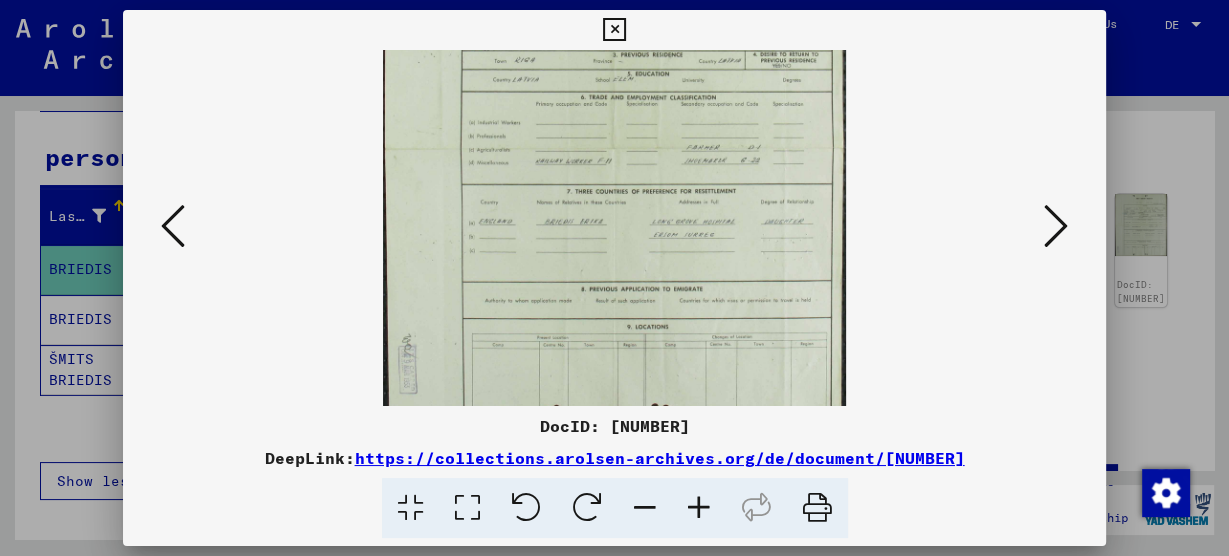 scroll, scrollTop: 200, scrollLeft: 0, axis: vertical 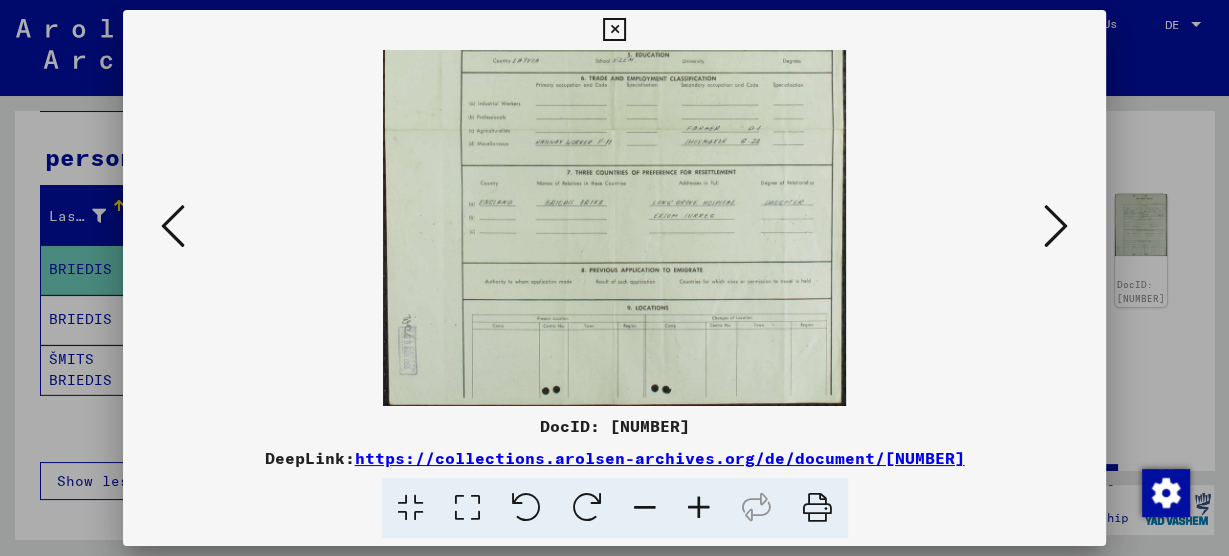 drag, startPoint x: 798, startPoint y: 387, endPoint x: 721, endPoint y: 165, distance: 234.97447 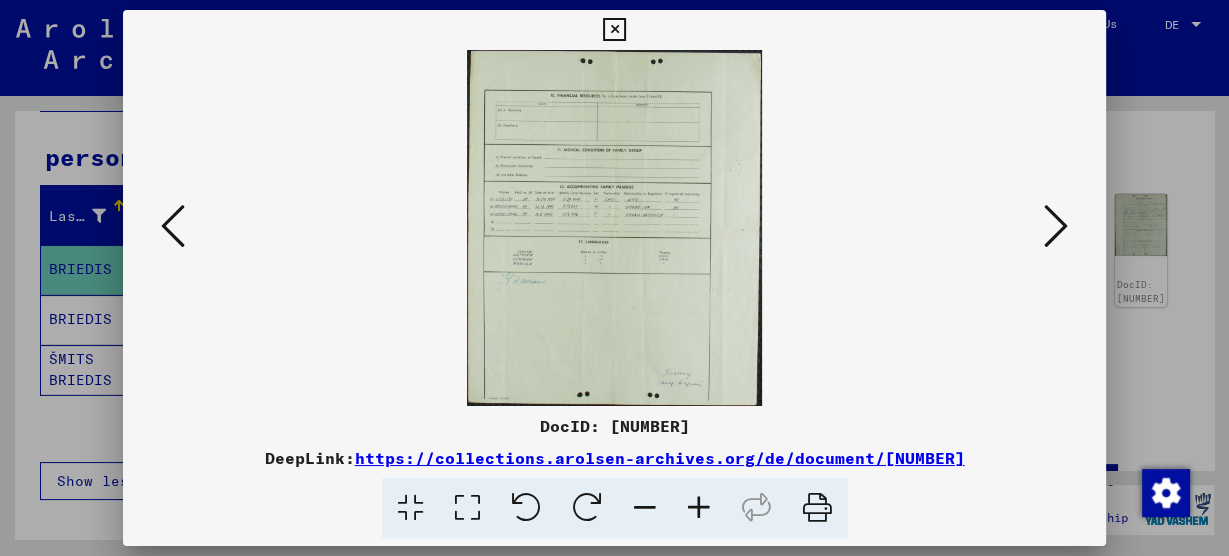 click at bounding box center (699, 508) 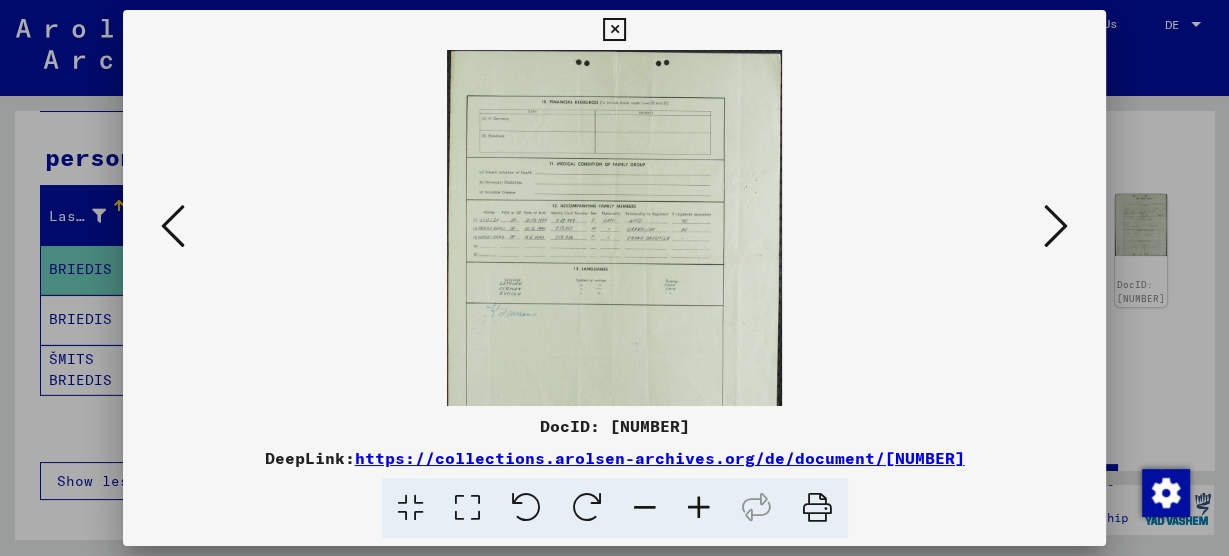 click at bounding box center [699, 508] 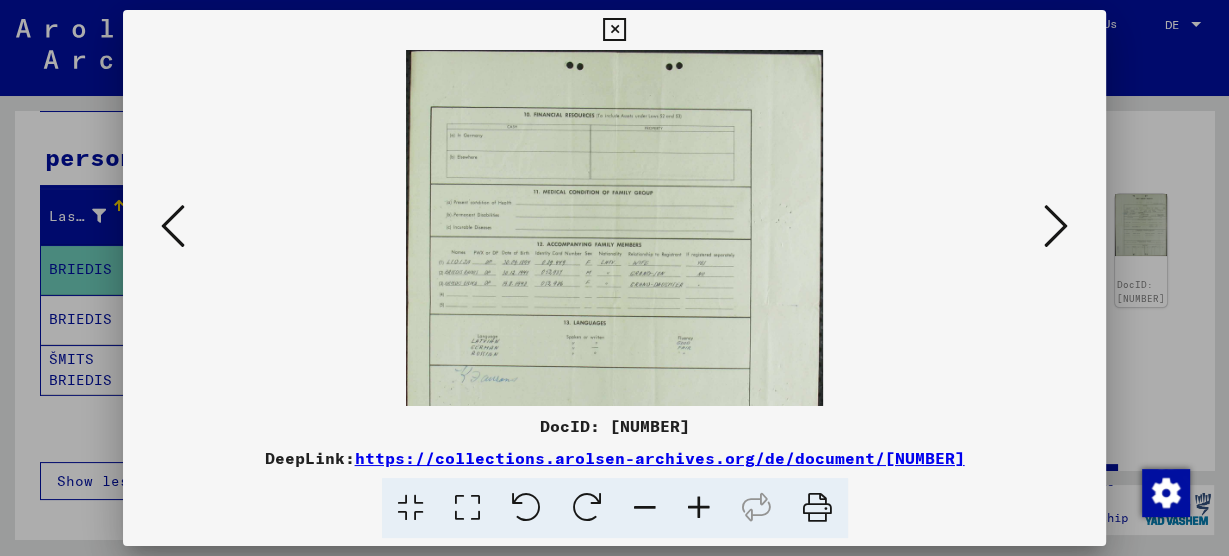 click at bounding box center [699, 508] 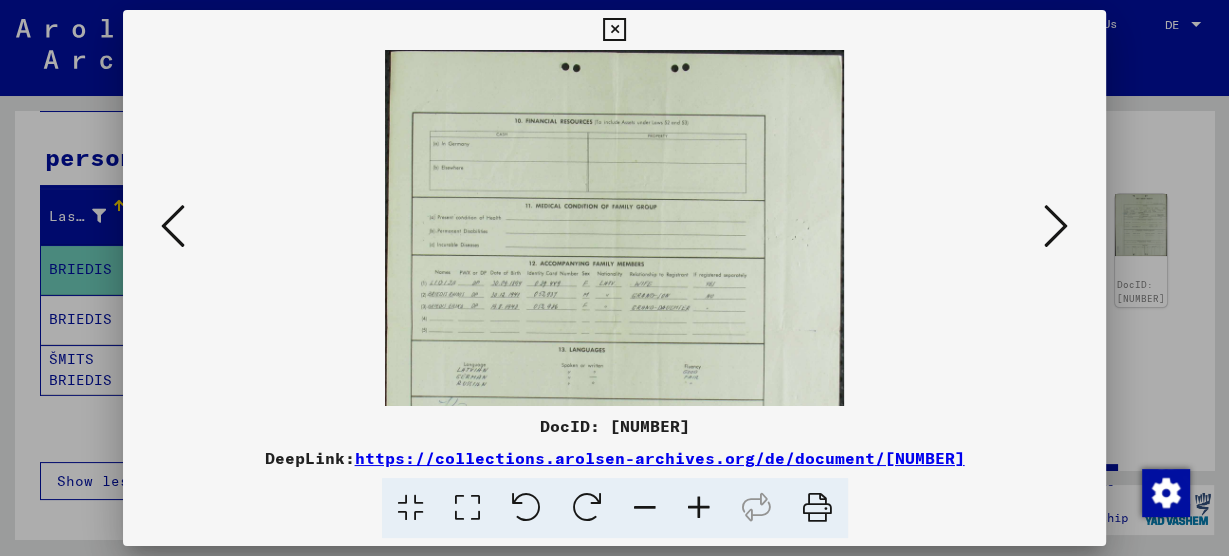 click at bounding box center [699, 508] 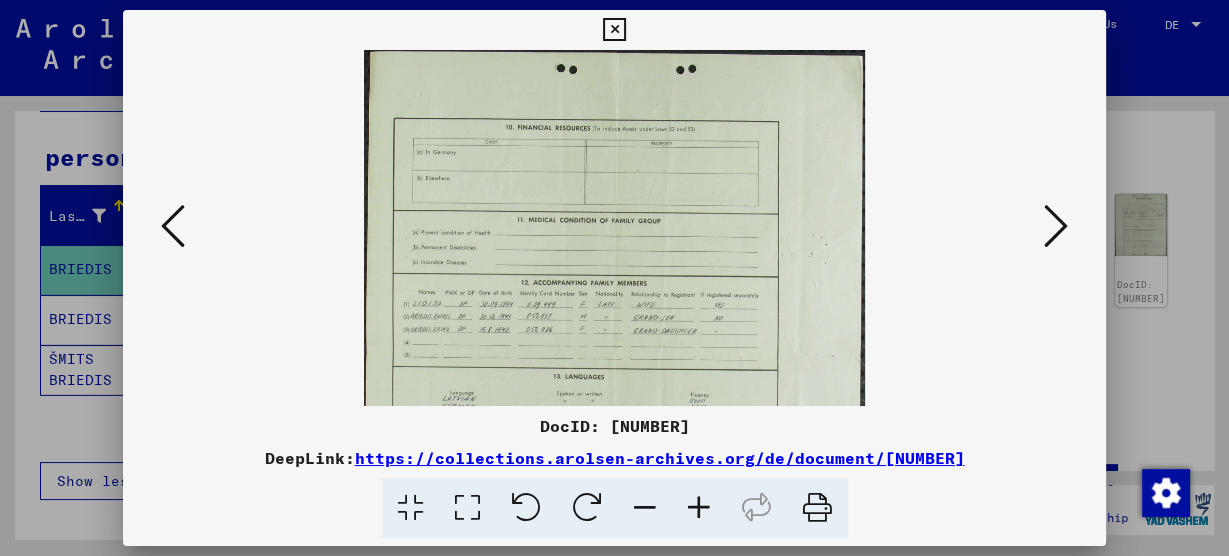 click at bounding box center [699, 508] 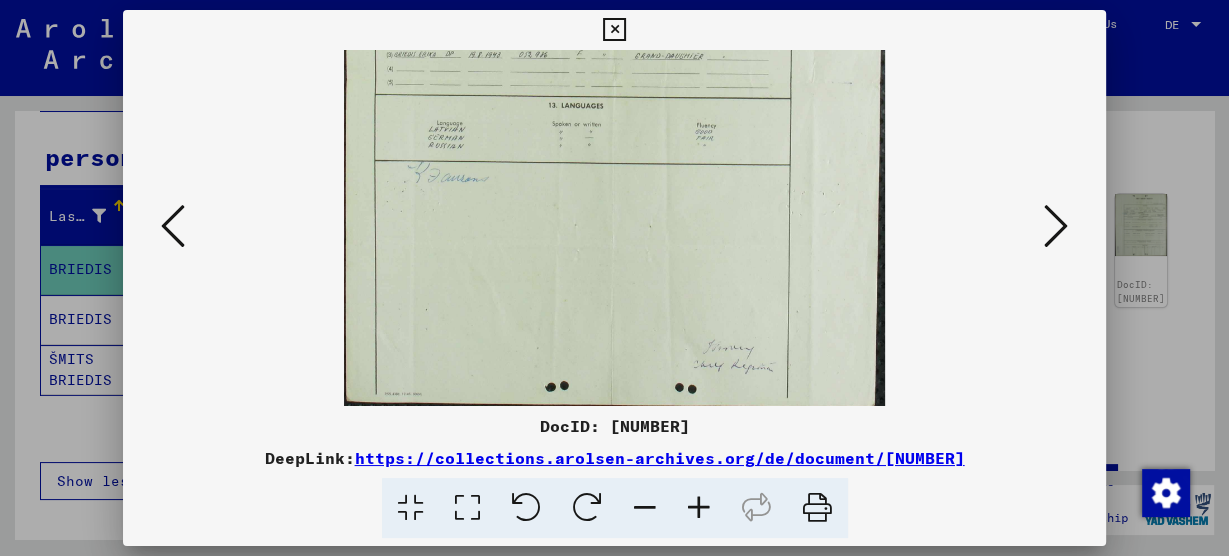 scroll, scrollTop: 300, scrollLeft: 0, axis: vertical 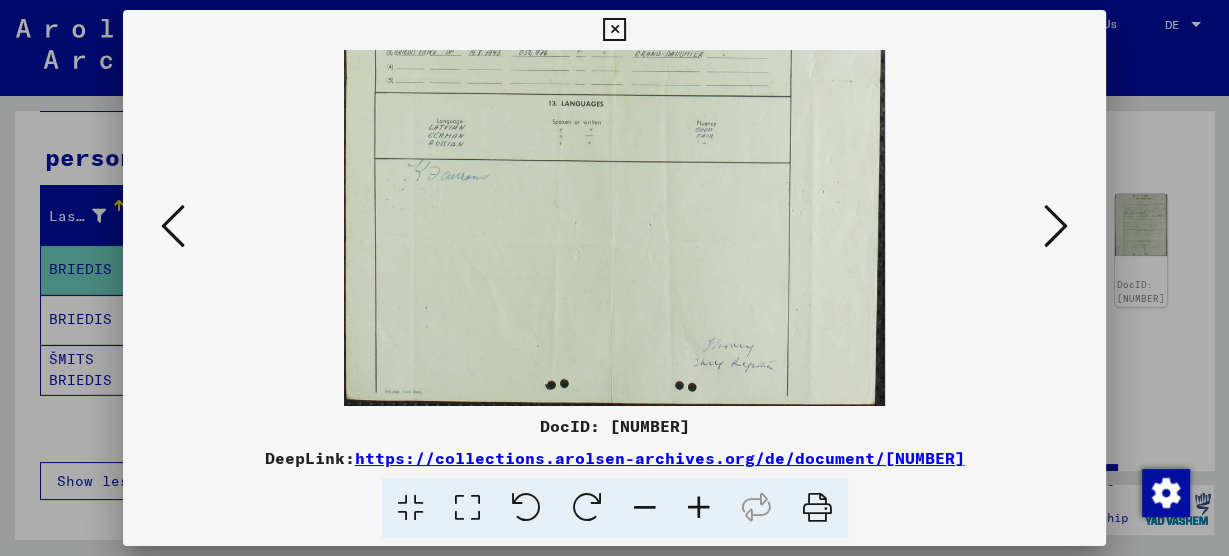 drag, startPoint x: 740, startPoint y: 371, endPoint x: 284, endPoint y: 294, distance: 462.4554 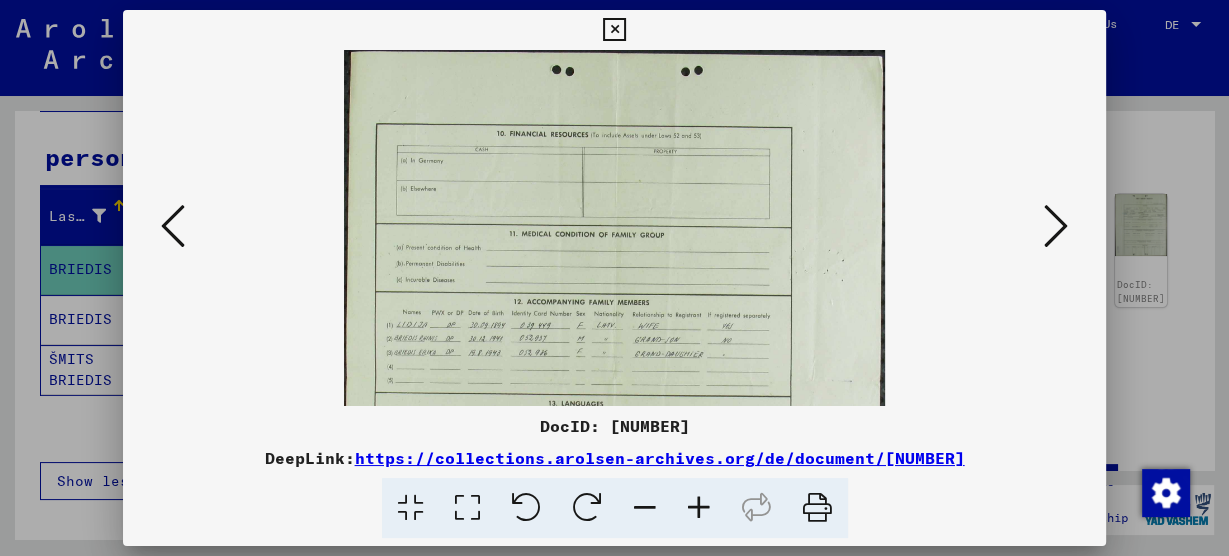 click at bounding box center [173, 226] 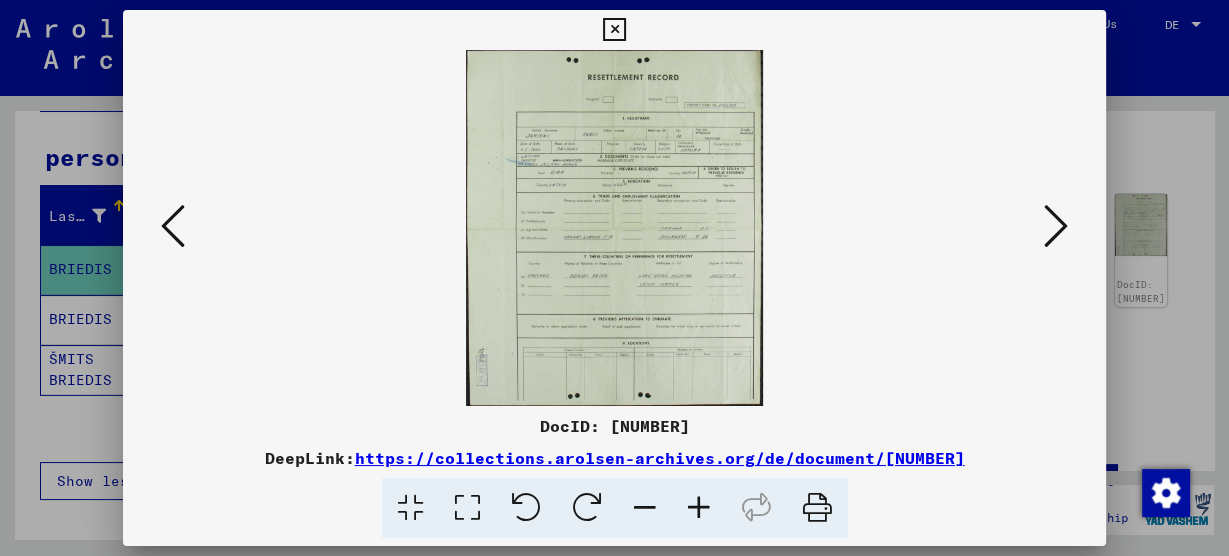 click at bounding box center [699, 508] 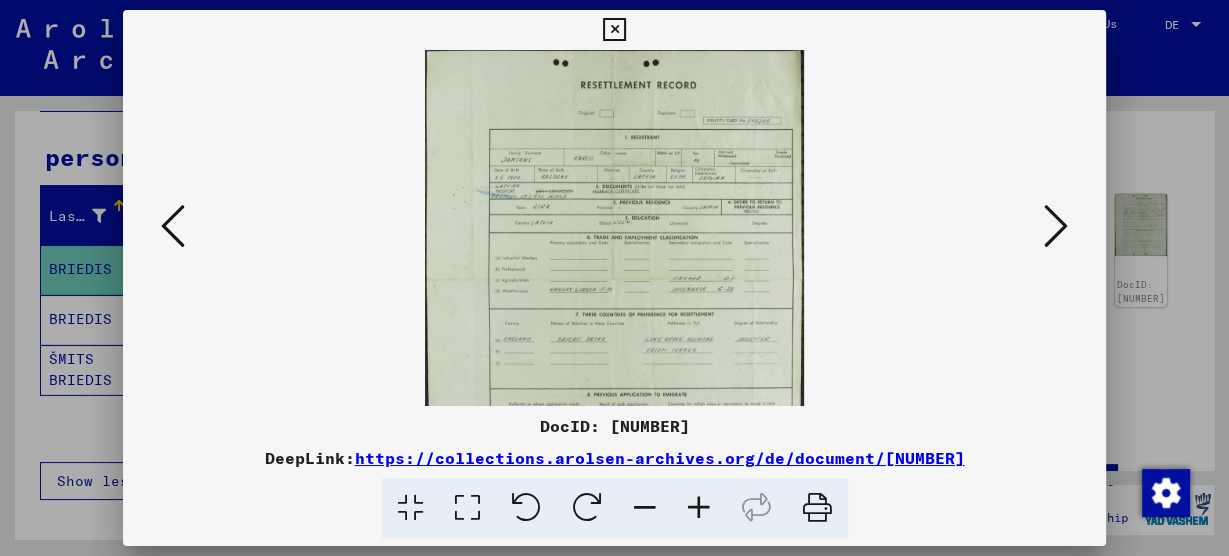 click at bounding box center (699, 508) 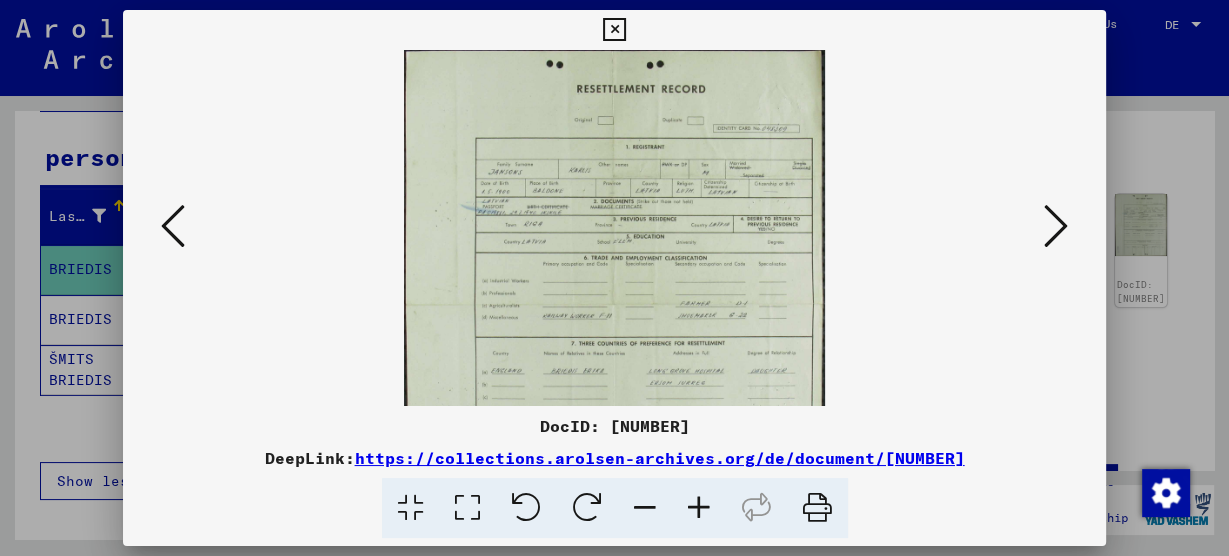 click at bounding box center [699, 508] 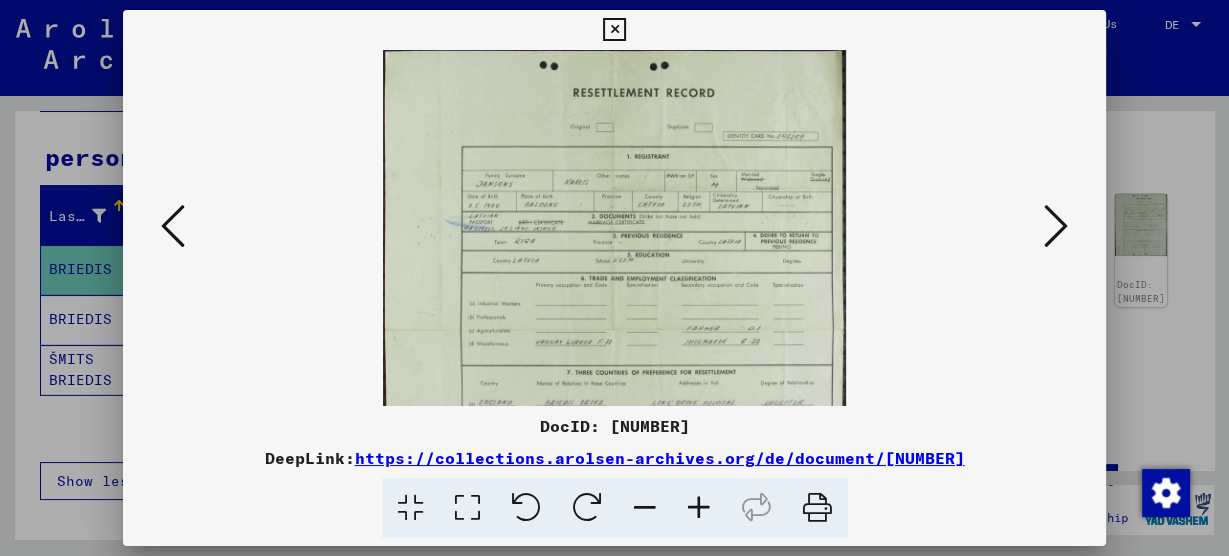 click at bounding box center [699, 508] 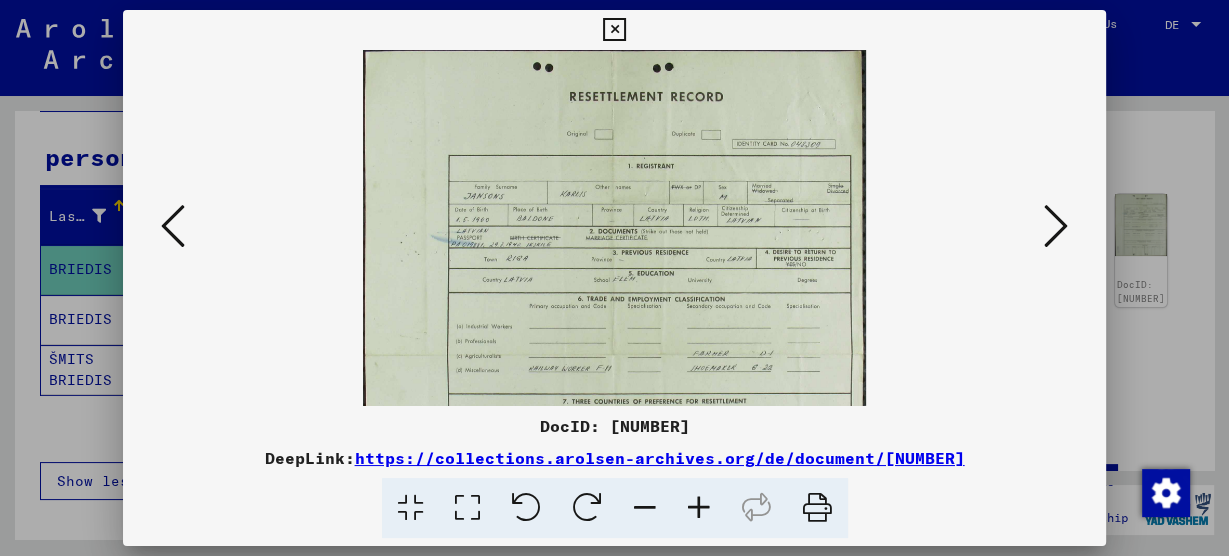 click at bounding box center [1056, 226] 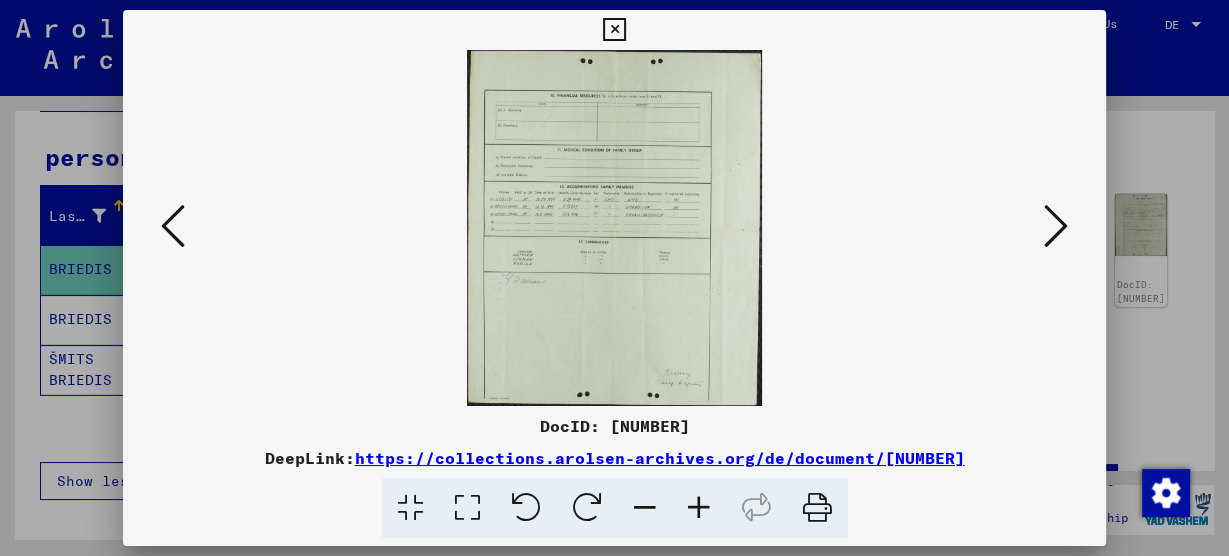 click at bounding box center (1056, 226) 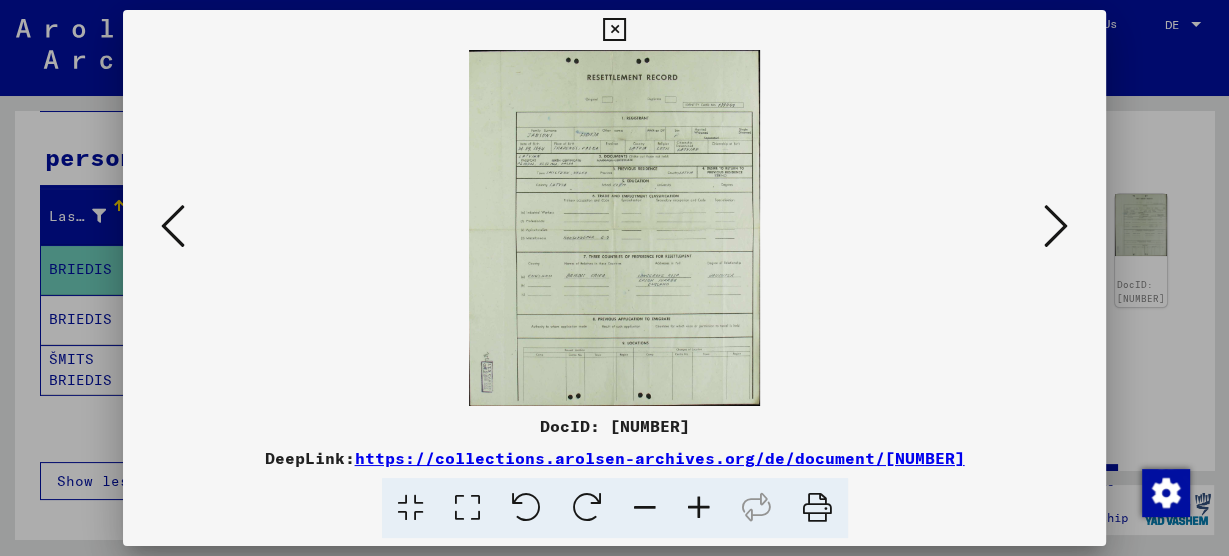 click at bounding box center [699, 508] 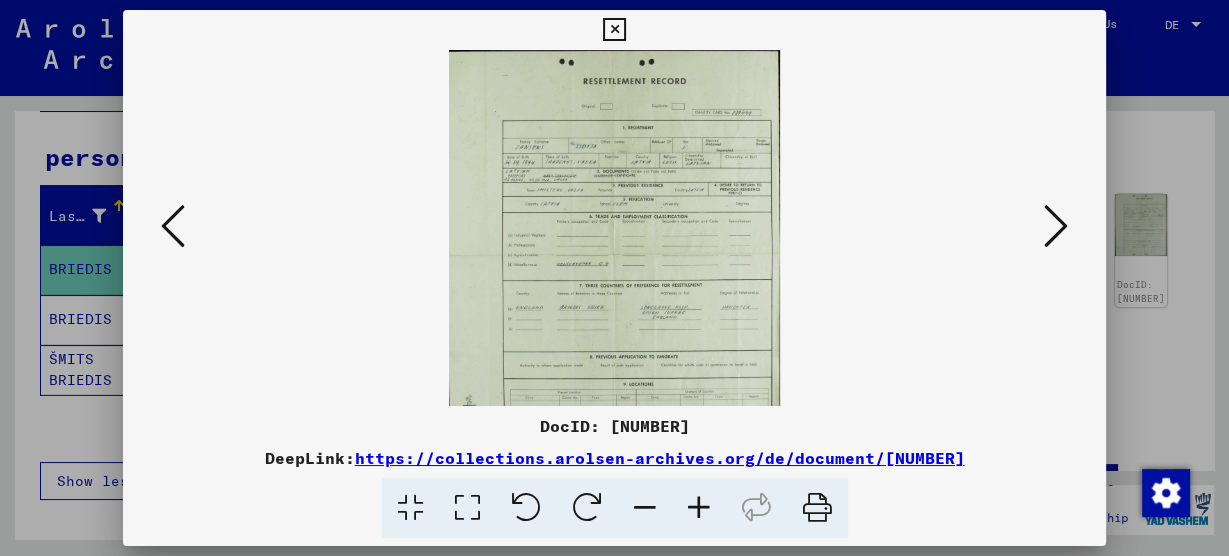 click at bounding box center (699, 508) 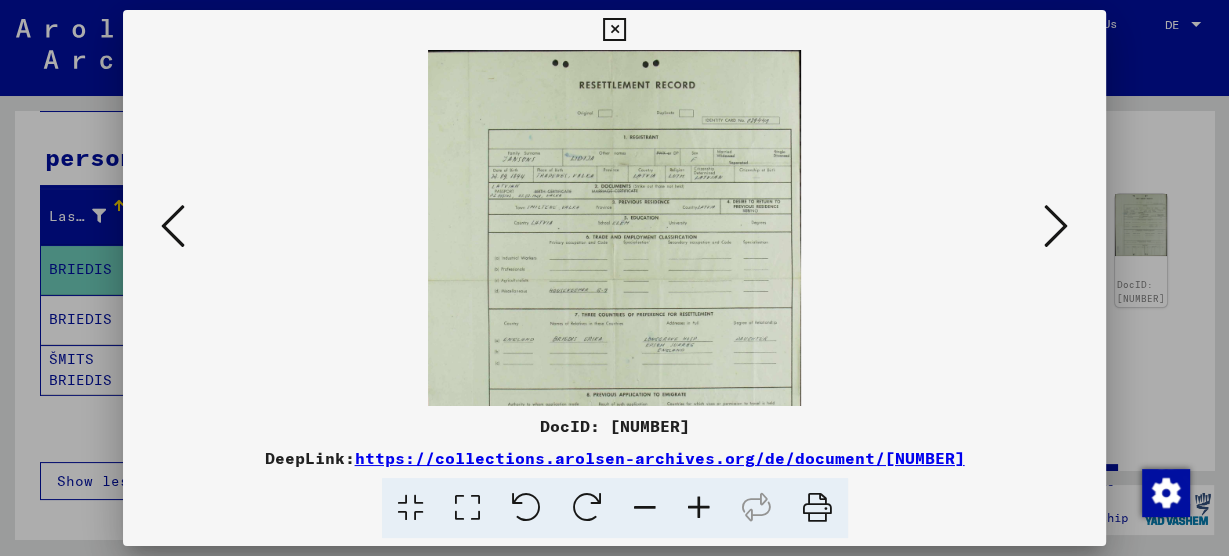 click at bounding box center (699, 508) 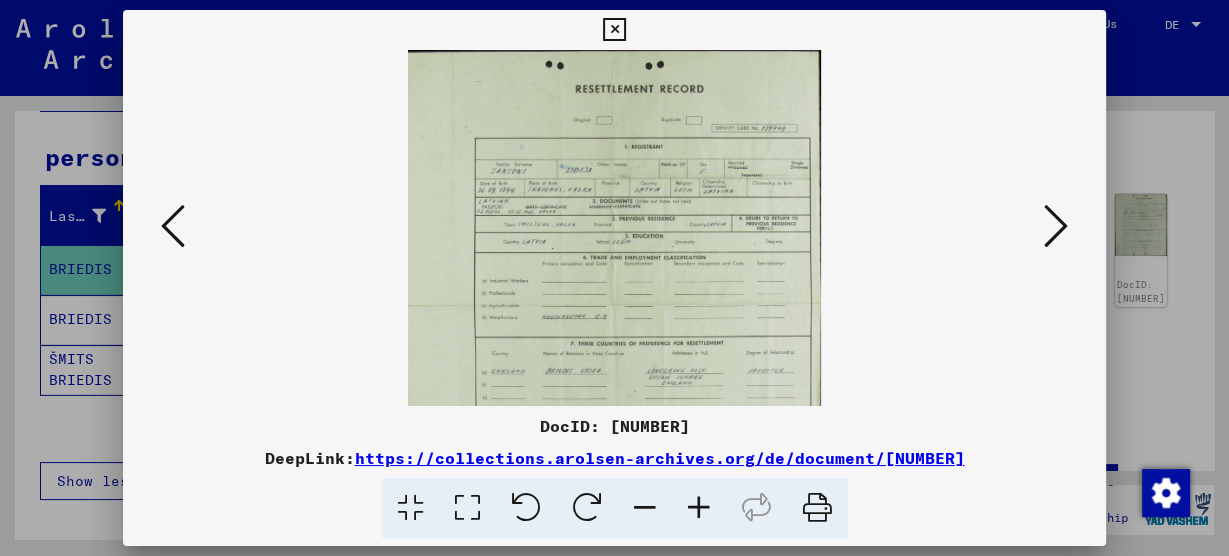 click at bounding box center [699, 508] 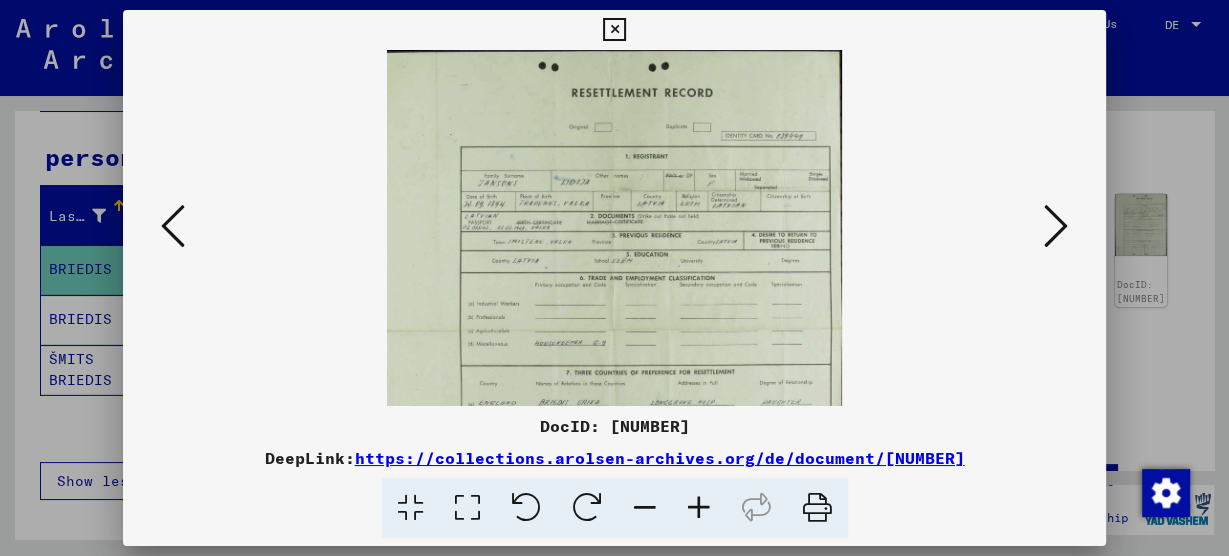 click at bounding box center (699, 508) 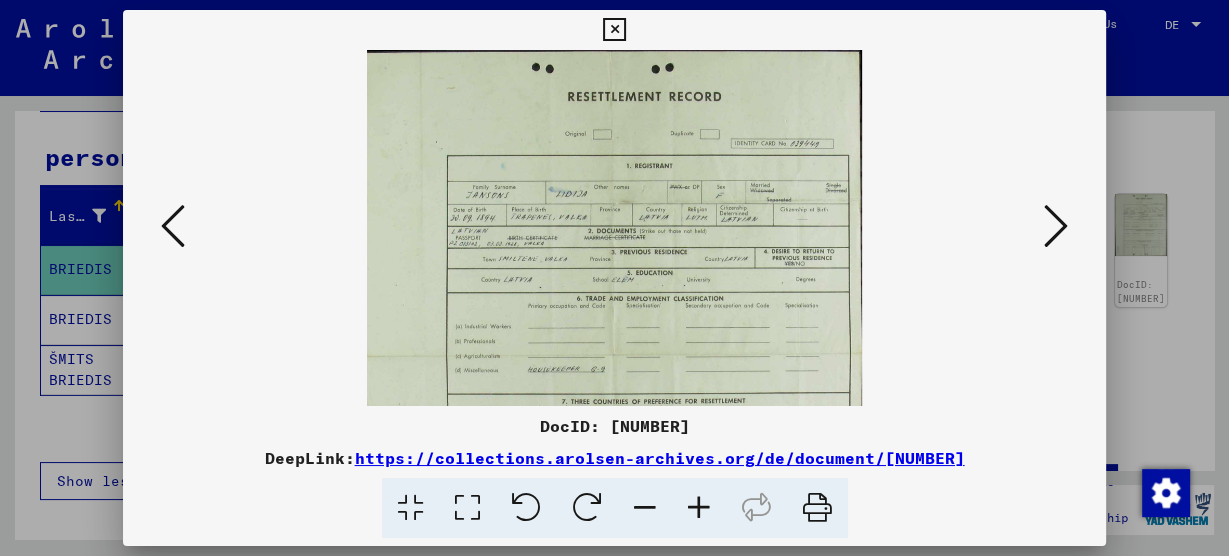 click at bounding box center (699, 508) 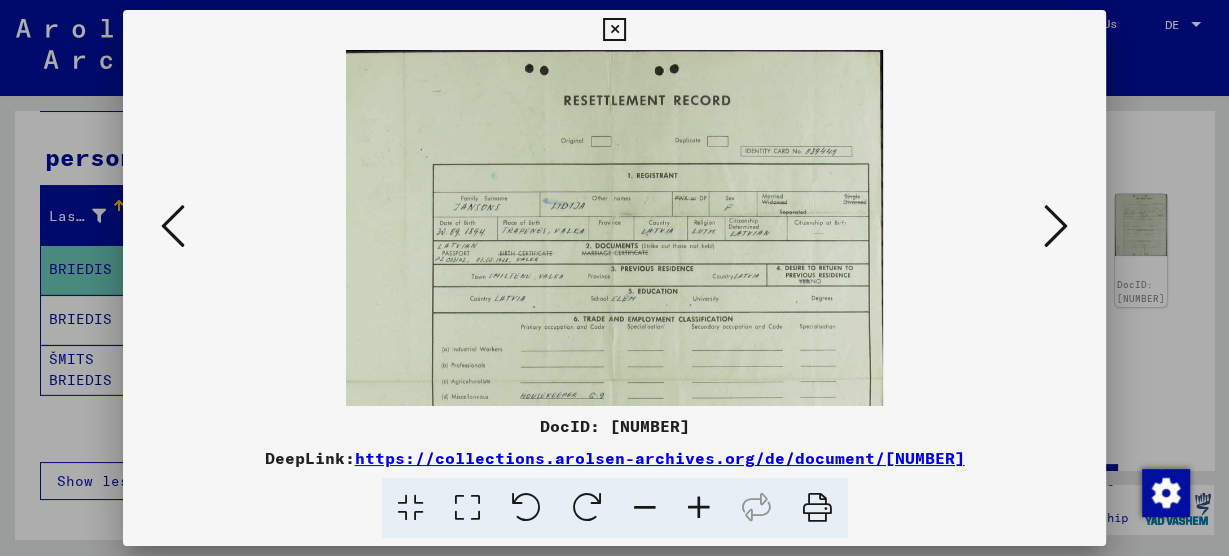 click at bounding box center [699, 508] 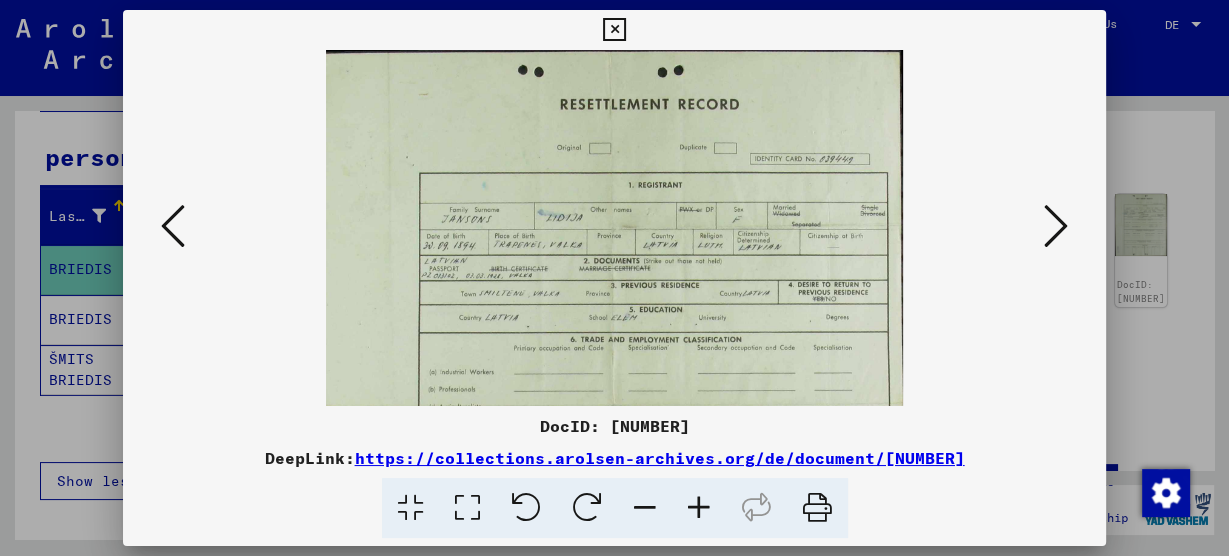 click at bounding box center [699, 508] 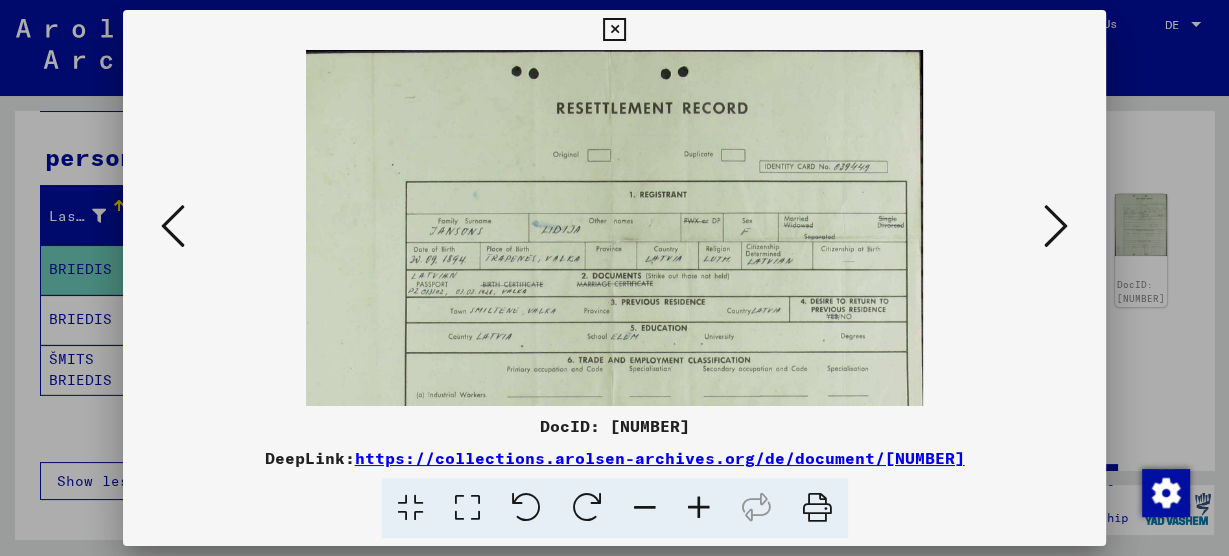 click at bounding box center (699, 508) 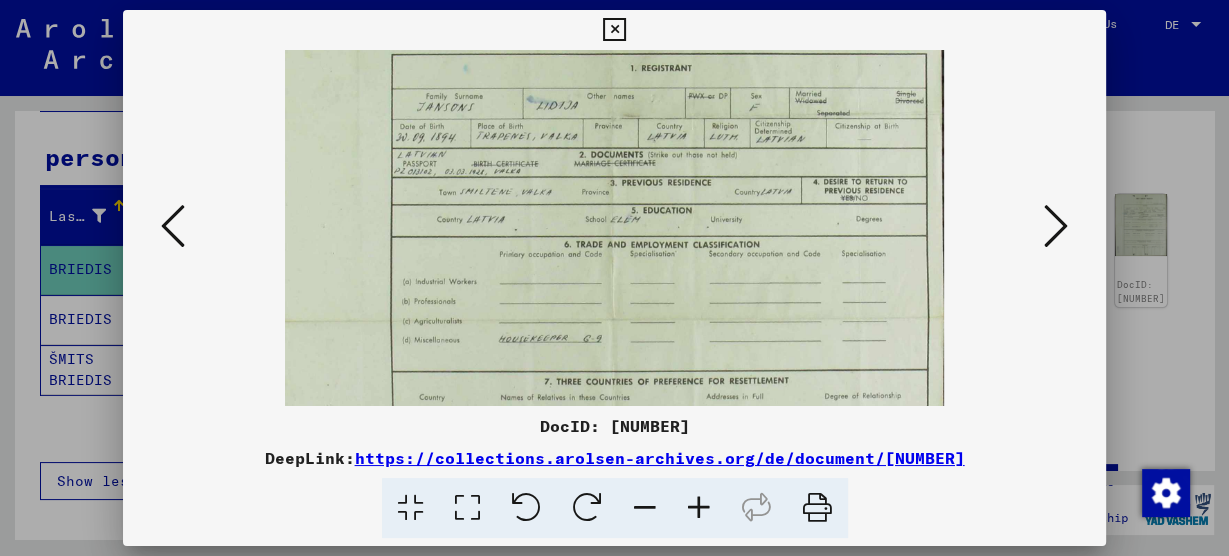 scroll, scrollTop: 216, scrollLeft: 0, axis: vertical 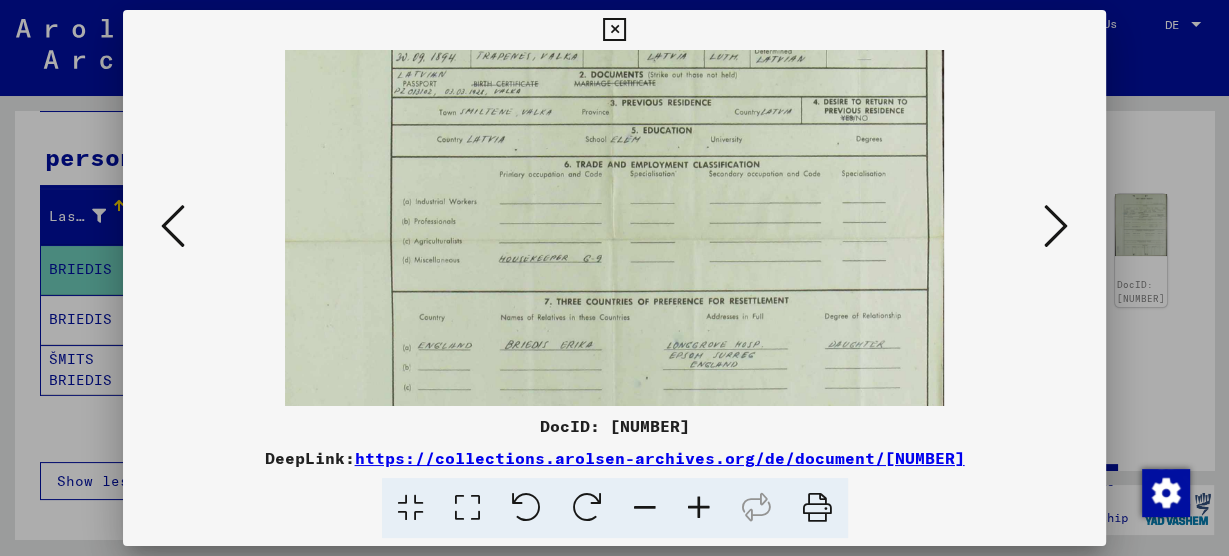 drag, startPoint x: 671, startPoint y: 385, endPoint x: 624, endPoint y: 176, distance: 214.21951 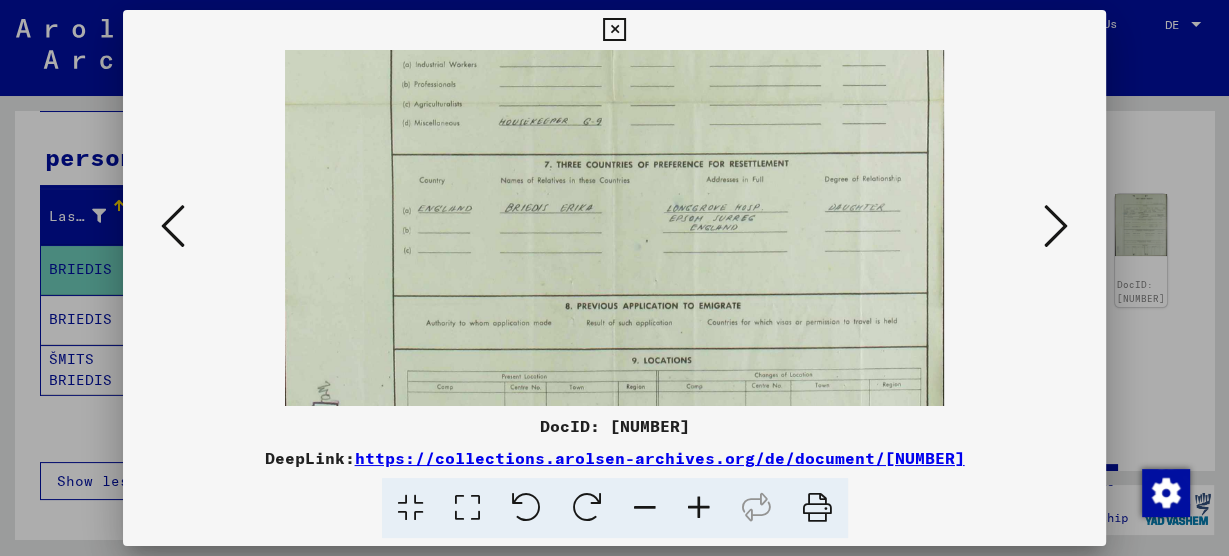 scroll, scrollTop: 449, scrollLeft: 0, axis: vertical 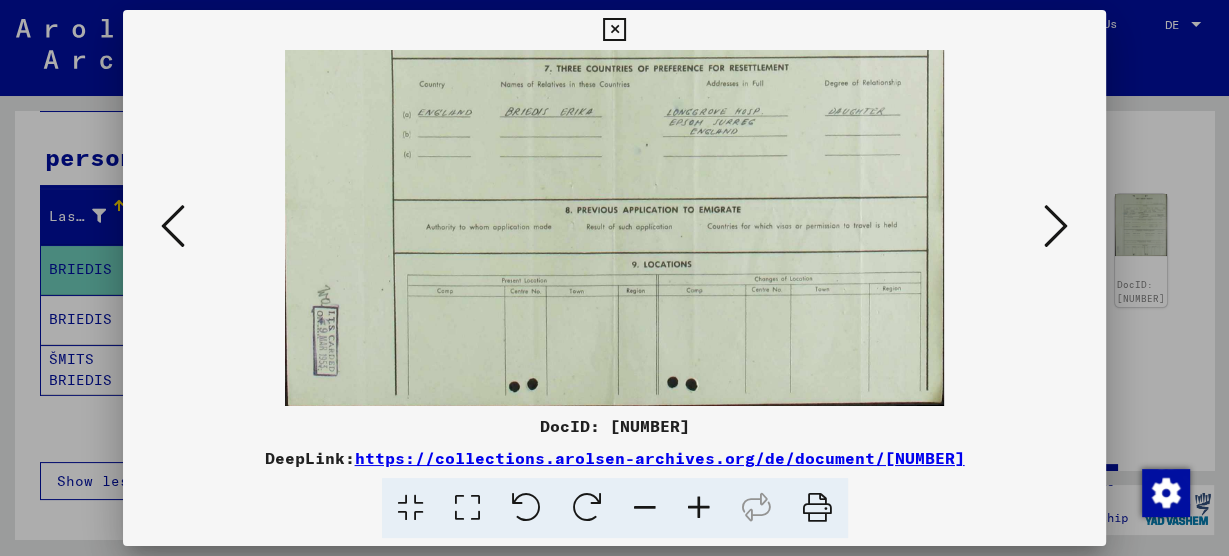 drag, startPoint x: 646, startPoint y: 353, endPoint x: 622, endPoint y: 95, distance: 259.11386 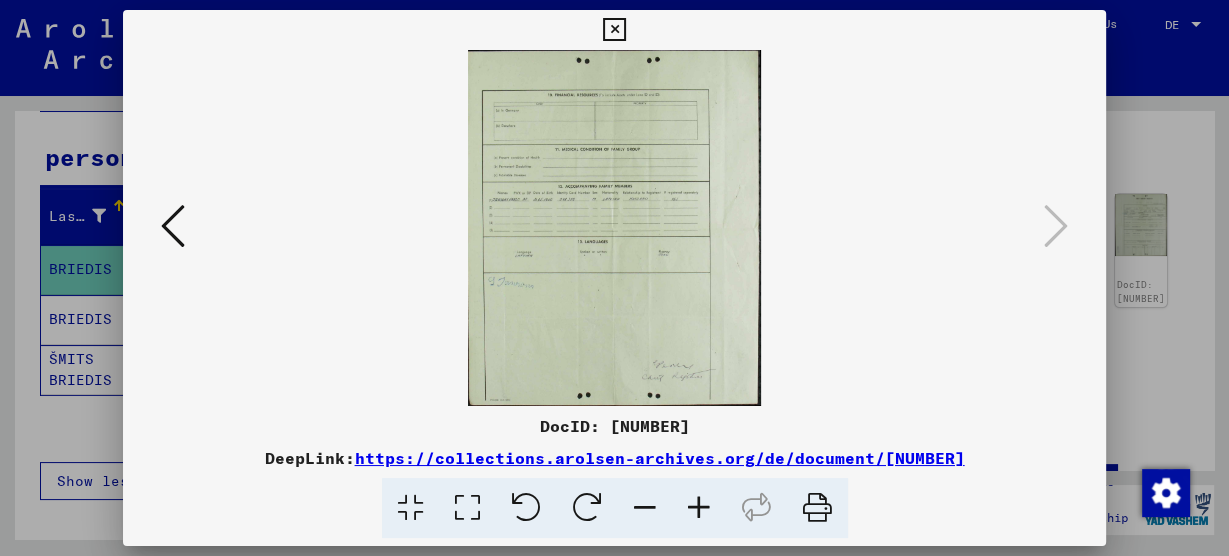click at bounding box center [699, 508] 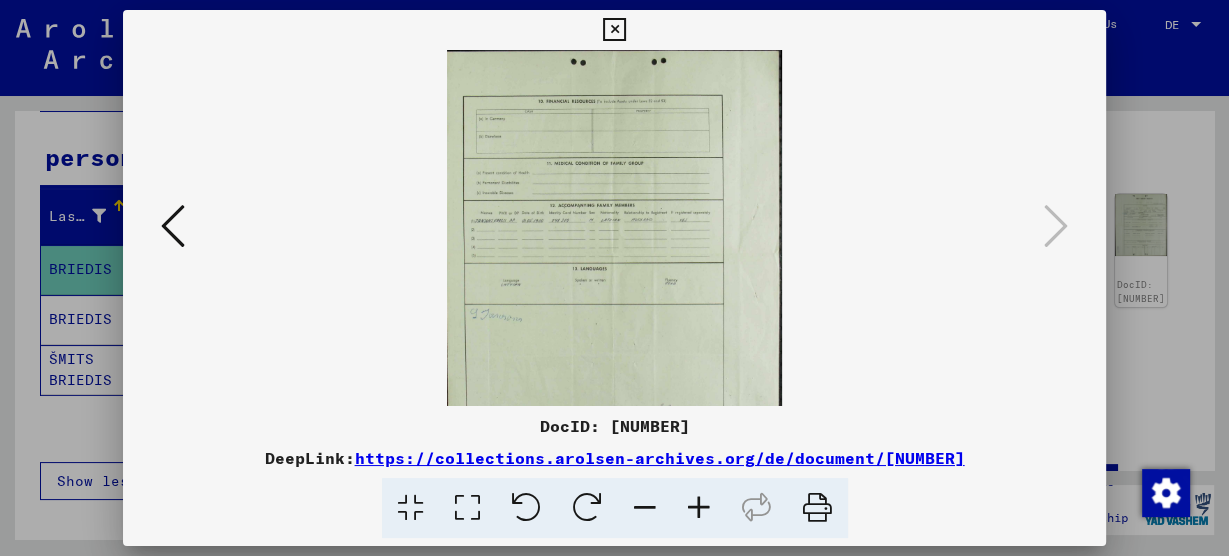 click at bounding box center [699, 508] 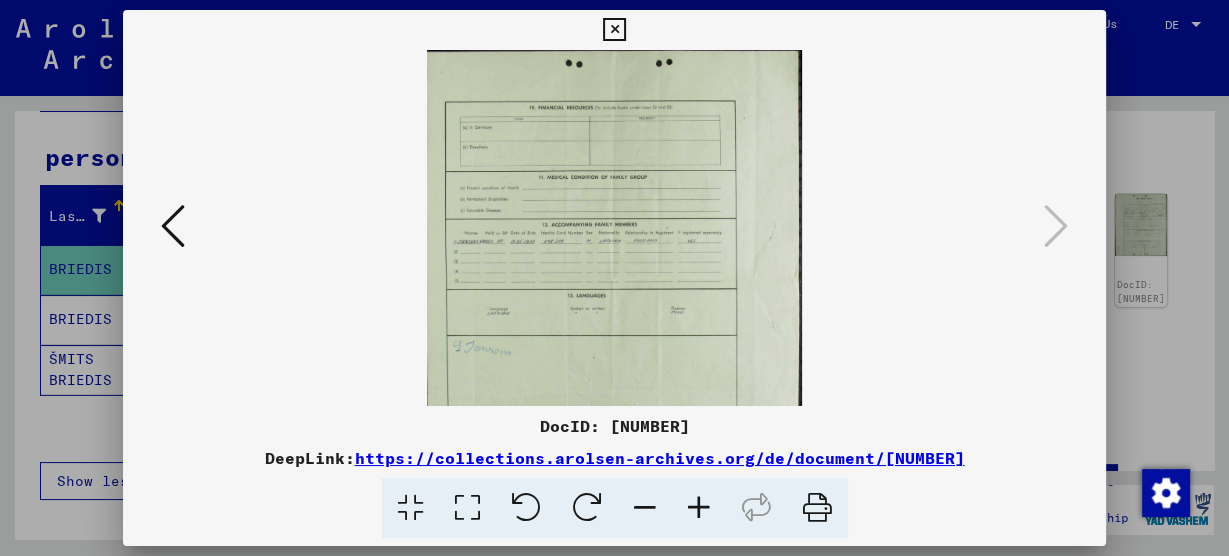 click at bounding box center [699, 508] 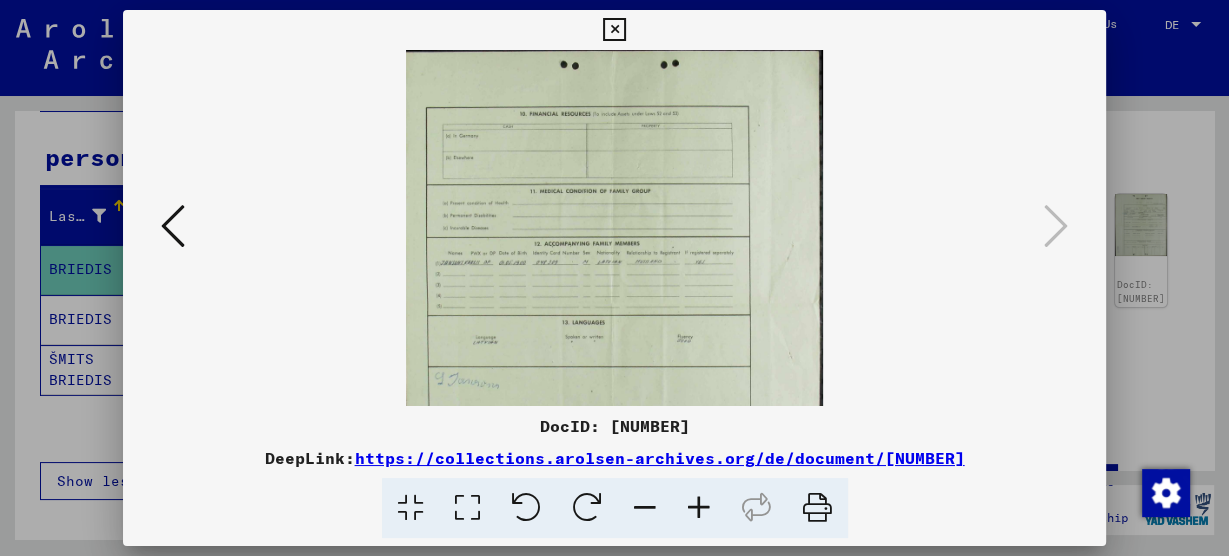 click at bounding box center (699, 508) 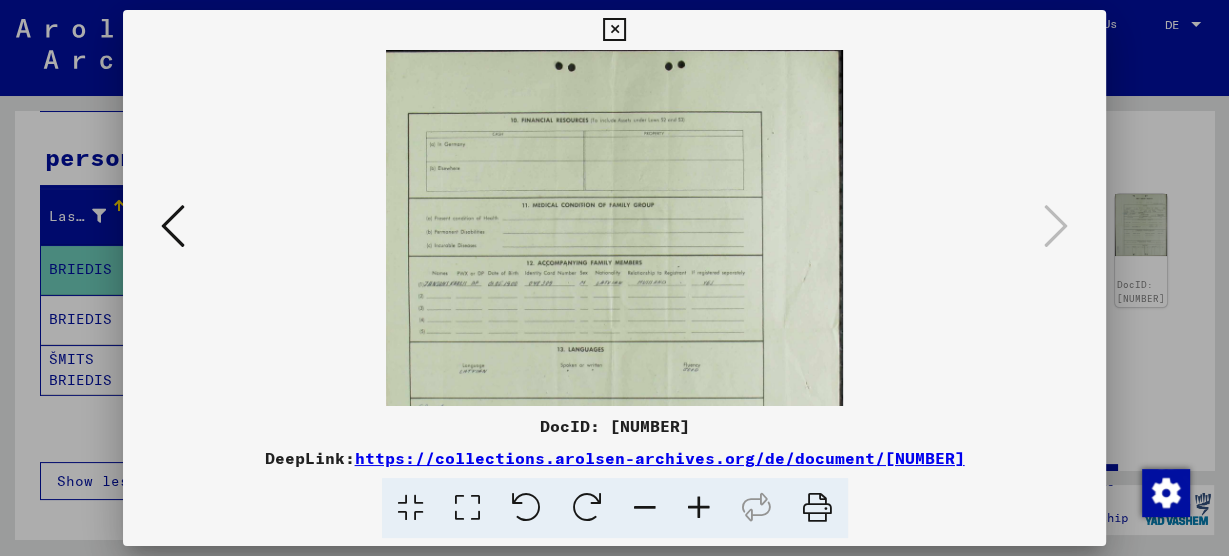 click at bounding box center (699, 508) 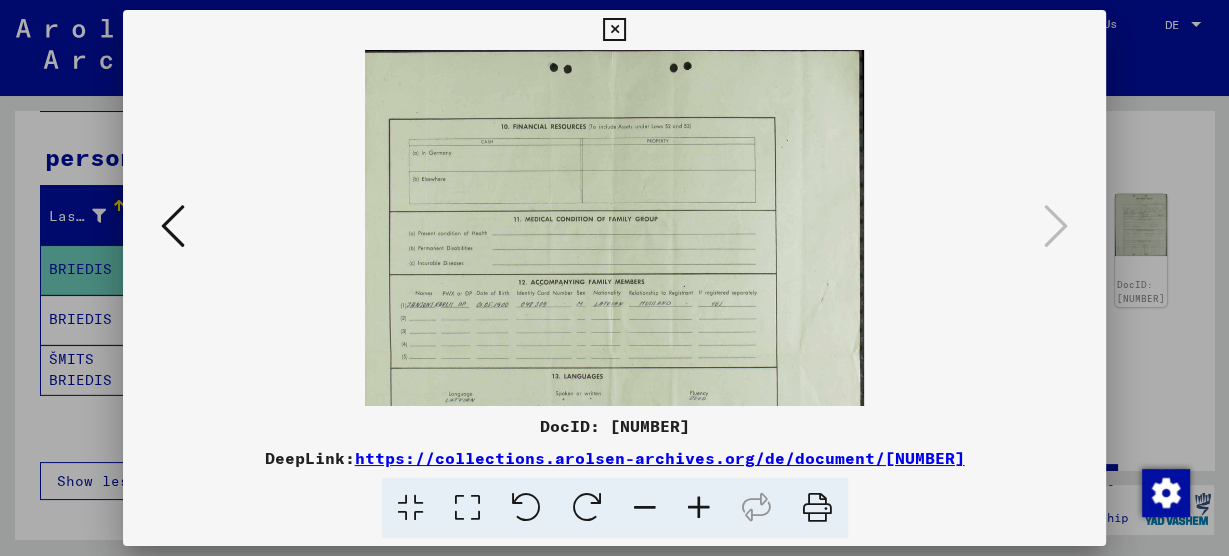 click at bounding box center [699, 508] 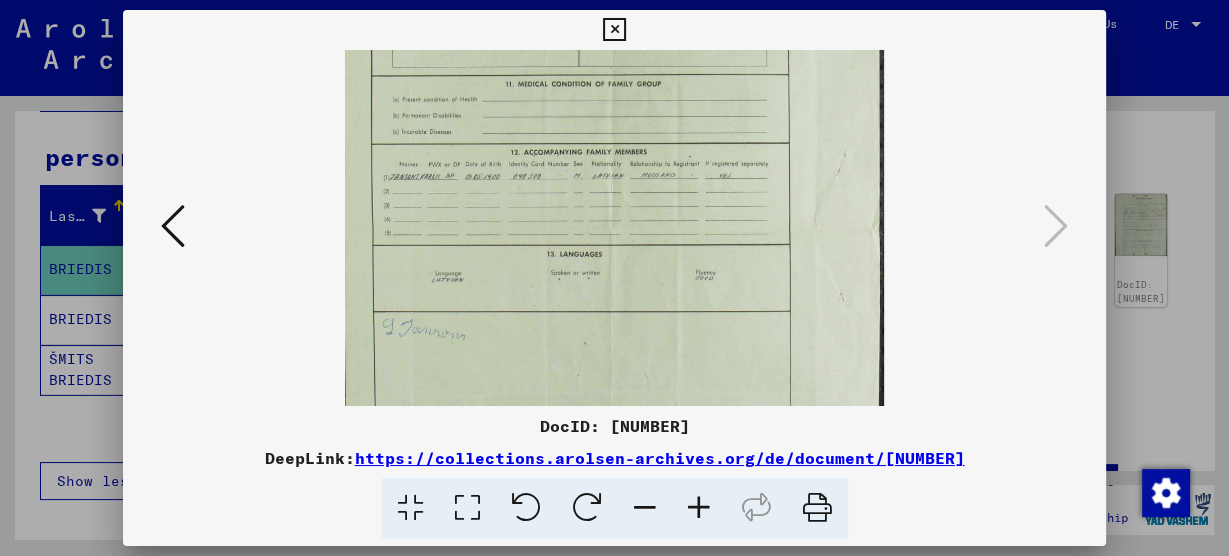 scroll, scrollTop: 151, scrollLeft: 0, axis: vertical 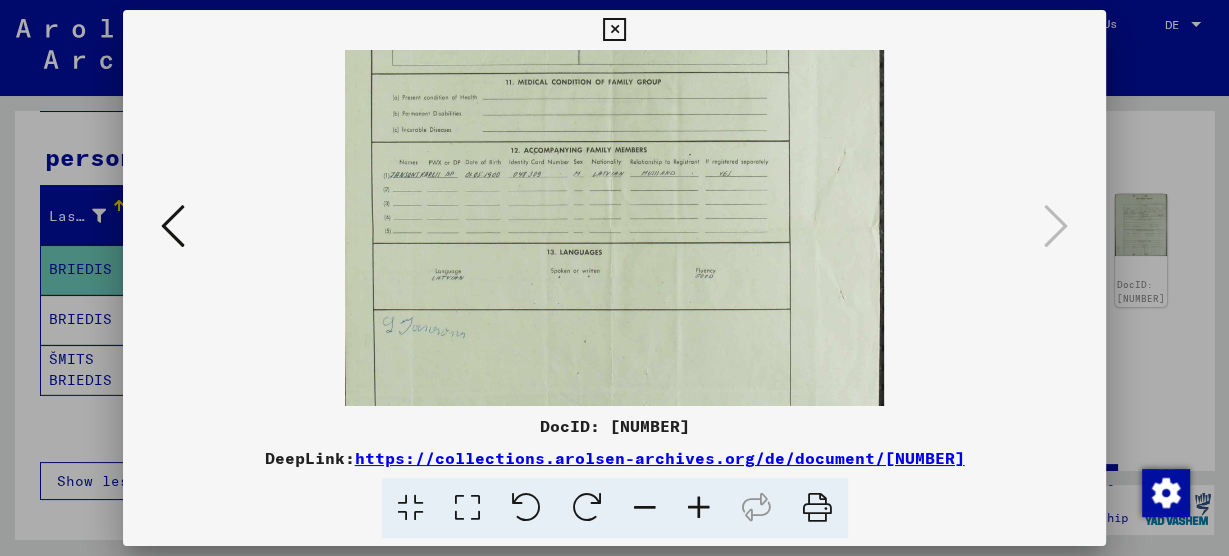 drag, startPoint x: 504, startPoint y: 369, endPoint x: 521, endPoint y: 220, distance: 149.96666 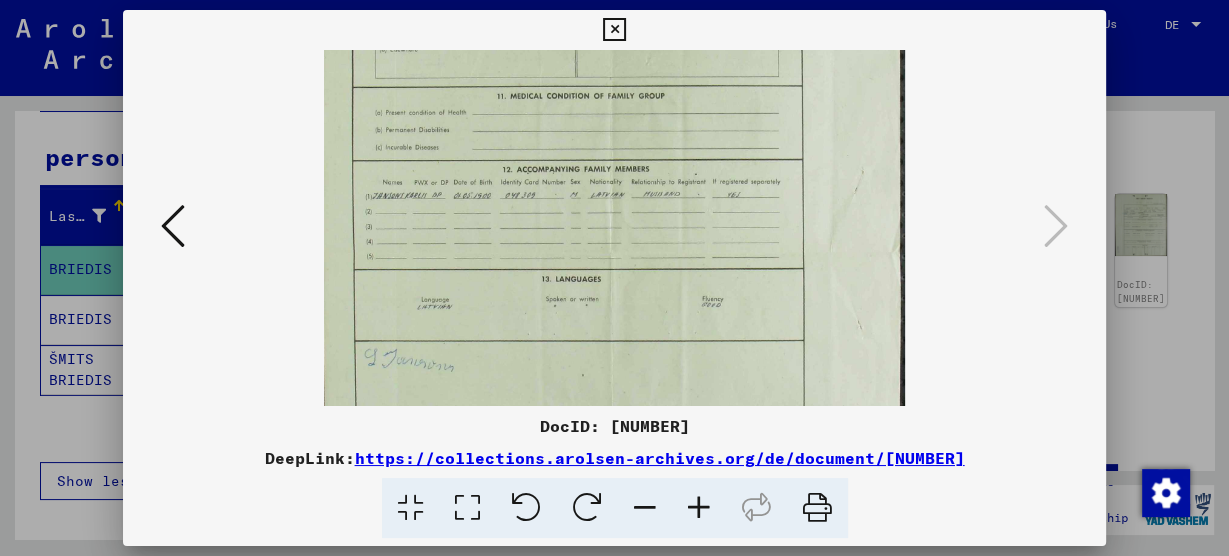 click at bounding box center [699, 508] 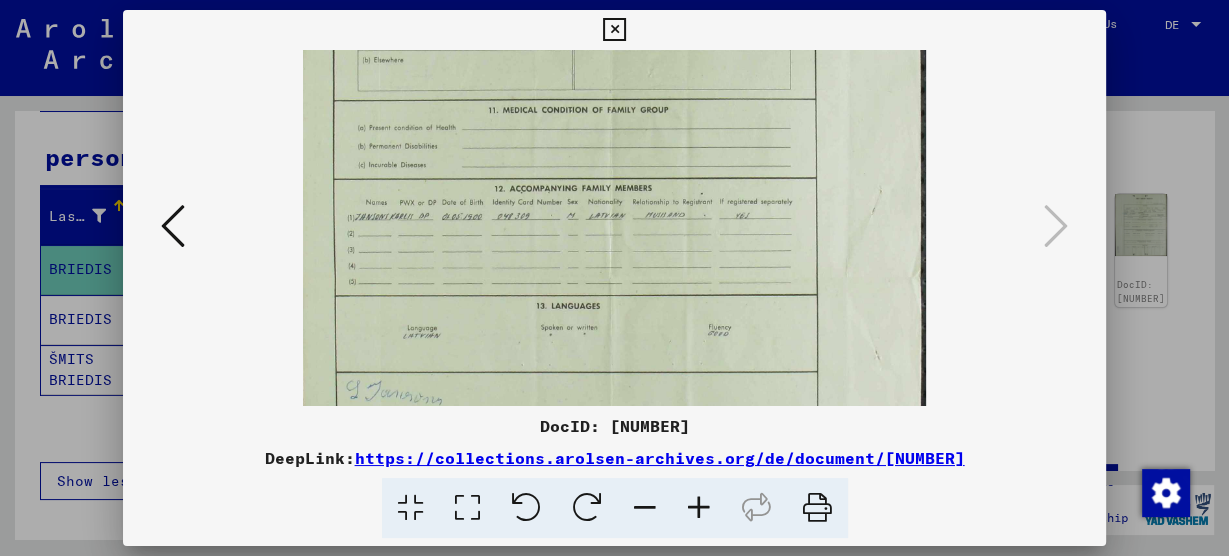 click at bounding box center [699, 508] 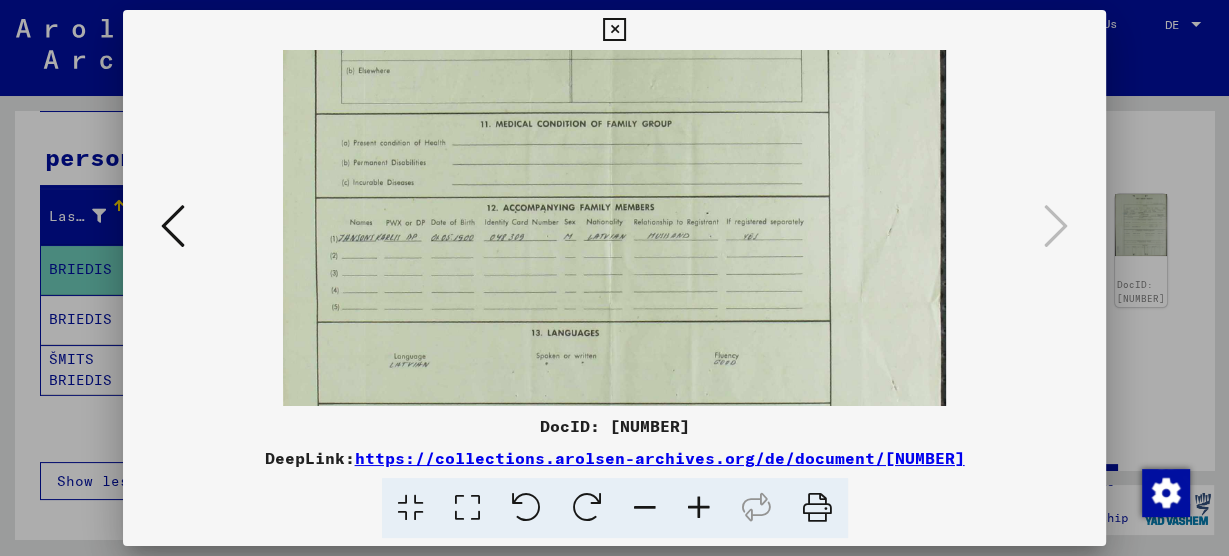 click at bounding box center [699, 508] 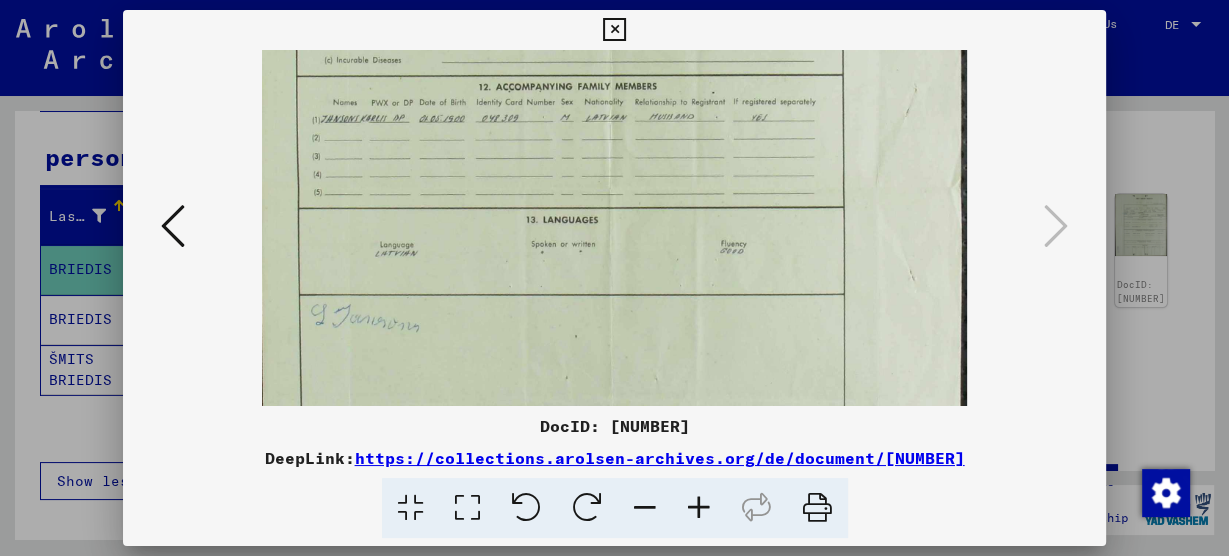 scroll, scrollTop: 296, scrollLeft: 0, axis: vertical 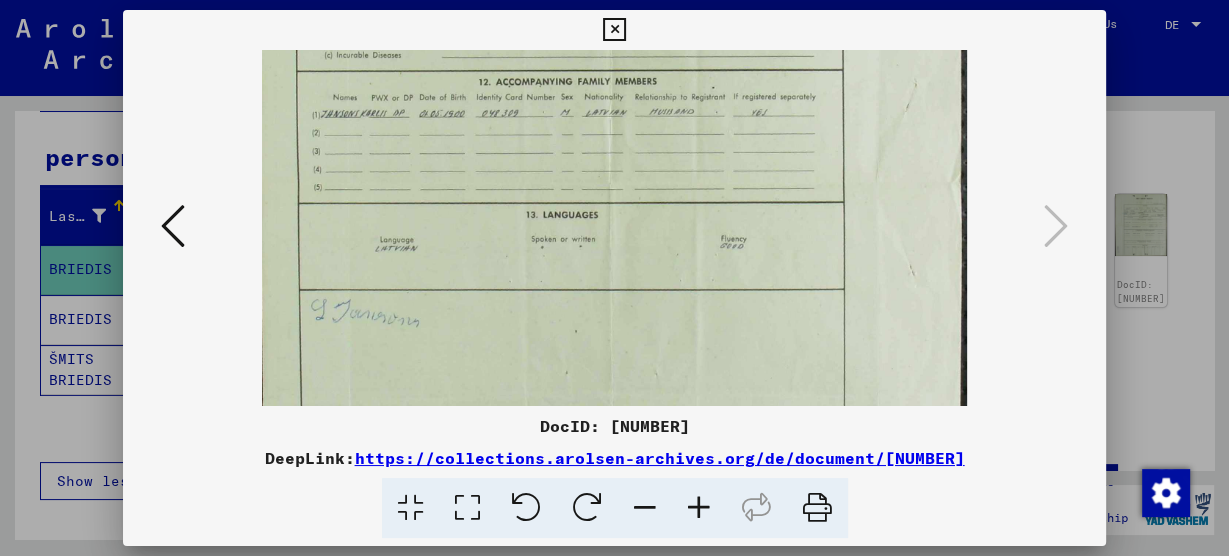 drag, startPoint x: 659, startPoint y: 399, endPoint x: 629, endPoint y: 255, distance: 147.09181 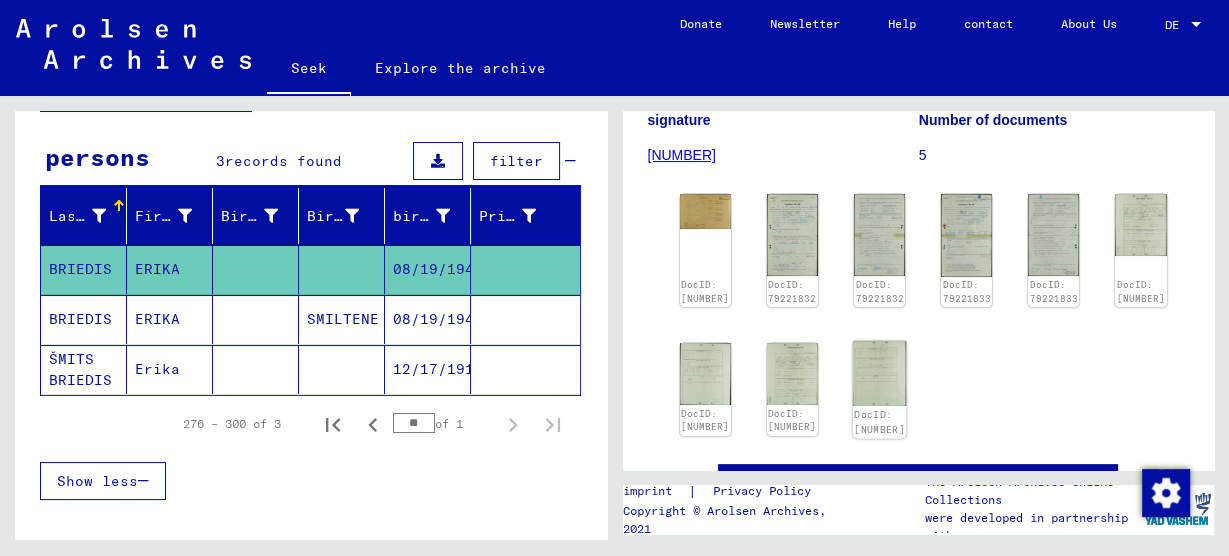 click 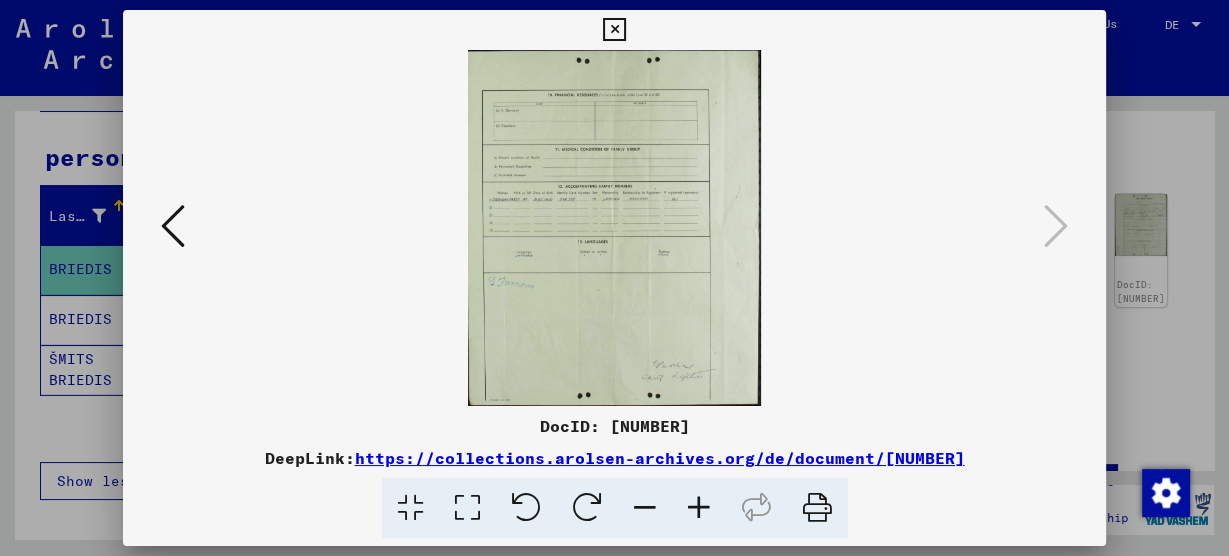 click at bounding box center (614, 30) 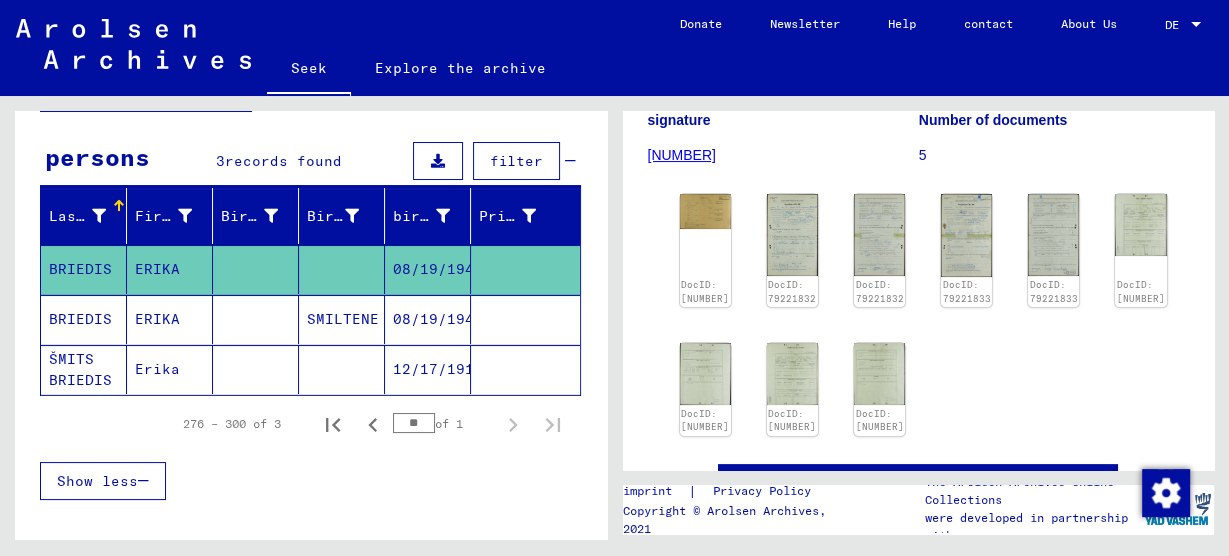 click on "ERIKA" at bounding box center [170, 369] 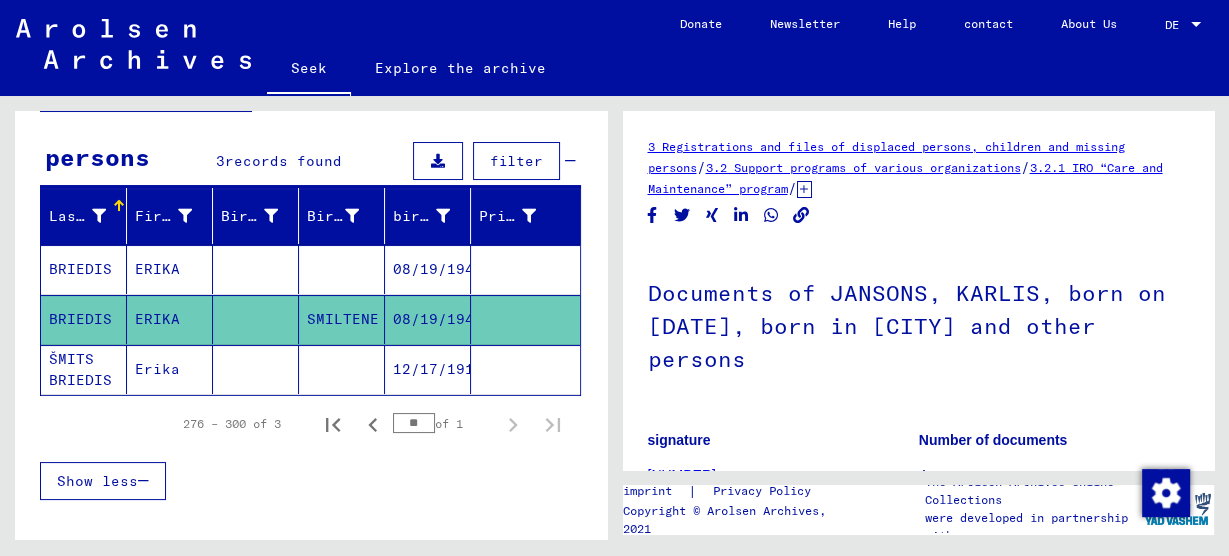 scroll, scrollTop: 0, scrollLeft: 0, axis: both 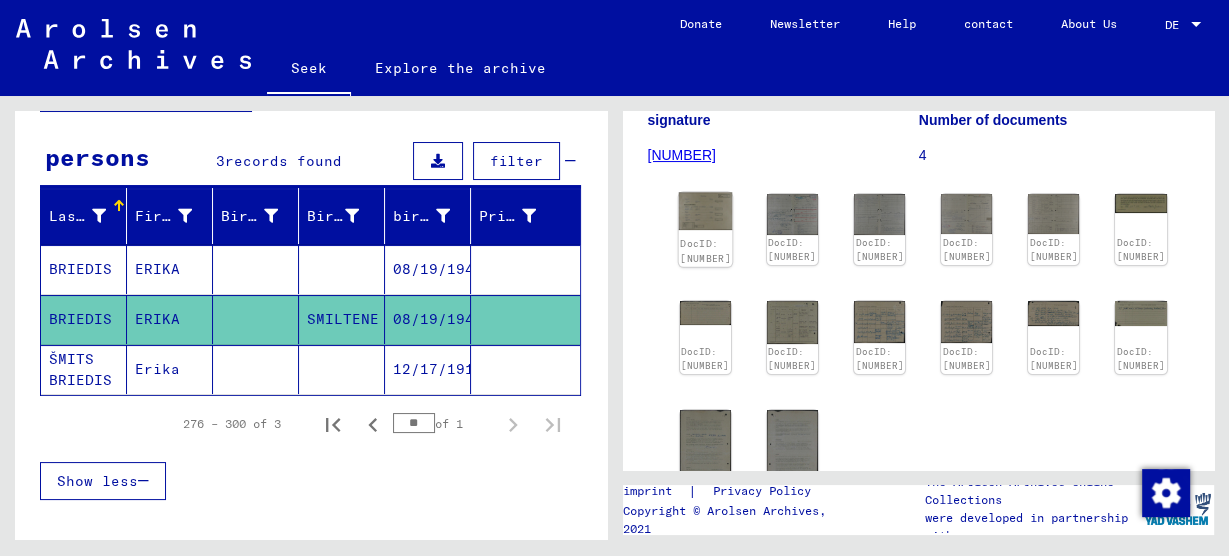 click 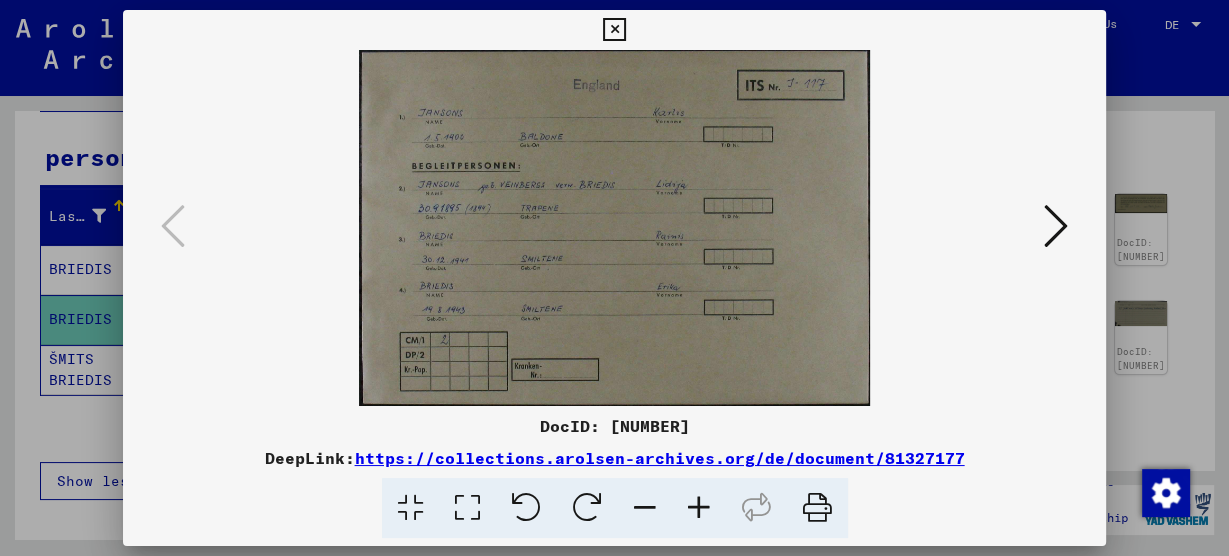 click at bounding box center (1056, 226) 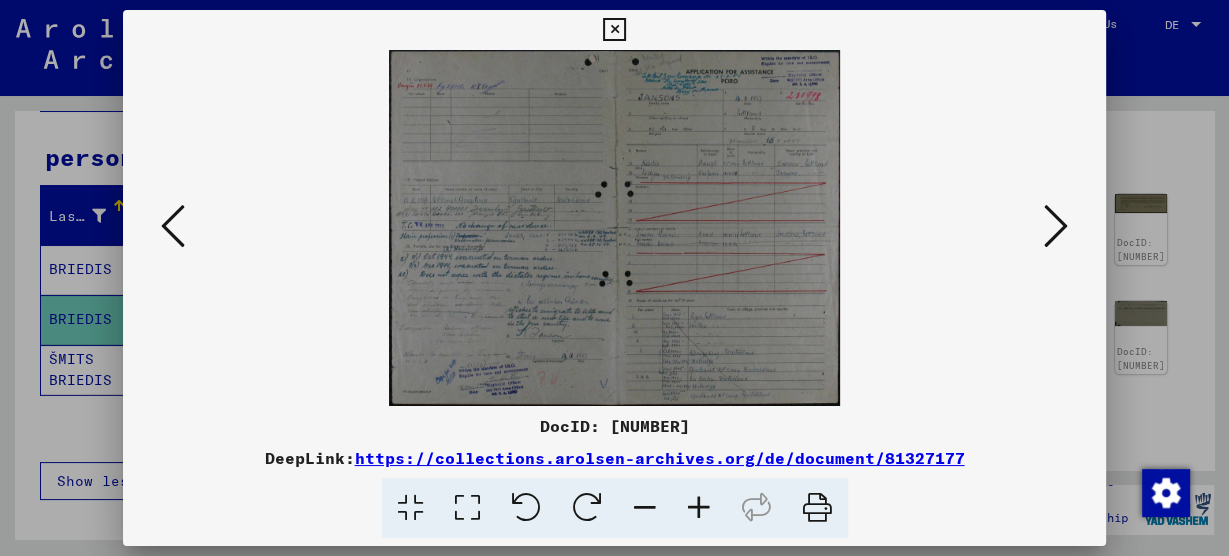 click at bounding box center [699, 508] 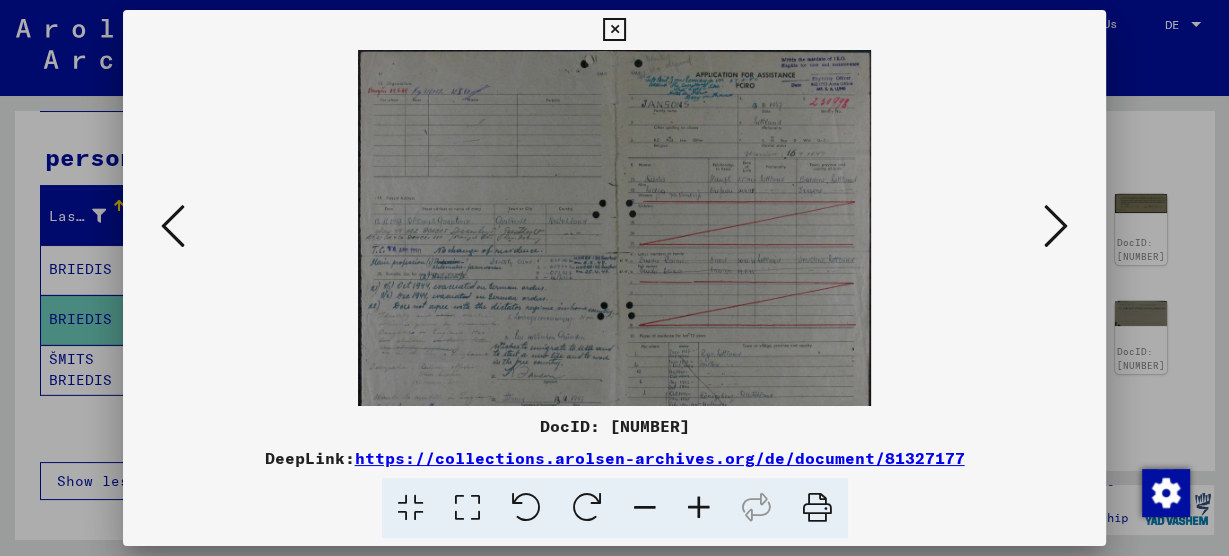 click at bounding box center [699, 508] 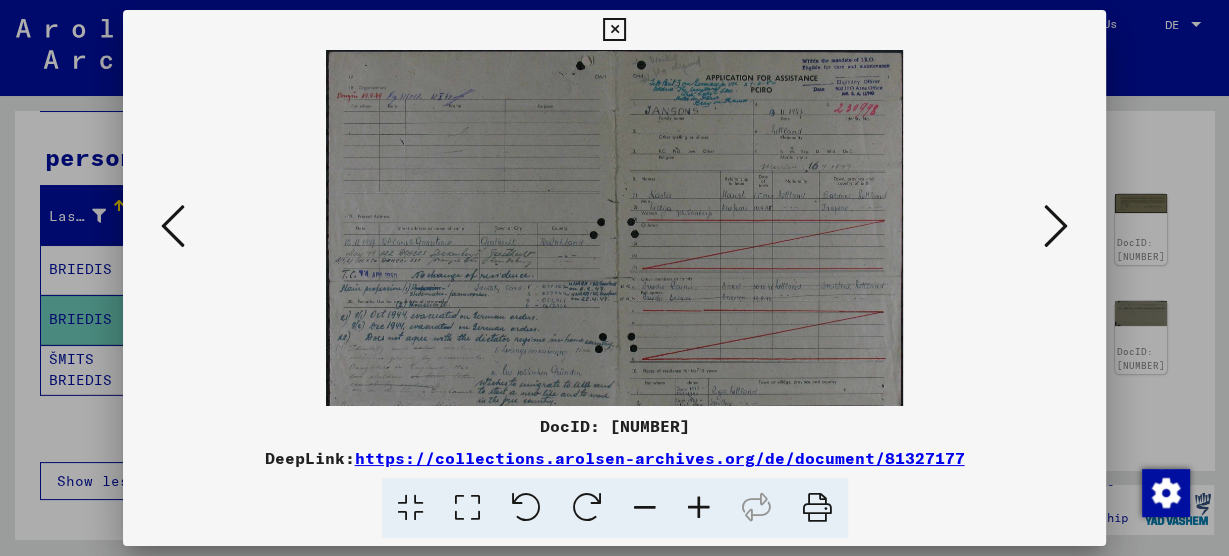 click at bounding box center [699, 508] 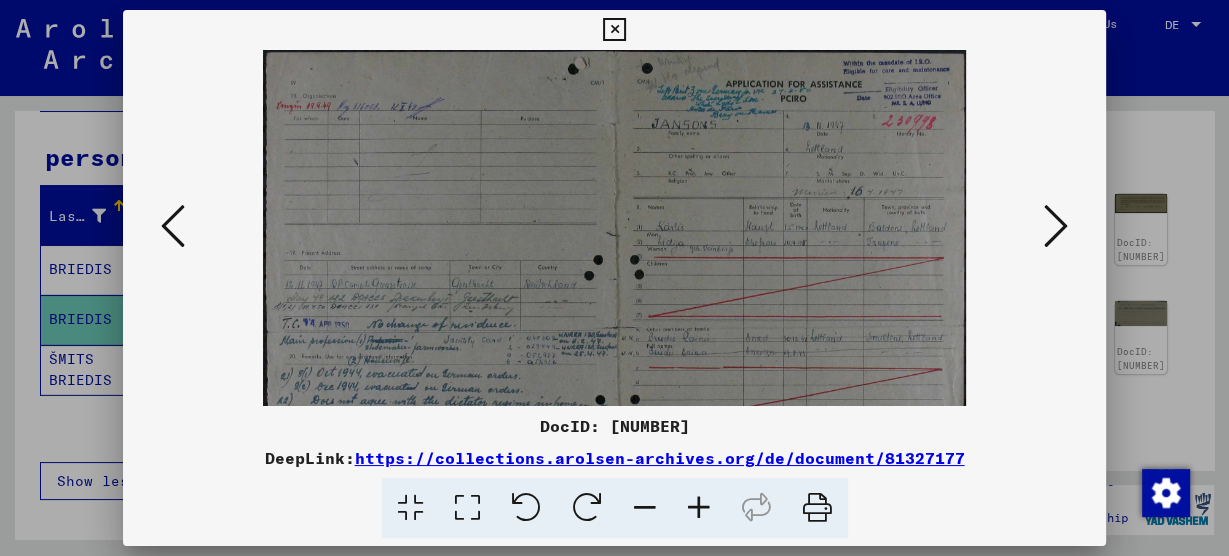 click at bounding box center (699, 508) 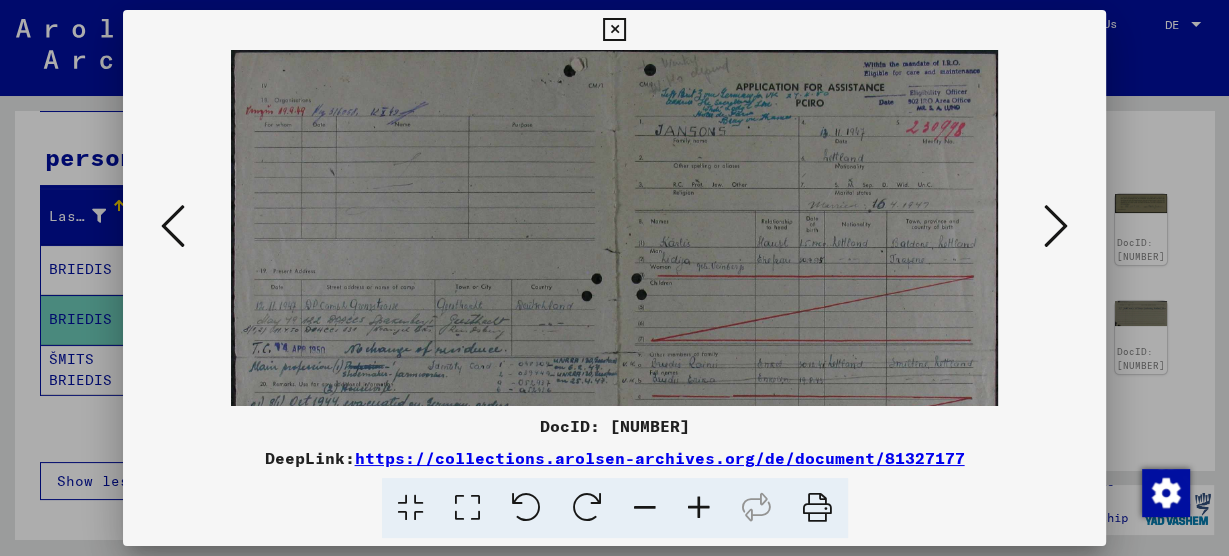 click at bounding box center [699, 508] 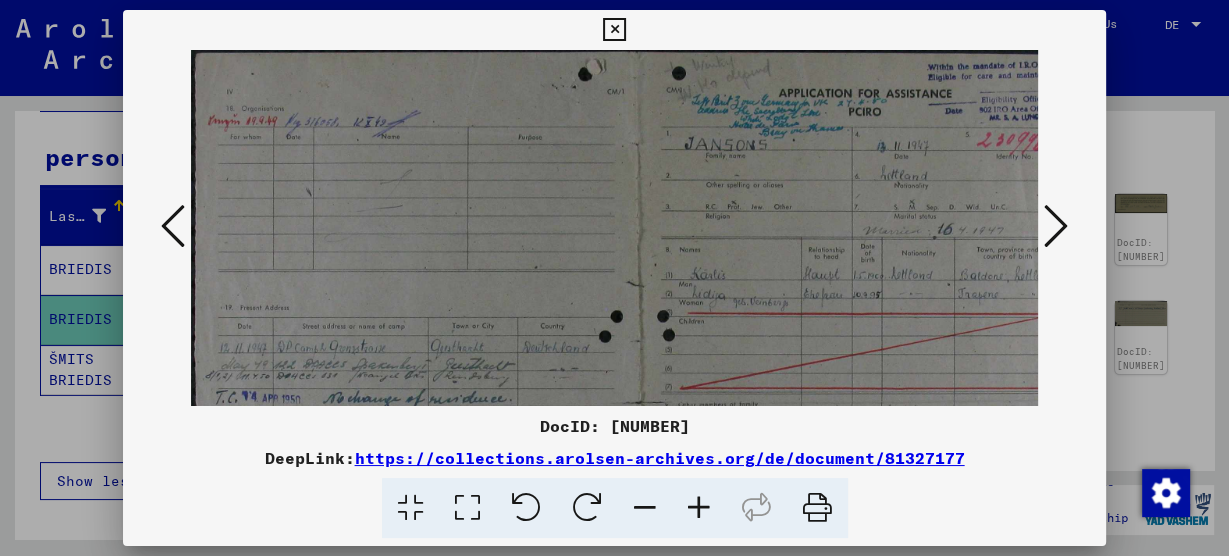 click at bounding box center (637, 403) 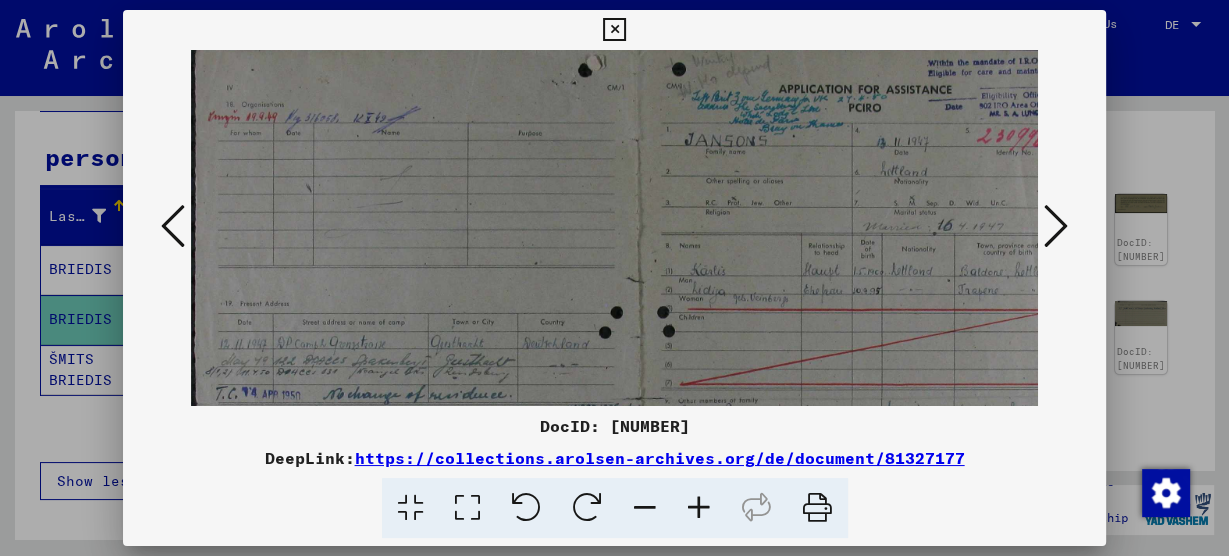 click at bounding box center [637, 399] 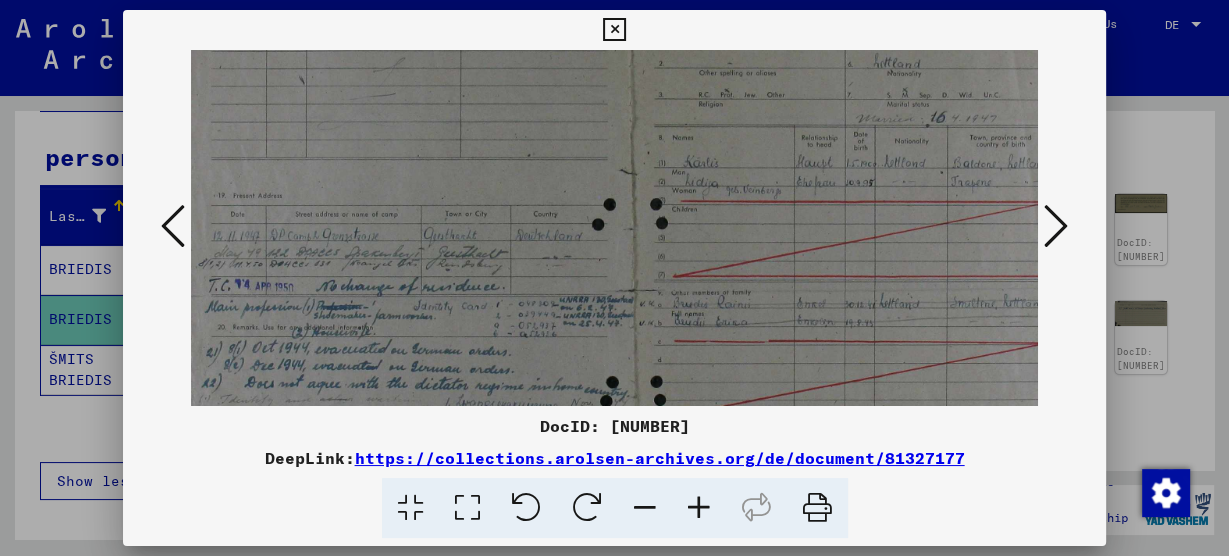 drag, startPoint x: 540, startPoint y: 295, endPoint x: 540, endPoint y: 170, distance: 125 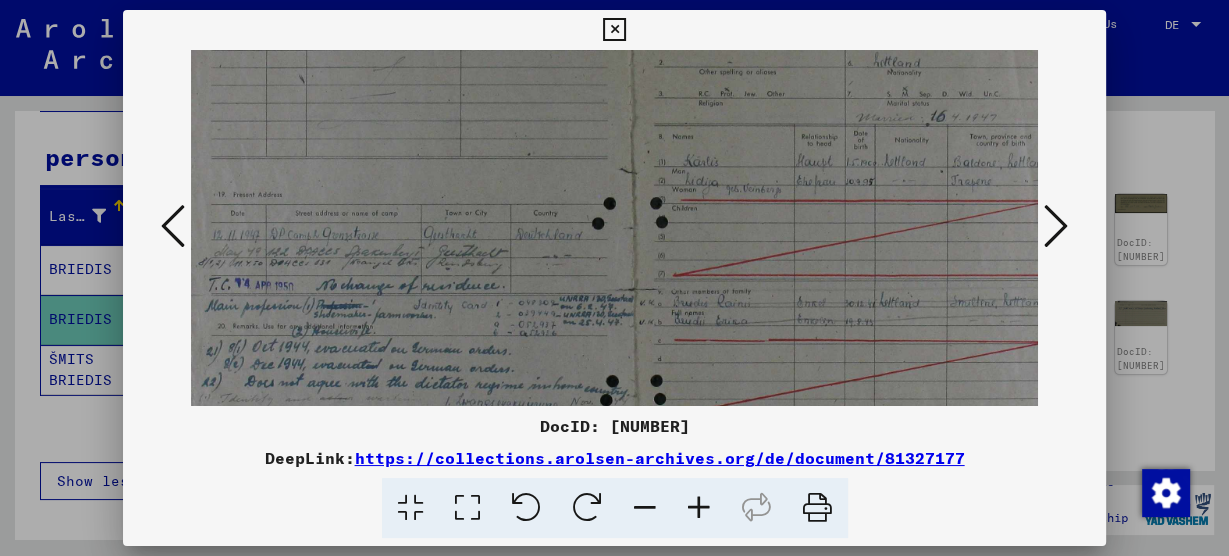 click at bounding box center (630, 290) 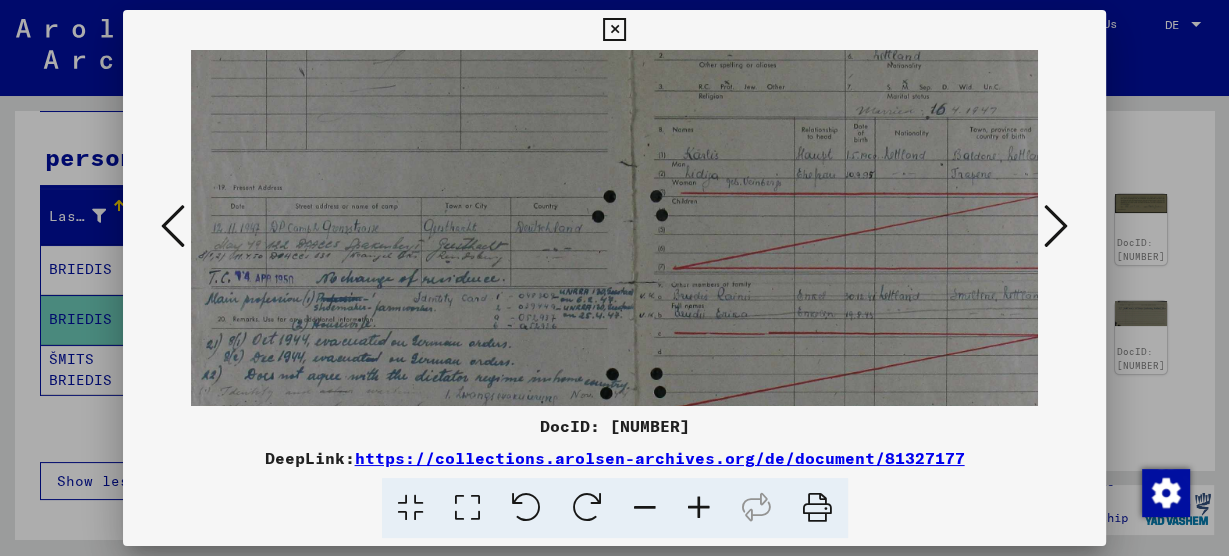 click at bounding box center (630, 283) 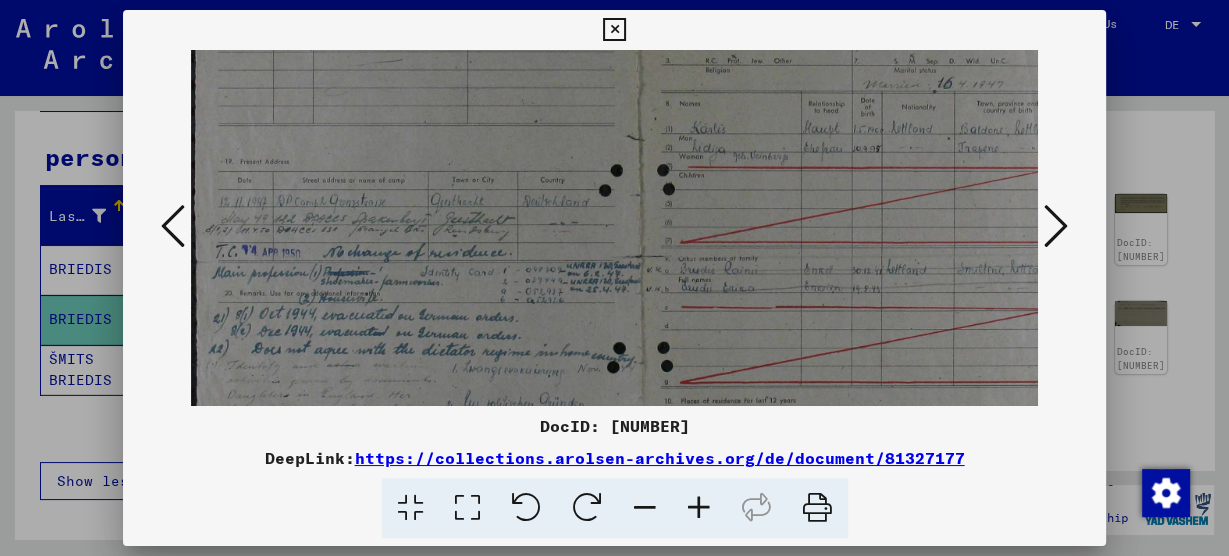 scroll, scrollTop: 150, scrollLeft: 0, axis: vertical 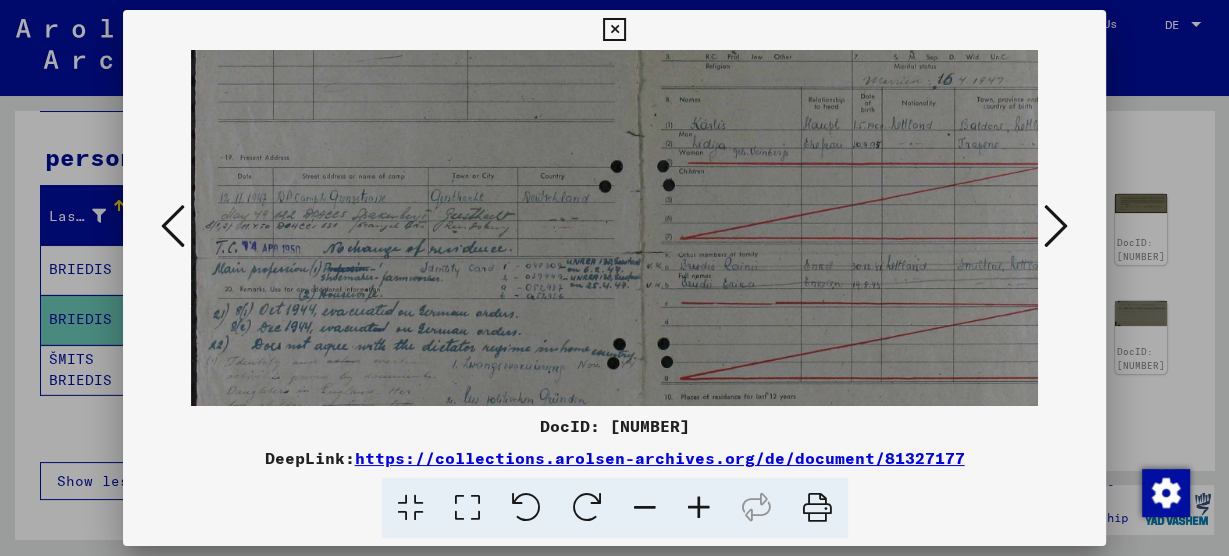 drag, startPoint x: 567, startPoint y: 130, endPoint x: 571, endPoint y: 120, distance: 10.770329 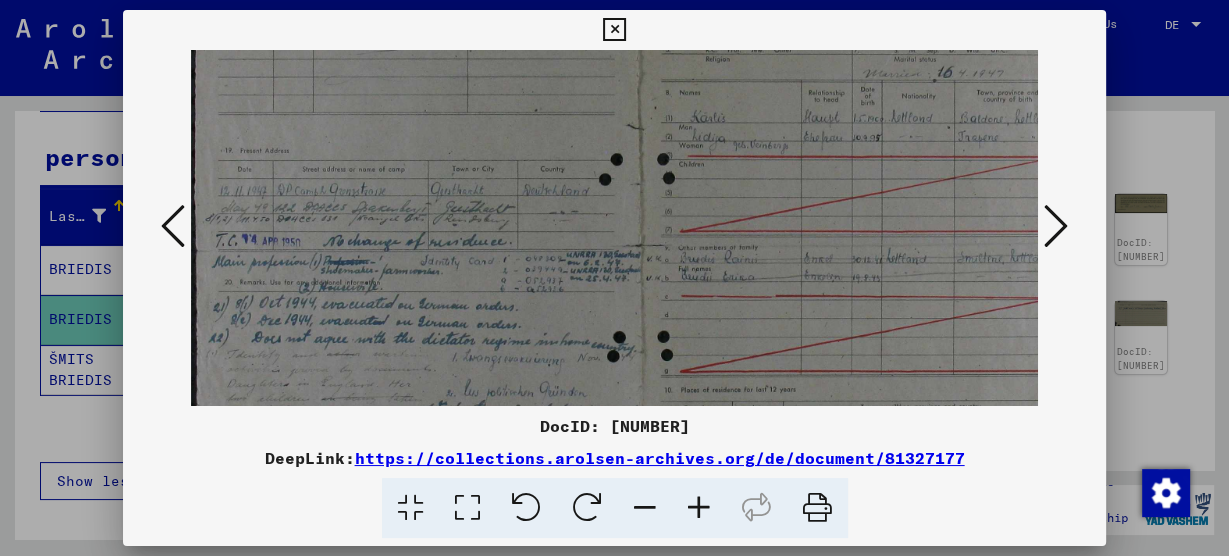 click at bounding box center (637, 246) 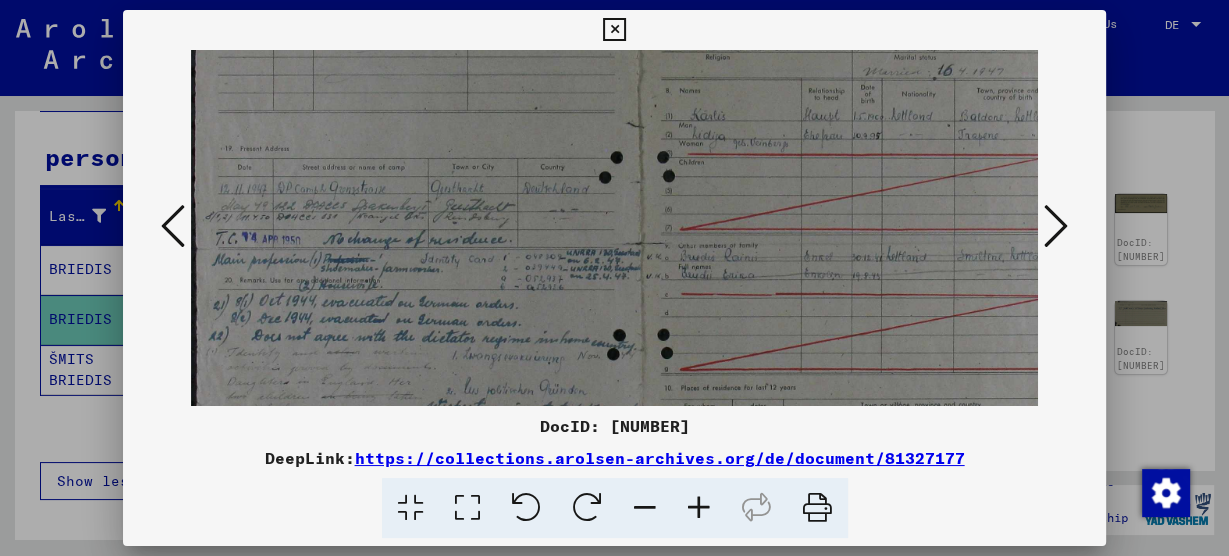 drag, startPoint x: 415, startPoint y: 330, endPoint x: 421, endPoint y: 317, distance: 14.3178215 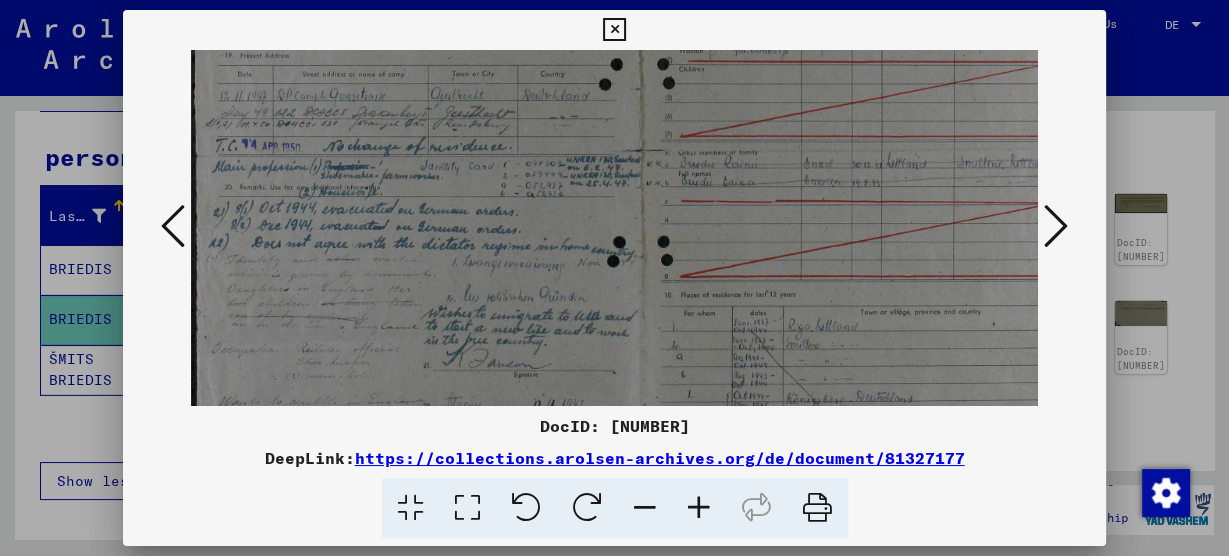 scroll, scrollTop: 253, scrollLeft: 0, axis: vertical 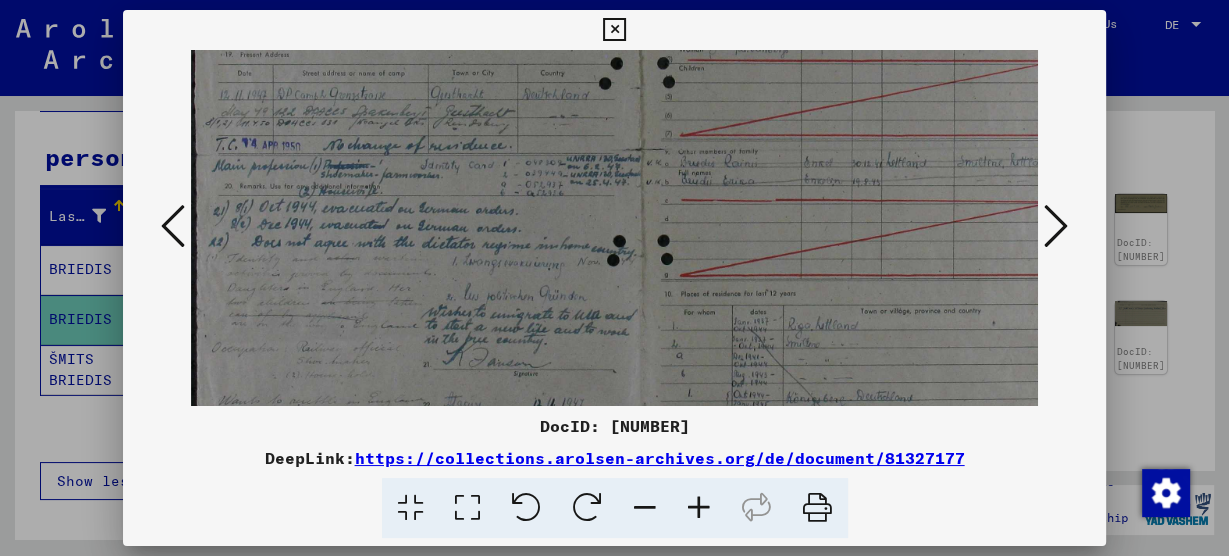 drag, startPoint x: 421, startPoint y: 317, endPoint x: 456, endPoint y: 245, distance: 80.05623 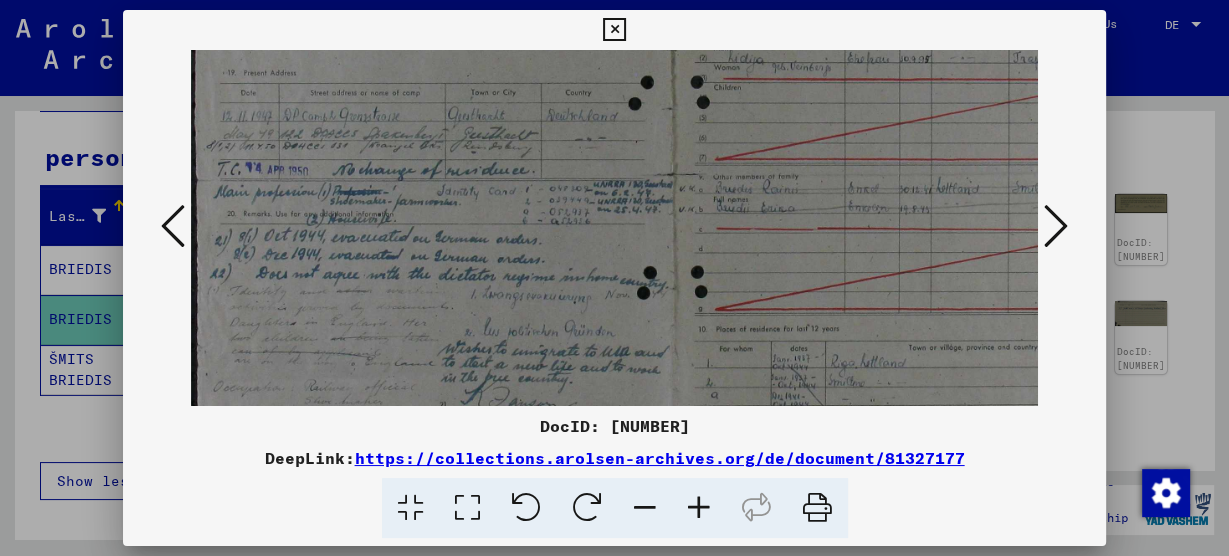 click at bounding box center [699, 508] 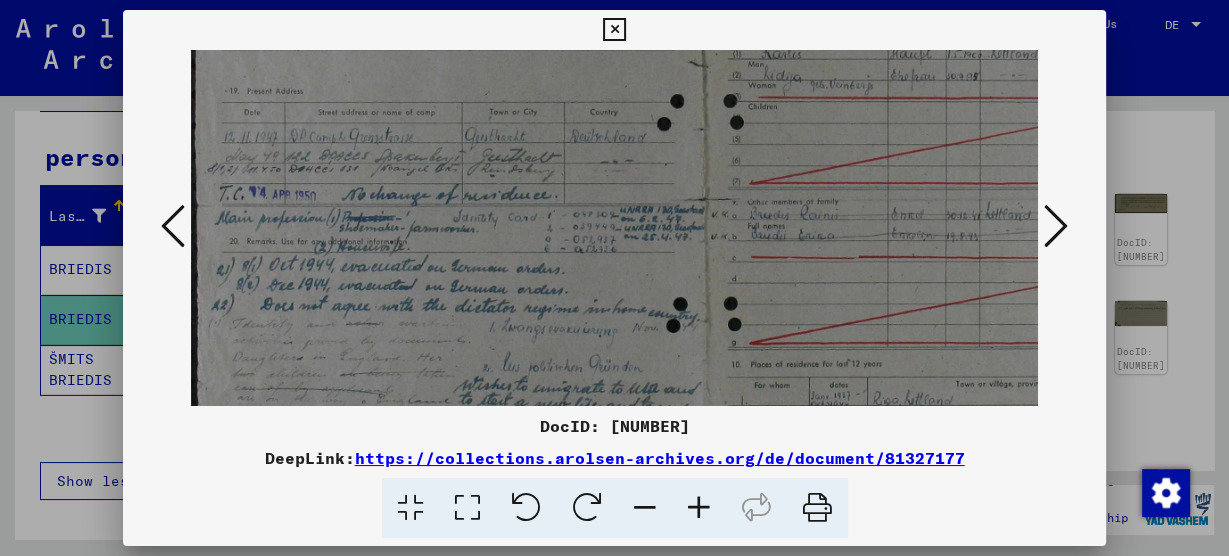 click at bounding box center (699, 508) 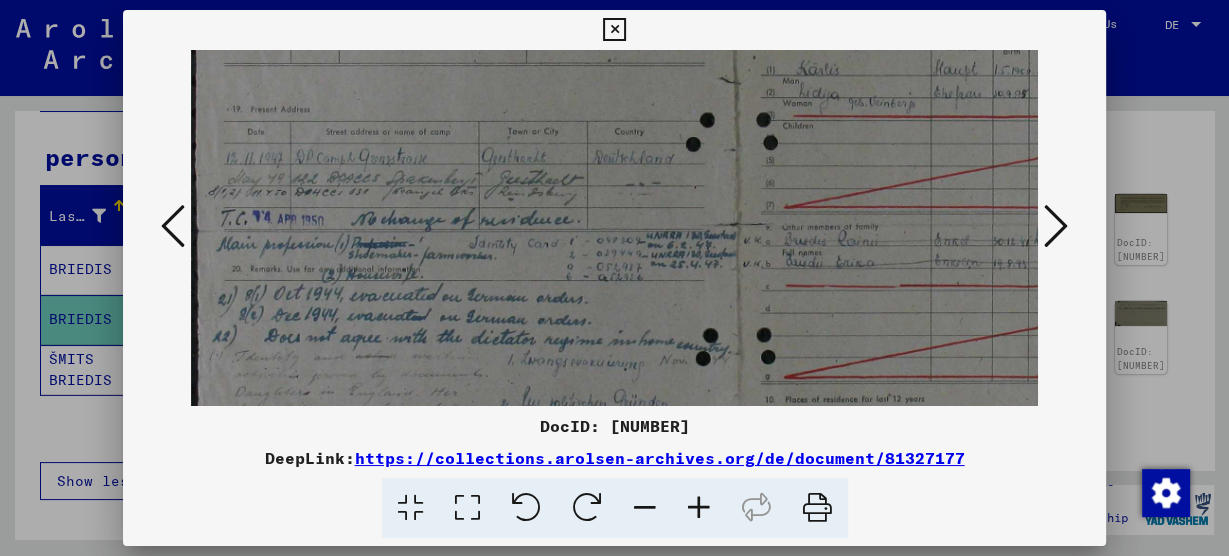 click at bounding box center [699, 508] 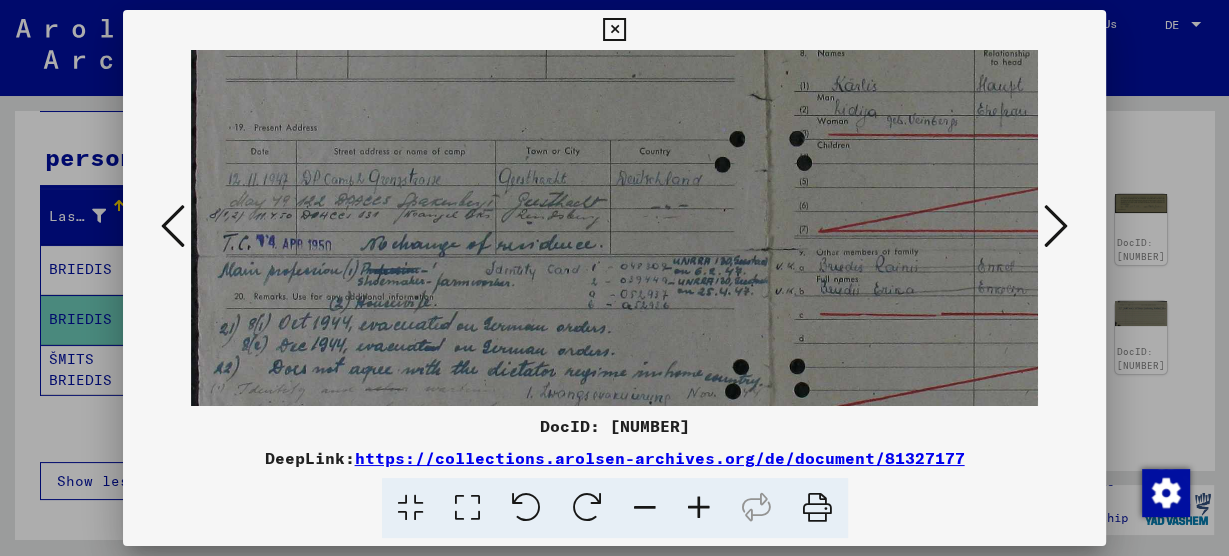 drag, startPoint x: 430, startPoint y: 374, endPoint x: 435, endPoint y: 355, distance: 19.646883 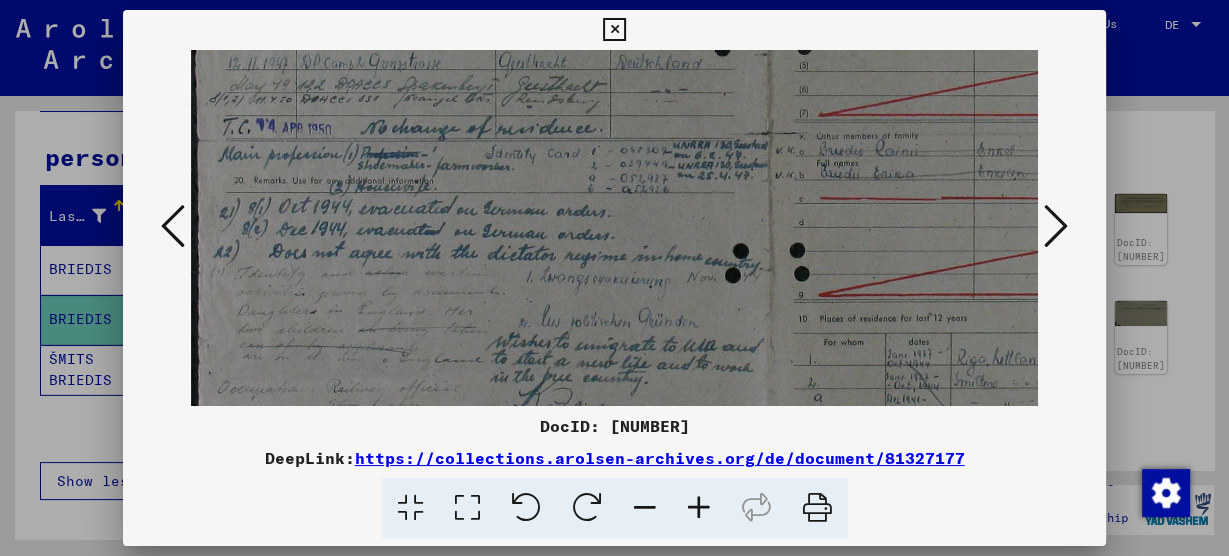 scroll, scrollTop: 416, scrollLeft: 0, axis: vertical 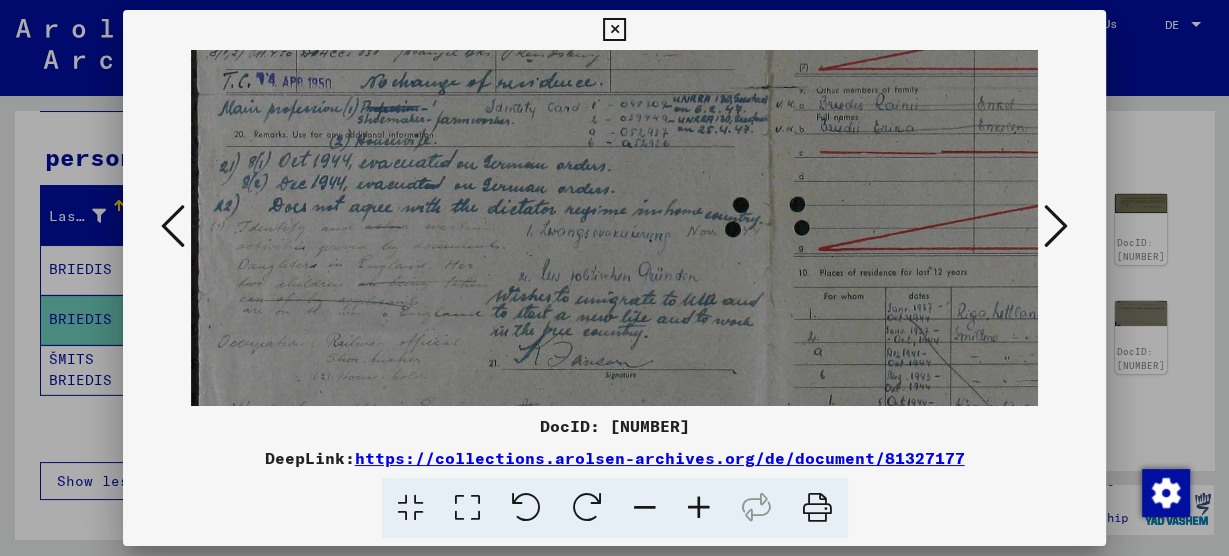 drag, startPoint x: 448, startPoint y: 311, endPoint x: 466, endPoint y: 185, distance: 127.27922 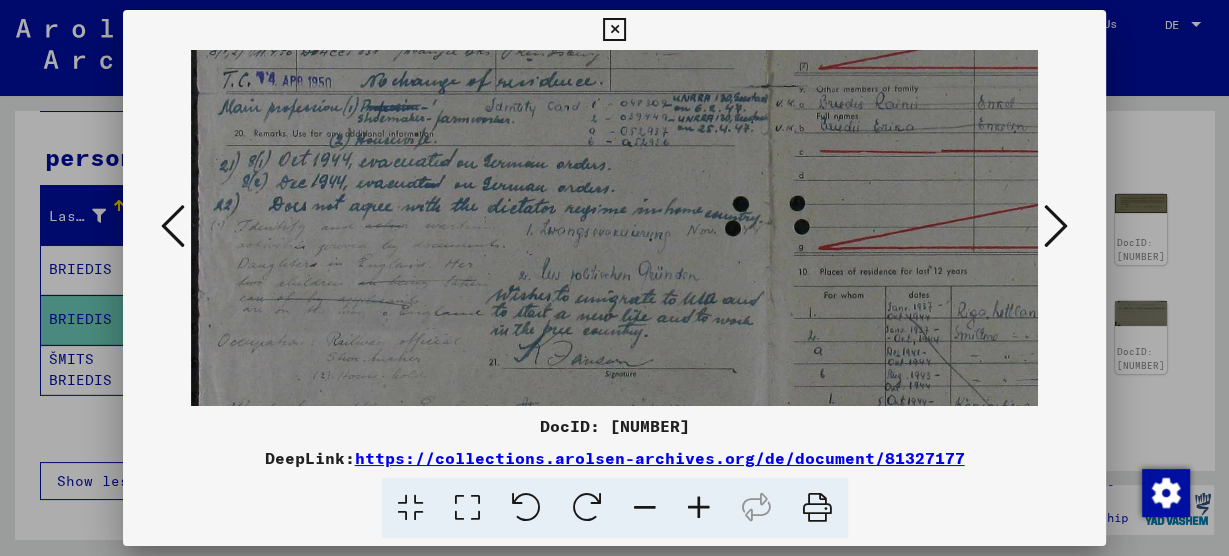 click at bounding box center [764, 87] 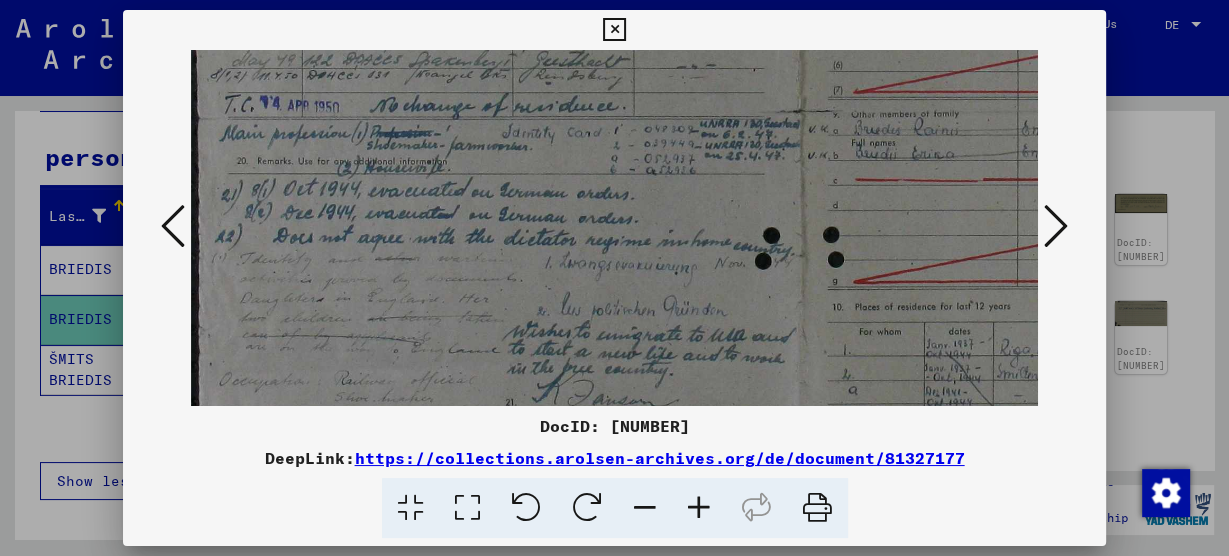 click at bounding box center (699, 508) 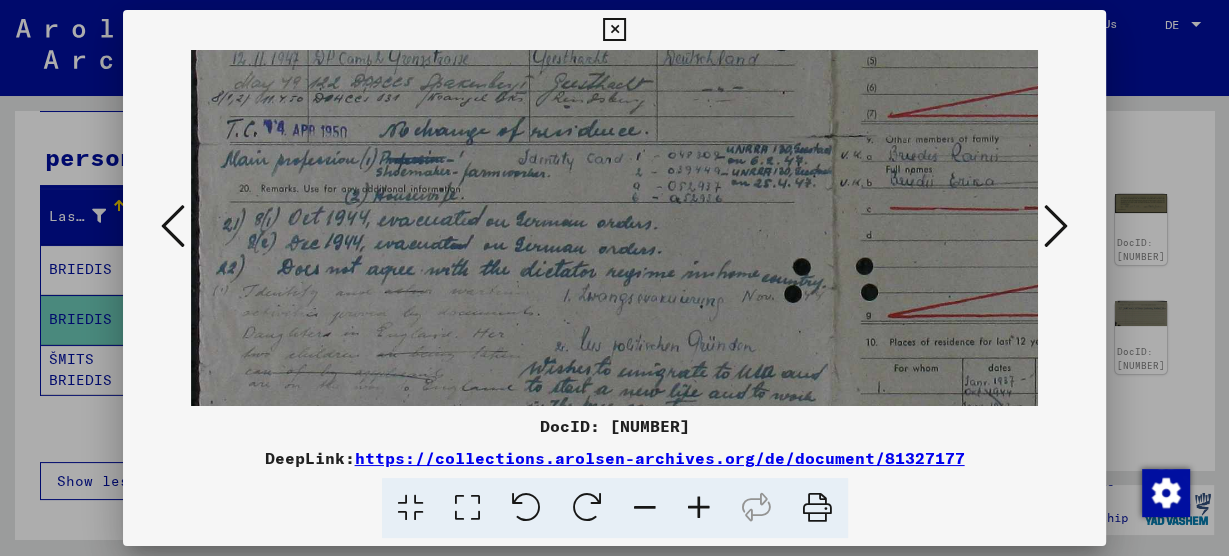 click at bounding box center (699, 508) 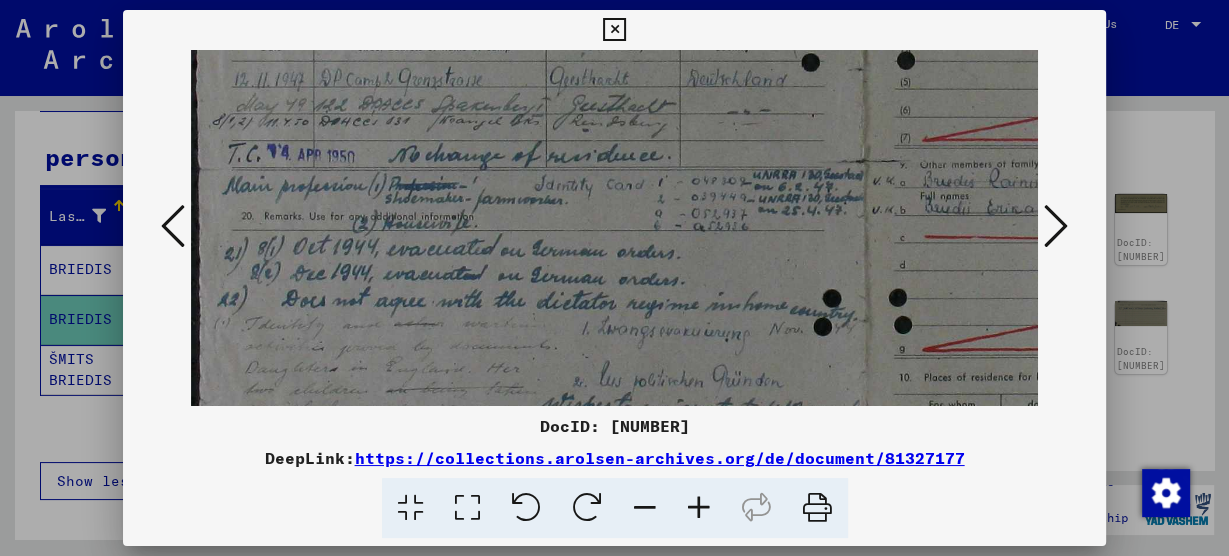drag, startPoint x: 579, startPoint y: 344, endPoint x: 589, endPoint y: 307, distance: 38.327538 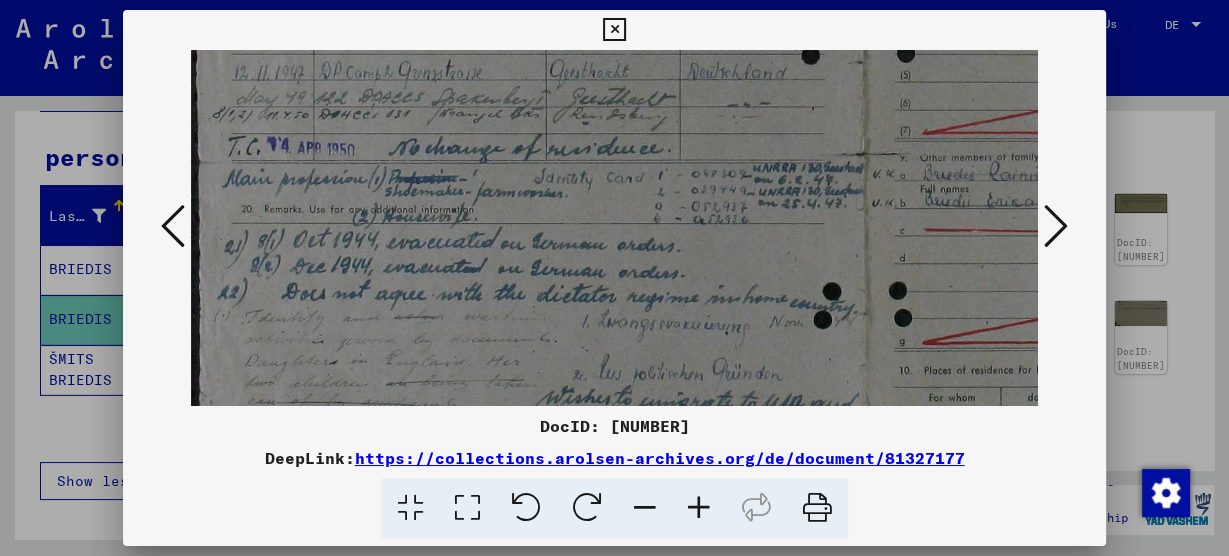 click at bounding box center [859, 155] 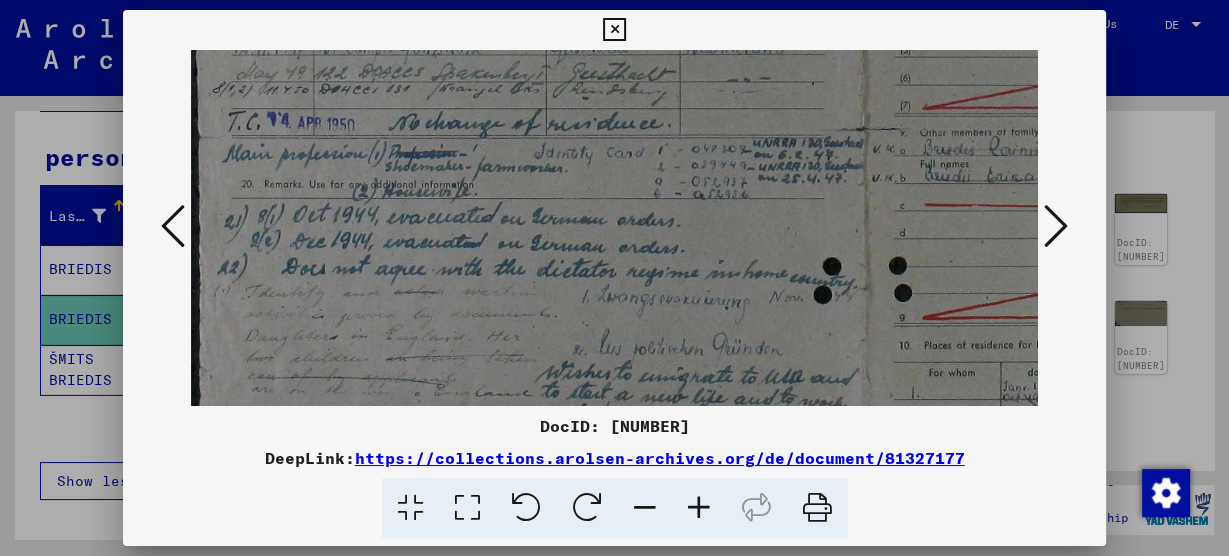 click at bounding box center [859, 130] 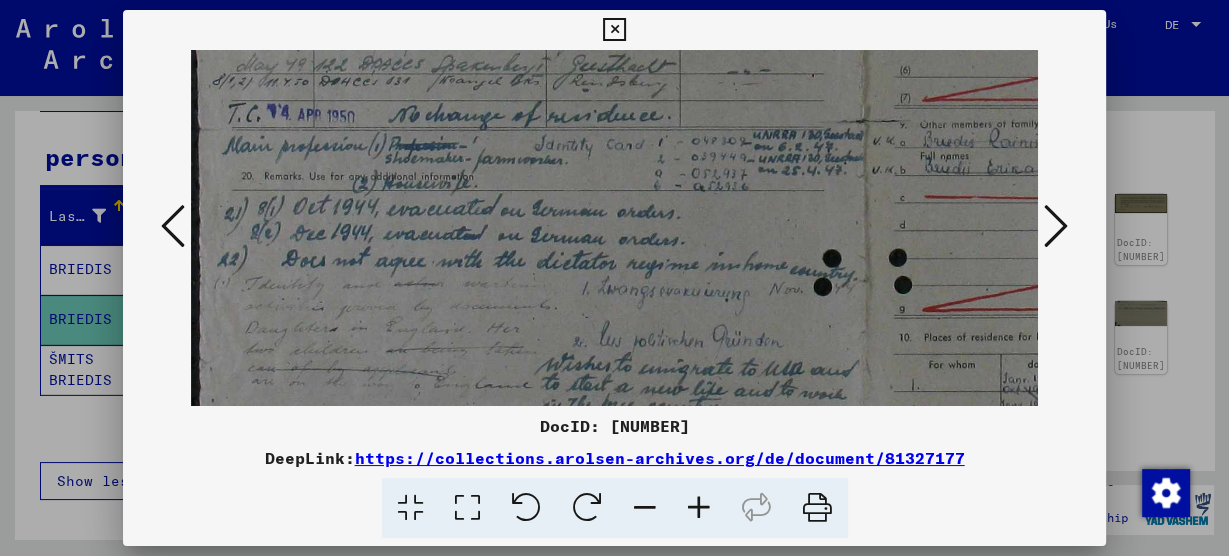 drag, startPoint x: 620, startPoint y: 134, endPoint x: 593, endPoint y: 137, distance: 27.166155 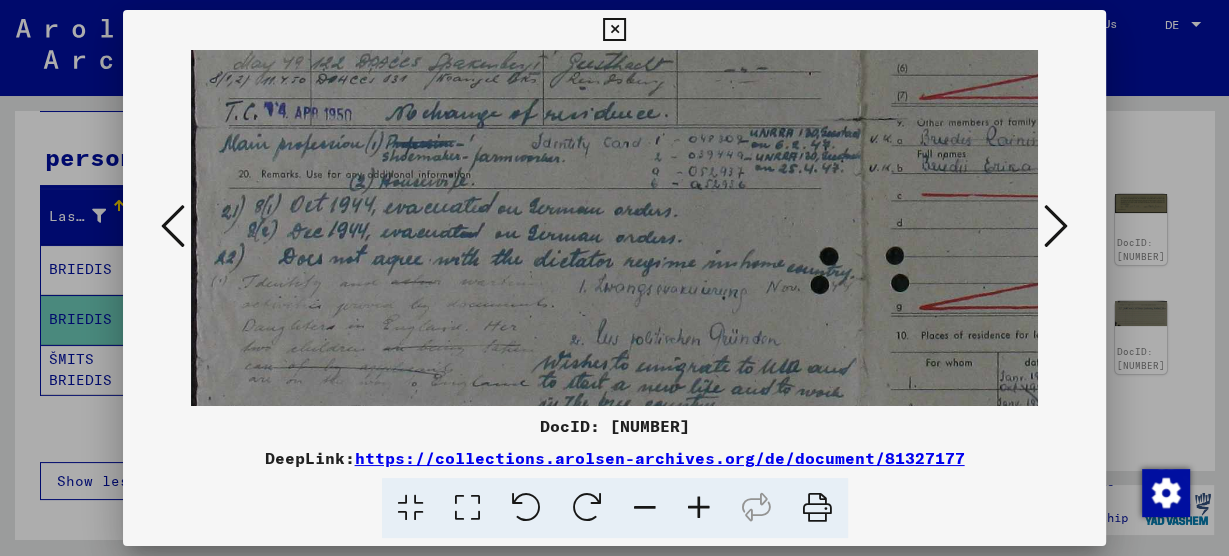 click at bounding box center (856, 120) 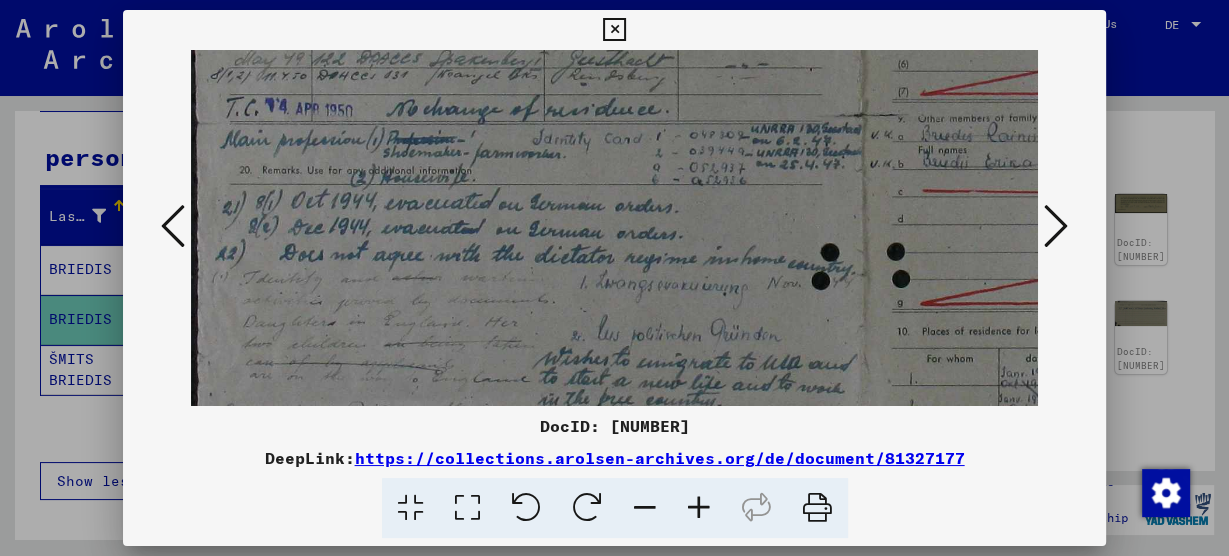 click at bounding box center [857, 116] 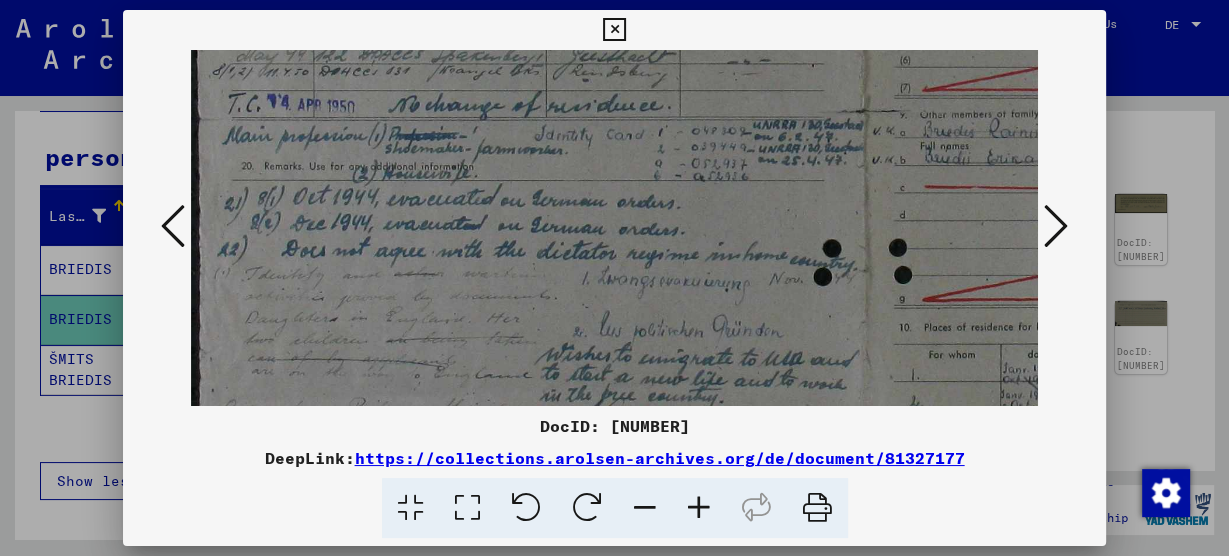 click at bounding box center (859, 112) 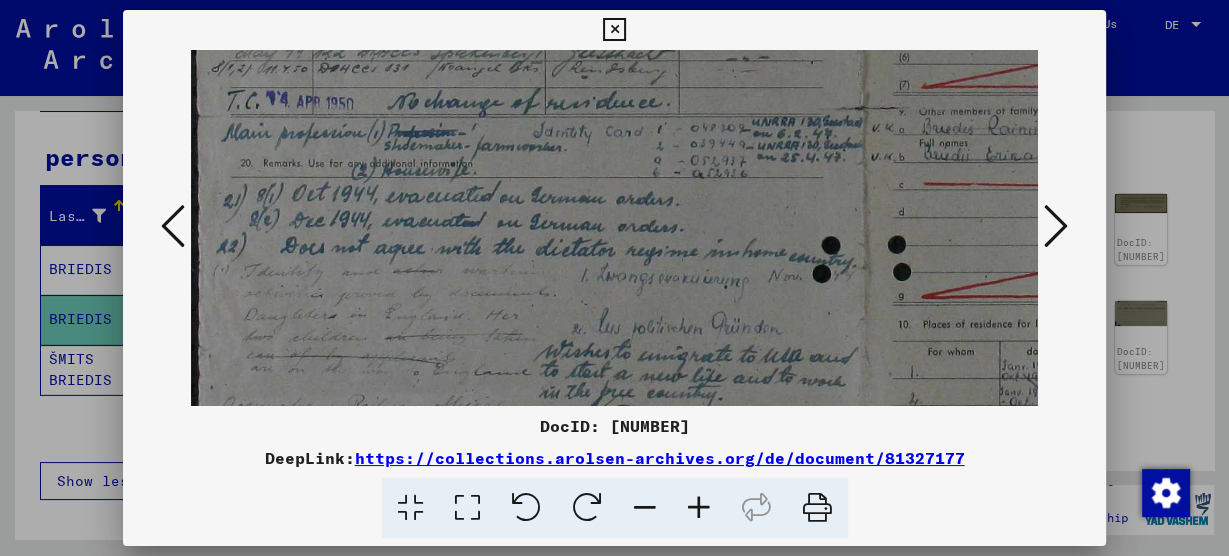 click at bounding box center [858, 109] 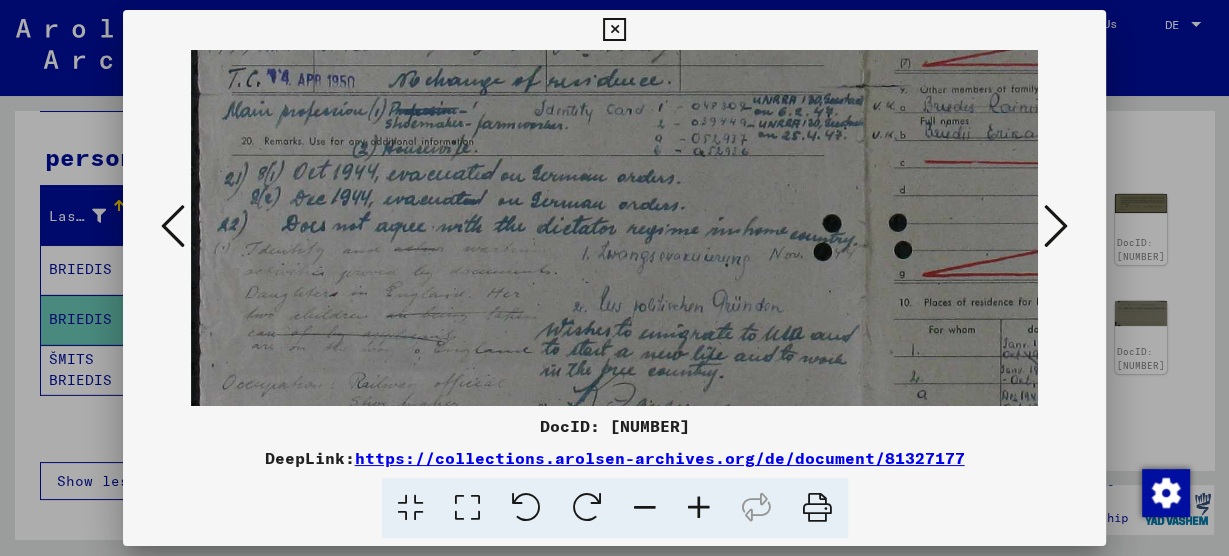 click at bounding box center [859, 87] 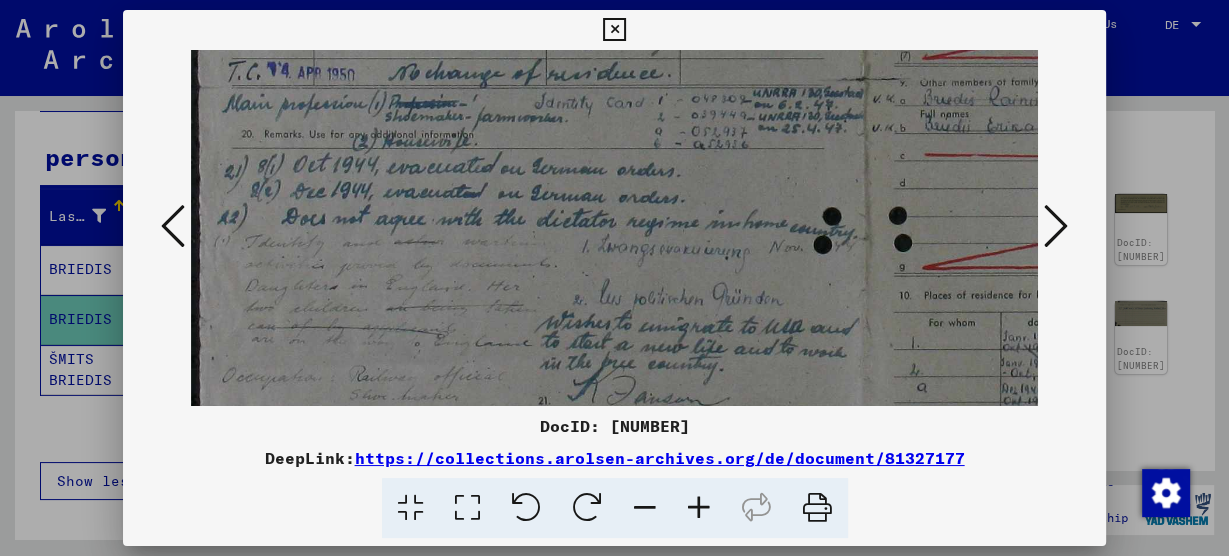 click at bounding box center (859, 80) 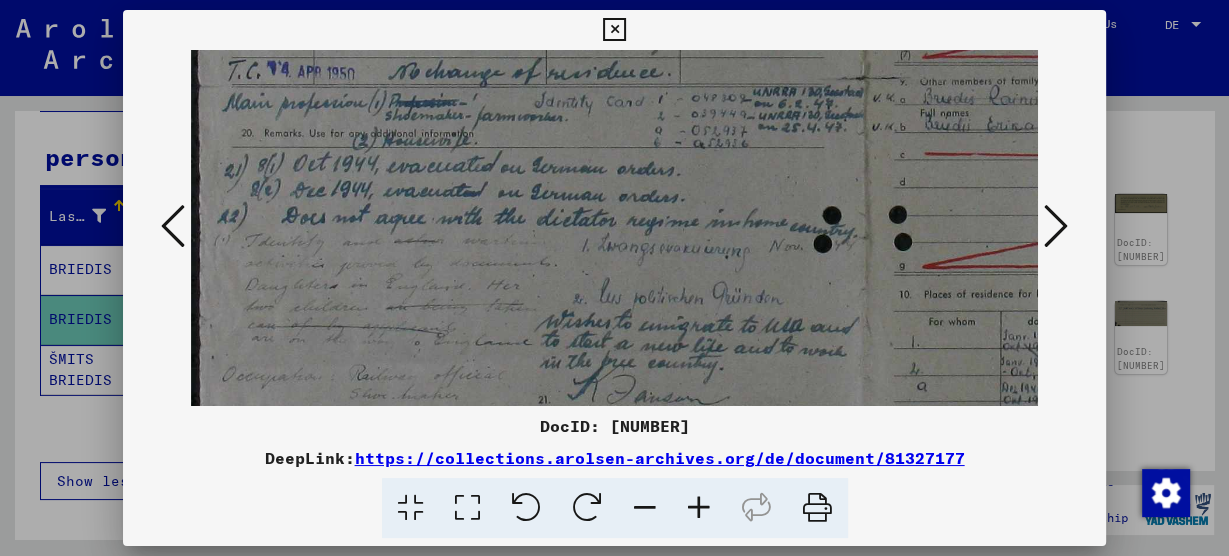 drag, startPoint x: 510, startPoint y: 278, endPoint x: 505, endPoint y: 233, distance: 45.276924 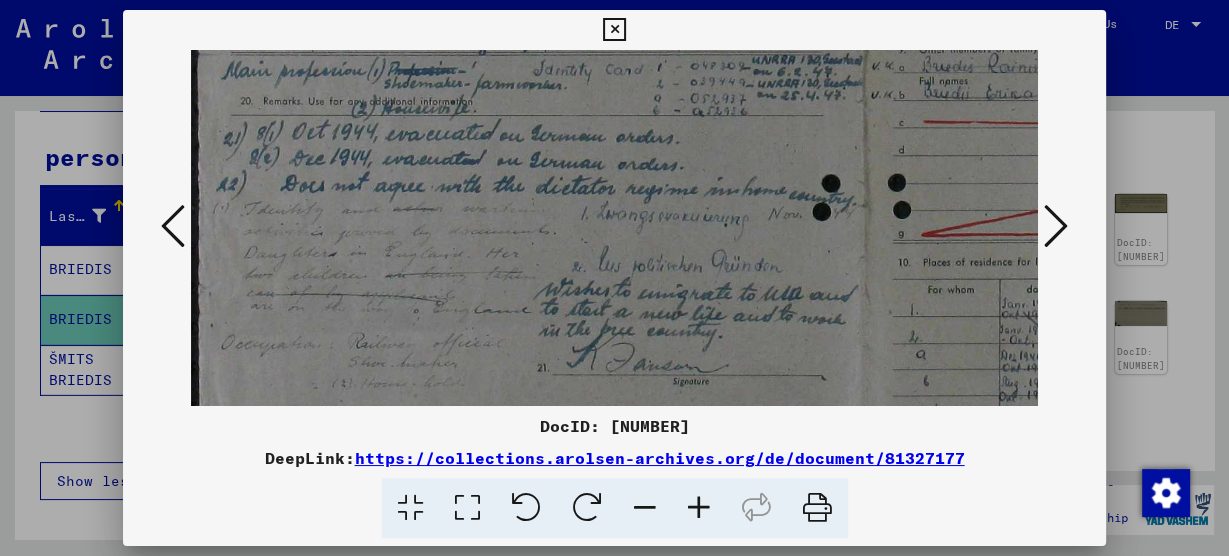 drag, startPoint x: 508, startPoint y: 206, endPoint x: 501, endPoint y: 159, distance: 47.518417 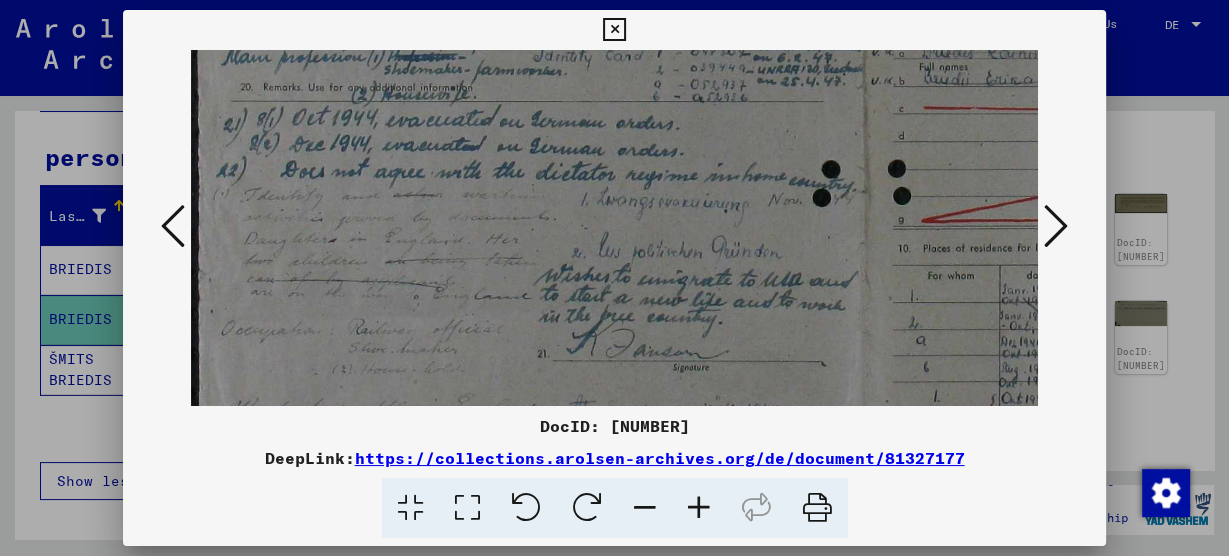 click at bounding box center [858, 33] 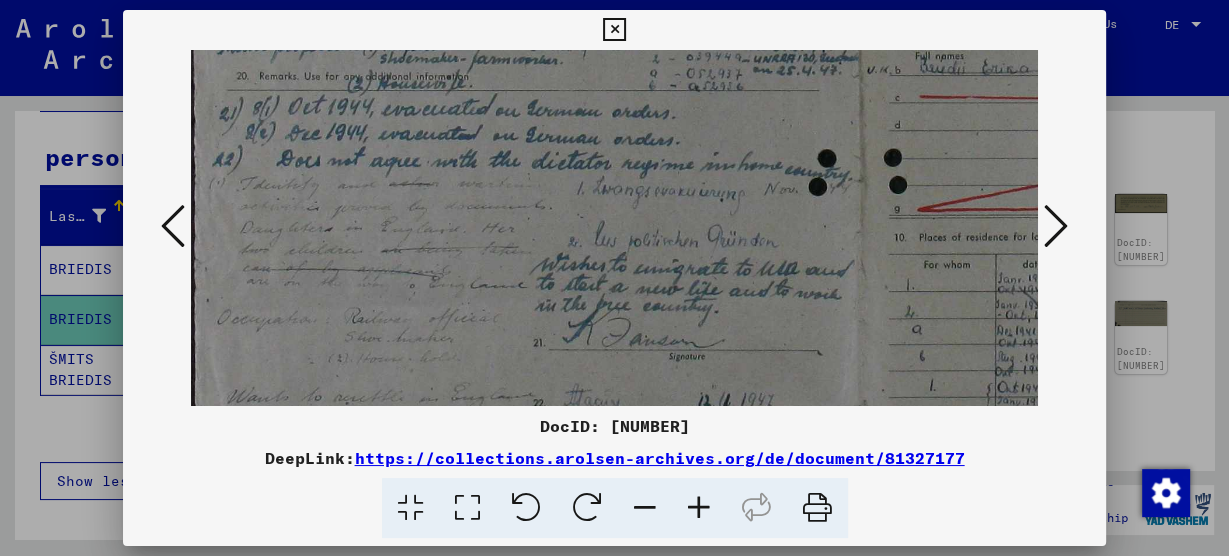 click at bounding box center (854, 22) 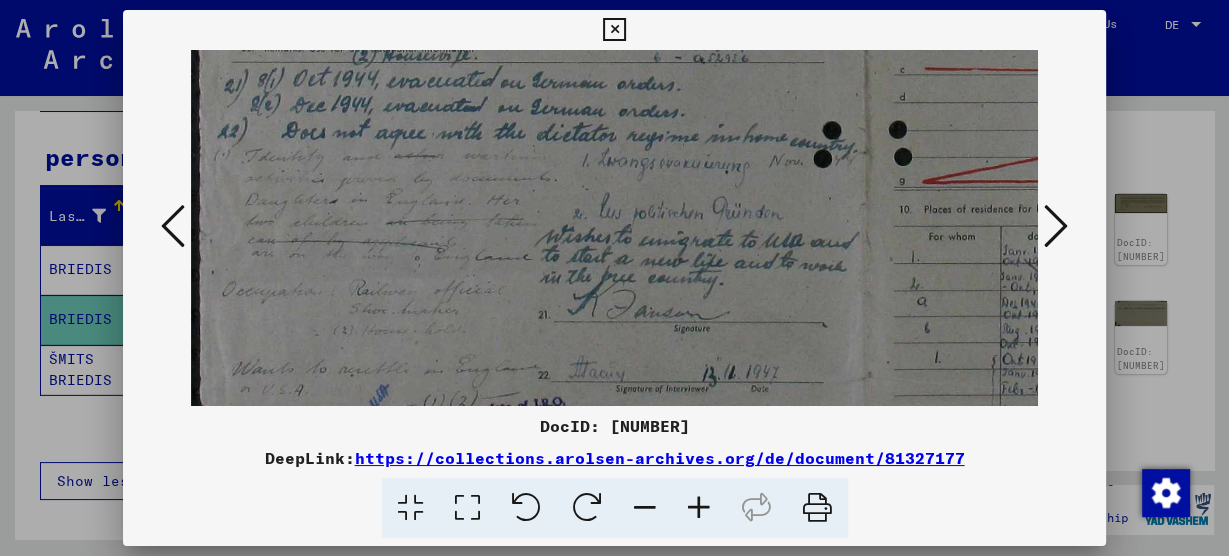 click at bounding box center [859, -6] 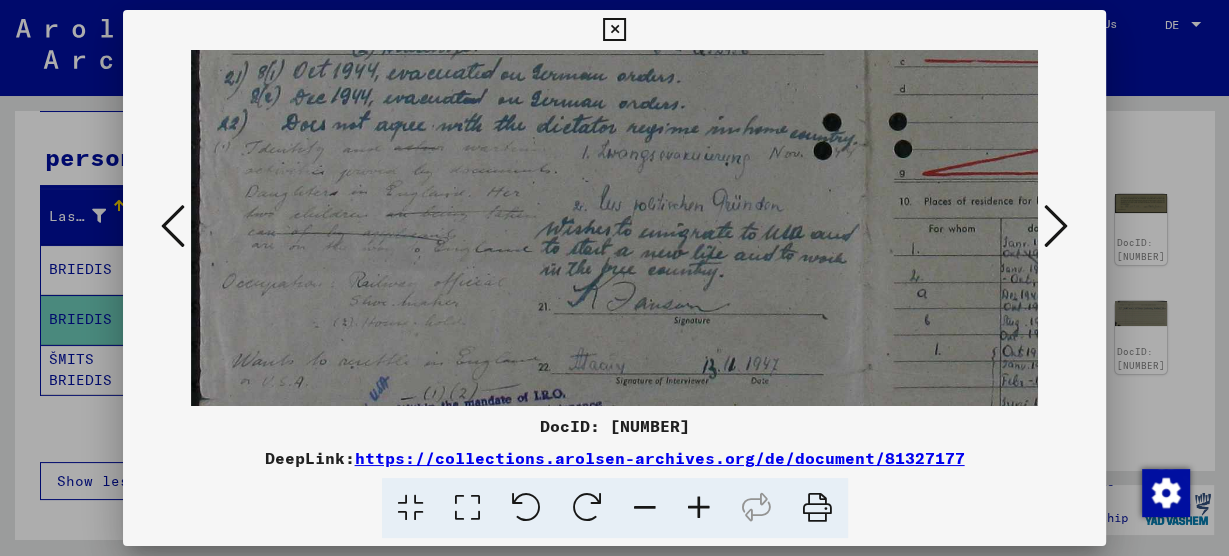 drag, startPoint x: 549, startPoint y: 246, endPoint x: 556, endPoint y: 257, distance: 13.038404 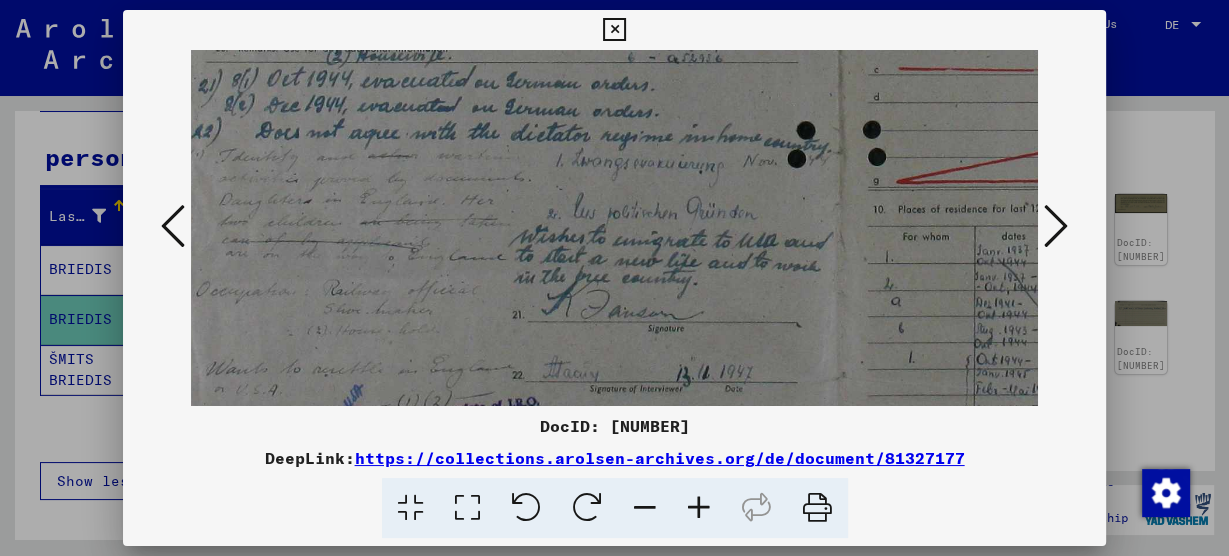 drag, startPoint x: 701, startPoint y: 325, endPoint x: 677, endPoint y: 333, distance: 25.298222 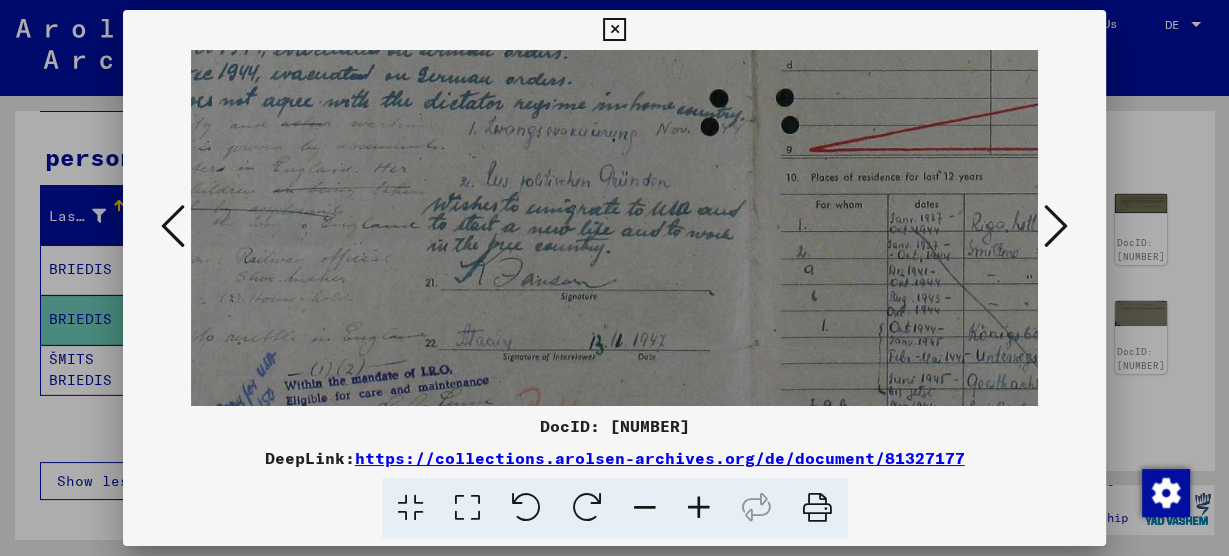 scroll, scrollTop: 608, scrollLeft: 123, axis: both 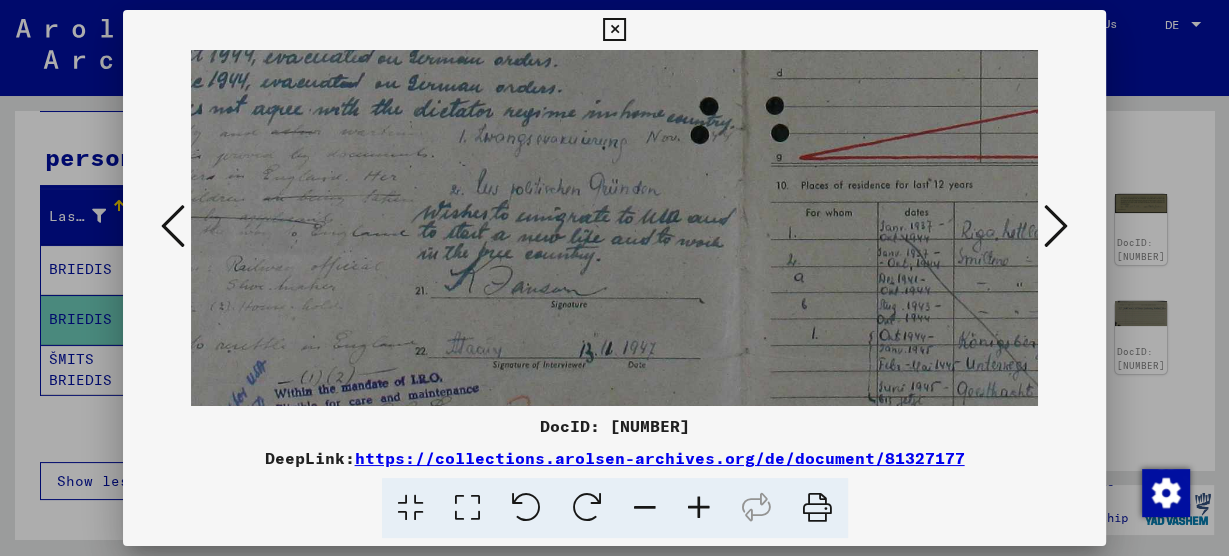 drag, startPoint x: 619, startPoint y: 389, endPoint x: 528, endPoint y: 249, distance: 166.97604 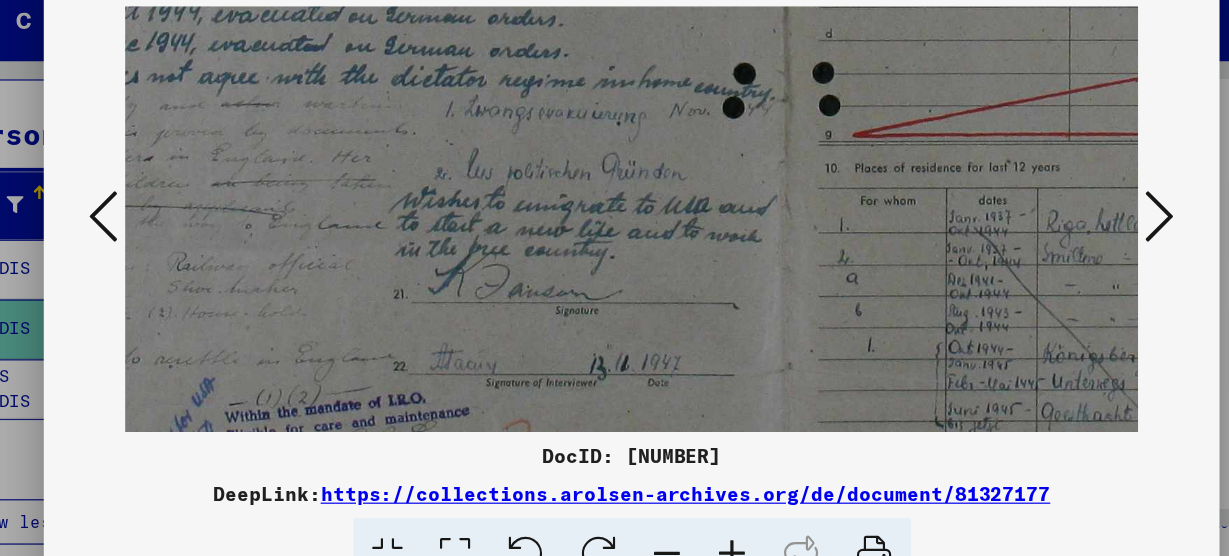 click at bounding box center [736, -30] 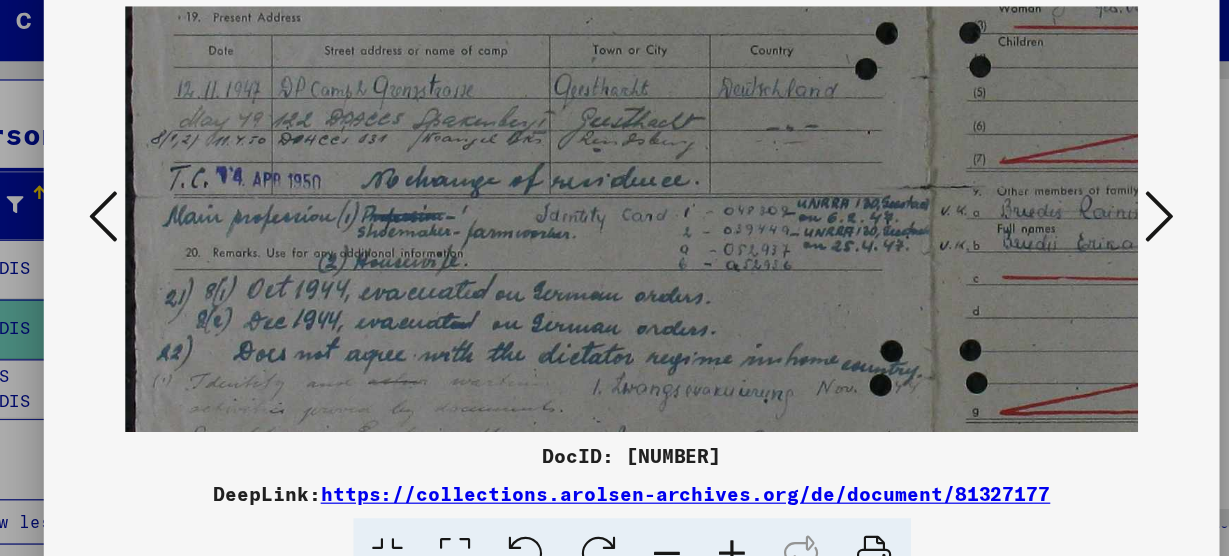 scroll, scrollTop: 372, scrollLeft: 0, axis: vertical 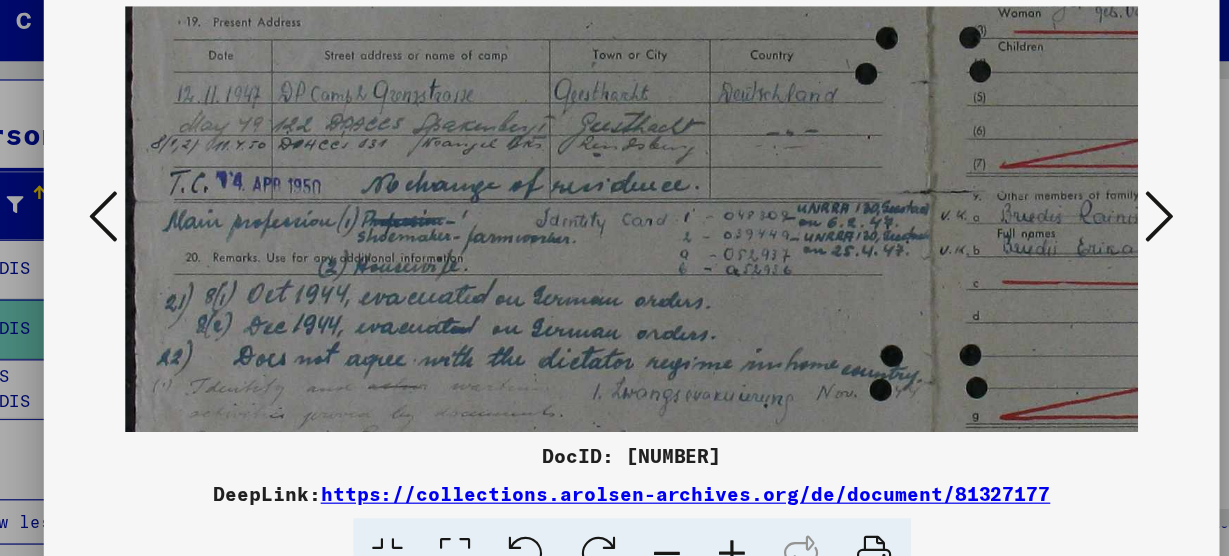 drag, startPoint x: 648, startPoint y: 95, endPoint x: 811, endPoint y: 319, distance: 277.02887 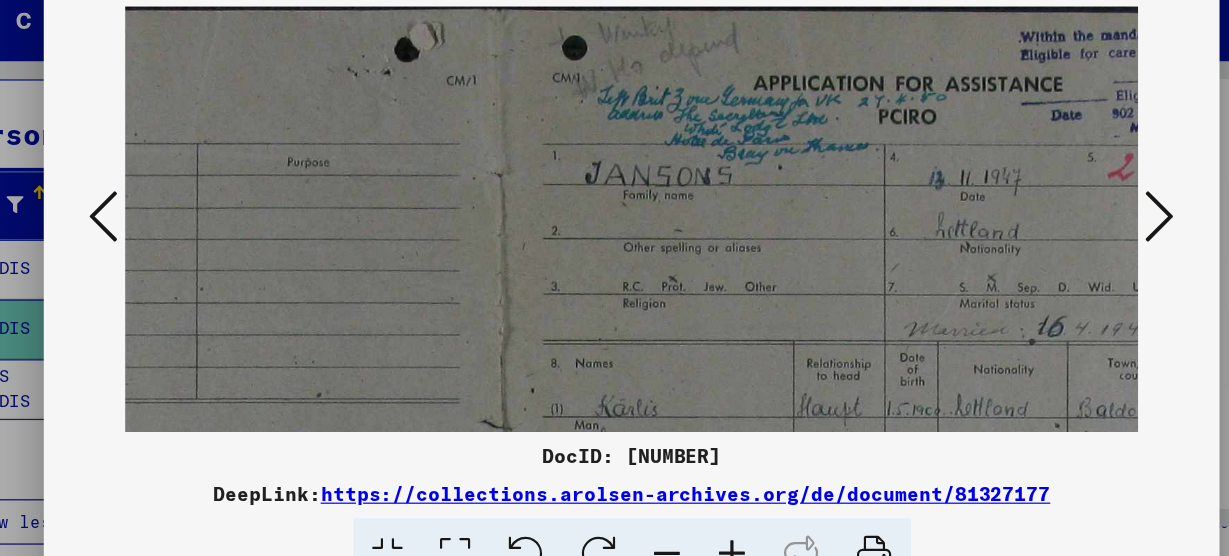 scroll, scrollTop: 0, scrollLeft: 350, axis: horizontal 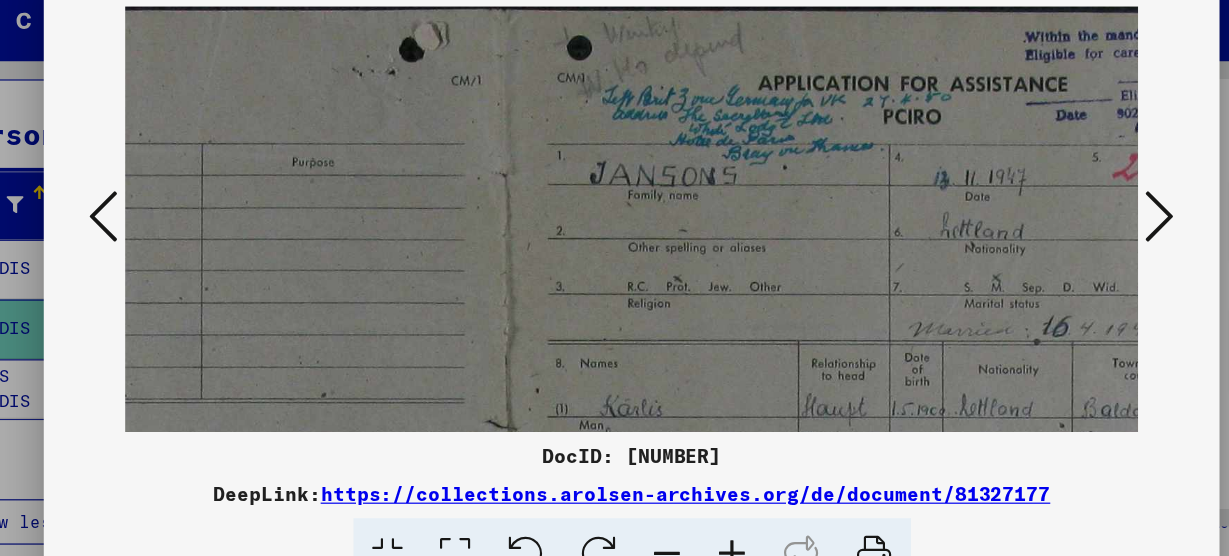 drag, startPoint x: 850, startPoint y: 150, endPoint x: 500, endPoint y: 541, distance: 524.7676 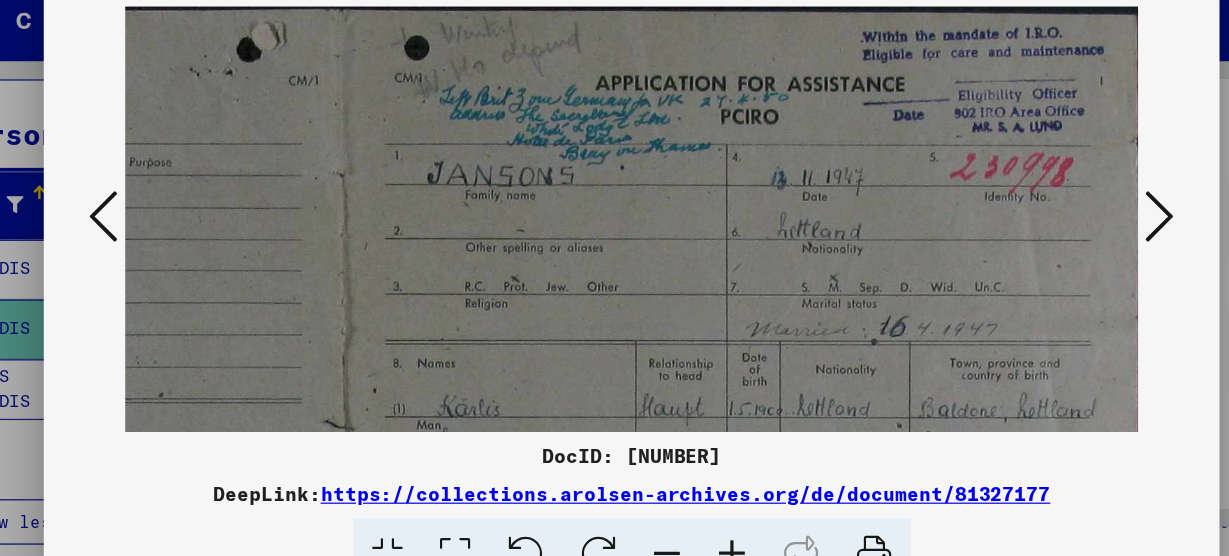 scroll, scrollTop: 0, scrollLeft: 488, axis: horizontal 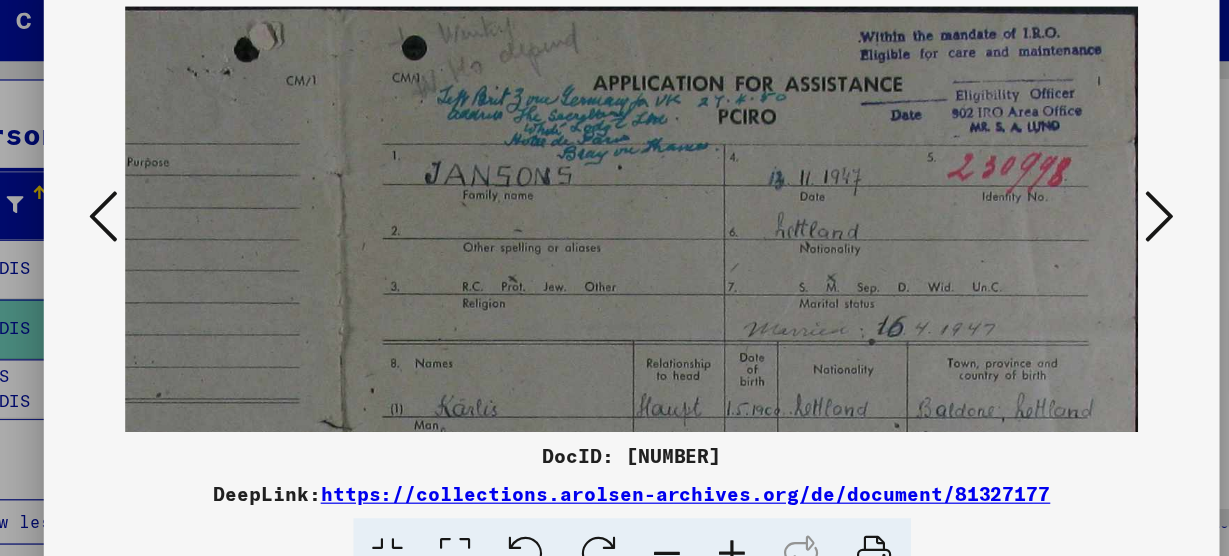 drag, startPoint x: 908, startPoint y: 136, endPoint x: 716, endPoint y: 231, distance: 214.21718 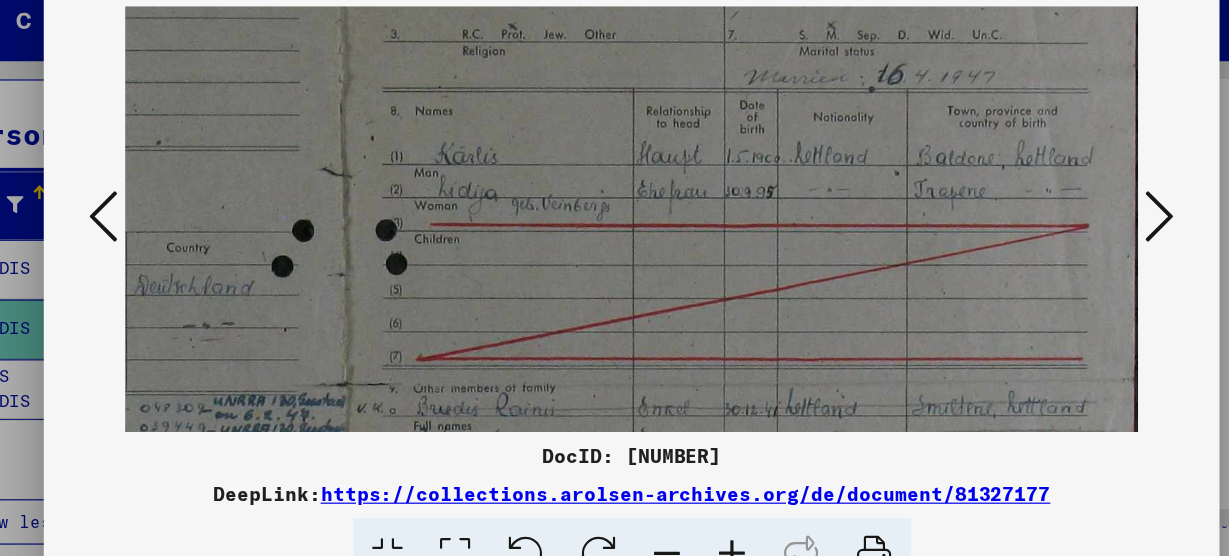 scroll, scrollTop: 220, scrollLeft: 488, axis: both 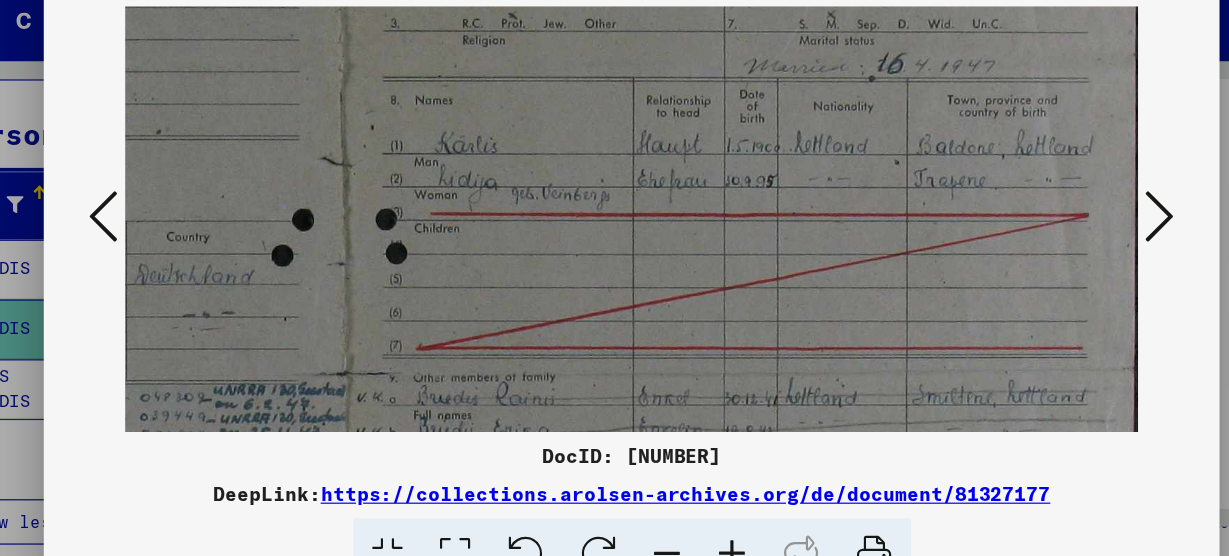 drag, startPoint x: 753, startPoint y: 341, endPoint x: 730, endPoint y: 124, distance: 218.21548 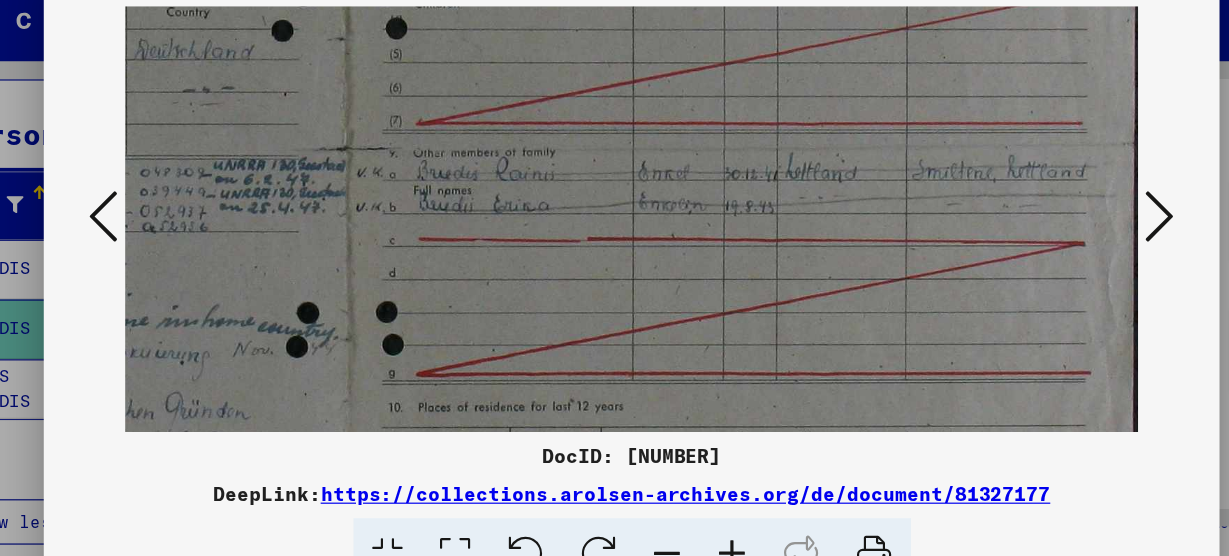 scroll, scrollTop: 412, scrollLeft: 488, axis: both 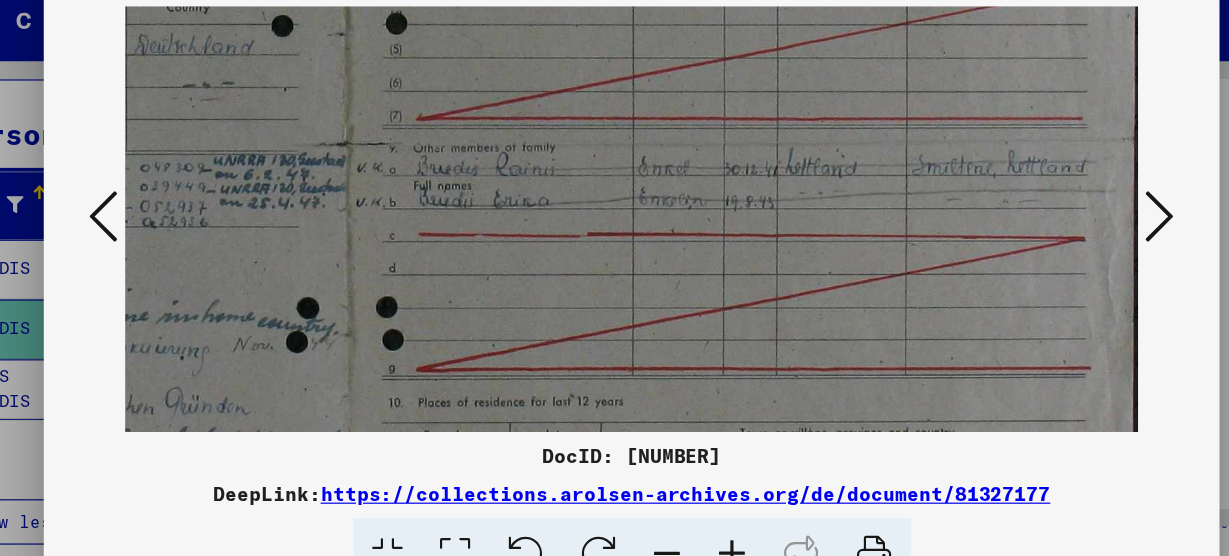 drag, startPoint x: 829, startPoint y: 304, endPoint x: 763, endPoint y: 115, distance: 200.19241 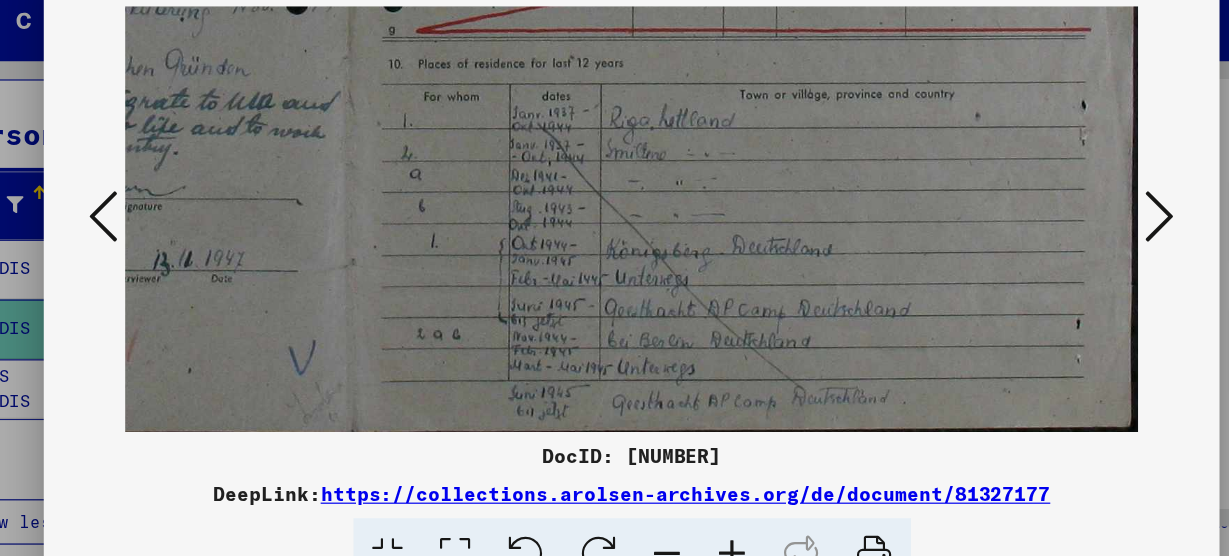 scroll, scrollTop: 700, scrollLeft: 488, axis: both 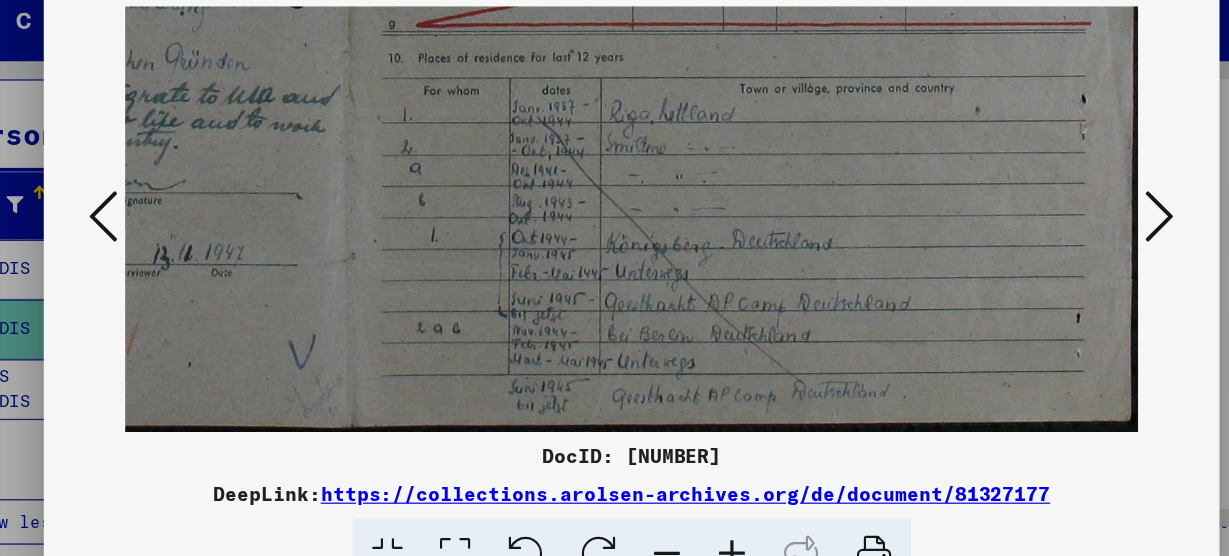 drag, startPoint x: 753, startPoint y: 345, endPoint x: 669, endPoint y: 51, distance: 305.76462 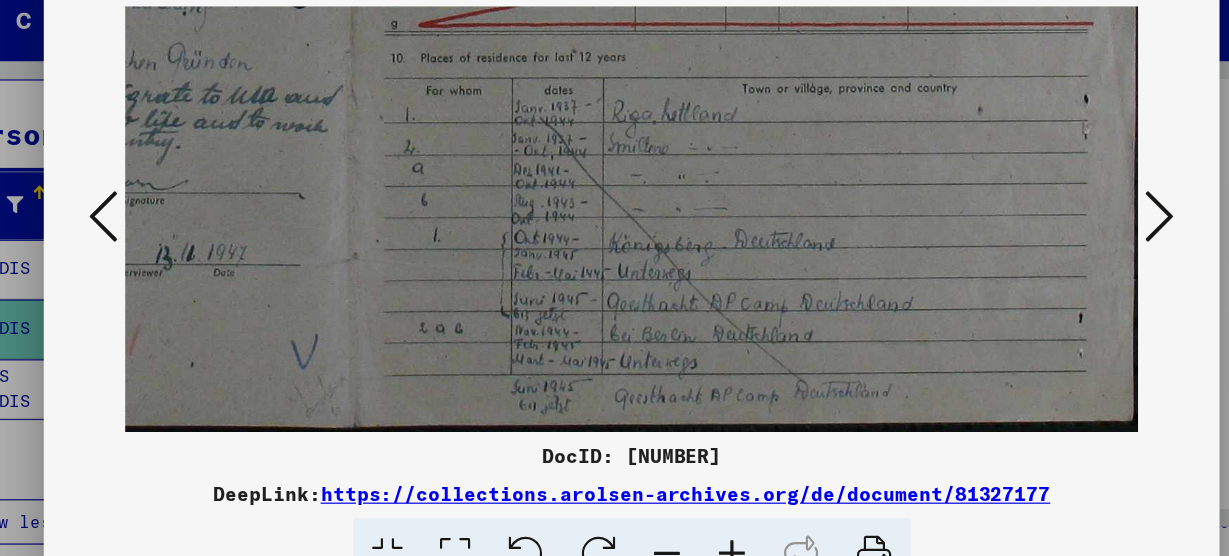 scroll, scrollTop: 700, scrollLeft: 478, axis: both 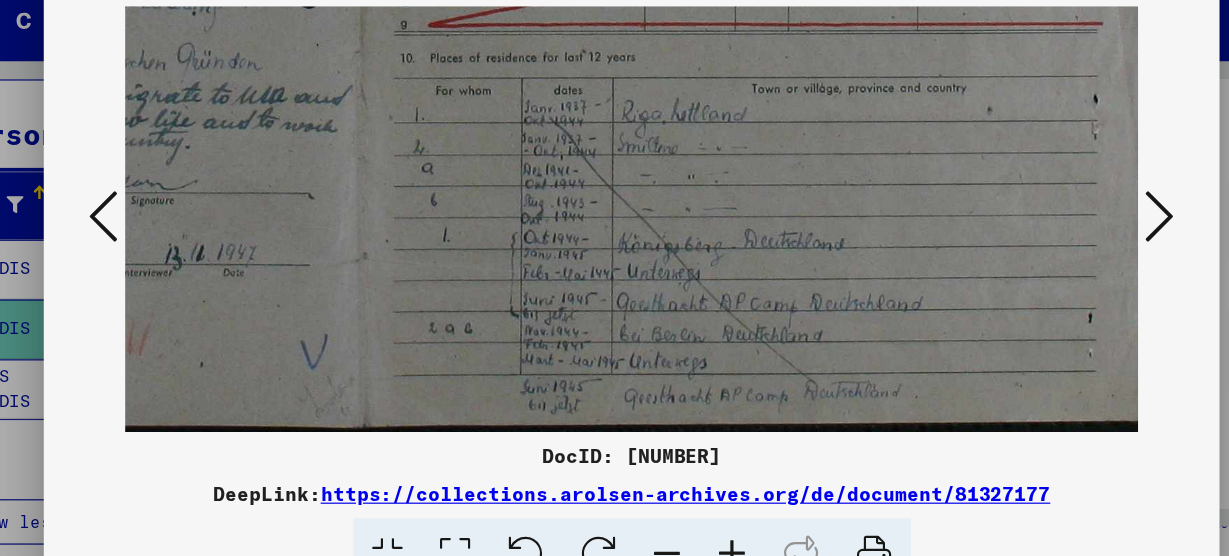 drag, startPoint x: 736, startPoint y: 335, endPoint x: 574, endPoint y: 156, distance: 241.42287 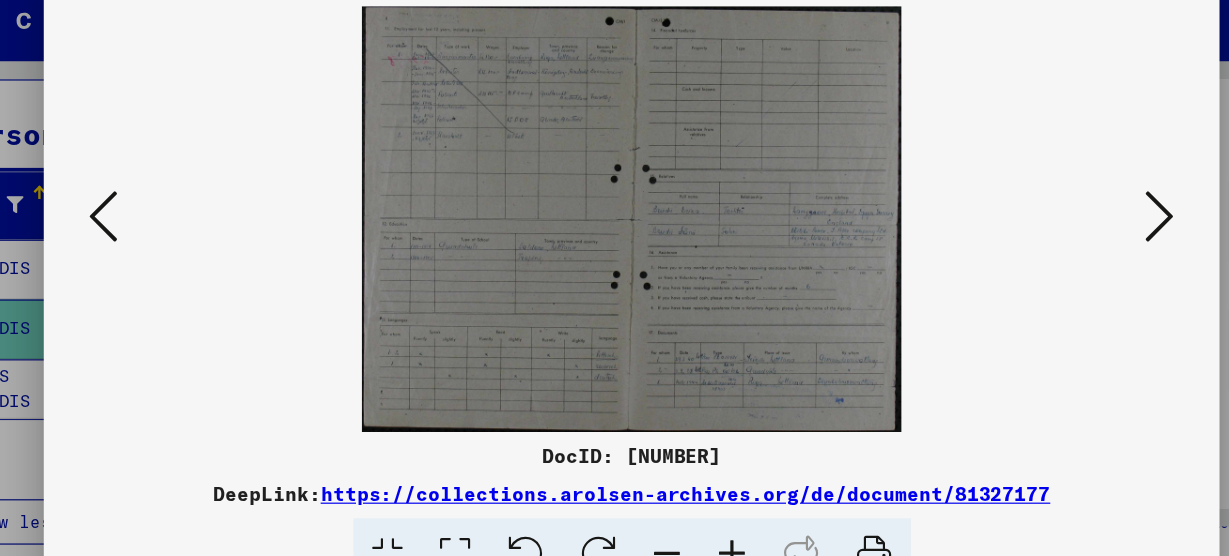 click at bounding box center (699, 508) 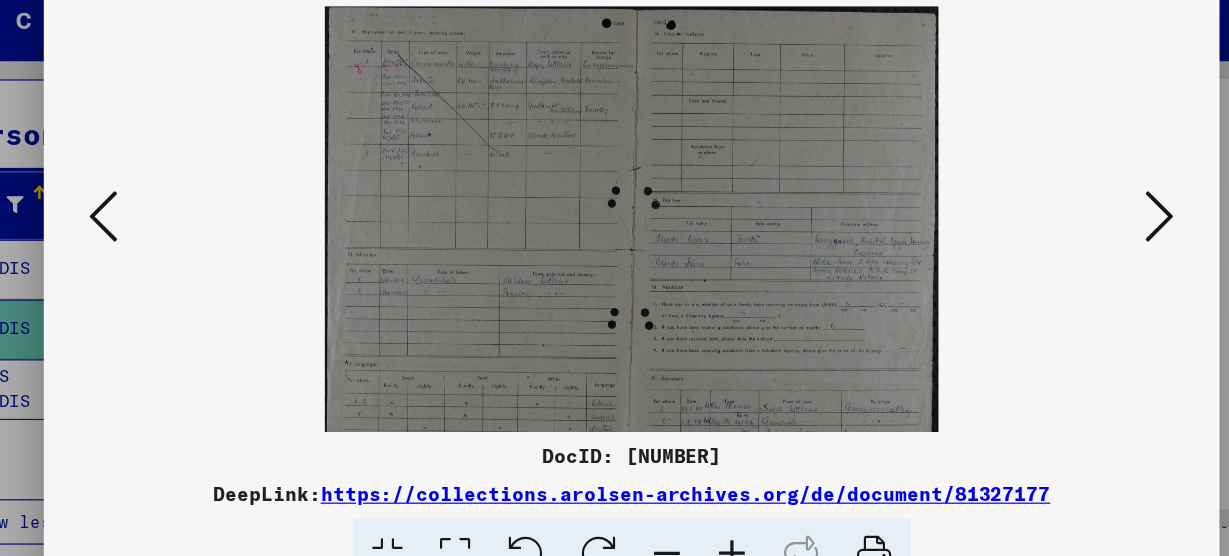click at bounding box center (699, 508) 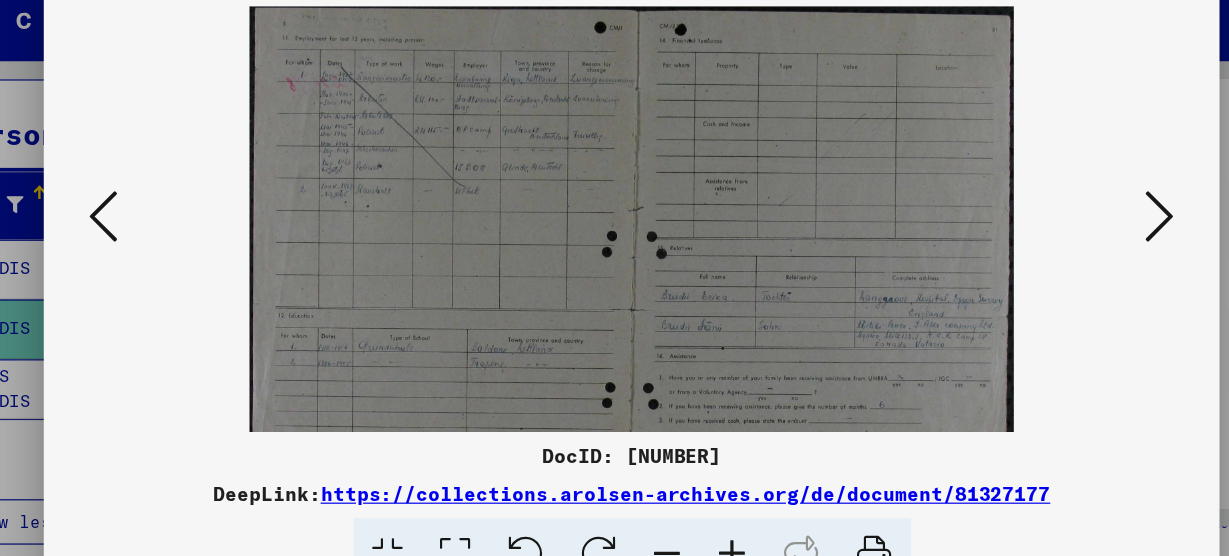 click at bounding box center (699, 508) 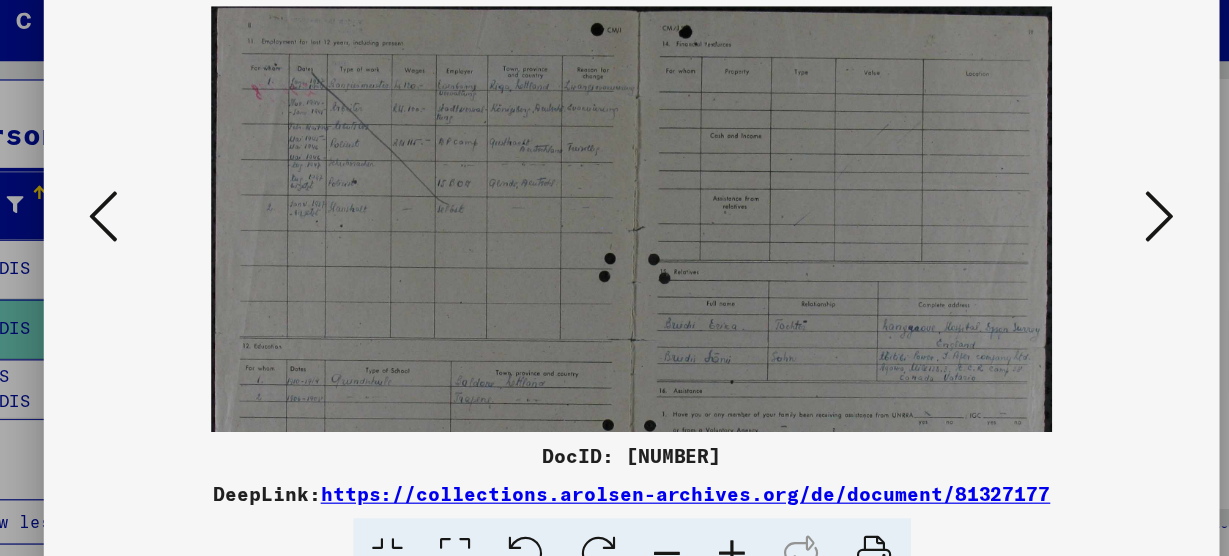 click at bounding box center (699, 508) 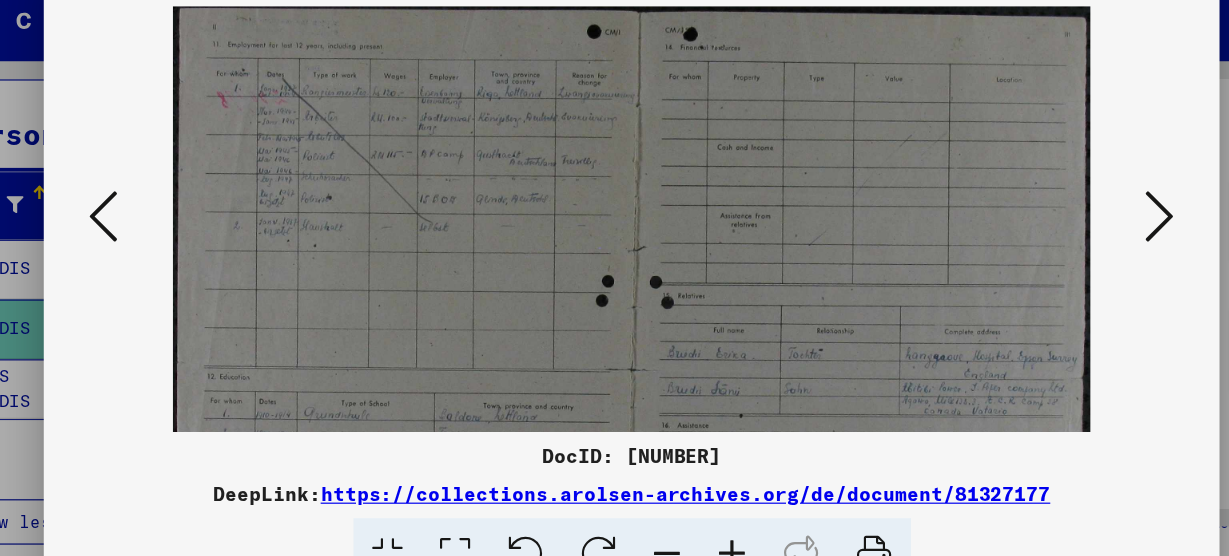 click at bounding box center [699, 508] 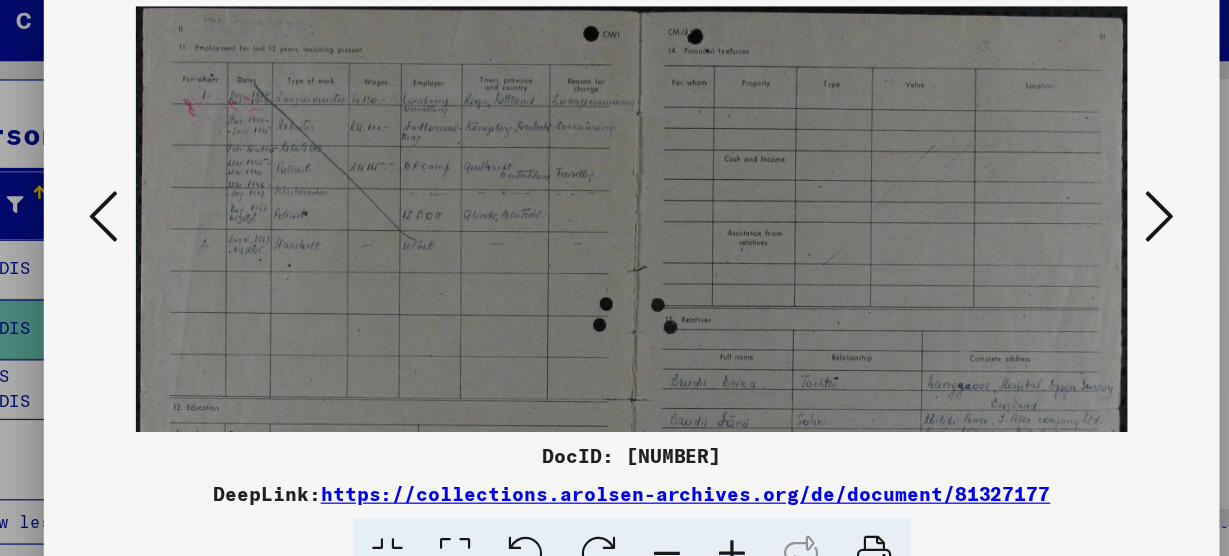 click at bounding box center [699, 508] 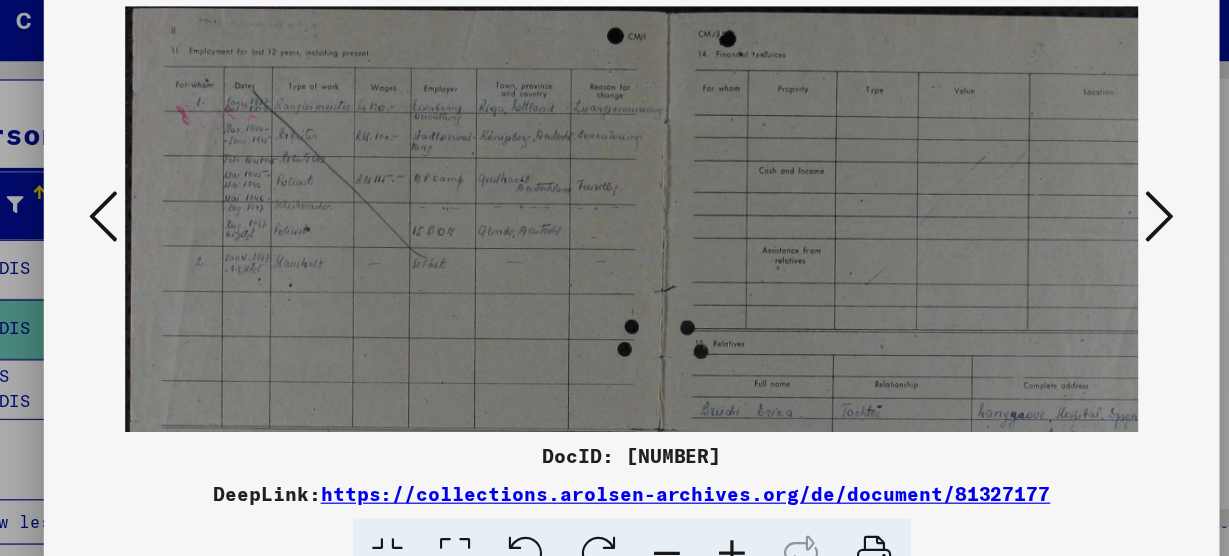 click at bounding box center [699, 508] 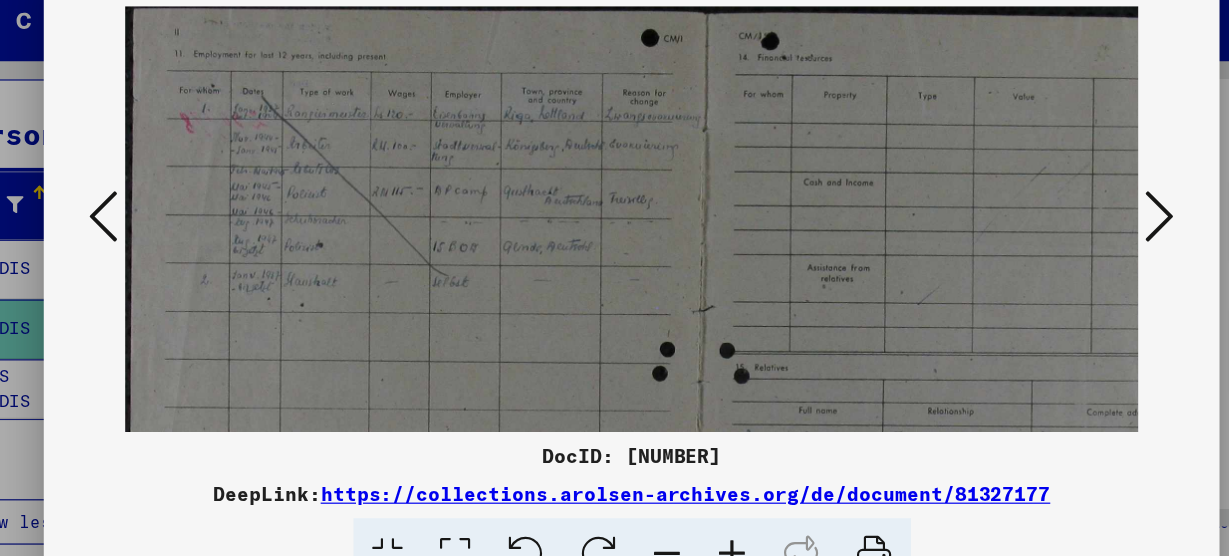 click at bounding box center [699, 508] 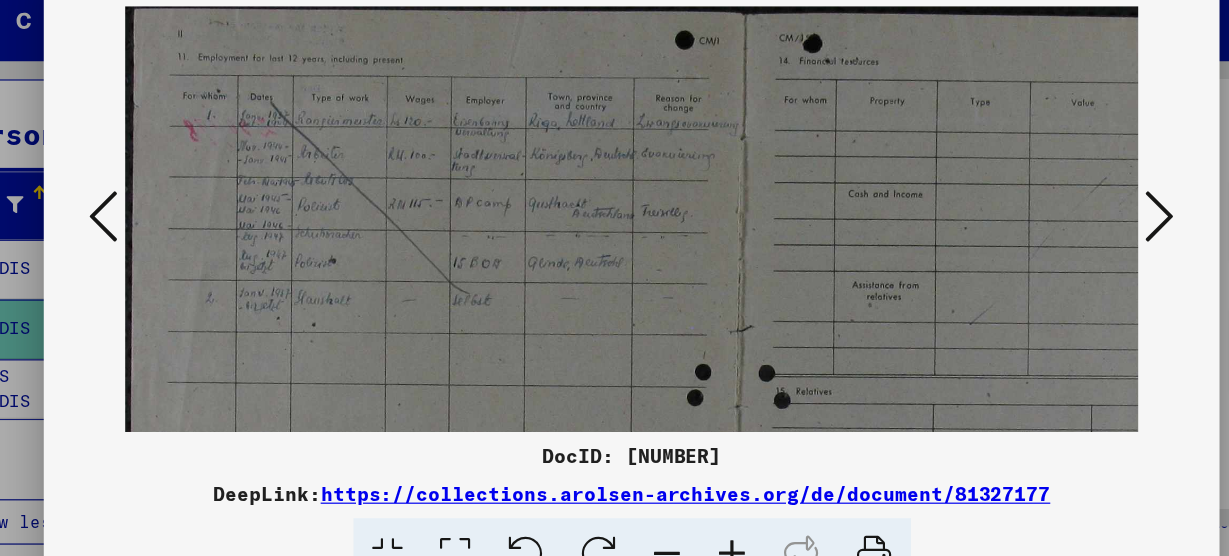 click at bounding box center (699, 508) 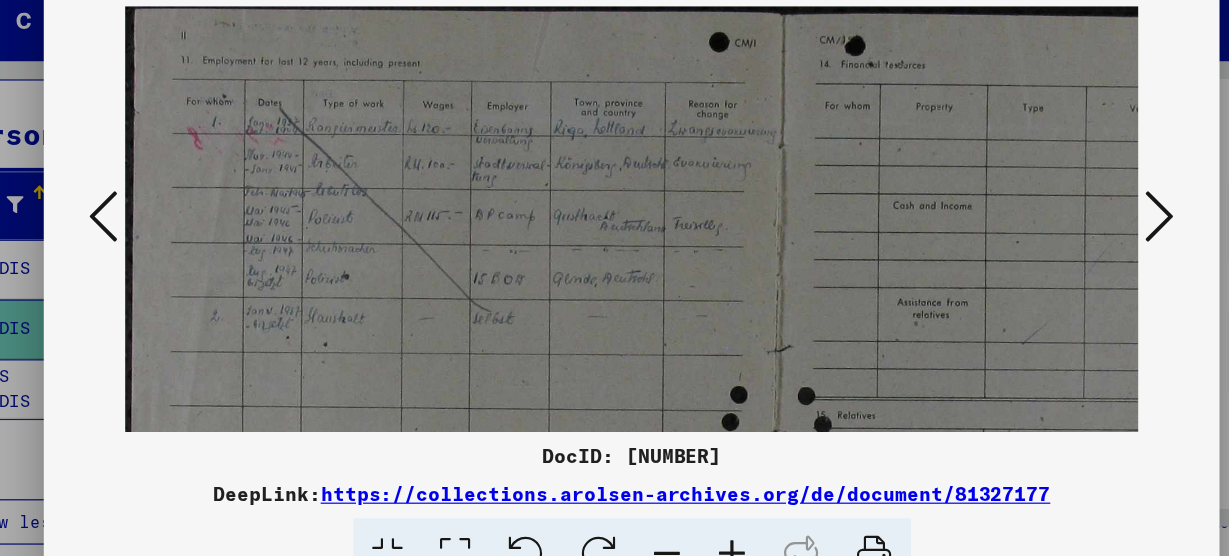 click at bounding box center [699, 508] 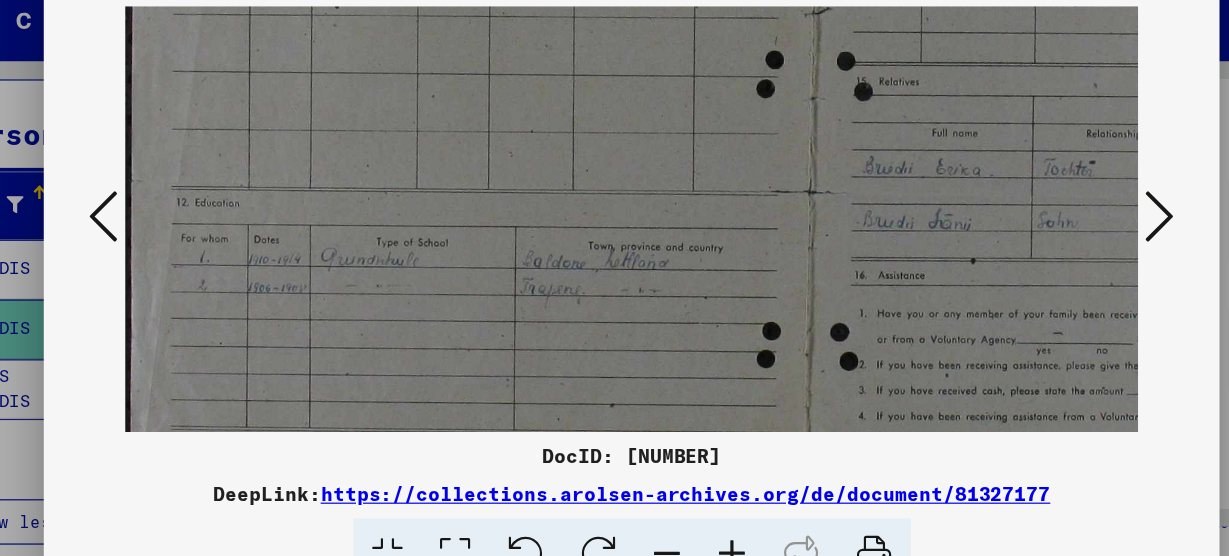scroll, scrollTop: 300, scrollLeft: 0, axis: vertical 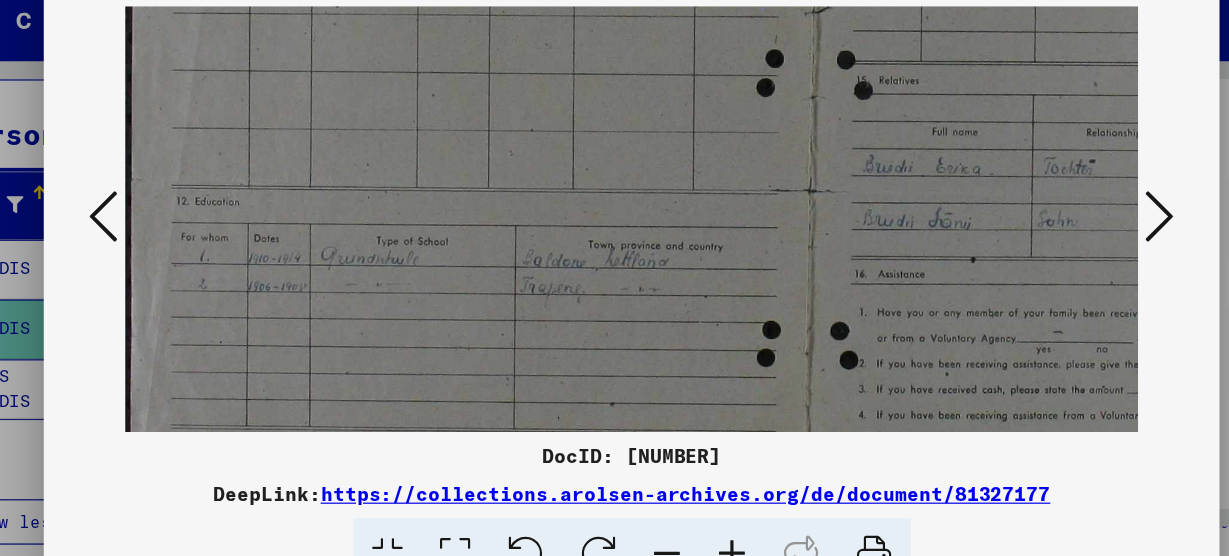 drag, startPoint x: 614, startPoint y: 334, endPoint x: 652, endPoint y: 35, distance: 301.40503 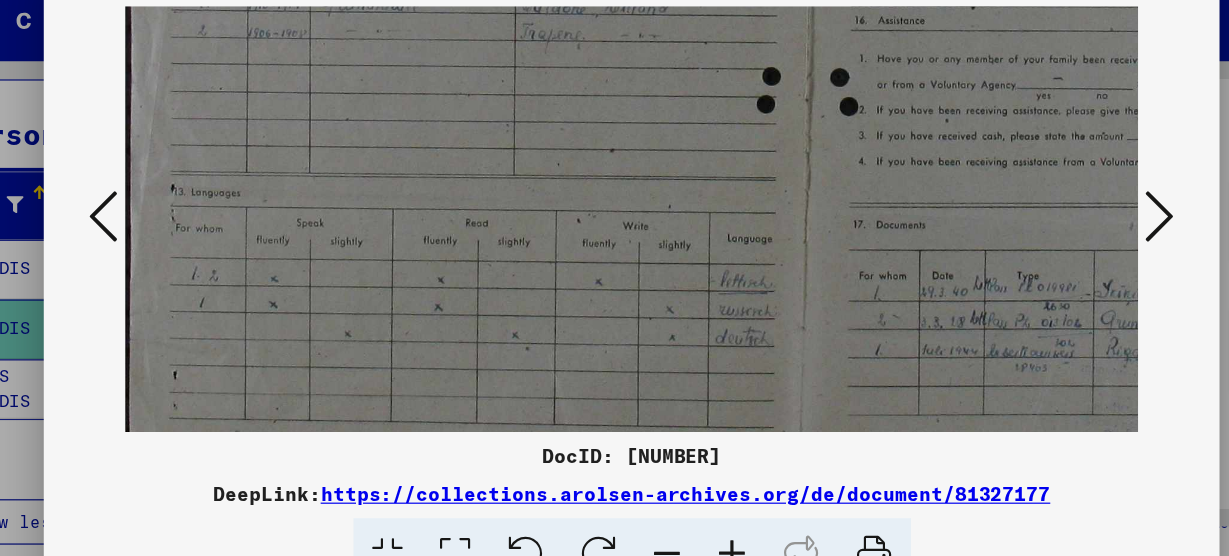 scroll, scrollTop: 515, scrollLeft: 0, axis: vertical 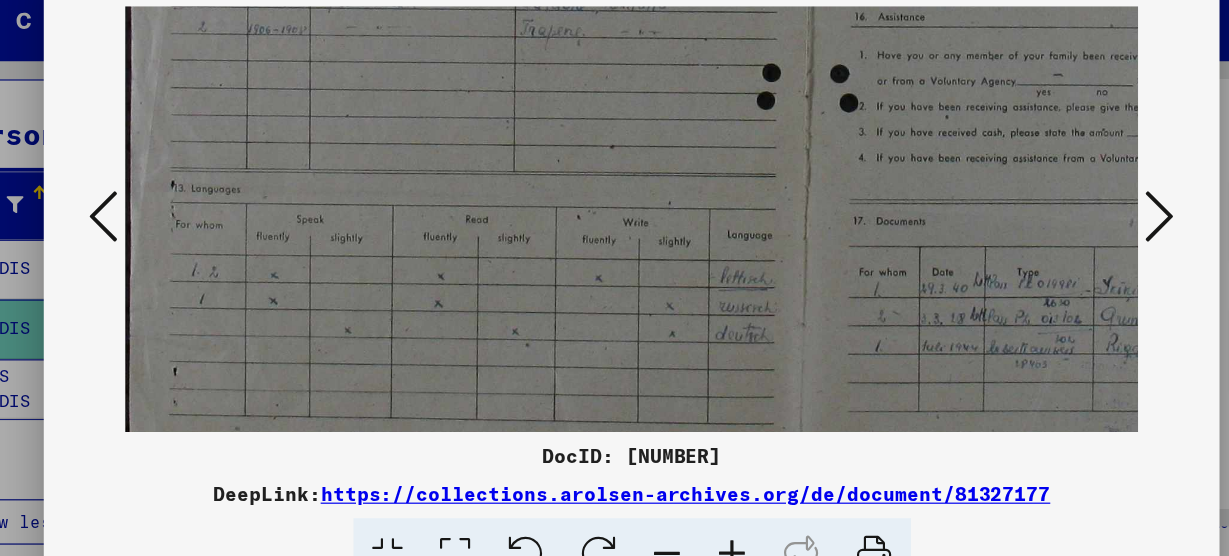 drag, startPoint x: 616, startPoint y: 329, endPoint x: 657, endPoint y: 118, distance: 214.9465 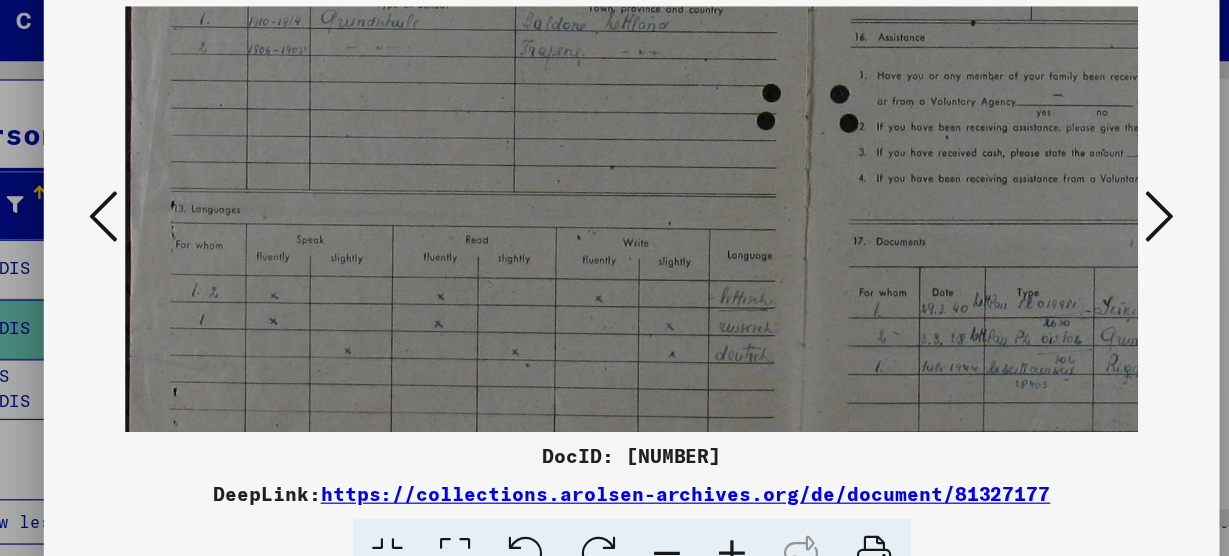 scroll, scrollTop: 501, scrollLeft: 0, axis: vertical 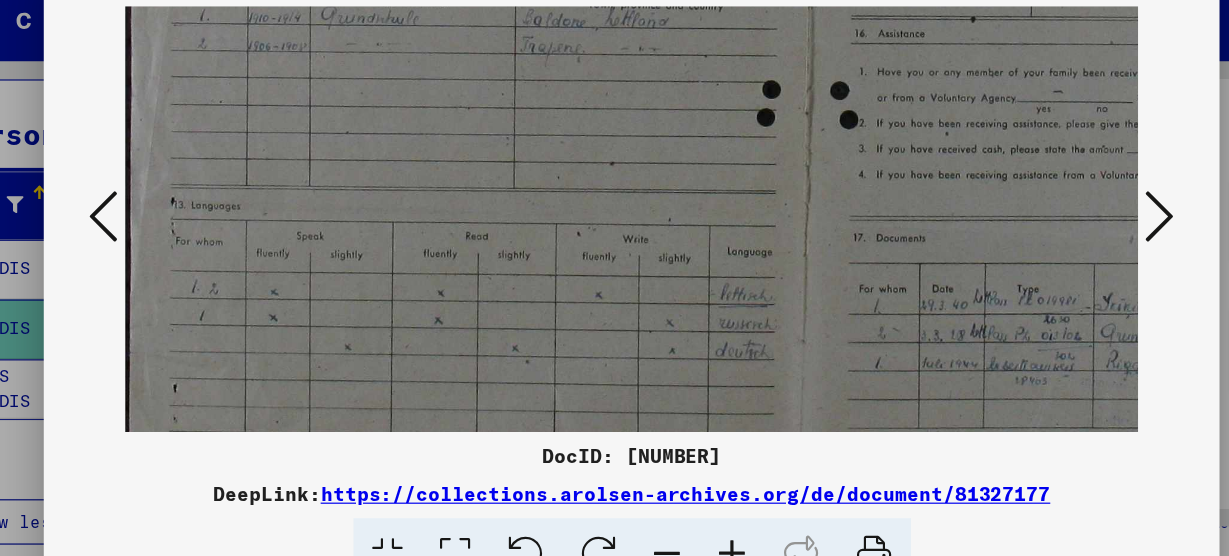 drag, startPoint x: 605, startPoint y: 366, endPoint x: 770, endPoint y: 253, distance: 199.985 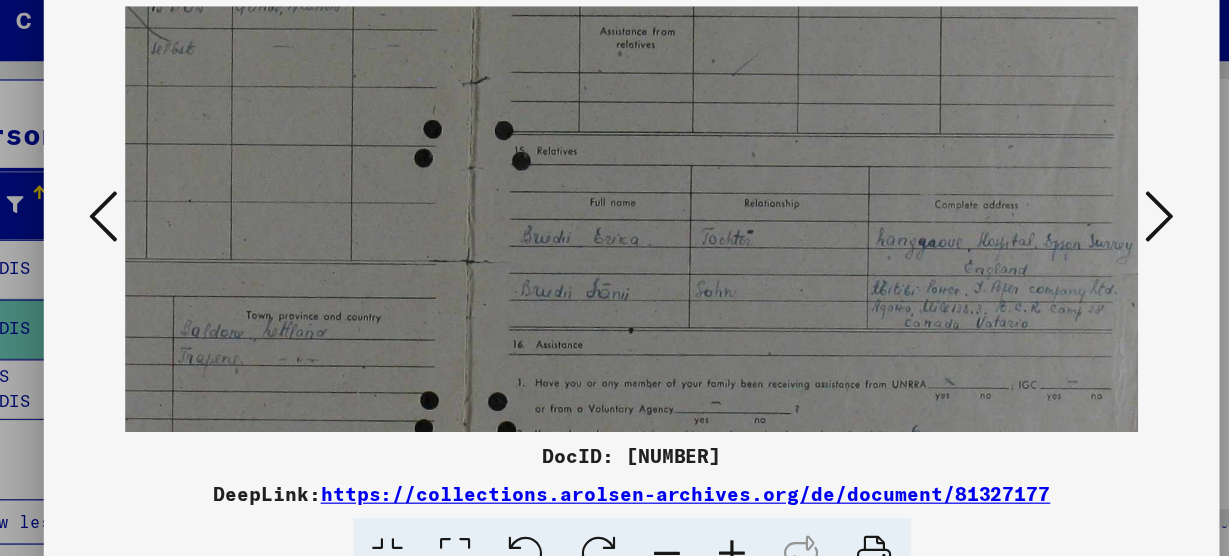 scroll, scrollTop: 224, scrollLeft: 281, axis: both 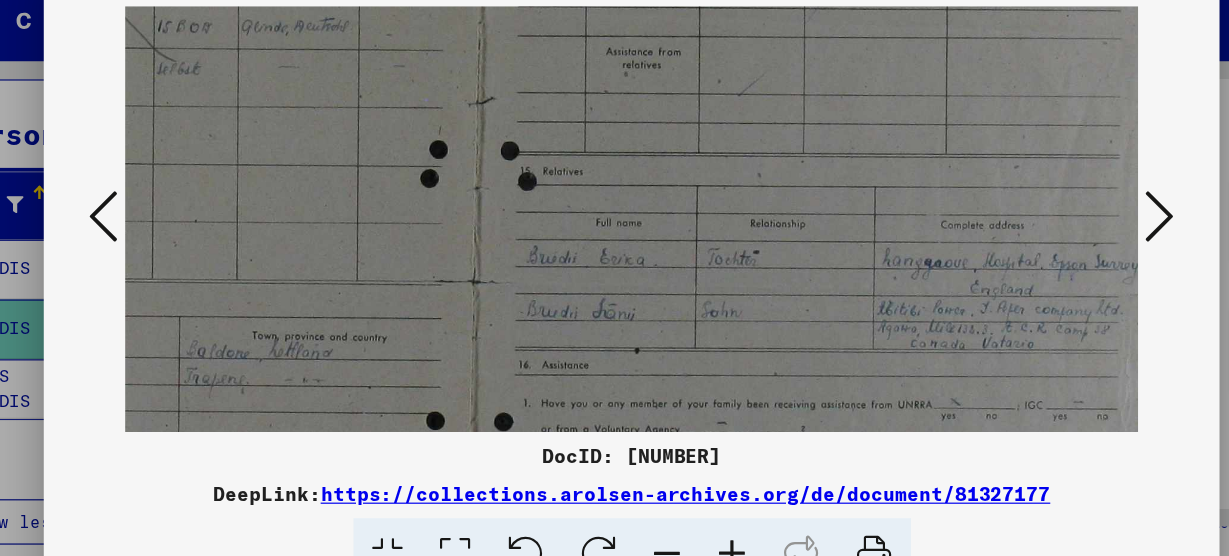 drag, startPoint x: 963, startPoint y: 211, endPoint x: 547, endPoint y: 488, distance: 499.78494 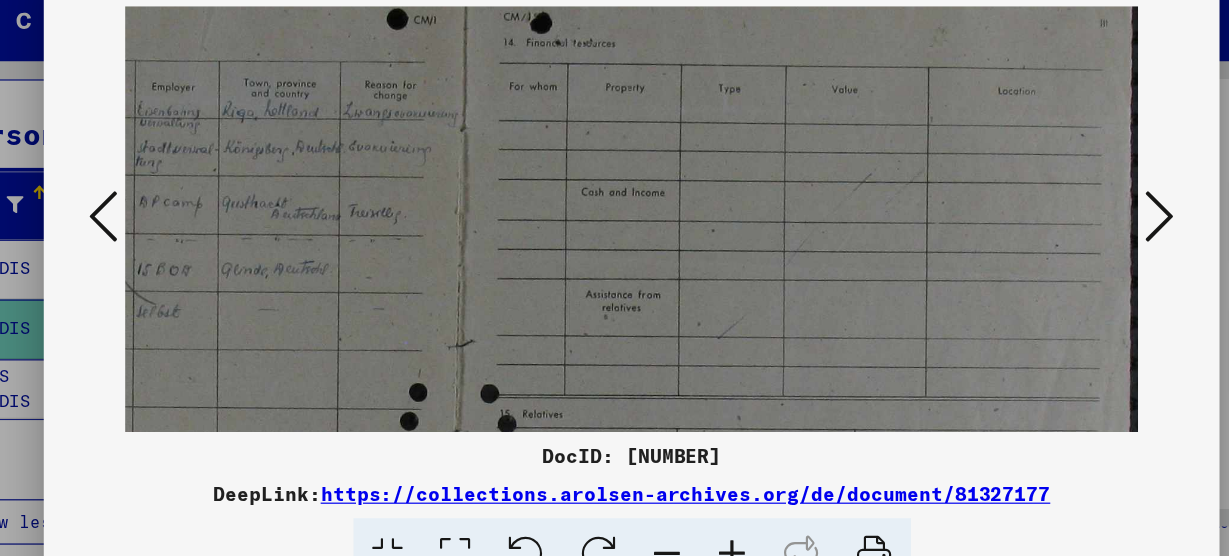 scroll, scrollTop: 0, scrollLeft: 298, axis: horizontal 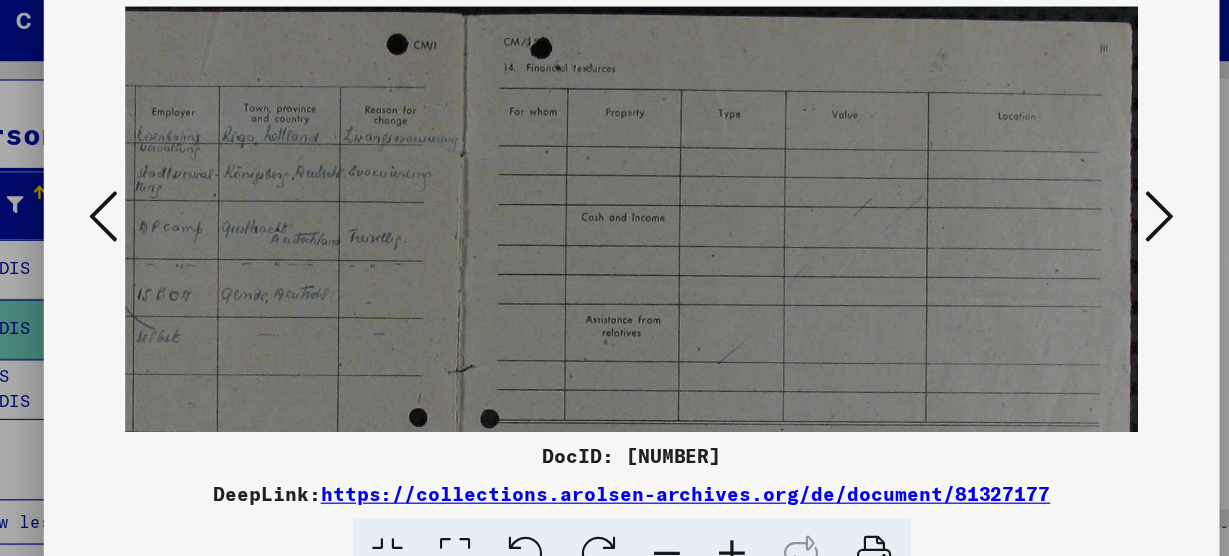 drag, startPoint x: 769, startPoint y: 58, endPoint x: 547, endPoint y: 351, distance: 367.6044 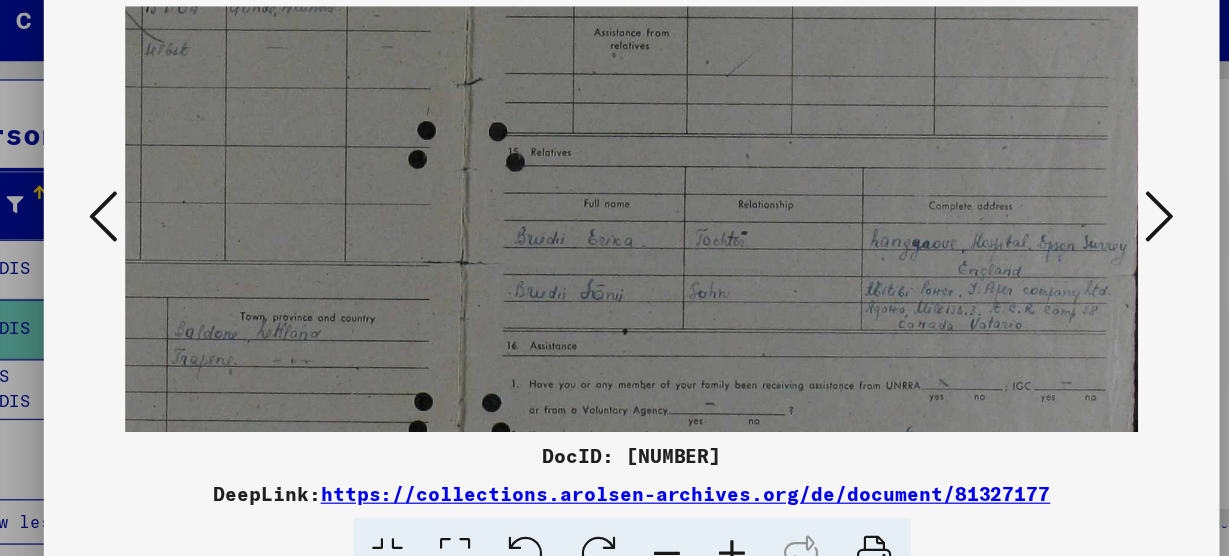 scroll, scrollTop: 312, scrollLeft: 298, axis: both 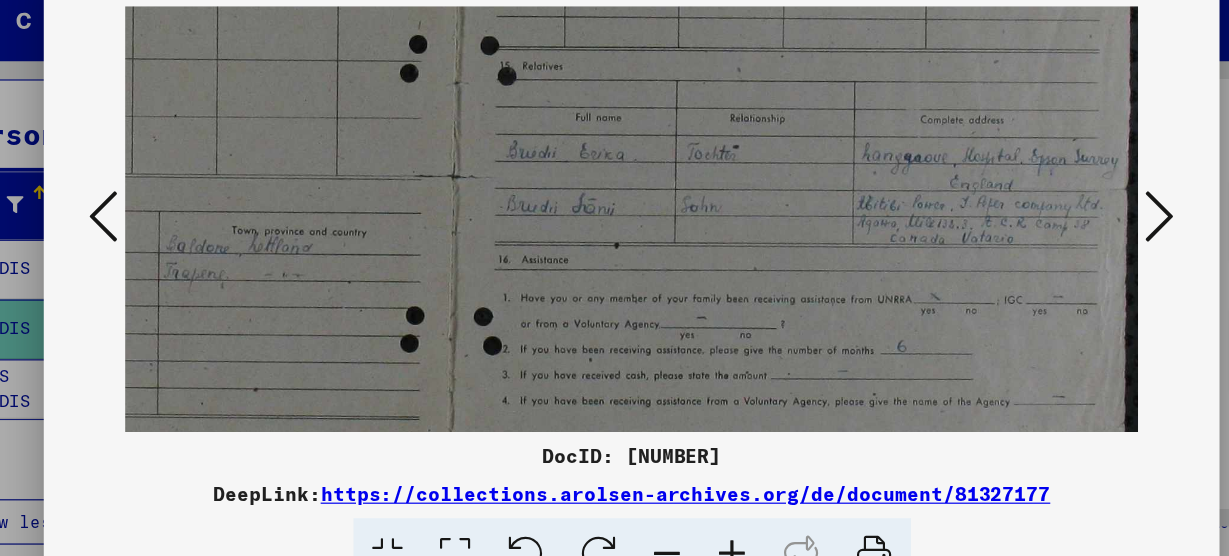 drag, startPoint x: 547, startPoint y: 351, endPoint x: 539, endPoint y: 41, distance: 310.1032 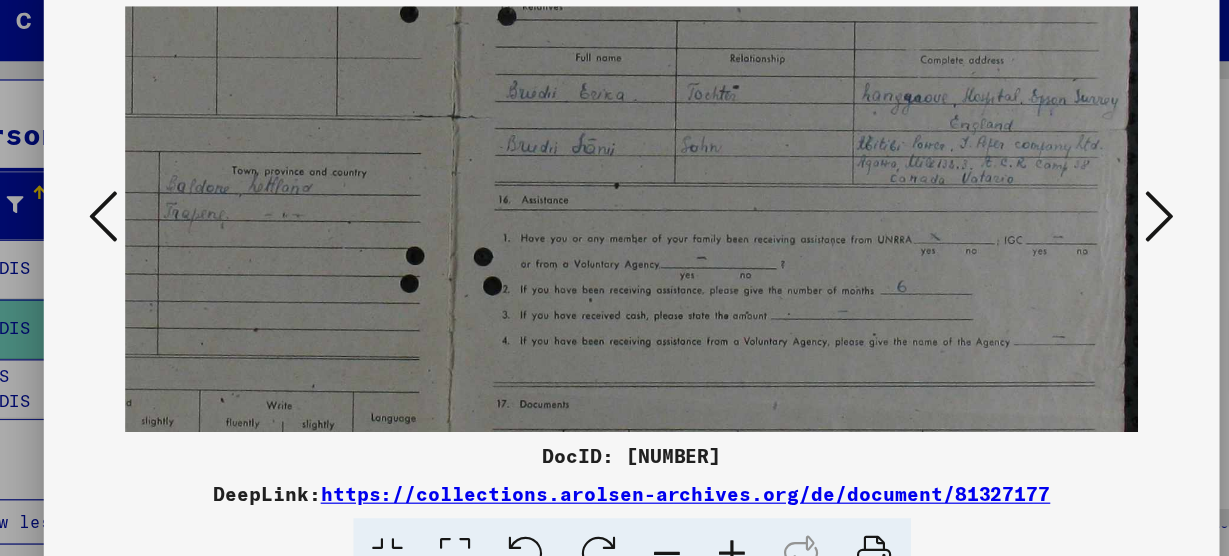 scroll, scrollTop: 378, scrollLeft: 298, axis: both 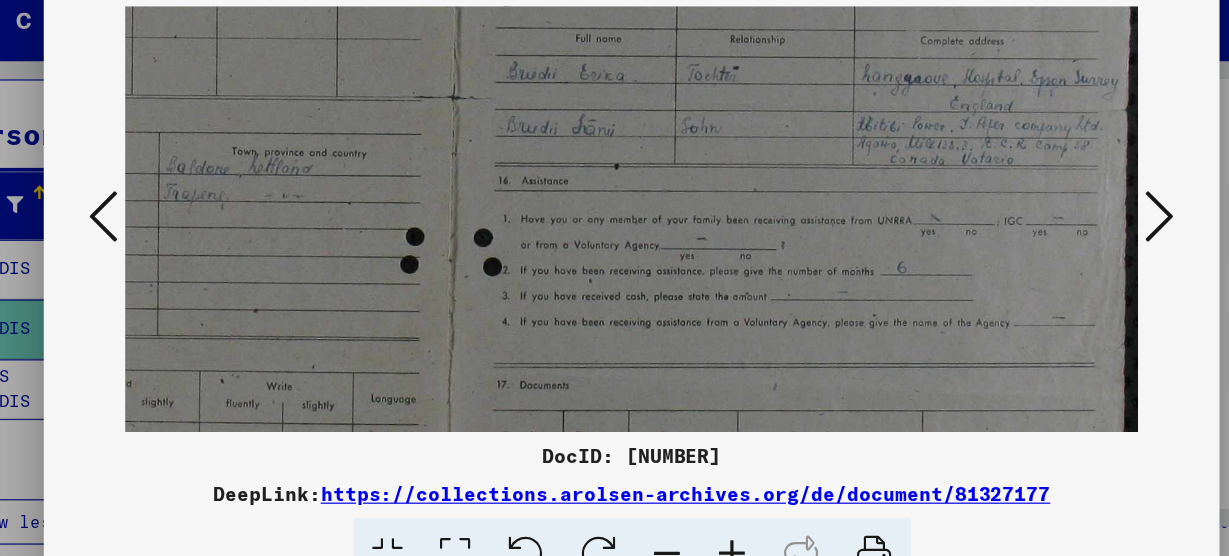 drag, startPoint x: 703, startPoint y: 238, endPoint x: 694, endPoint y: 176, distance: 62.649822 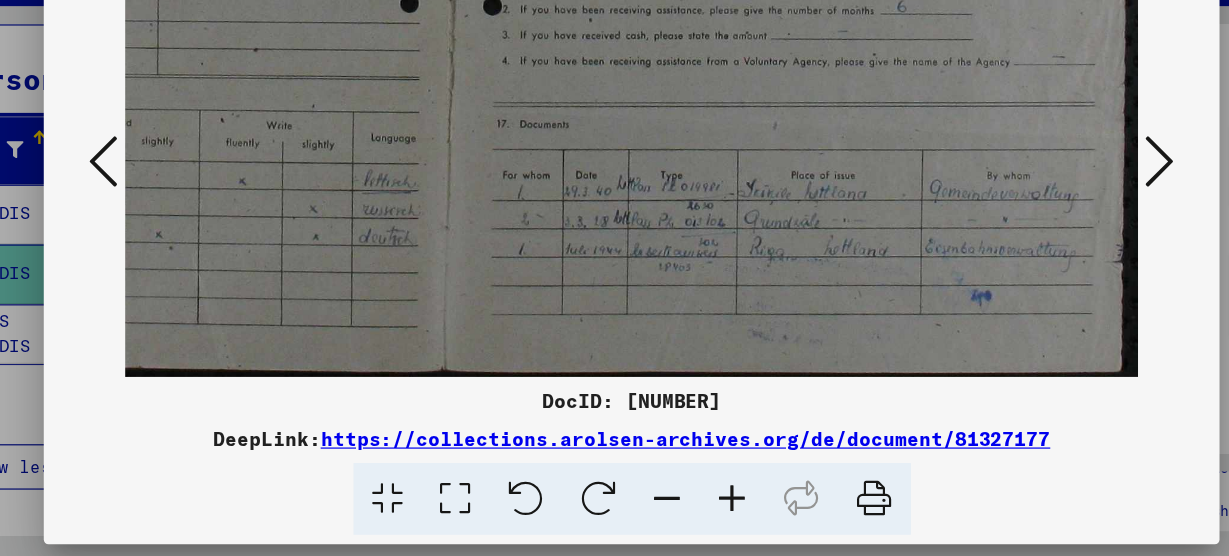 scroll, scrollTop: 550, scrollLeft: 296, axis: both 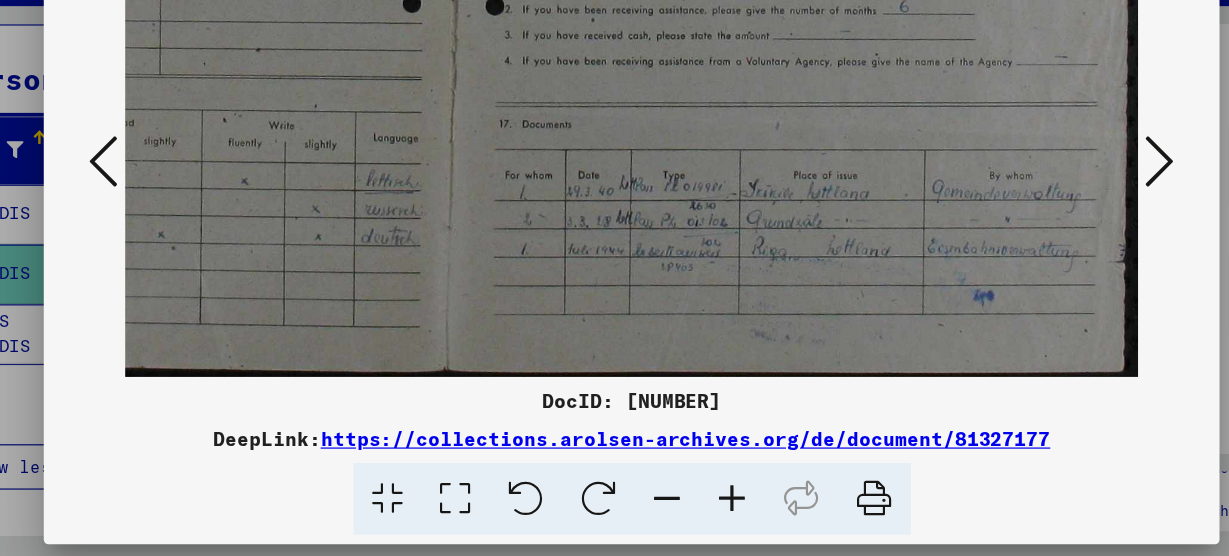 drag, startPoint x: 751, startPoint y: 361, endPoint x: 706, endPoint y: 133, distance: 232.39836 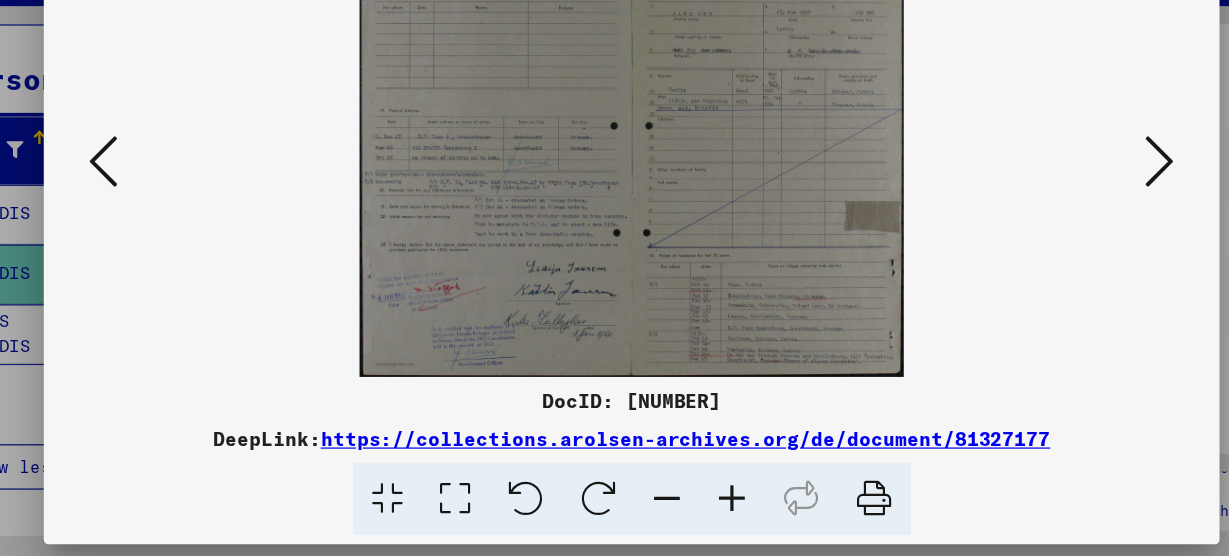 scroll, scrollTop: 0, scrollLeft: 0, axis: both 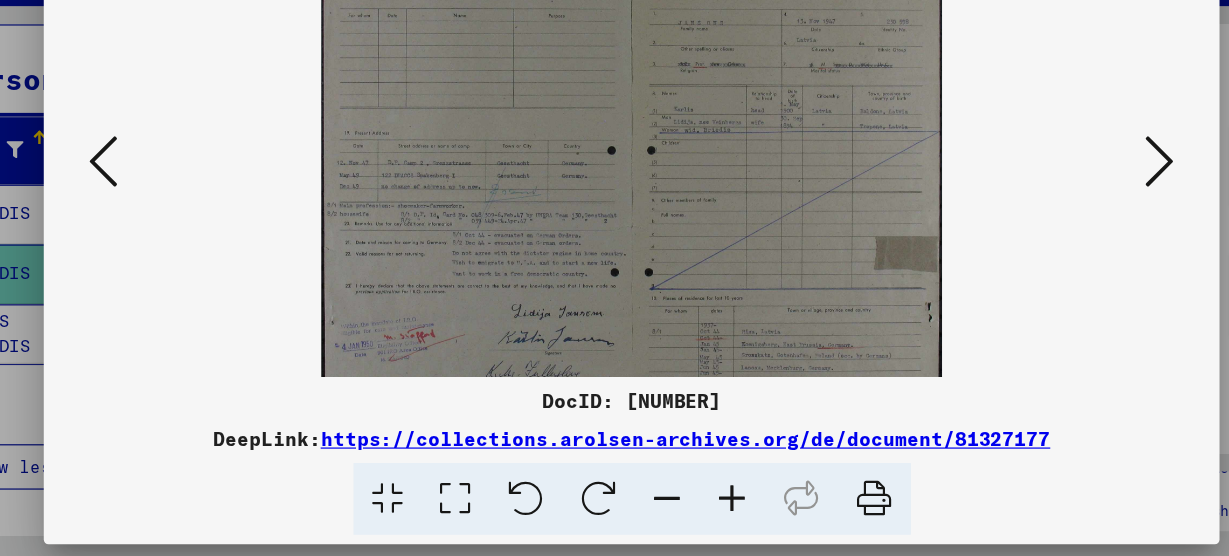 click at bounding box center (699, 508) 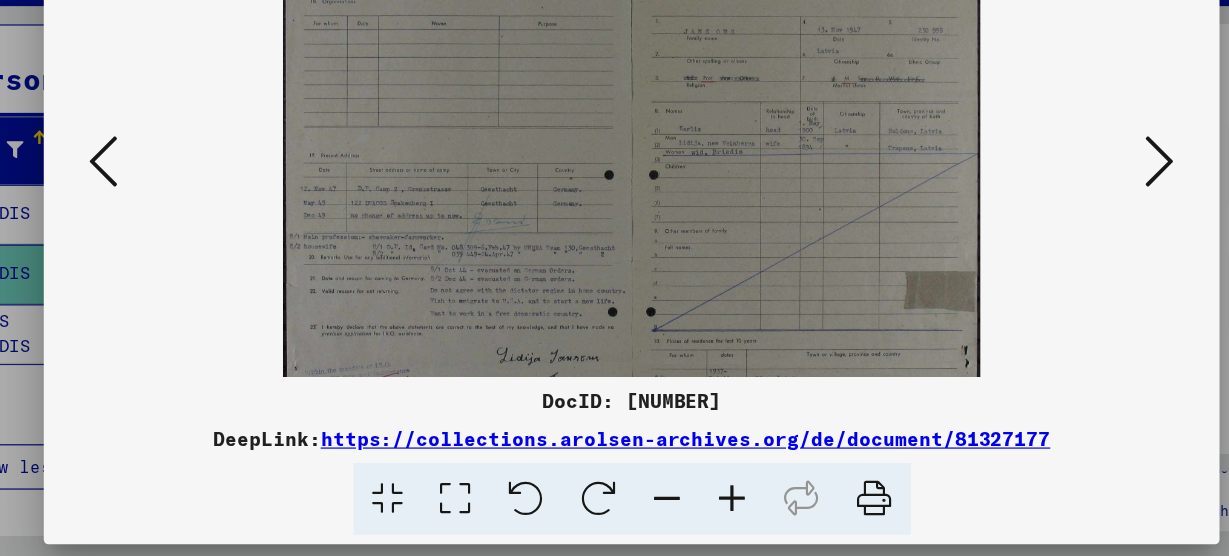 click at bounding box center [699, 508] 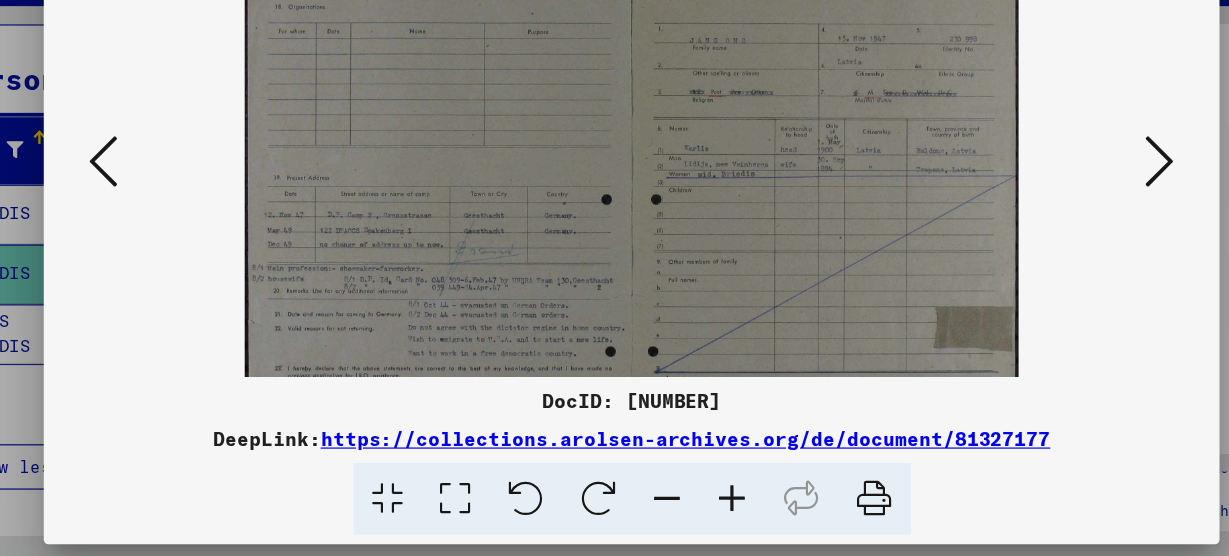 click at bounding box center [699, 508] 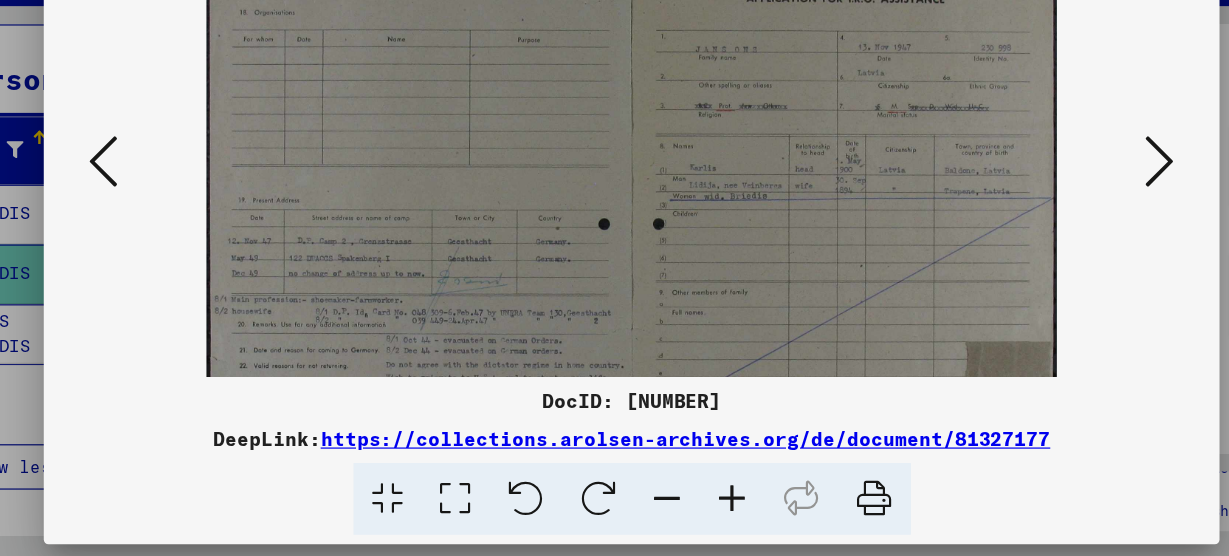 click at bounding box center (699, 508) 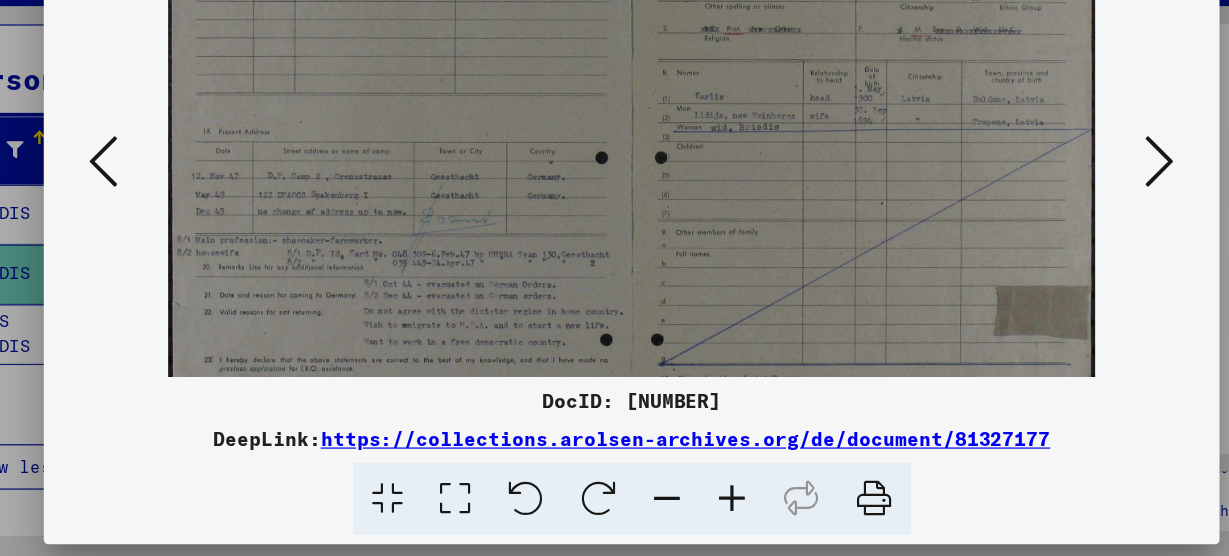 scroll, scrollTop: 81, scrollLeft: 0, axis: vertical 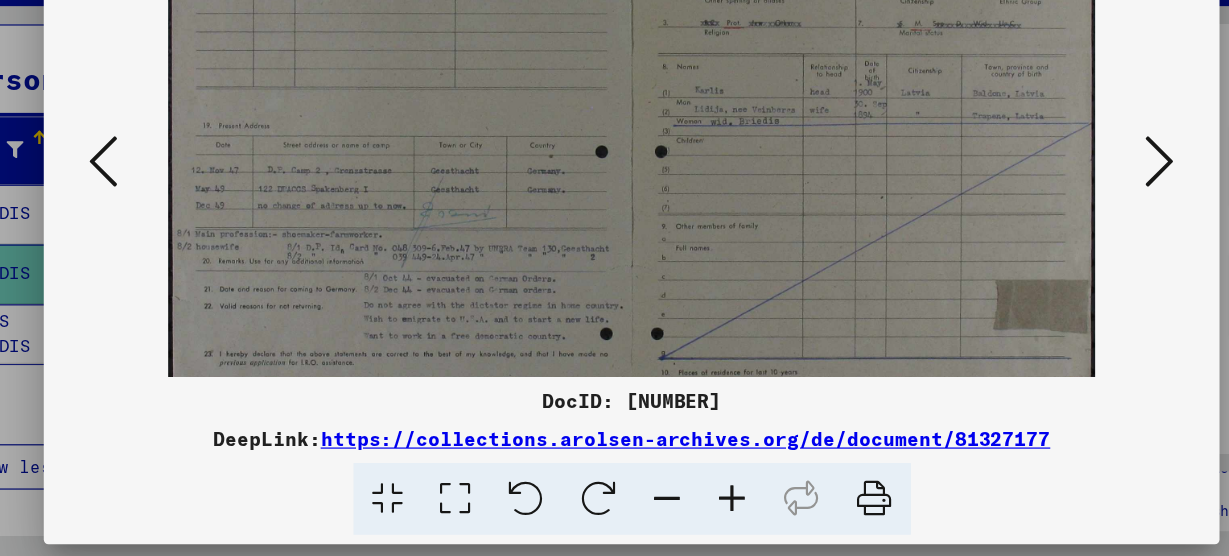 drag, startPoint x: 509, startPoint y: 369, endPoint x: 579, endPoint y: 294, distance: 102.59142 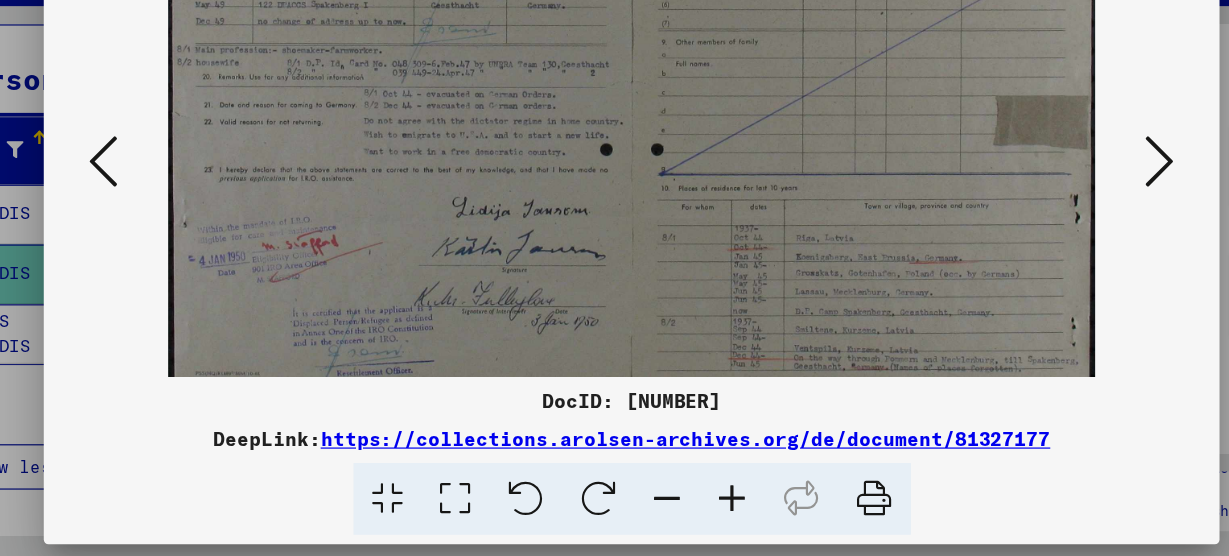 scroll, scrollTop: 250, scrollLeft: 0, axis: vertical 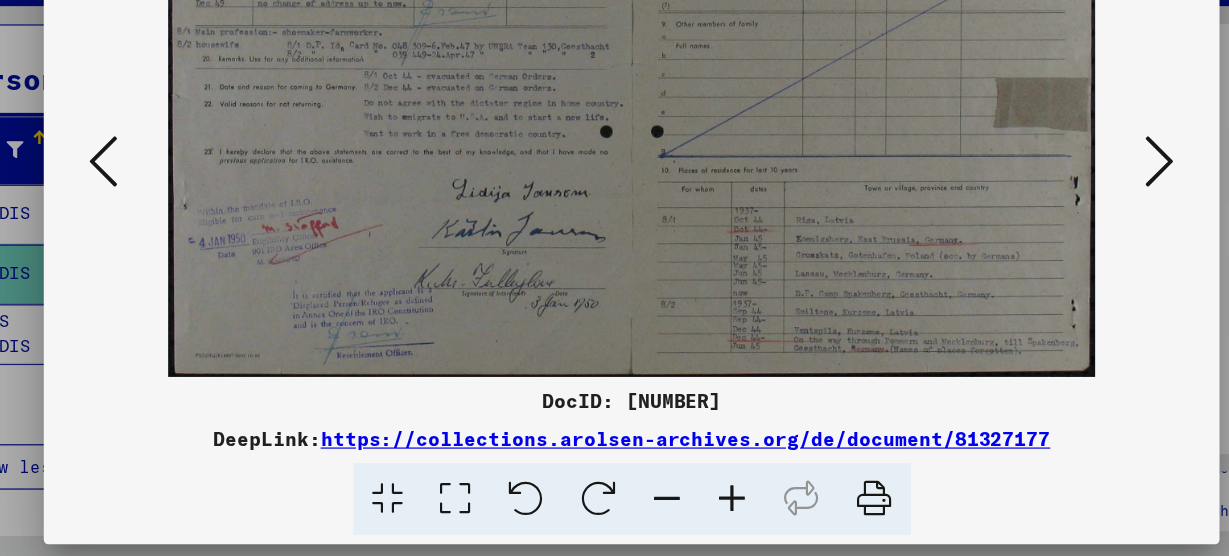 drag, startPoint x: 557, startPoint y: 382, endPoint x: 596, endPoint y: 212, distance: 174.41617 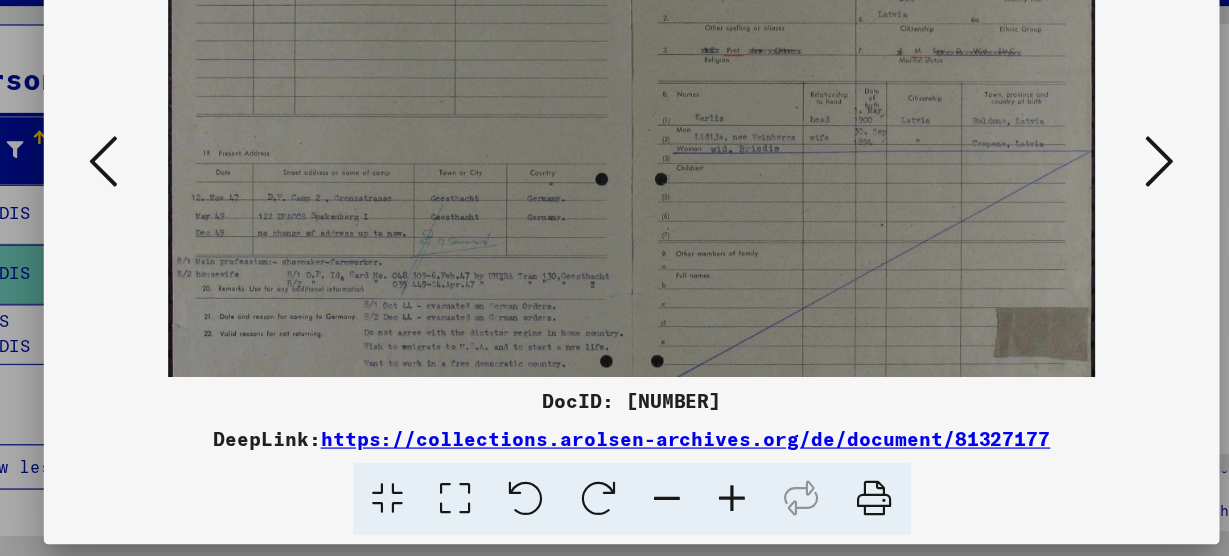 scroll, scrollTop: 51, scrollLeft: 0, axis: vertical 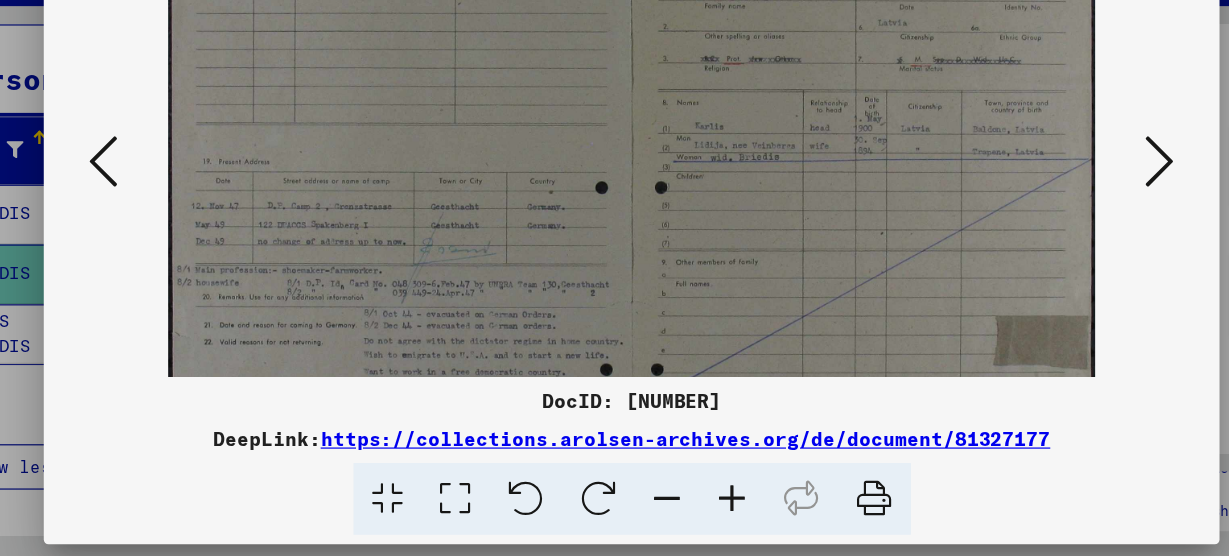 drag, startPoint x: 868, startPoint y: 120, endPoint x: 817, endPoint y: 316, distance: 202.52654 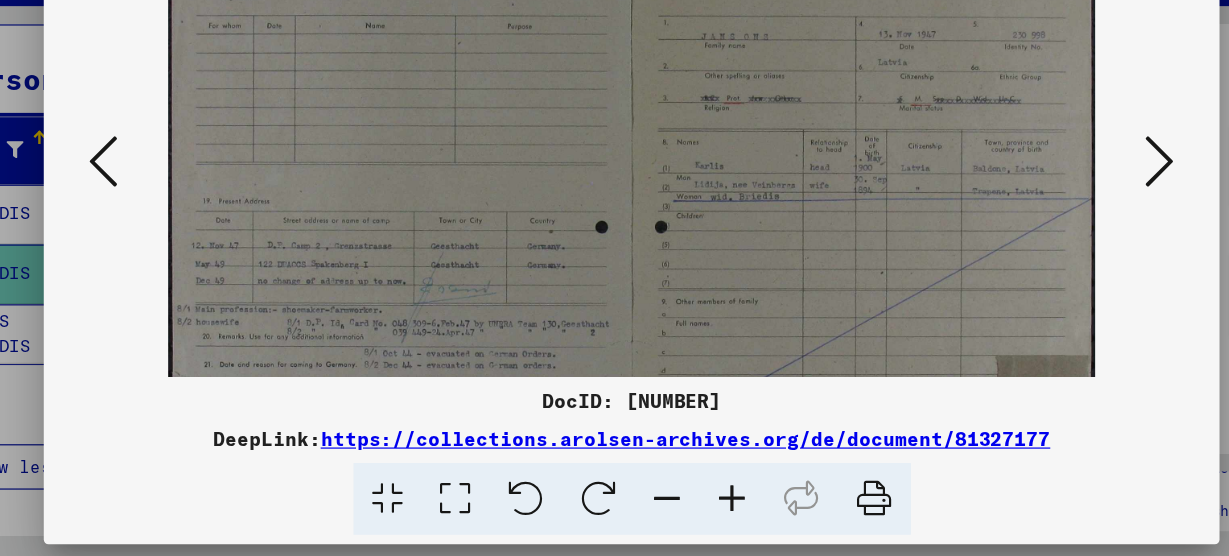 scroll, scrollTop: 0, scrollLeft: 0, axis: both 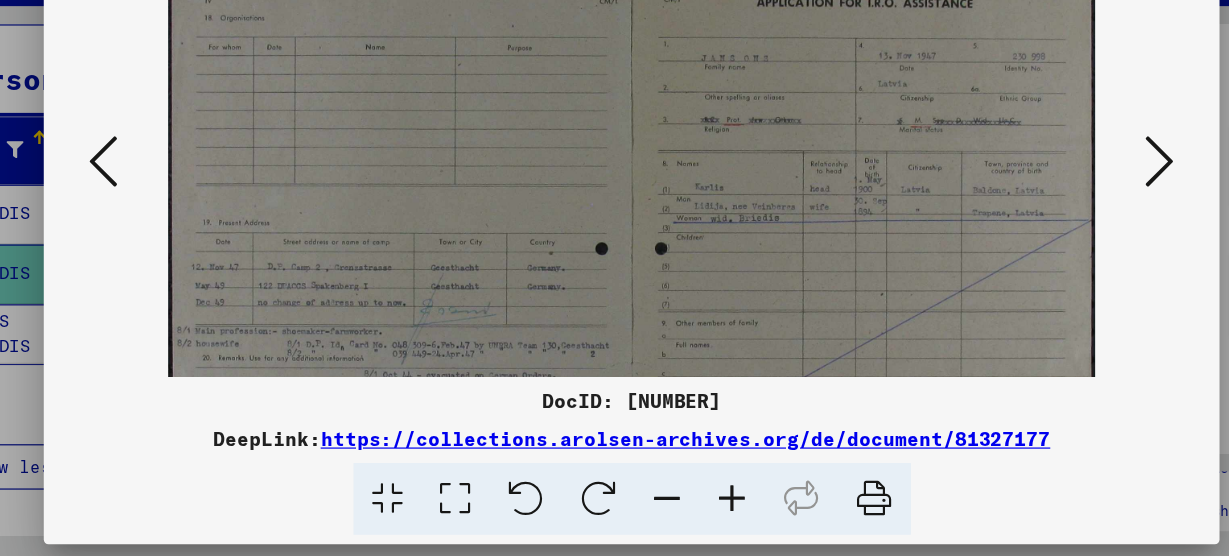 drag, startPoint x: 894, startPoint y: 154, endPoint x: 822, endPoint y: 294, distance: 157.42935 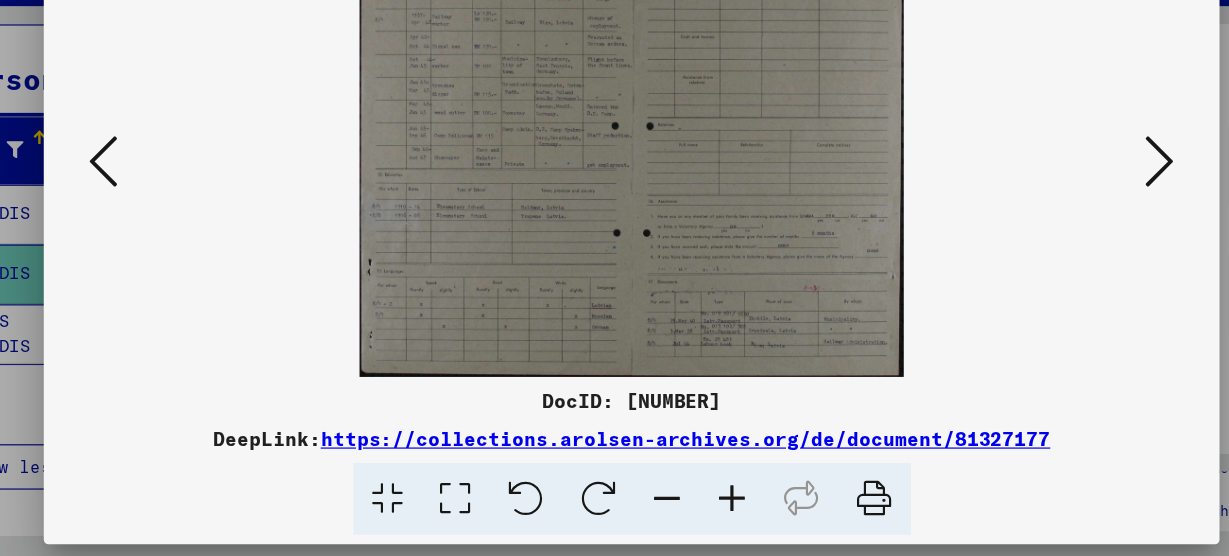 drag, startPoint x: 754, startPoint y: 140, endPoint x: 718, endPoint y: 271, distance: 135.85654 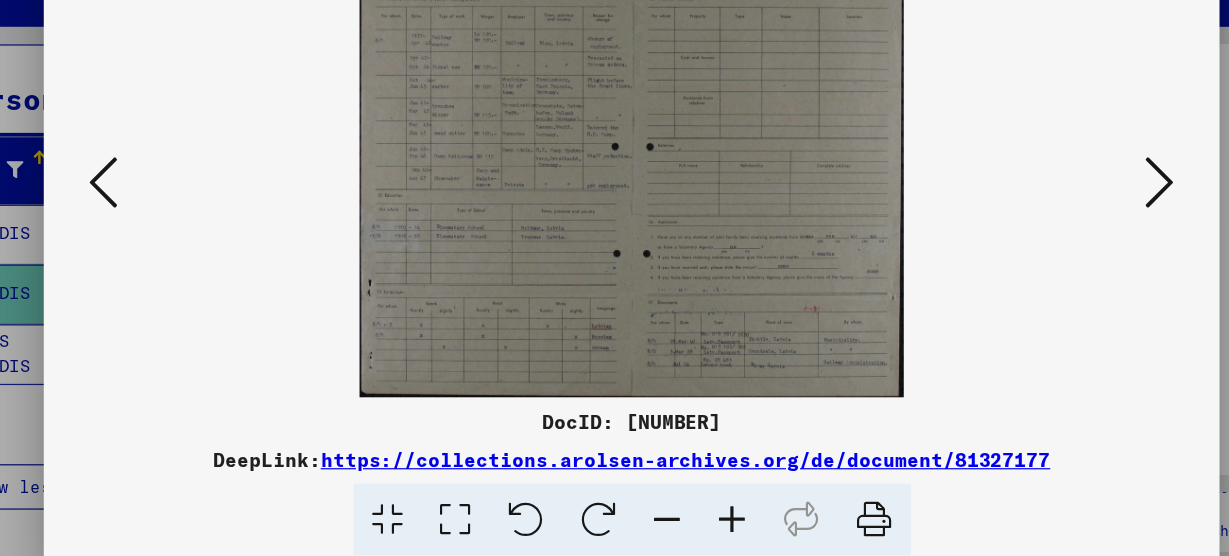 click at bounding box center (699, 508) 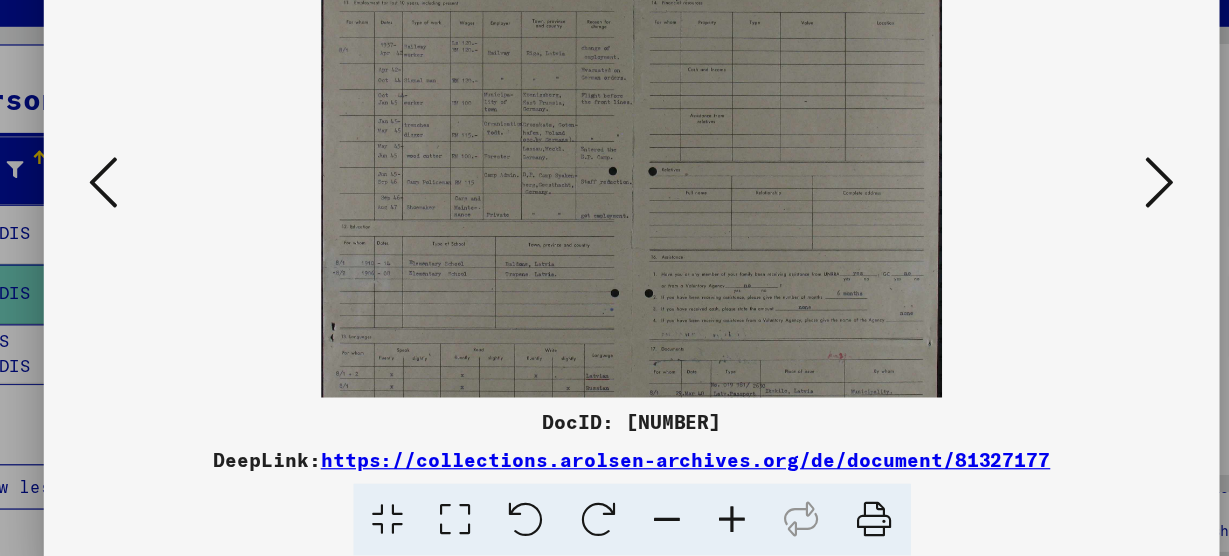 click at bounding box center (699, 508) 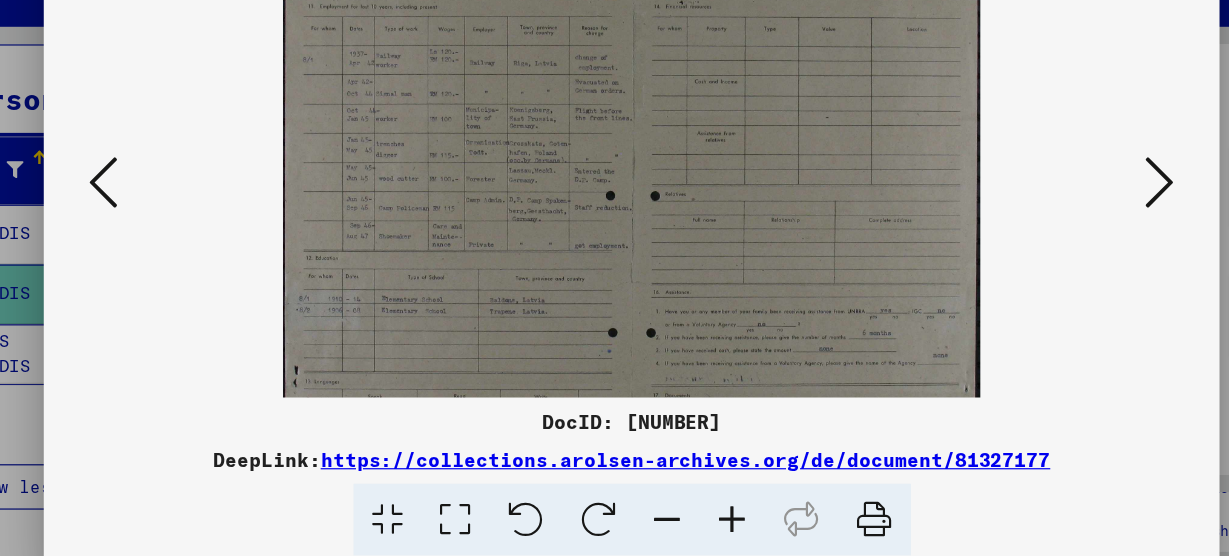 click at bounding box center (699, 508) 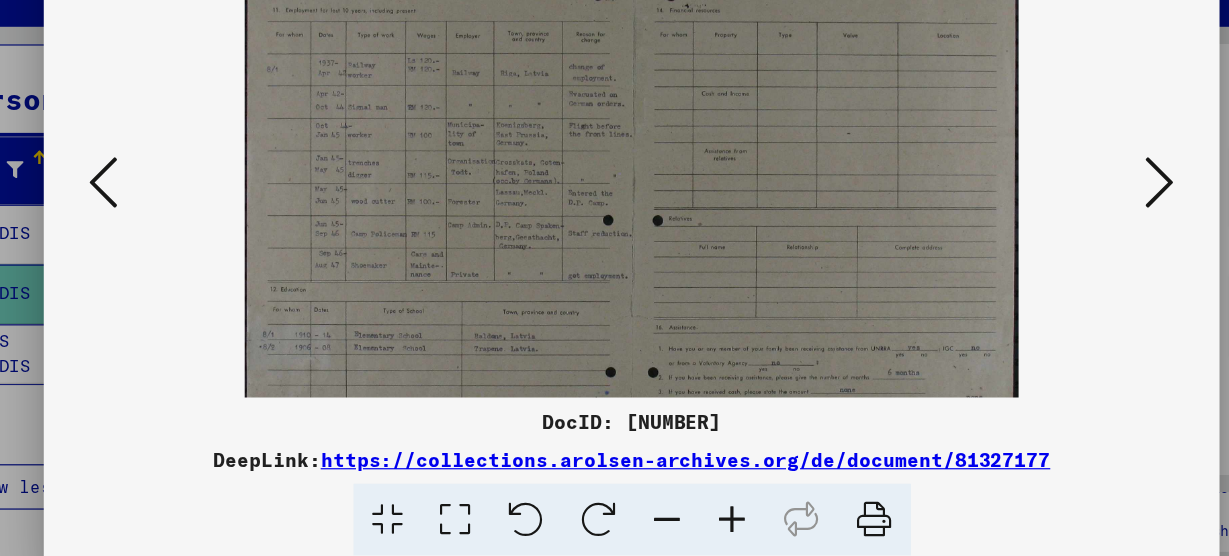 click at bounding box center [699, 508] 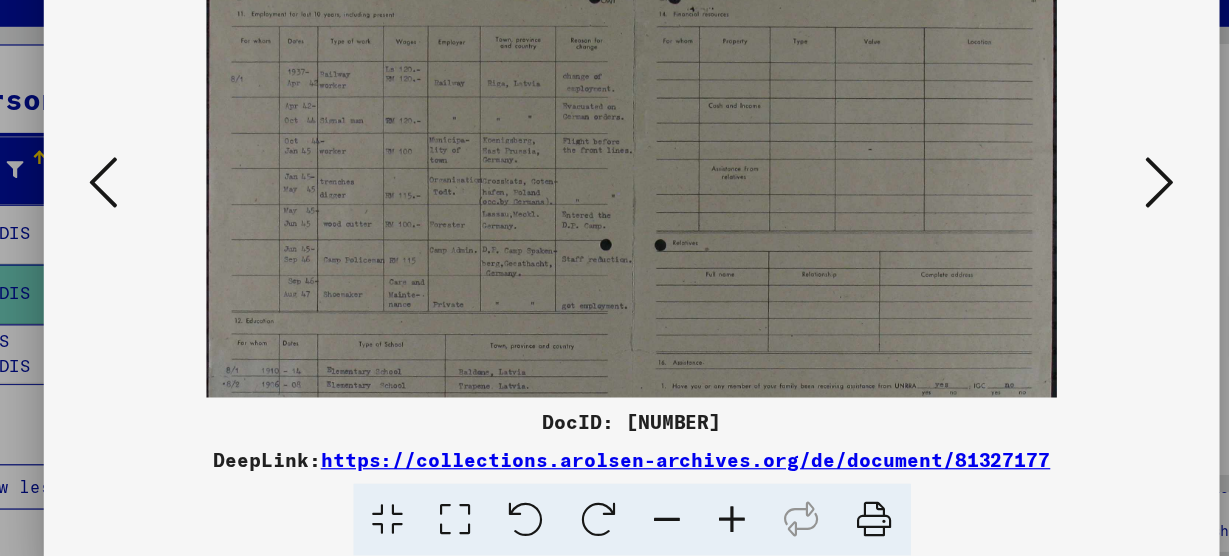 scroll, scrollTop: 3, scrollLeft: 0, axis: vertical 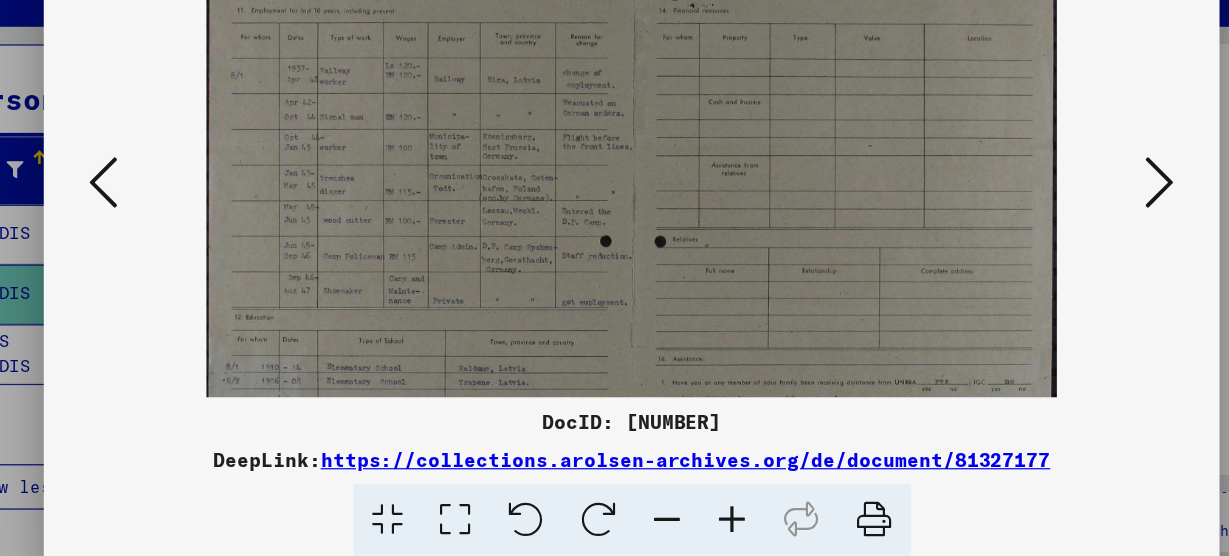 drag, startPoint x: 673, startPoint y: 194, endPoint x: 717, endPoint y: 296, distance: 111.085556 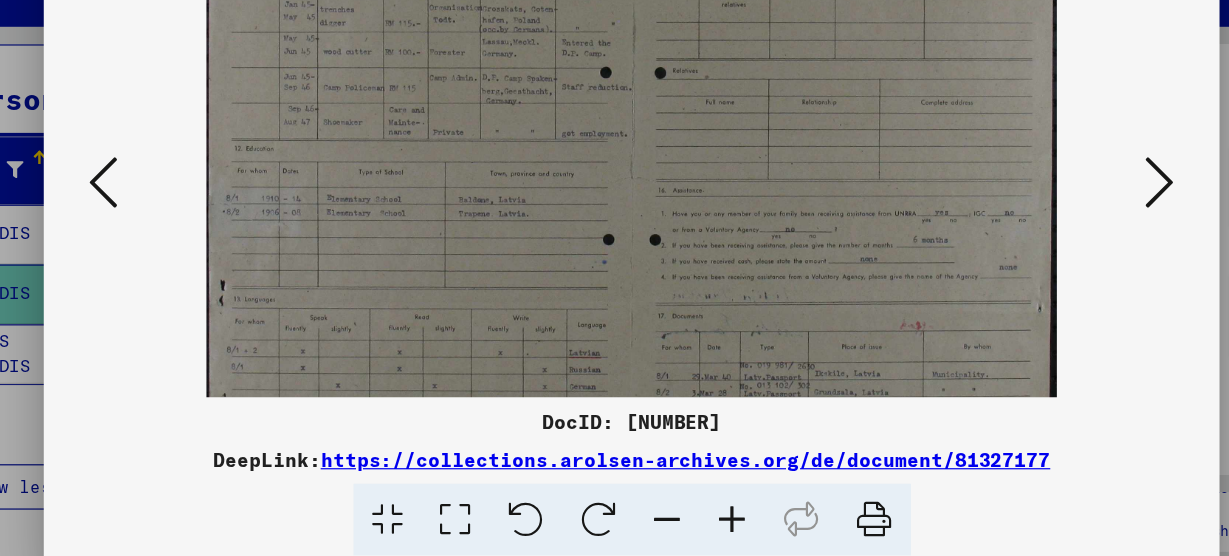 scroll, scrollTop: 0, scrollLeft: 0, axis: both 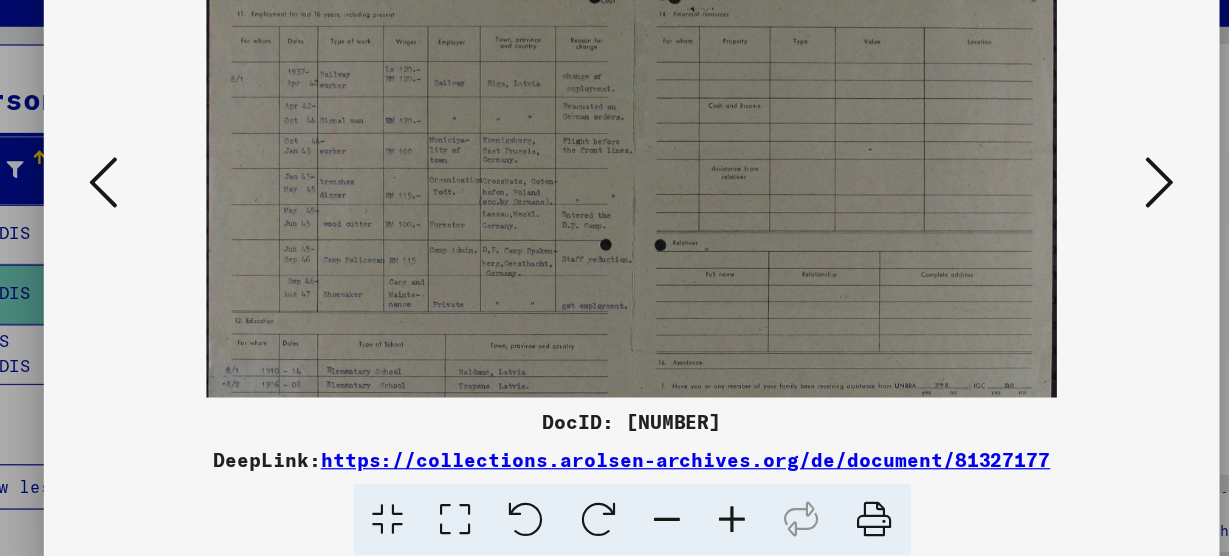 drag, startPoint x: 717, startPoint y: 296, endPoint x: 729, endPoint y: 369, distance: 73.97973 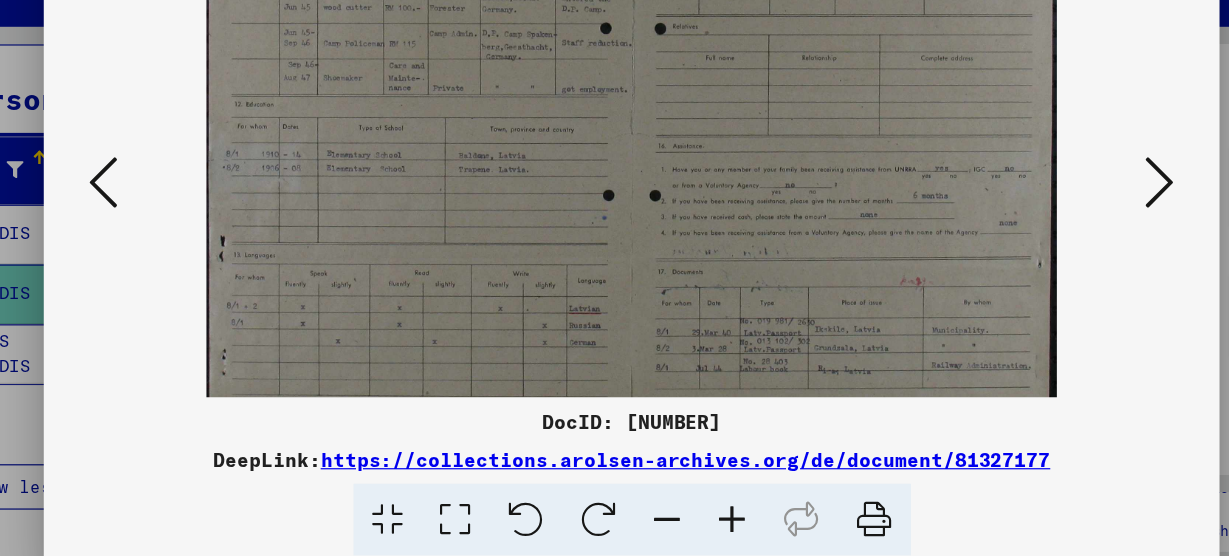 scroll, scrollTop: 200, scrollLeft: 0, axis: vertical 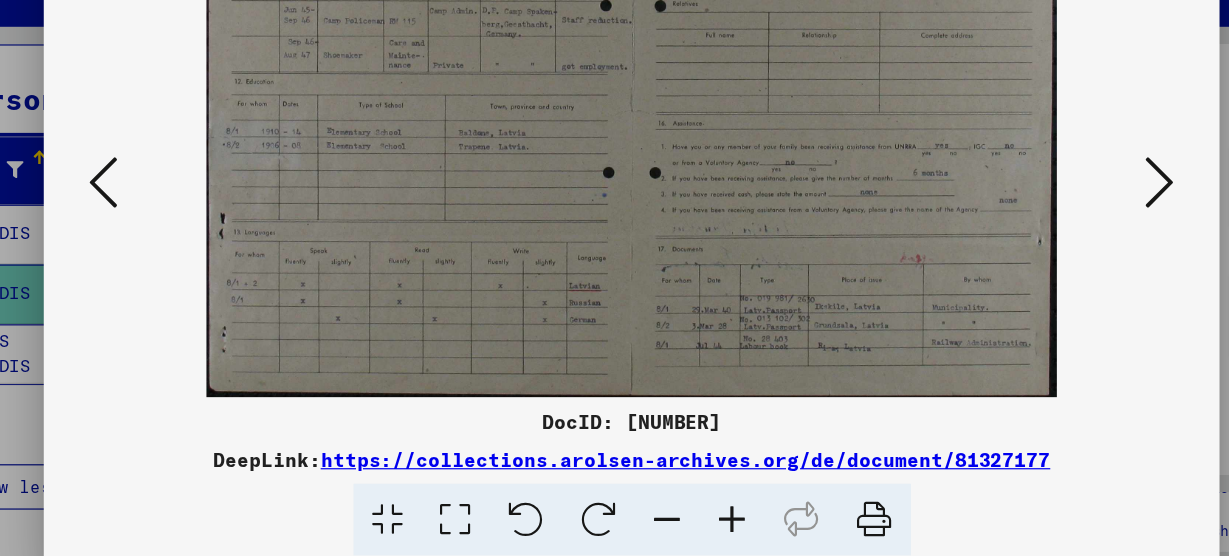 drag, startPoint x: 540, startPoint y: 383, endPoint x: 519, endPoint y: 174, distance: 210.05237 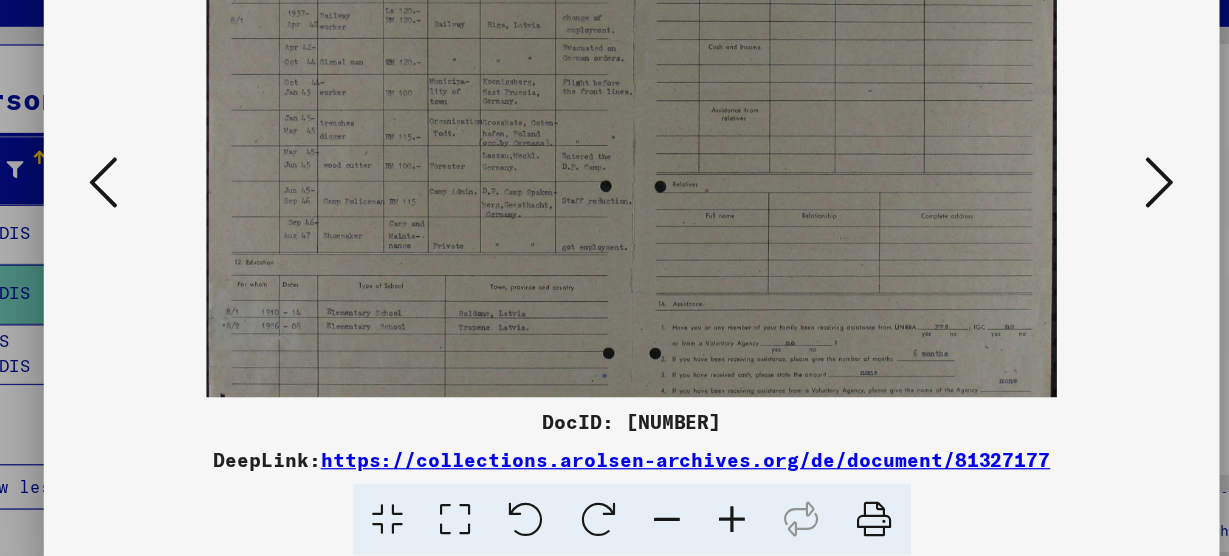 scroll, scrollTop: 0, scrollLeft: 0, axis: both 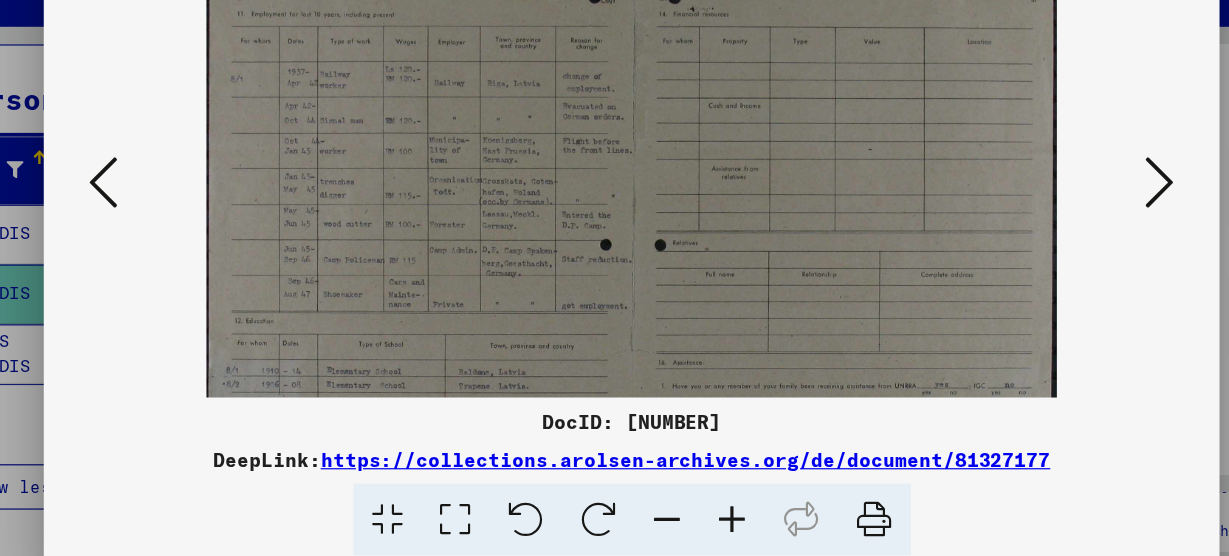 drag, startPoint x: 874, startPoint y: 101, endPoint x: 785, endPoint y: 349, distance: 263.48624 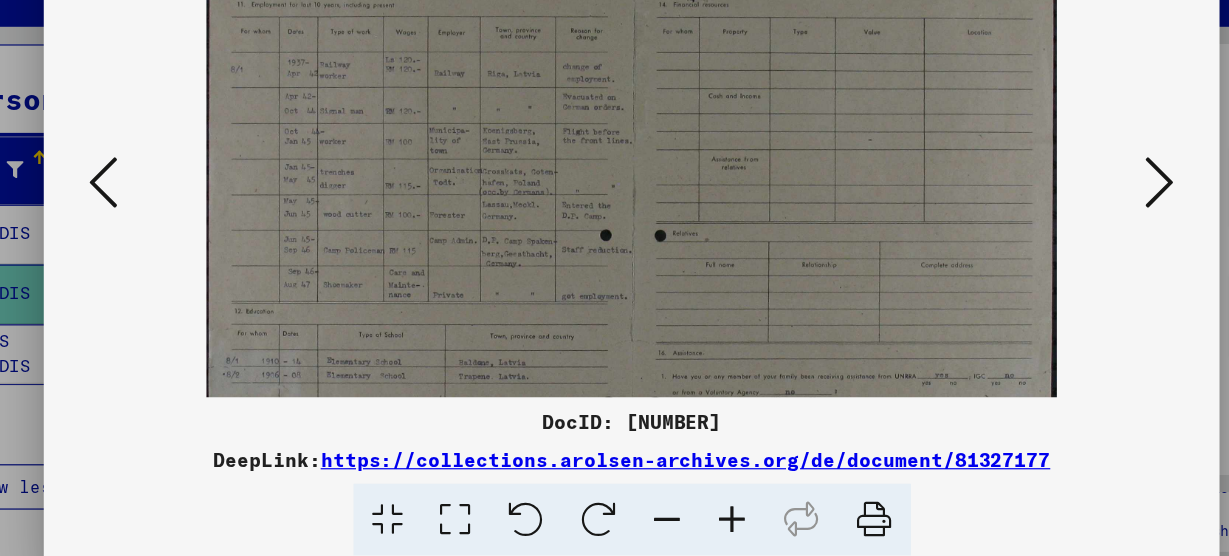 click at bounding box center [1056, 226] 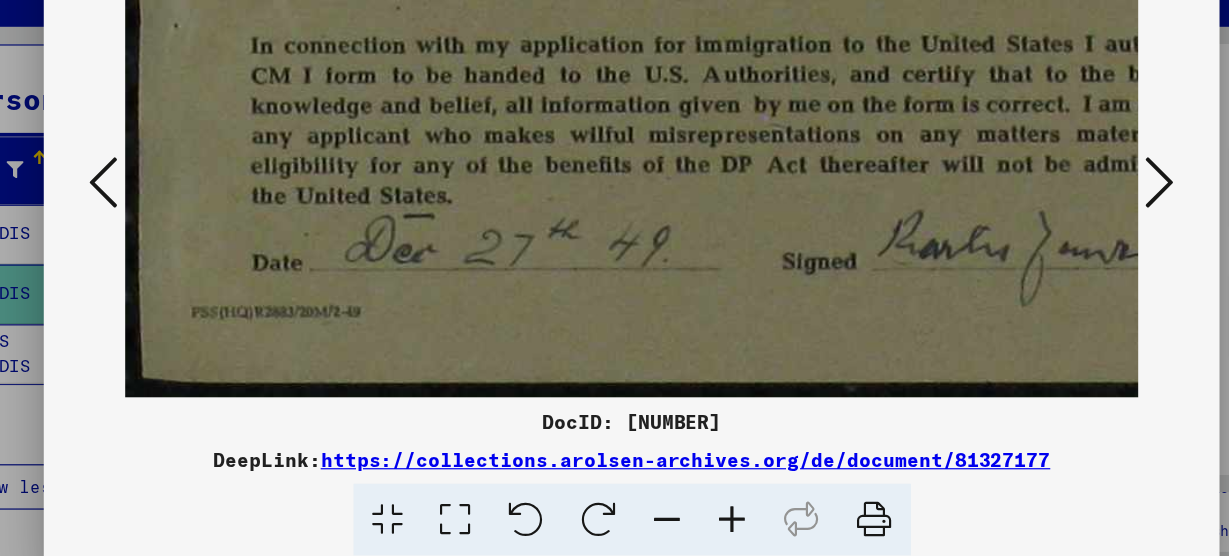 click at bounding box center (1056, 226) 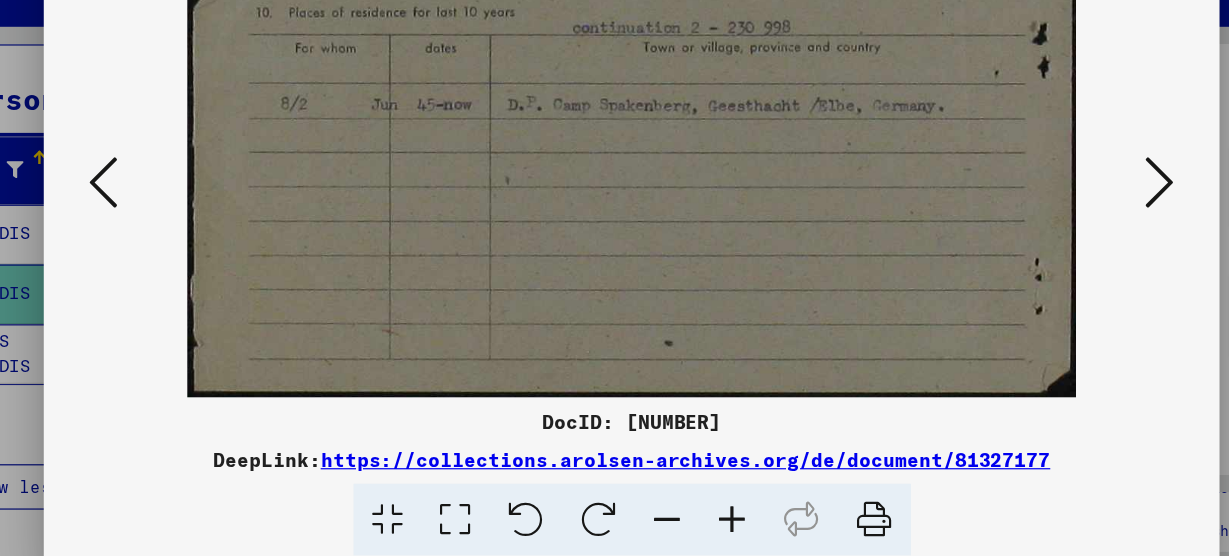 click at bounding box center [645, 508] 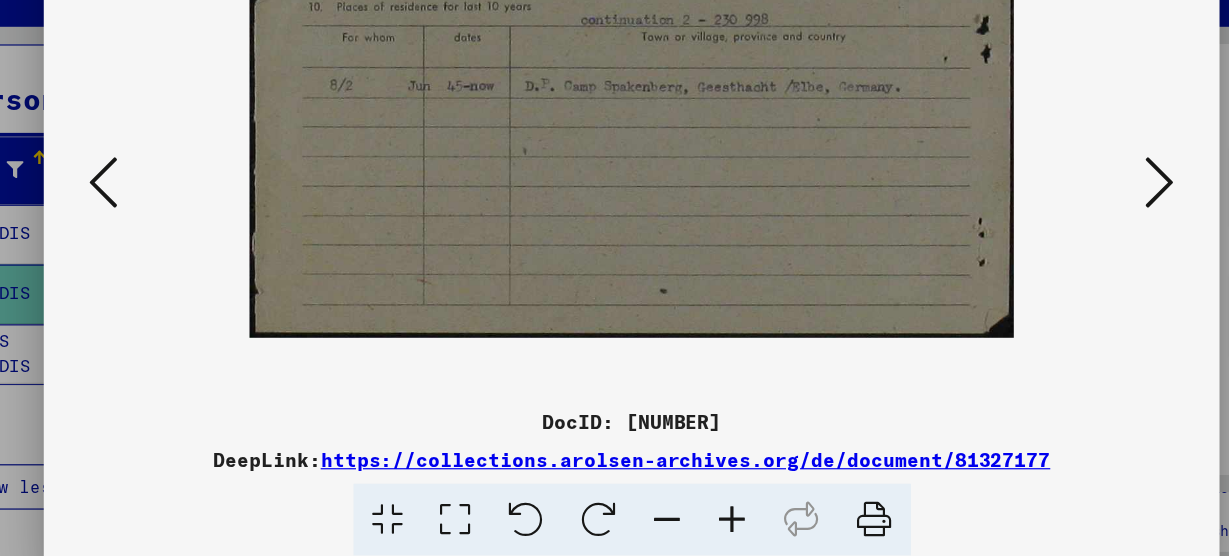 click at bounding box center (645, 508) 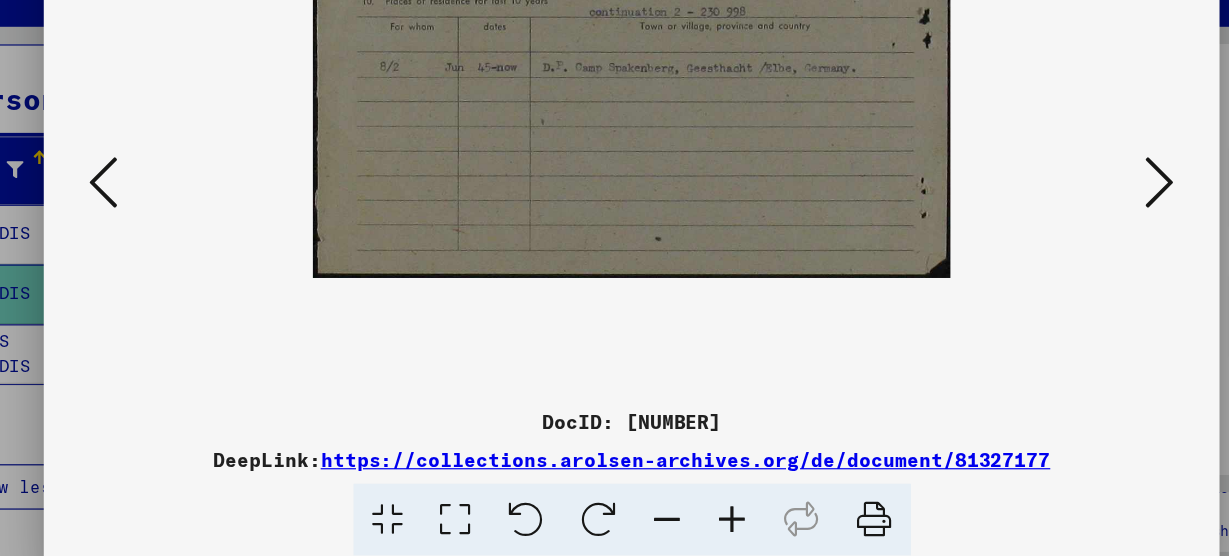 click at bounding box center [645, 508] 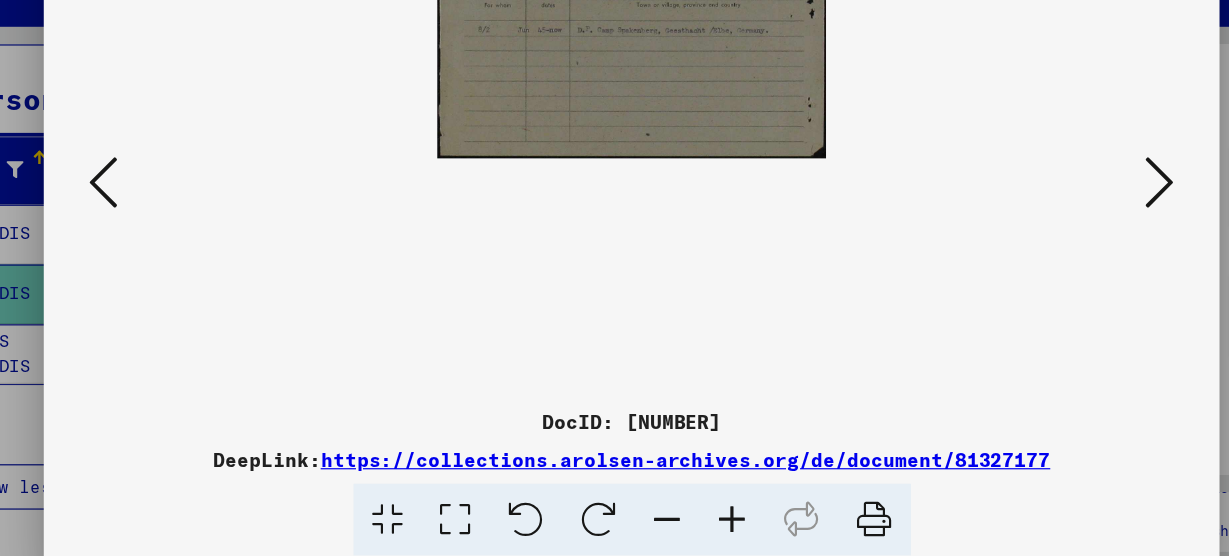 drag, startPoint x: 691, startPoint y: 191, endPoint x: 631, endPoint y: 160, distance: 67.53518 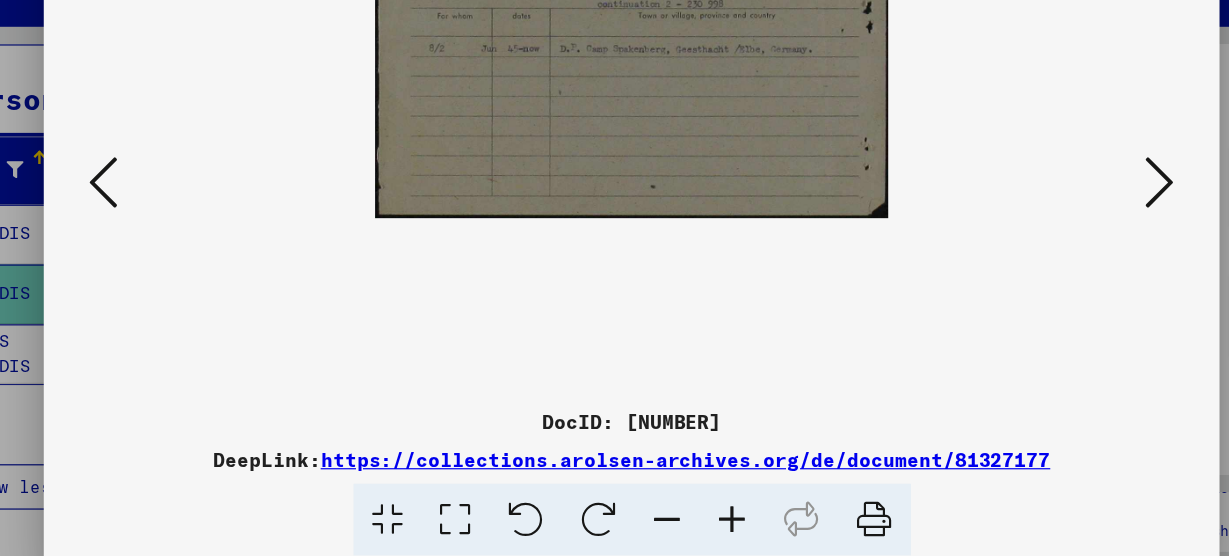 click at bounding box center [699, 508] 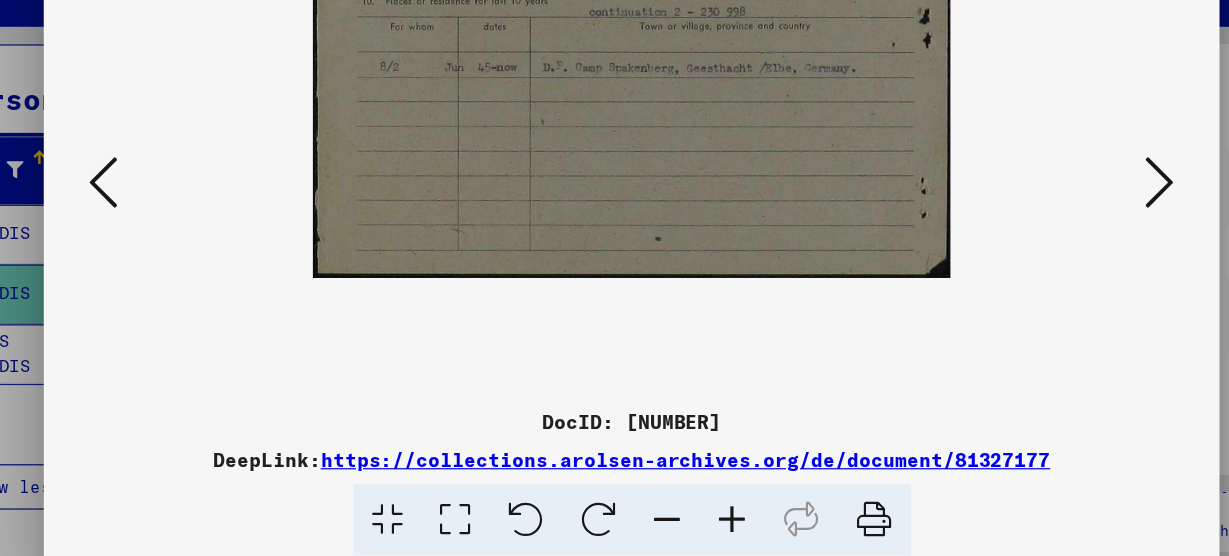 click at bounding box center (699, 508) 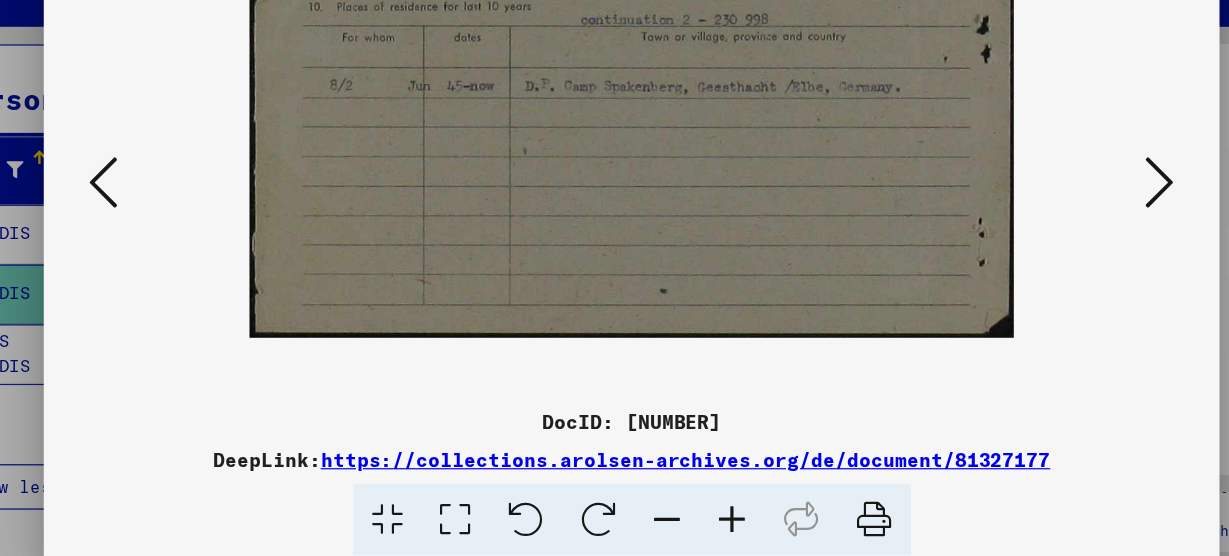 click at bounding box center (699, 508) 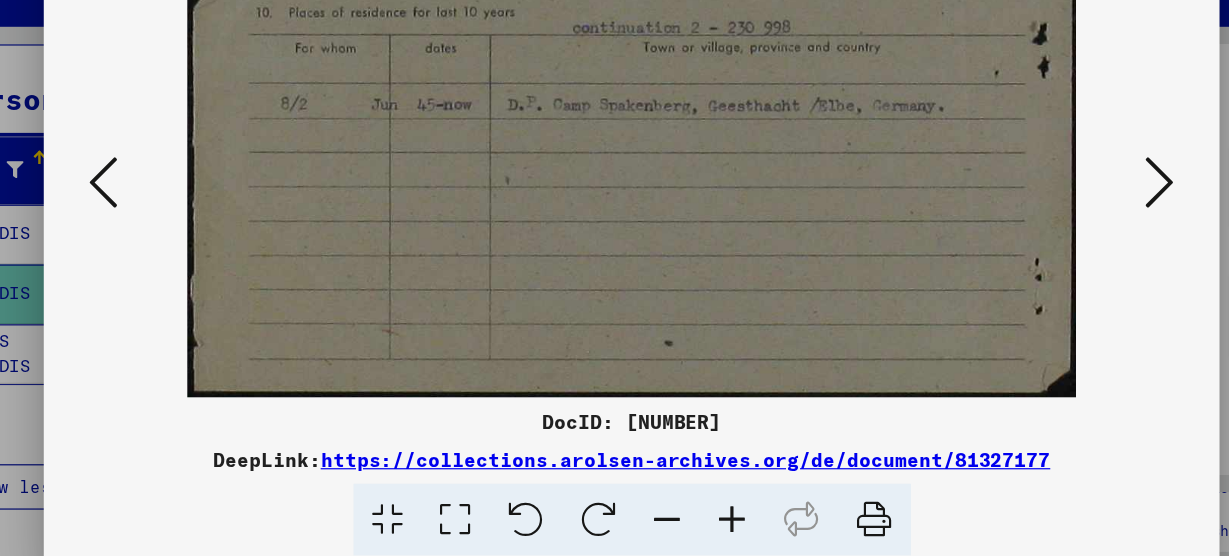 click at bounding box center [699, 508] 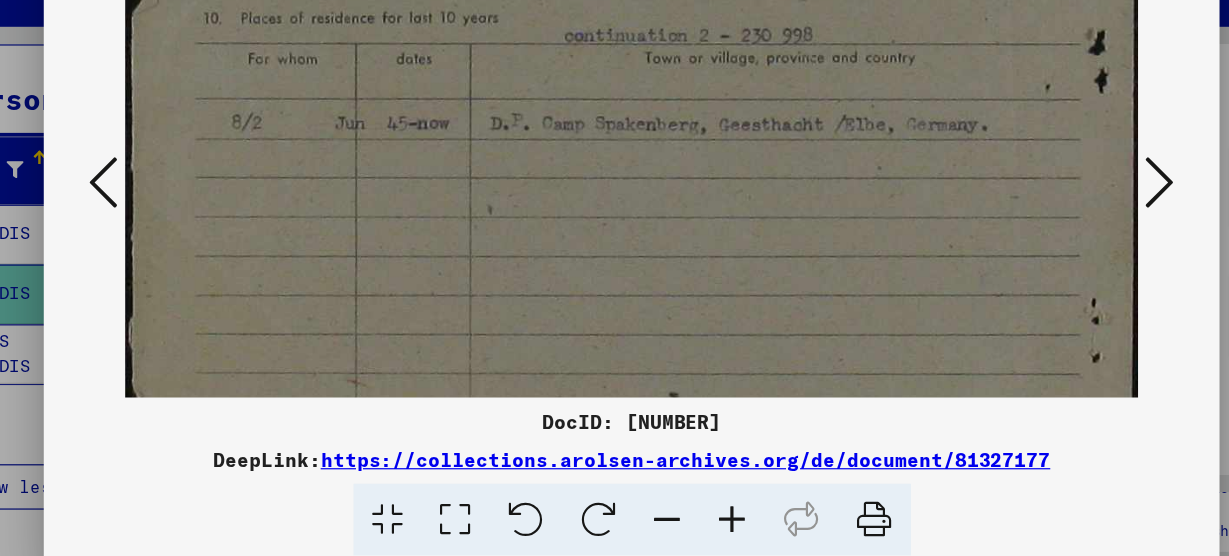 click at bounding box center [1056, 226] 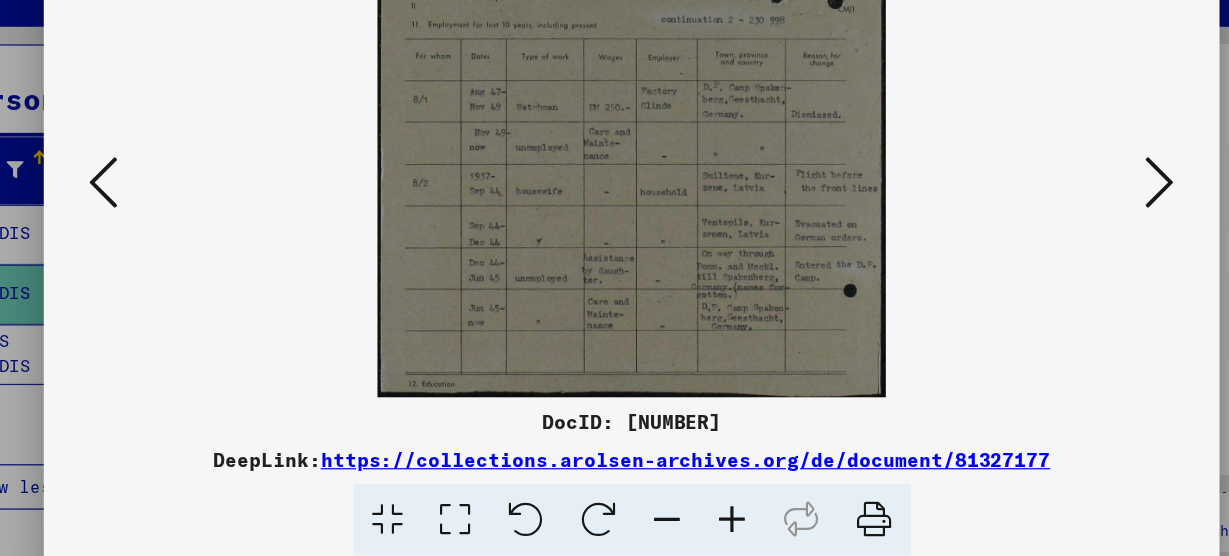 click at bounding box center [1056, 226] 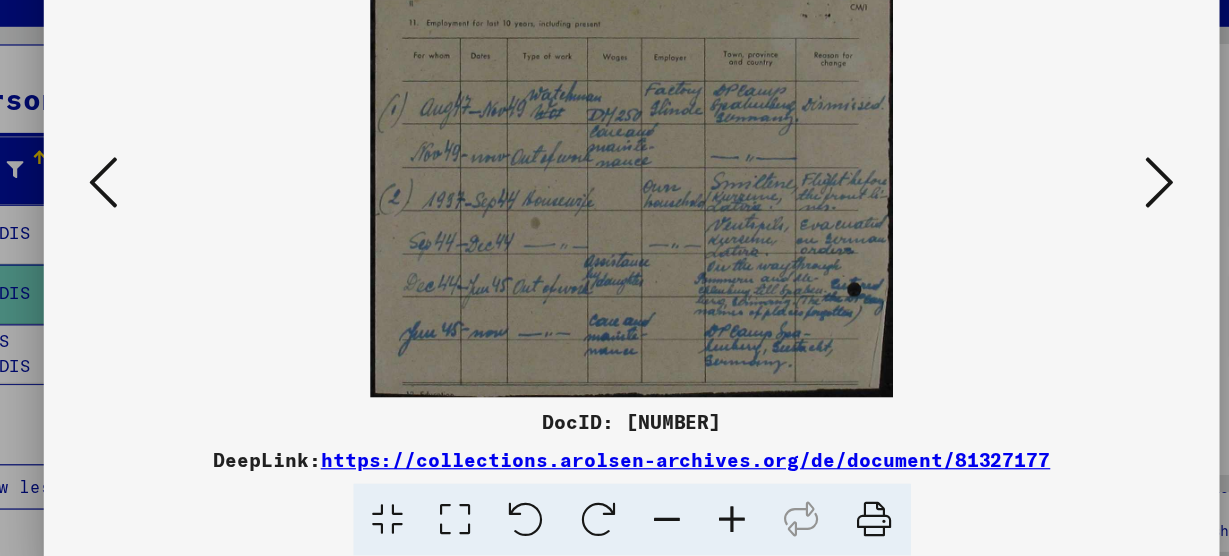click at bounding box center (173, 226) 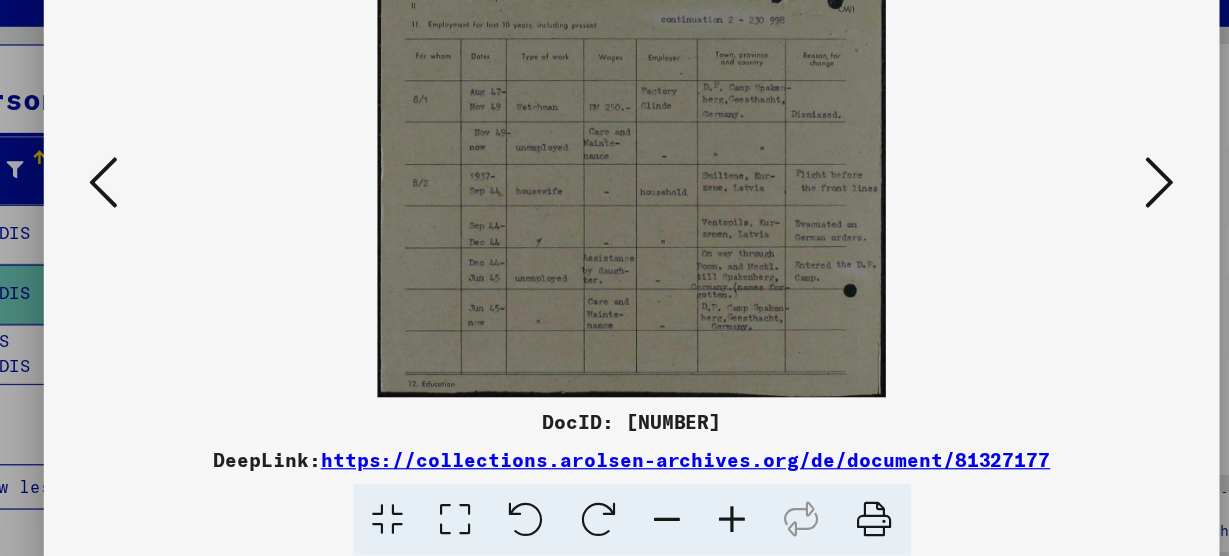 click at bounding box center [1056, 226] 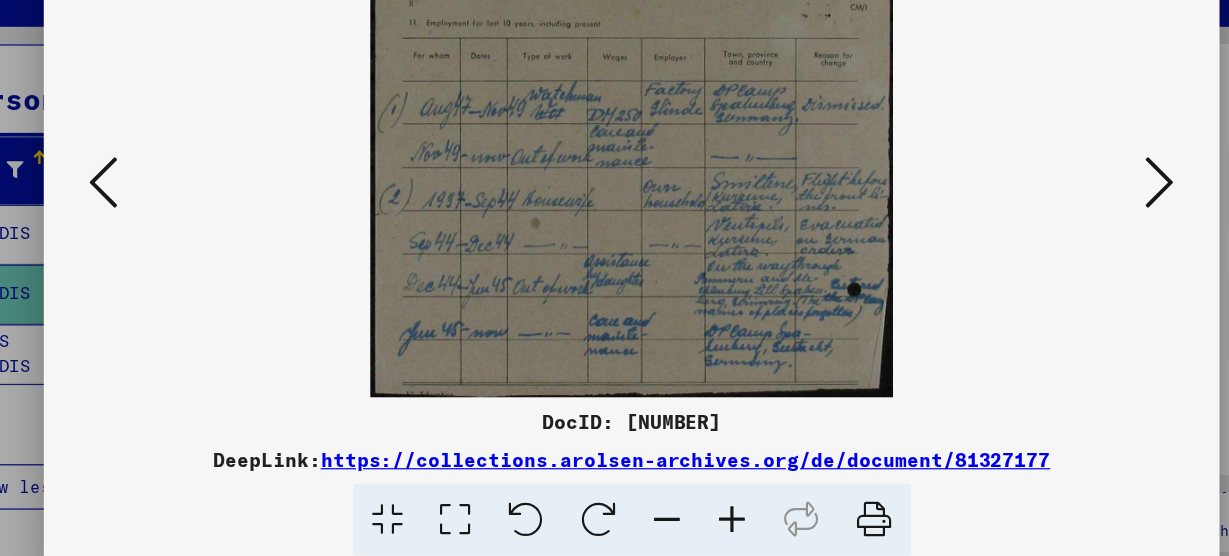 click at bounding box center [1056, 226] 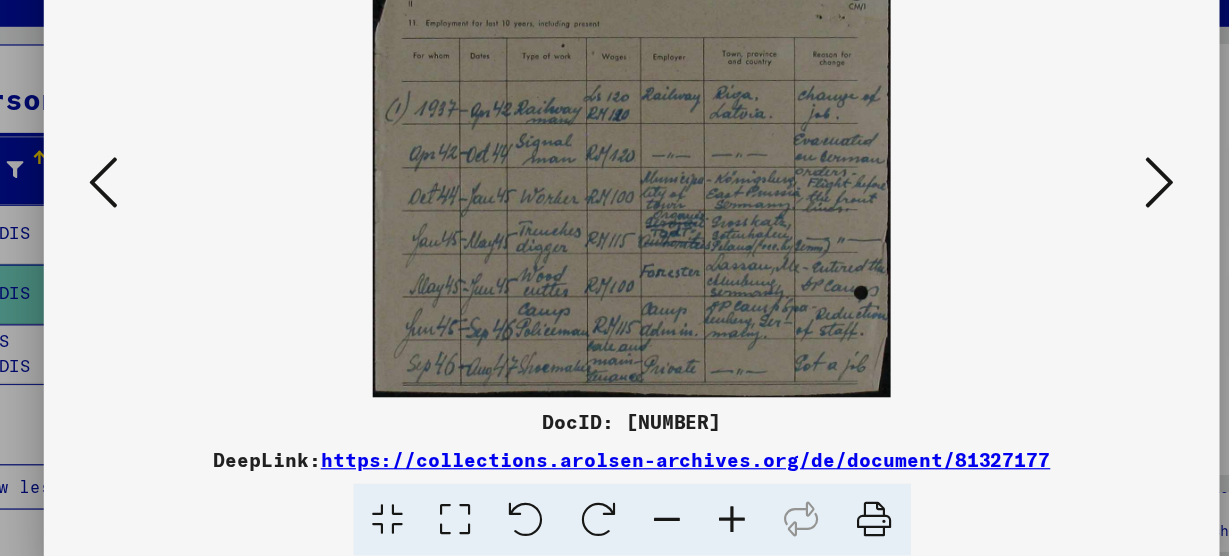 click at bounding box center (1056, 226) 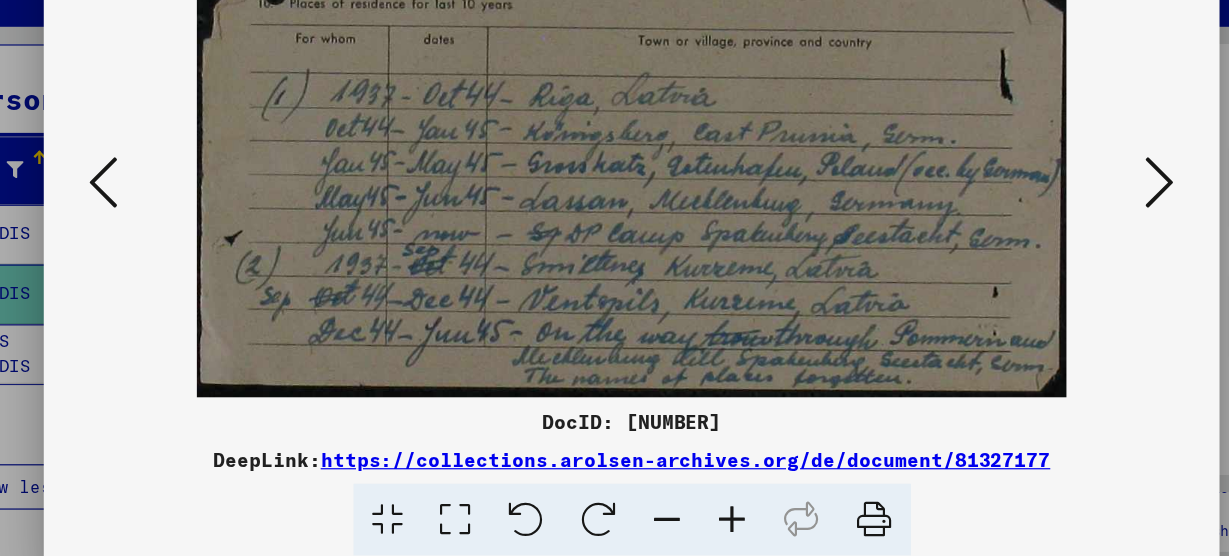 click at bounding box center (1056, 226) 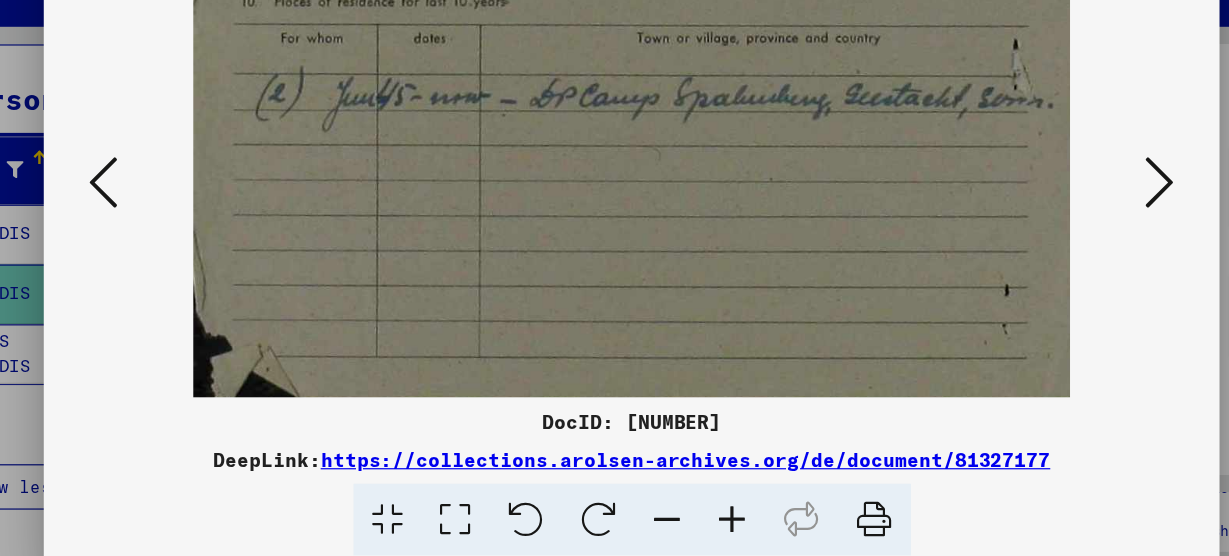 click at bounding box center [1056, 226] 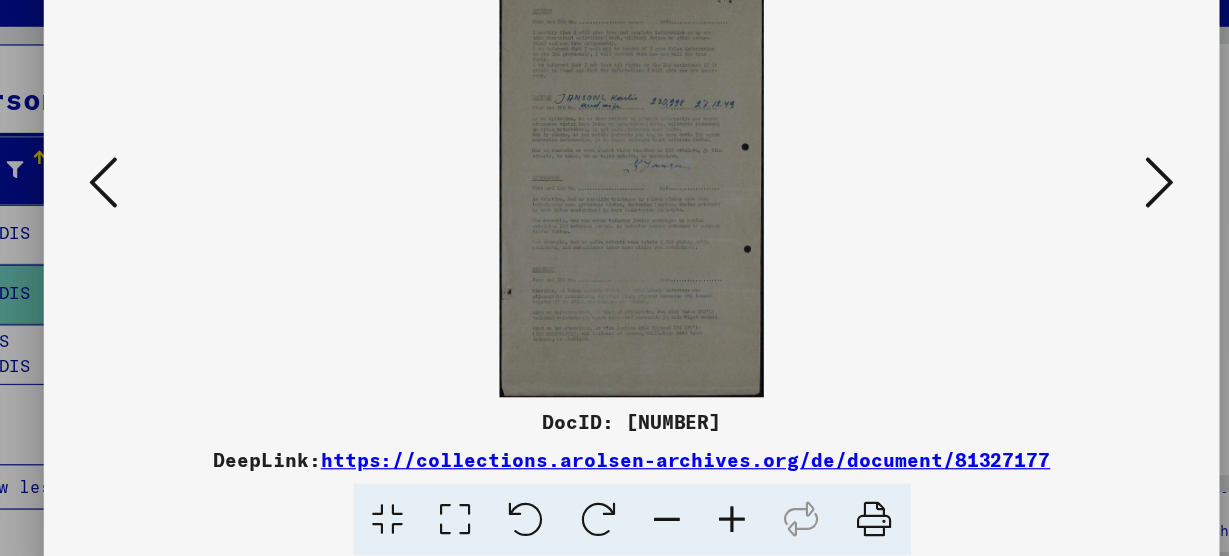 click at bounding box center [699, 508] 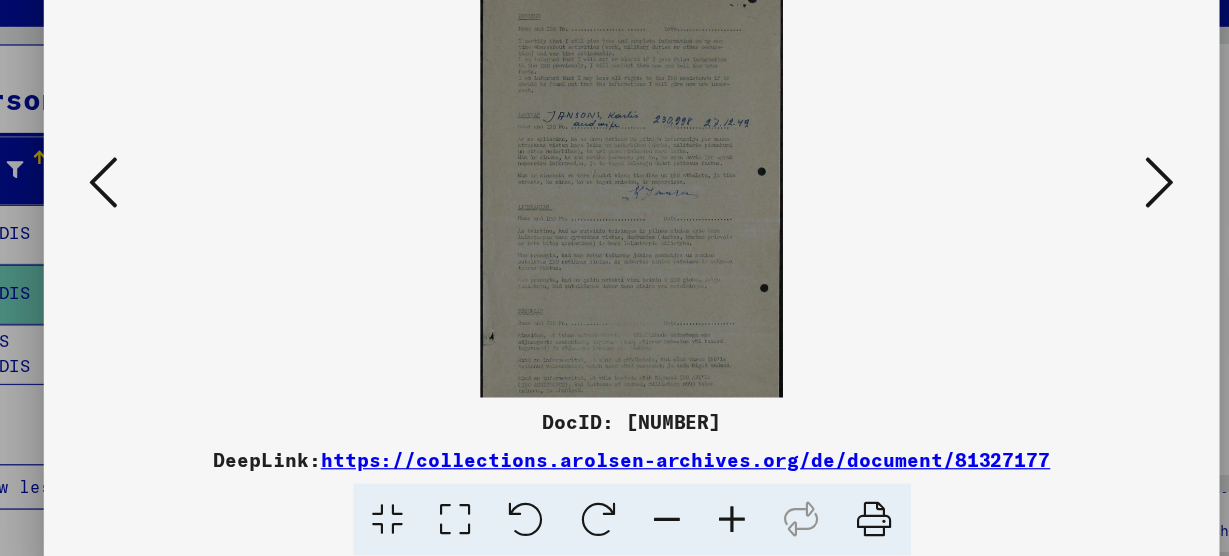 click at bounding box center [699, 508] 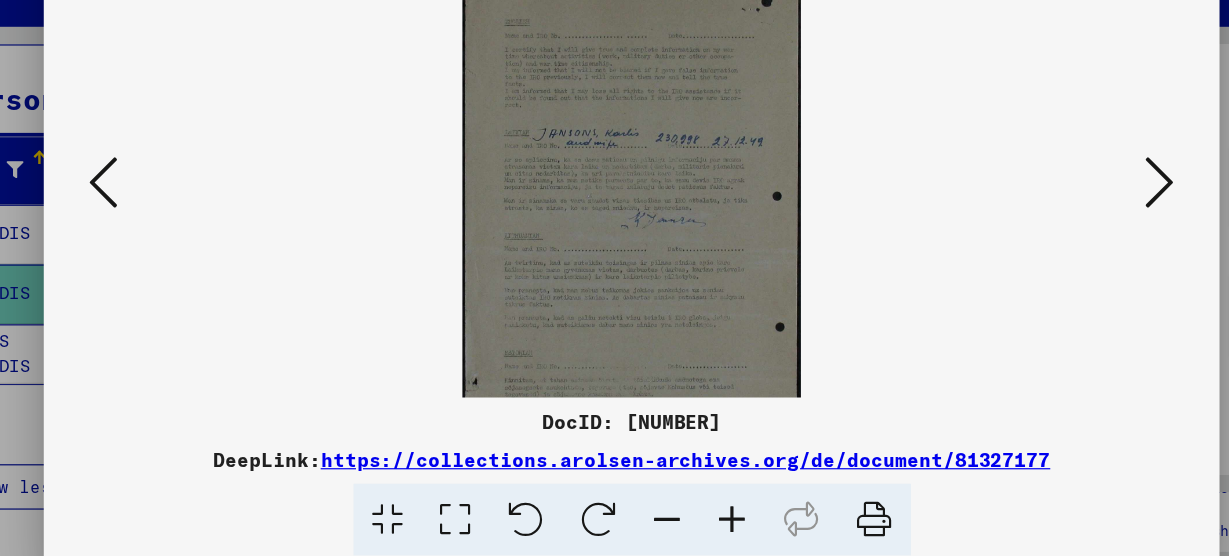 click at bounding box center (699, 508) 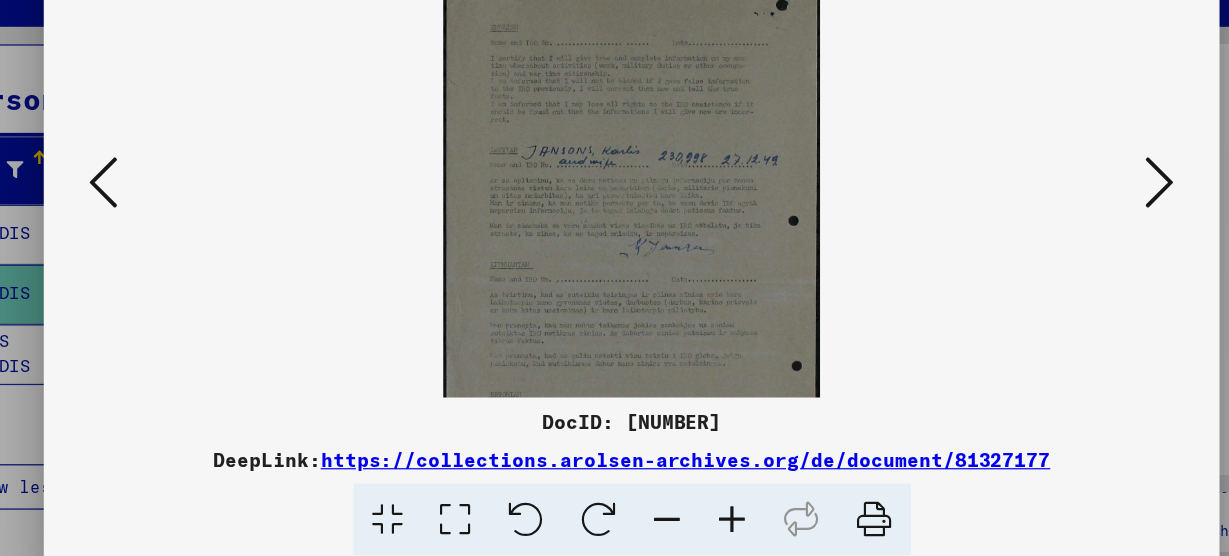 click at bounding box center [699, 508] 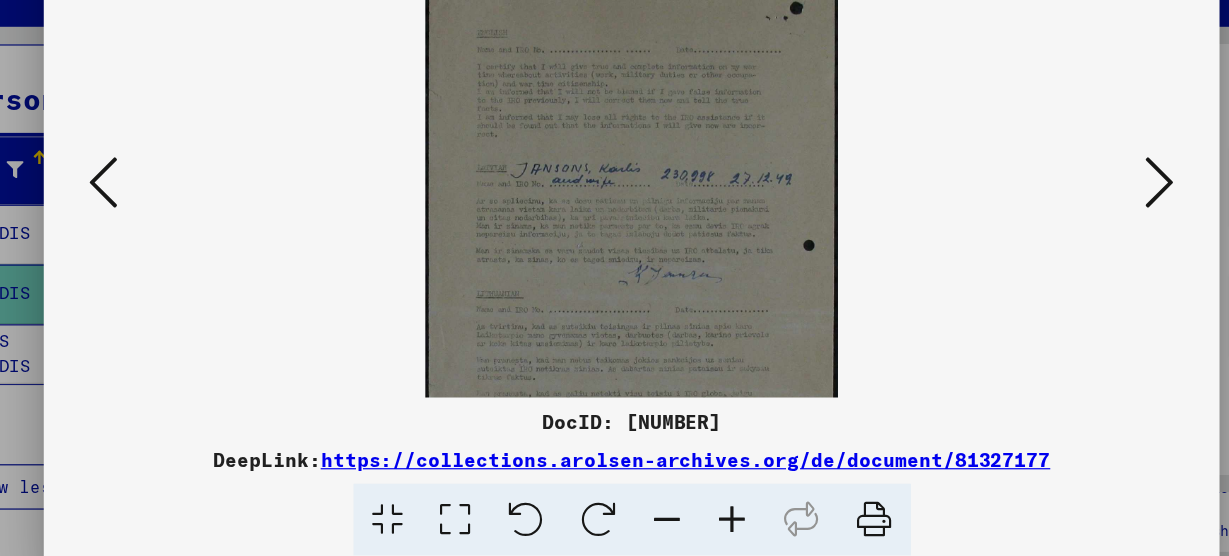 click at bounding box center [699, 508] 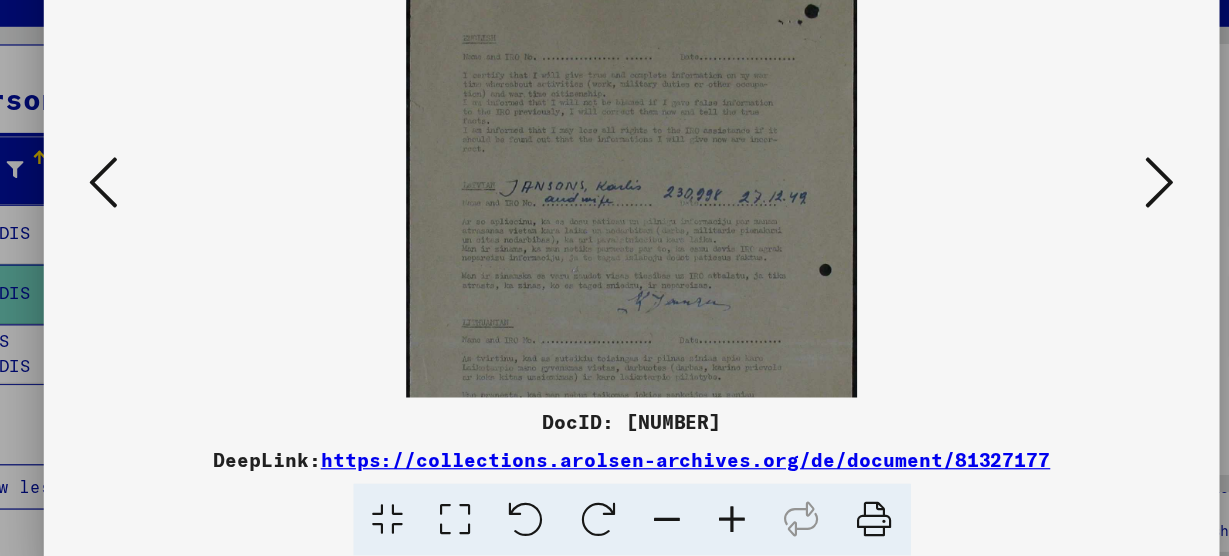 click at bounding box center (699, 508) 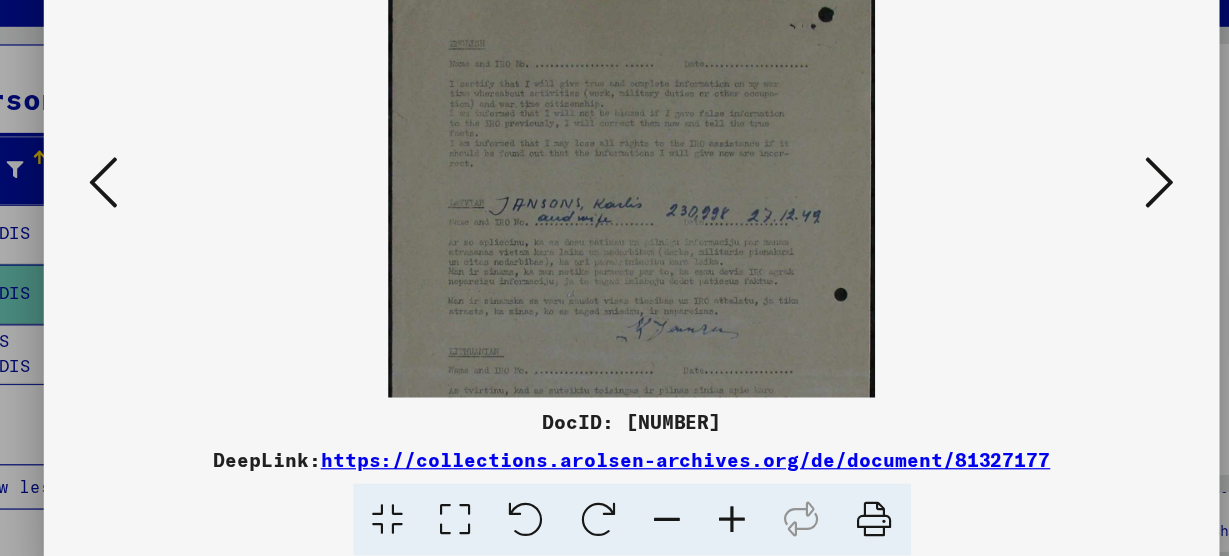 click at bounding box center (1056, 226) 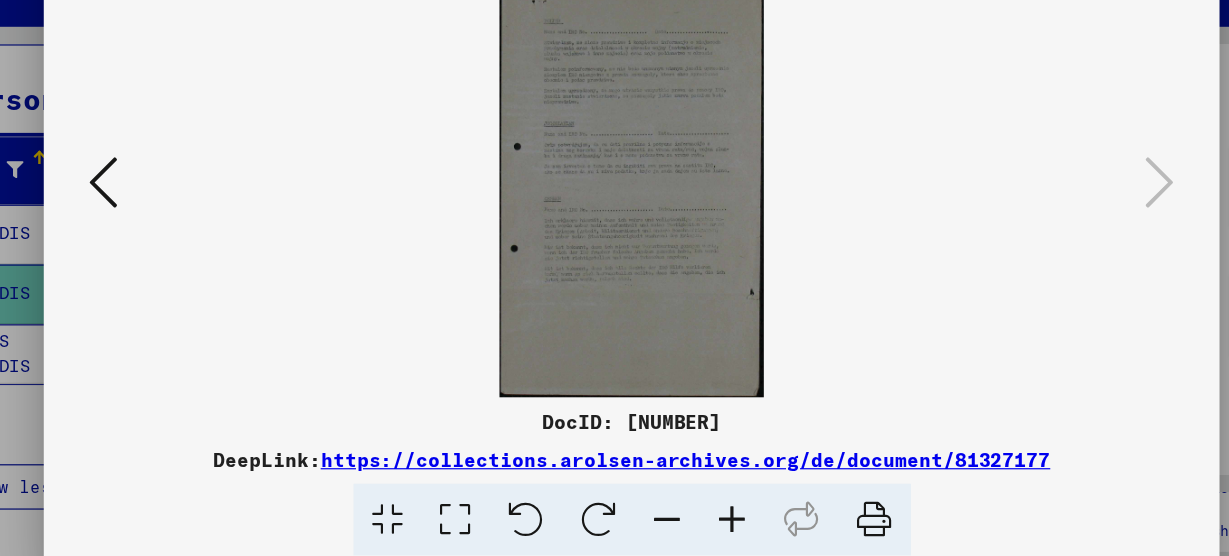 click at bounding box center (699, 508) 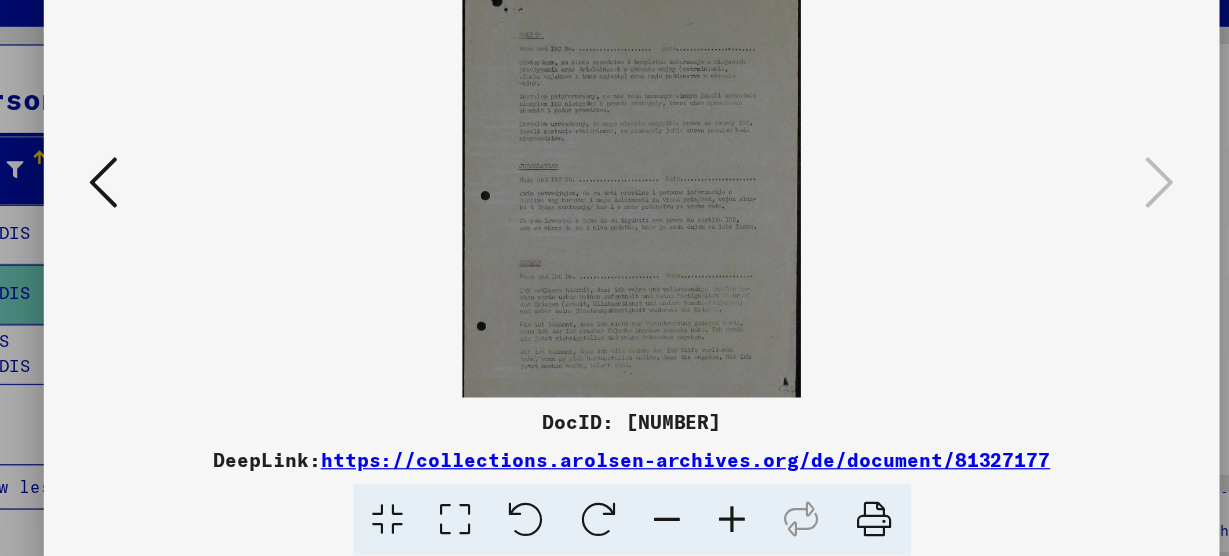 click at bounding box center (699, 508) 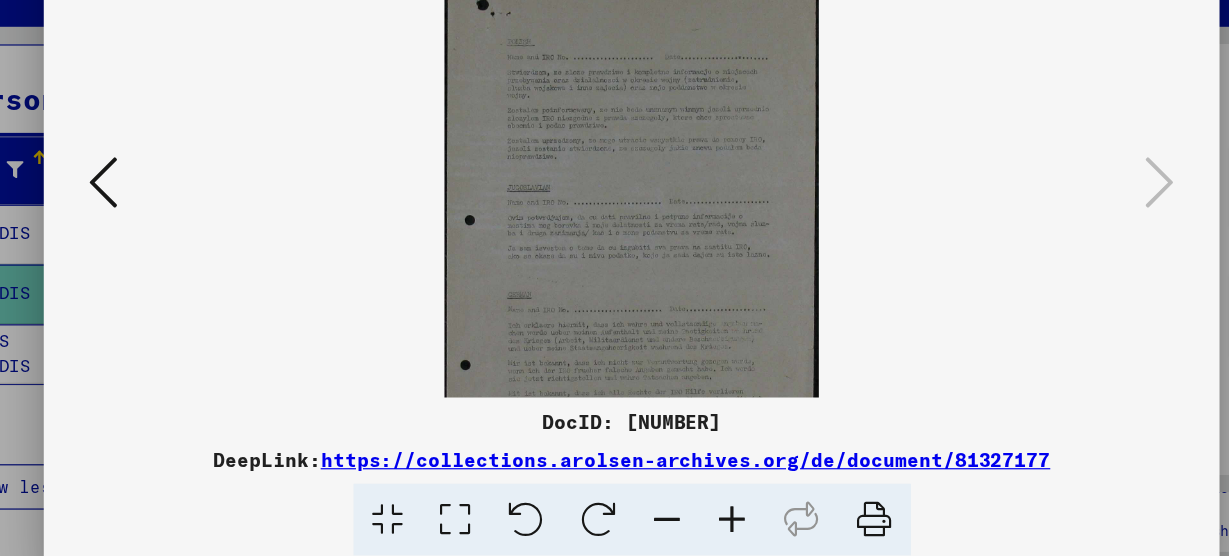 click at bounding box center (699, 508) 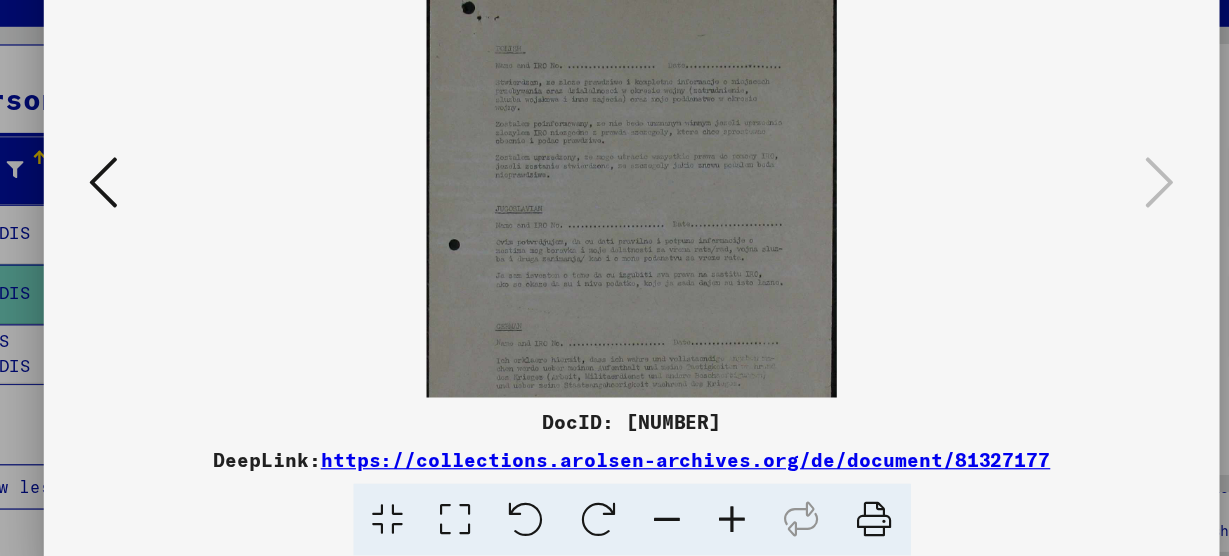 click at bounding box center [699, 508] 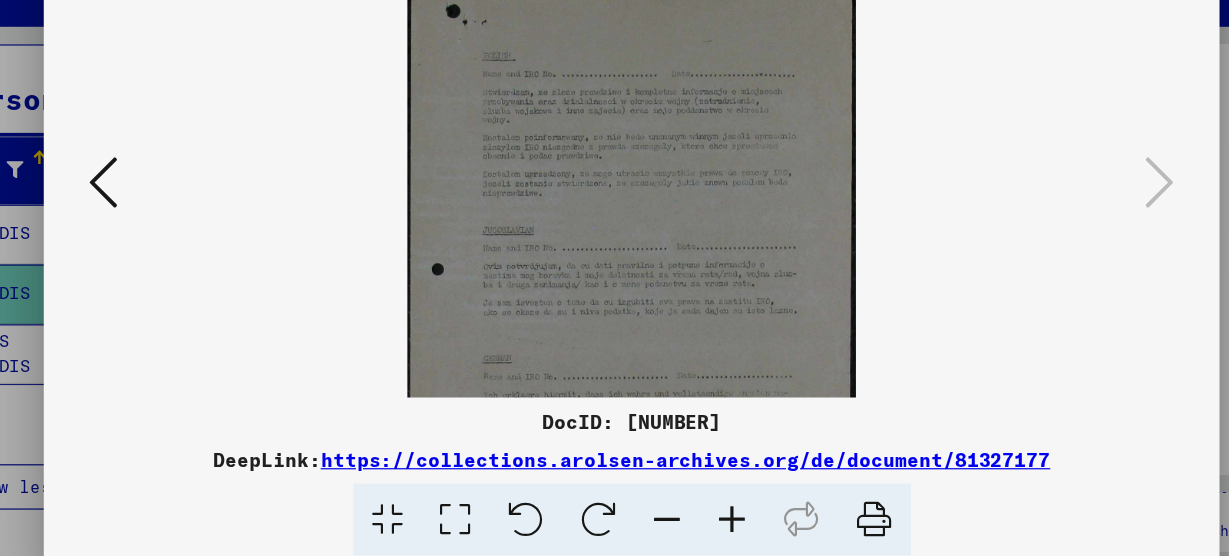 click at bounding box center [699, 508] 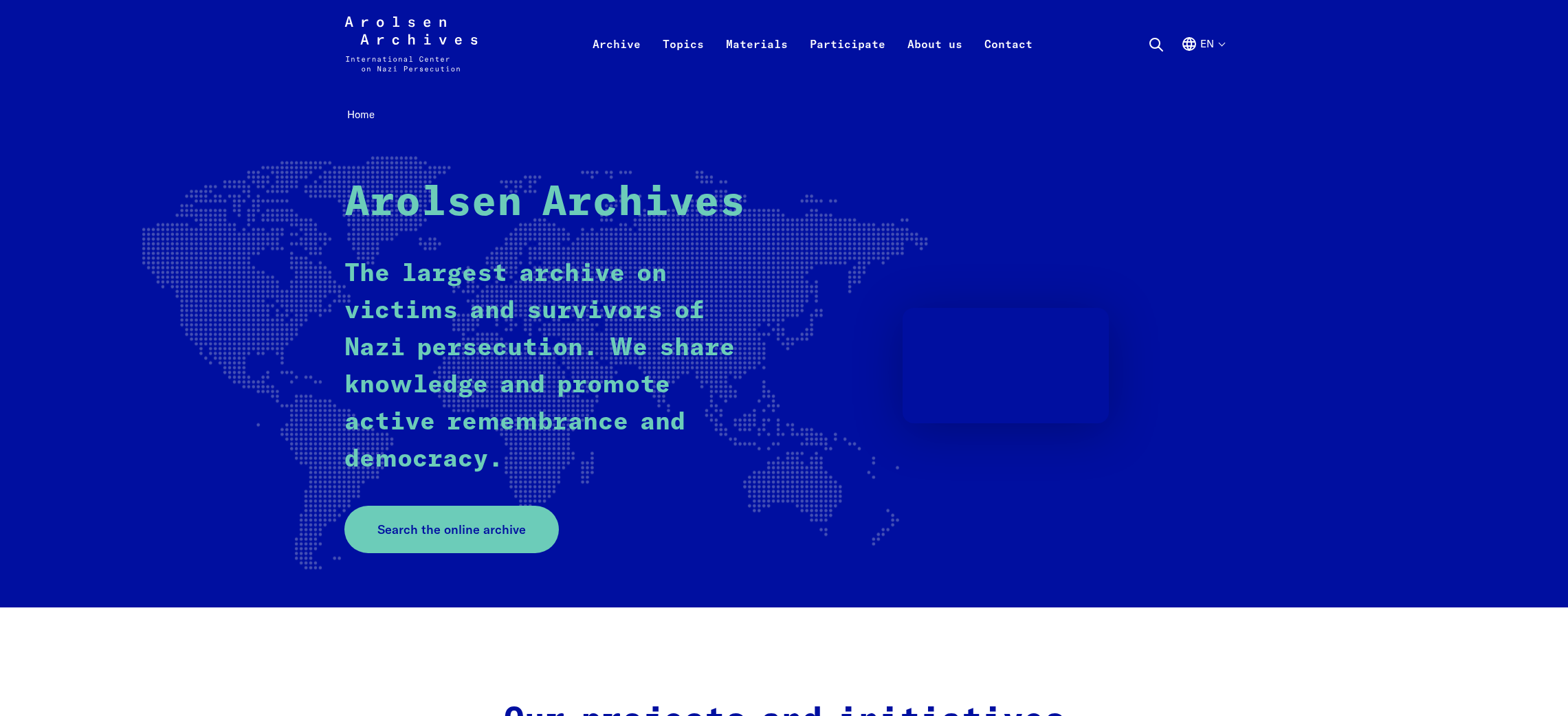 scroll, scrollTop: 0, scrollLeft: 0, axis: both 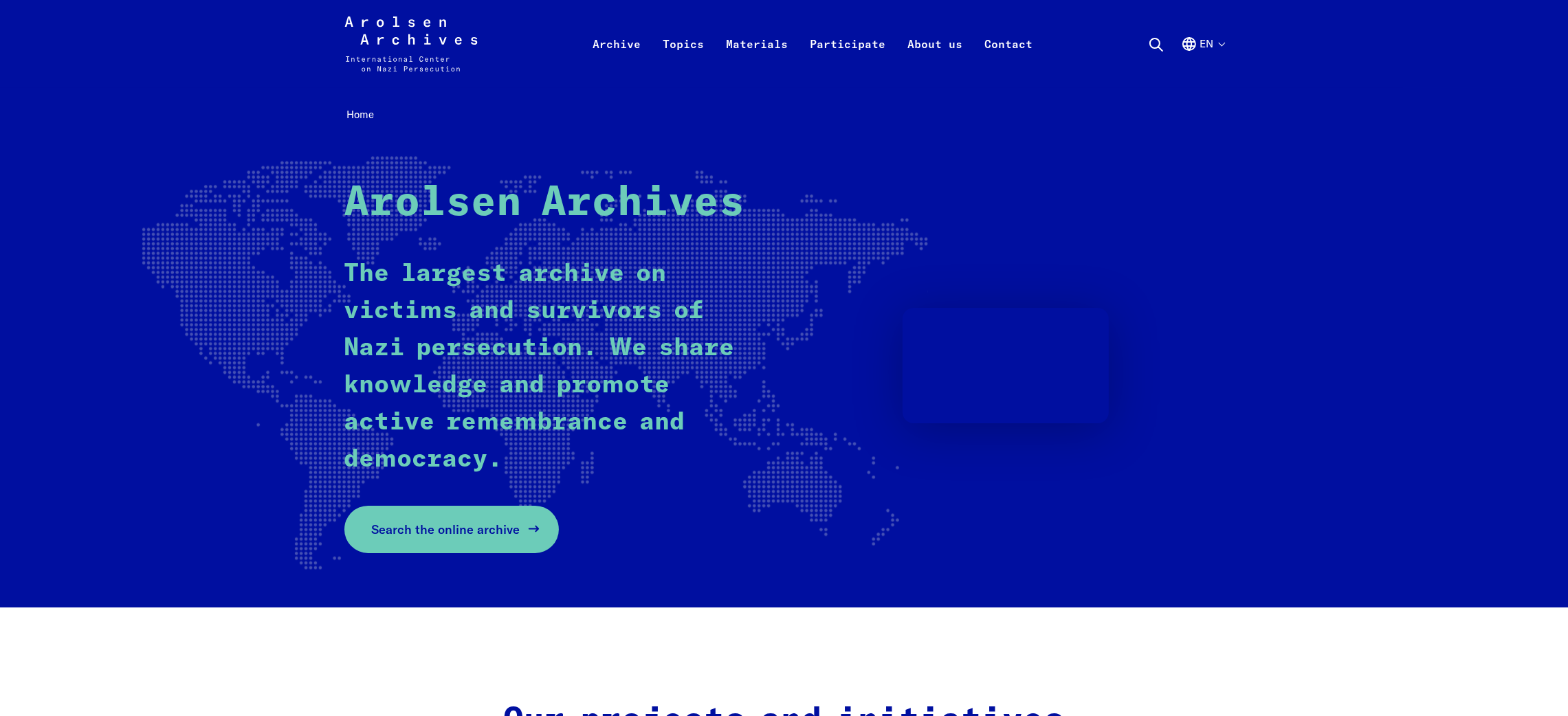 click on "Search the online archive" at bounding box center [446, 529] 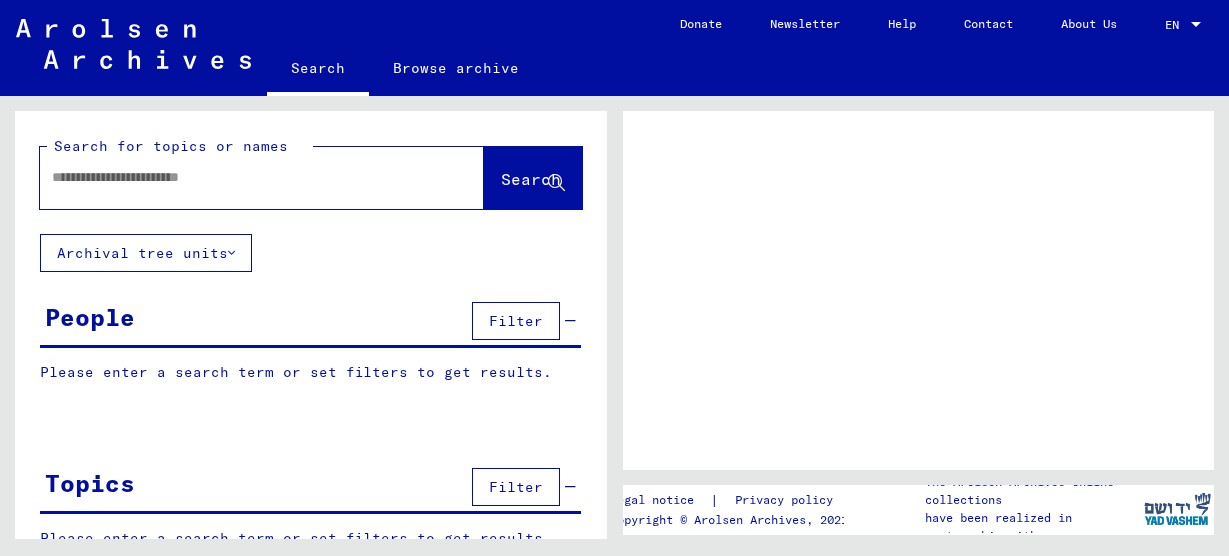 scroll, scrollTop: 0, scrollLeft: 0, axis: both 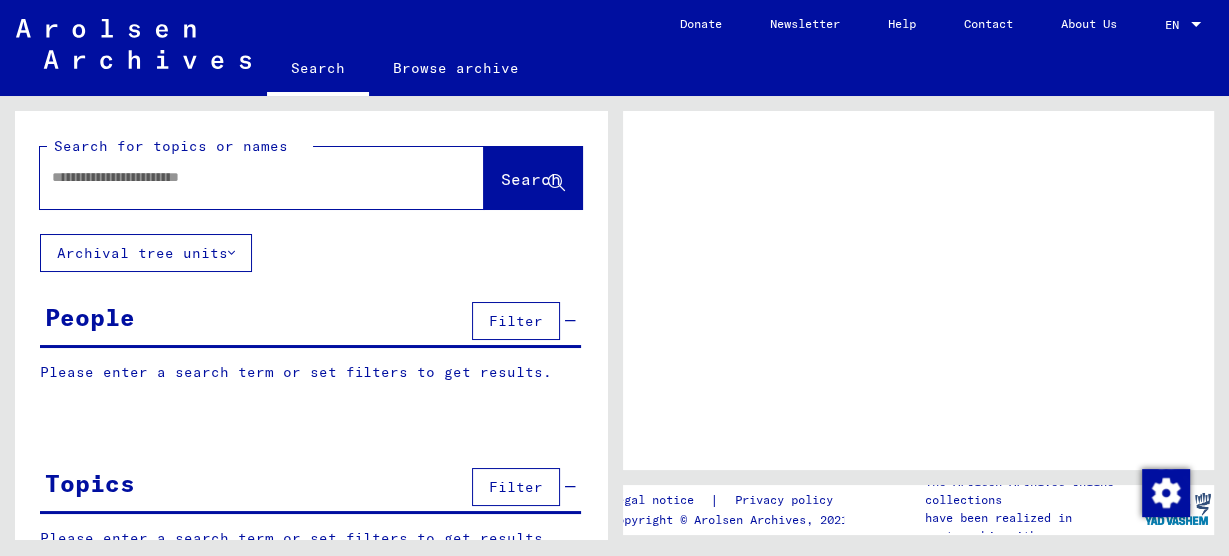 click at bounding box center [244, 177] 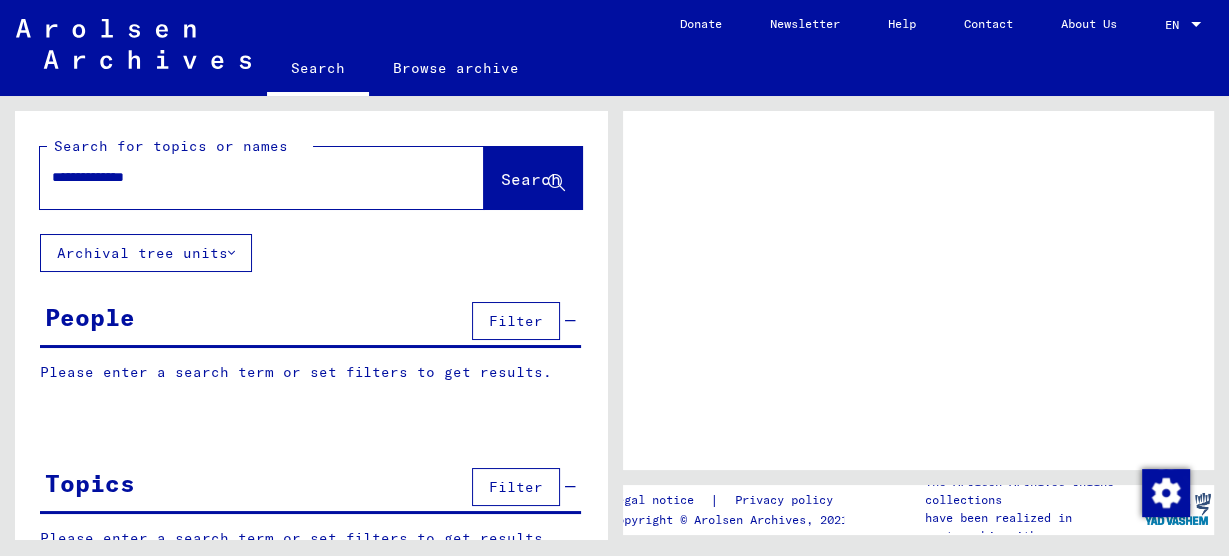 type on "**********" 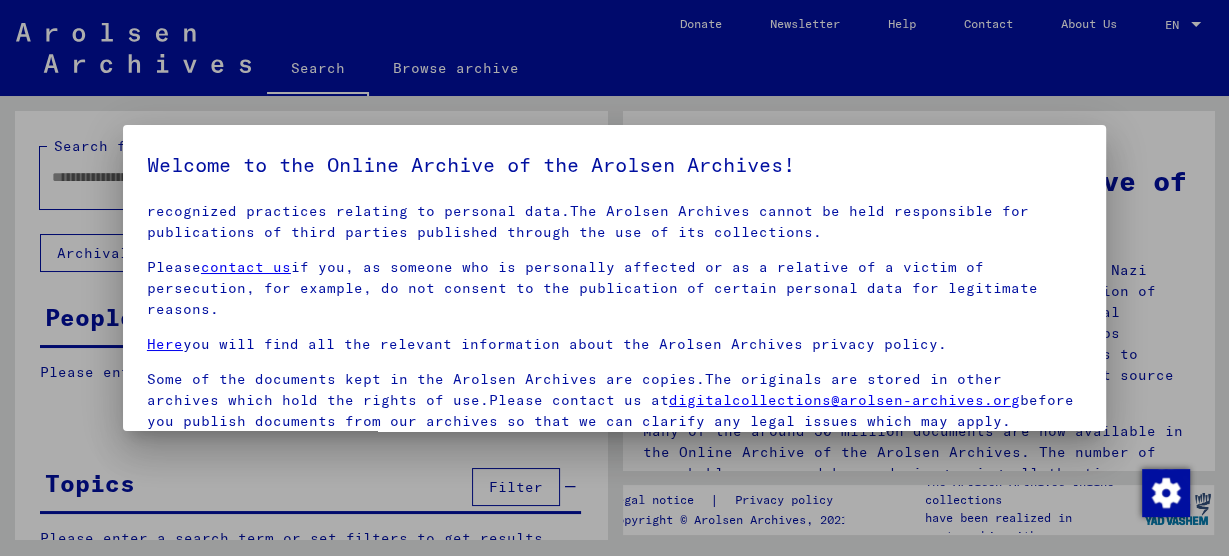 scroll, scrollTop: 160, scrollLeft: 0, axis: vertical 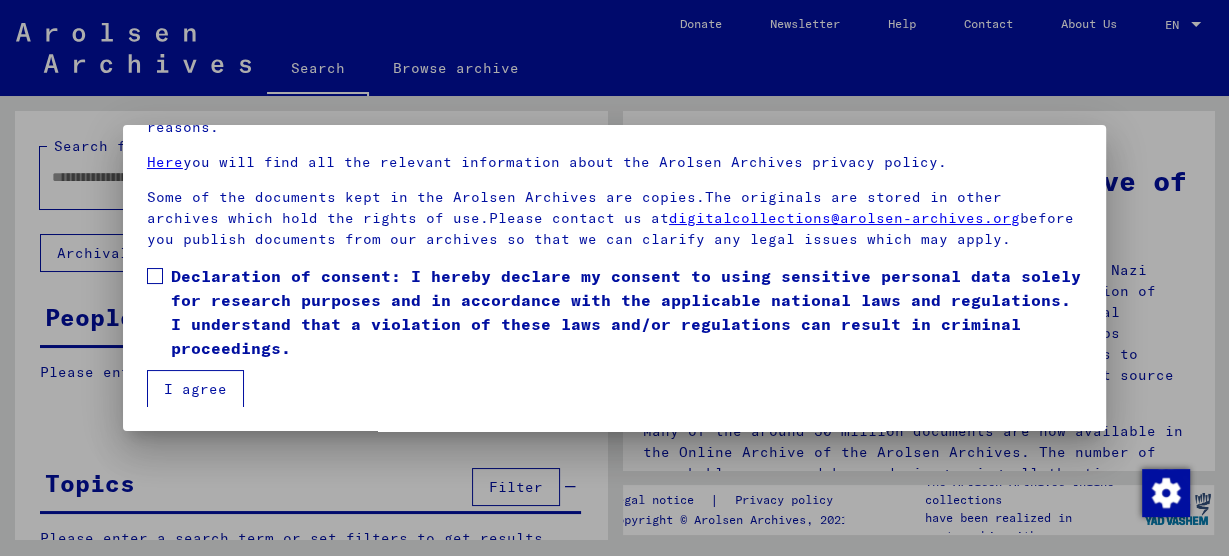 click at bounding box center (155, 276) 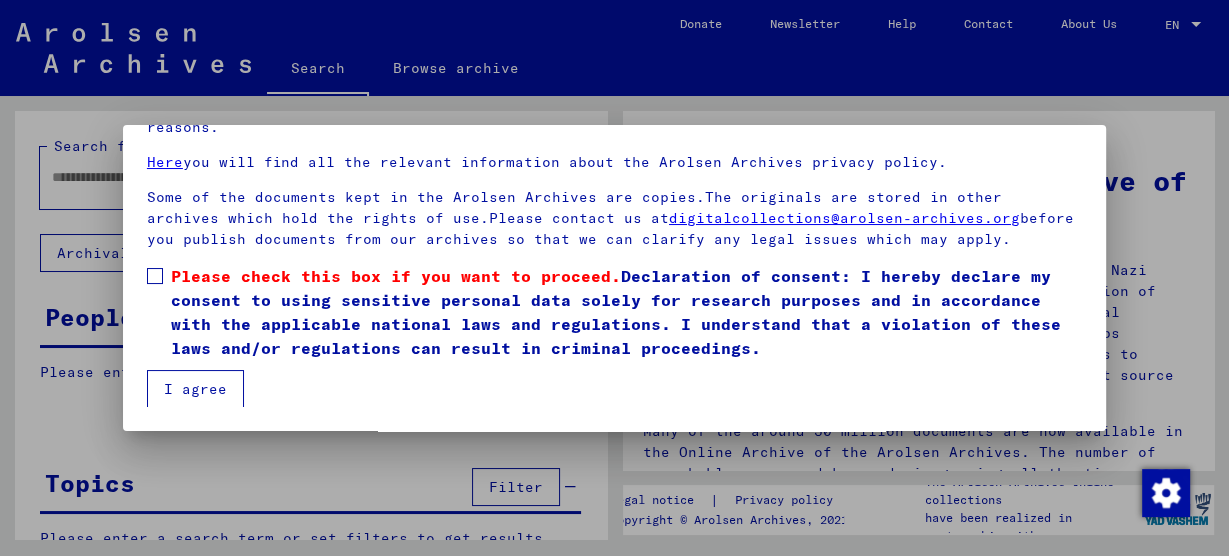 click at bounding box center (155, 276) 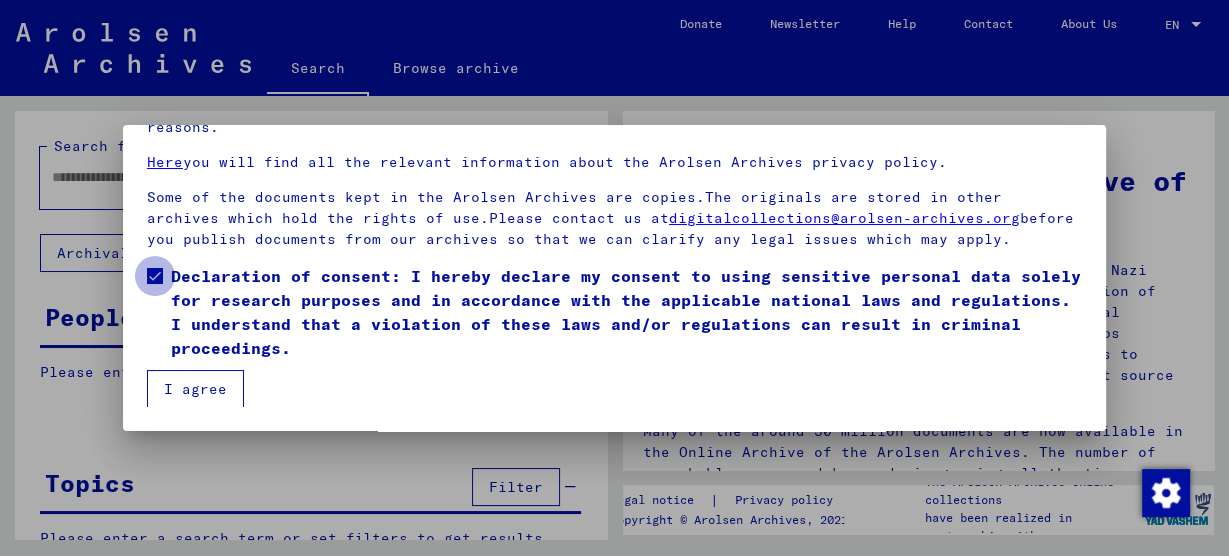 click at bounding box center [155, 276] 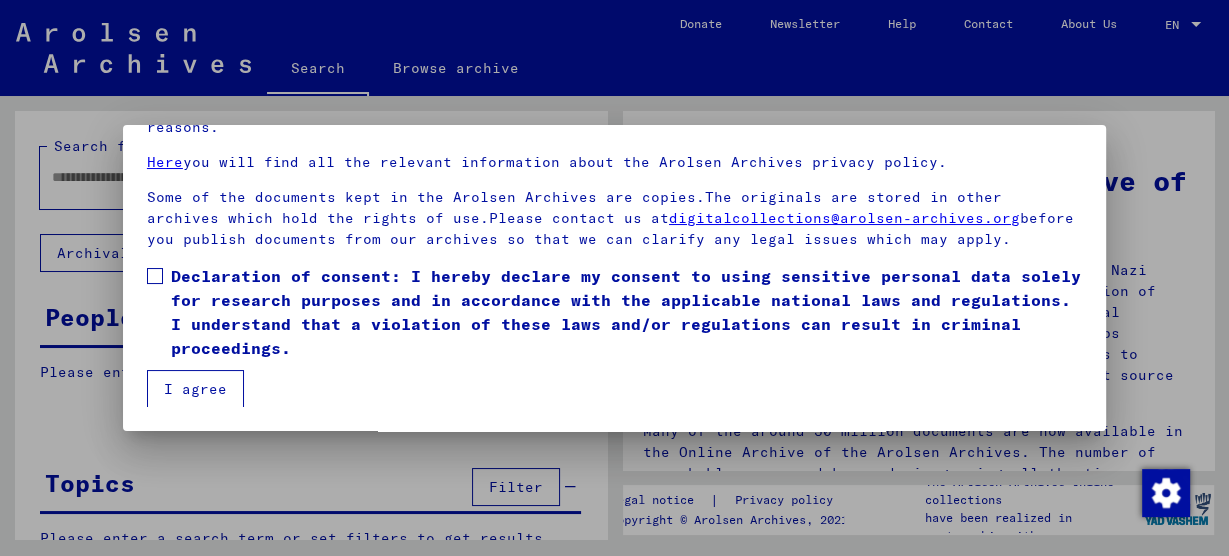 click at bounding box center [155, 276] 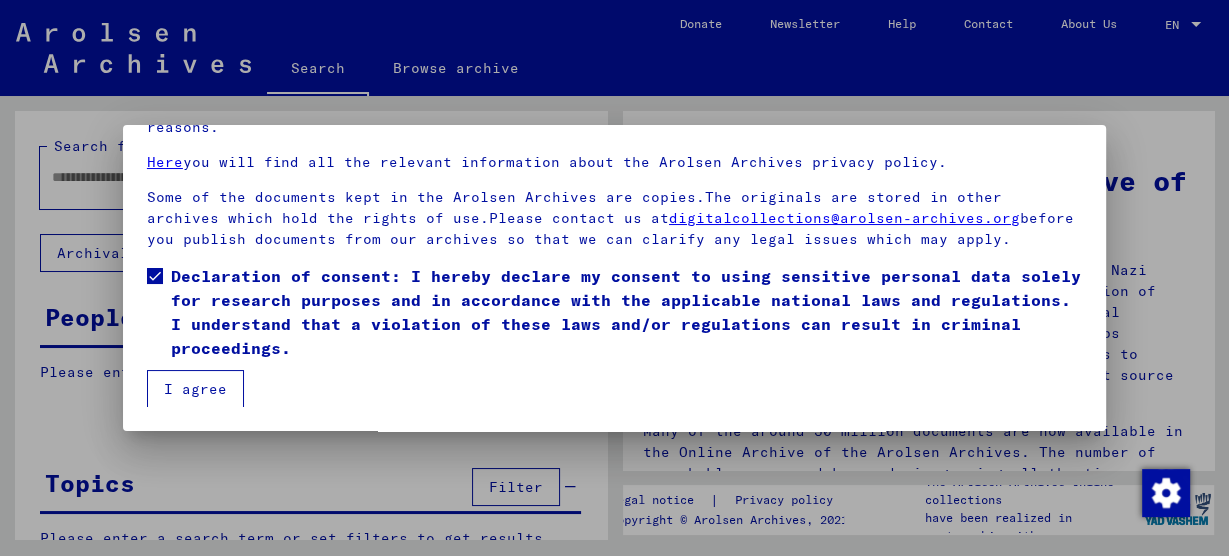 click on "I agree" at bounding box center [195, 389] 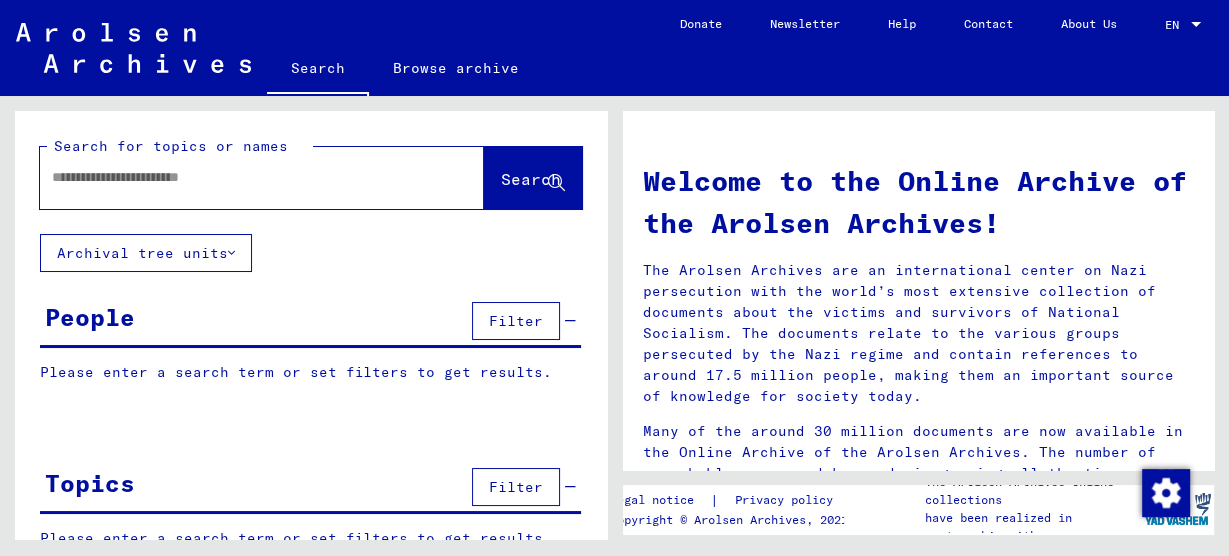 click at bounding box center [238, 177] 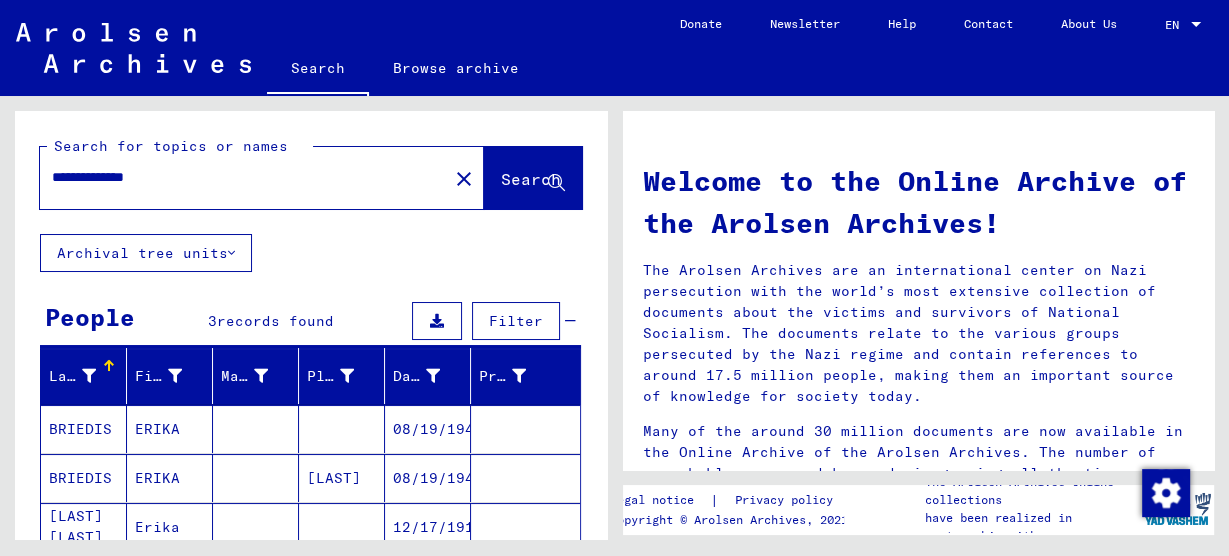 scroll, scrollTop: 160, scrollLeft: 0, axis: vertical 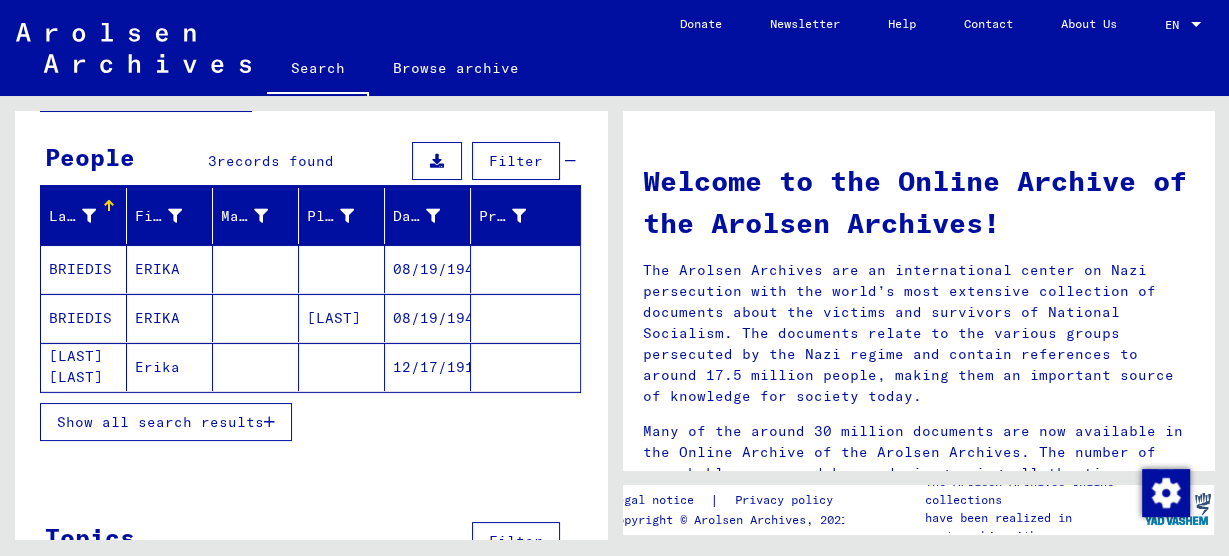 click on "Erika" 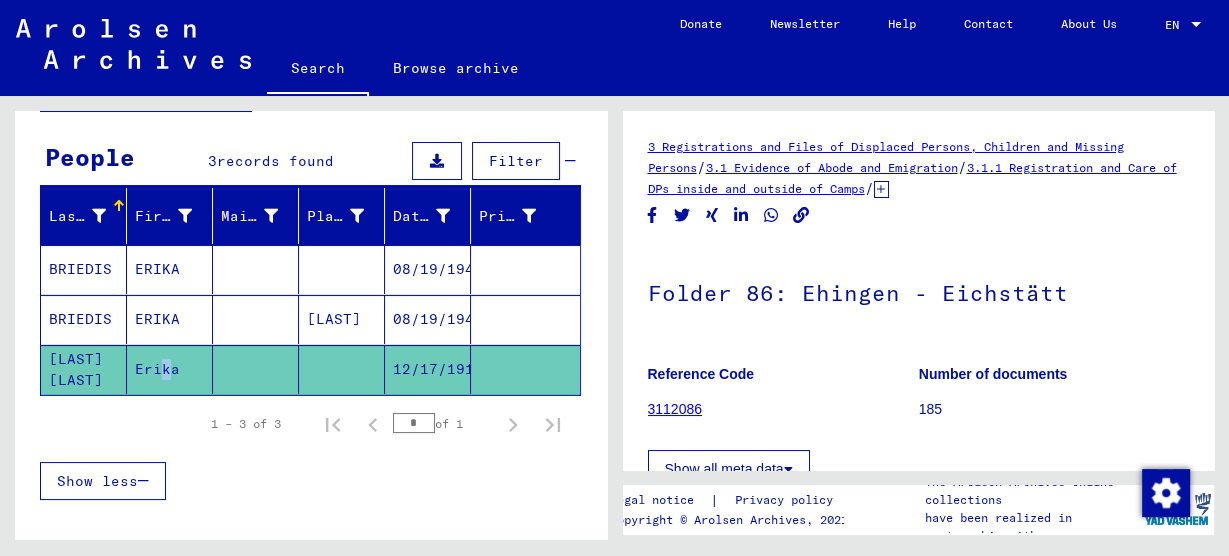 scroll, scrollTop: 0, scrollLeft: 0, axis: both 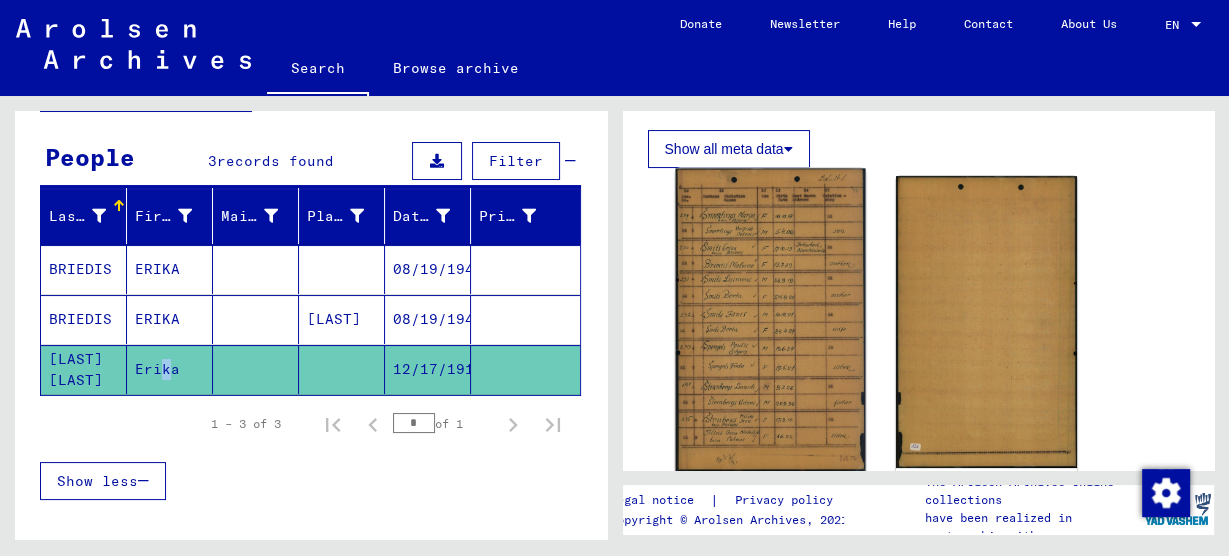 click 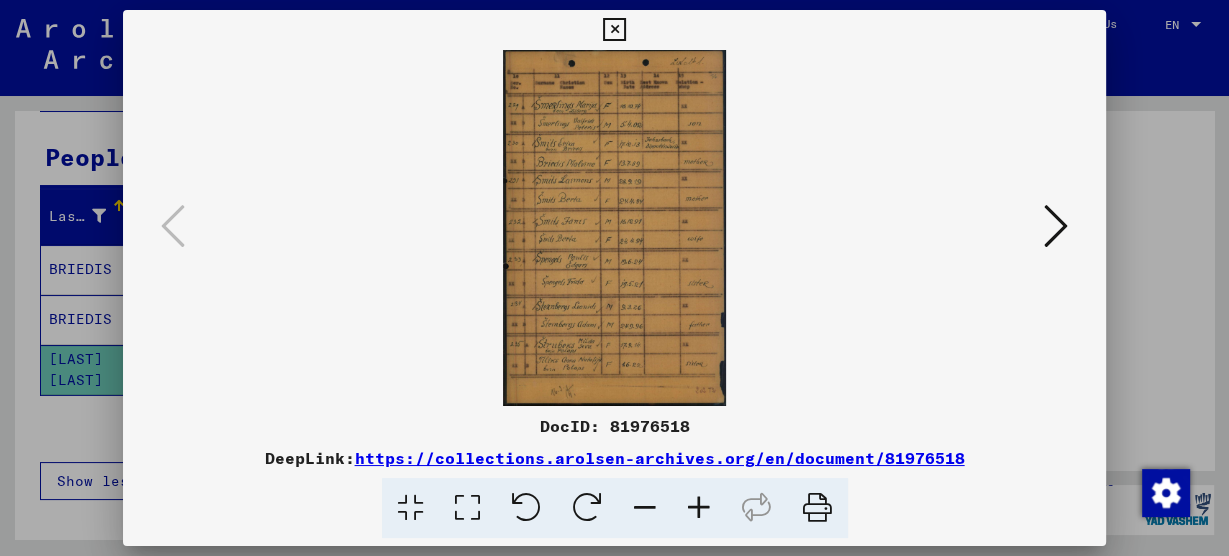 click at bounding box center [699, 508] 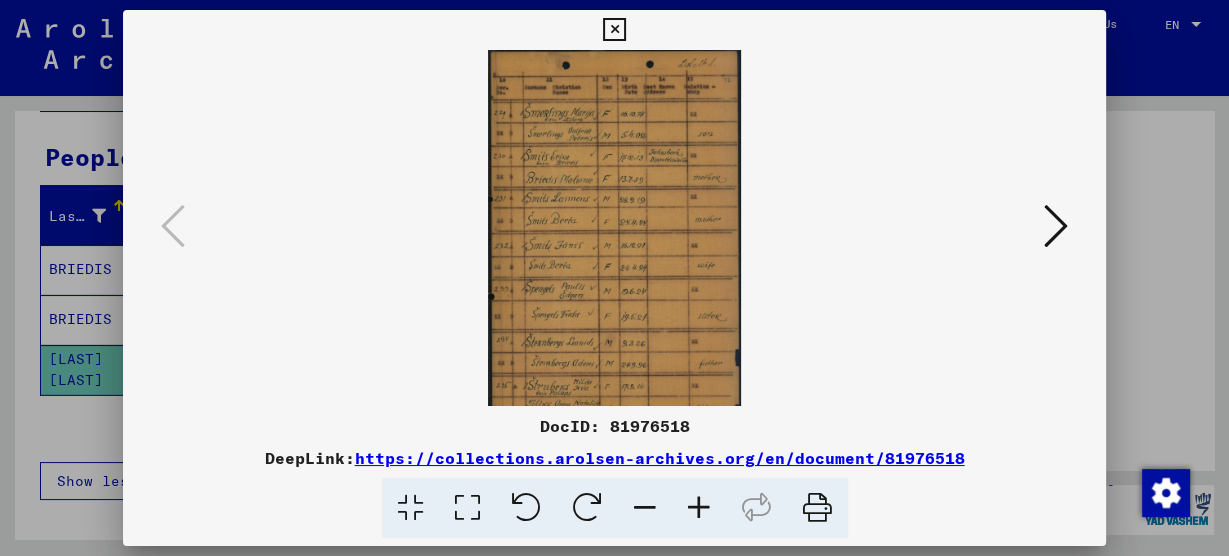 click at bounding box center [699, 508] 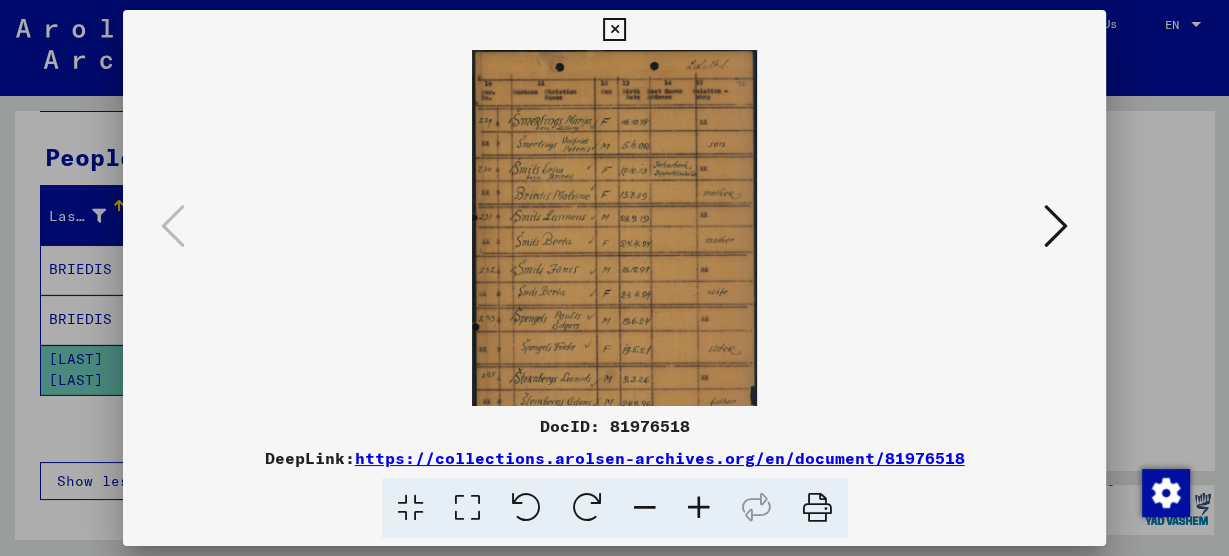 click at bounding box center [699, 508] 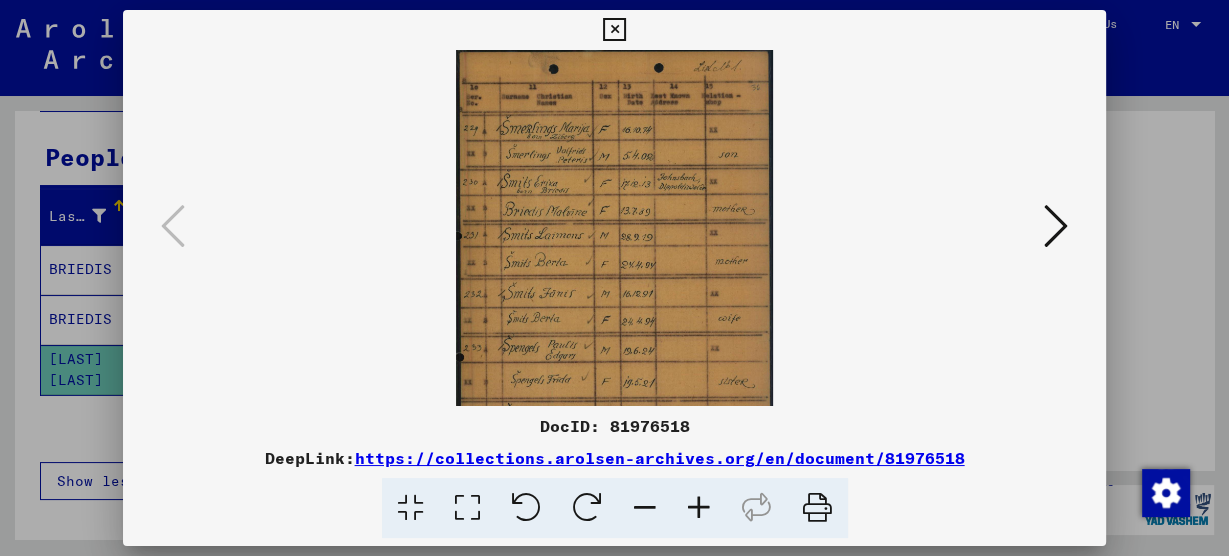 click at bounding box center [699, 508] 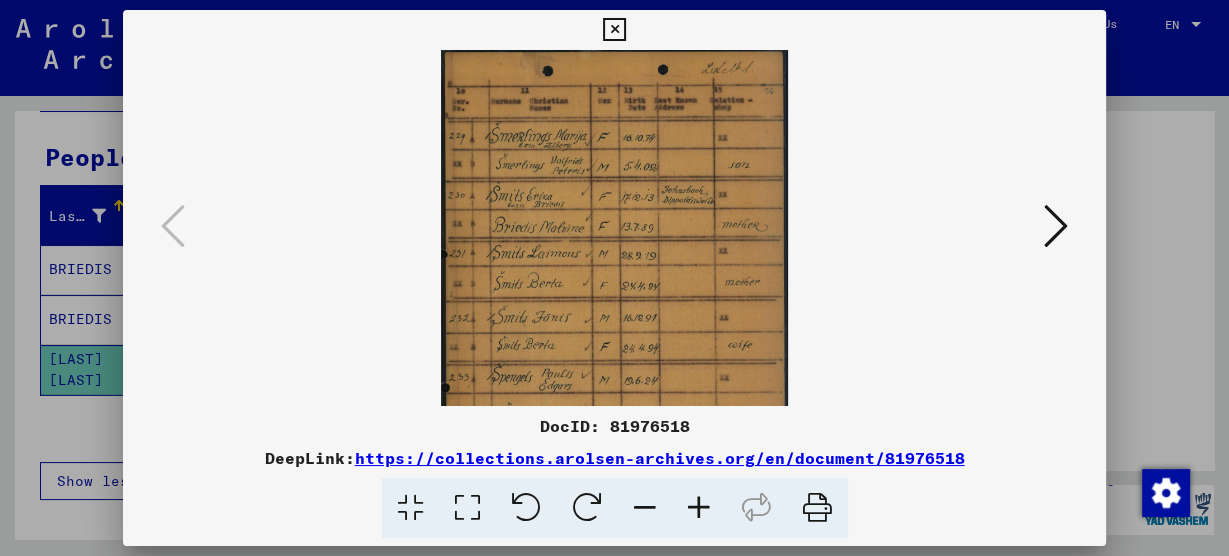 click at bounding box center (699, 508) 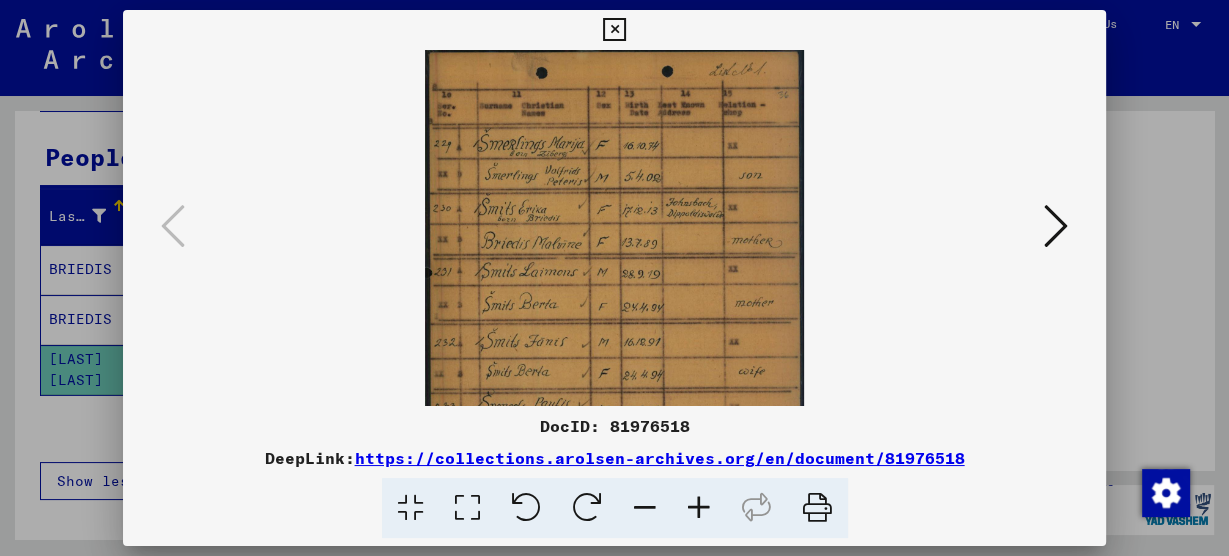 click at bounding box center [699, 508] 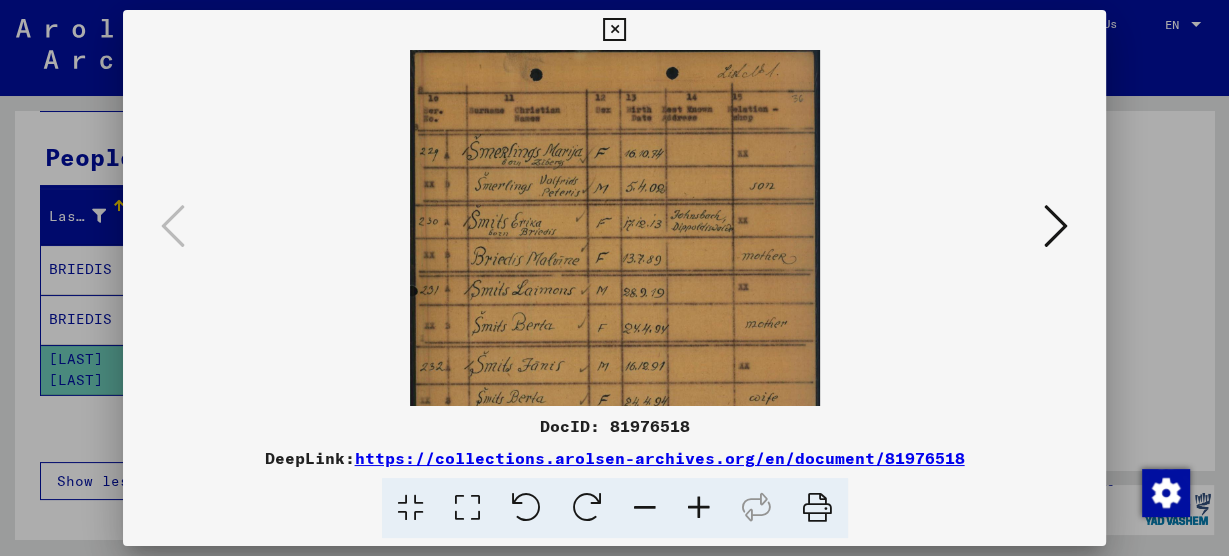 click at bounding box center [699, 508] 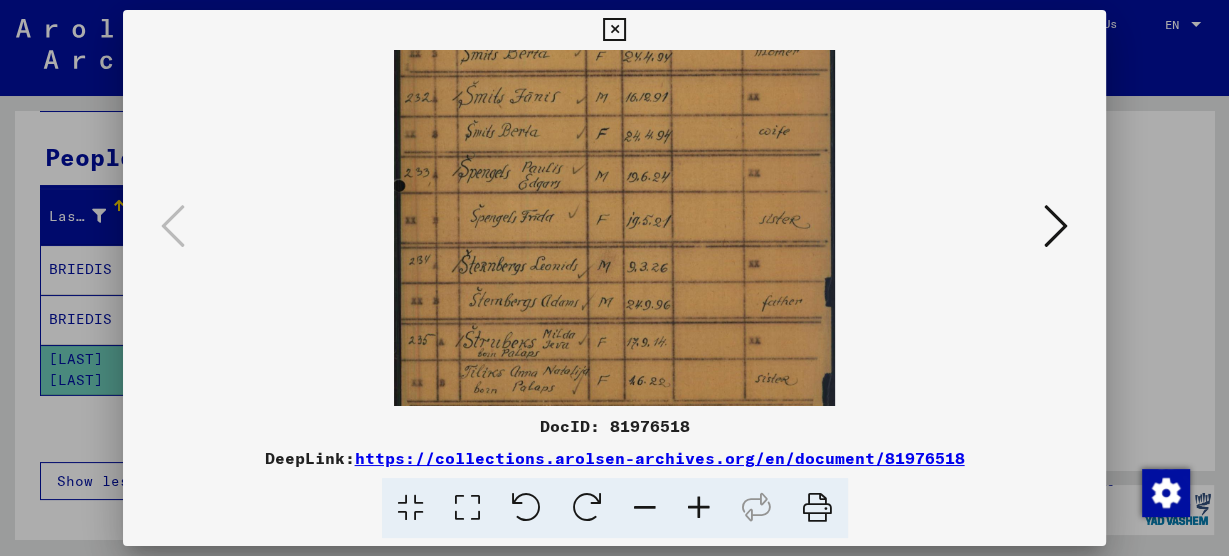 scroll, scrollTop: 350, scrollLeft: 0, axis: vertical 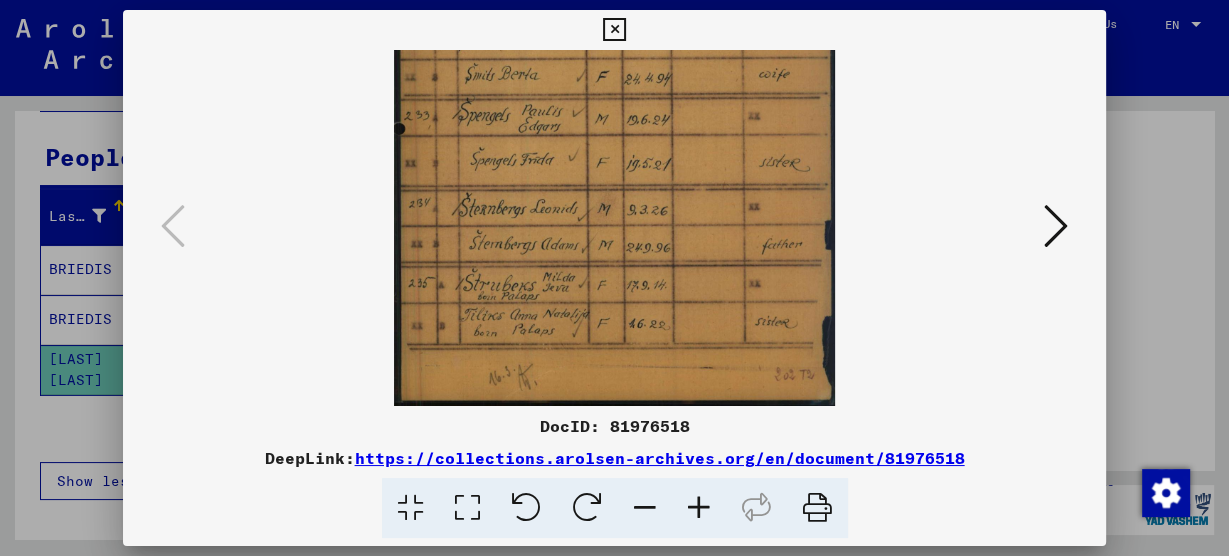 drag, startPoint x: 675, startPoint y: 356, endPoint x: 695, endPoint y: -20, distance: 376.53152 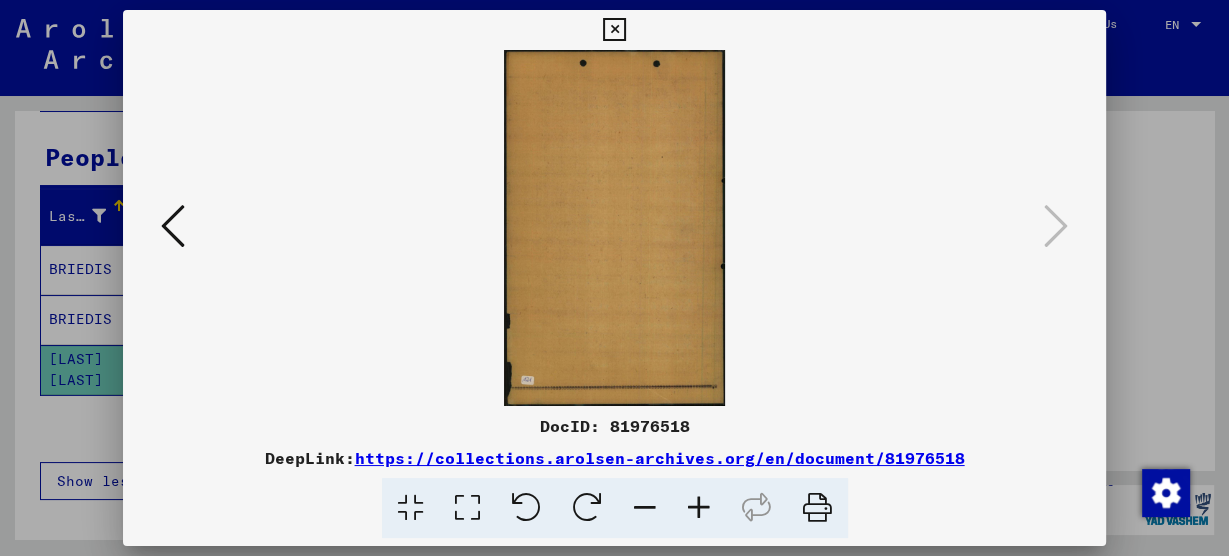 click at bounding box center [614, 30] 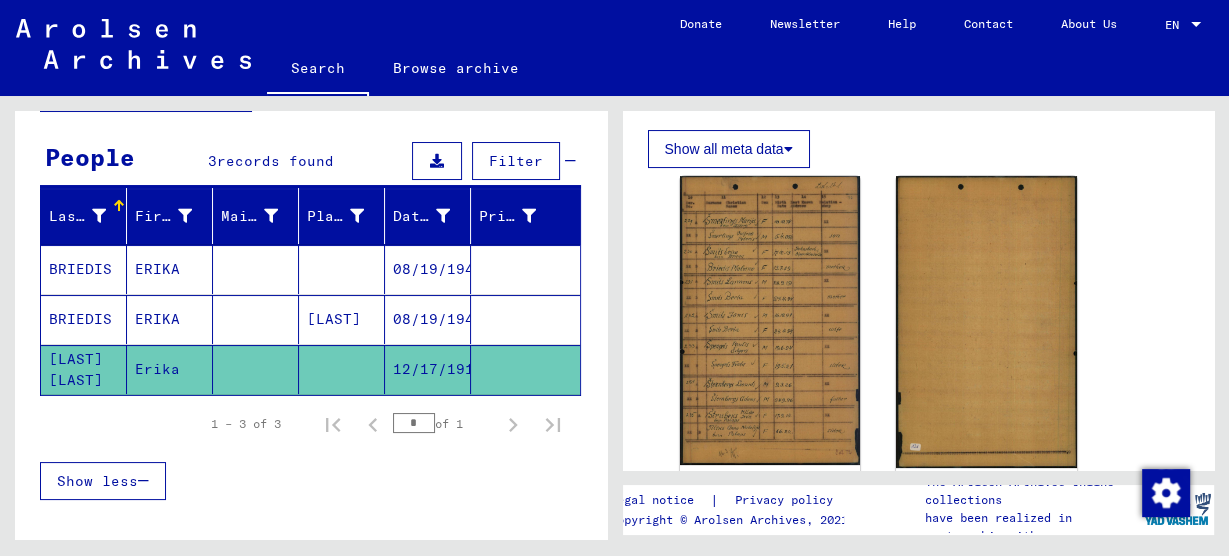 click on "BRIEDIS" at bounding box center (84, 319) 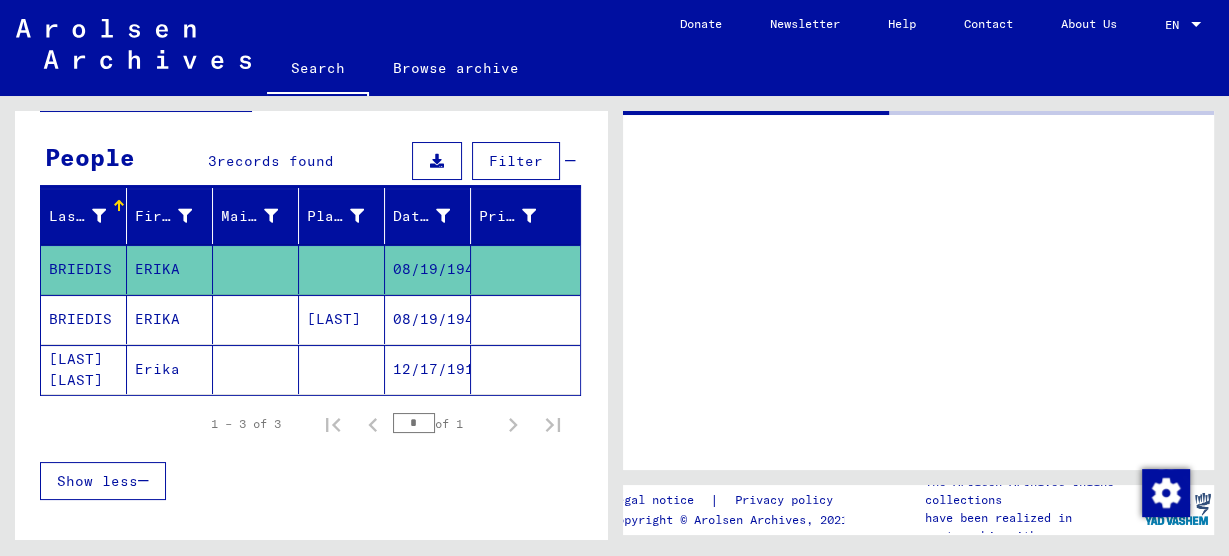 scroll, scrollTop: 0, scrollLeft: 0, axis: both 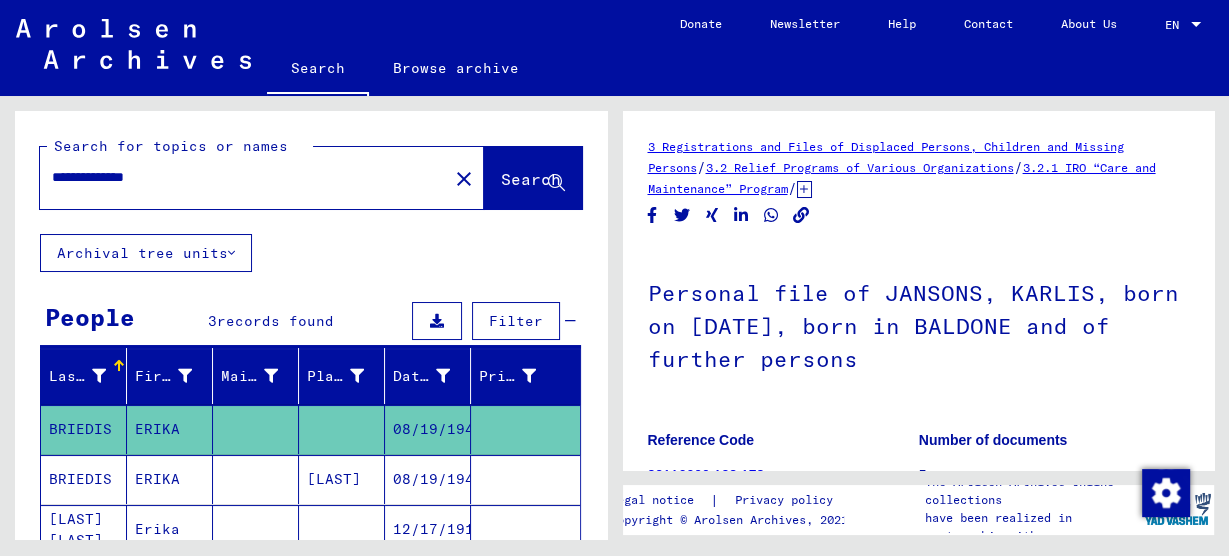 click on "**********" at bounding box center (244, 177) 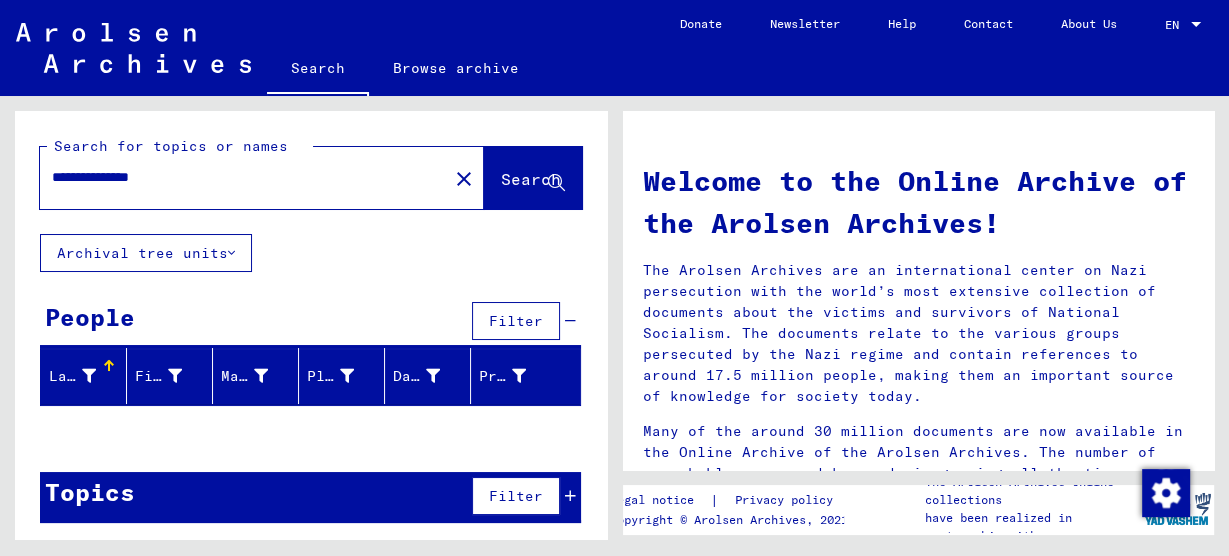 scroll, scrollTop: 0, scrollLeft: 0, axis: both 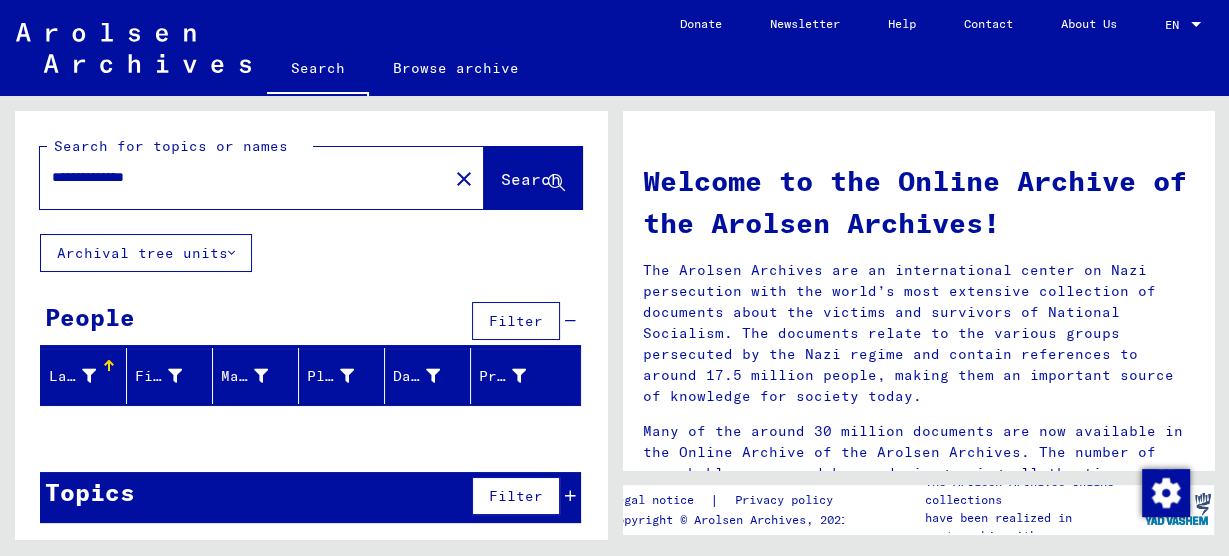 click on "**********" at bounding box center [238, 177] 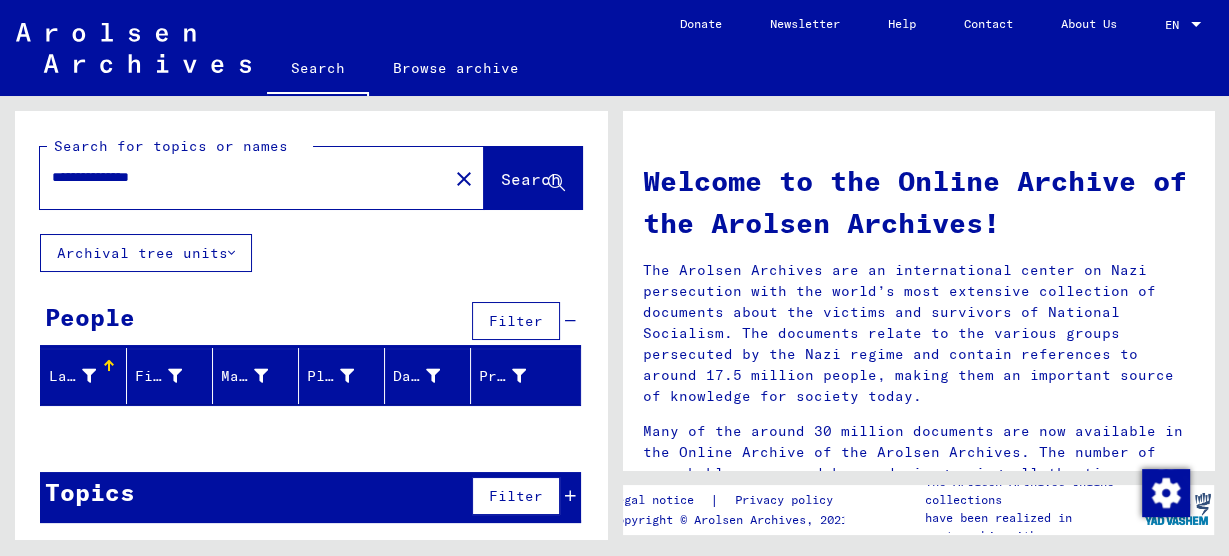 type on "**********" 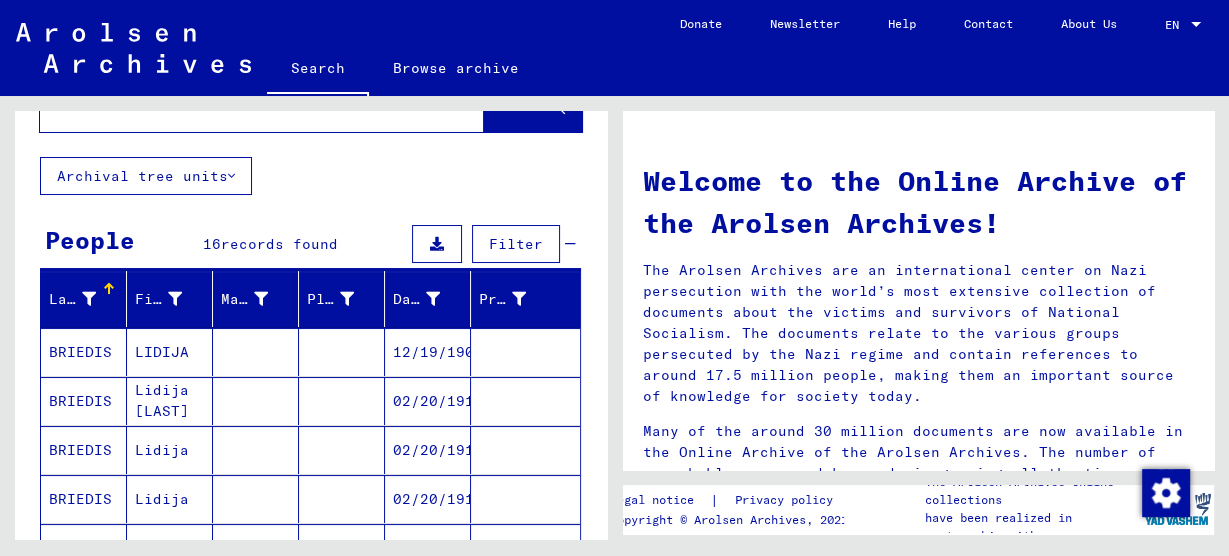 scroll, scrollTop: 160, scrollLeft: 0, axis: vertical 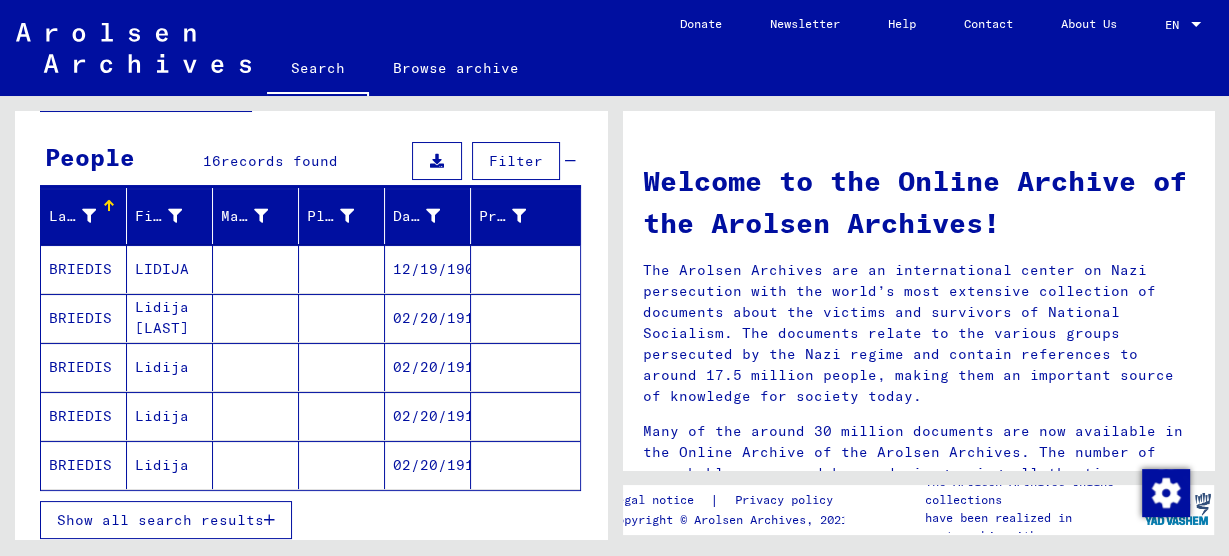 click on "[FIRST] [LAST]" at bounding box center (170, 367) 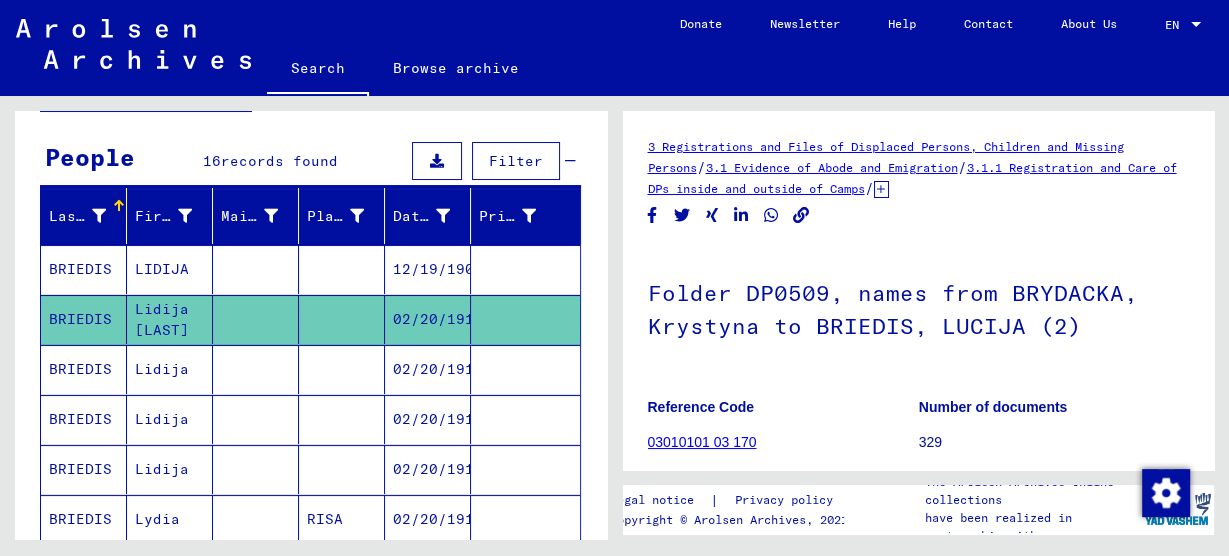 scroll, scrollTop: 0, scrollLeft: 0, axis: both 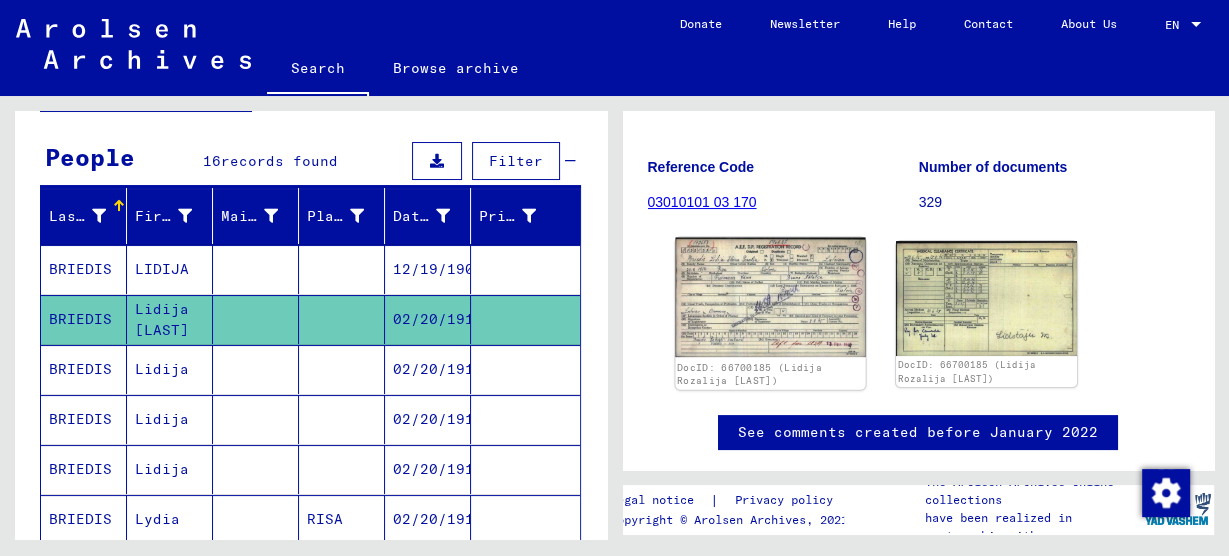 click 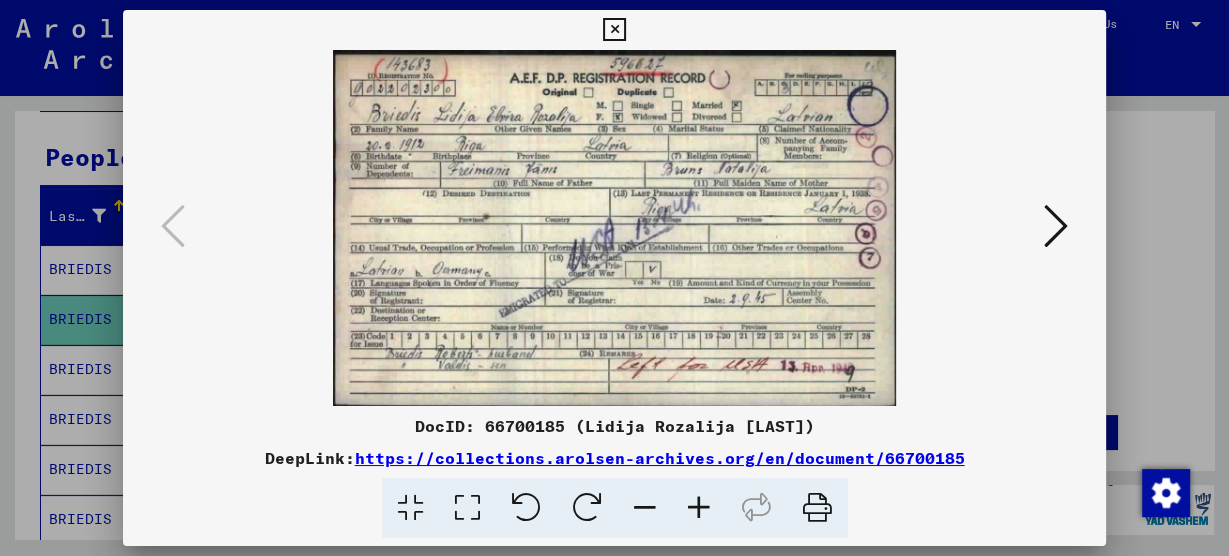 click at bounding box center [1056, 226] 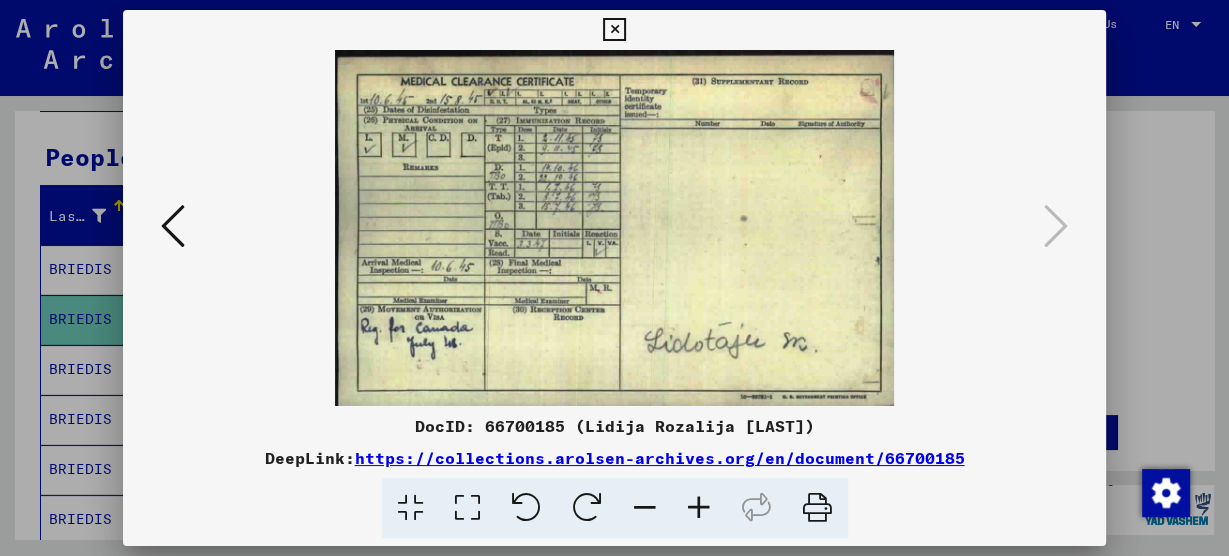 click at bounding box center [614, 30] 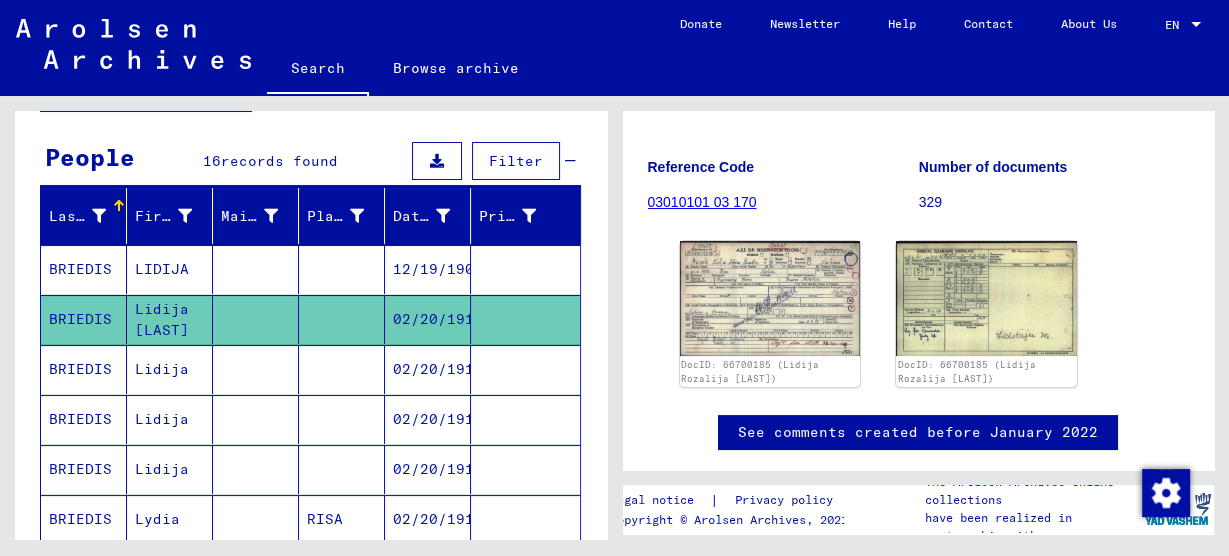 click on "BRIEDIS" at bounding box center (84, 319) 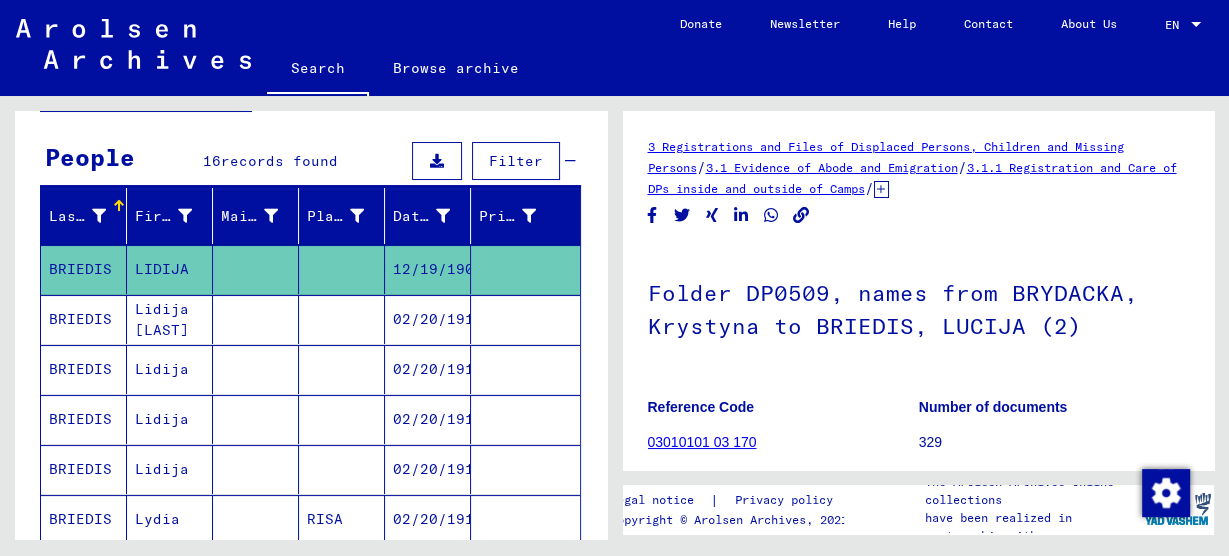 scroll, scrollTop: 0, scrollLeft: 0, axis: both 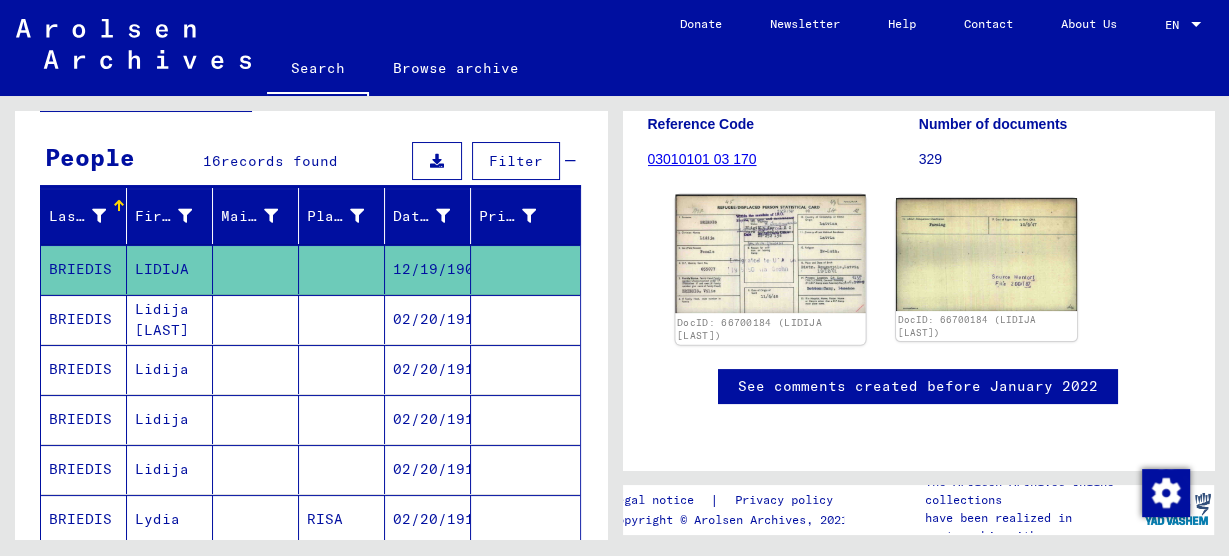 click 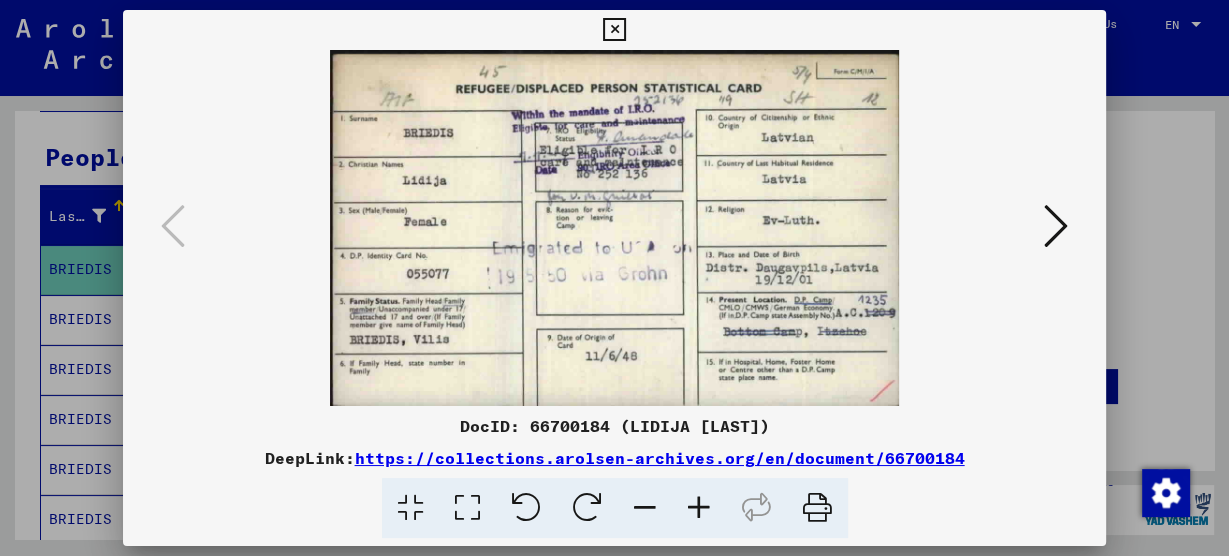 click at bounding box center (1056, 226) 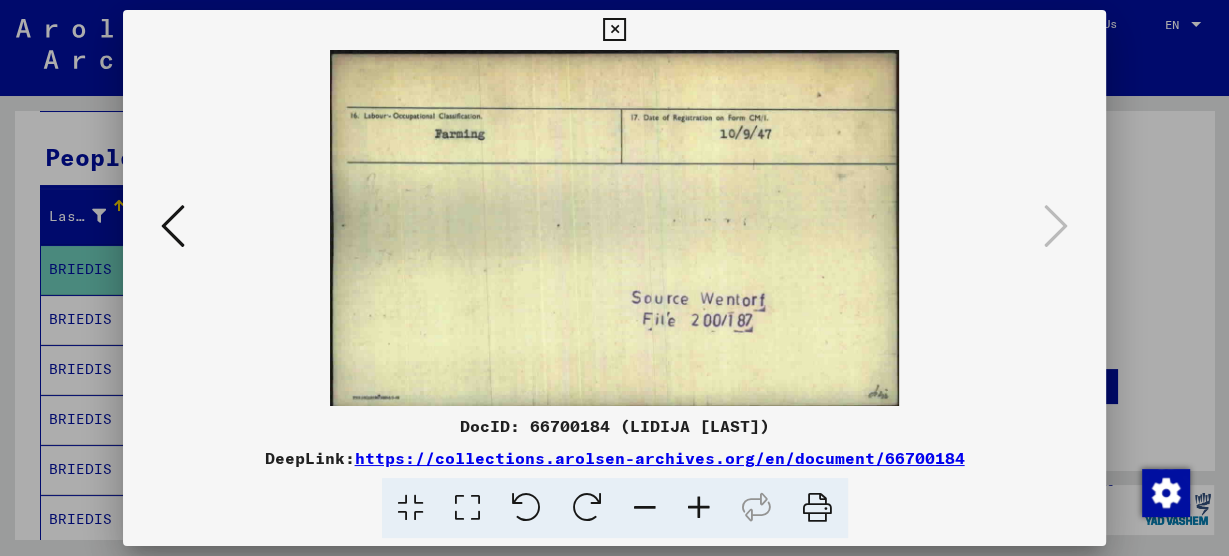 click at bounding box center (614, 30) 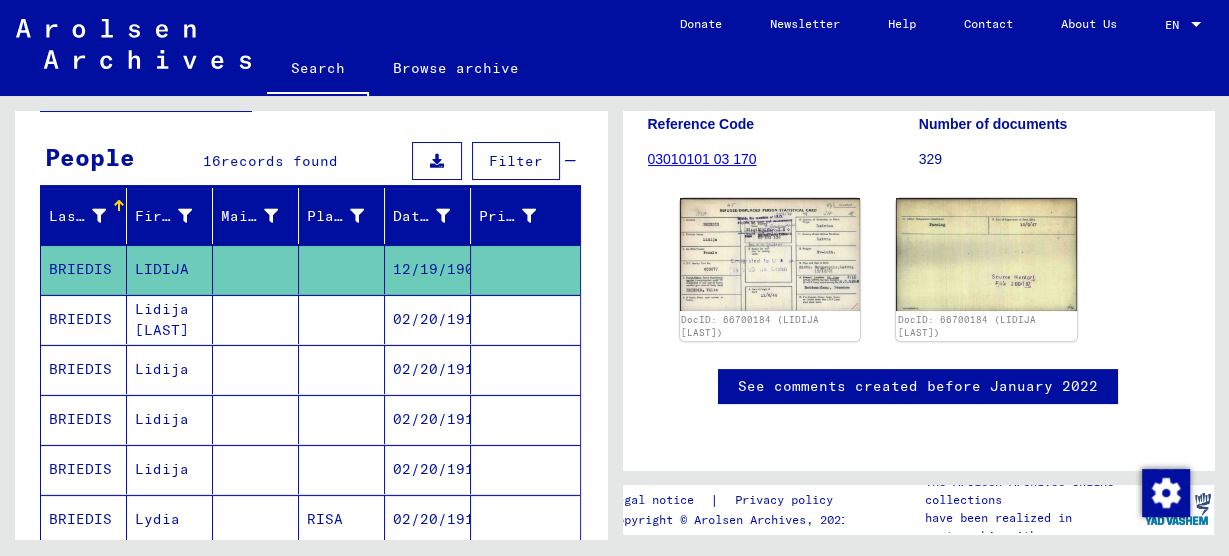 click on "BRIEDIS" at bounding box center (84, 419) 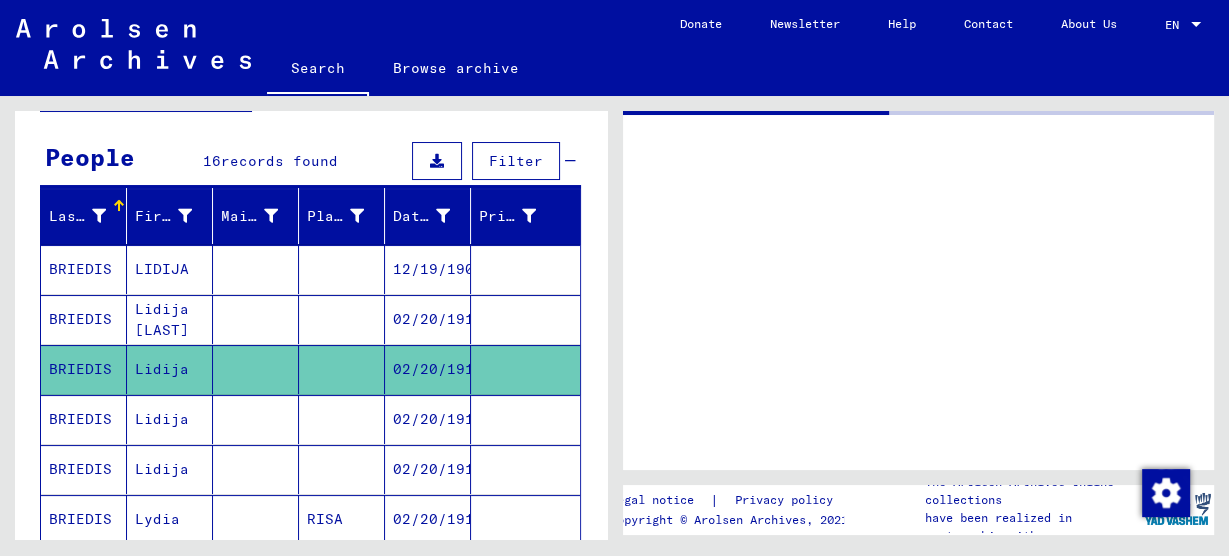 scroll, scrollTop: 0, scrollLeft: 0, axis: both 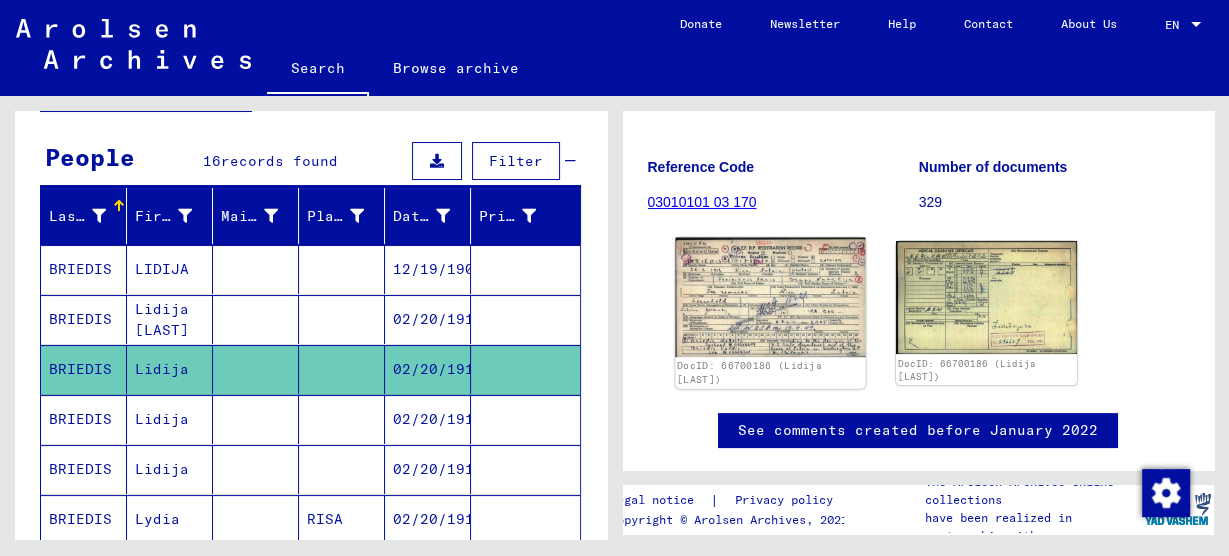 click 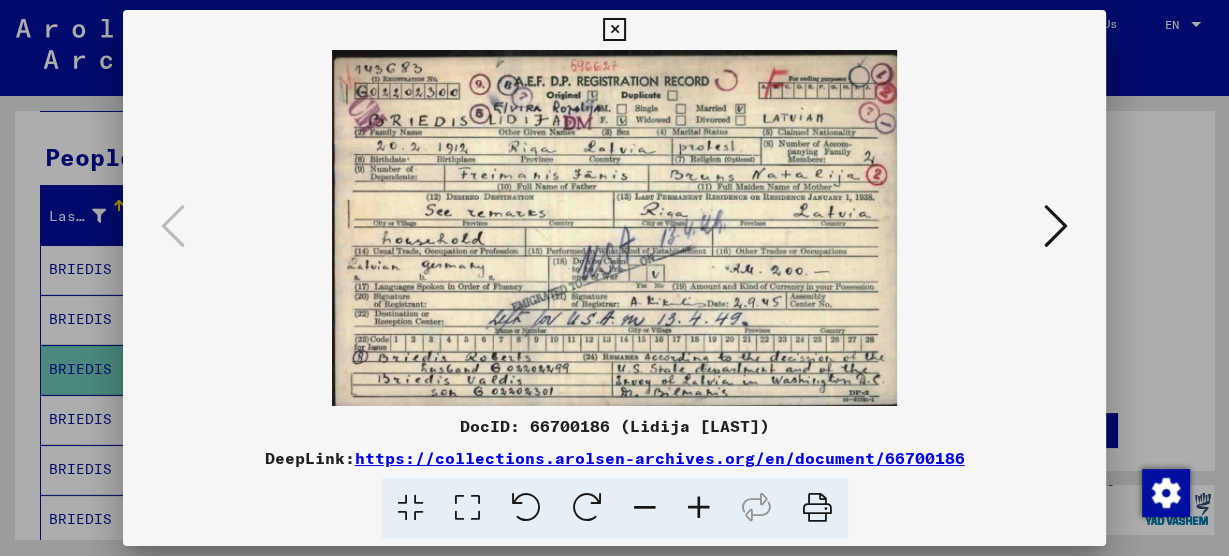 click at bounding box center [1056, 226] 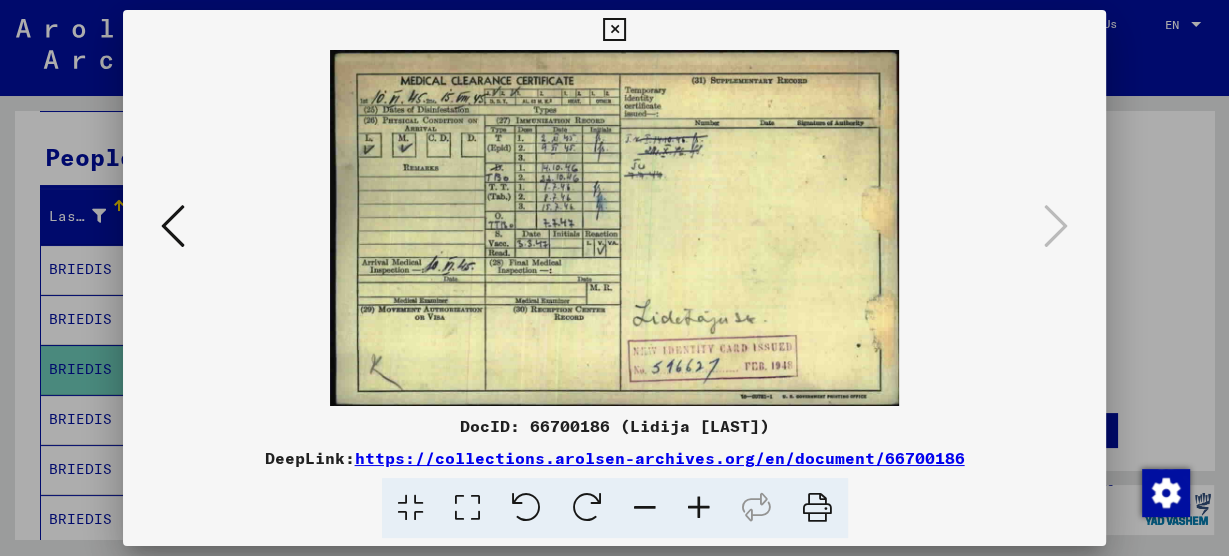 click at bounding box center (614, 30) 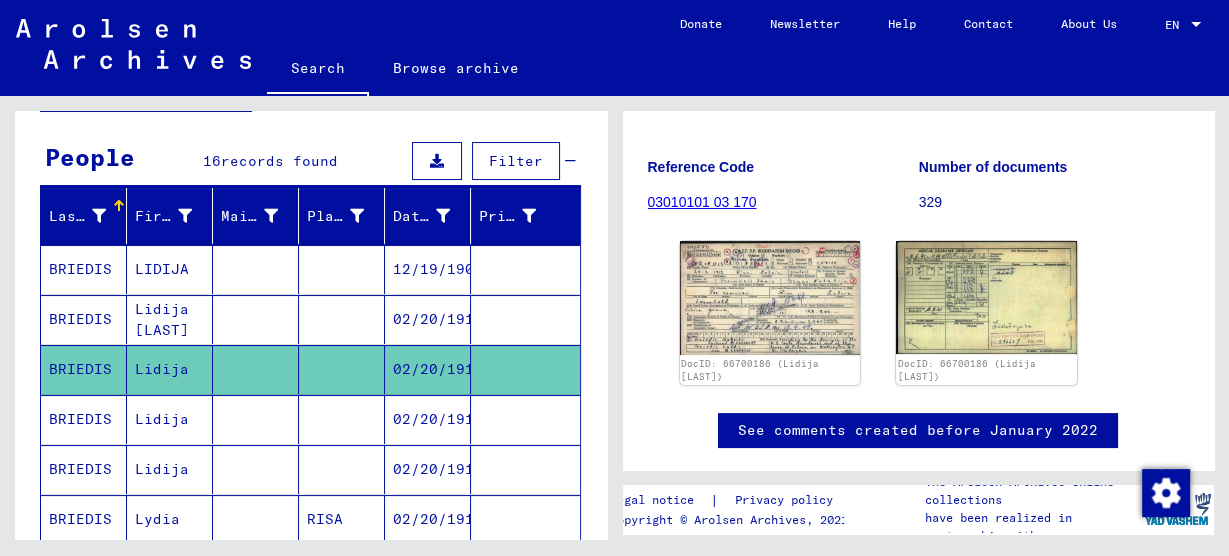 click on "BRIEDIS" at bounding box center [84, 469] 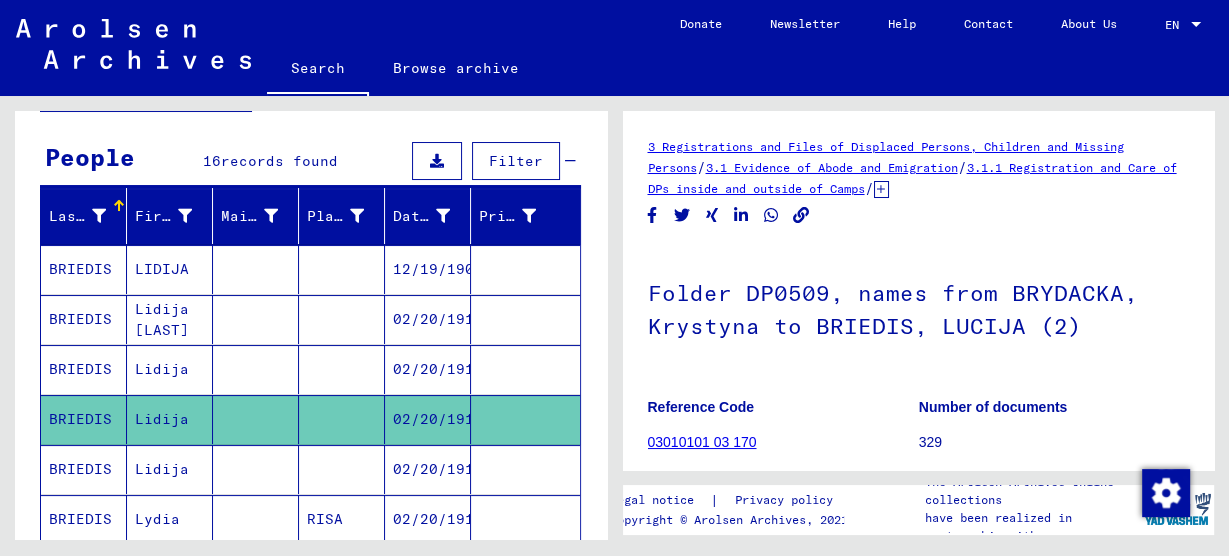 scroll, scrollTop: 0, scrollLeft: 0, axis: both 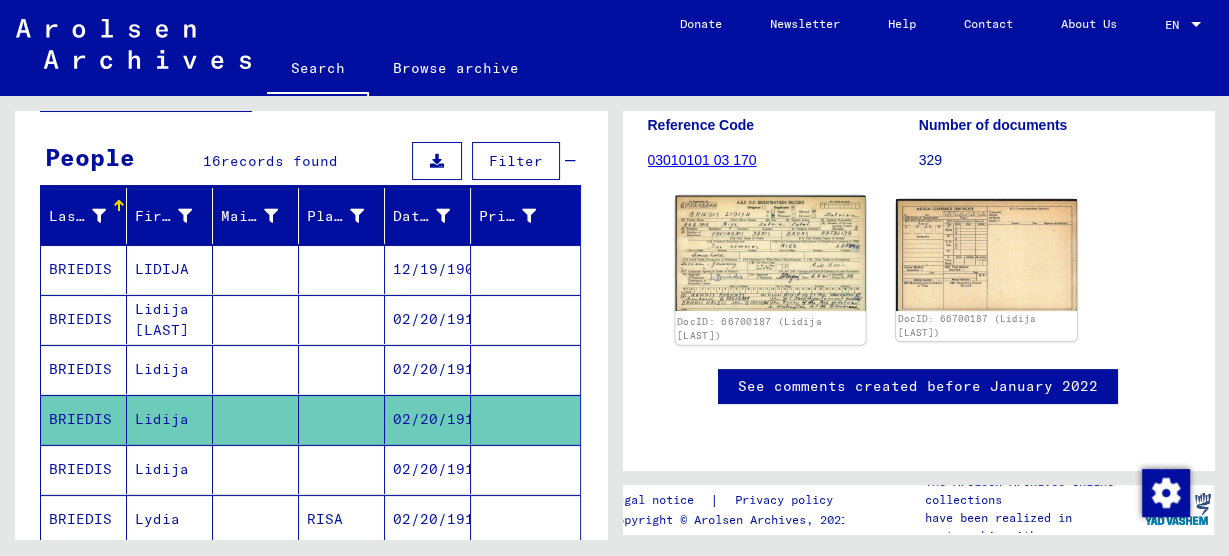 click 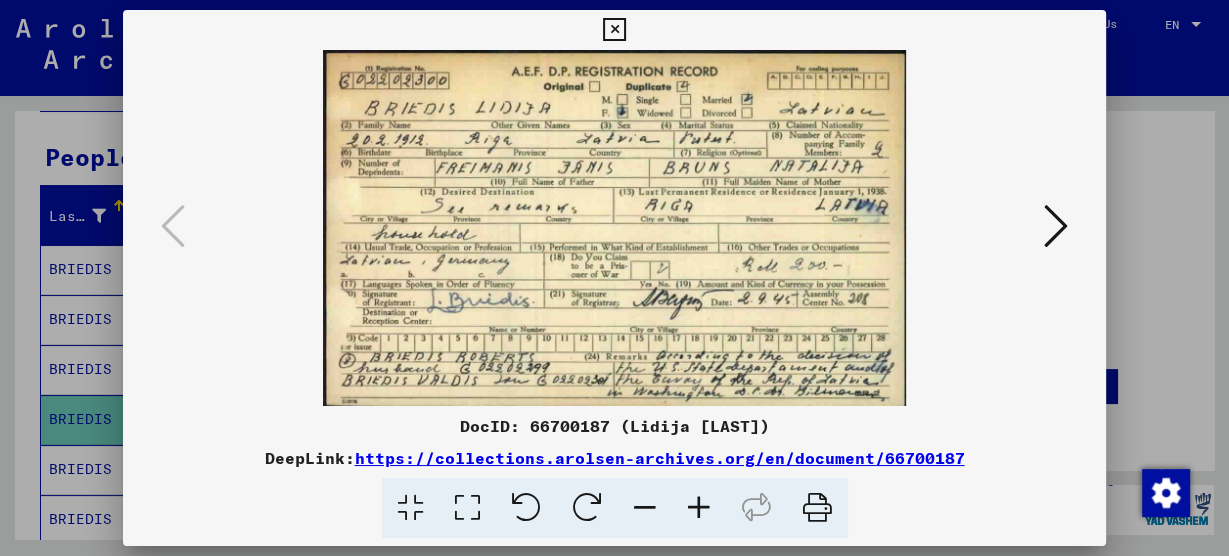 click at bounding box center (1056, 226) 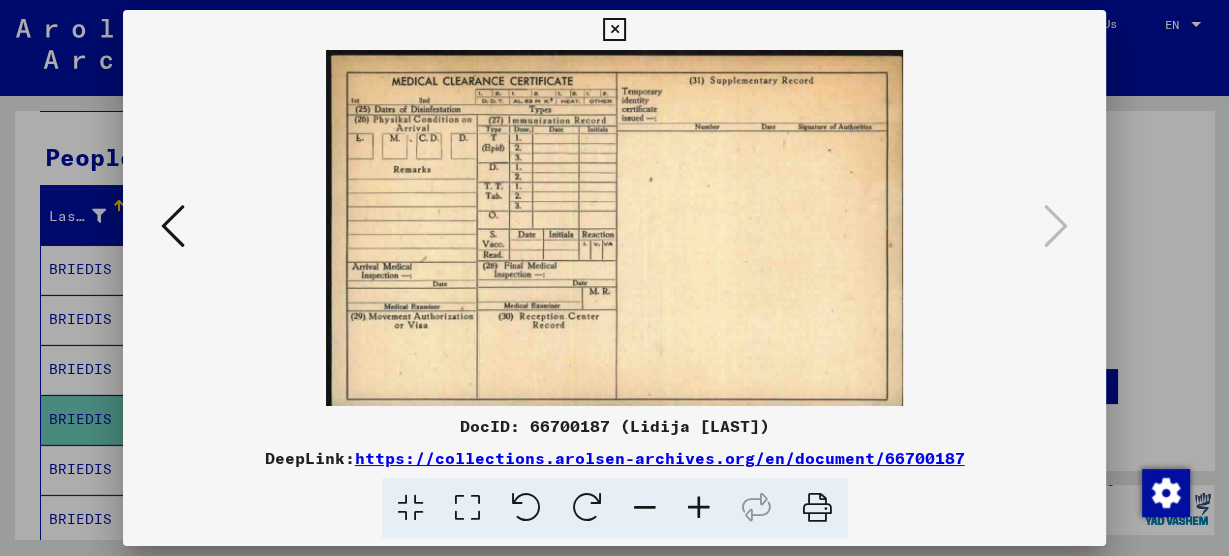 click at bounding box center [614, 30] 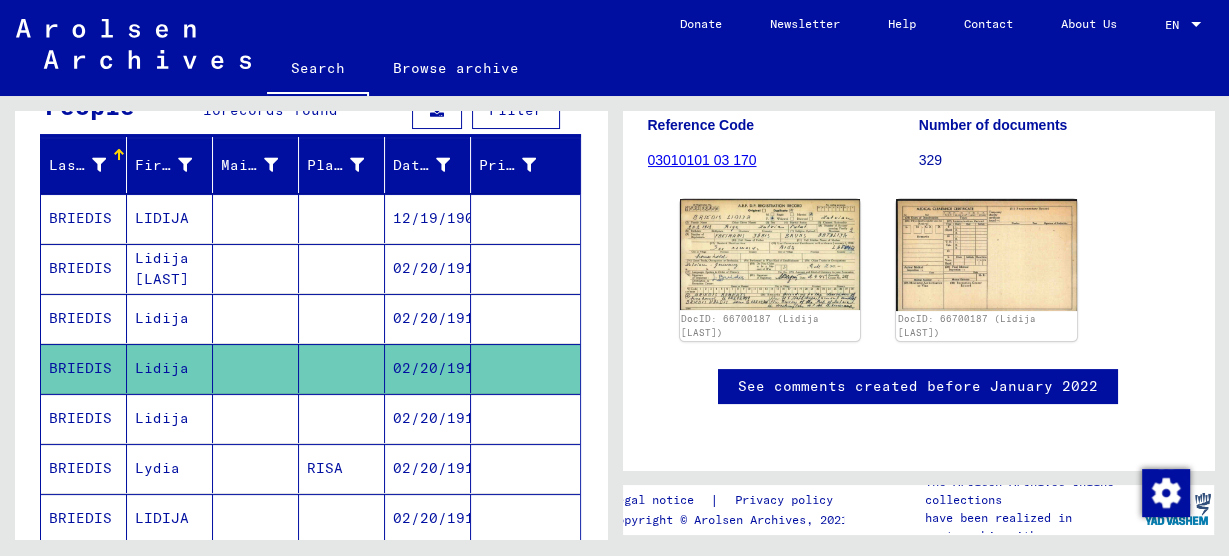 scroll, scrollTop: 240, scrollLeft: 0, axis: vertical 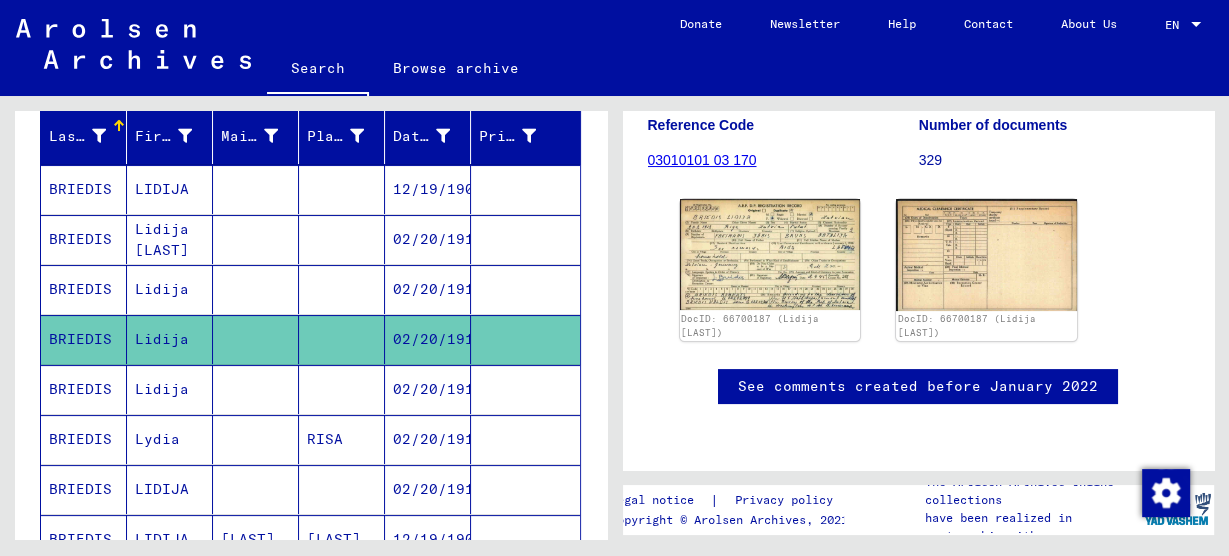 click on "BRIEDIS" at bounding box center [84, 439] 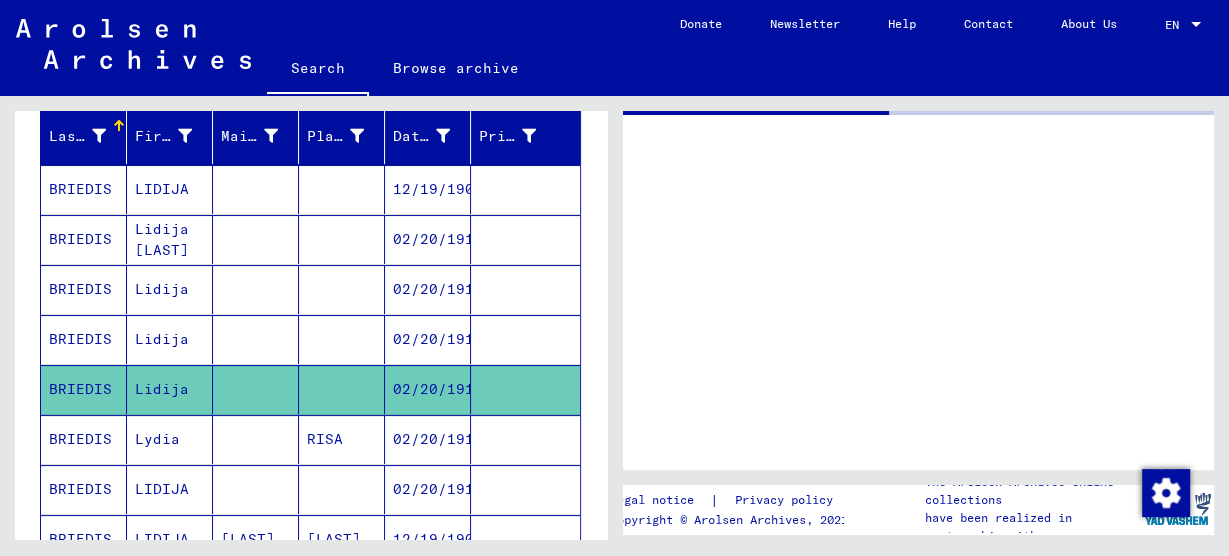 scroll, scrollTop: 0, scrollLeft: 0, axis: both 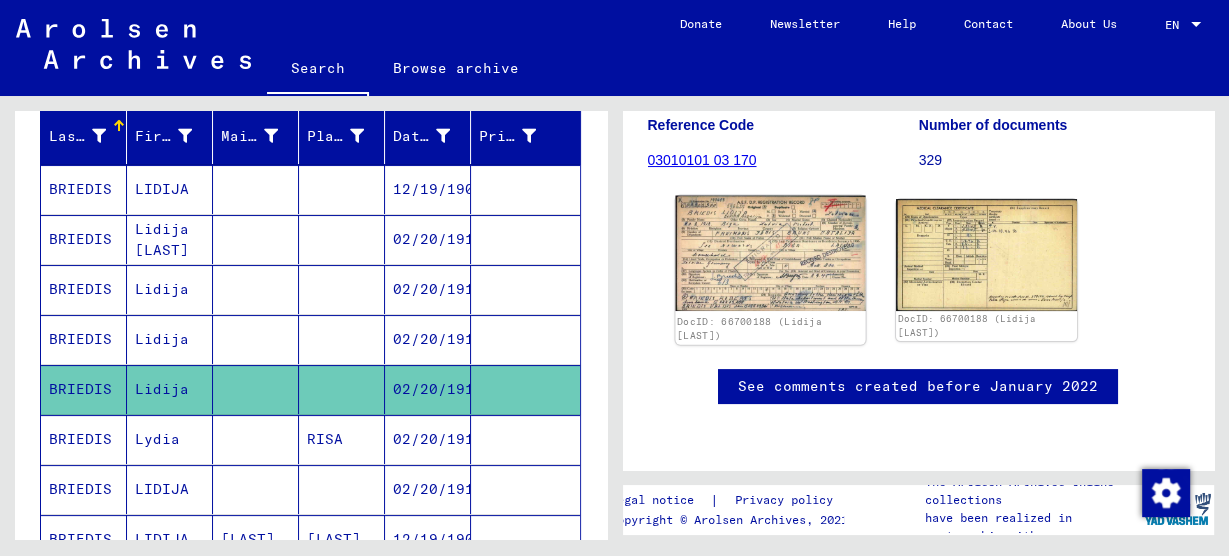 click 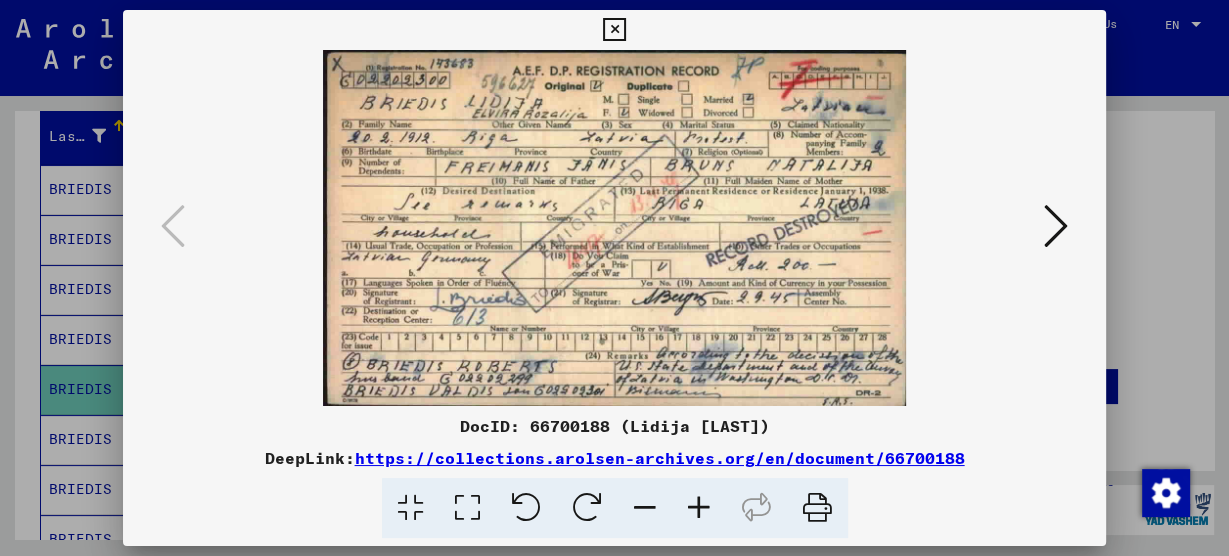click at bounding box center (1056, 226) 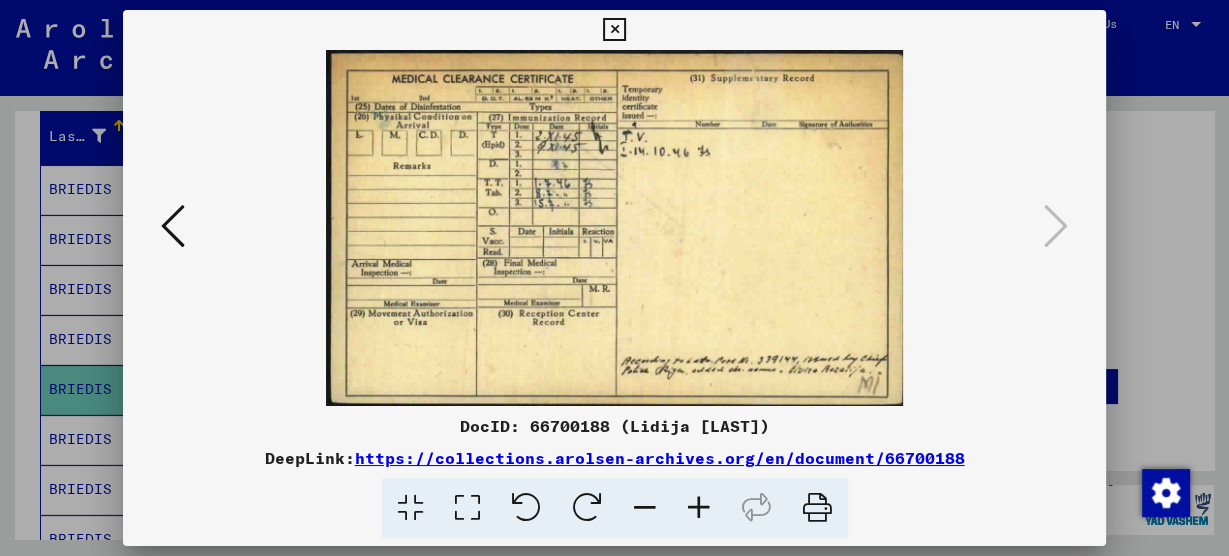 click at bounding box center [614, 30] 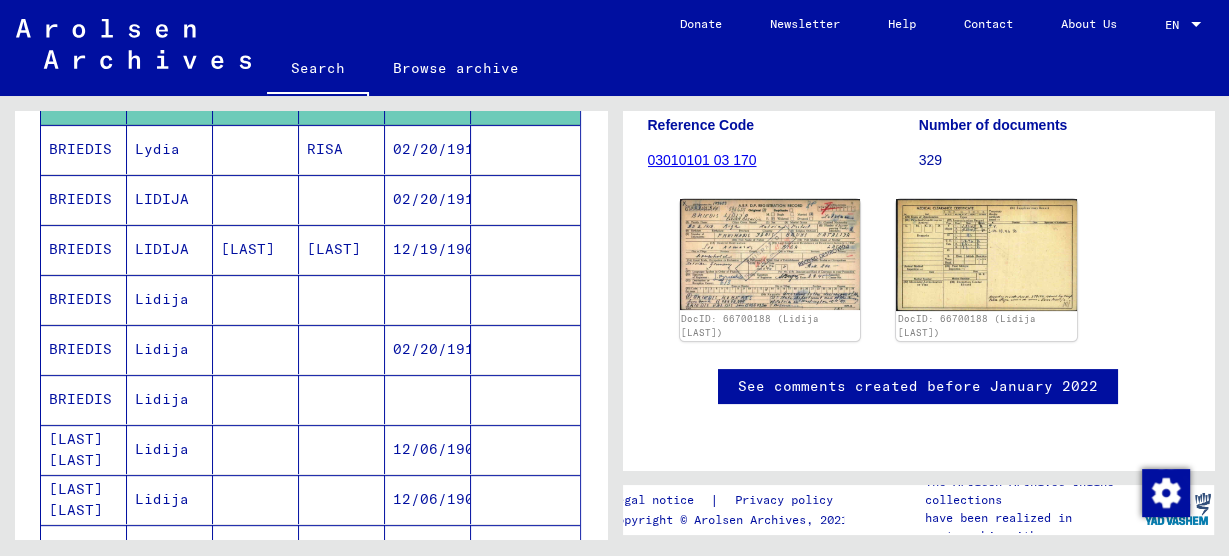 scroll, scrollTop: 560, scrollLeft: 0, axis: vertical 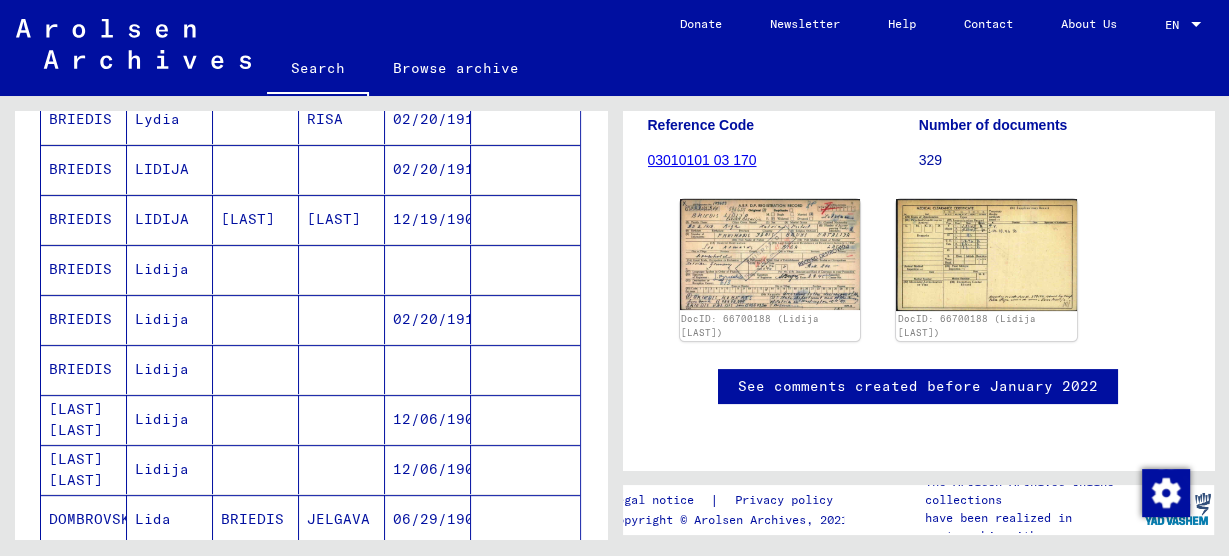 click on "LIDIJA" at bounding box center [170, 269] 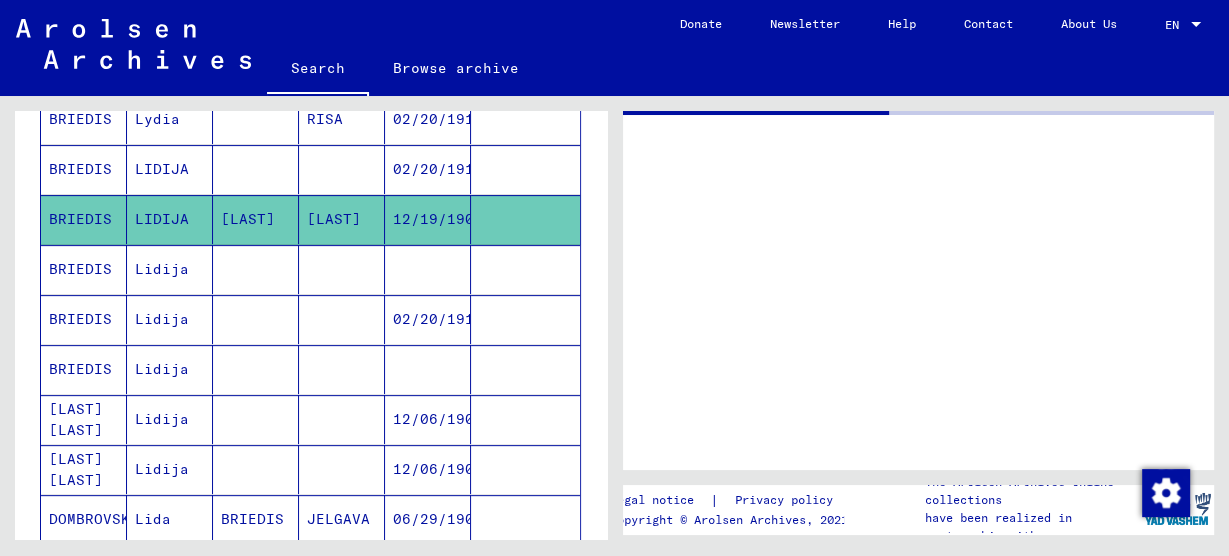 scroll, scrollTop: 0, scrollLeft: 0, axis: both 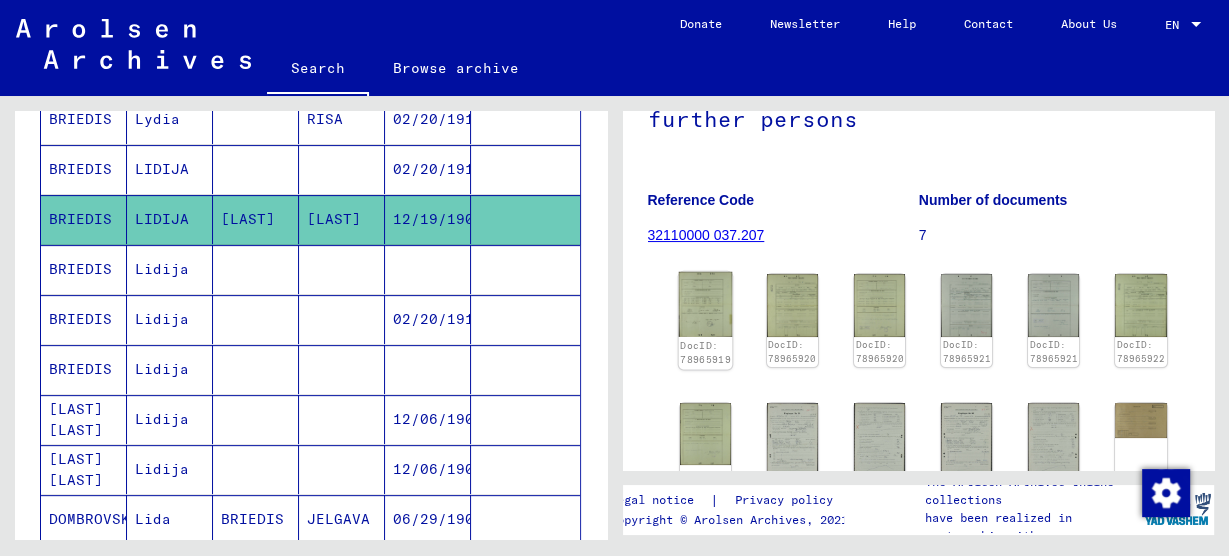click 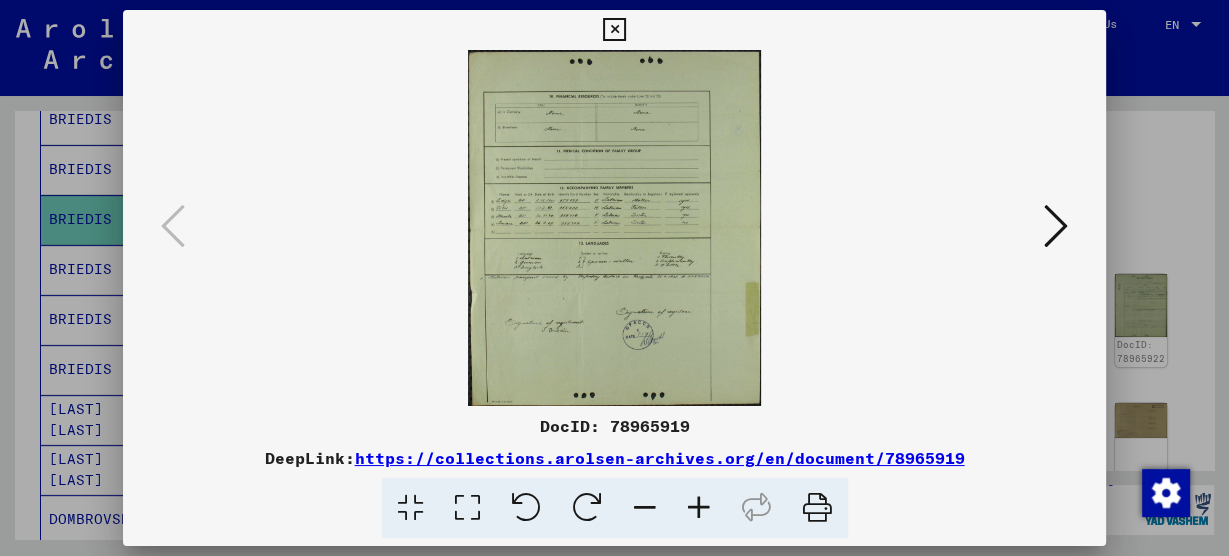 click at bounding box center (699, 508) 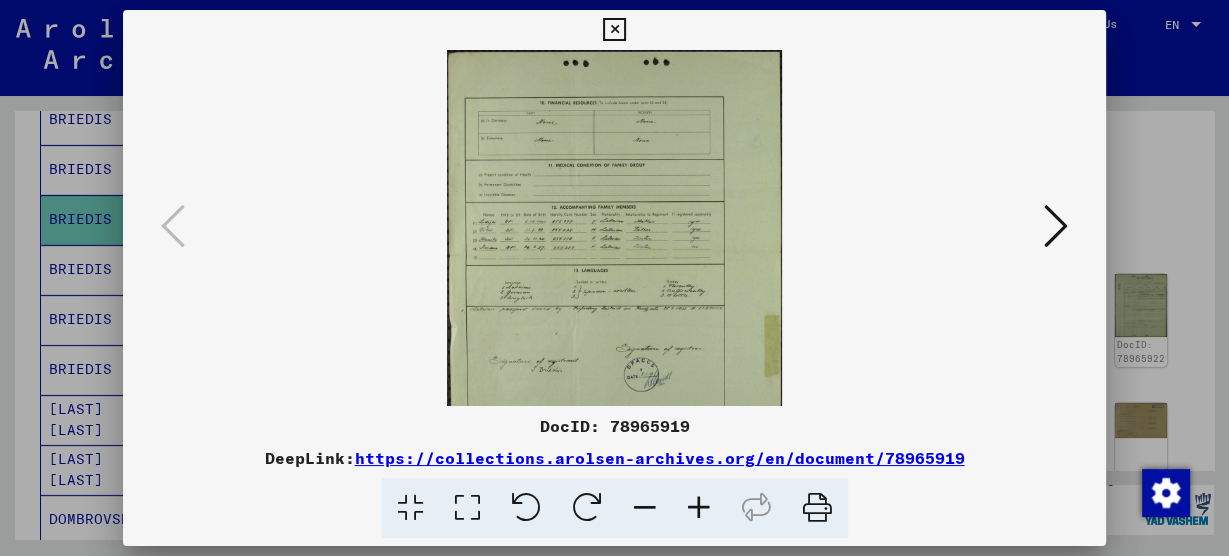 click at bounding box center (699, 508) 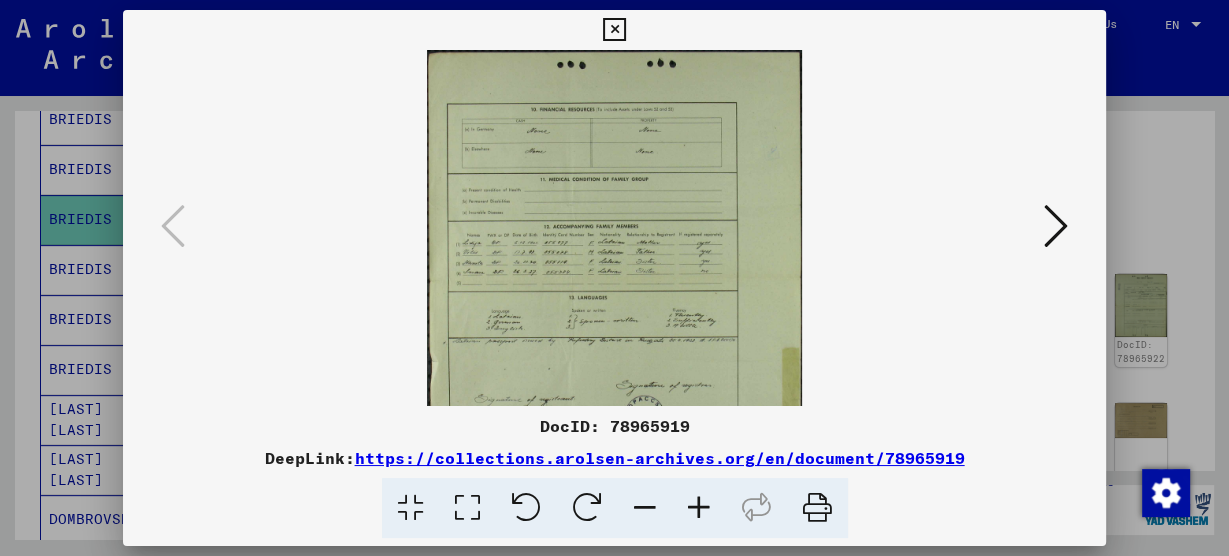 click at bounding box center [699, 508] 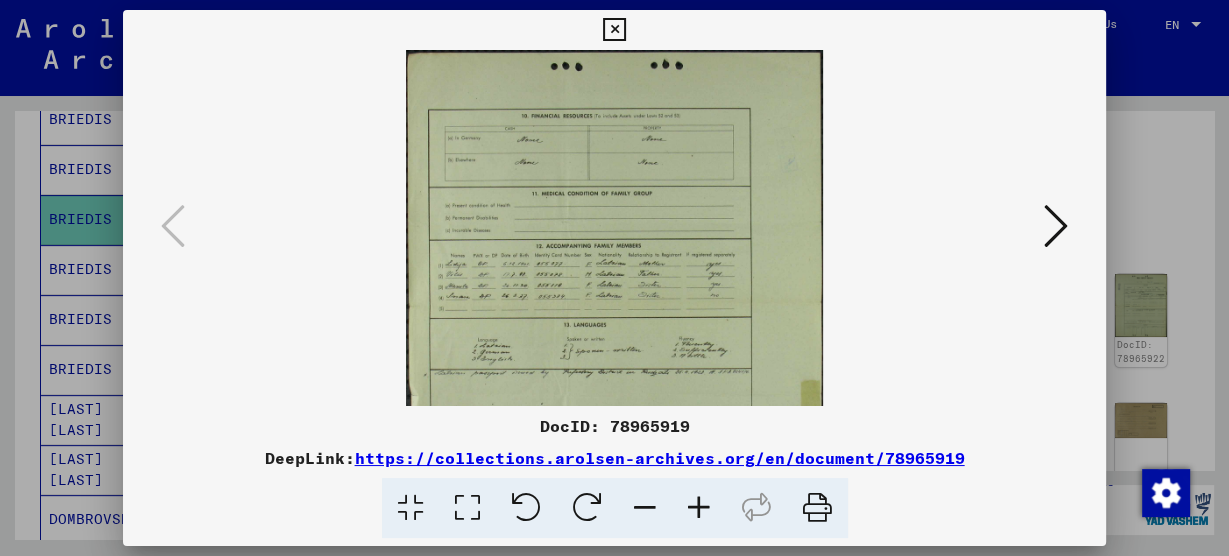 click at bounding box center (699, 508) 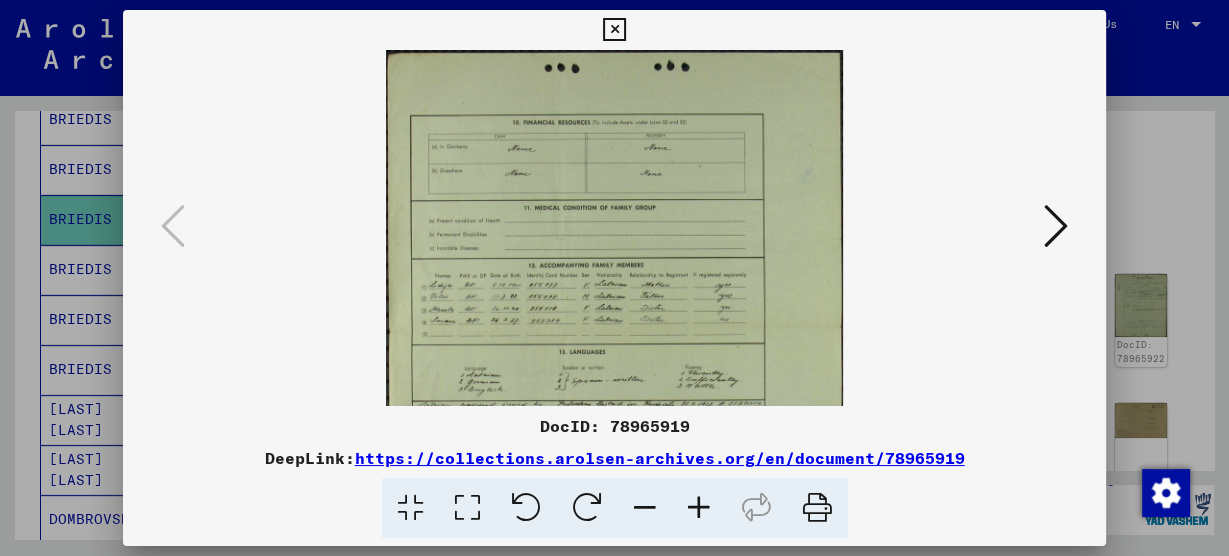 click at bounding box center [699, 508] 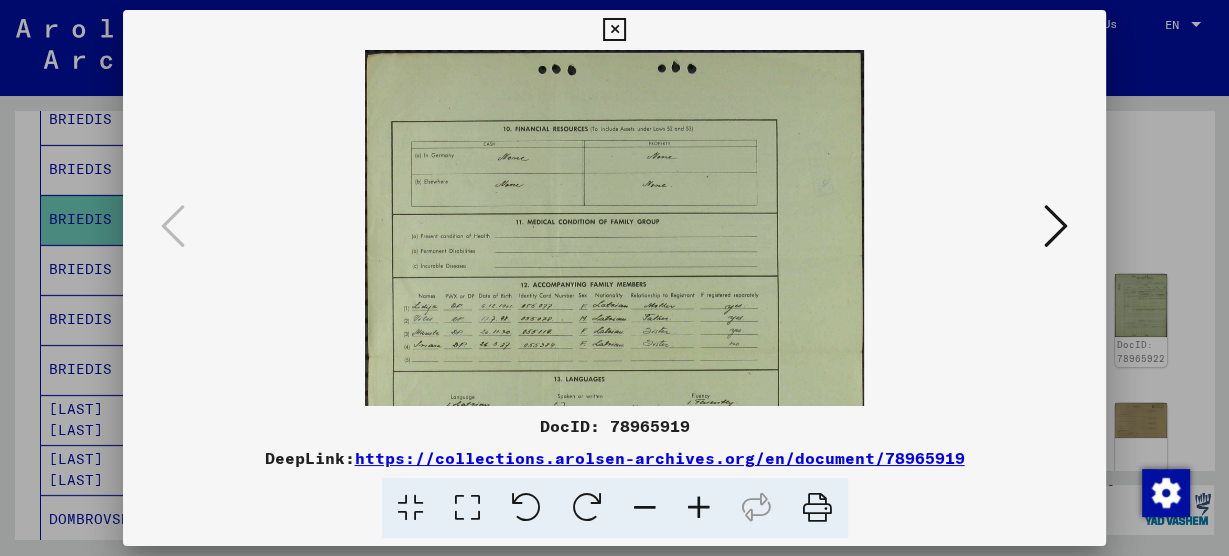 click at bounding box center (699, 508) 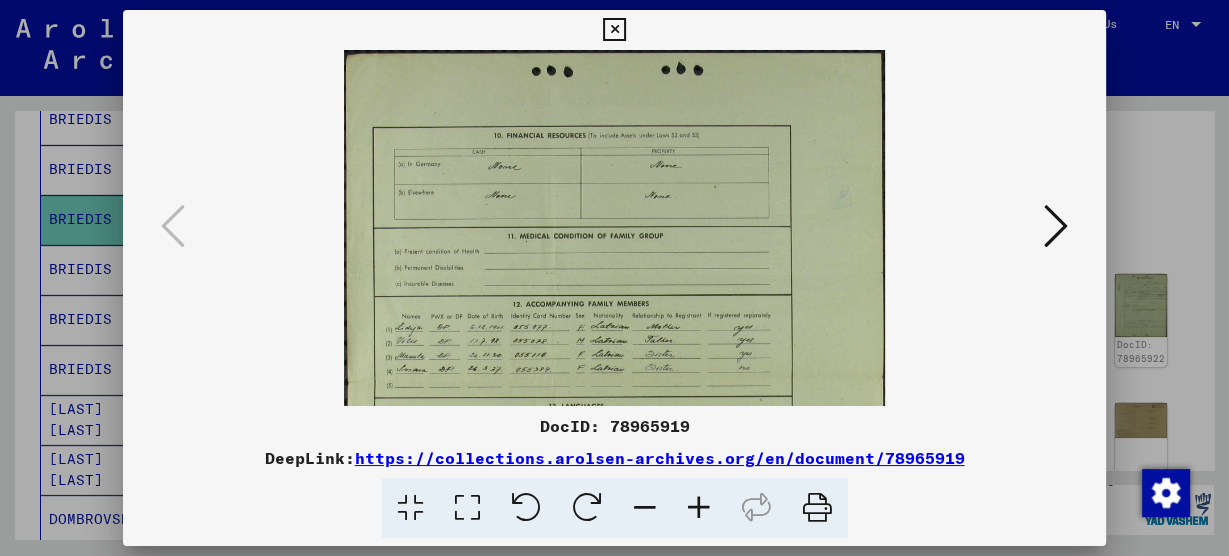 click at bounding box center (699, 508) 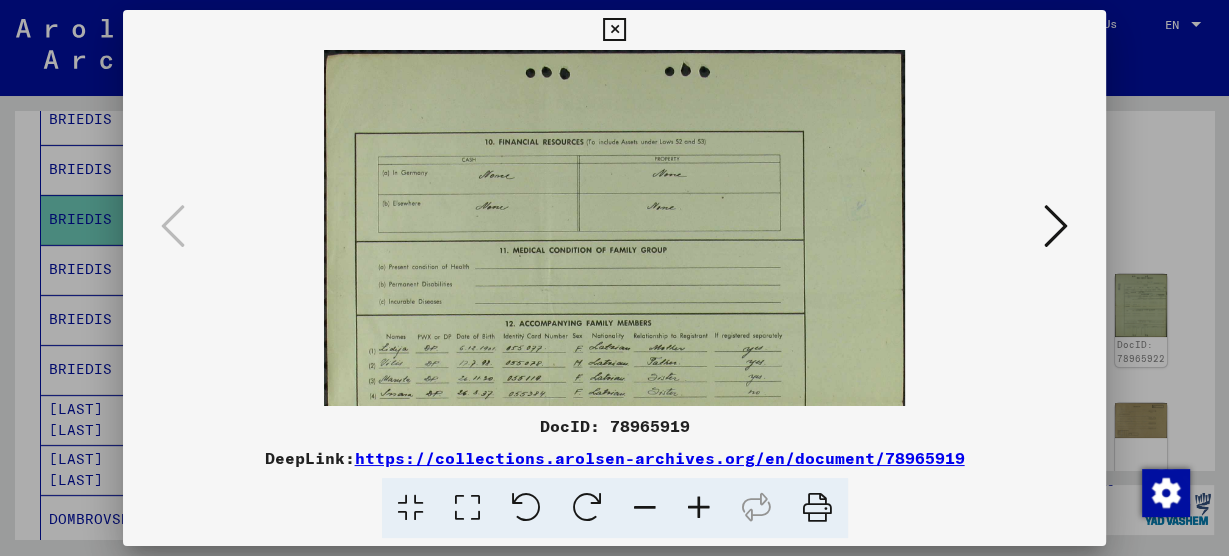 click at bounding box center [614, 403] 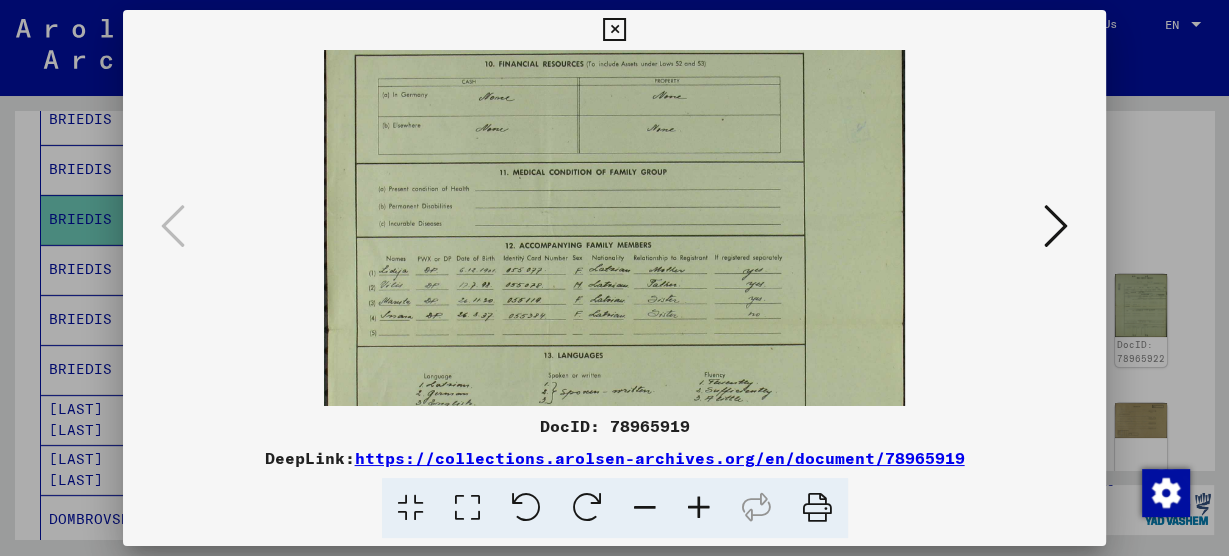 scroll, scrollTop: 94, scrollLeft: 0, axis: vertical 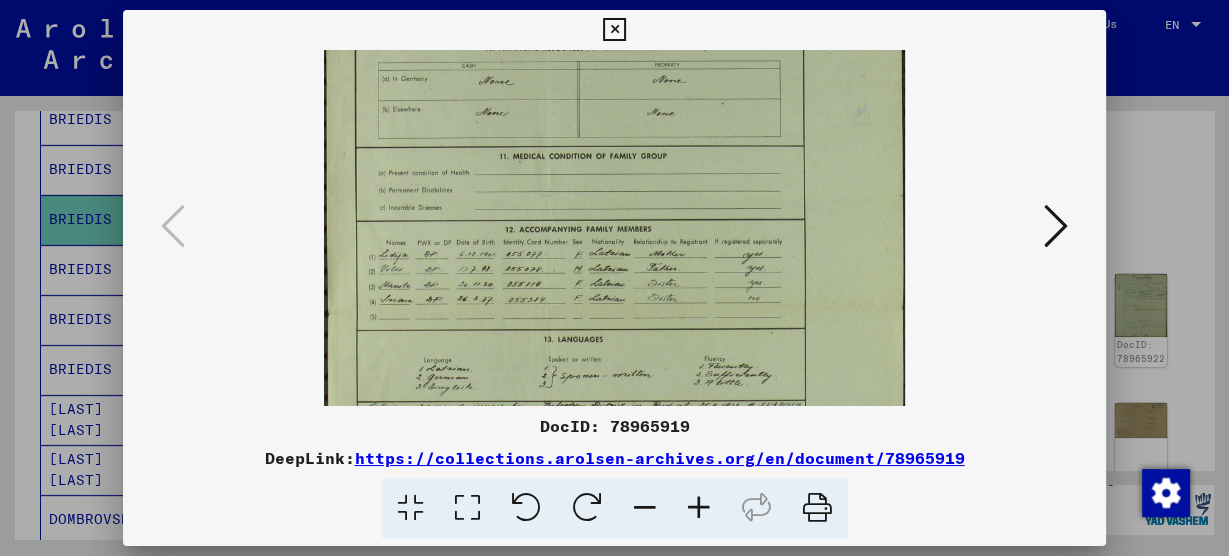 drag, startPoint x: 563, startPoint y: 330, endPoint x: 581, endPoint y: 256, distance: 76.15773 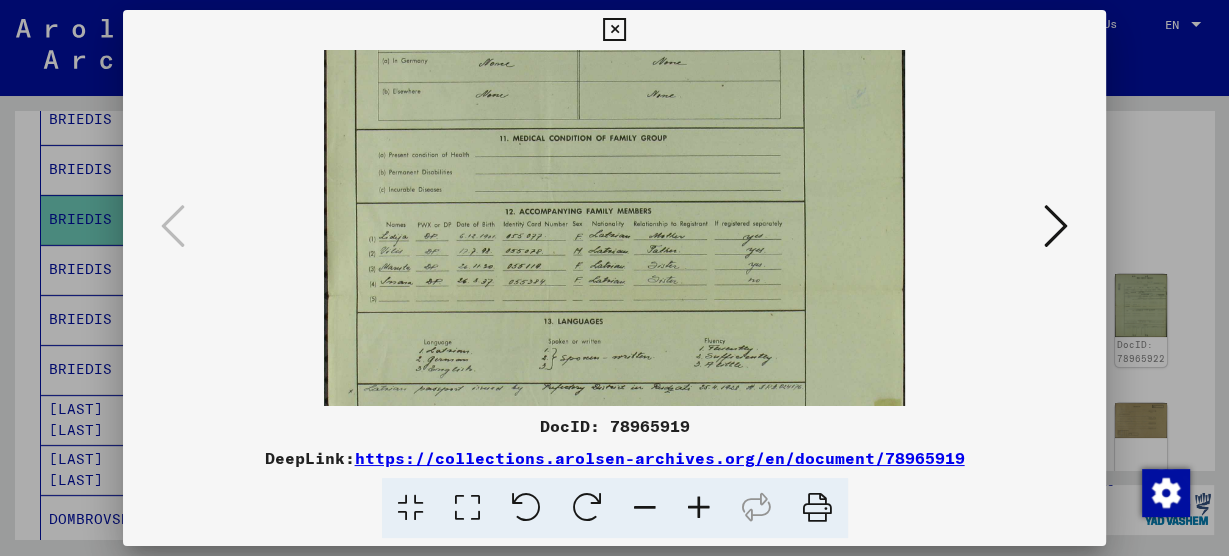 drag, startPoint x: 581, startPoint y: 256, endPoint x: 593, endPoint y: 221, distance: 37 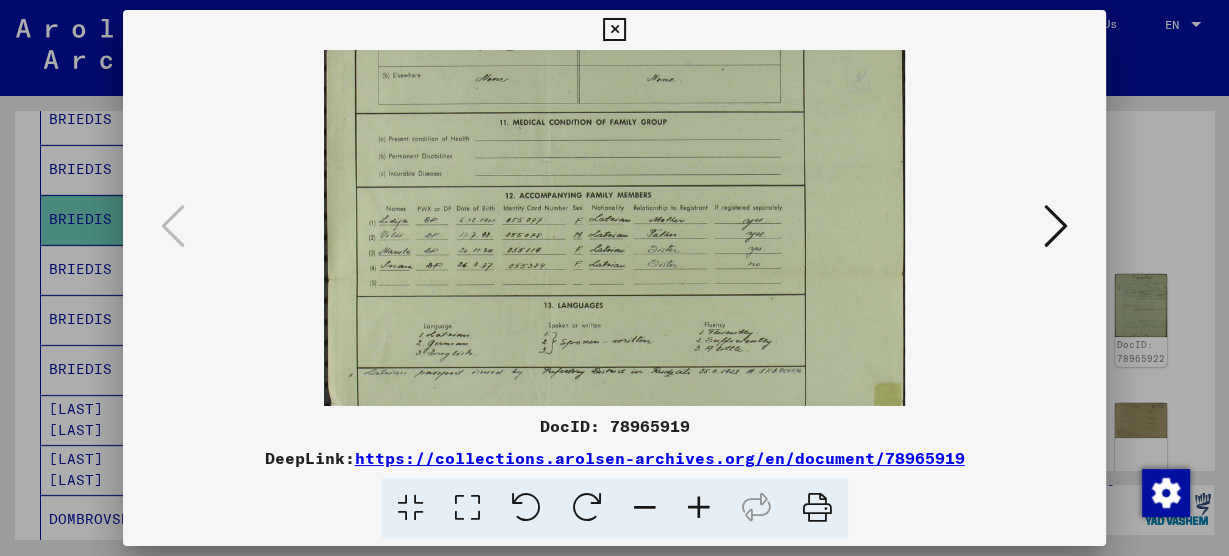 drag, startPoint x: 600, startPoint y: 200, endPoint x: 605, endPoint y: 189, distance: 12.083046 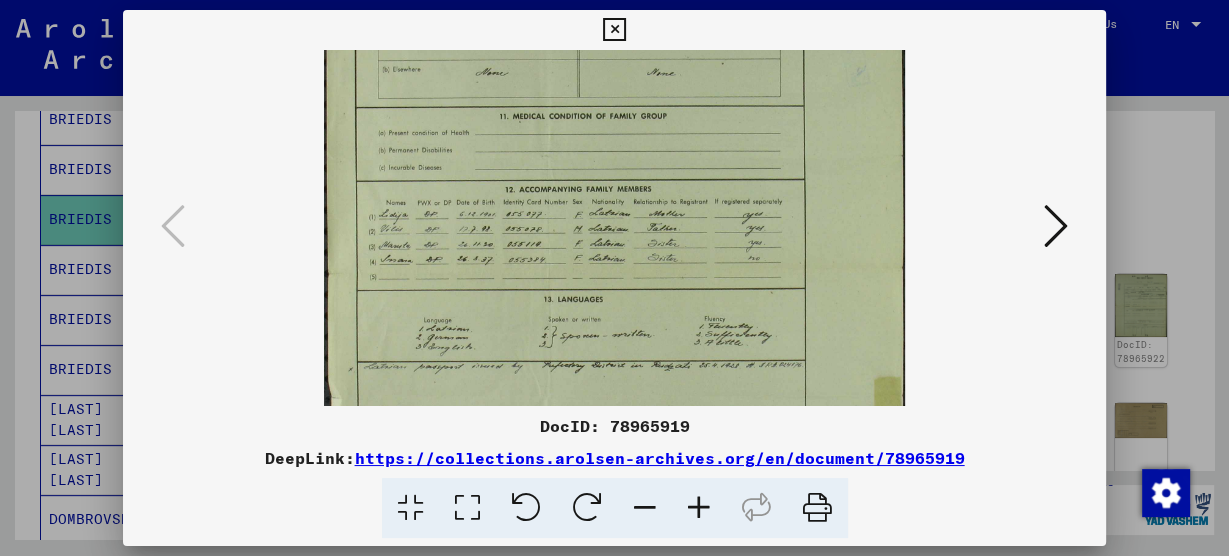 click at bounding box center [614, 269] 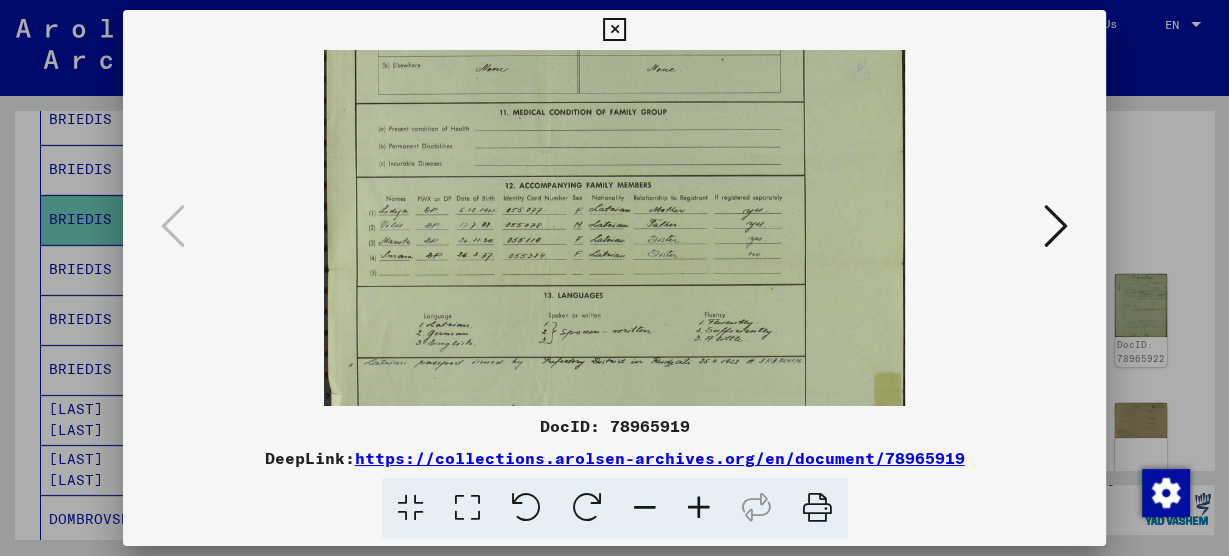 click at bounding box center (1056, 226) 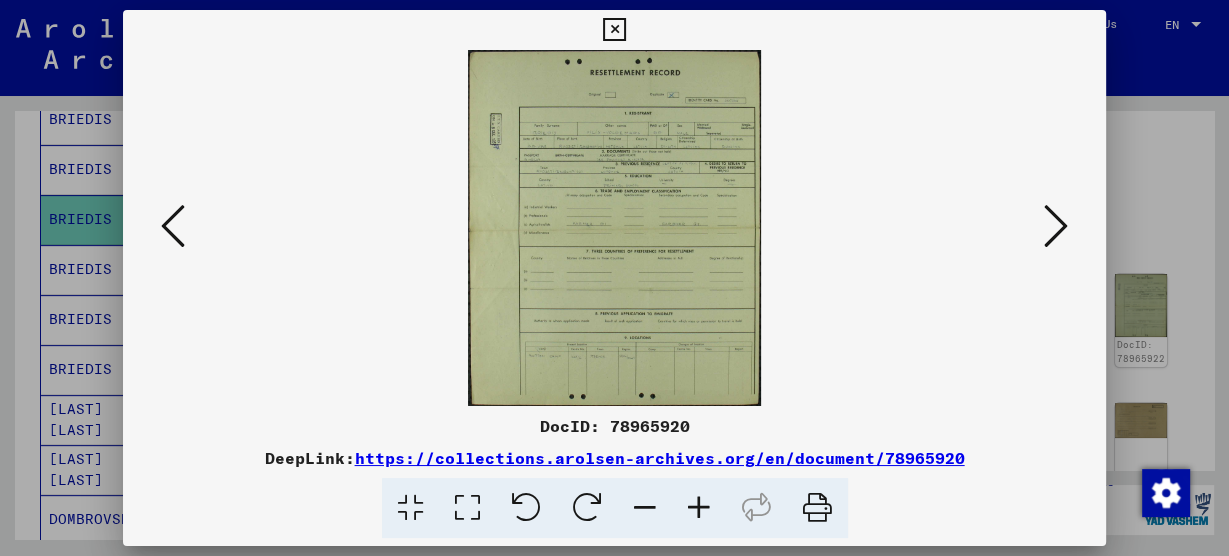 click at bounding box center (699, 508) 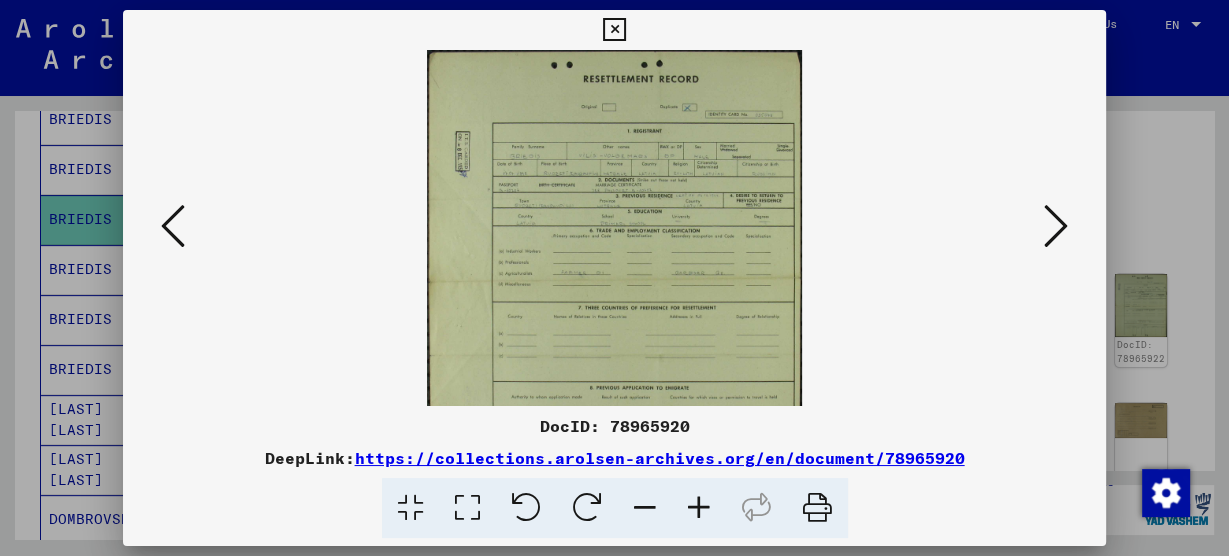 click at bounding box center [699, 508] 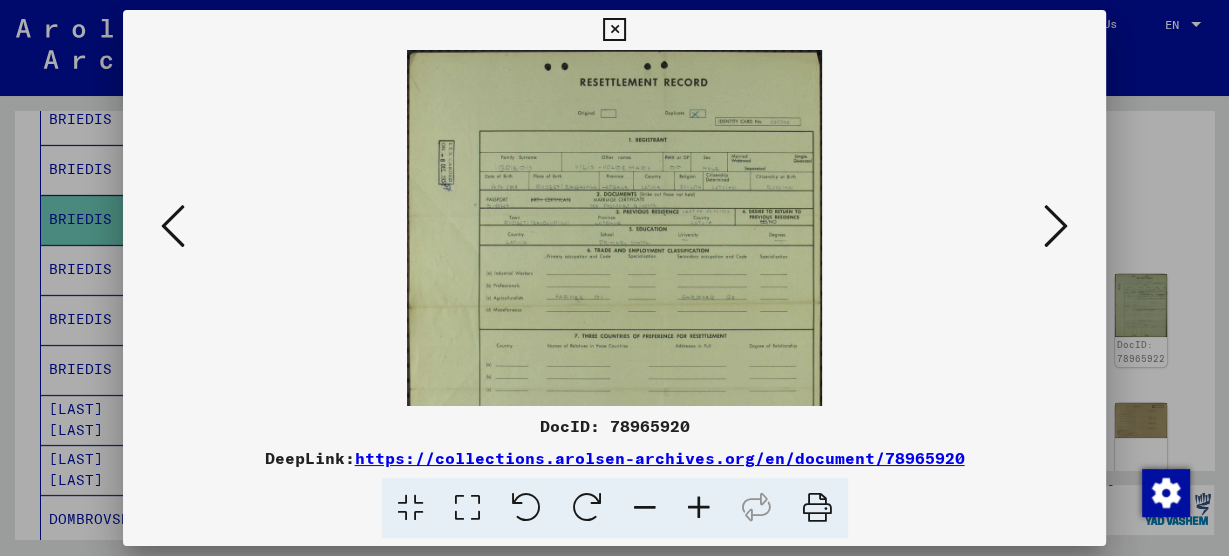 click at bounding box center [699, 508] 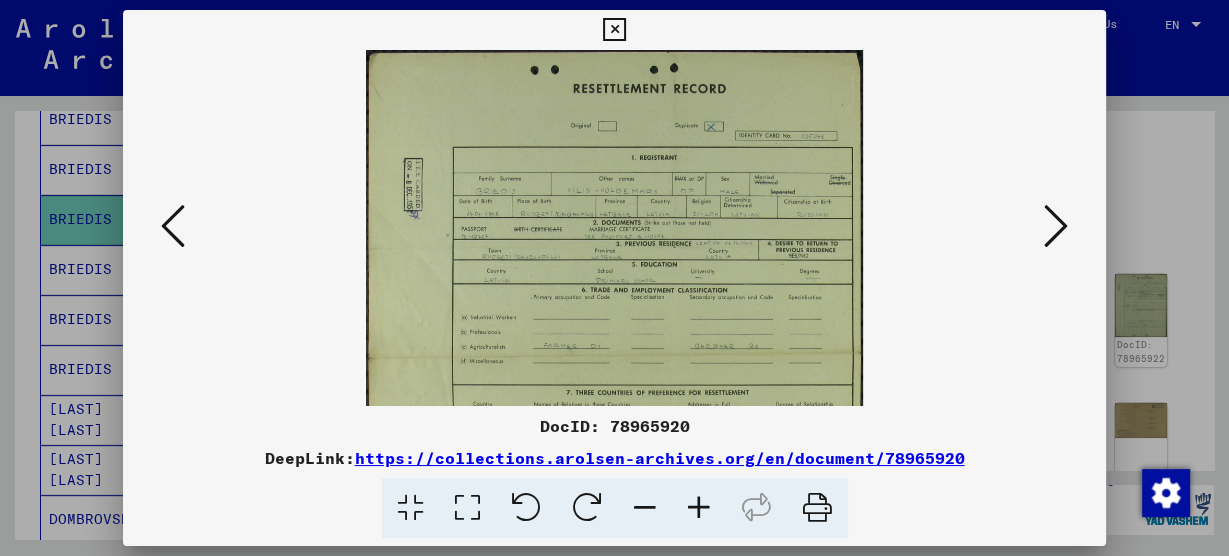 click at bounding box center (699, 508) 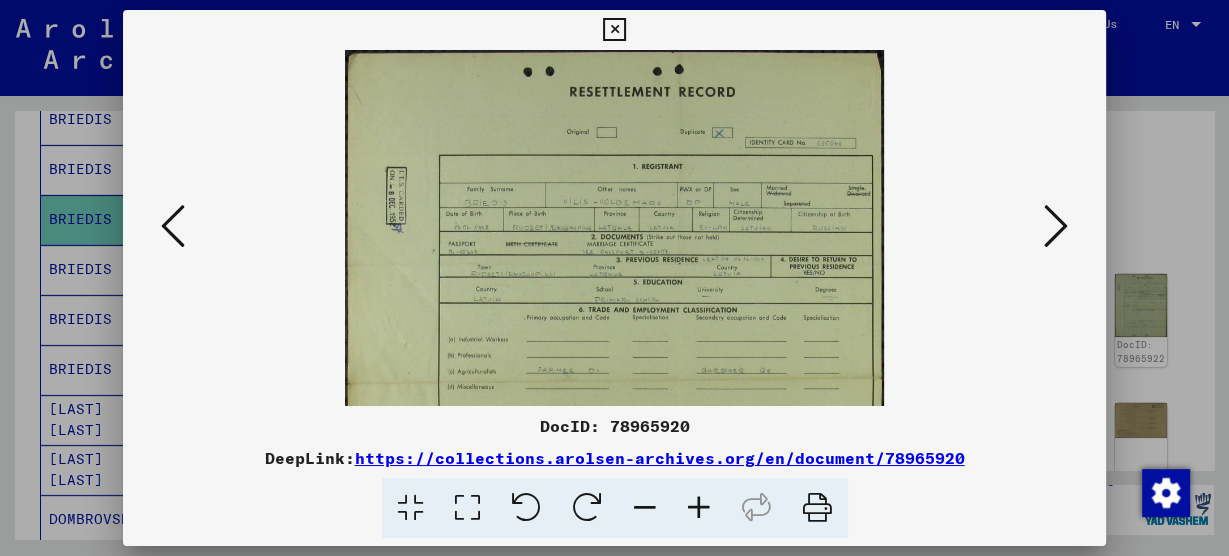 click at bounding box center [699, 508] 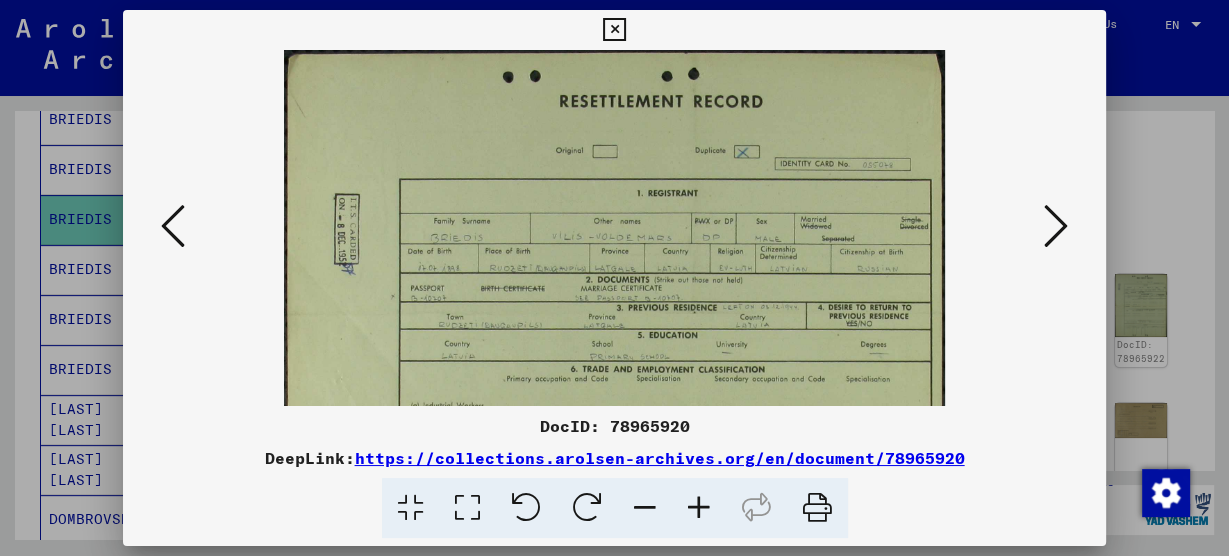 click at bounding box center [699, 508] 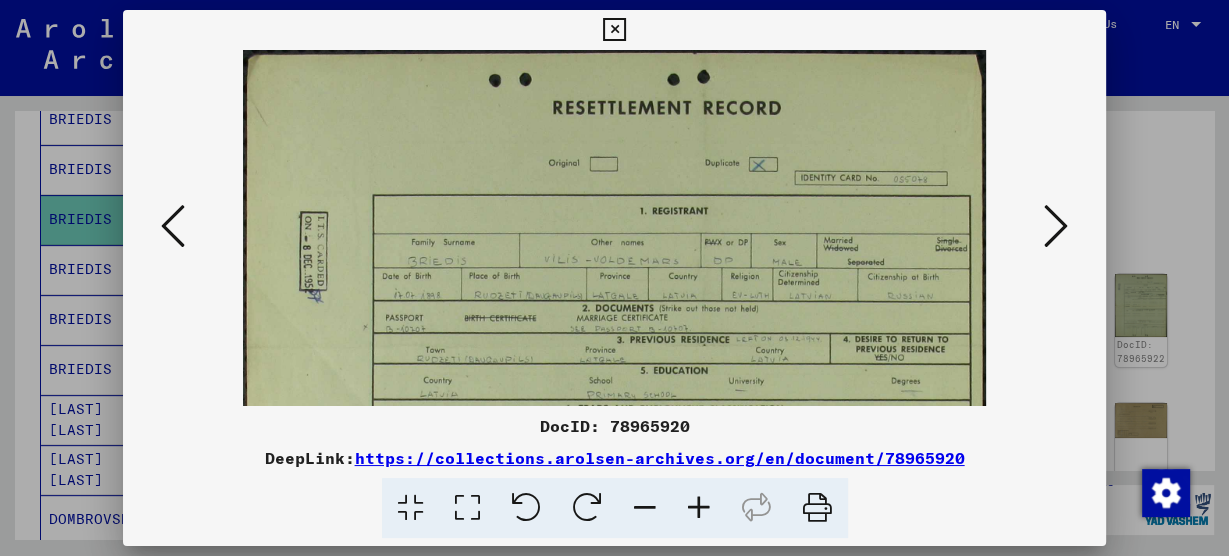 click at bounding box center (615, 503) 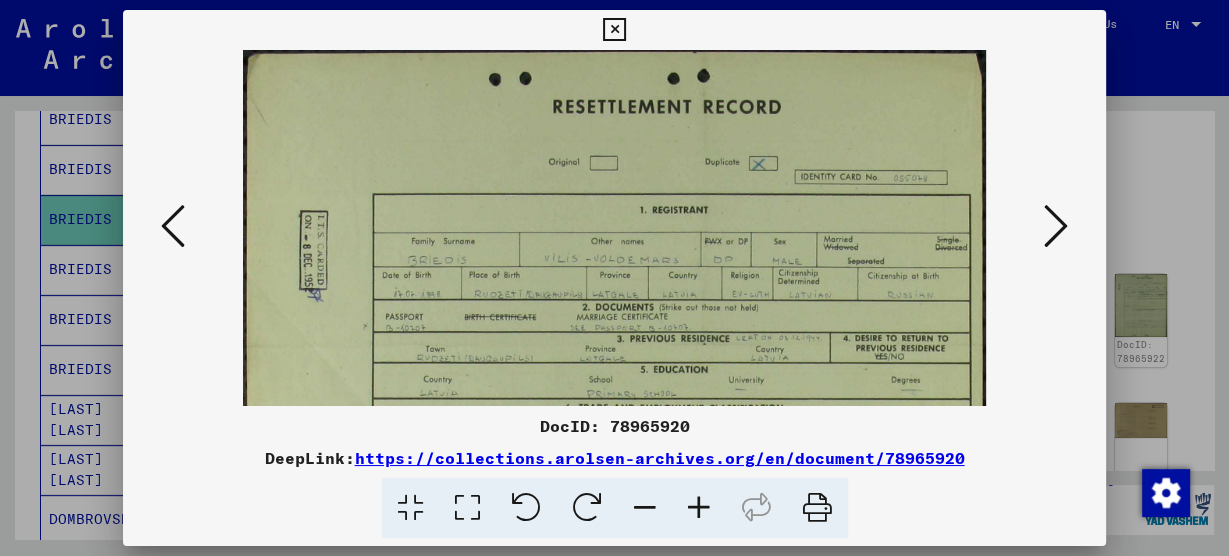 click at bounding box center (615, 502) 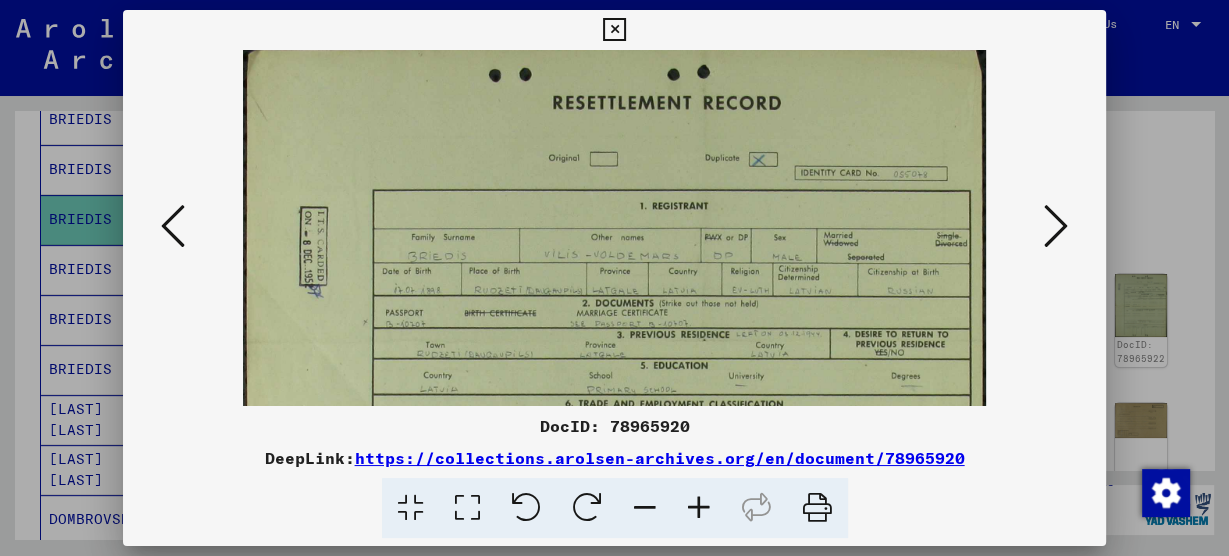 click at bounding box center [615, 498] 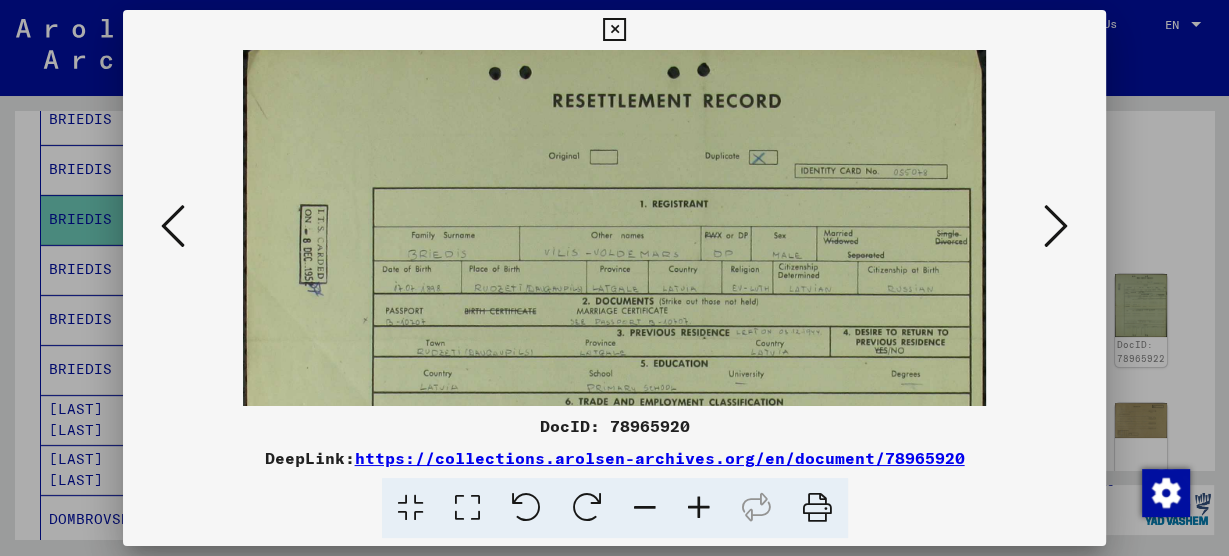 click at bounding box center (615, 496) 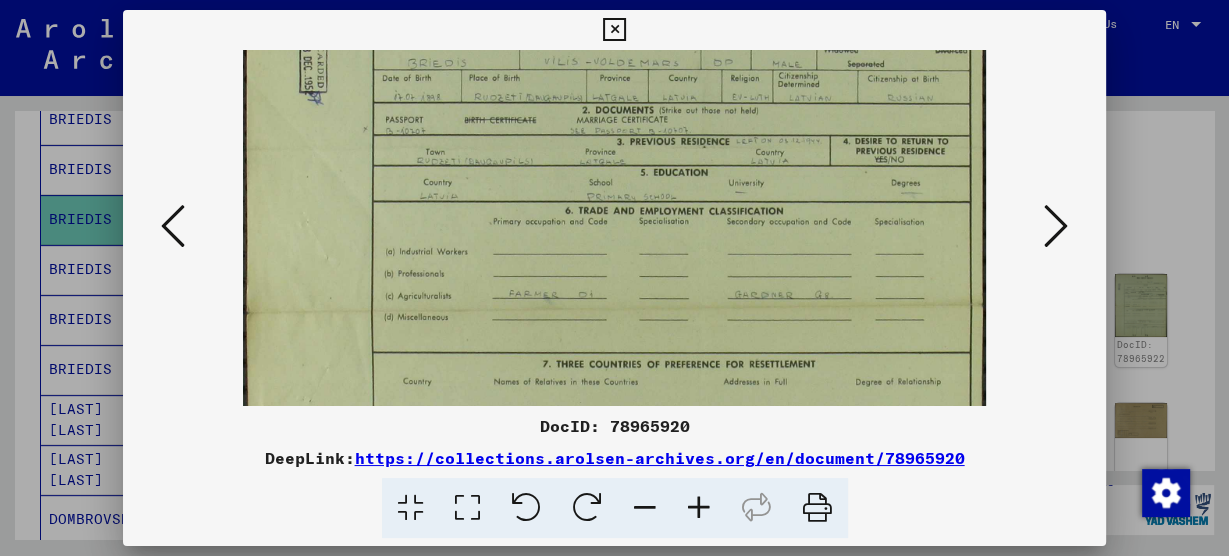 drag, startPoint x: 664, startPoint y: 319, endPoint x: 680, endPoint y: 153, distance: 166.7693 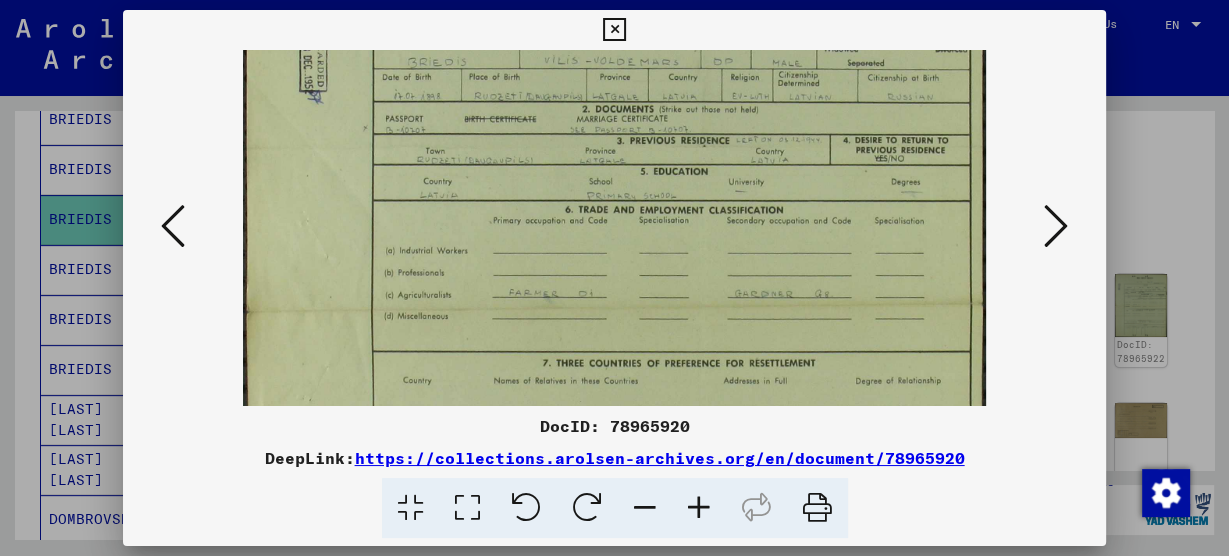 click at bounding box center [615, 304] 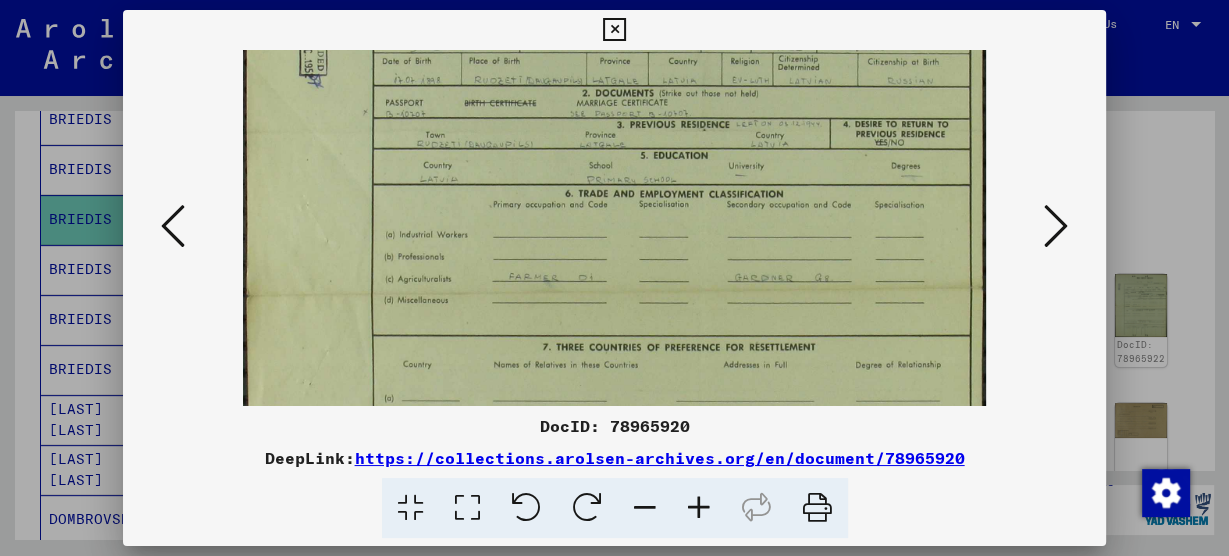 drag, startPoint x: 680, startPoint y: 153, endPoint x: 685, endPoint y: 136, distance: 17.720045 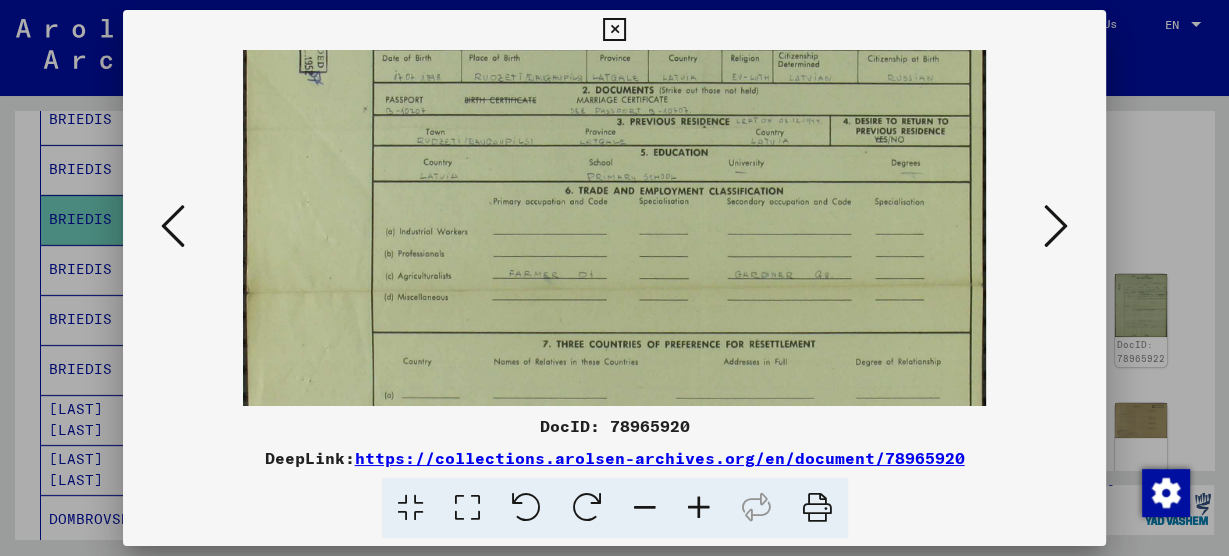 click at bounding box center (615, 285) 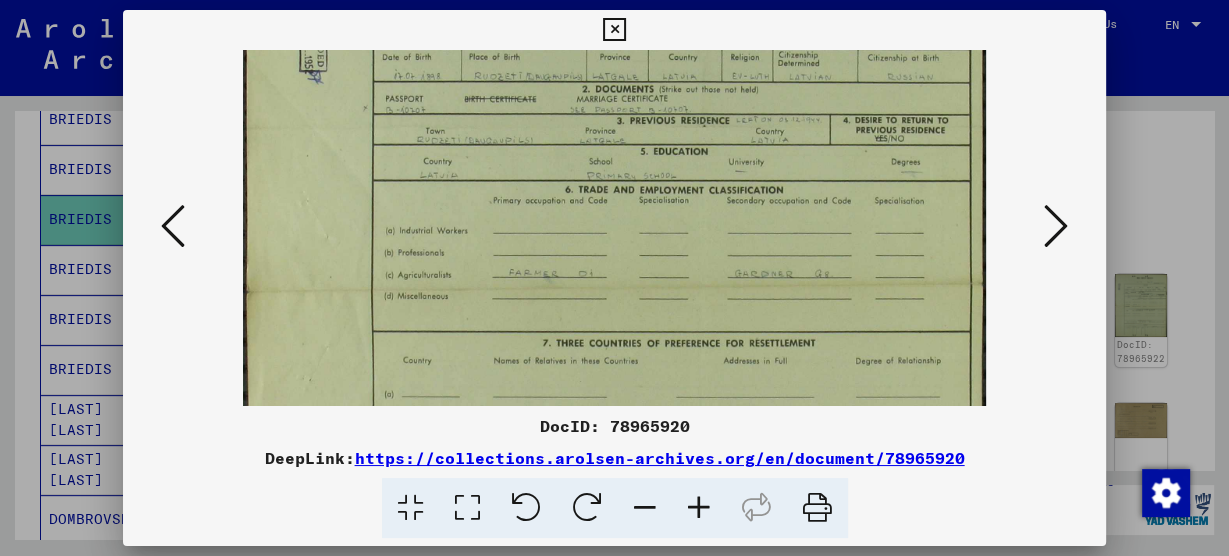 click at bounding box center [1056, 226] 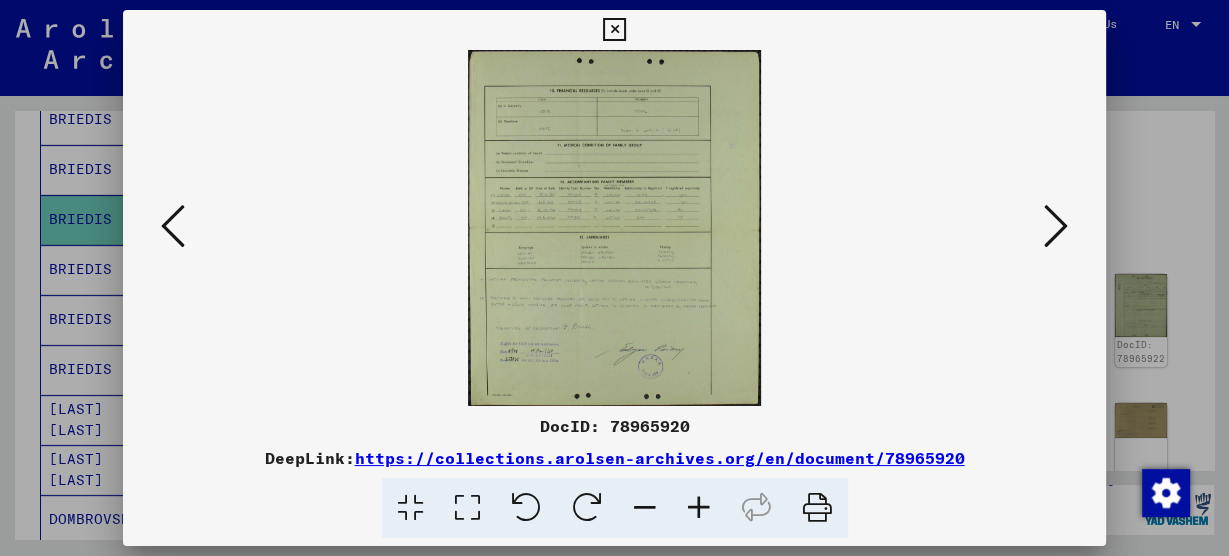 click at bounding box center (1056, 226) 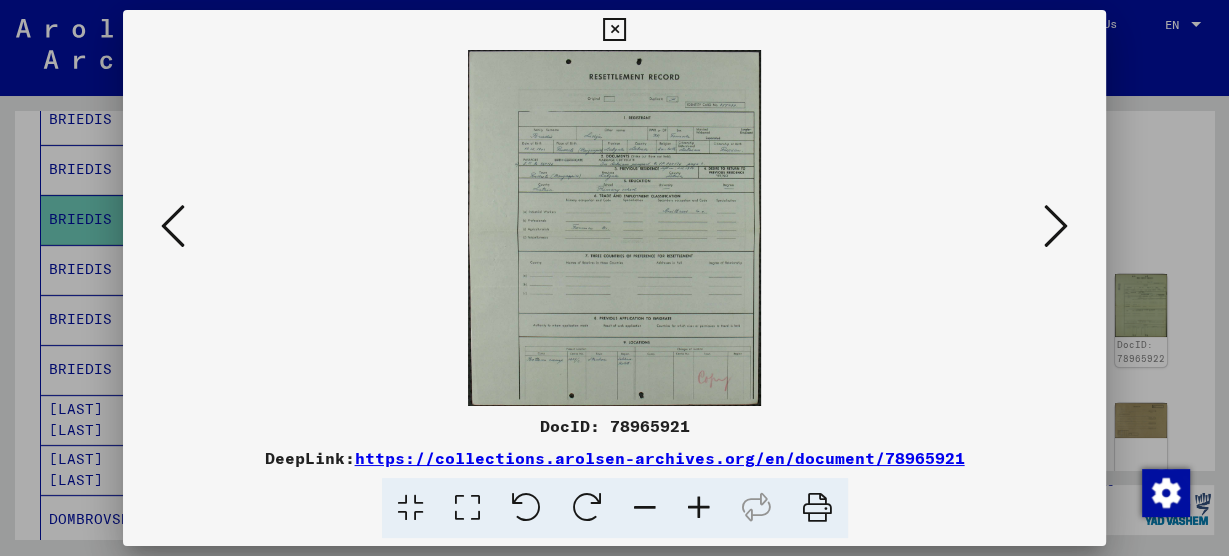 click at bounding box center (1056, 226) 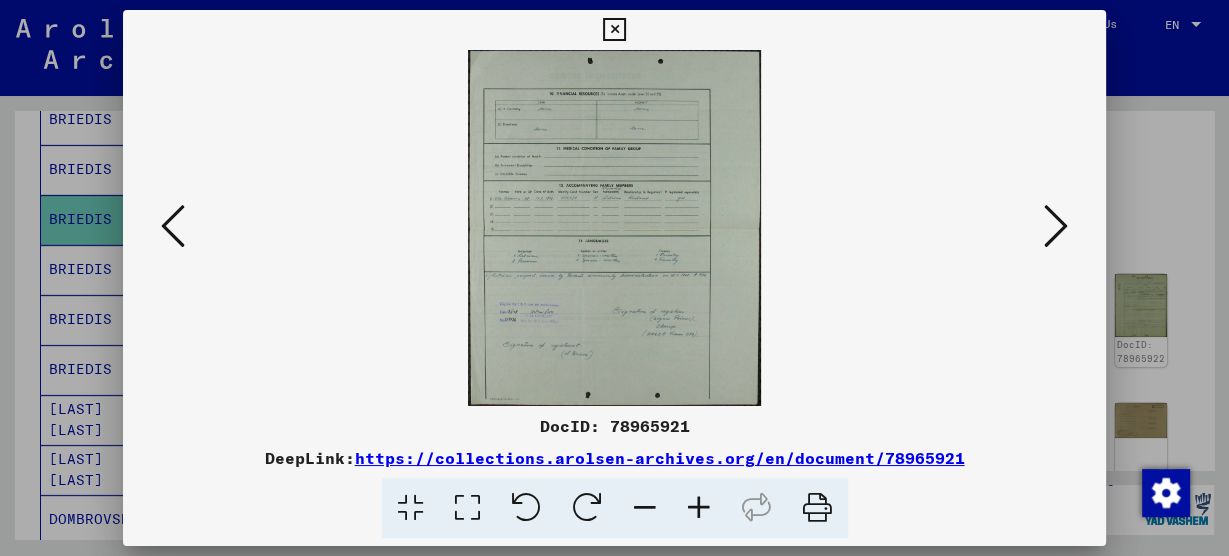 click at bounding box center (614, 30) 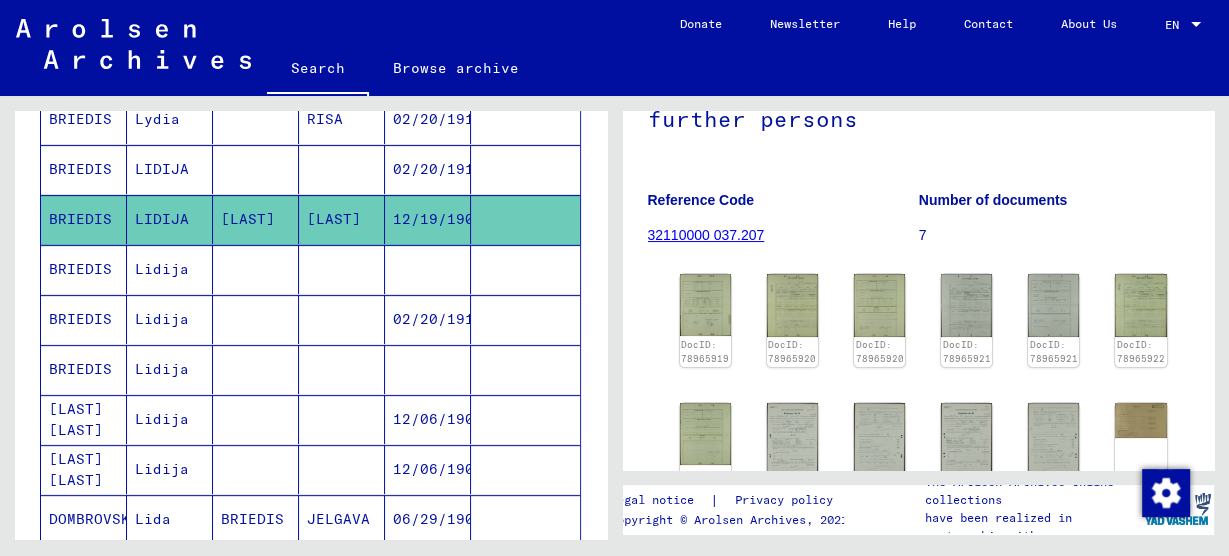 click on "BRIEDIS" at bounding box center (84, 319) 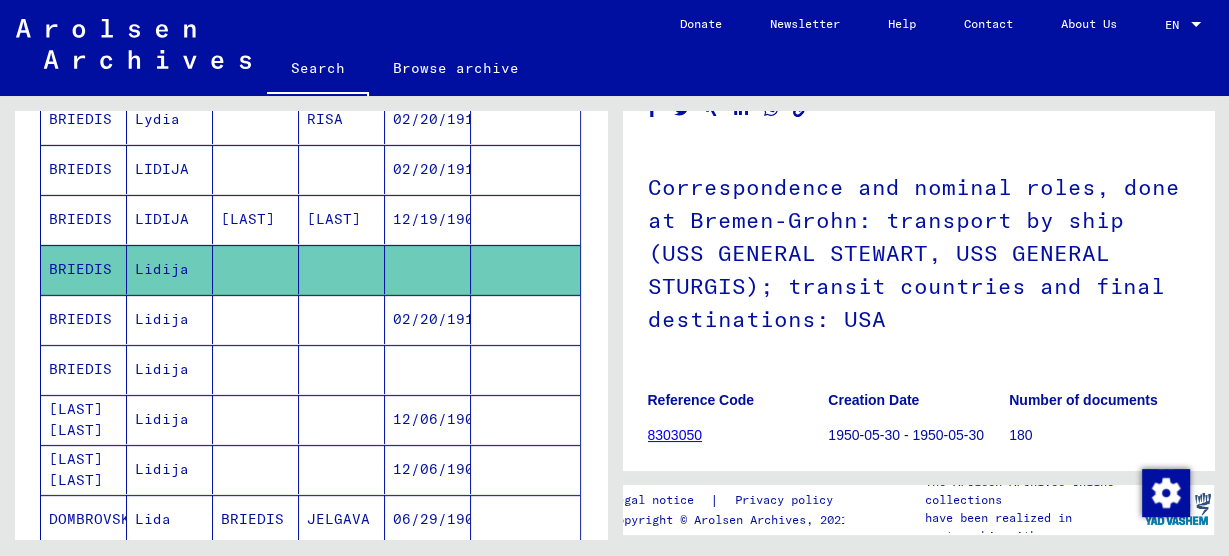 scroll, scrollTop: 160, scrollLeft: 0, axis: vertical 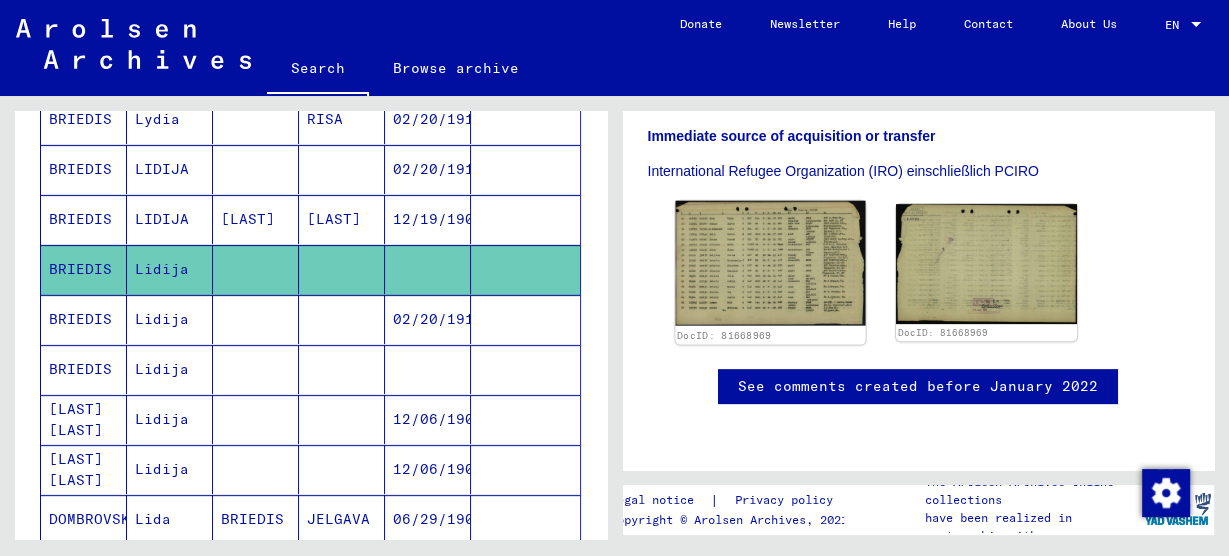 click 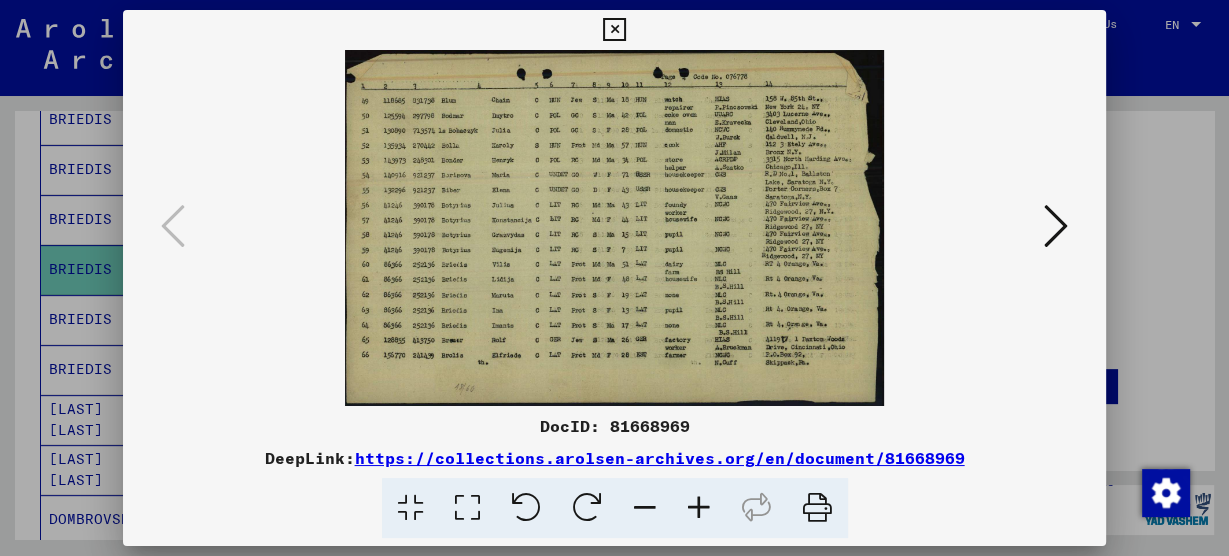 click at bounding box center [614, 30] 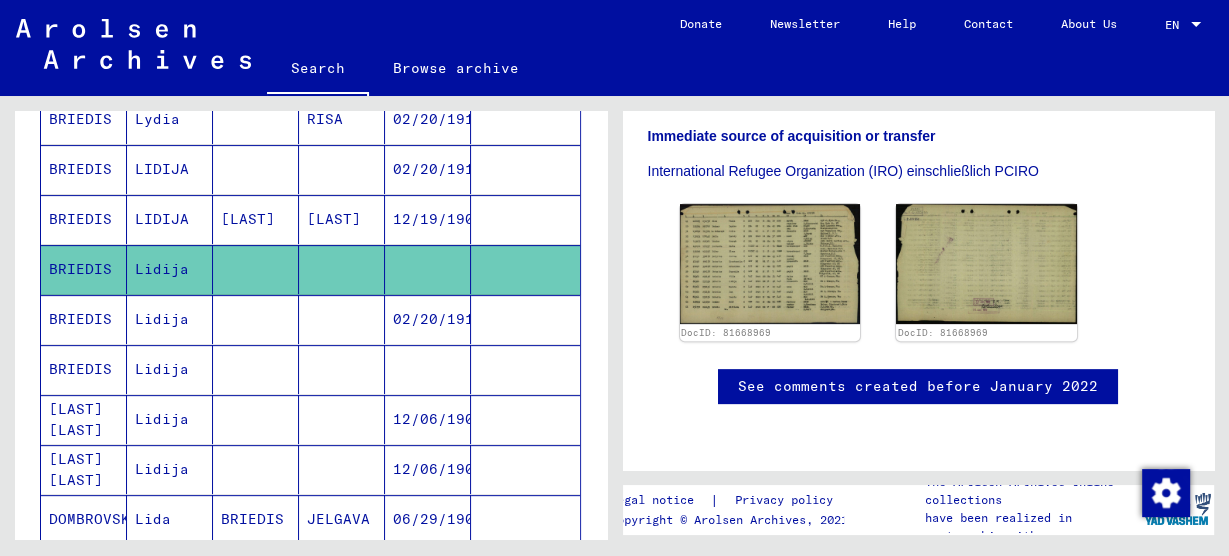 click on "BRIEDIS" at bounding box center (84, 369) 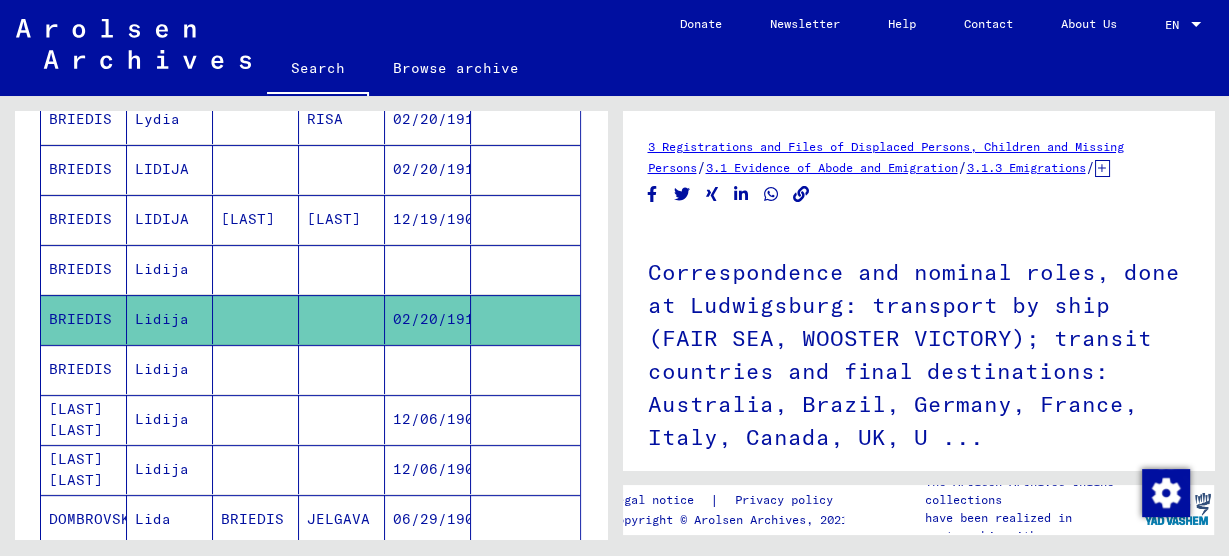 scroll, scrollTop: 0, scrollLeft: 0, axis: both 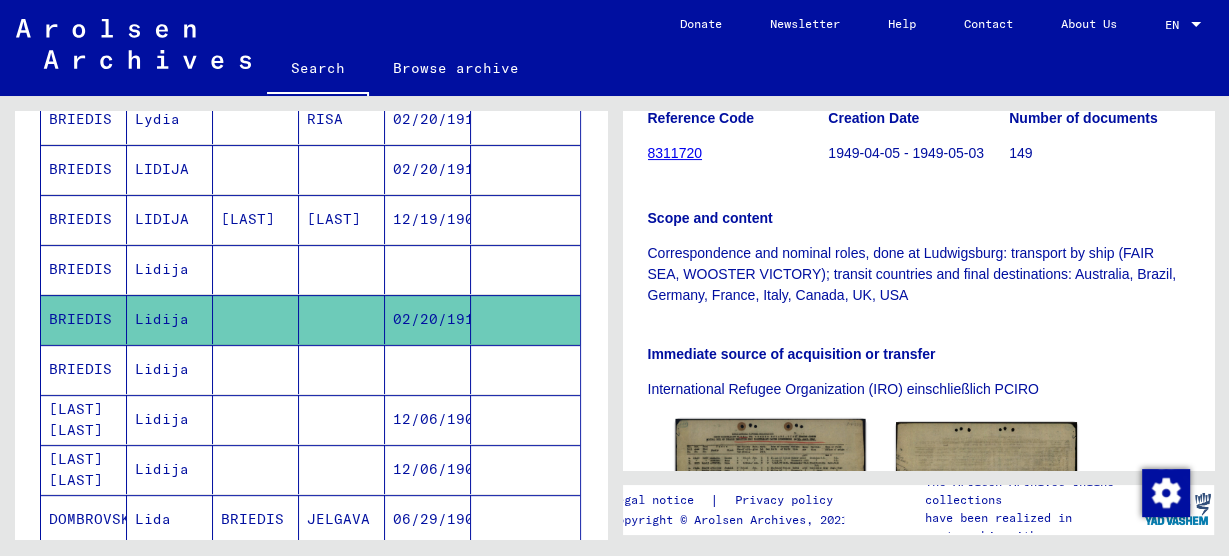 click 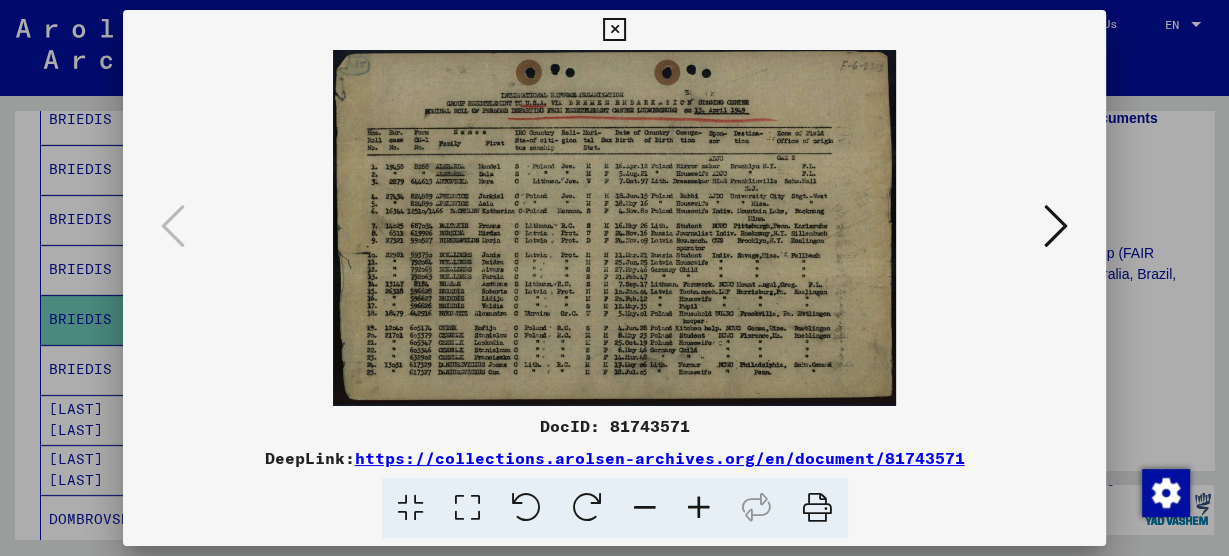 click at bounding box center [699, 508] 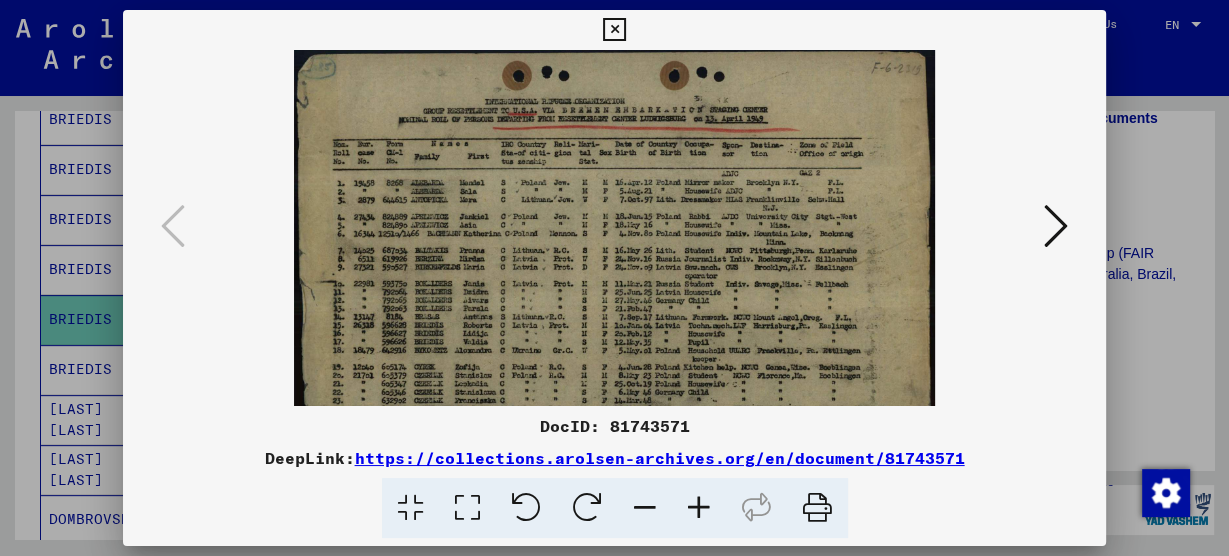 click at bounding box center [699, 508] 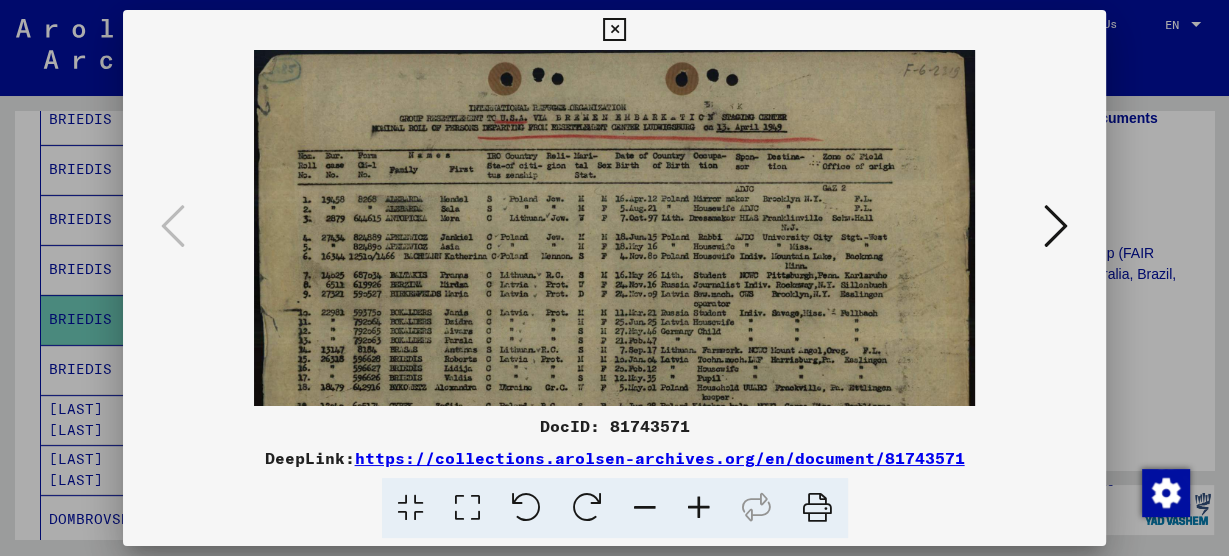 click at bounding box center (614, 30) 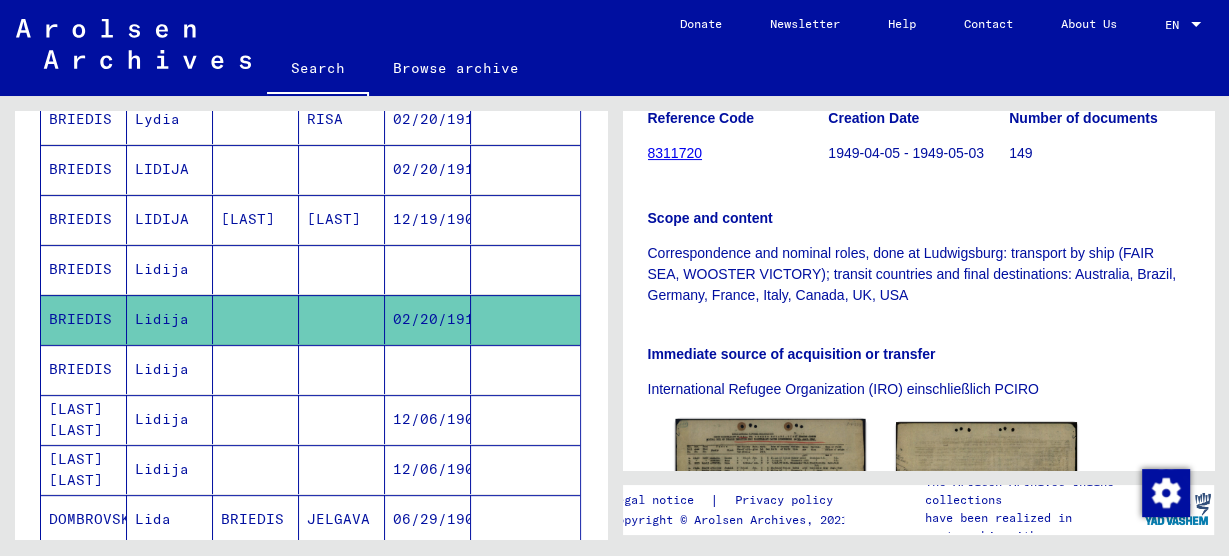 click 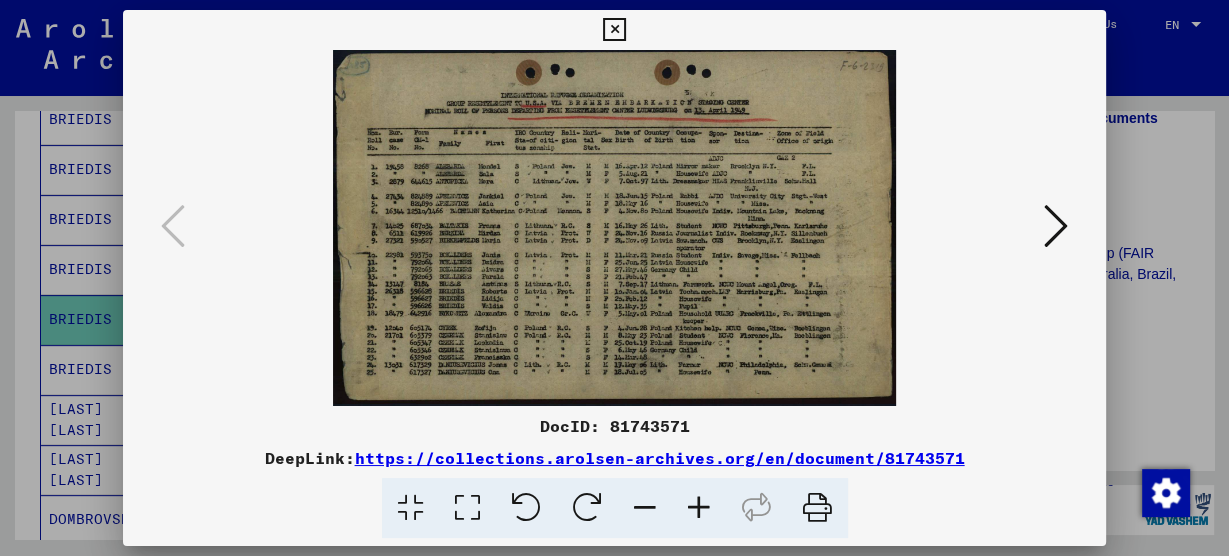 click at bounding box center [699, 508] 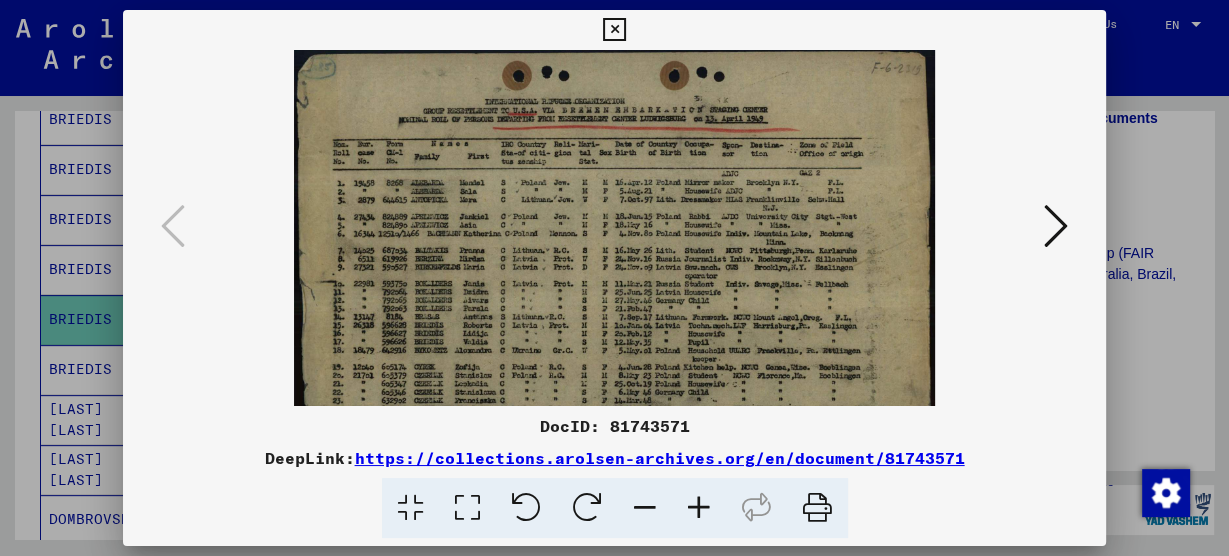 click at bounding box center (699, 508) 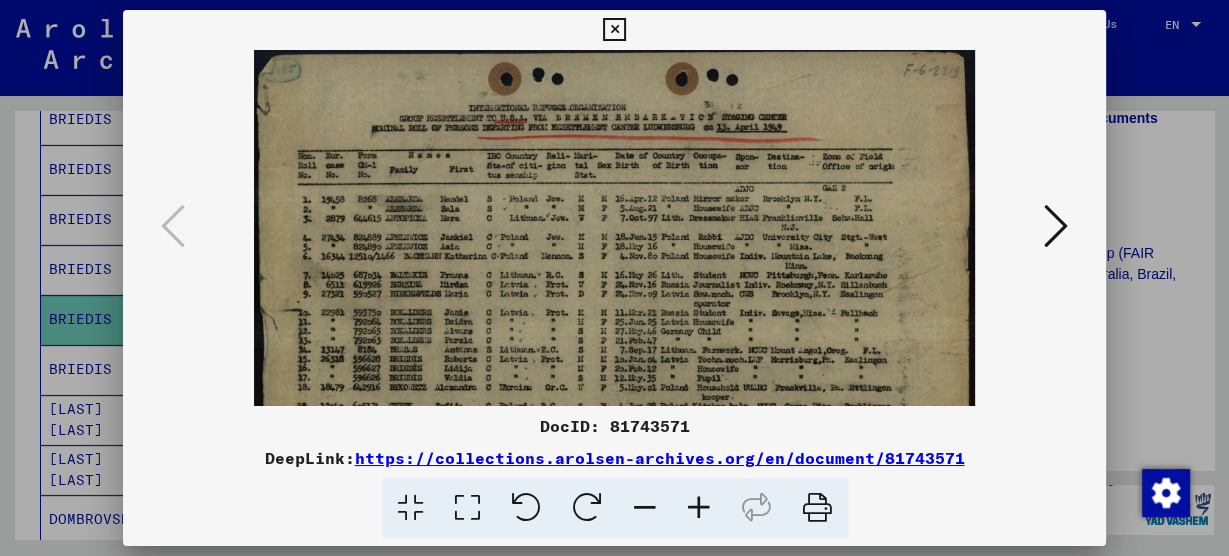 click at bounding box center (614, 30) 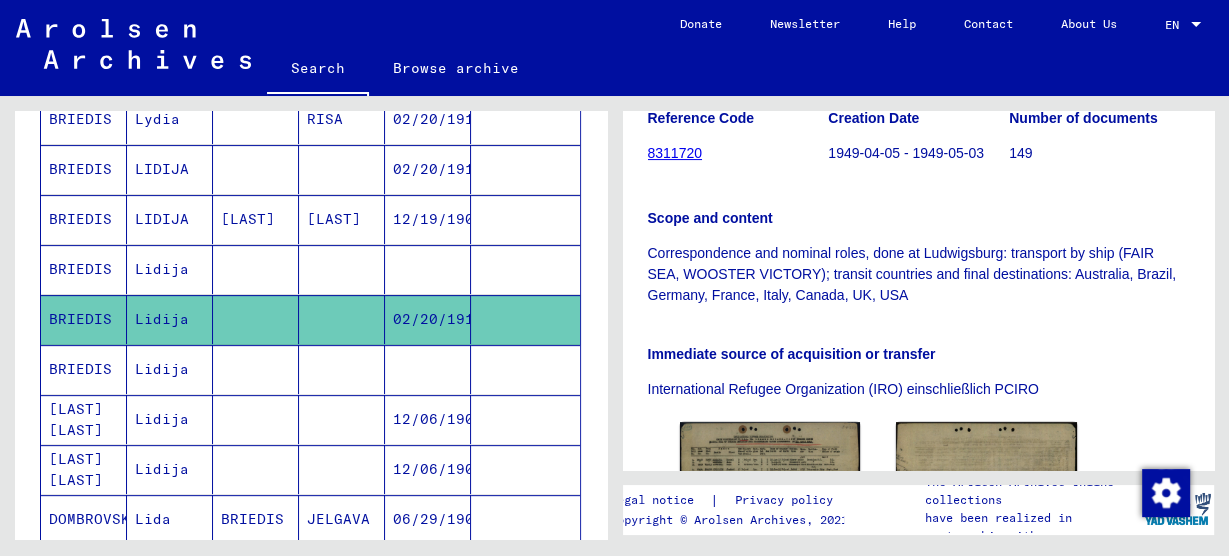 click on "BRIEDIS" at bounding box center [84, 419] 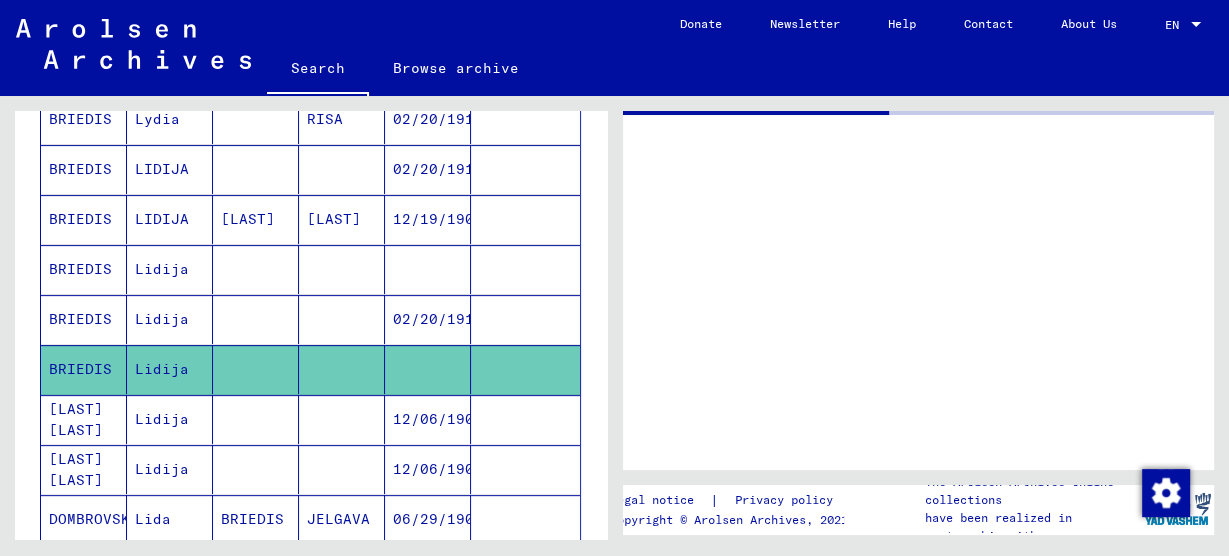 click on "BRIEDIS" 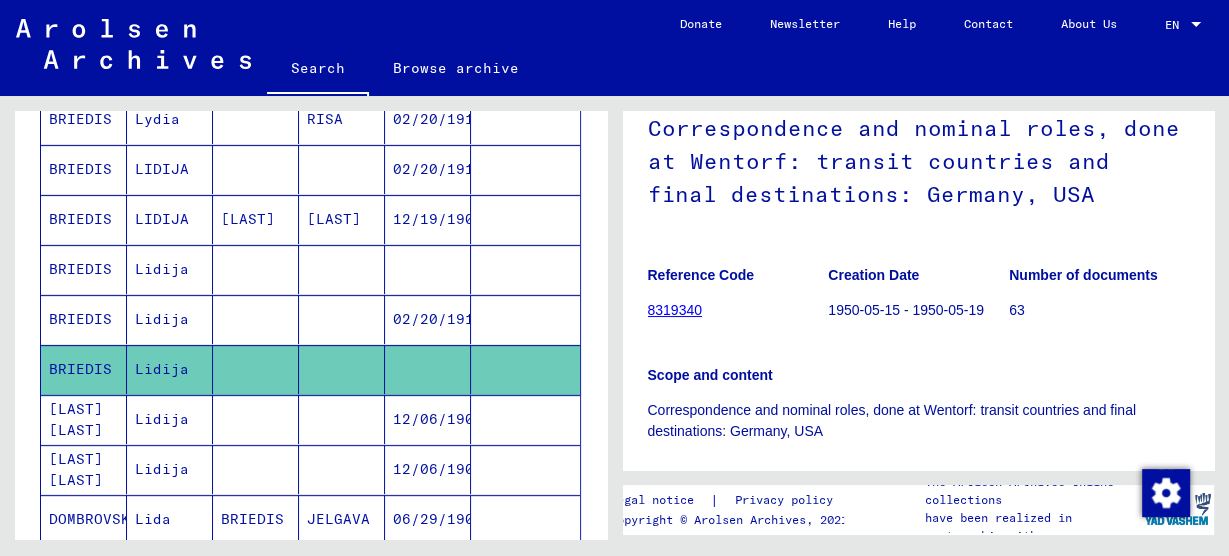 scroll, scrollTop: 240, scrollLeft: 0, axis: vertical 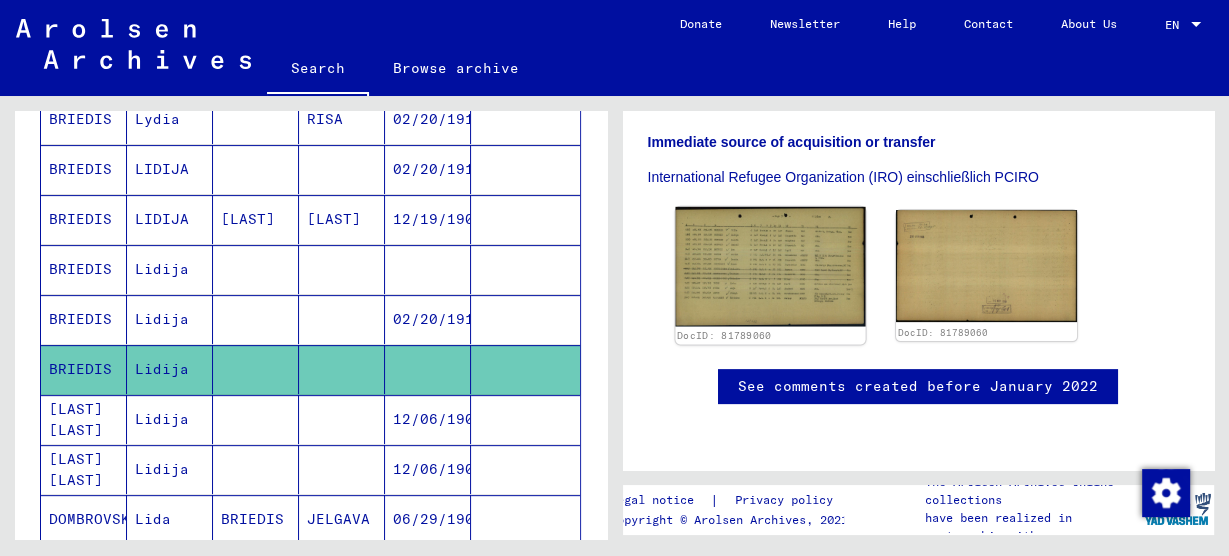 click 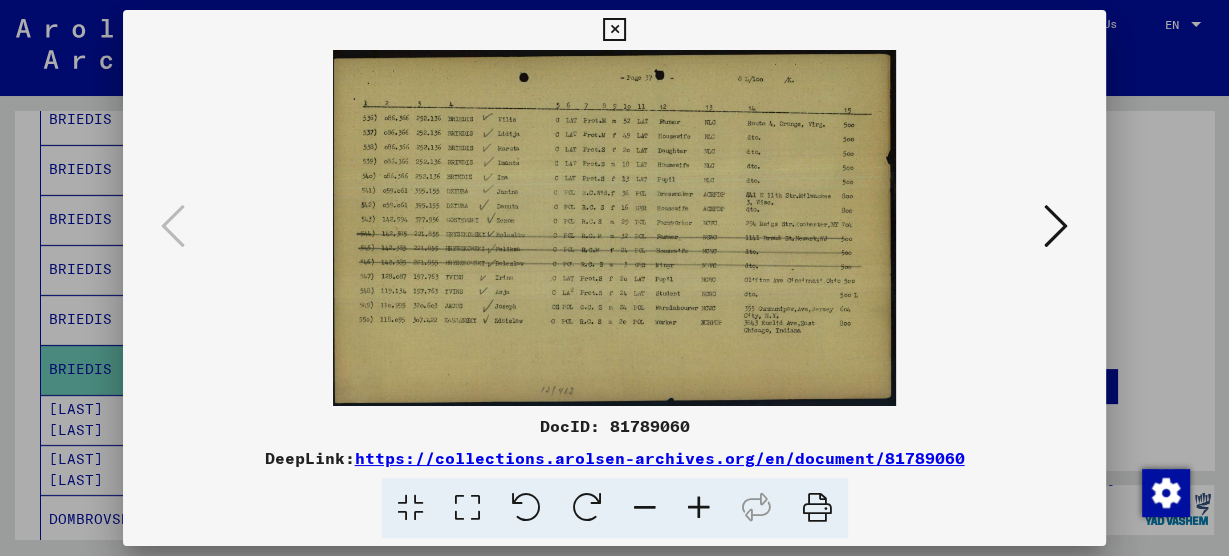 click at bounding box center [614, 30] 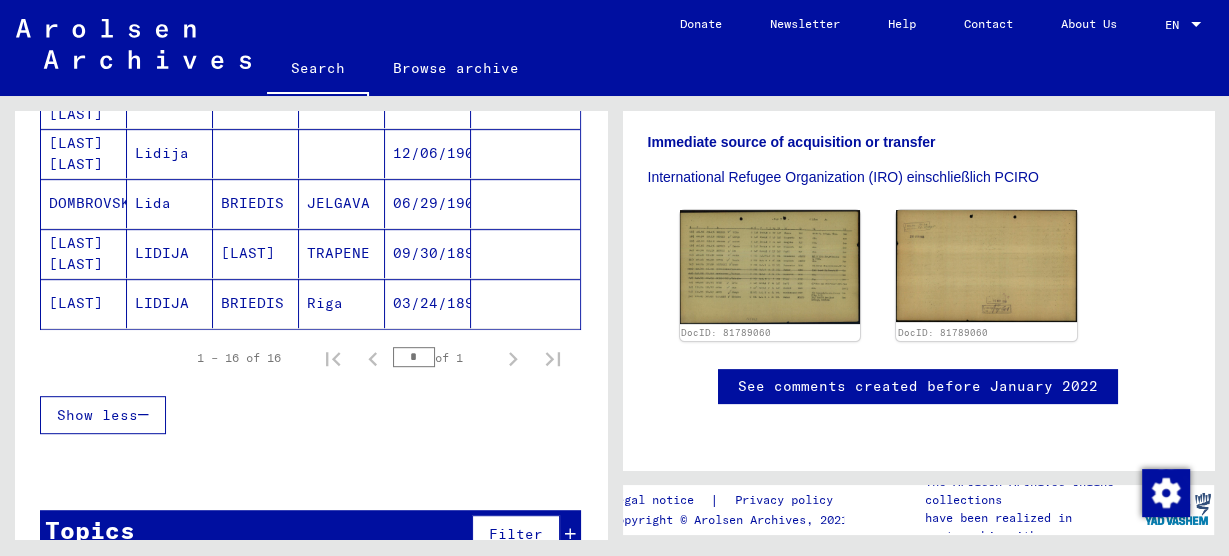 scroll, scrollTop: 880, scrollLeft: 0, axis: vertical 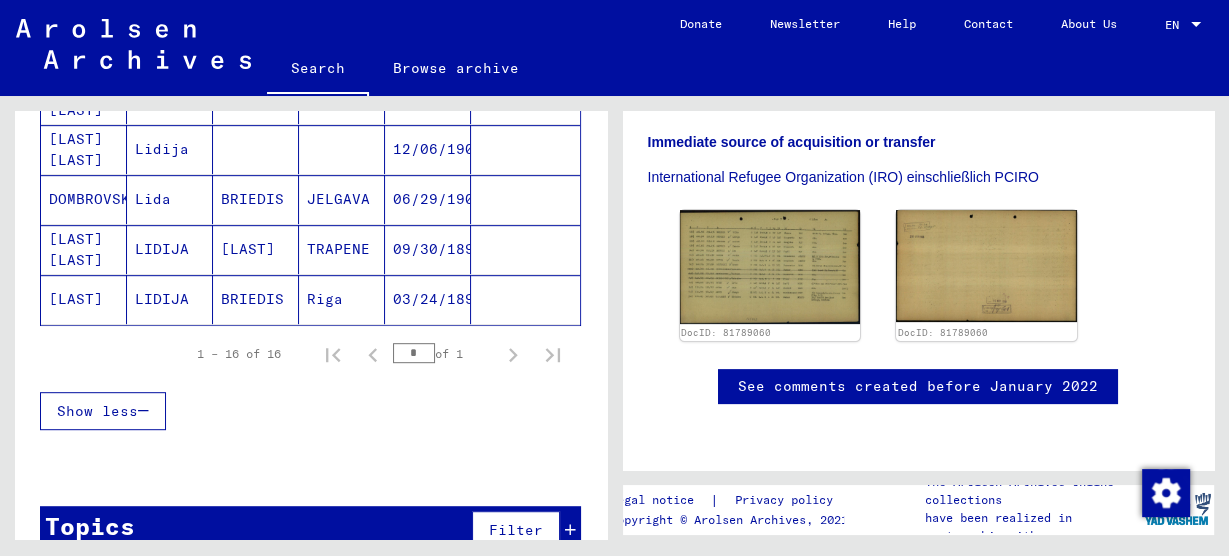 click on "LIDIJA" at bounding box center [170, 299] 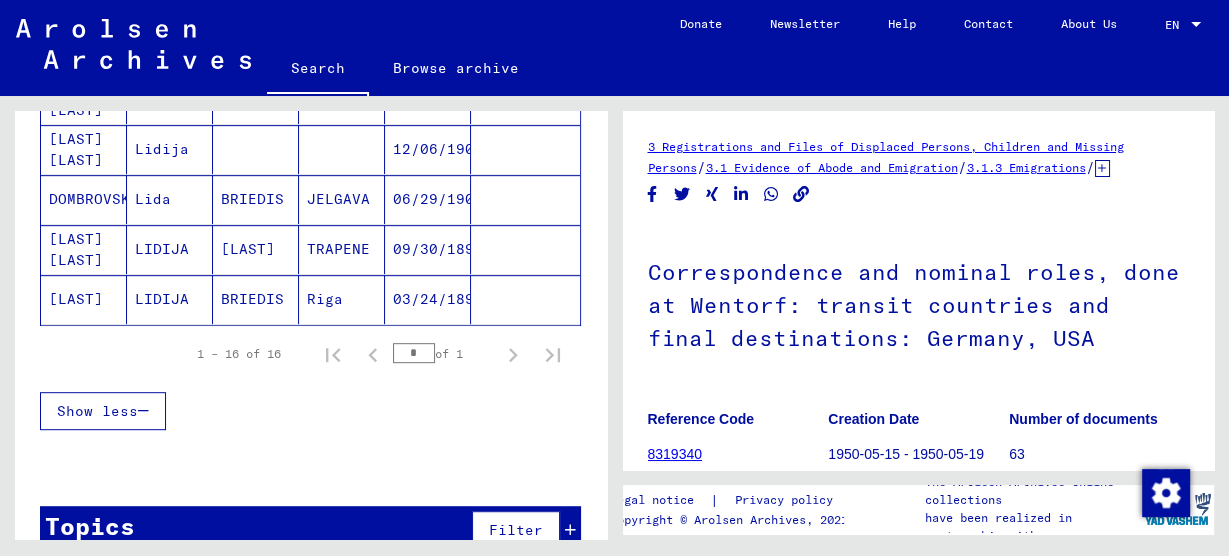 click on "LIDIJA" at bounding box center [170, 299] 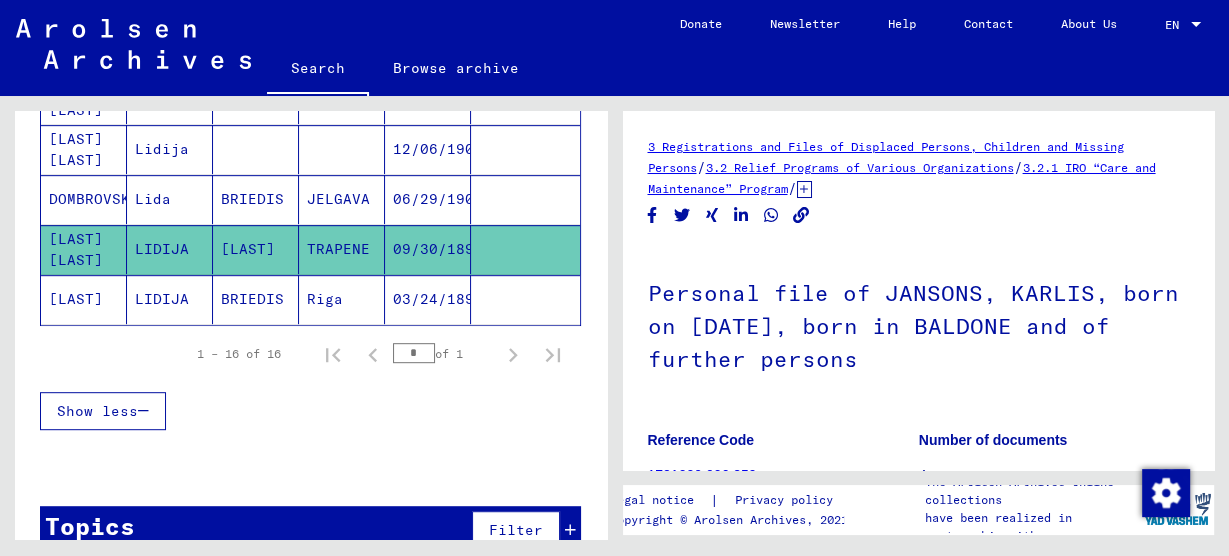 scroll, scrollTop: 0, scrollLeft: 0, axis: both 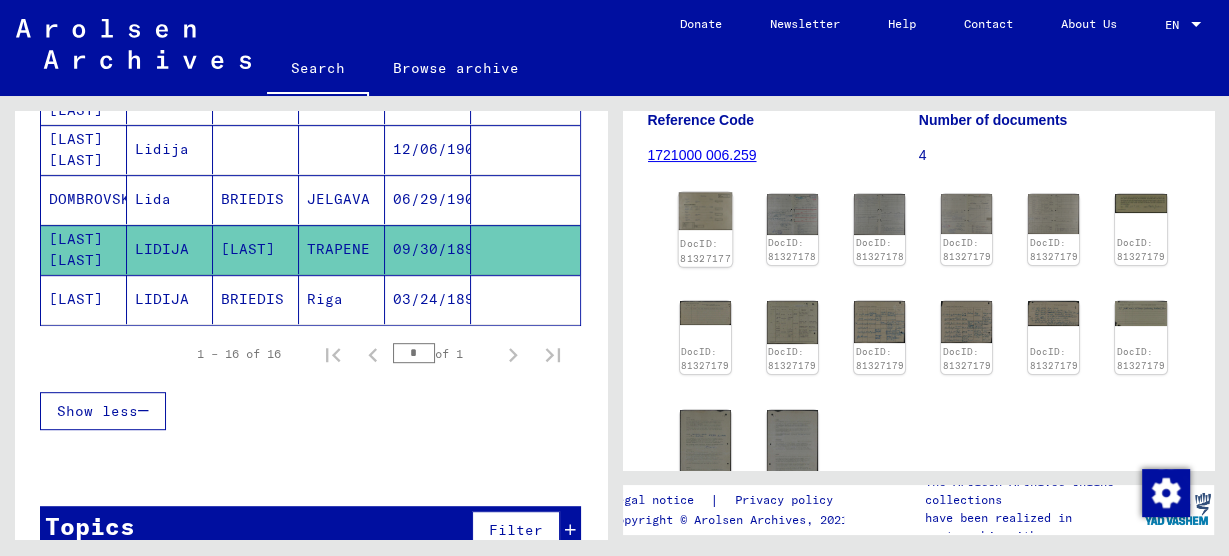 click 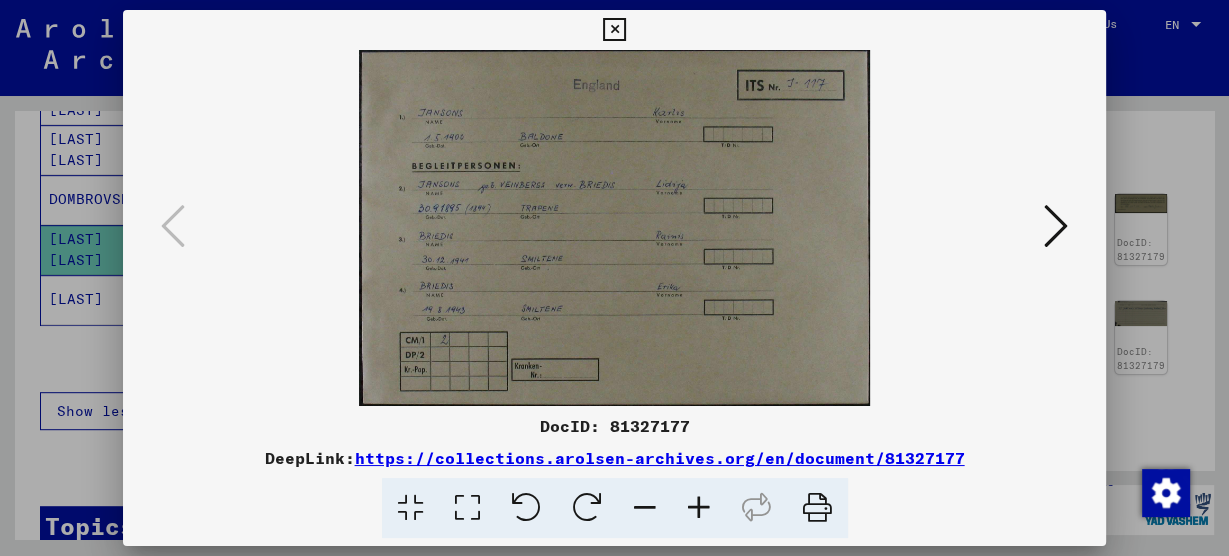 click at bounding box center (1056, 226) 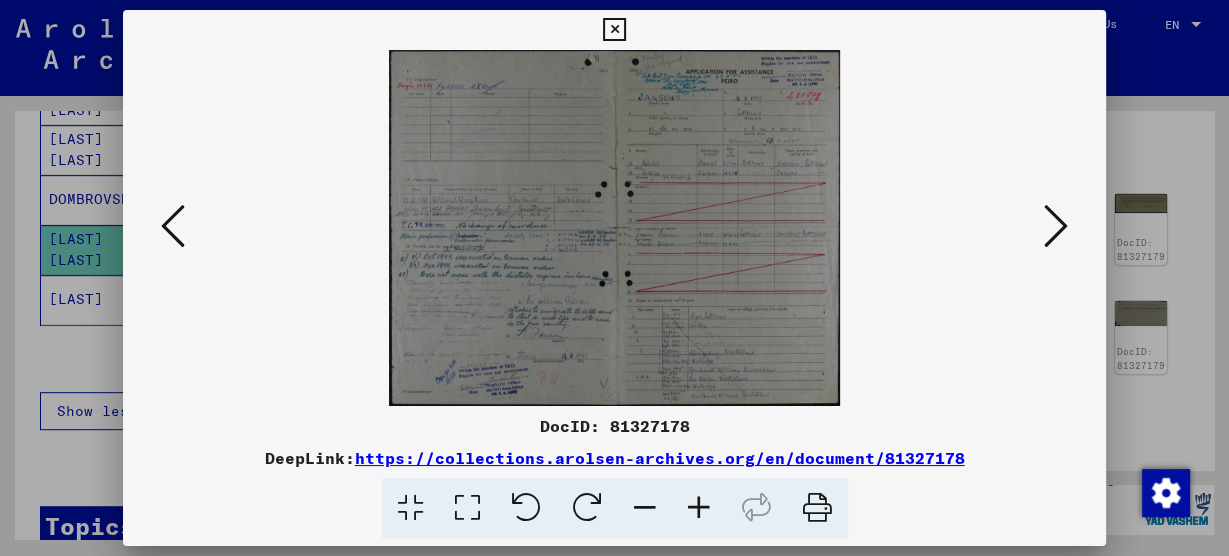click at bounding box center (1056, 226) 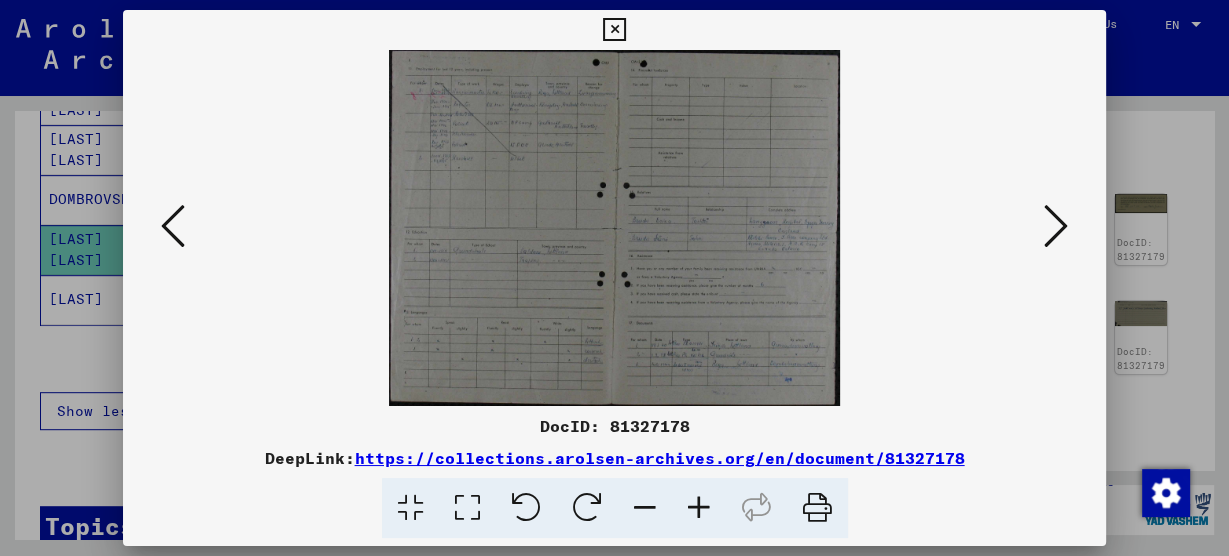 click at bounding box center (1056, 226) 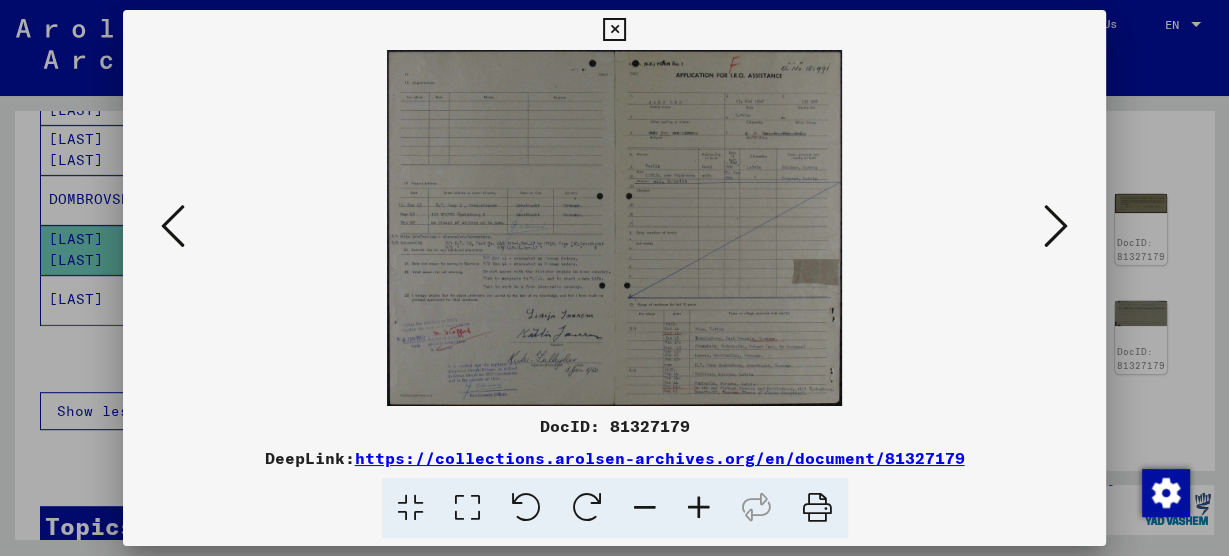 click at bounding box center (614, 30) 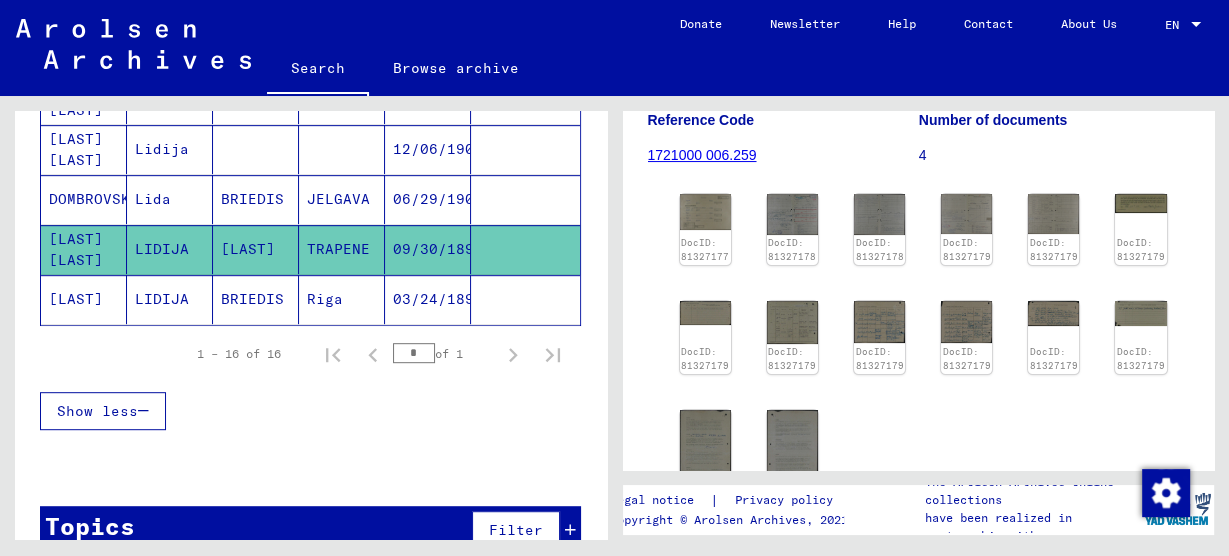 click on "RITMANIS" 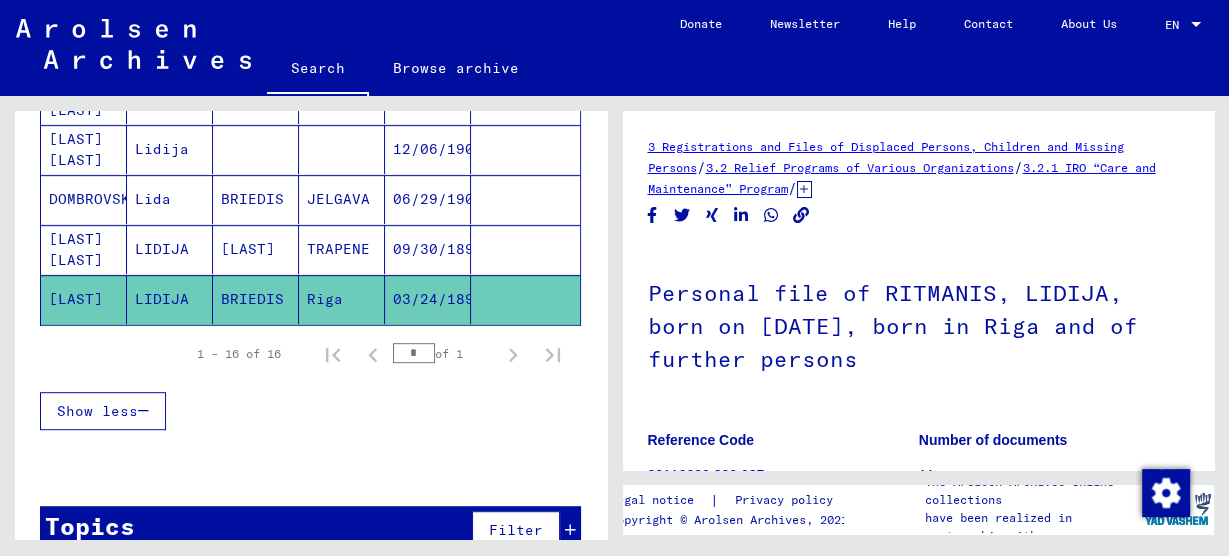 scroll, scrollTop: 0, scrollLeft: 0, axis: both 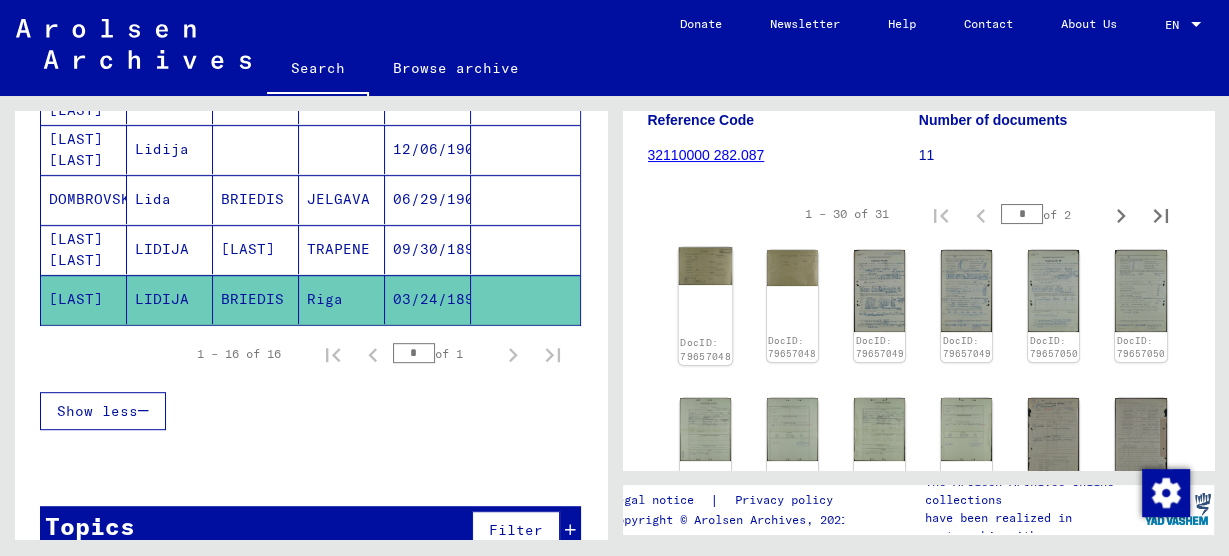 click 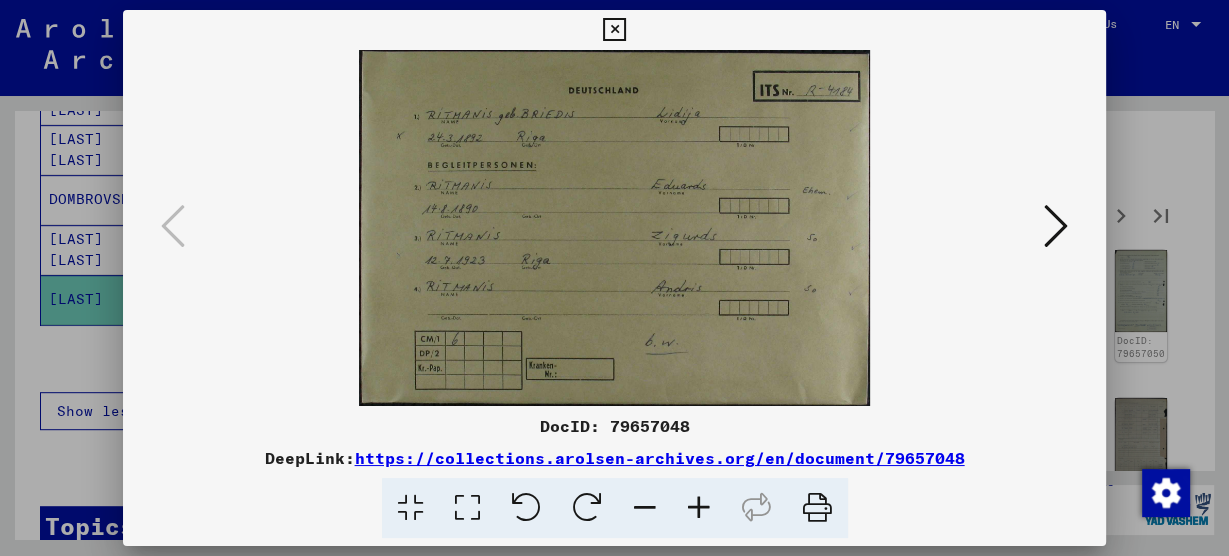 click at bounding box center (1056, 226) 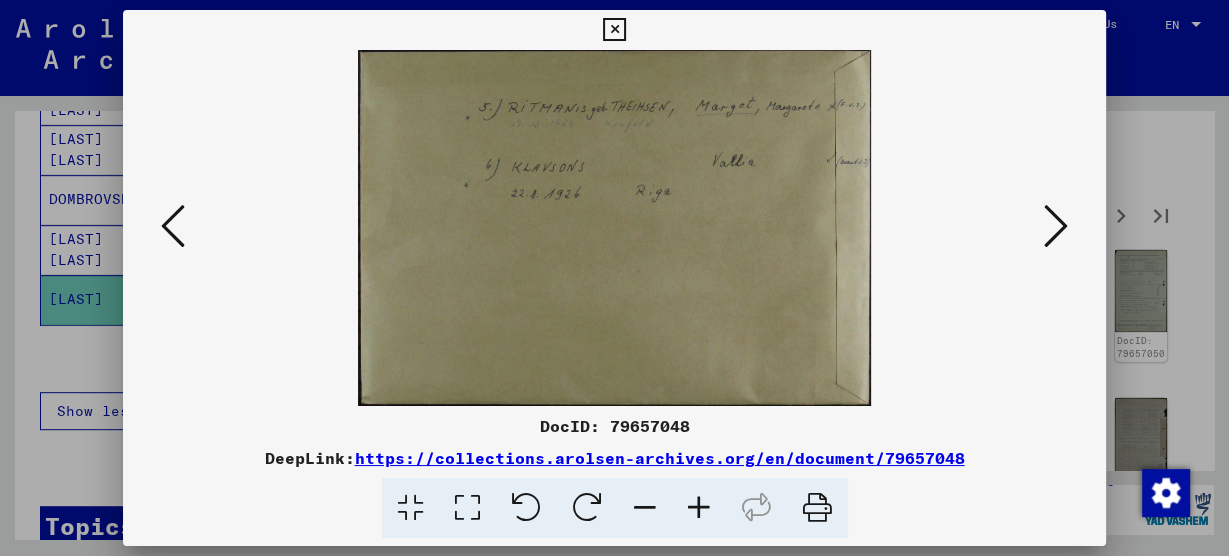 click at bounding box center (1056, 226) 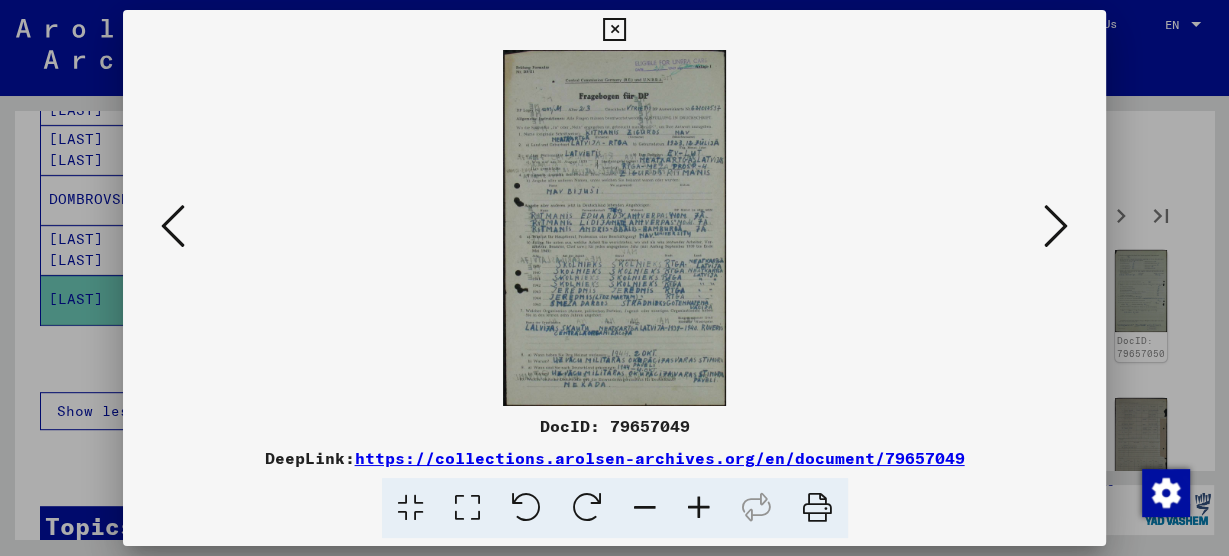 click at bounding box center [699, 508] 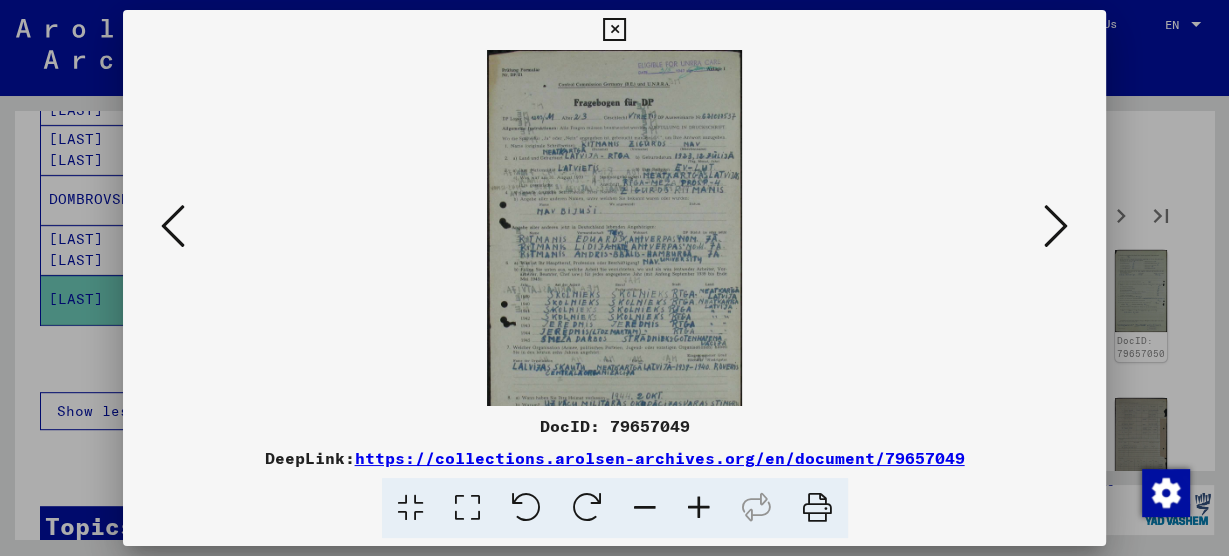 click at bounding box center (699, 508) 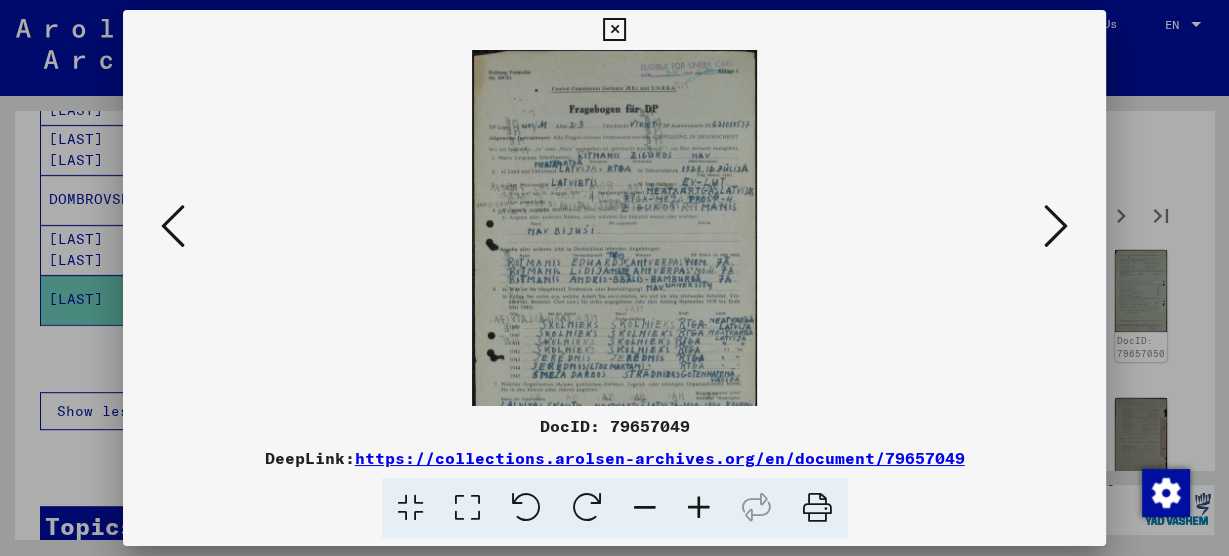 click at bounding box center (699, 508) 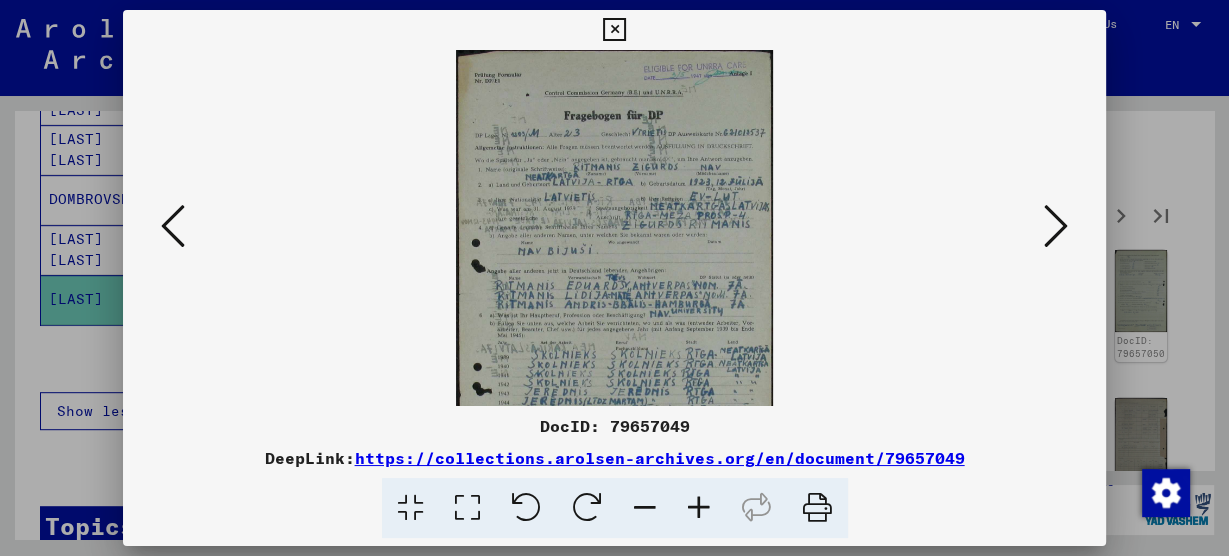 click at bounding box center (699, 508) 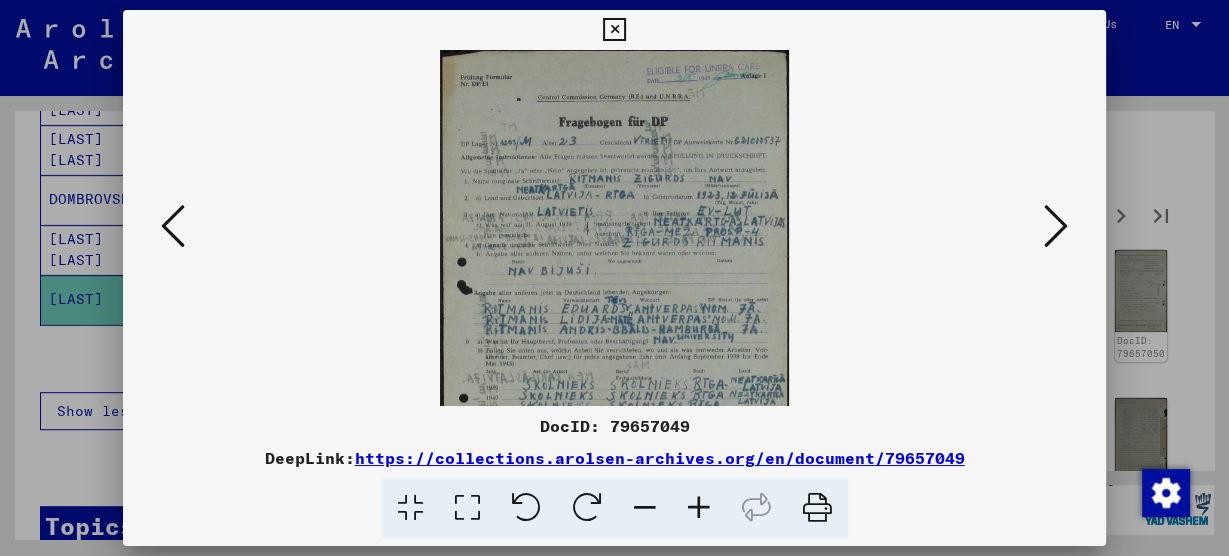 click at bounding box center [699, 508] 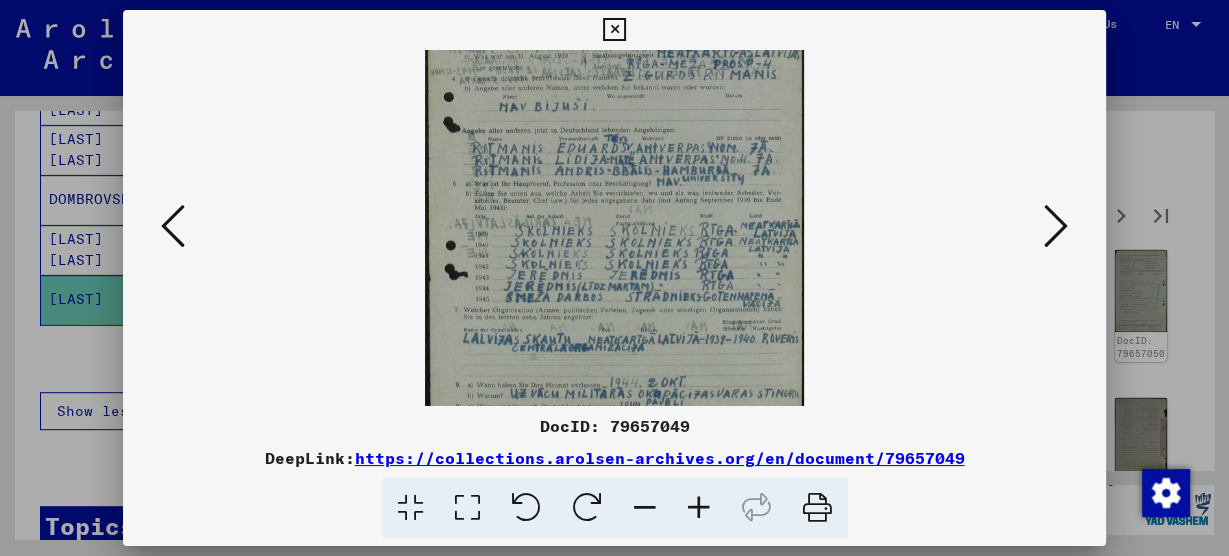 scroll, scrollTop: 198, scrollLeft: 0, axis: vertical 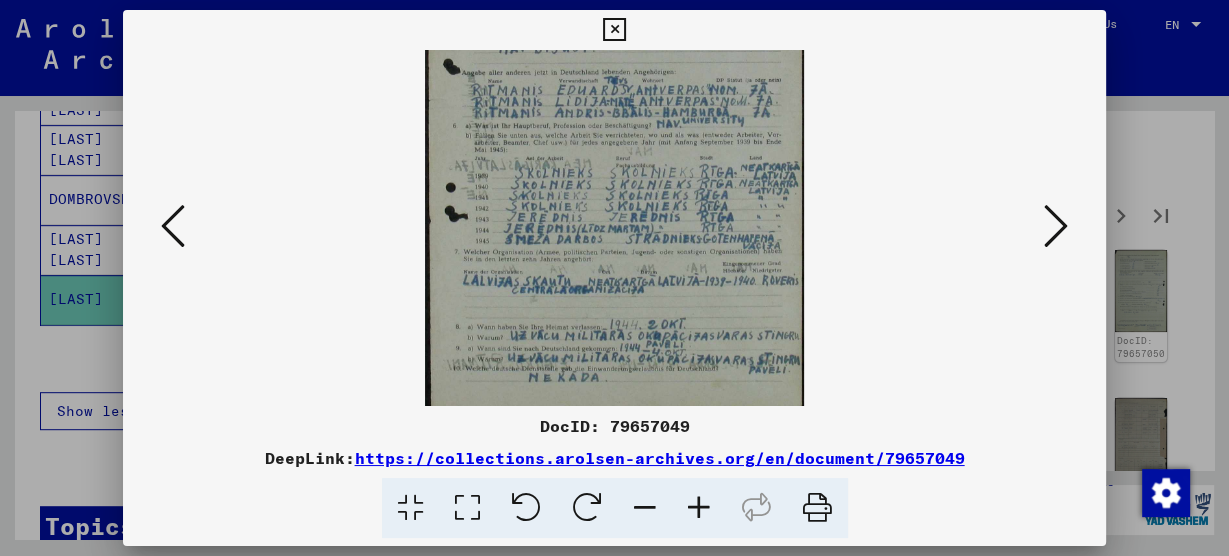 drag, startPoint x: 621, startPoint y: 391, endPoint x: 577, endPoint y: 117, distance: 277.51035 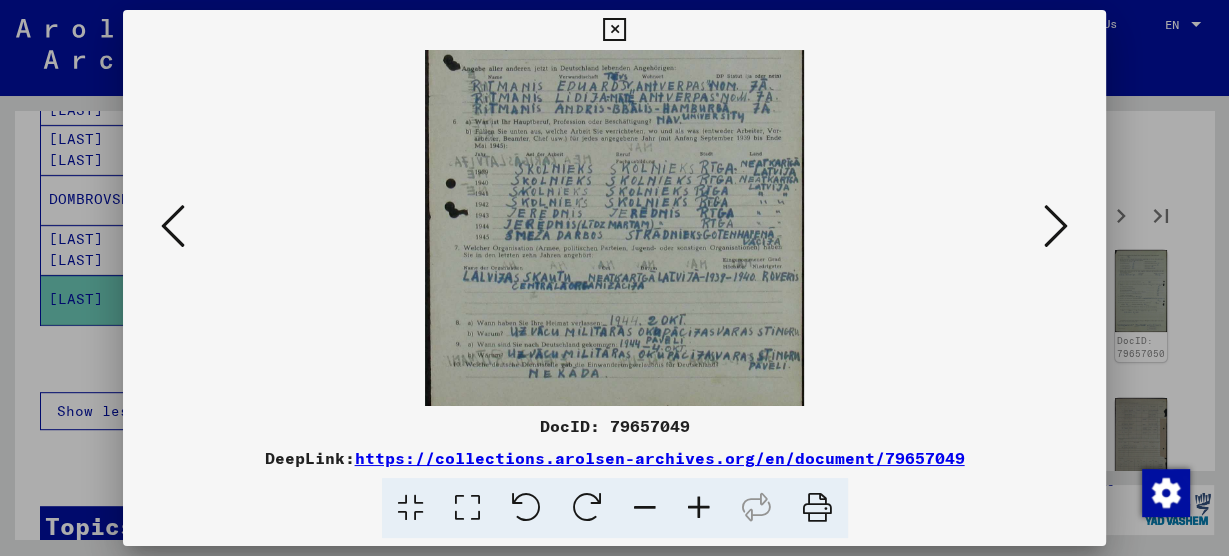 scroll, scrollTop: 250, scrollLeft: 0, axis: vertical 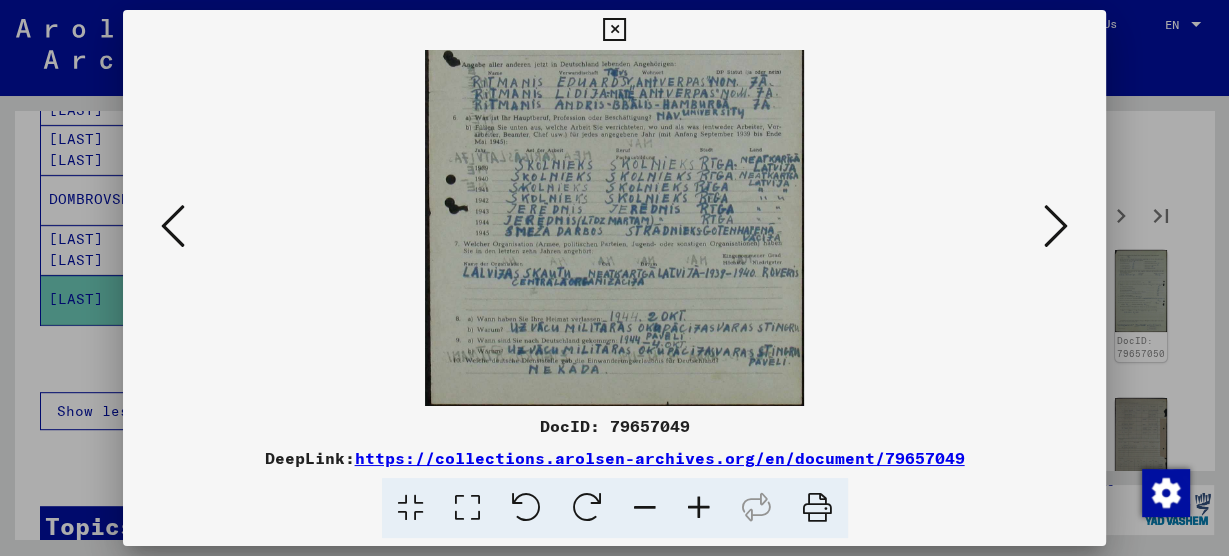 drag, startPoint x: 654, startPoint y: 373, endPoint x: 629, endPoint y: 276, distance: 100.16985 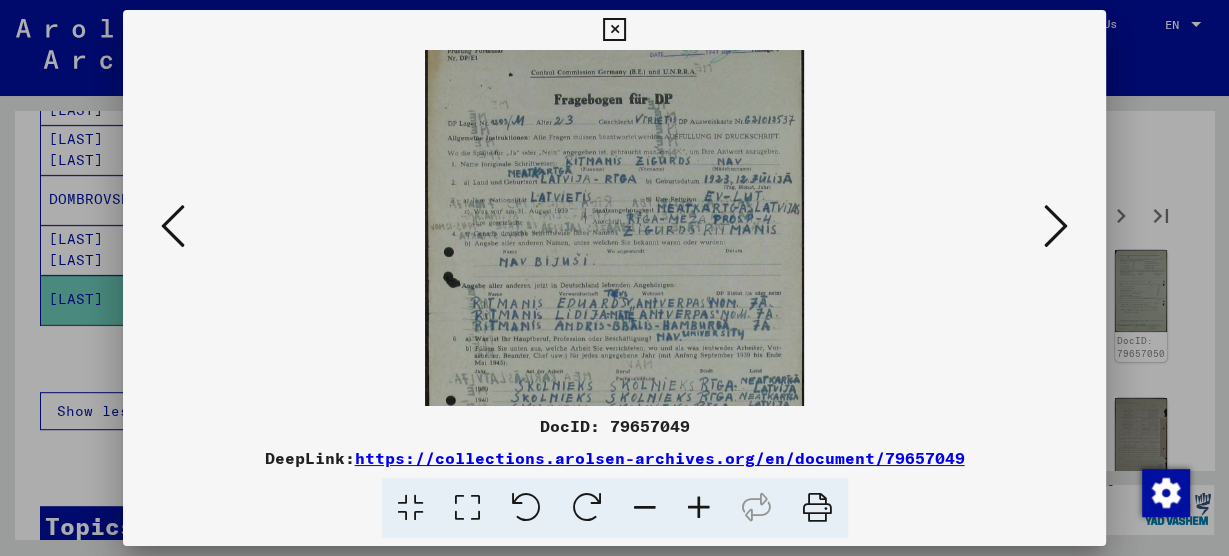 scroll, scrollTop: 26, scrollLeft: 0, axis: vertical 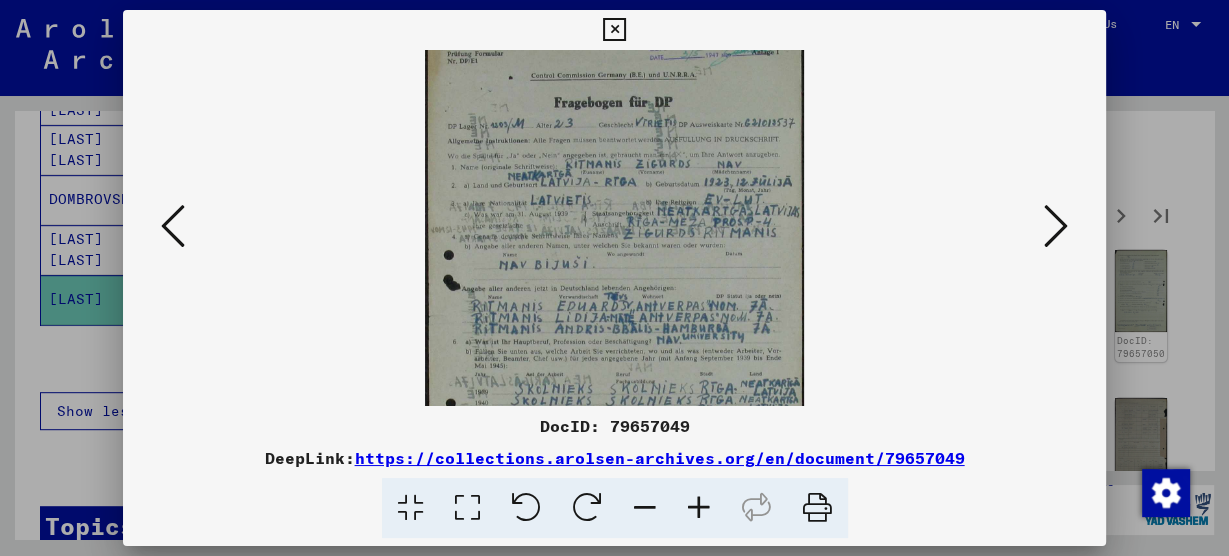 drag, startPoint x: 675, startPoint y: 132, endPoint x: 678, endPoint y: 348, distance: 216.02083 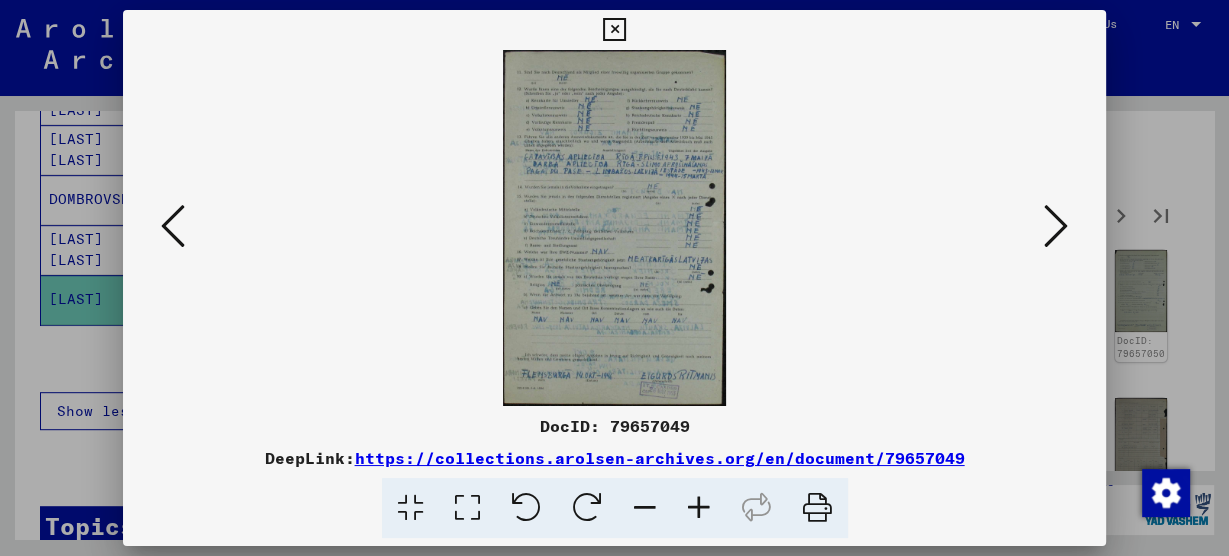 scroll, scrollTop: 0, scrollLeft: 0, axis: both 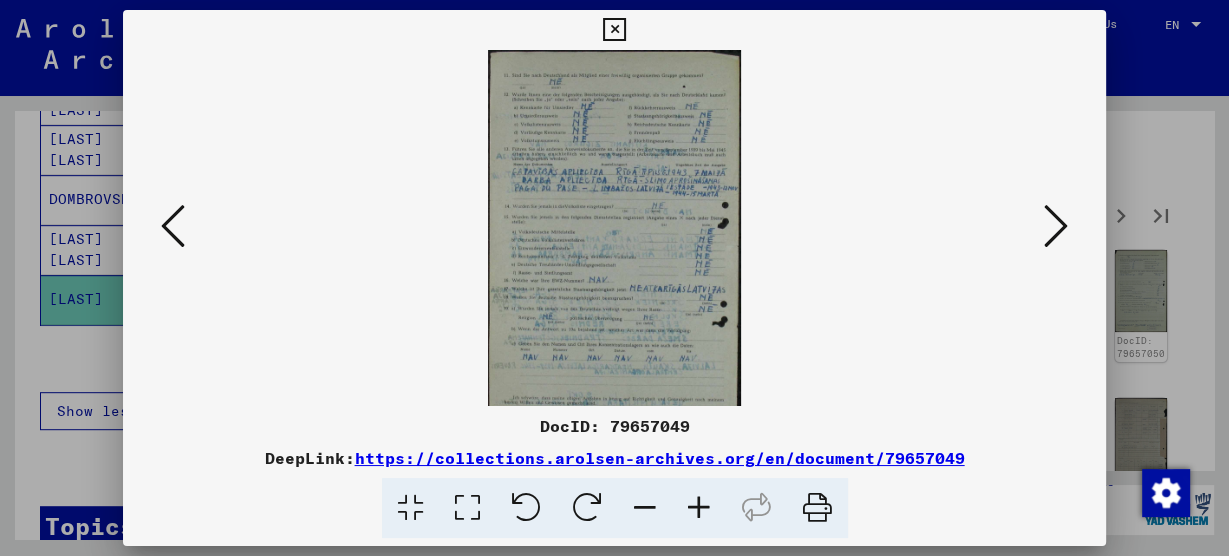 click at bounding box center [699, 508] 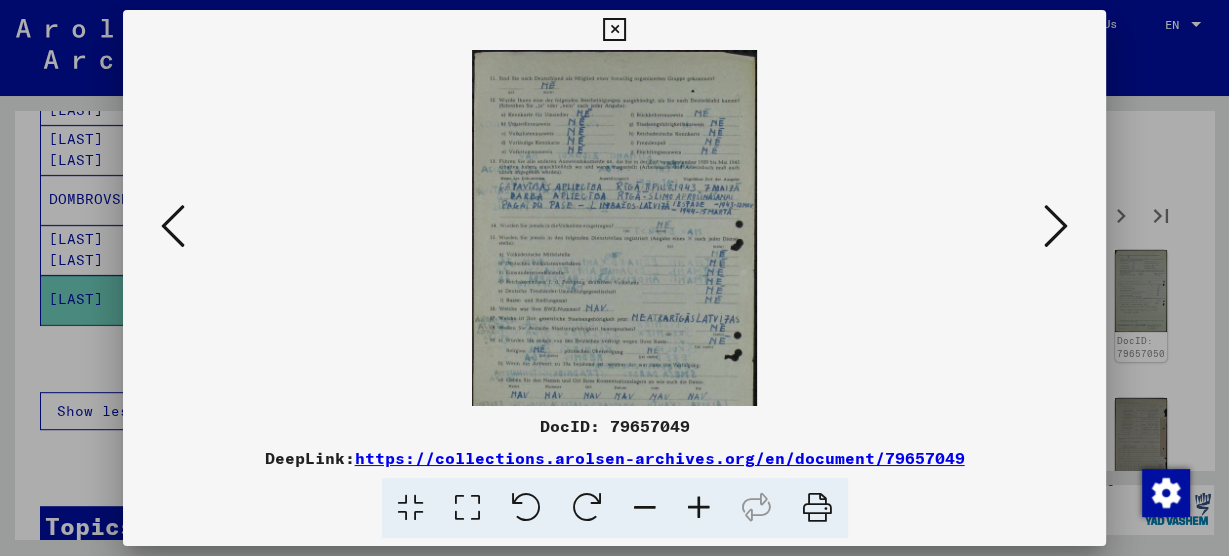 click at bounding box center [699, 508] 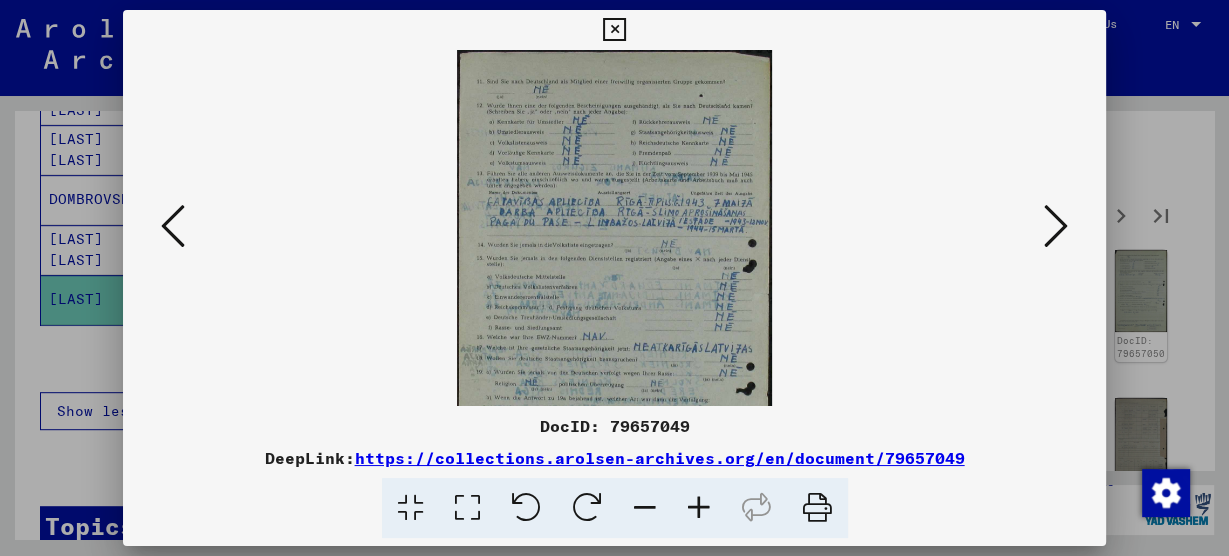 click at bounding box center [699, 508] 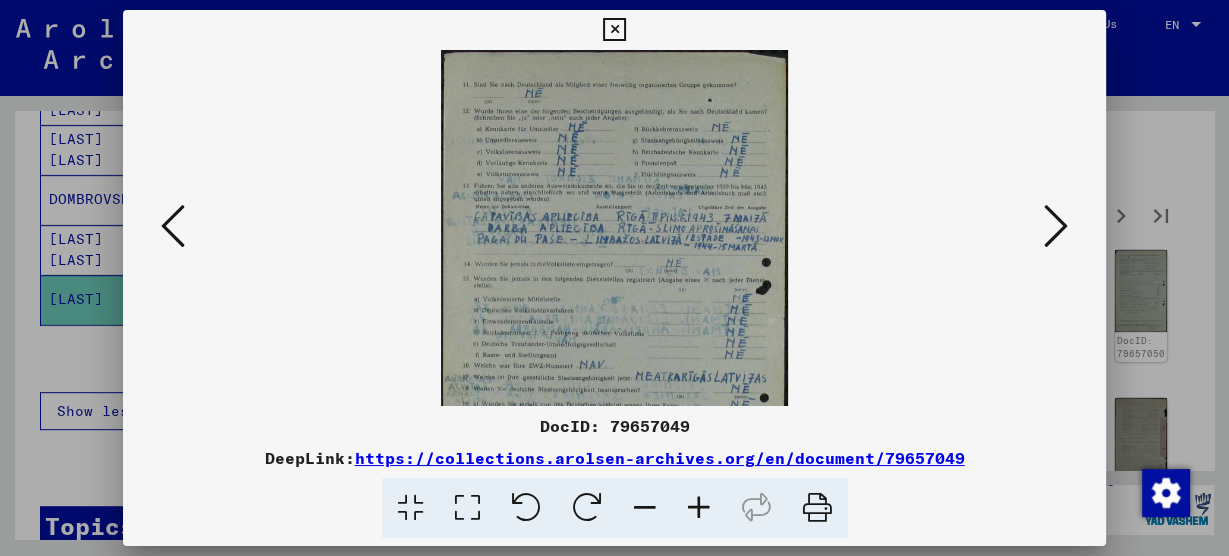 click at bounding box center (699, 508) 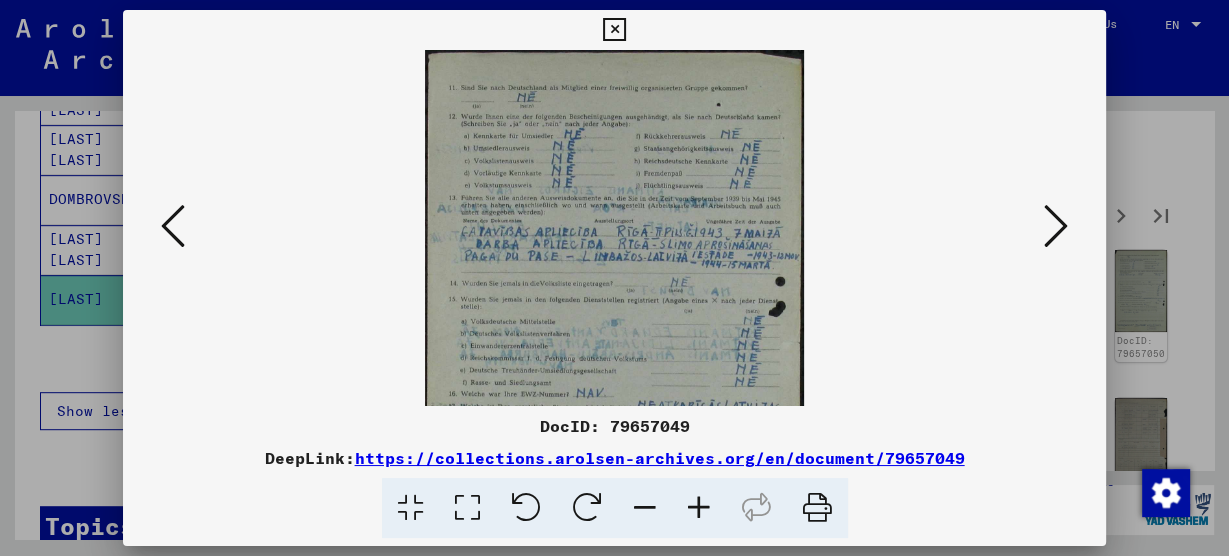 click at bounding box center [699, 508] 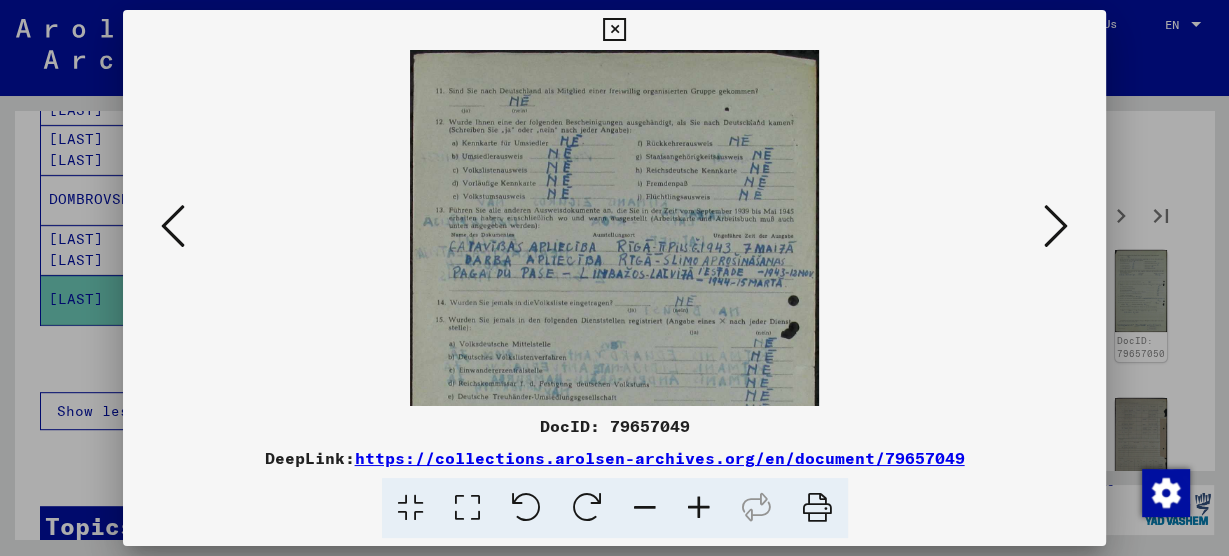 click at bounding box center [1056, 227] 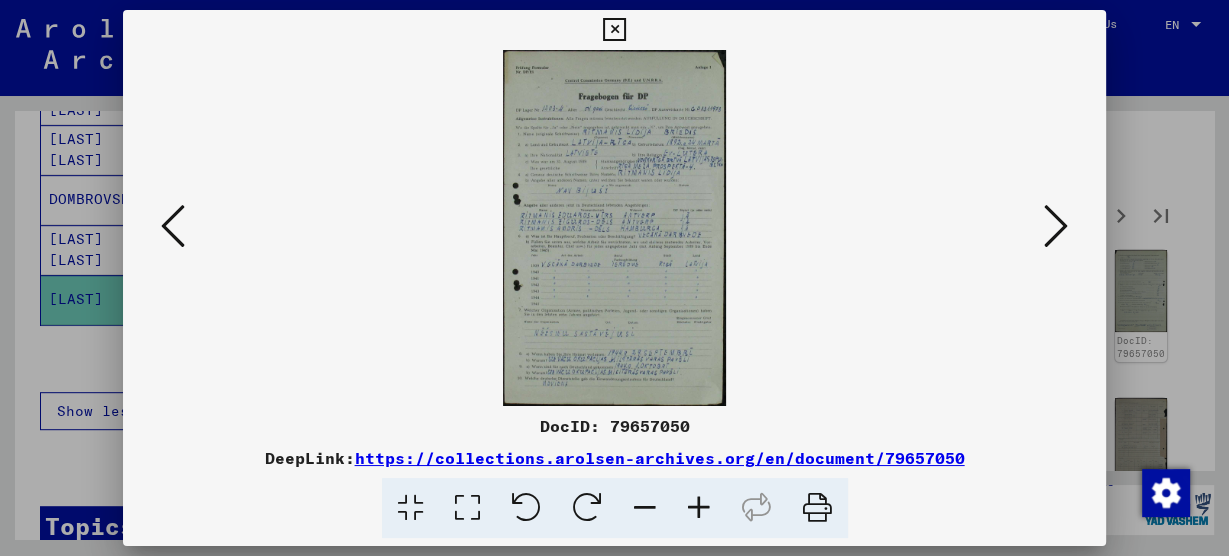 click at bounding box center [699, 508] 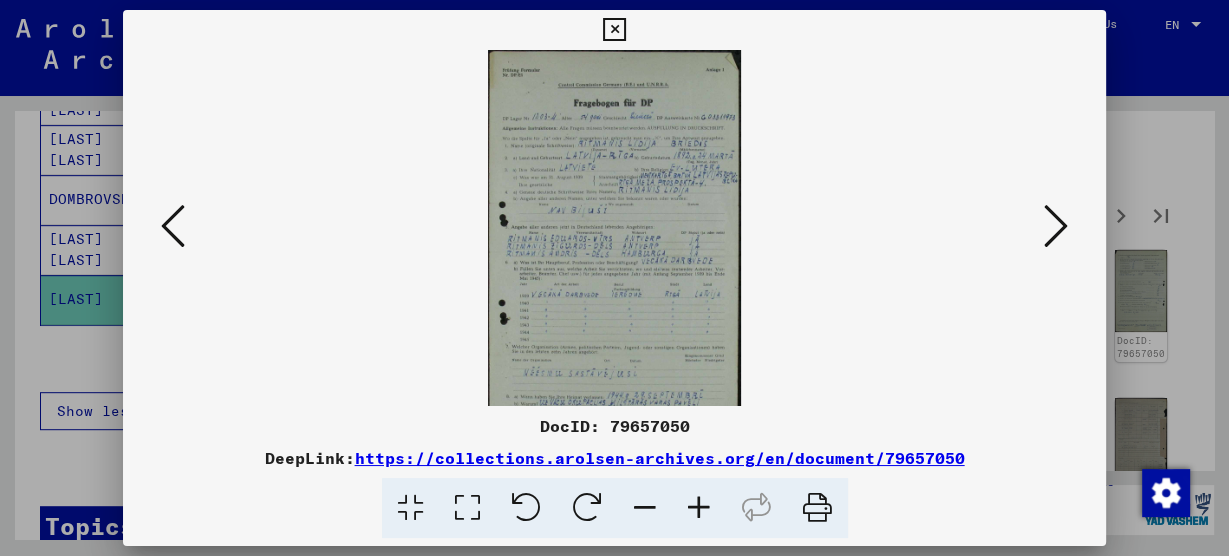 click at bounding box center (699, 508) 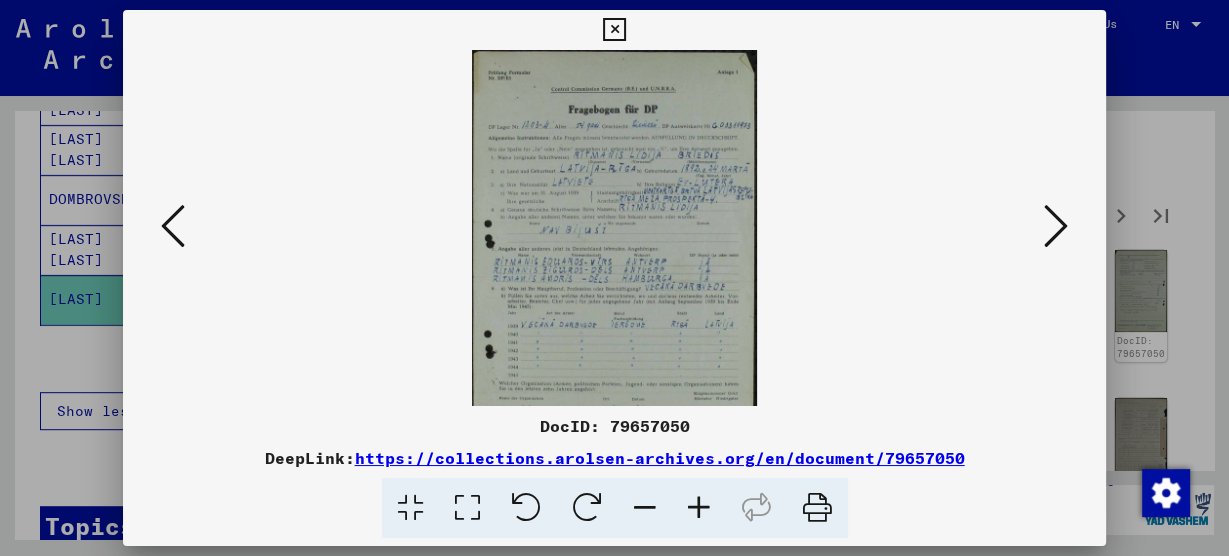 click at bounding box center (699, 508) 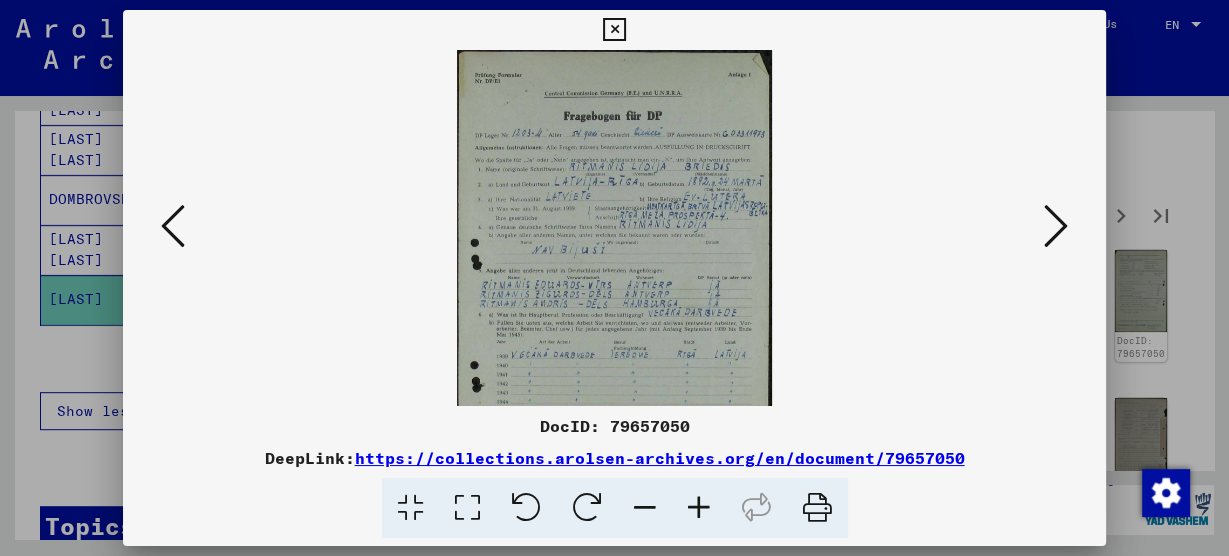 click at bounding box center (699, 508) 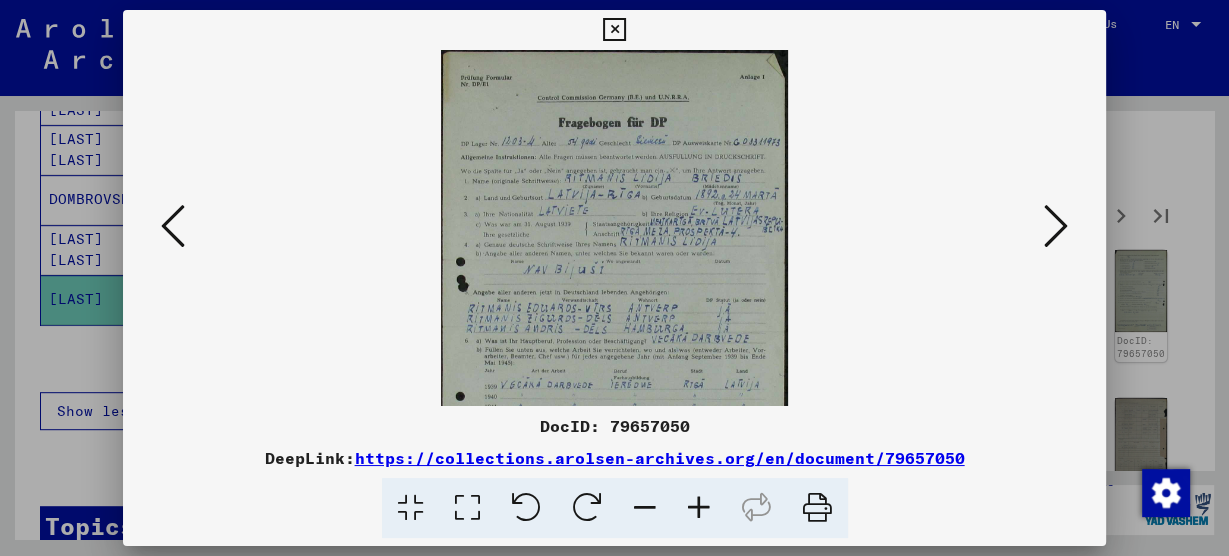click at bounding box center [699, 508] 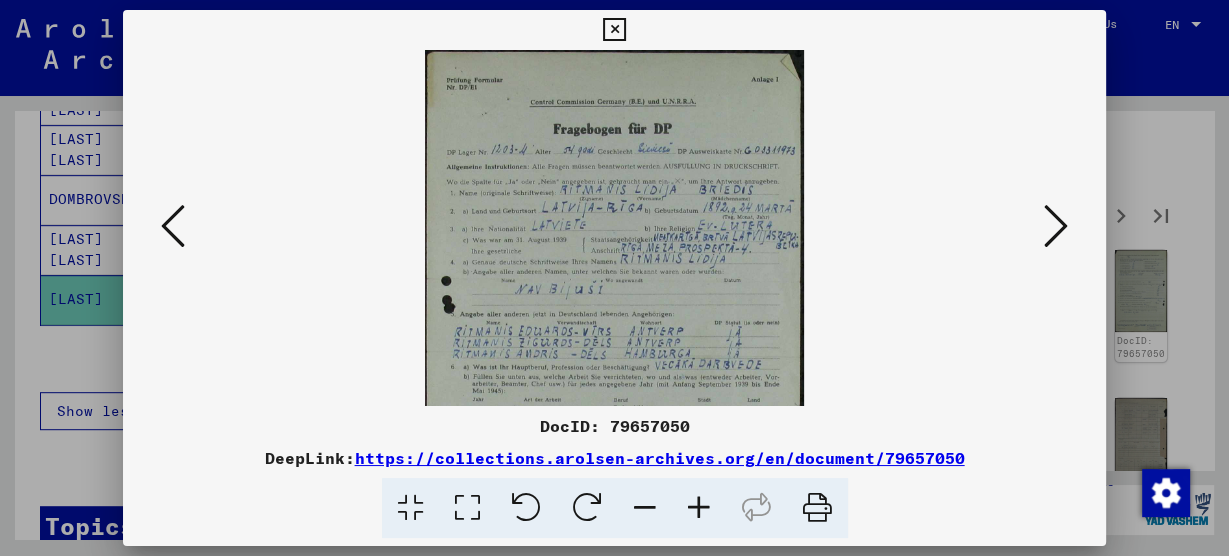click at bounding box center [699, 508] 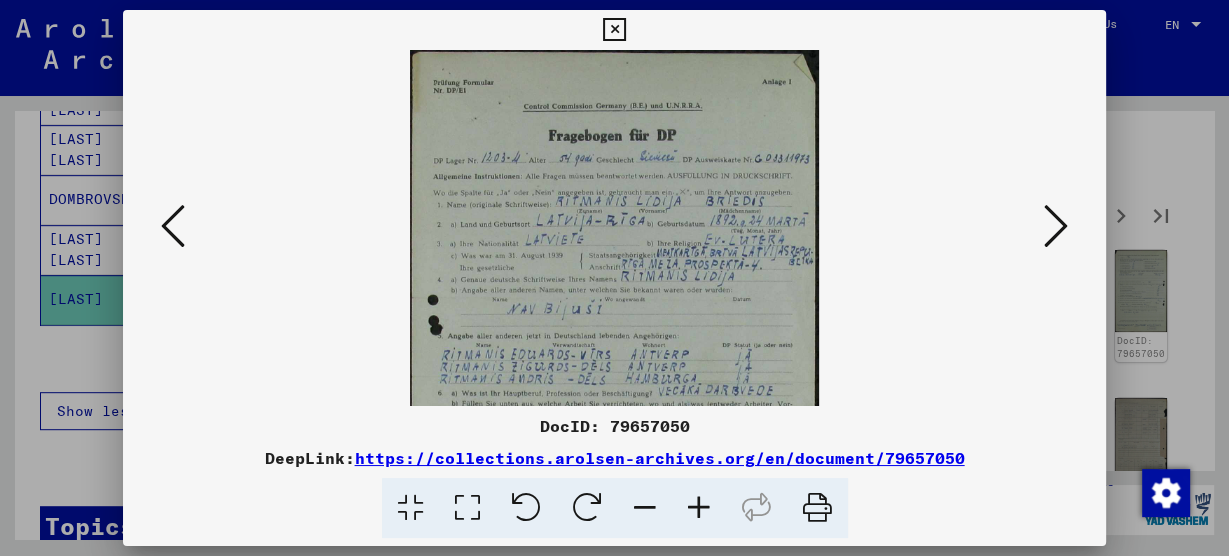 click at bounding box center [699, 508] 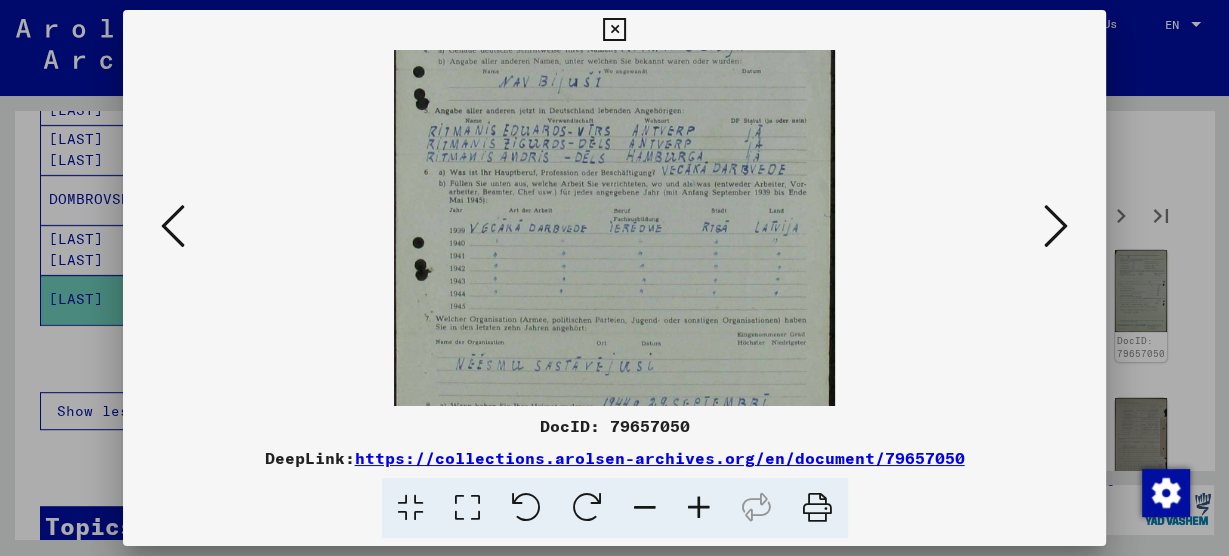scroll, scrollTop: 240, scrollLeft: 0, axis: vertical 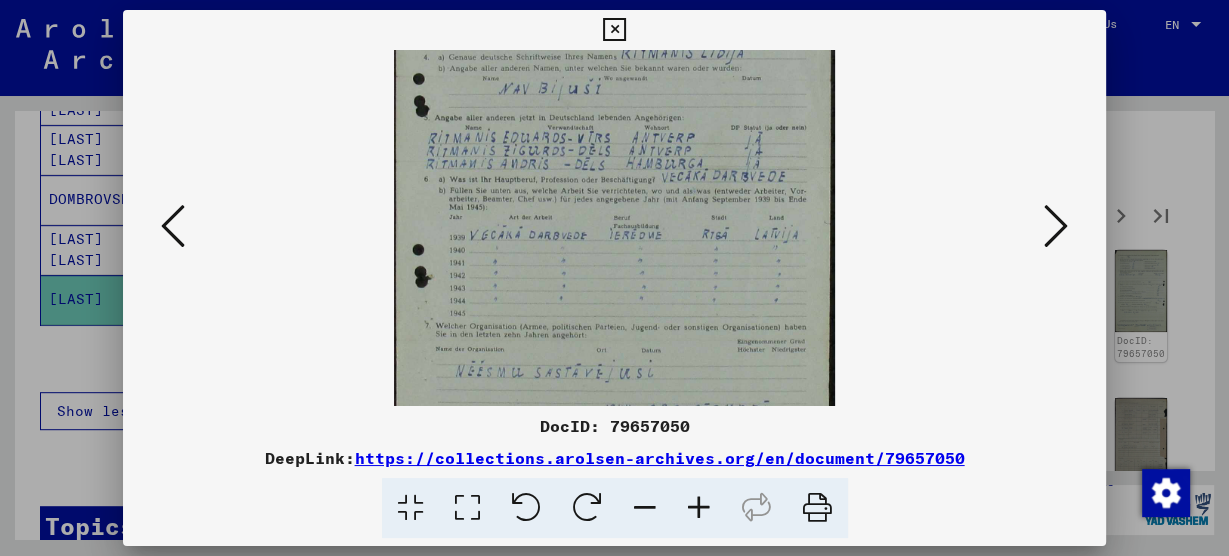 drag, startPoint x: 558, startPoint y: 392, endPoint x: 533, endPoint y: 164, distance: 229.36652 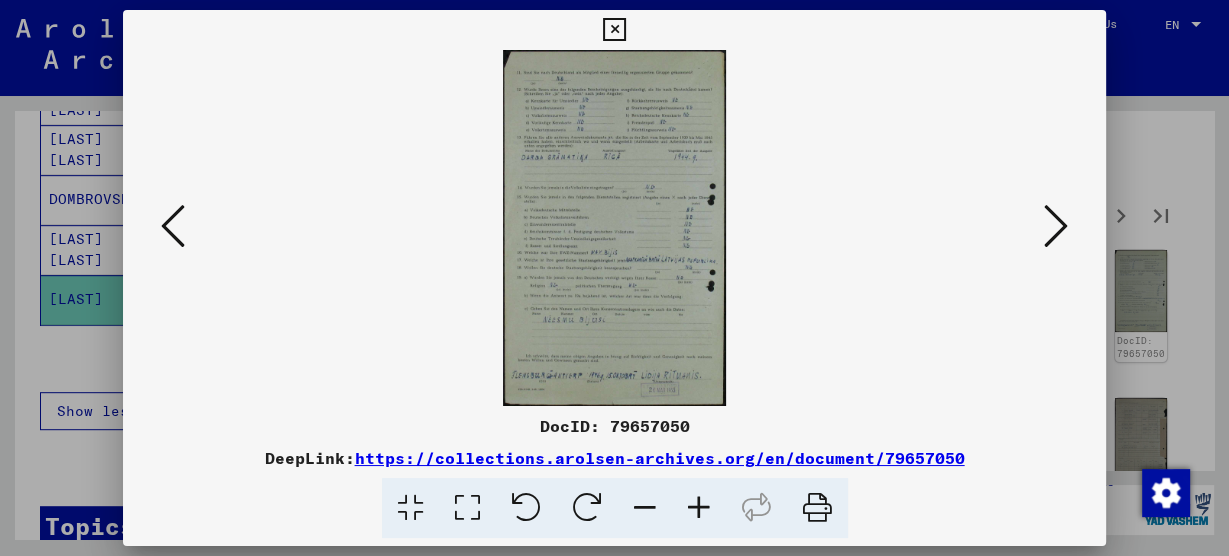 click at bounding box center [1056, 226] 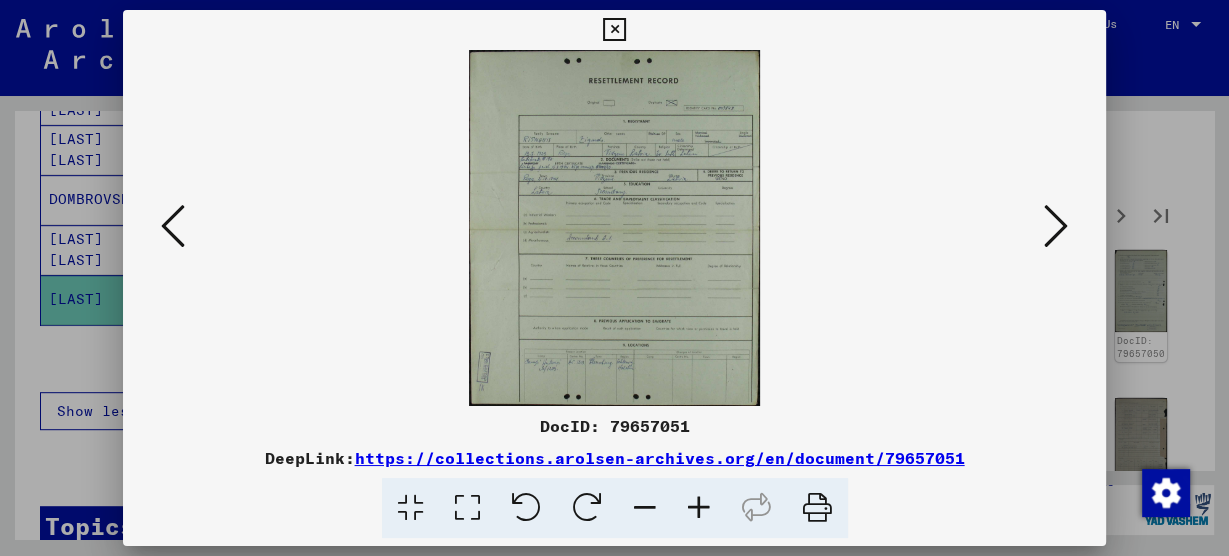 click at bounding box center [699, 508] 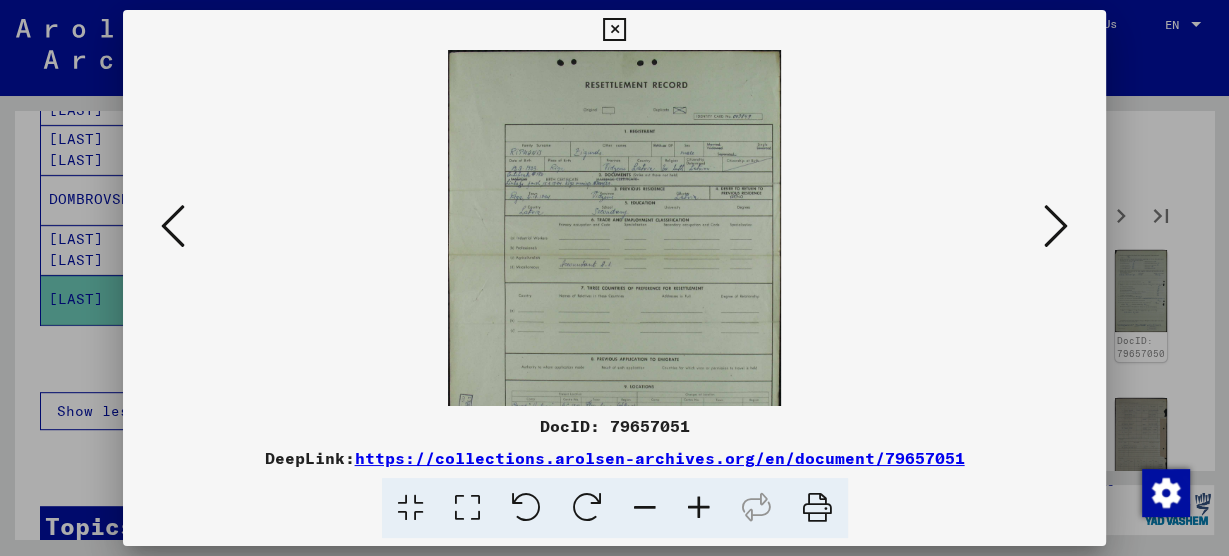 click at bounding box center (699, 508) 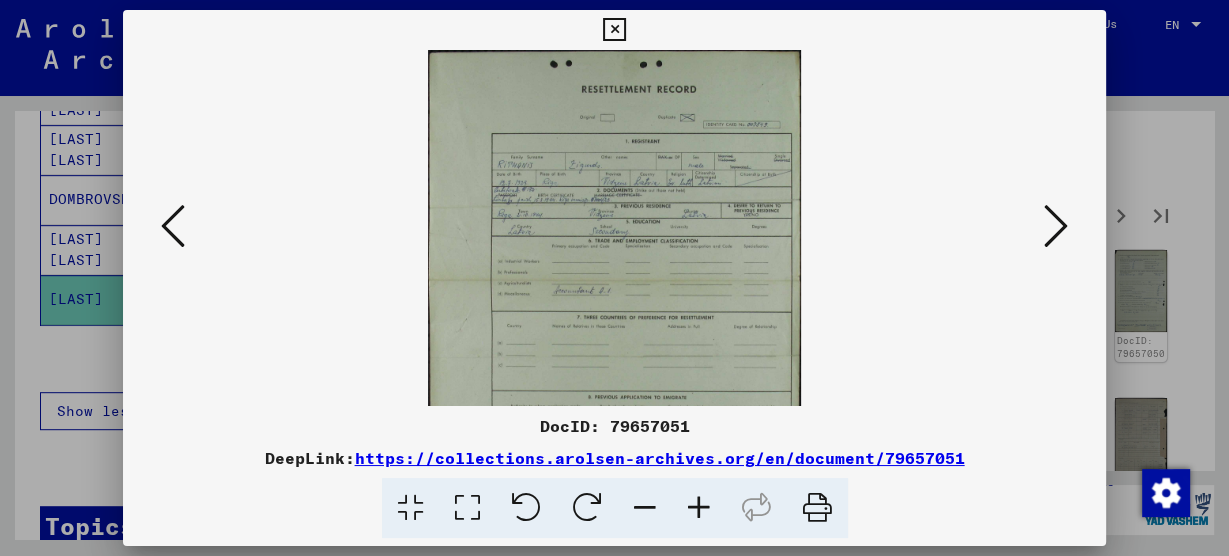 click at bounding box center (699, 508) 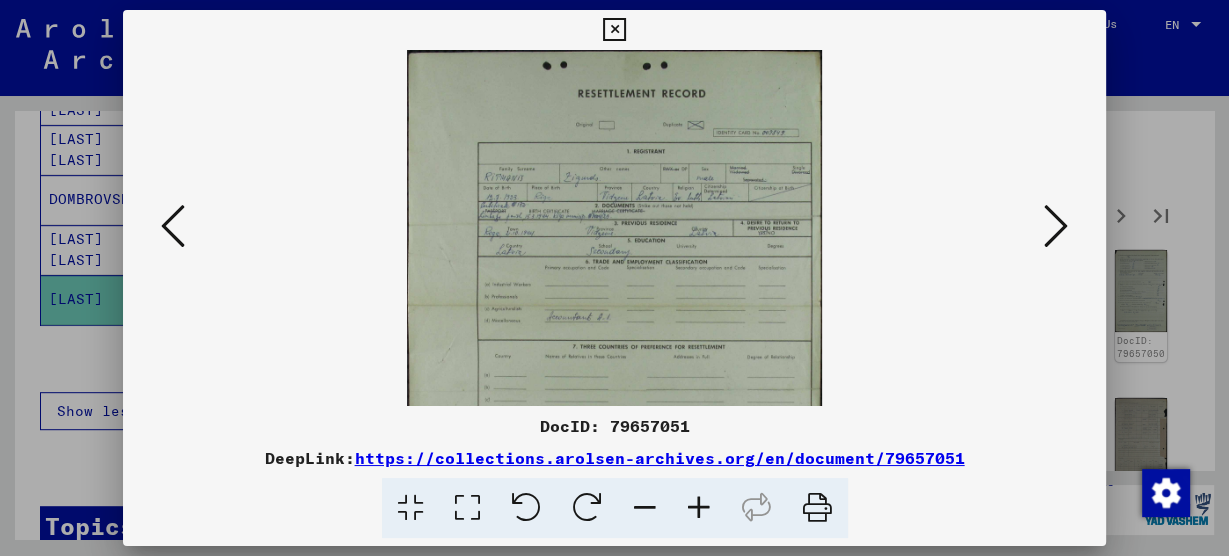 click at bounding box center [699, 508] 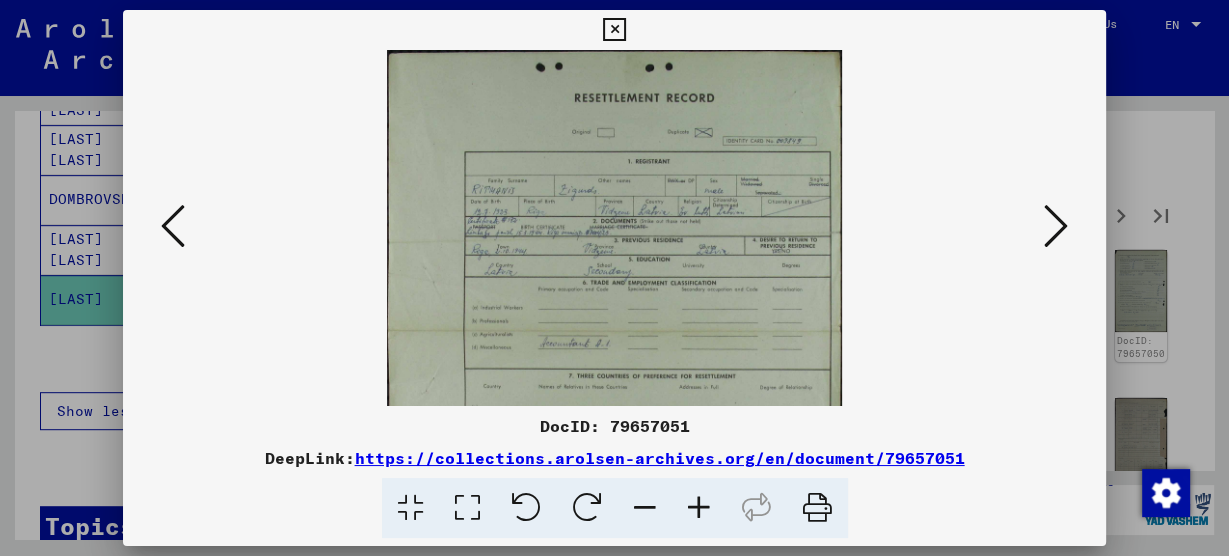 click at bounding box center [699, 508] 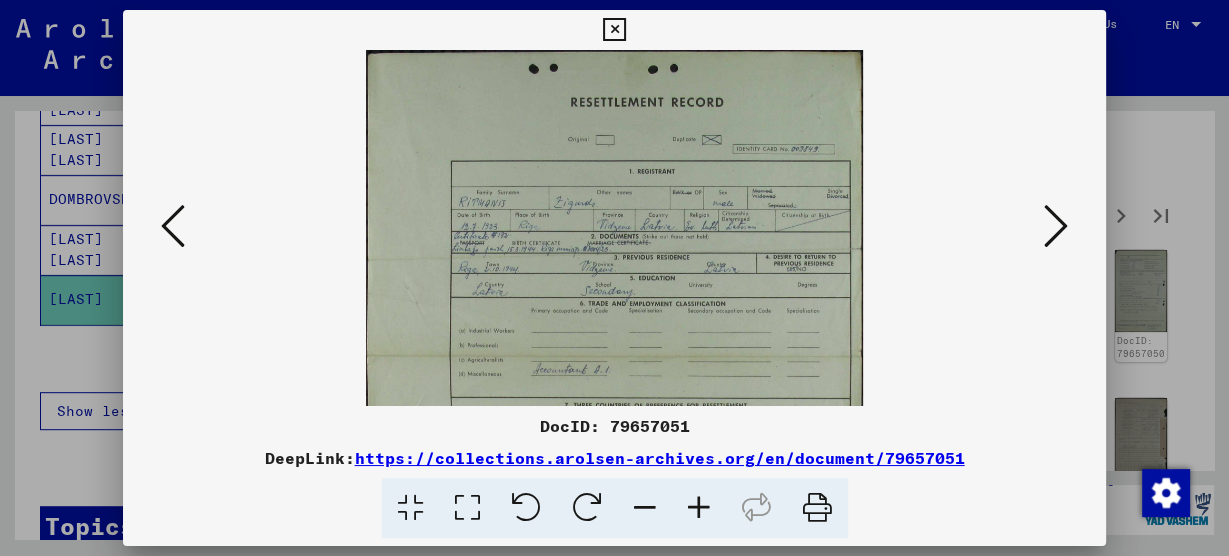 click at bounding box center [699, 508] 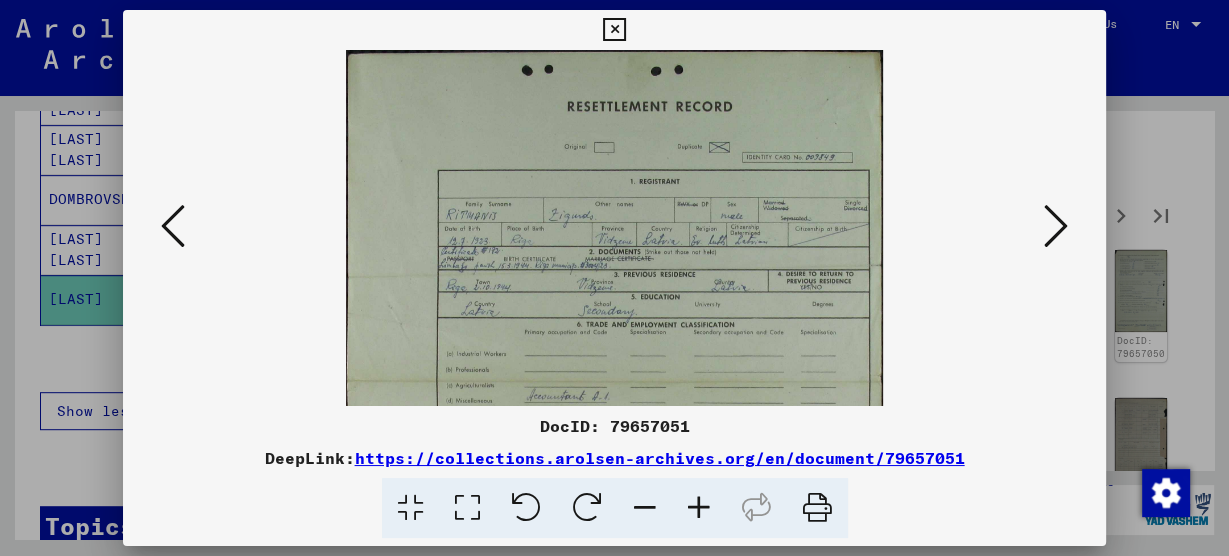 click at bounding box center (699, 508) 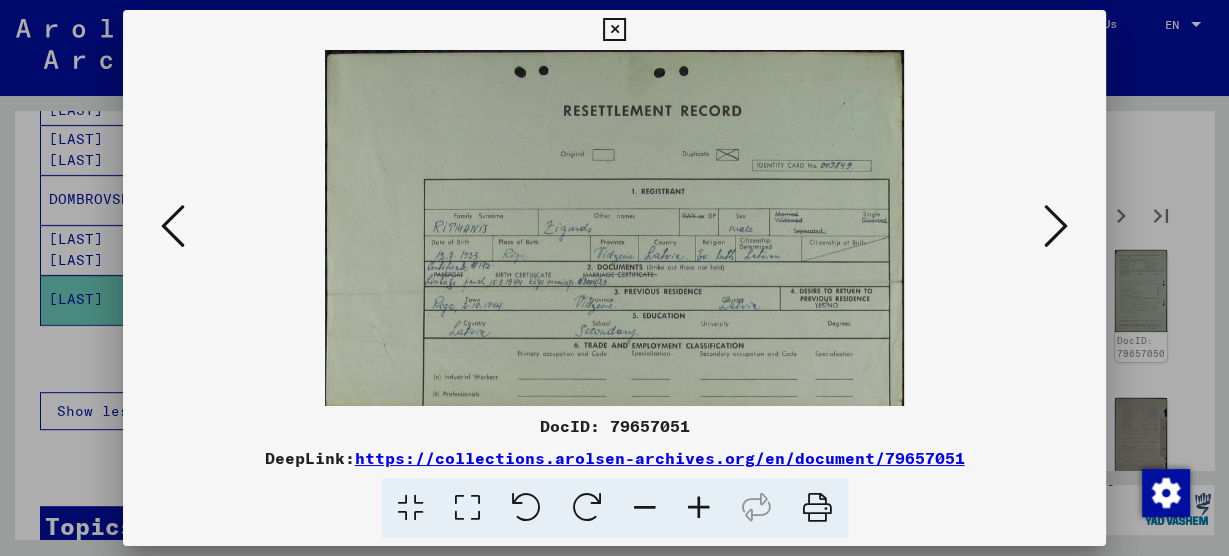 click at bounding box center [1056, 227] 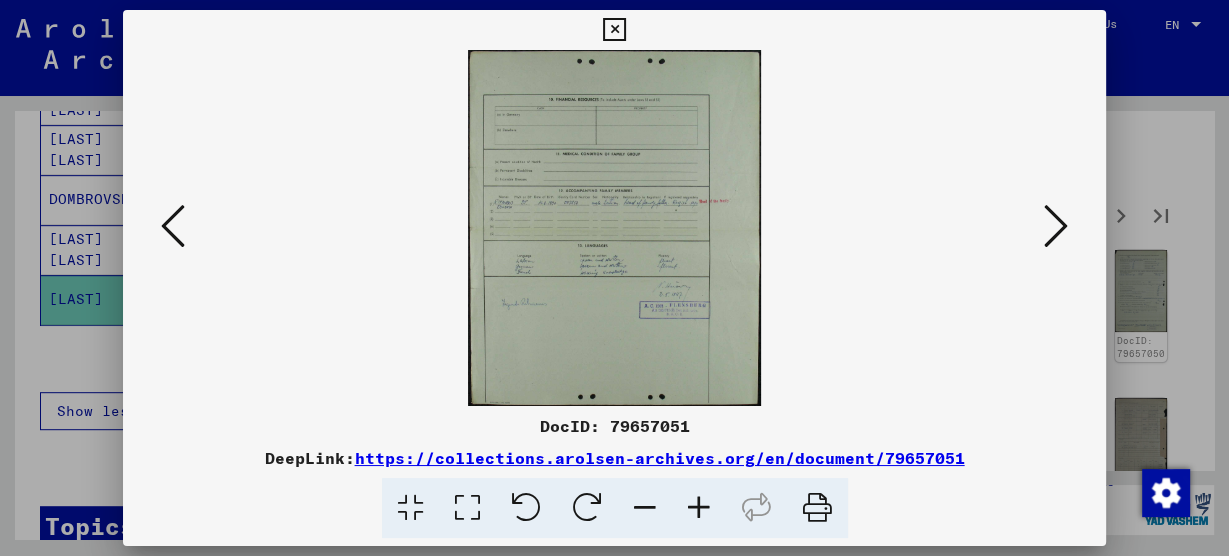 click at bounding box center [699, 508] 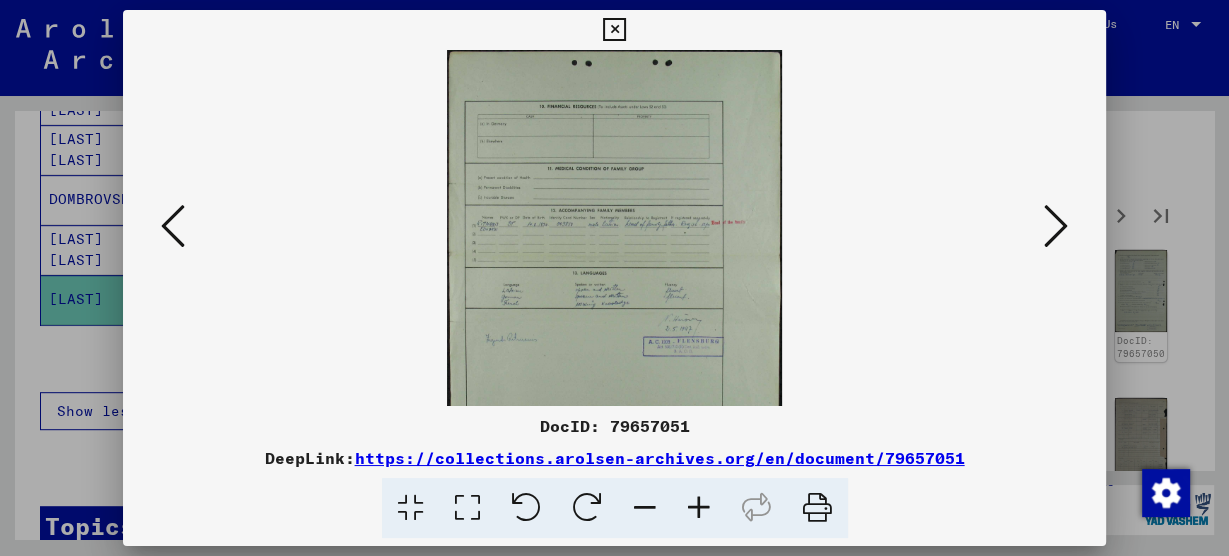 click at bounding box center (699, 508) 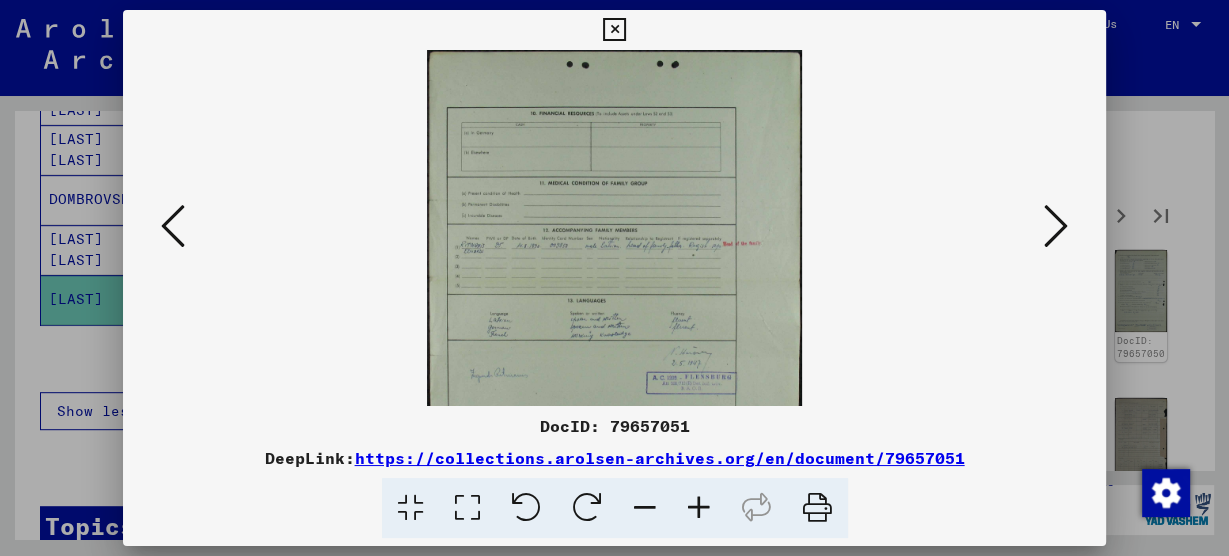 click at bounding box center [699, 508] 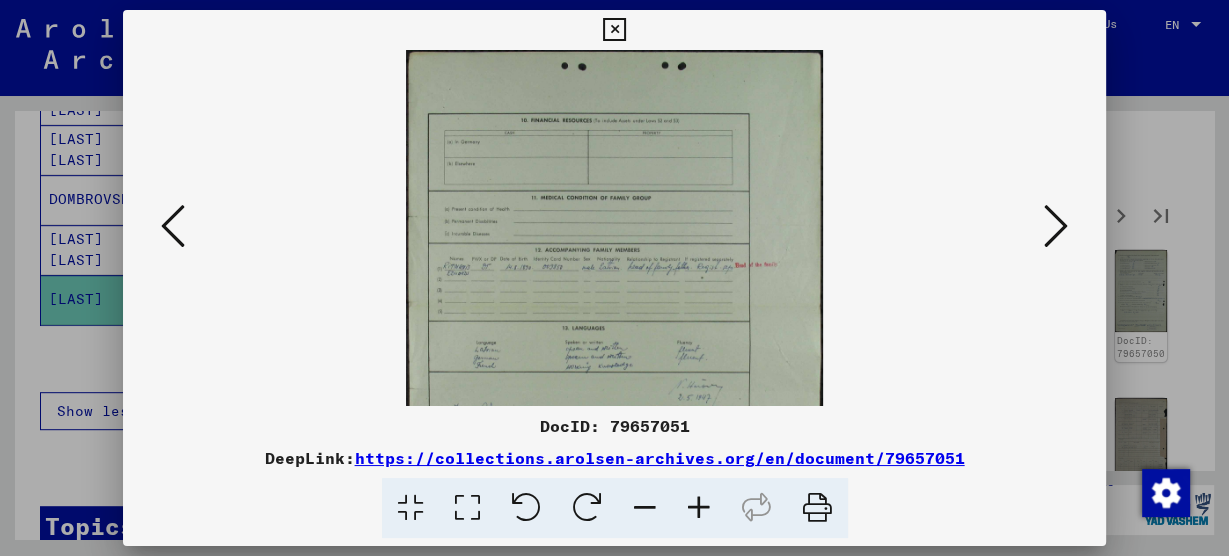 click at bounding box center [699, 508] 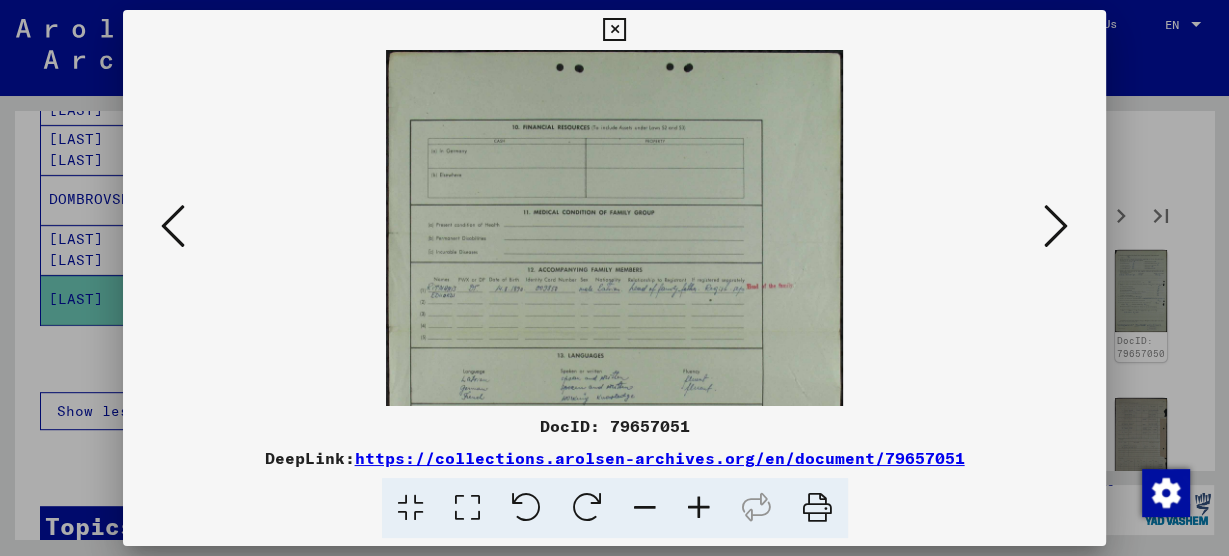 click at bounding box center (699, 508) 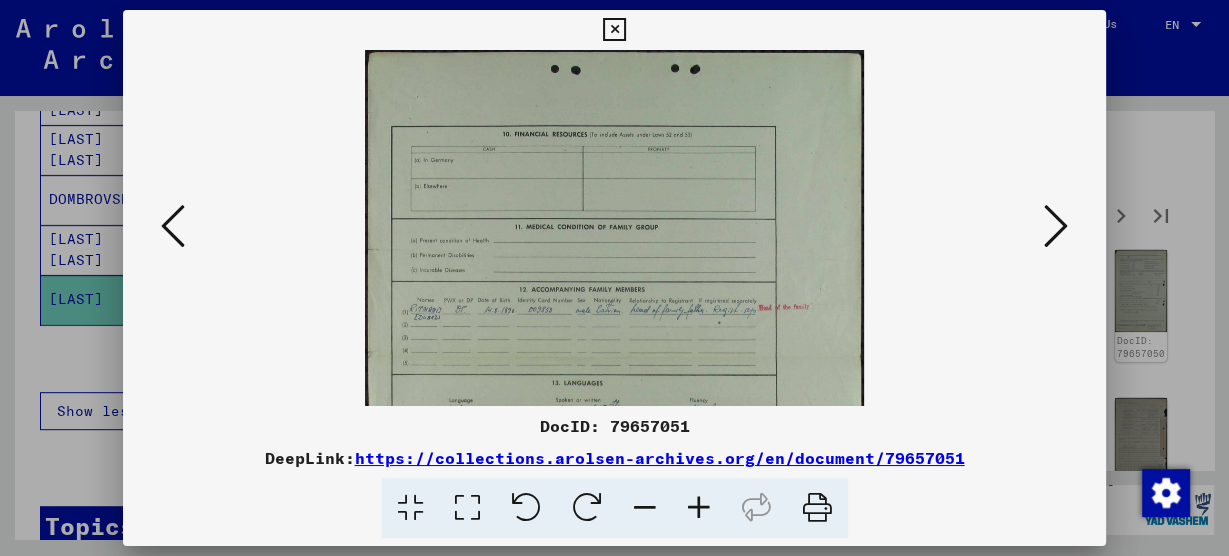 click at bounding box center (1056, 226) 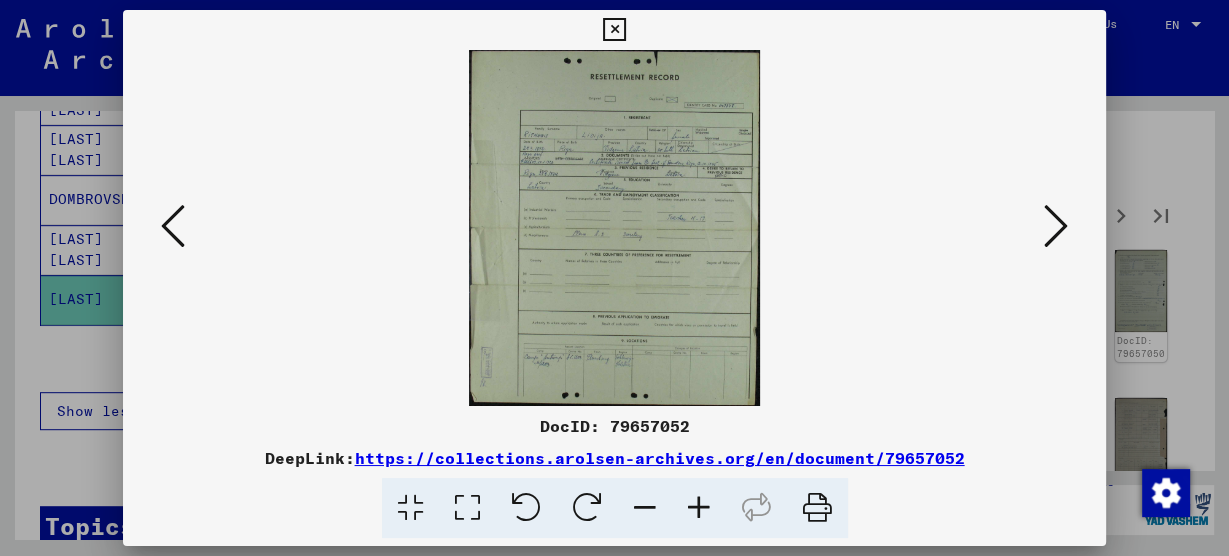 click at bounding box center (699, 508) 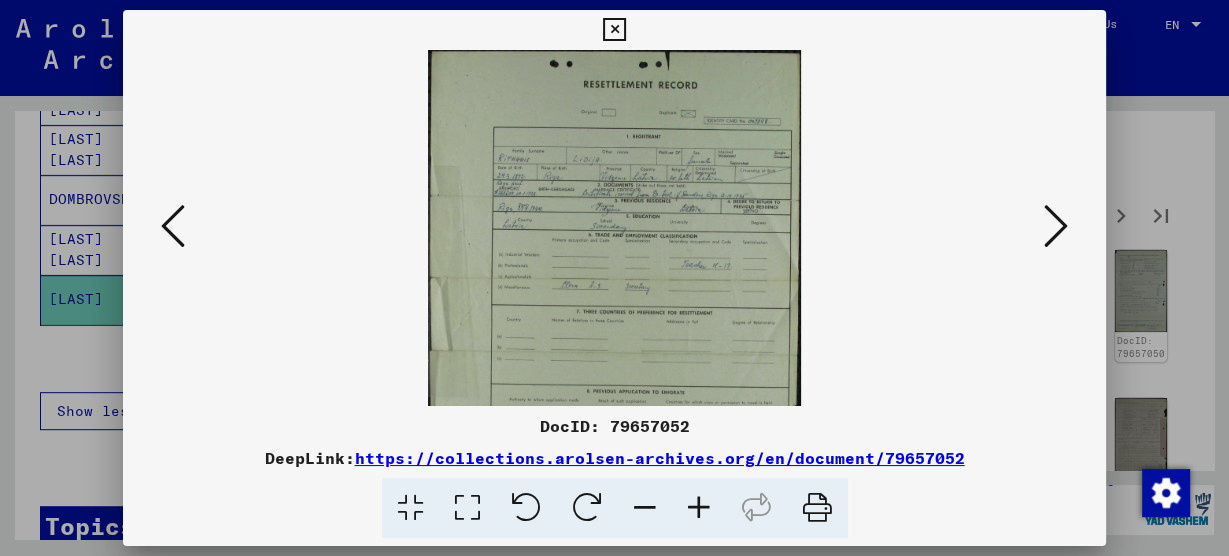 click at bounding box center (699, 508) 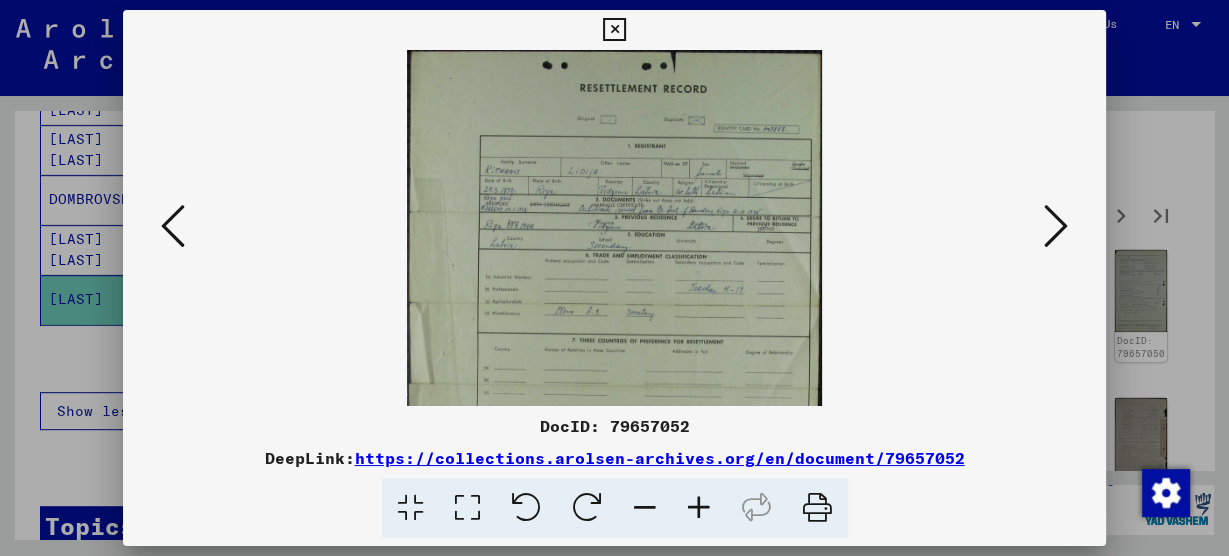 click at bounding box center [699, 508] 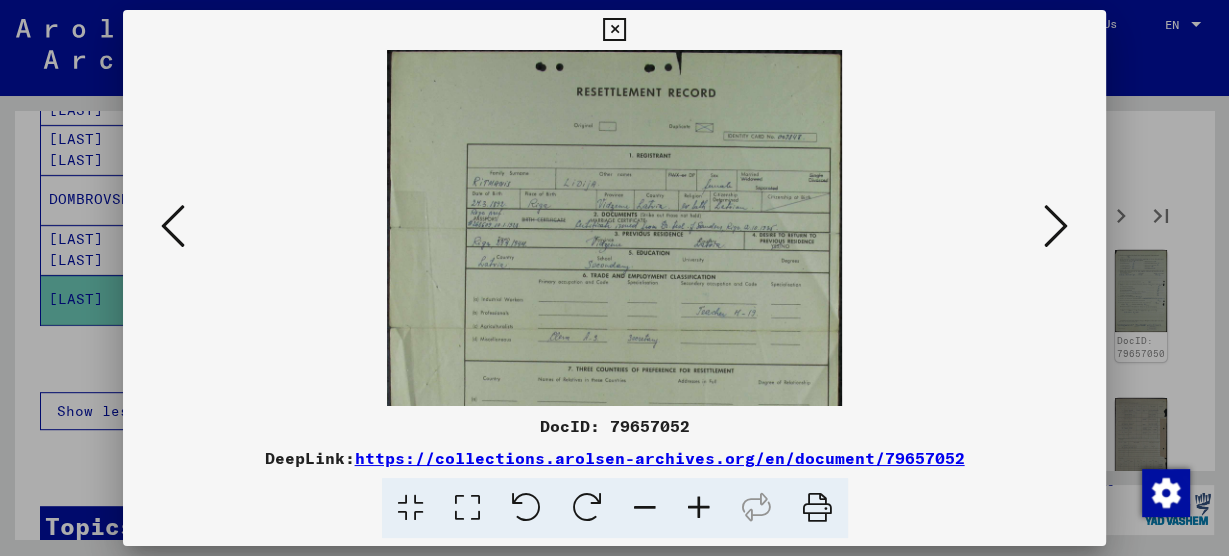 click at bounding box center (699, 508) 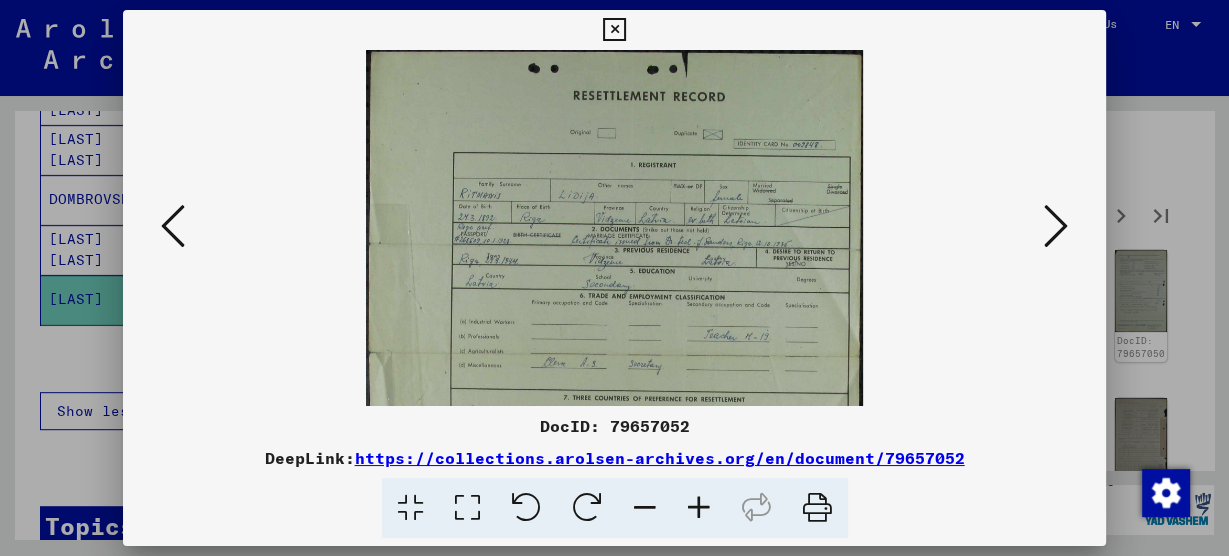 click at bounding box center (699, 508) 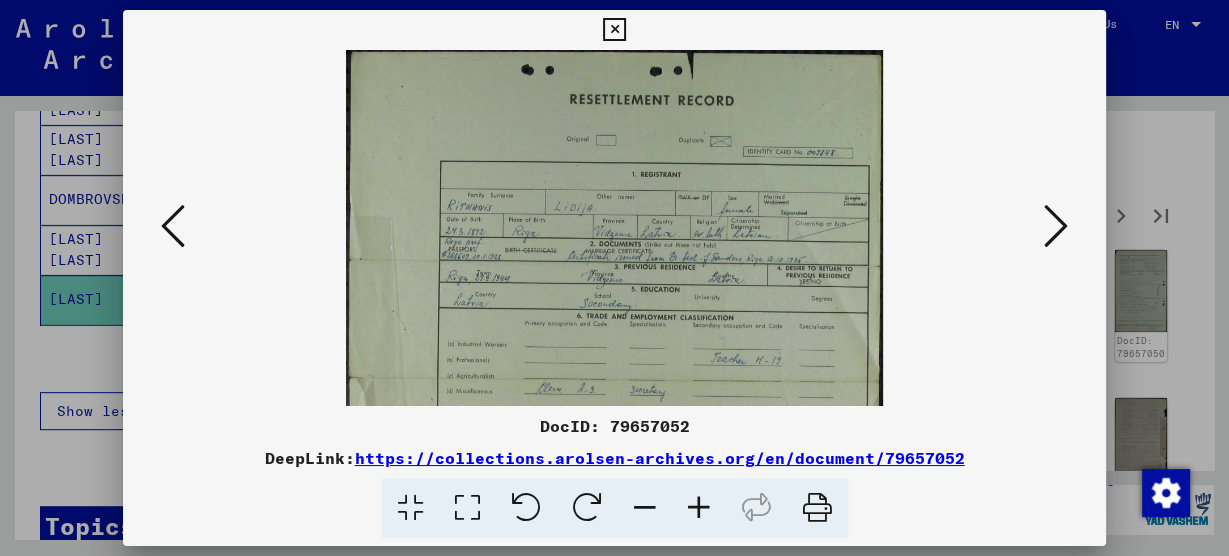 click at bounding box center (699, 508) 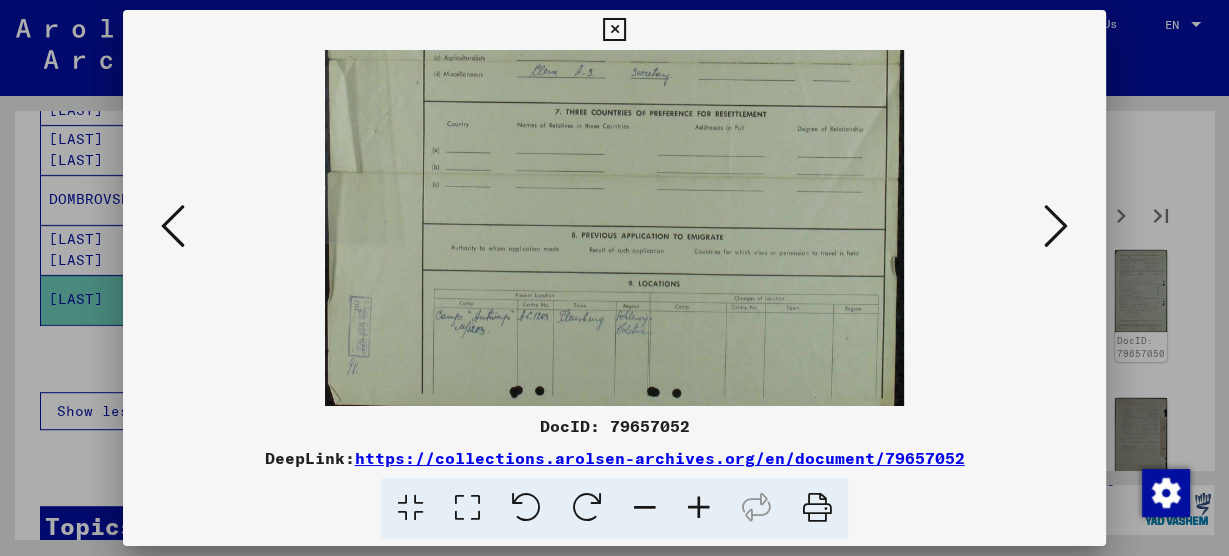 scroll, scrollTop: 350, scrollLeft: 0, axis: vertical 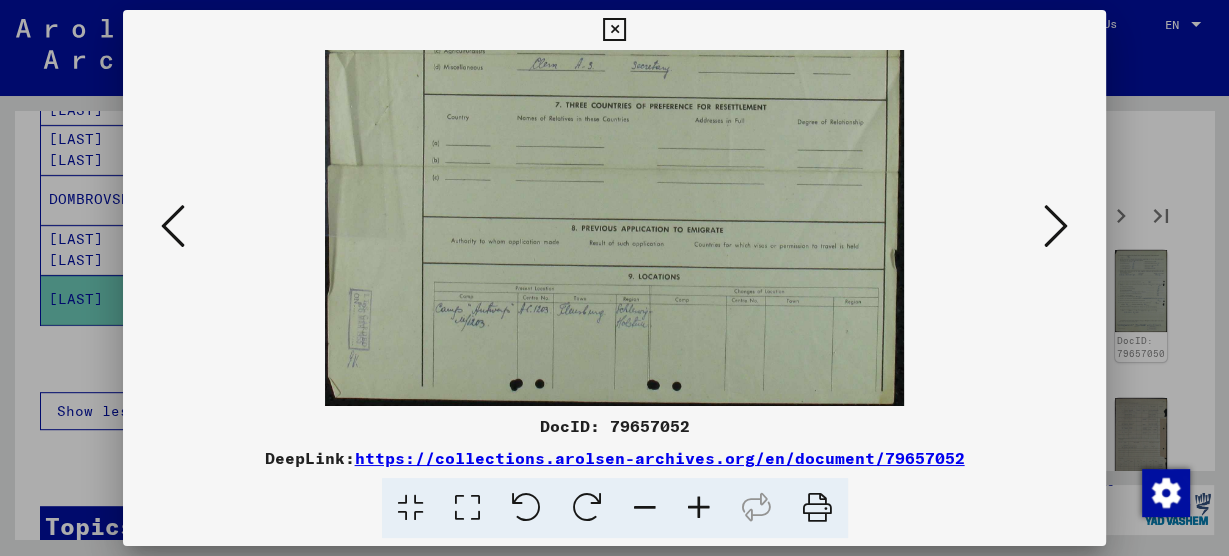 drag, startPoint x: 705, startPoint y: 390, endPoint x: 679, endPoint y: 26, distance: 364.9274 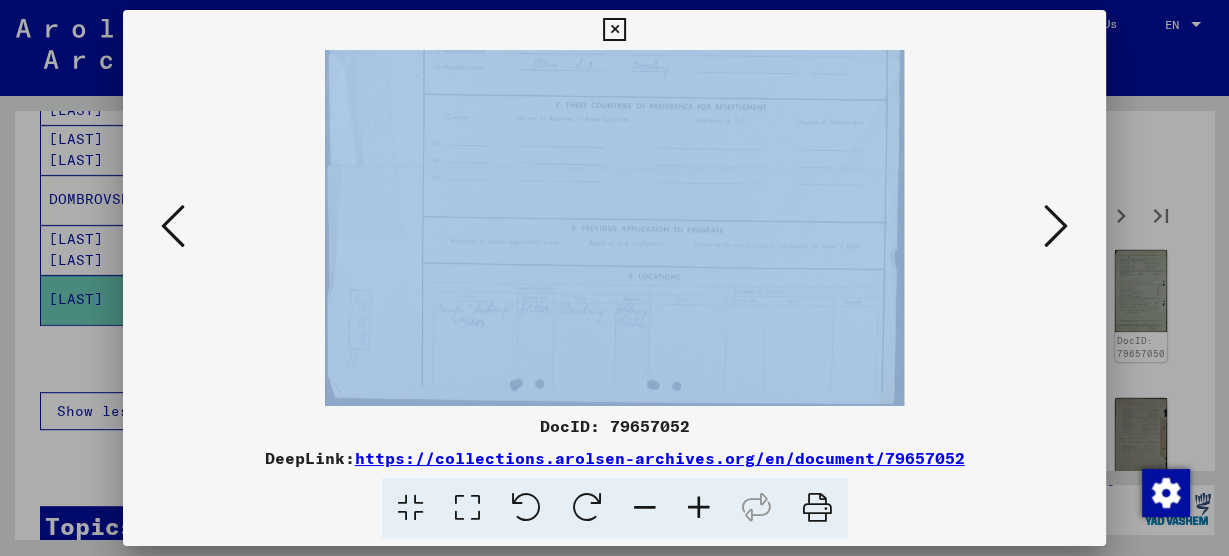 click at bounding box center (614, 228) 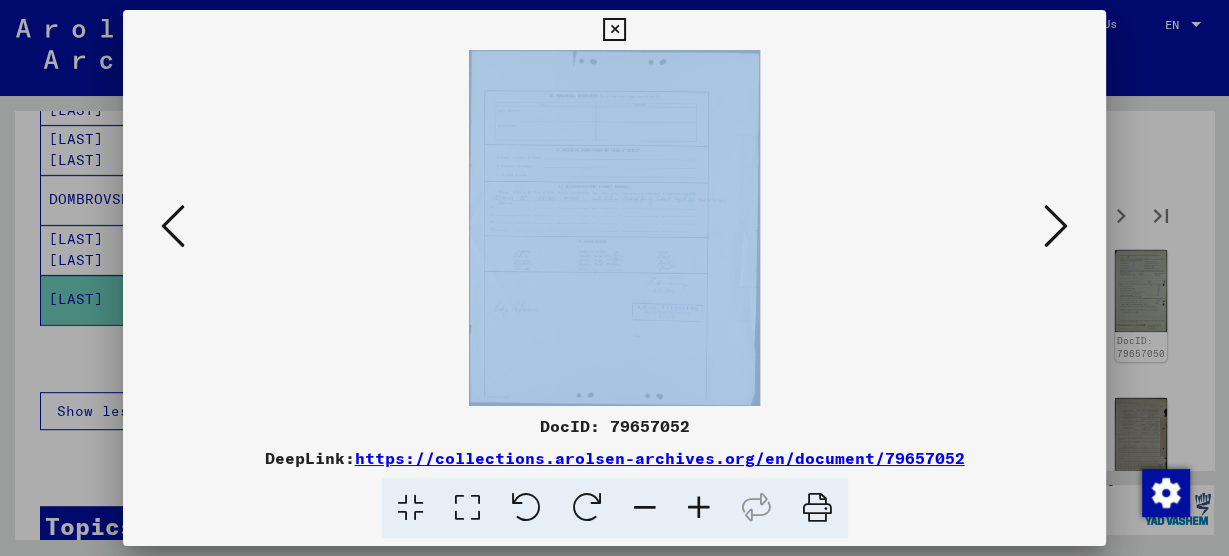 scroll, scrollTop: 0, scrollLeft: 0, axis: both 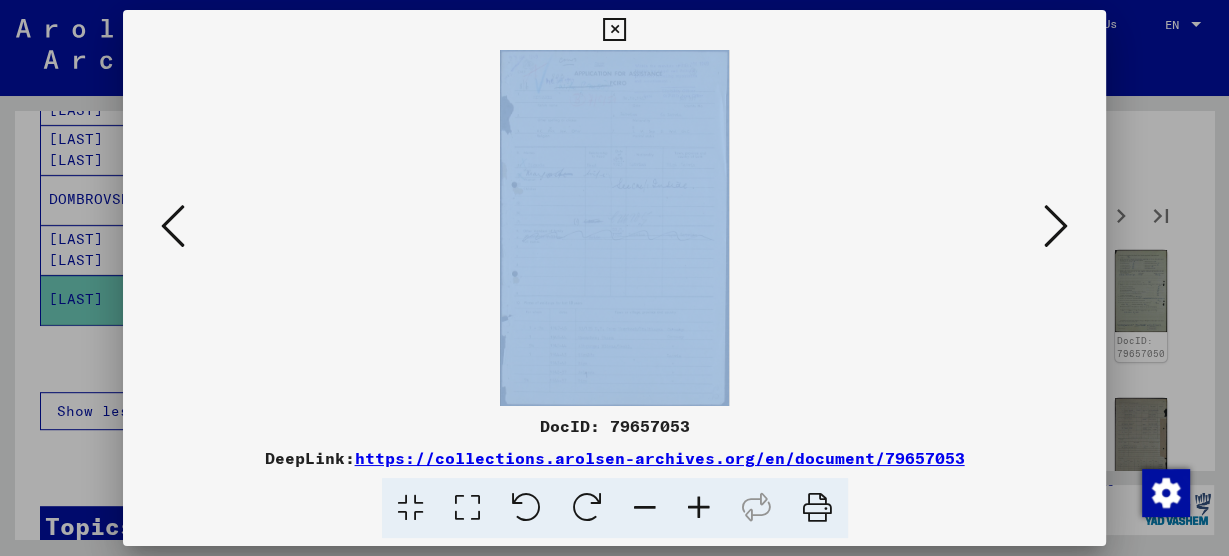 click at bounding box center [615, 228] 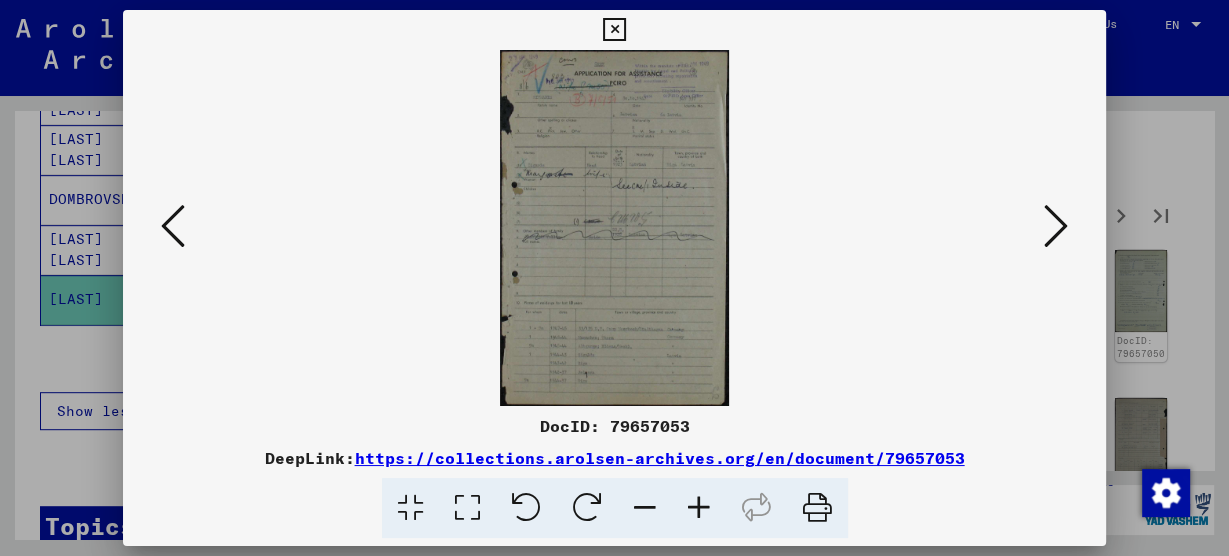 click at bounding box center [699, 508] 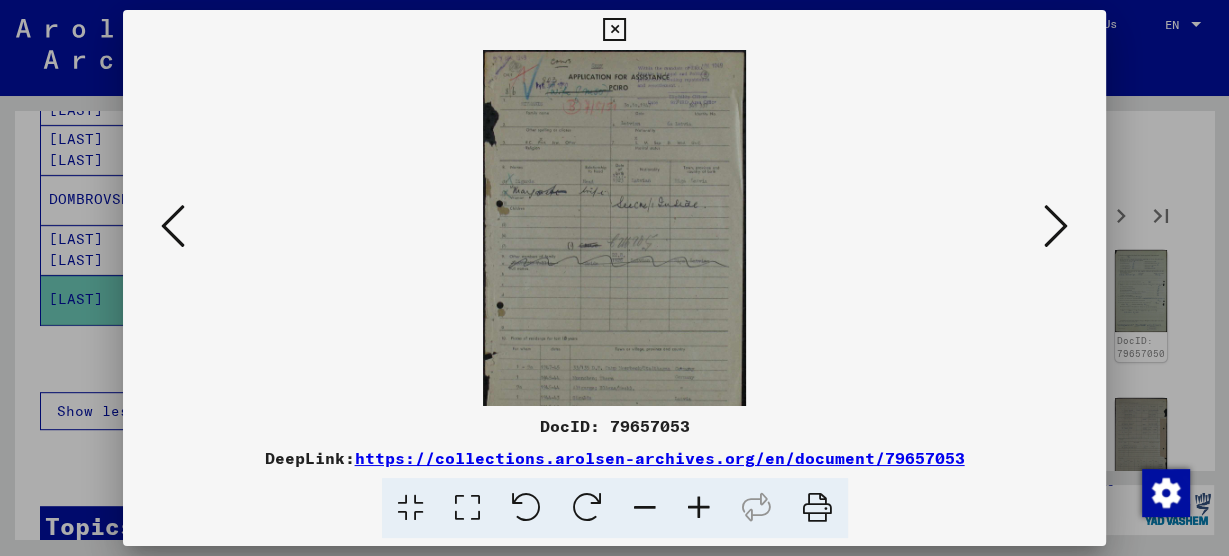 click at bounding box center (699, 508) 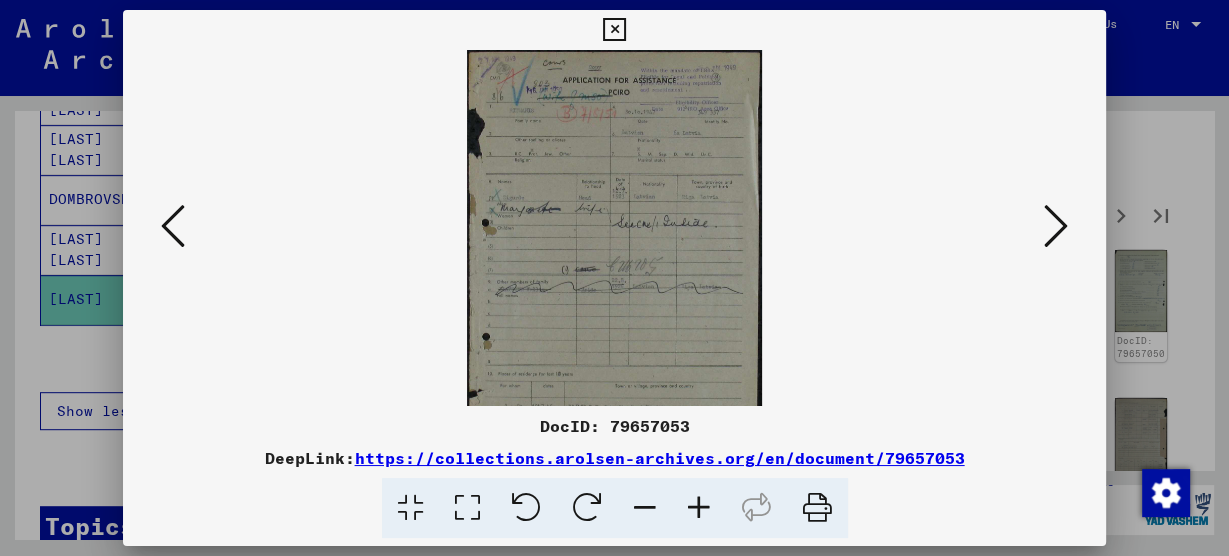 click at bounding box center [699, 508] 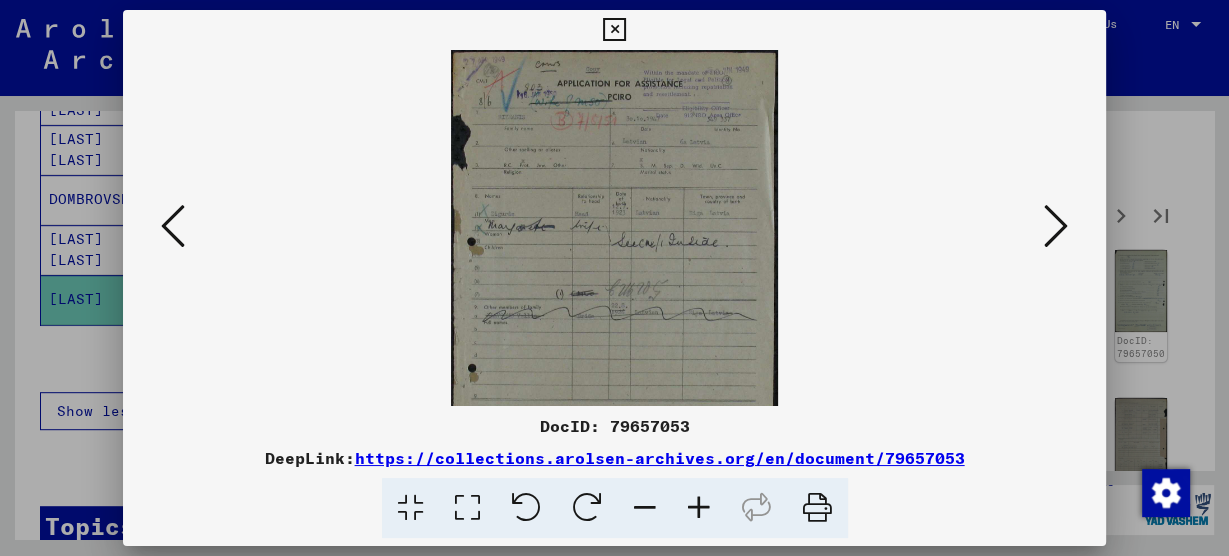 click at bounding box center [699, 508] 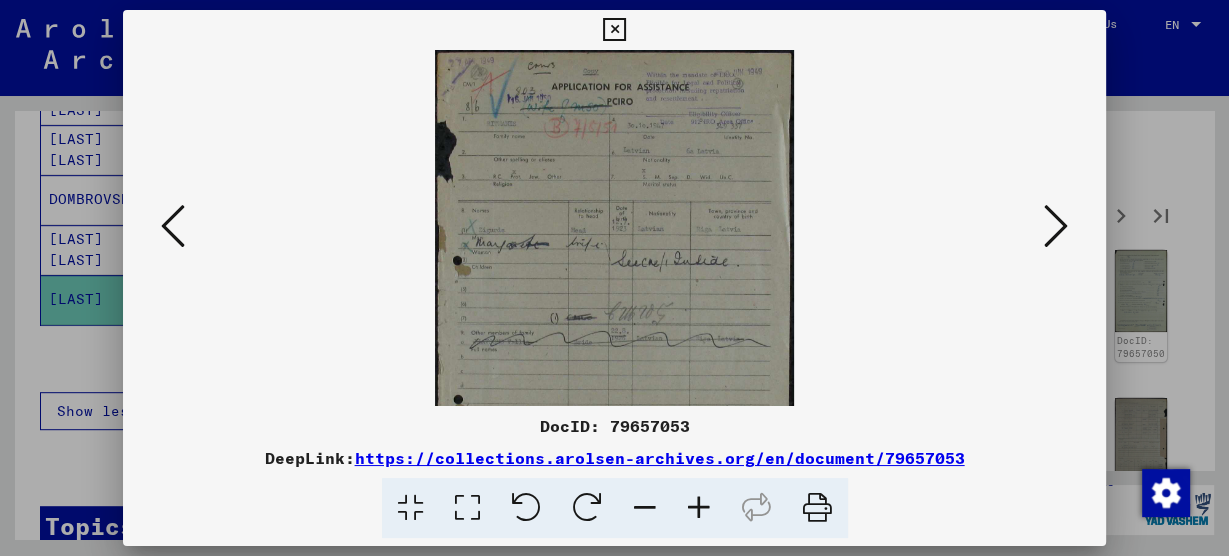 click at bounding box center [699, 508] 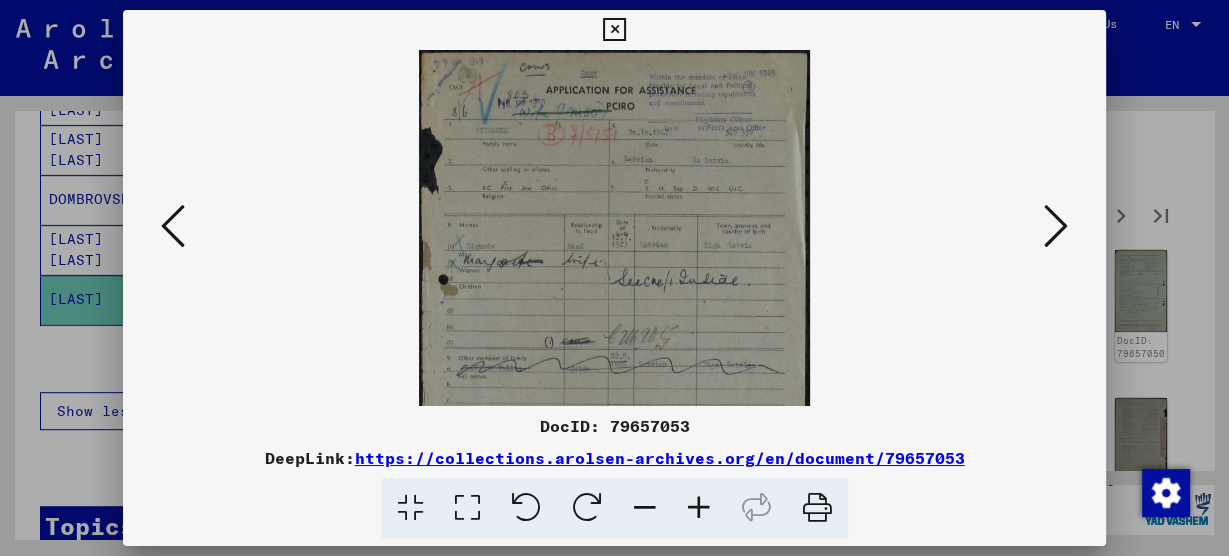 click at bounding box center (699, 508) 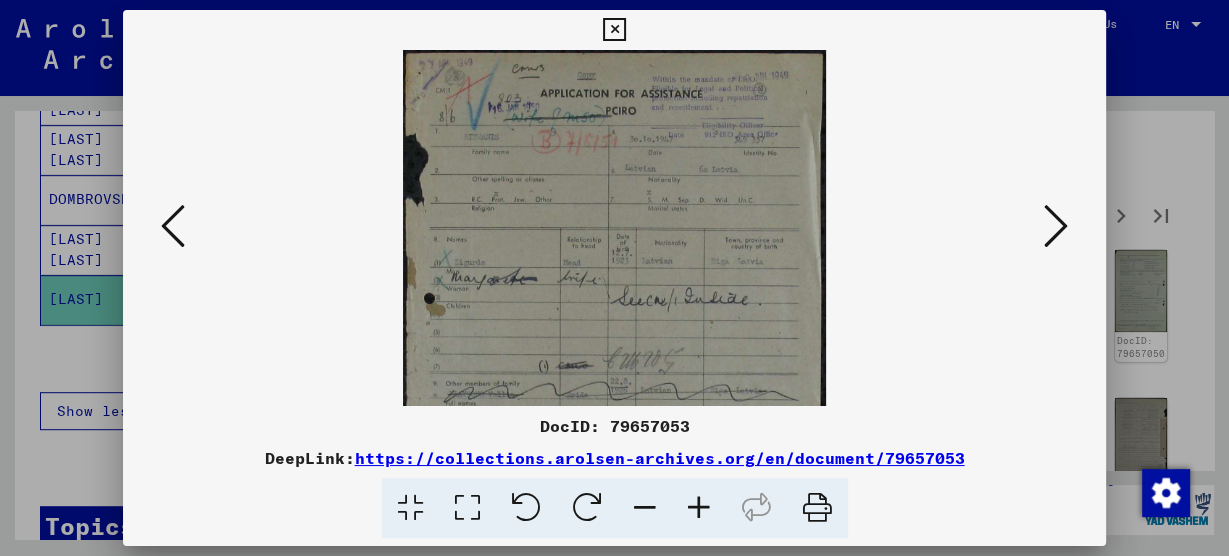 click at bounding box center (699, 508) 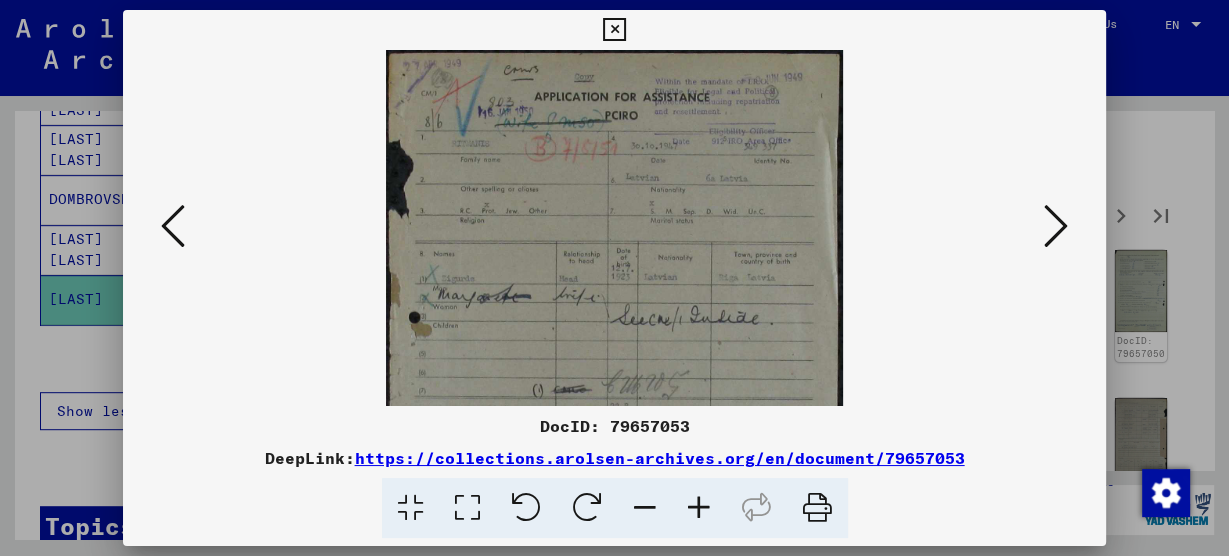 click at bounding box center (699, 508) 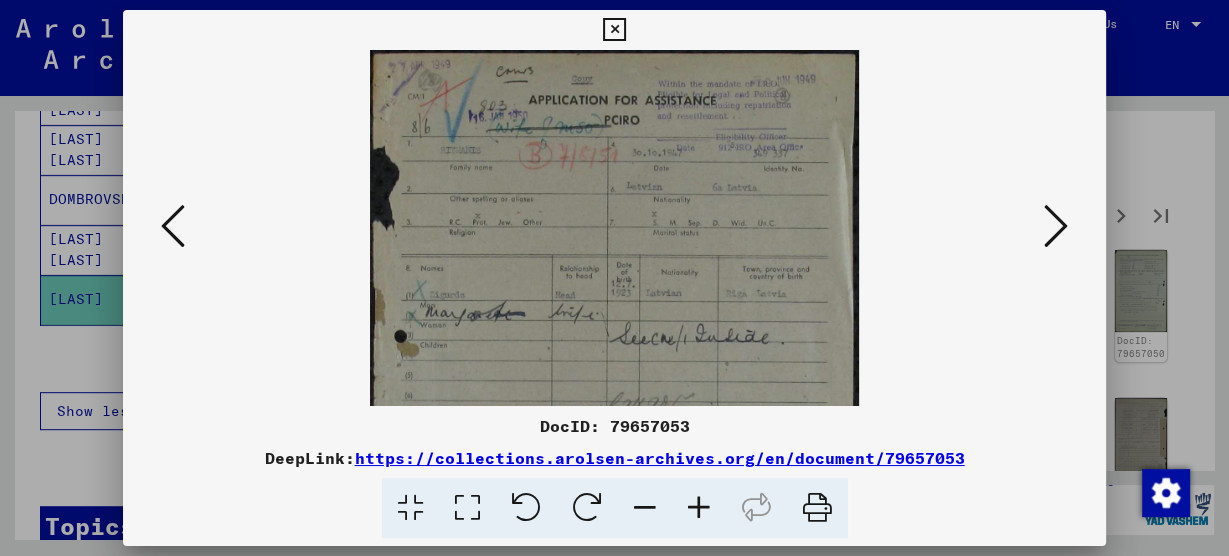 click at bounding box center (1056, 226) 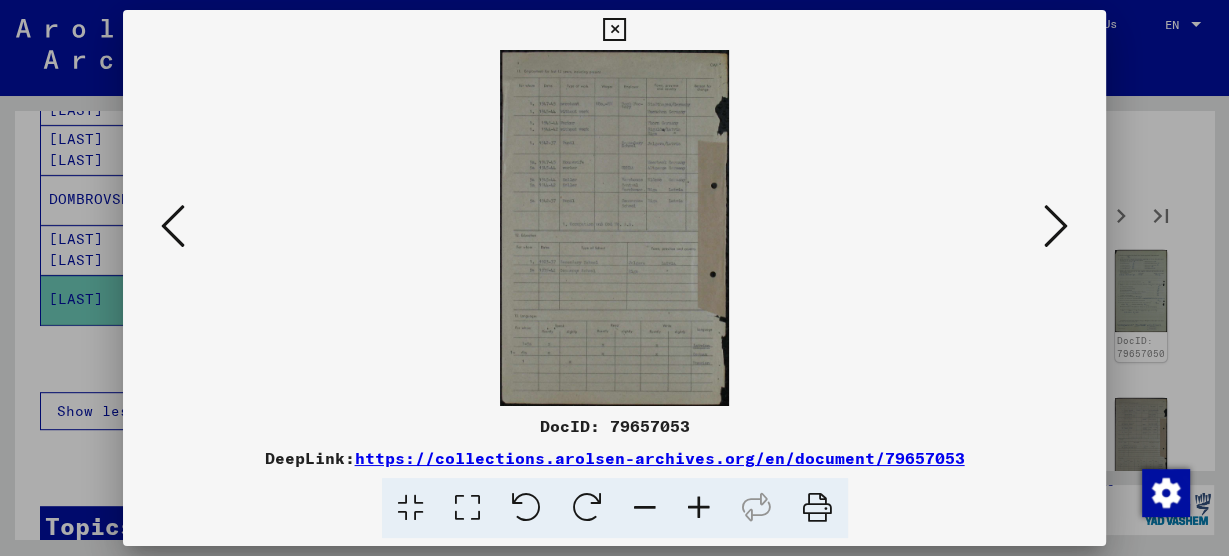 click at bounding box center (699, 508) 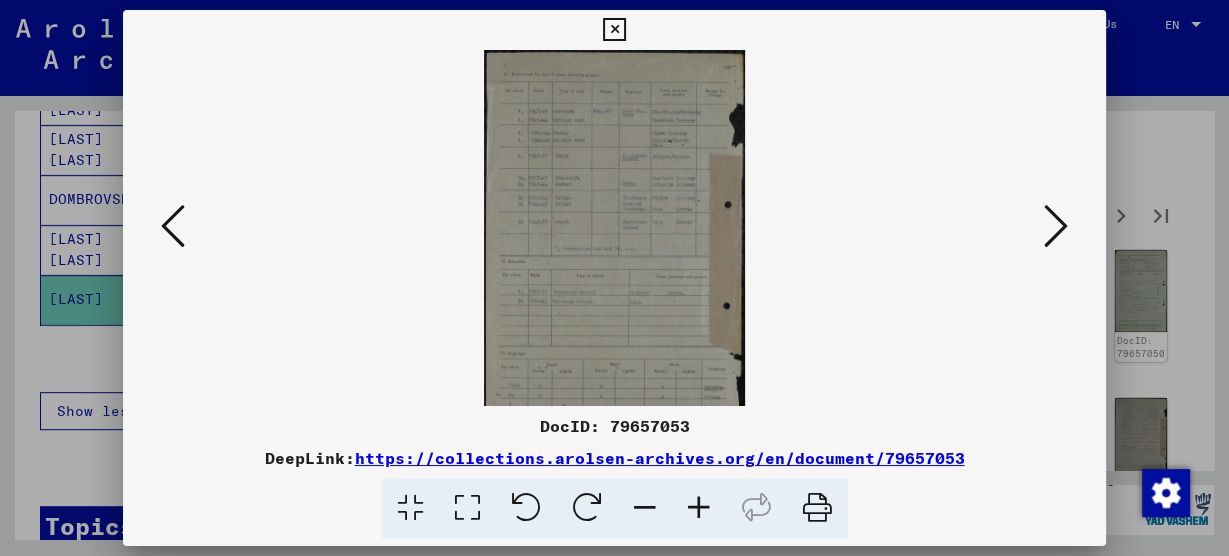 click at bounding box center (699, 508) 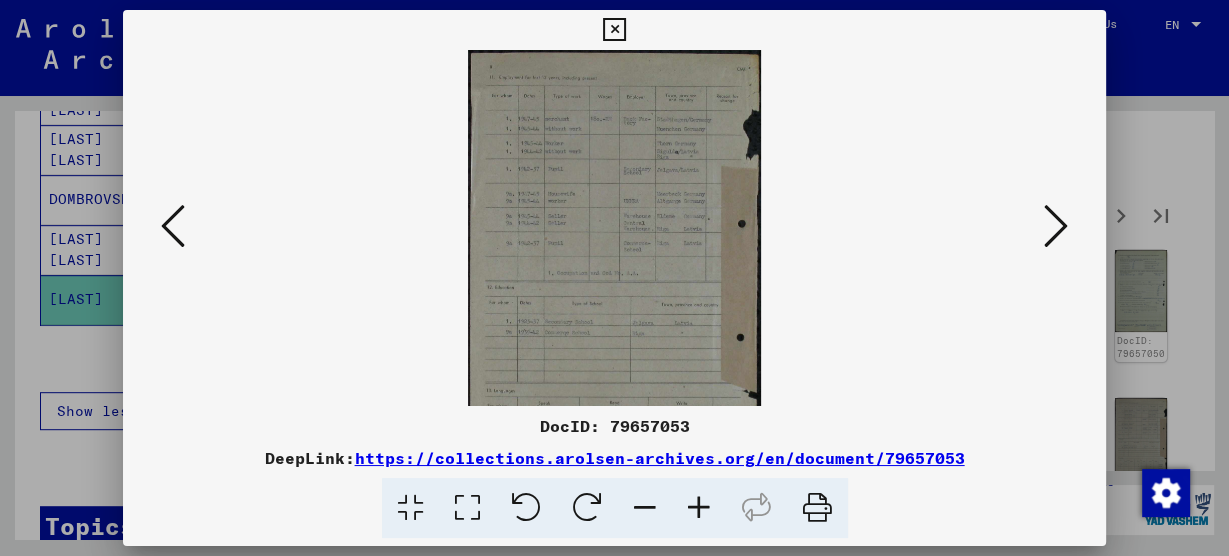 click at bounding box center (699, 508) 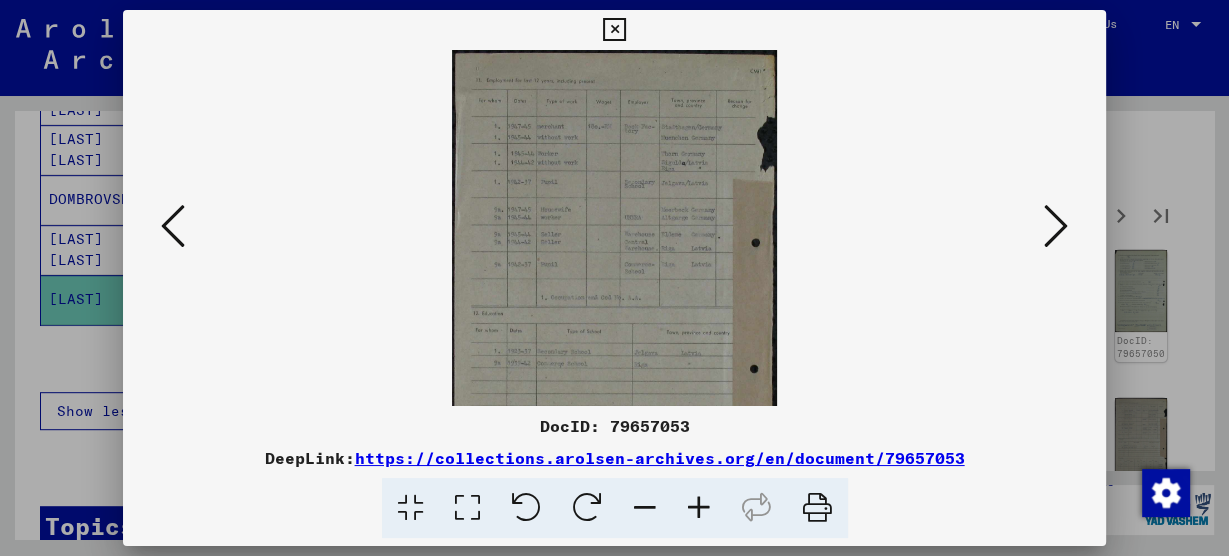 click at bounding box center [699, 508] 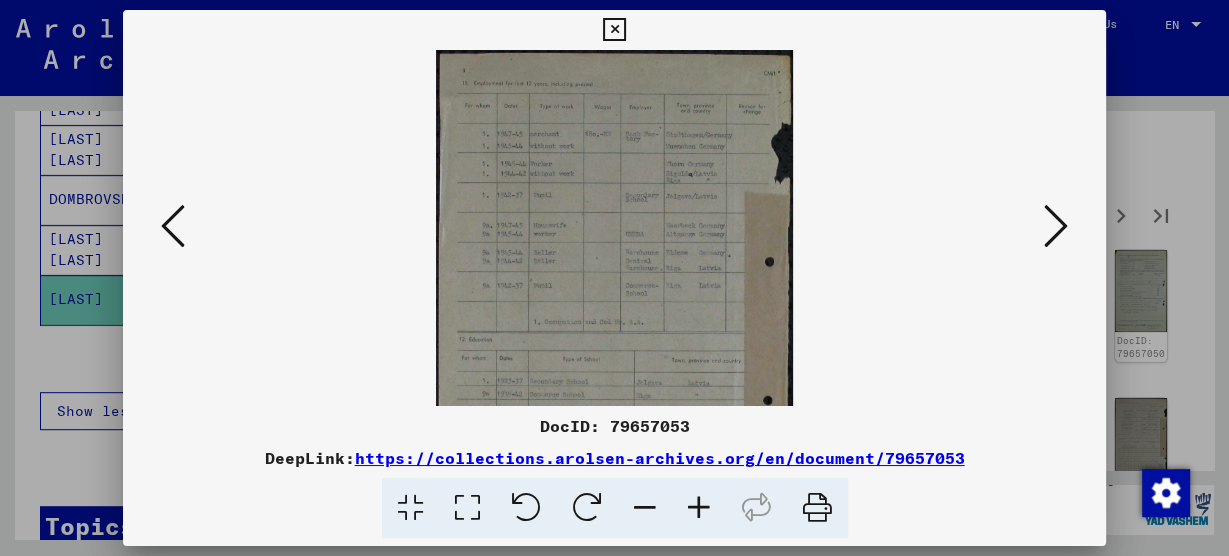 click at bounding box center [699, 508] 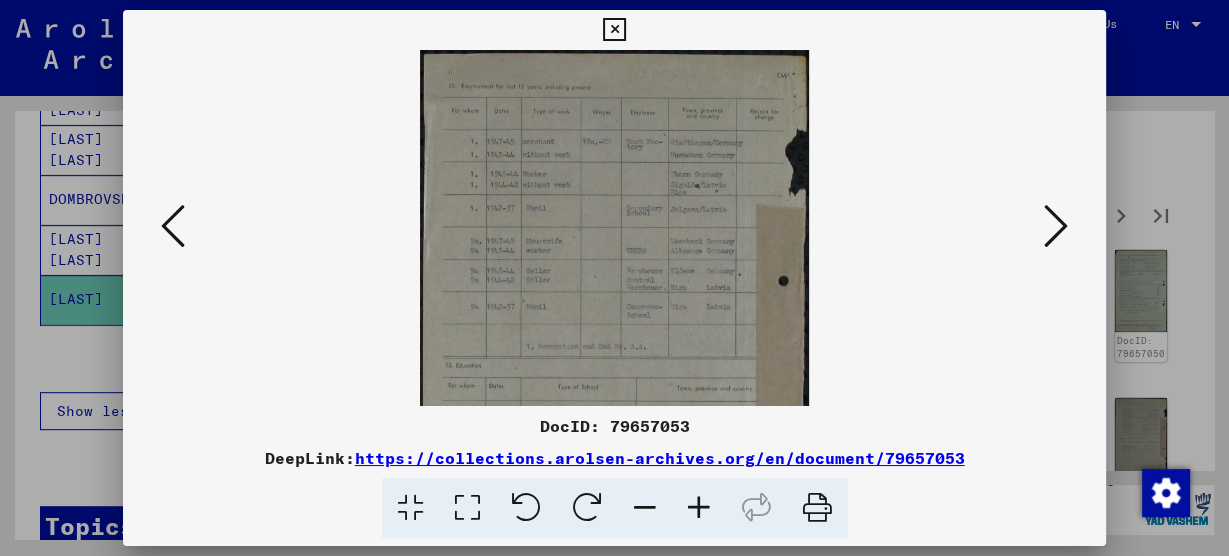 click at bounding box center [699, 508] 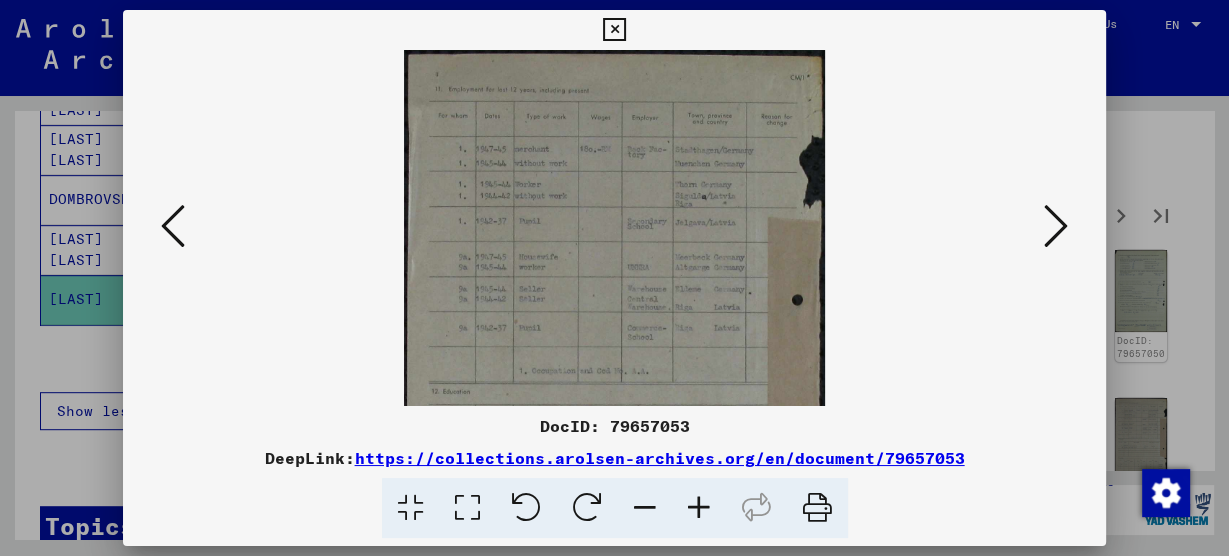 click at bounding box center (699, 508) 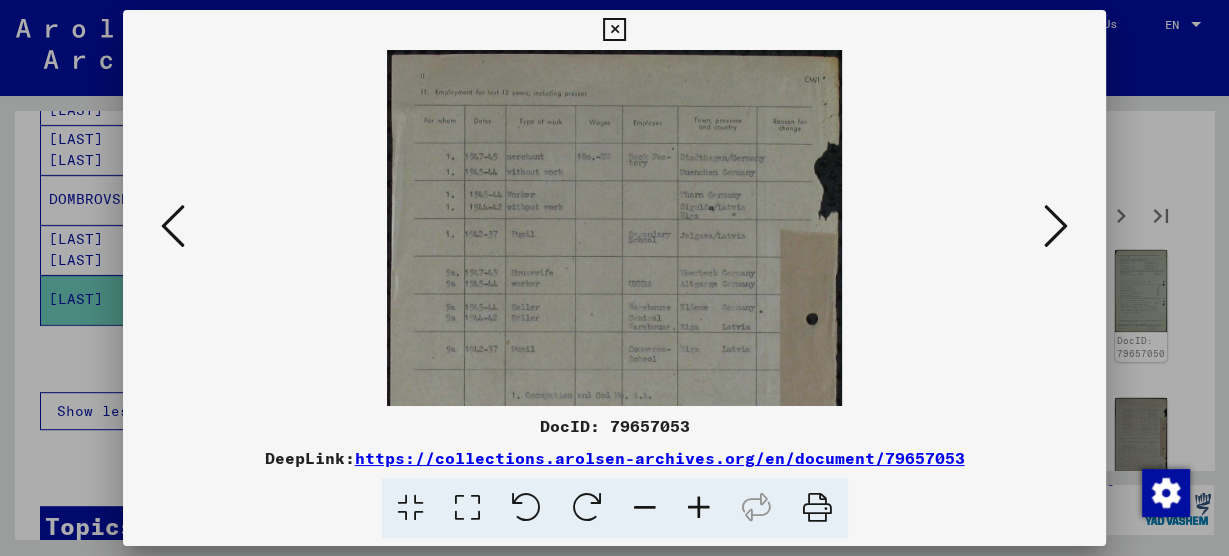 click at bounding box center [699, 508] 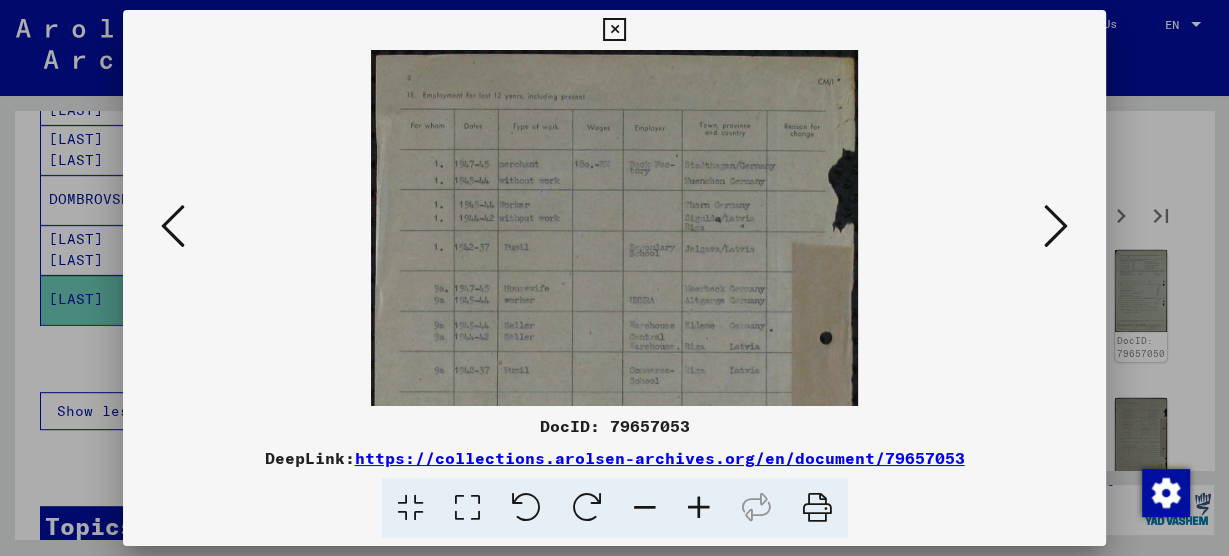 click at bounding box center (1056, 226) 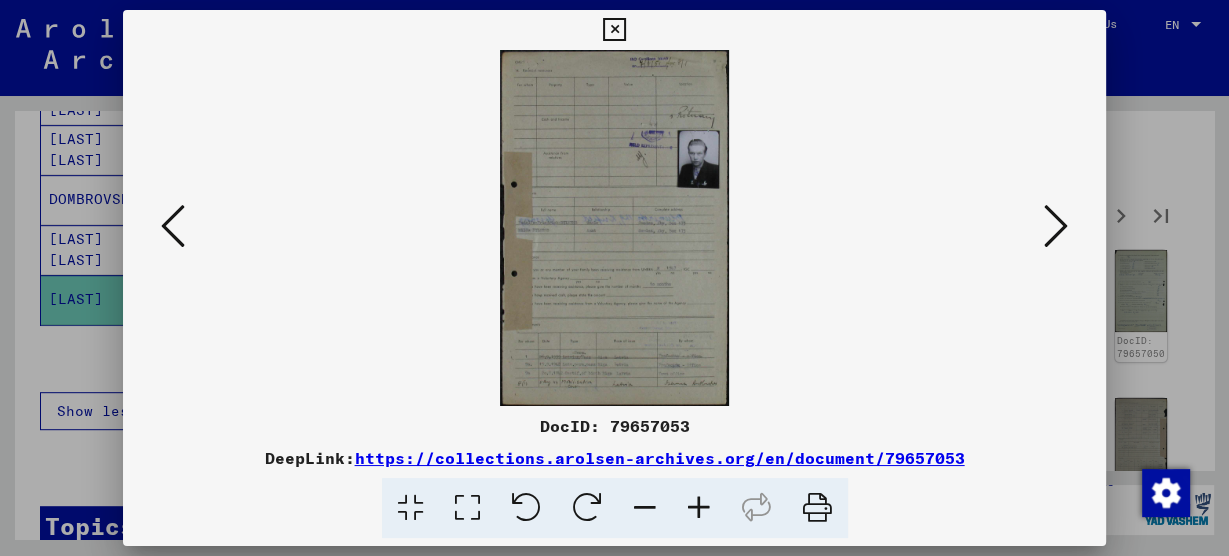 click at bounding box center [699, 508] 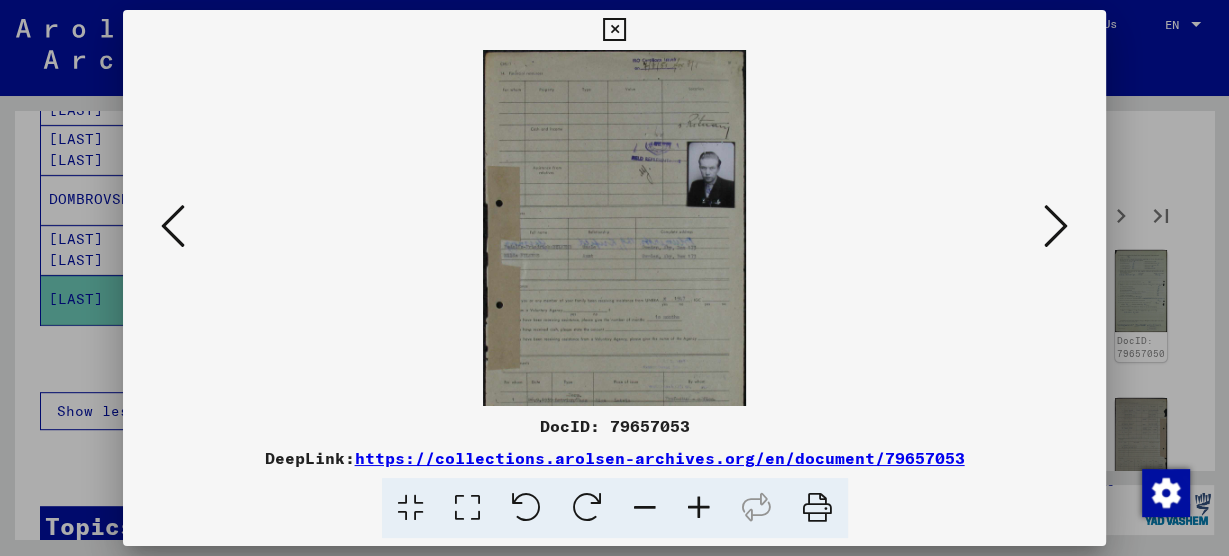 click at bounding box center (699, 508) 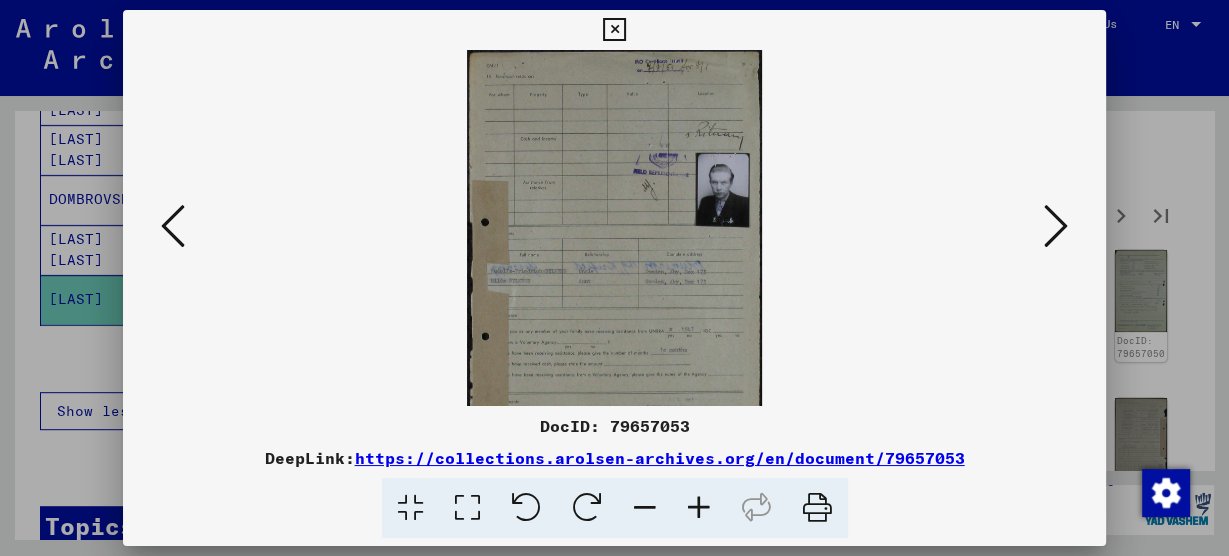 click at bounding box center [699, 508] 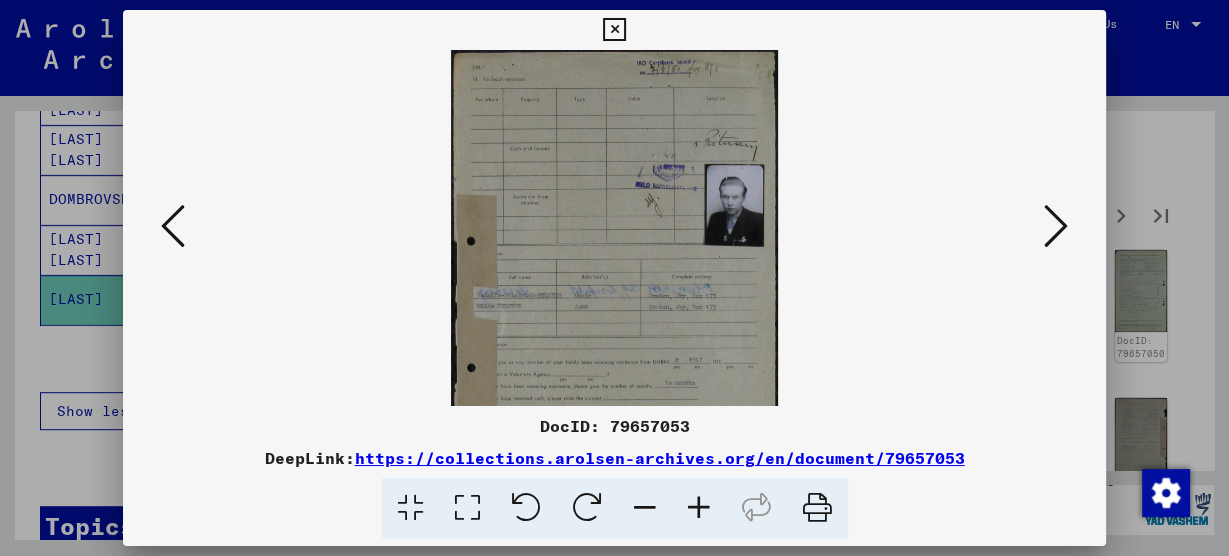 click at bounding box center [699, 508] 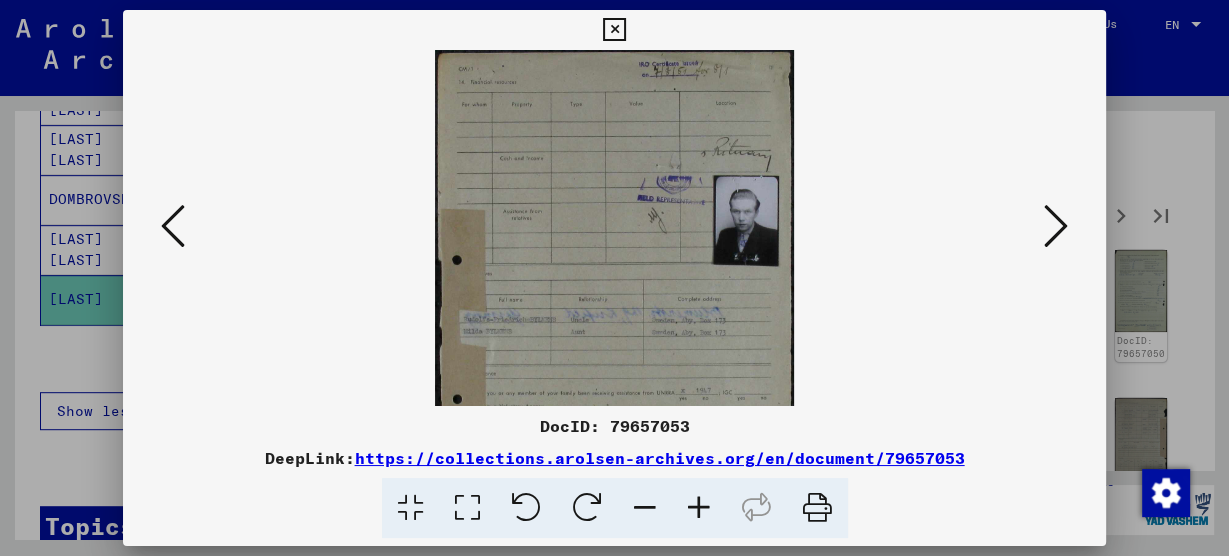 click at bounding box center [699, 508] 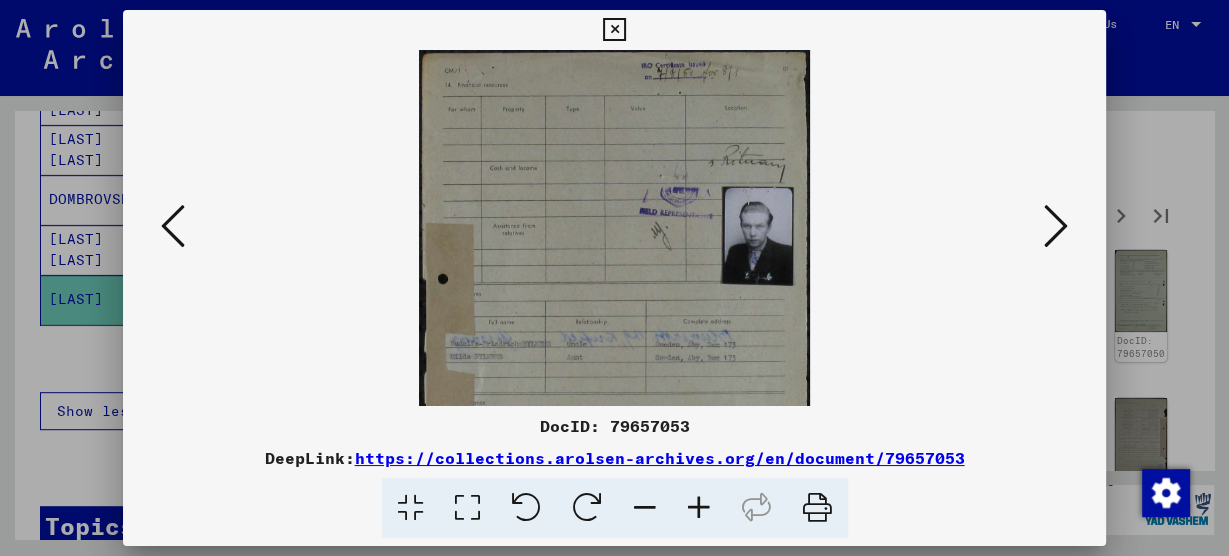click at bounding box center (699, 508) 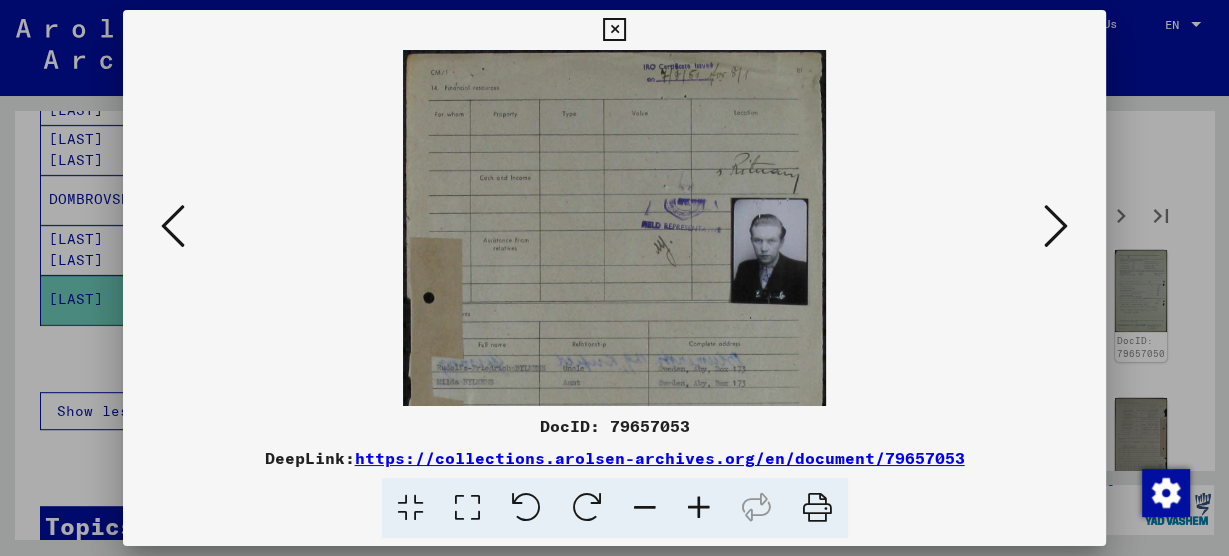 click at bounding box center [699, 508] 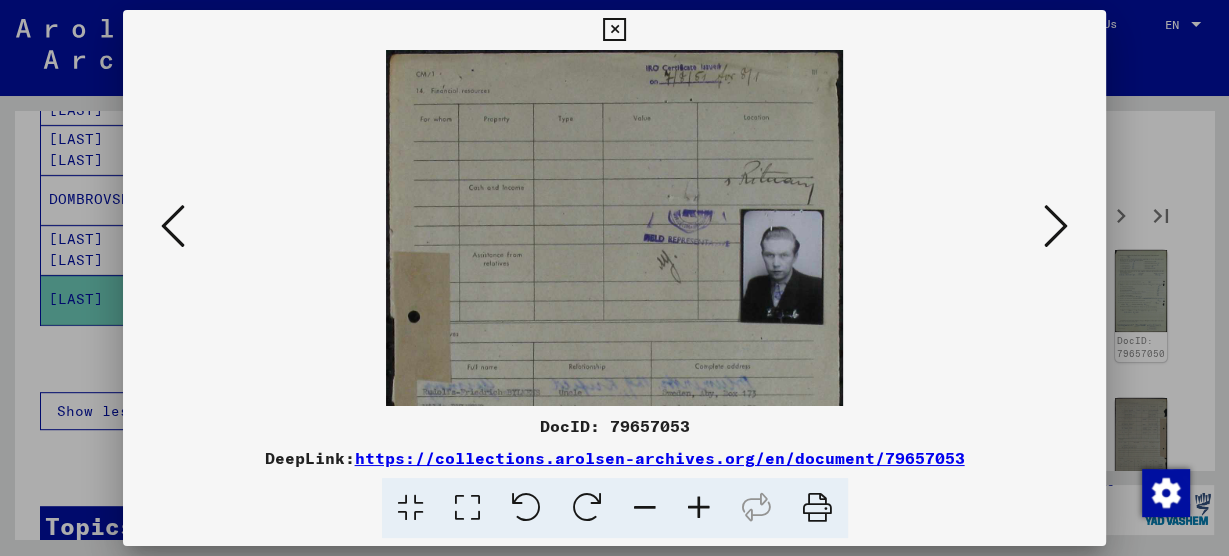 click at bounding box center [699, 508] 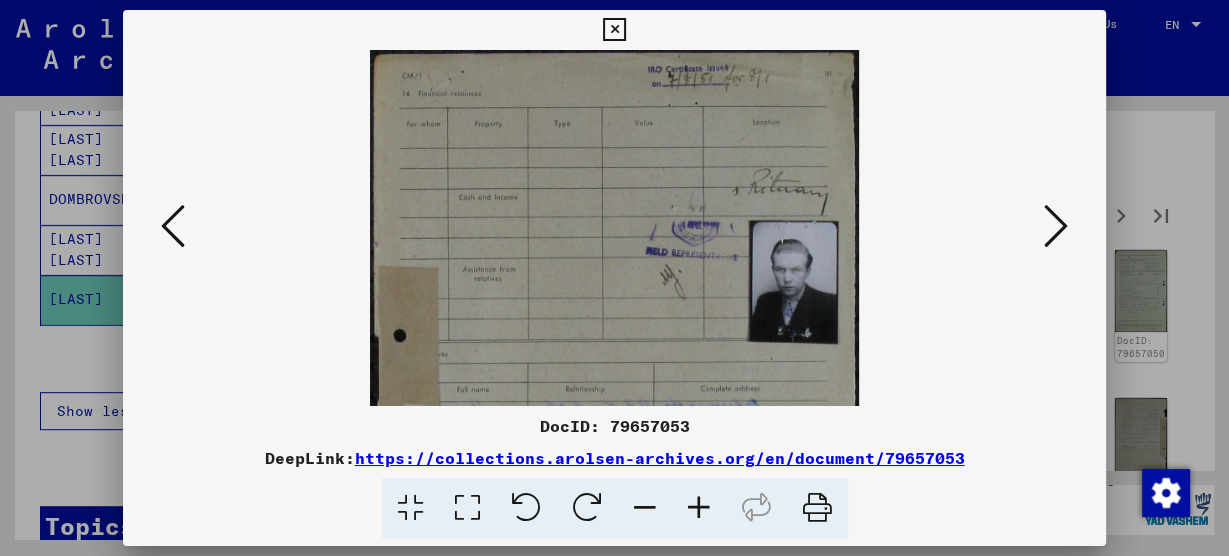 click at bounding box center [699, 508] 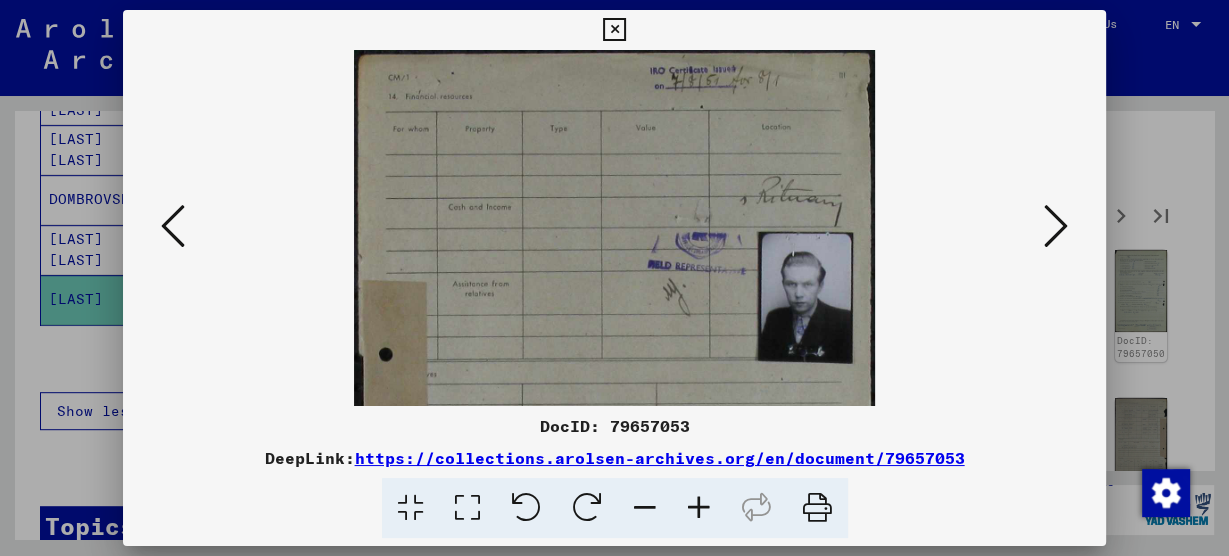 click at bounding box center (699, 508) 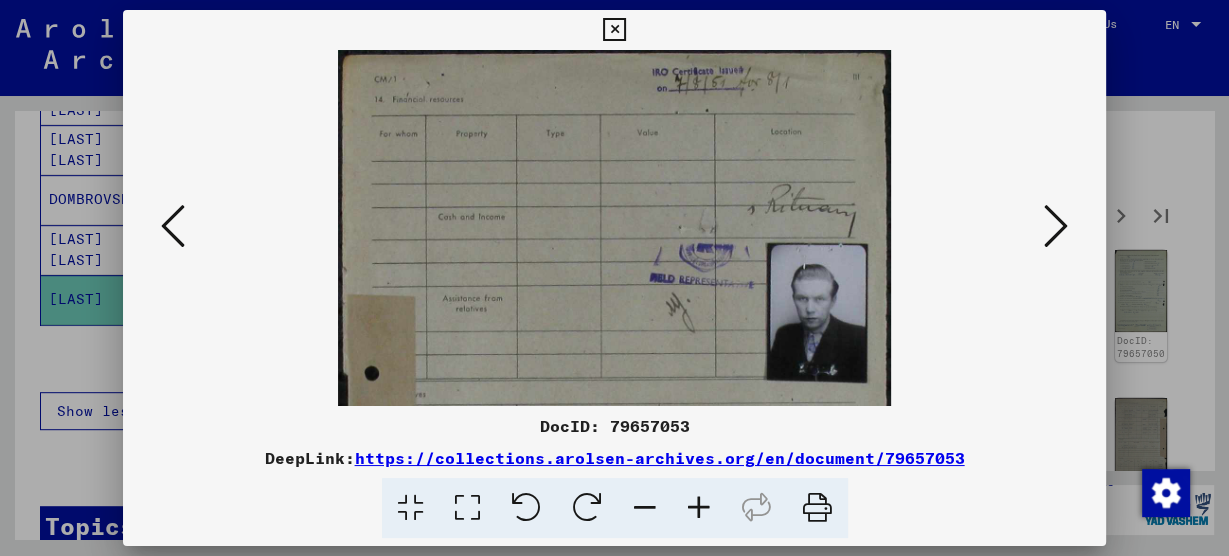 click at bounding box center [699, 508] 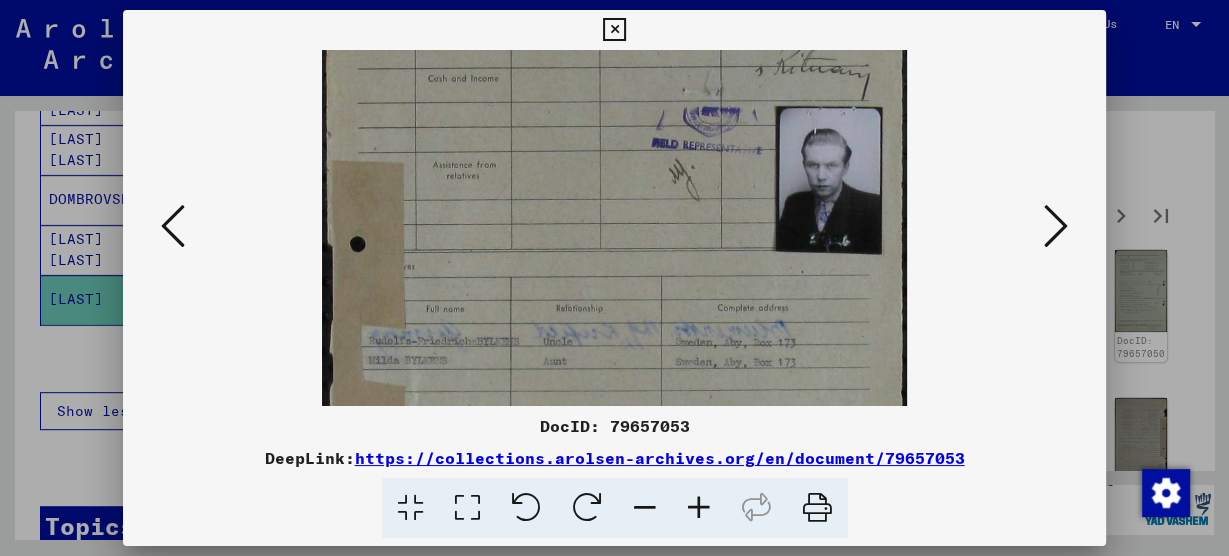 scroll, scrollTop: 158, scrollLeft: 0, axis: vertical 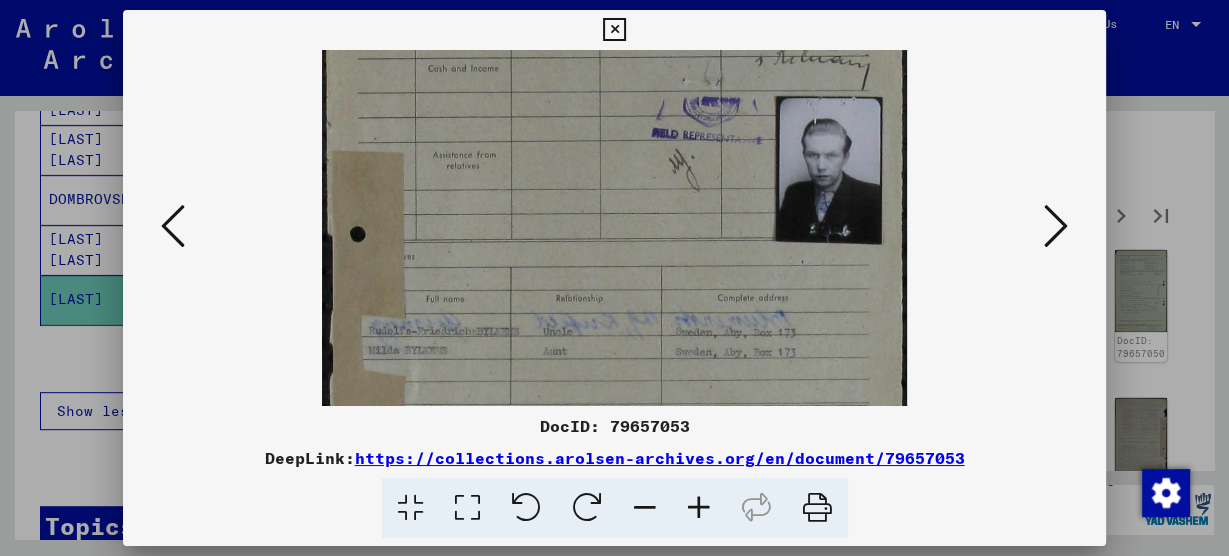 drag, startPoint x: 586, startPoint y: 389, endPoint x: 562, endPoint y: 248, distance: 143.02797 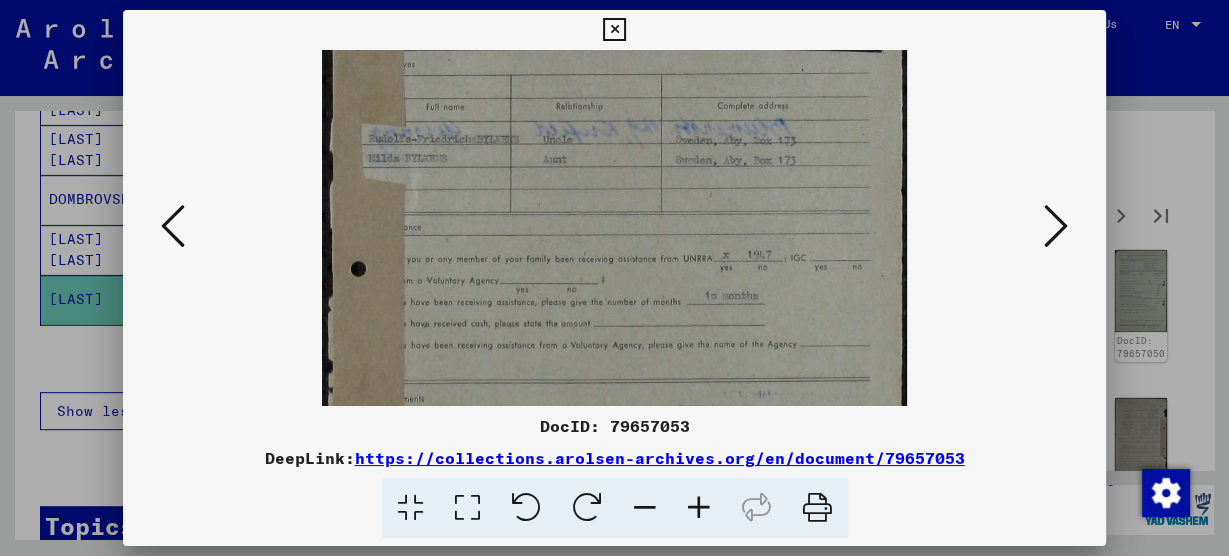 scroll, scrollTop: 361, scrollLeft: 0, axis: vertical 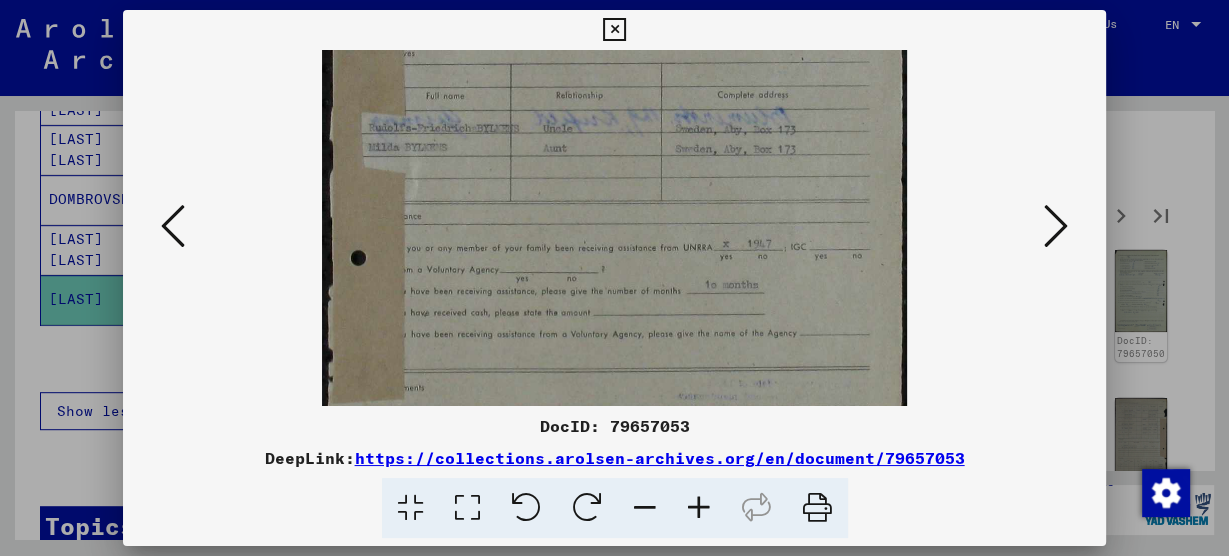 drag, startPoint x: 623, startPoint y: 348, endPoint x: 627, endPoint y: 145, distance: 203.0394 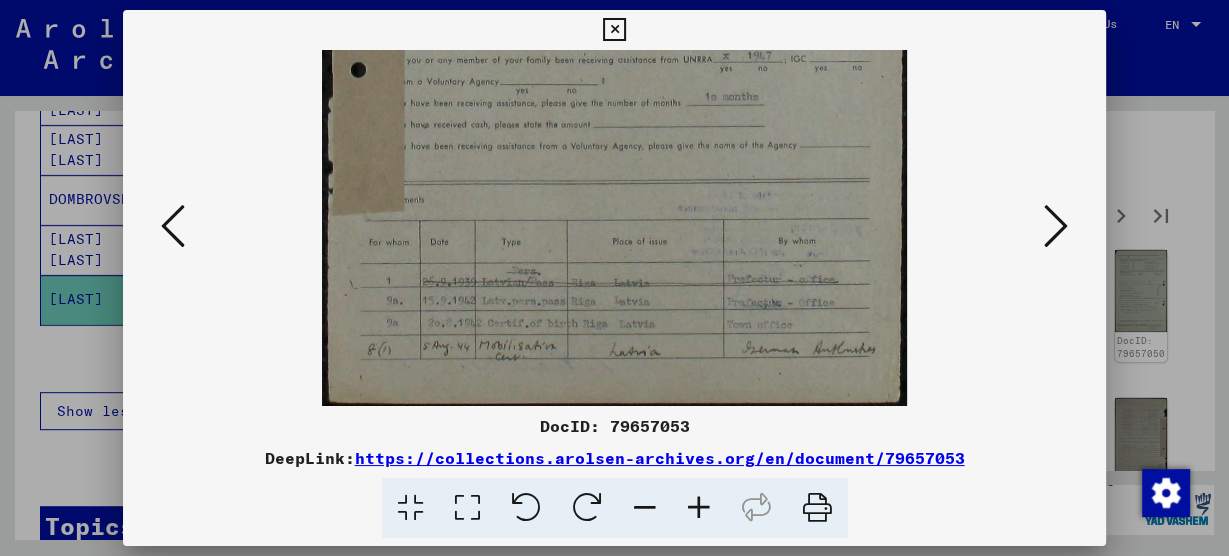 scroll, scrollTop: 550, scrollLeft: 0, axis: vertical 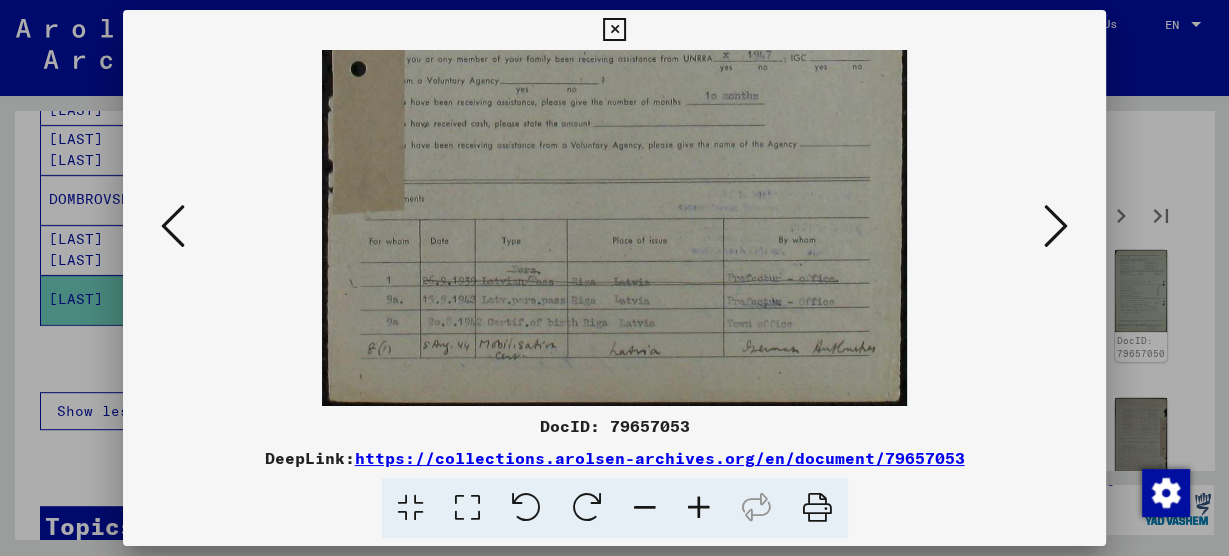 drag, startPoint x: 624, startPoint y: 338, endPoint x: 647, endPoint y: 139, distance: 200.32474 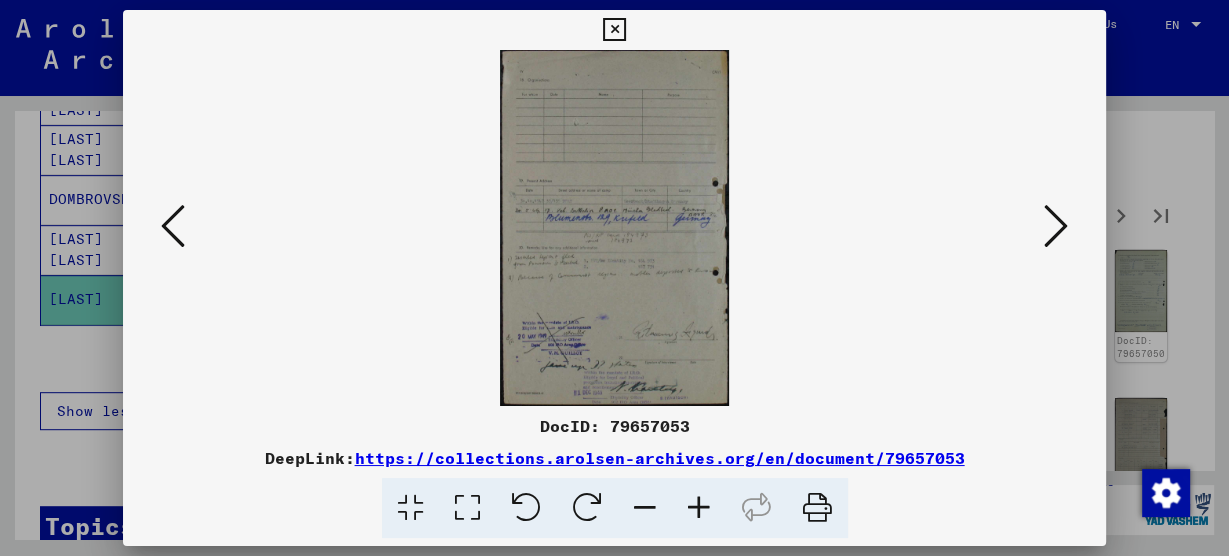 click at bounding box center [699, 508] 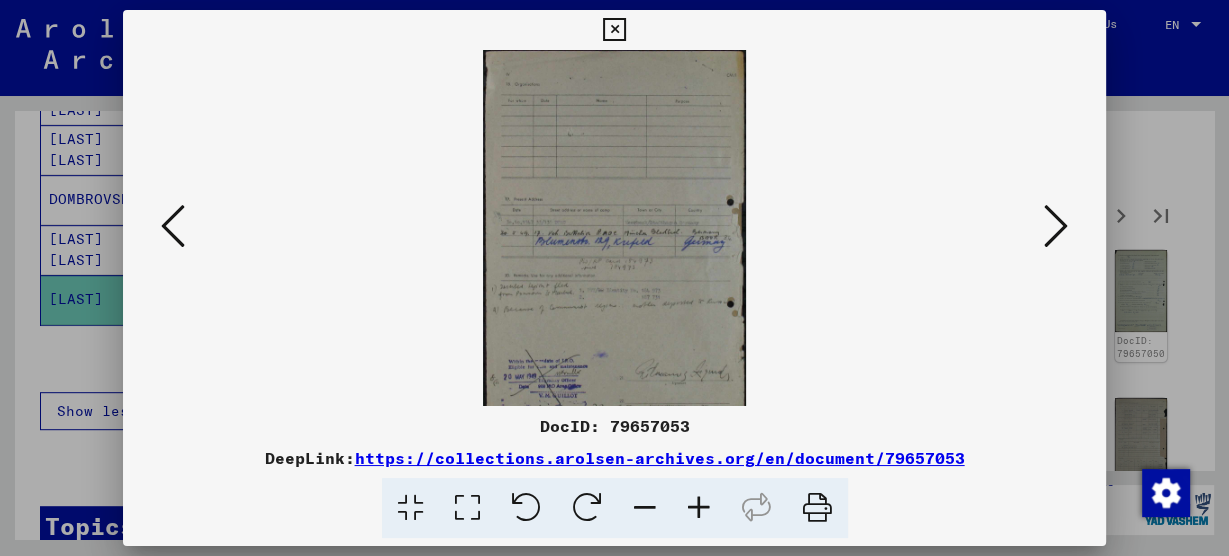 click at bounding box center [699, 508] 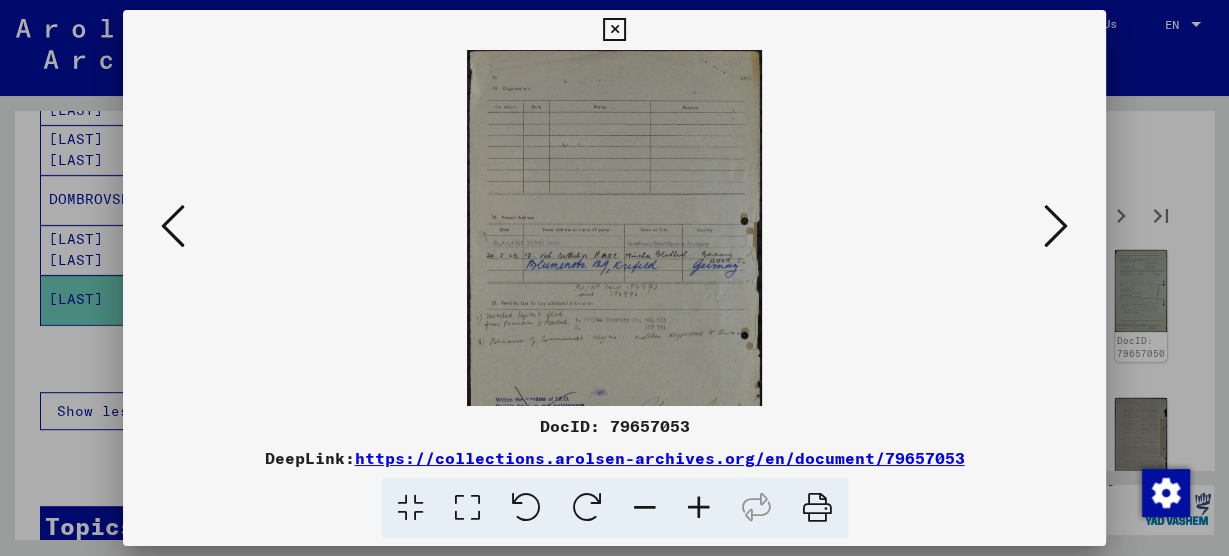 click at bounding box center (699, 508) 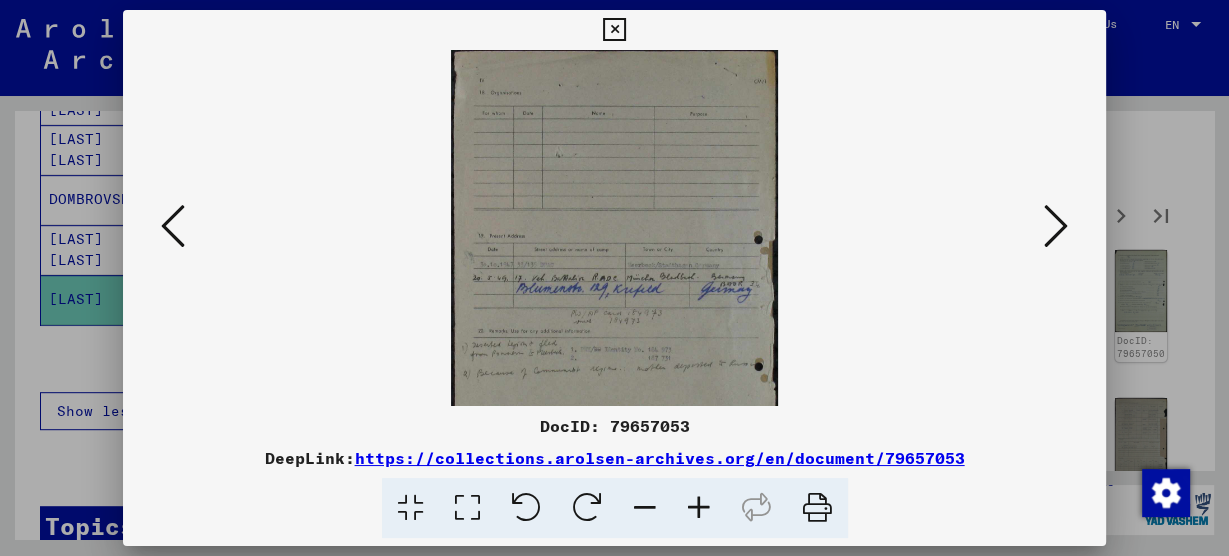 click at bounding box center [699, 508] 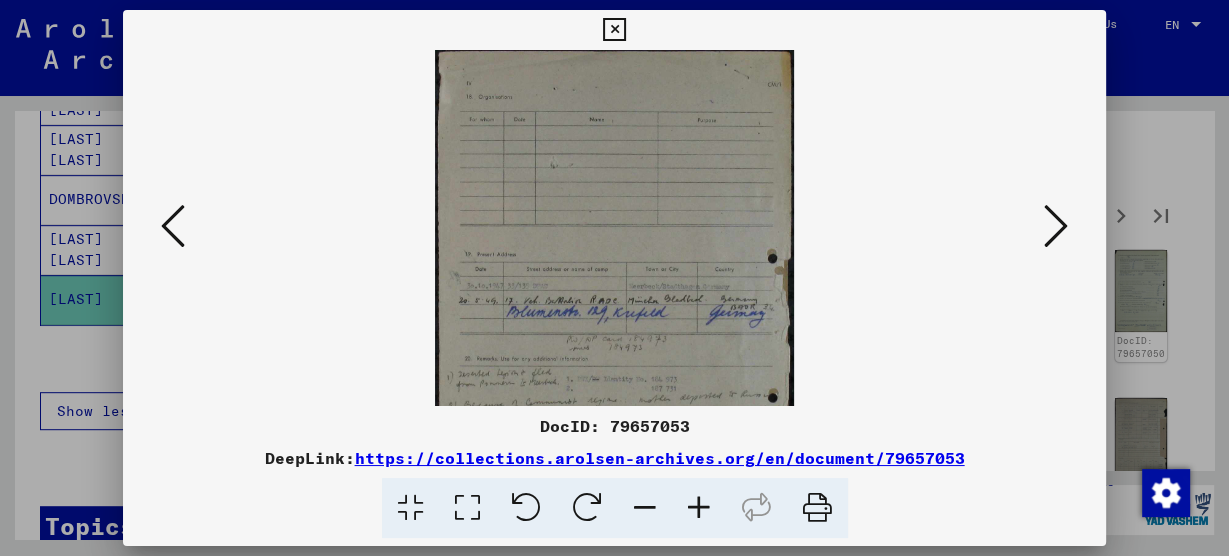 click at bounding box center (699, 508) 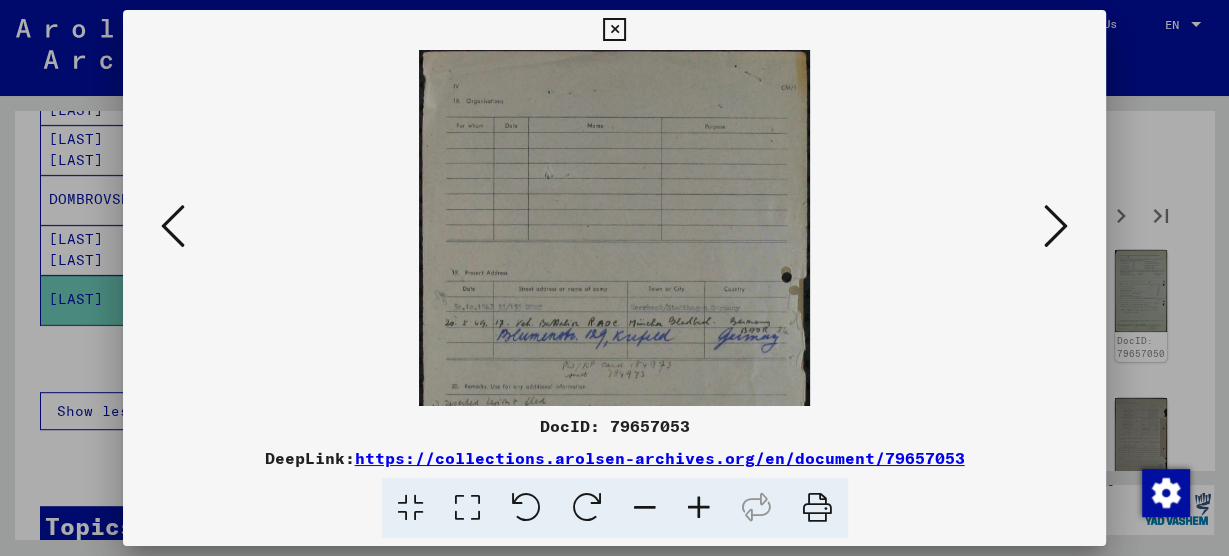 click at bounding box center [699, 508] 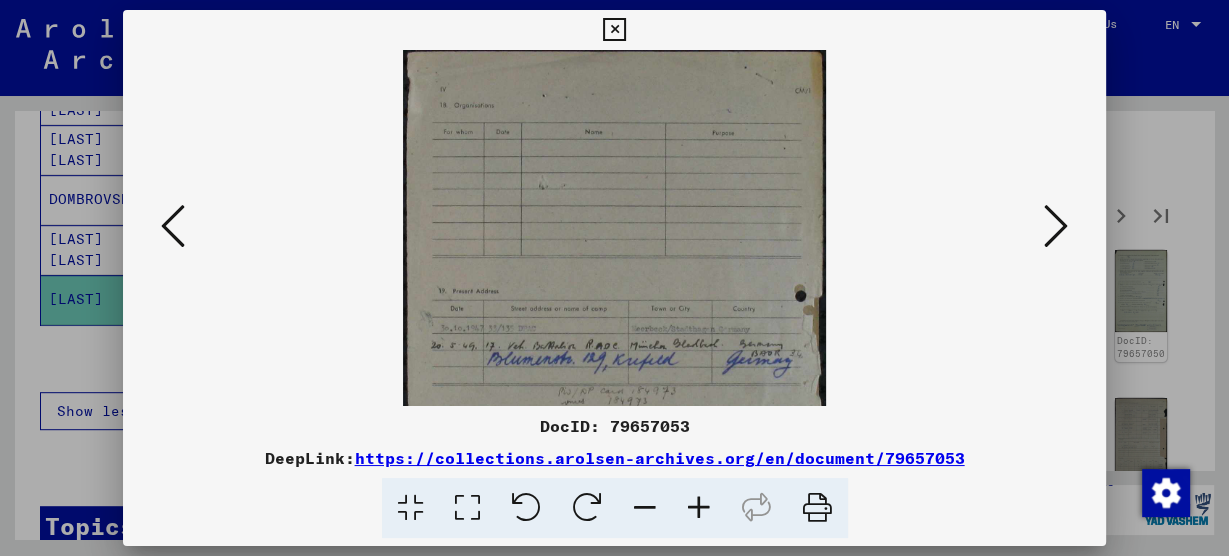 click at bounding box center [1056, 226] 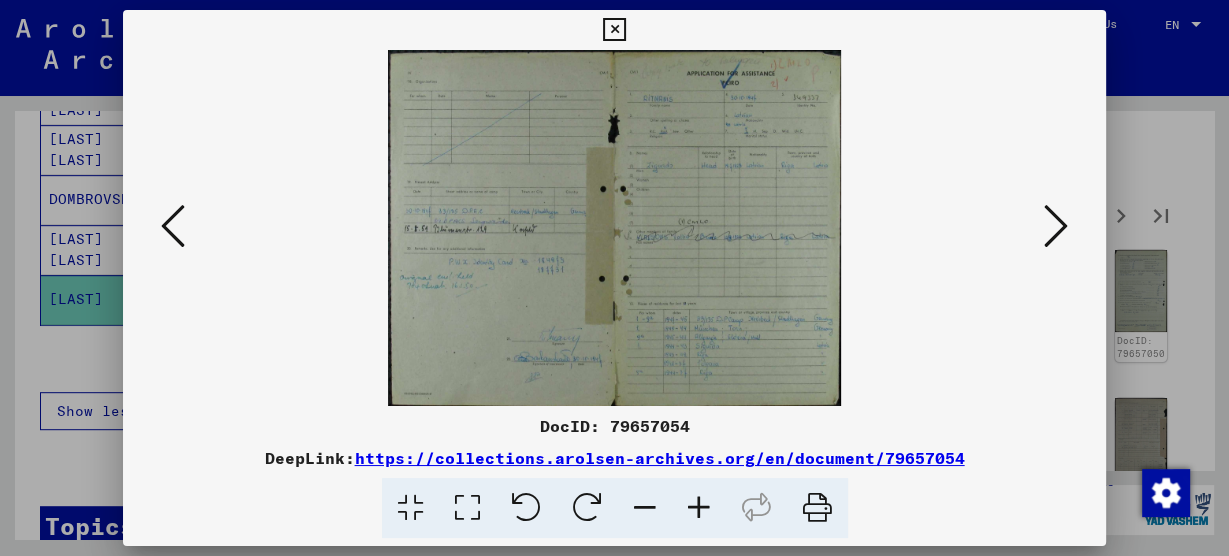 click at bounding box center (173, 226) 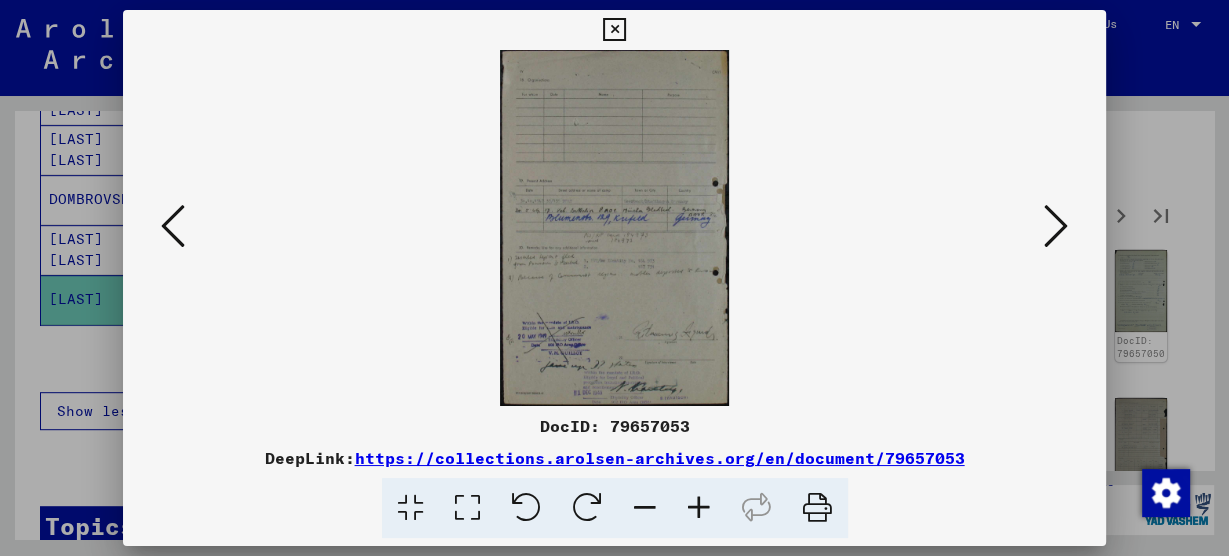 click at bounding box center (699, 508) 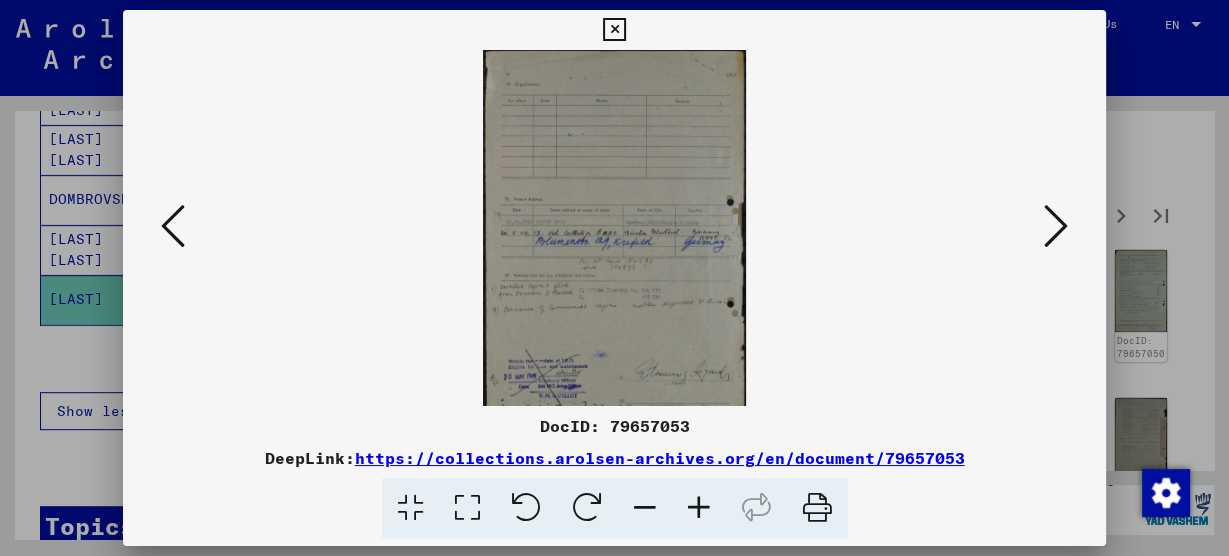 click at bounding box center (699, 508) 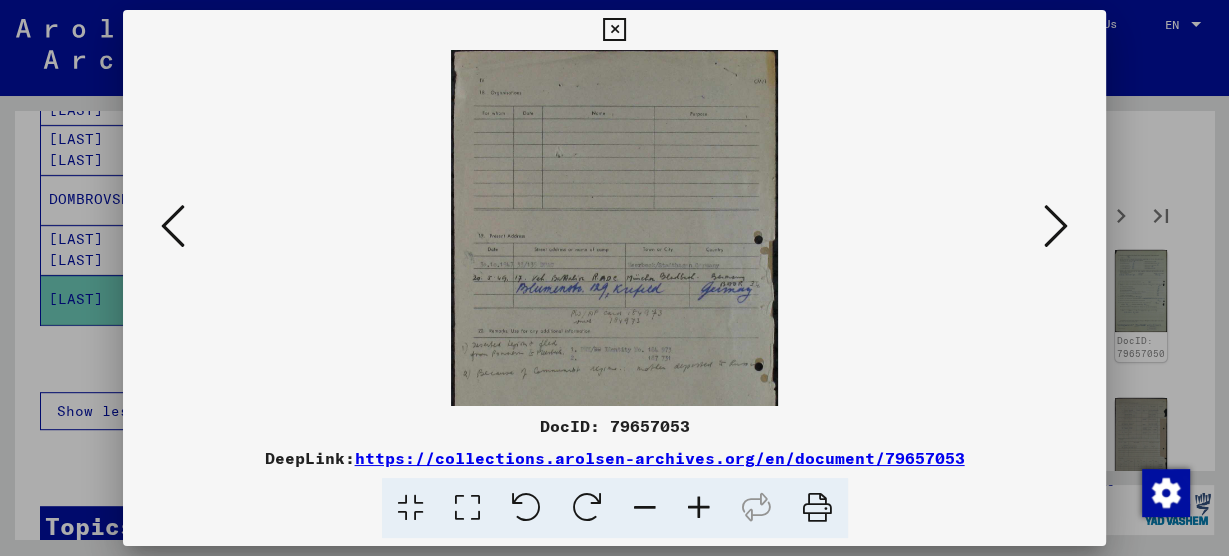 click at bounding box center [699, 508] 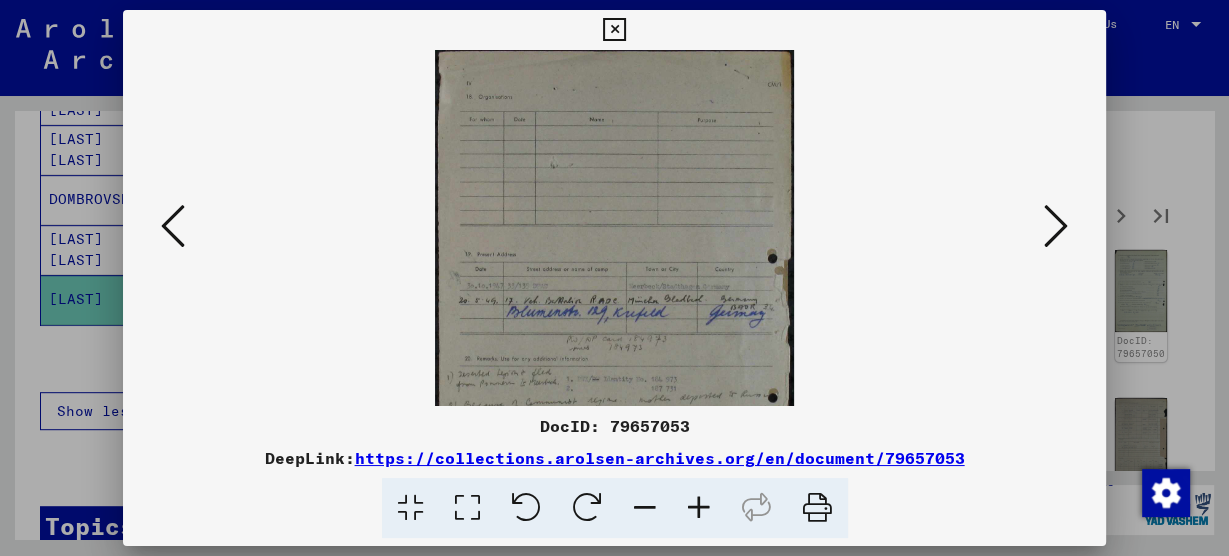 click at bounding box center [699, 508] 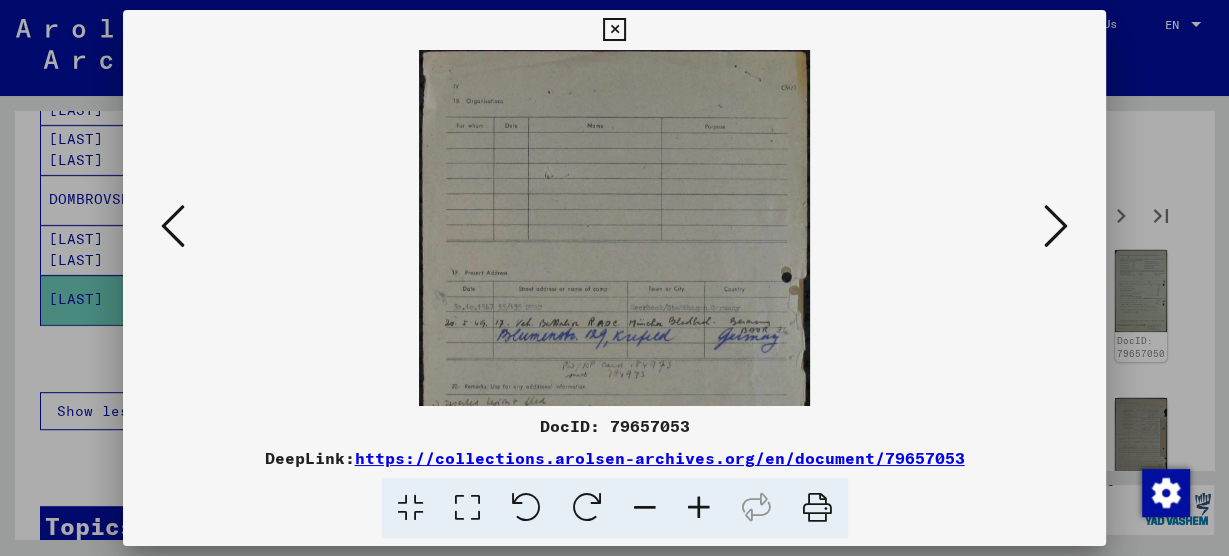 click at bounding box center (699, 508) 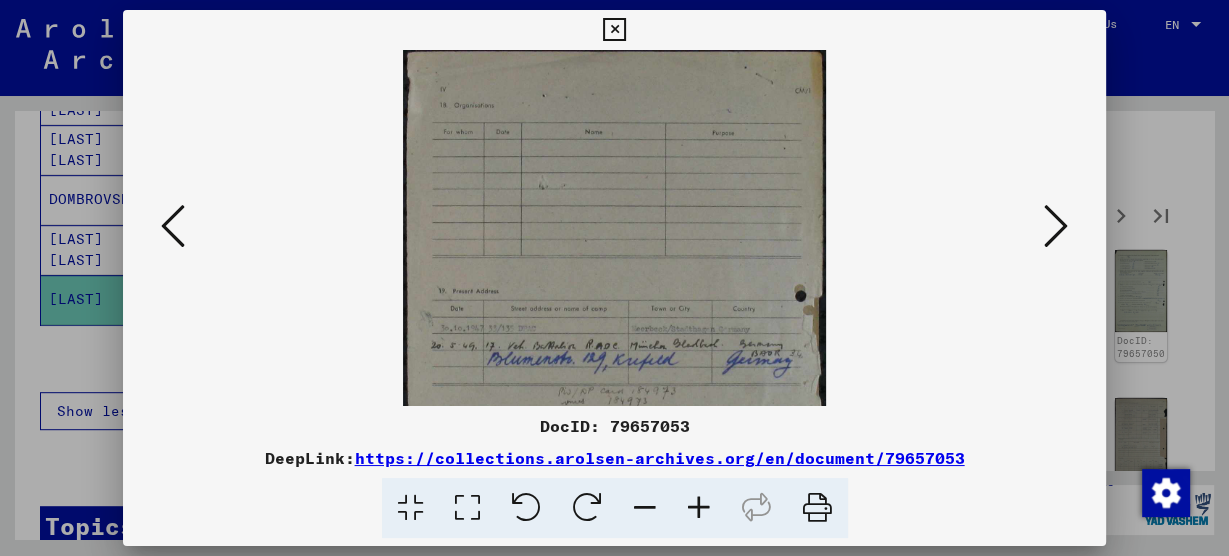 click at bounding box center (699, 508) 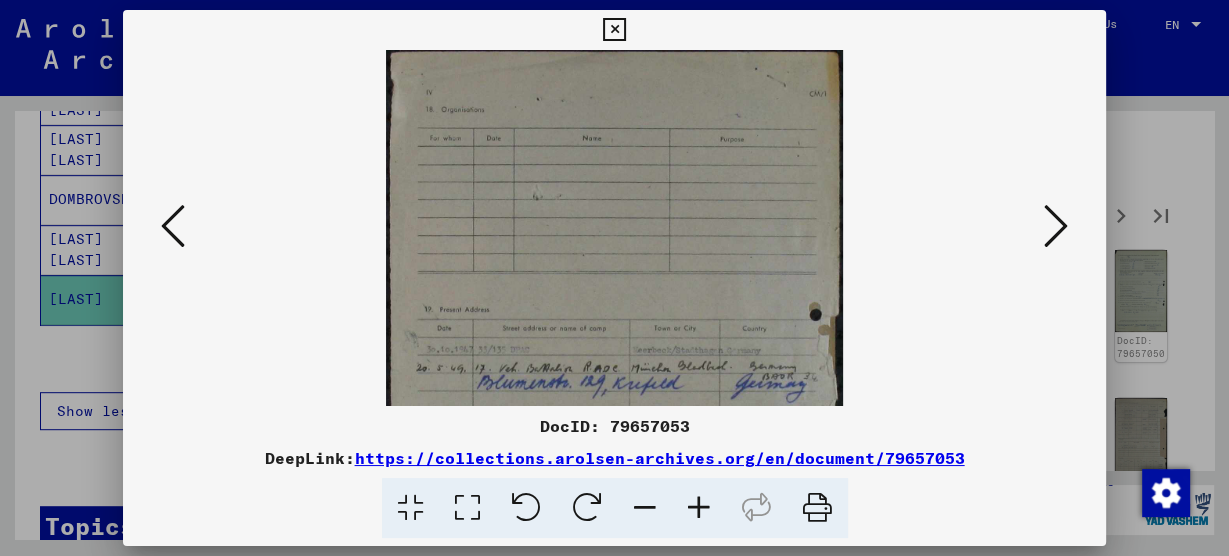 click at bounding box center (699, 508) 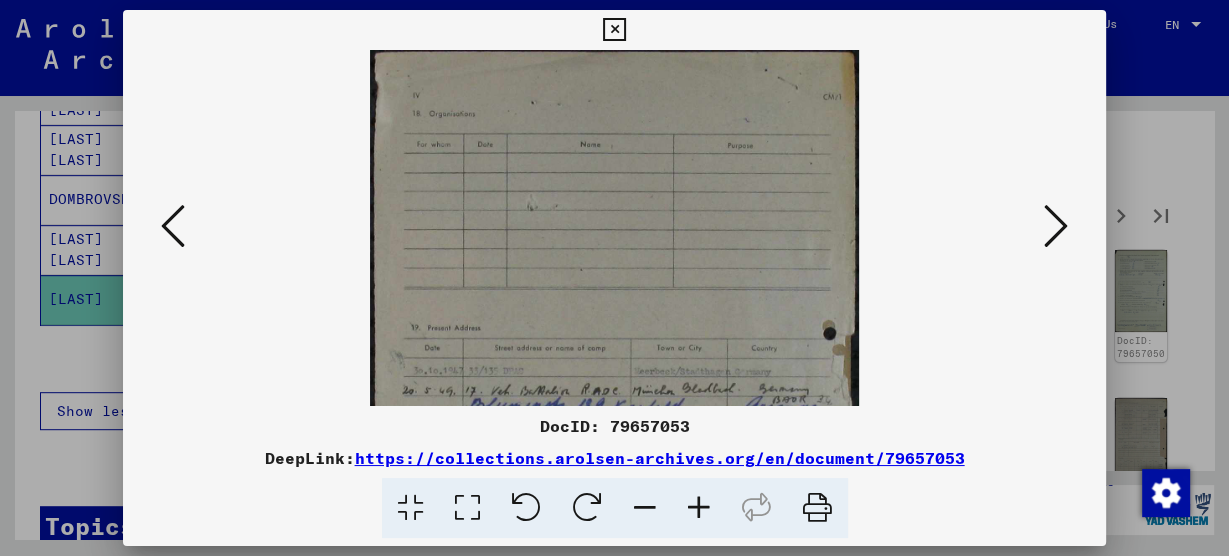 click at bounding box center (699, 508) 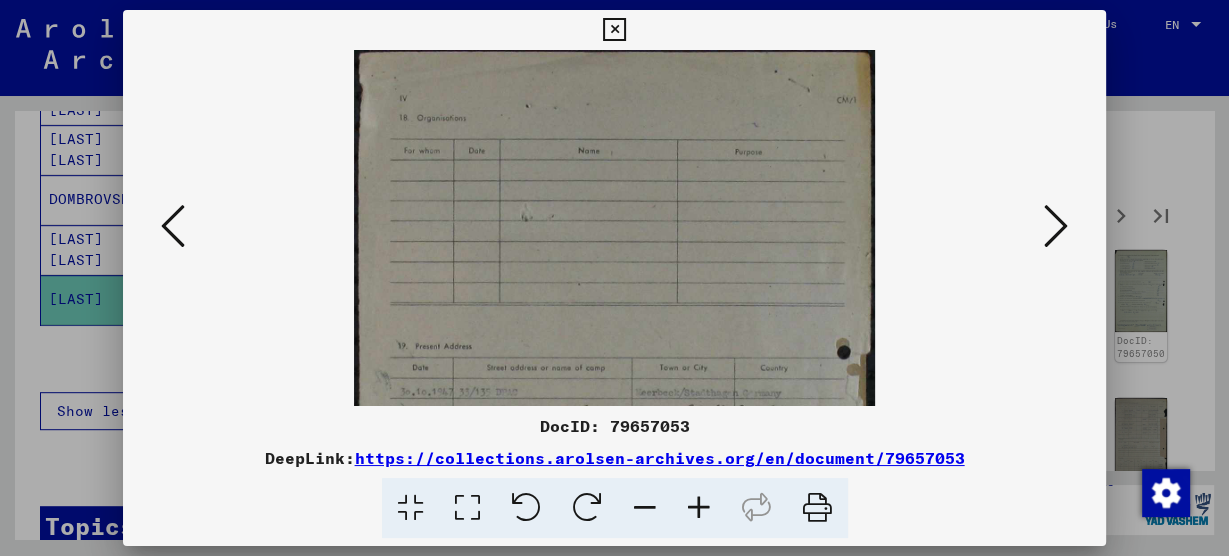 click at bounding box center (1056, 226) 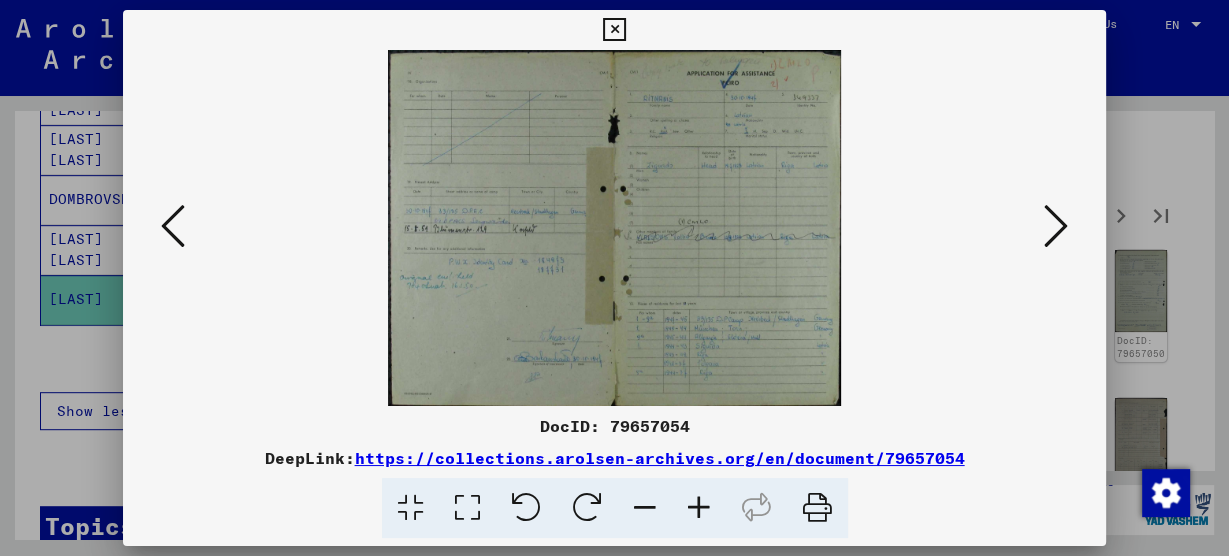 click at bounding box center (699, 508) 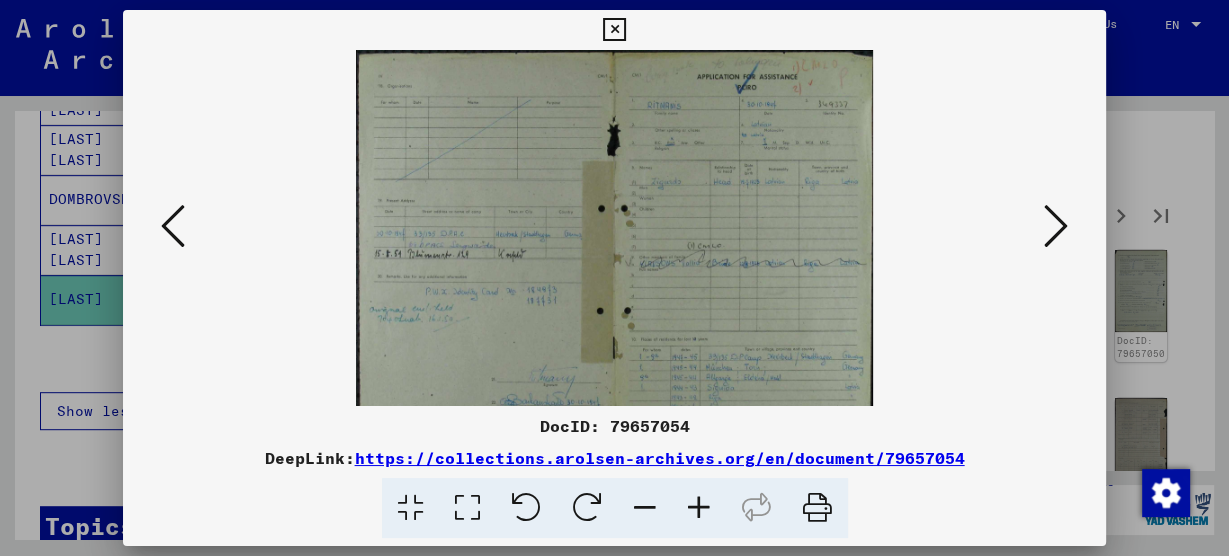 click at bounding box center (699, 508) 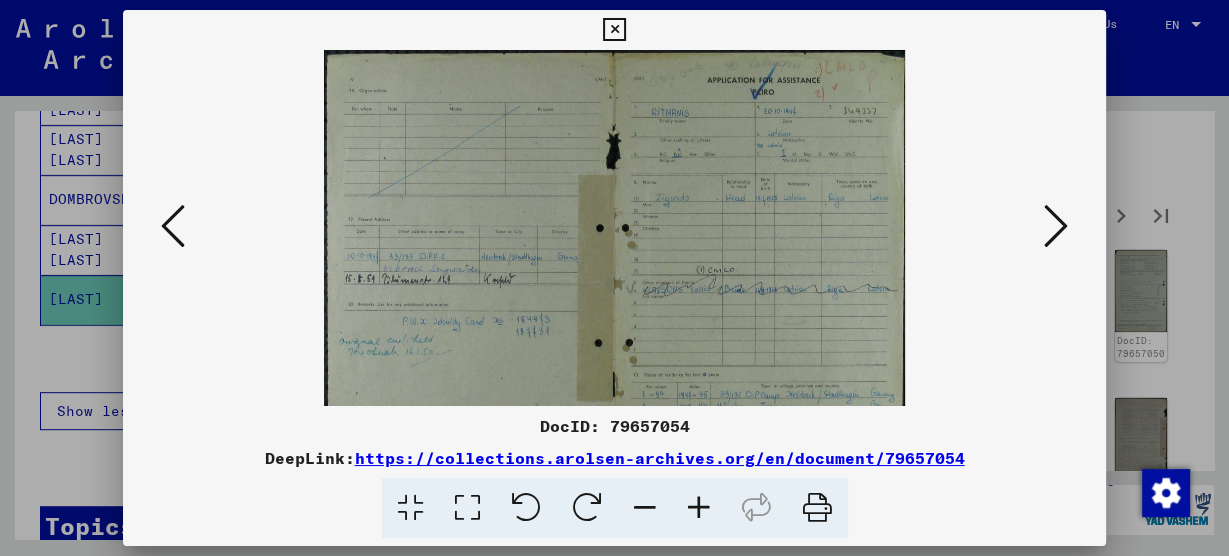click at bounding box center [699, 508] 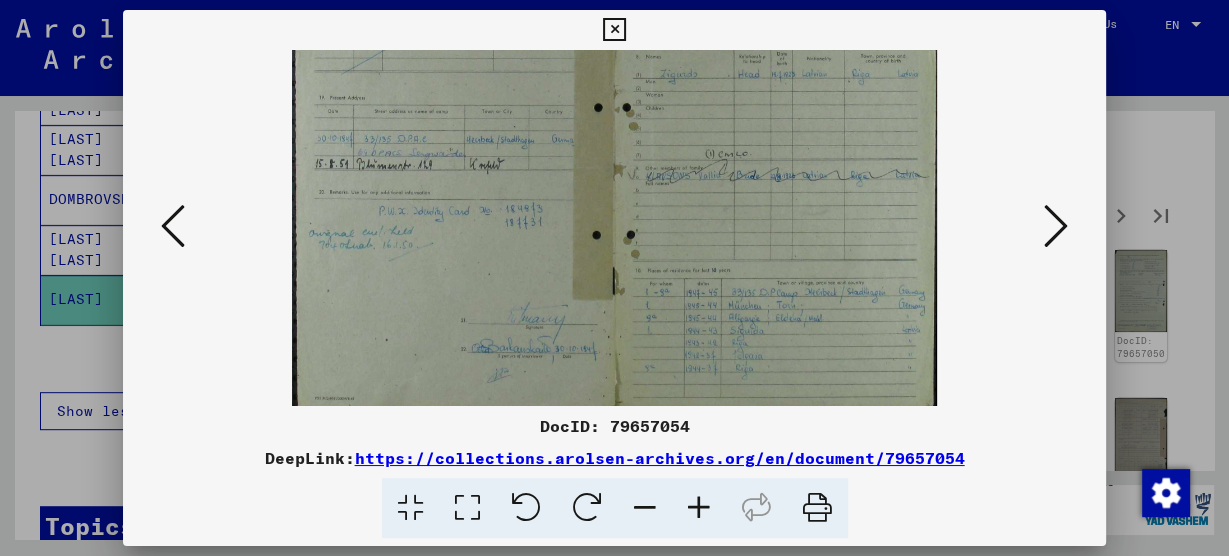 scroll, scrollTop: 150, scrollLeft: 0, axis: vertical 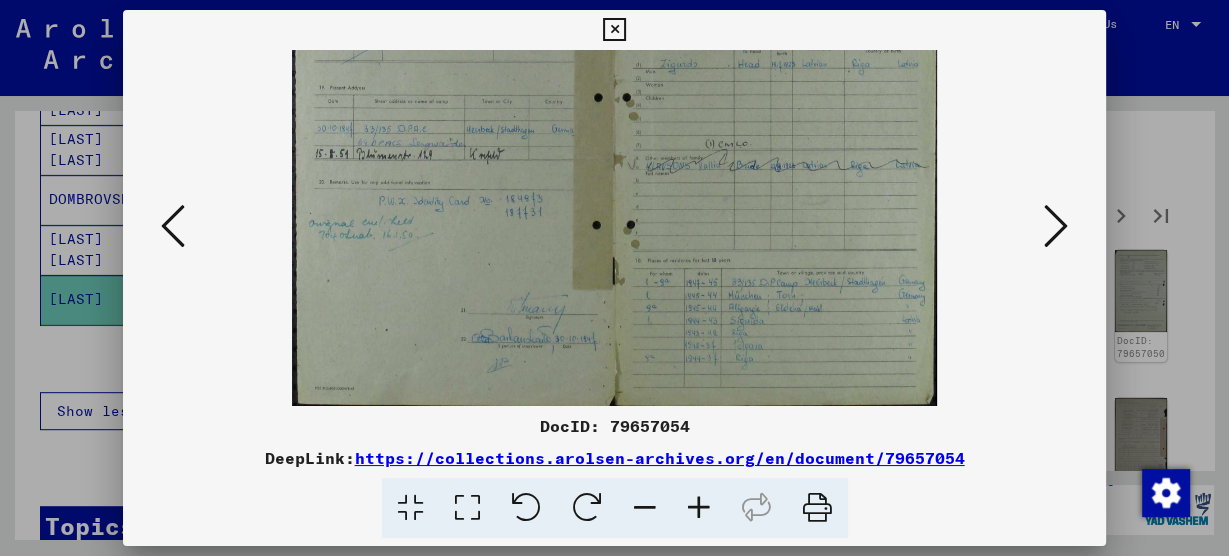 drag, startPoint x: 640, startPoint y: 353, endPoint x: 583, endPoint y: 168, distance: 193.58203 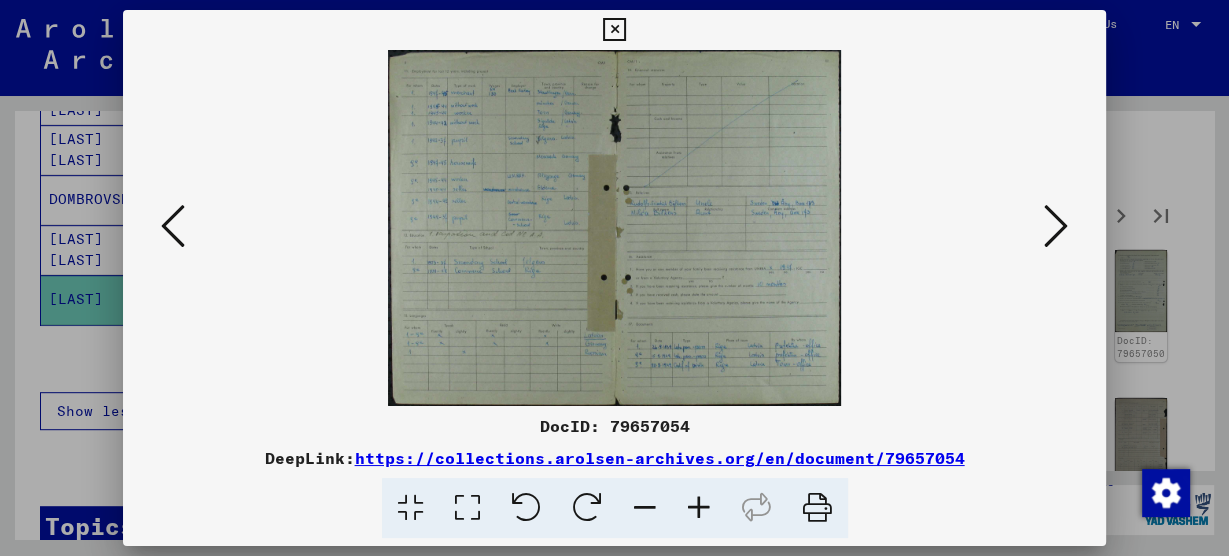 click at bounding box center (1056, 226) 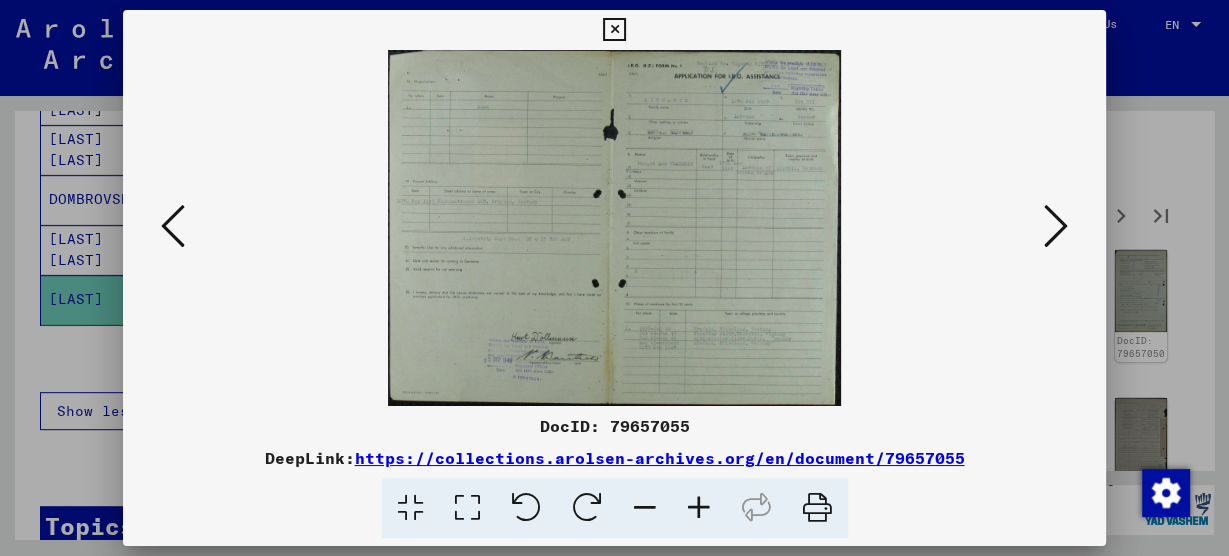 click at bounding box center (1056, 226) 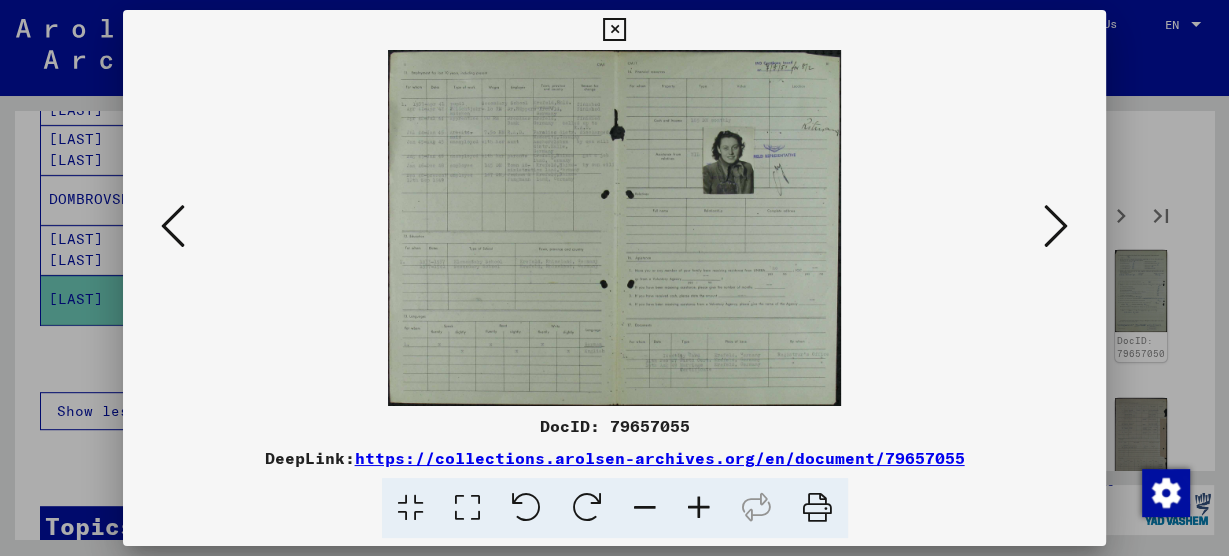 click at bounding box center [699, 508] 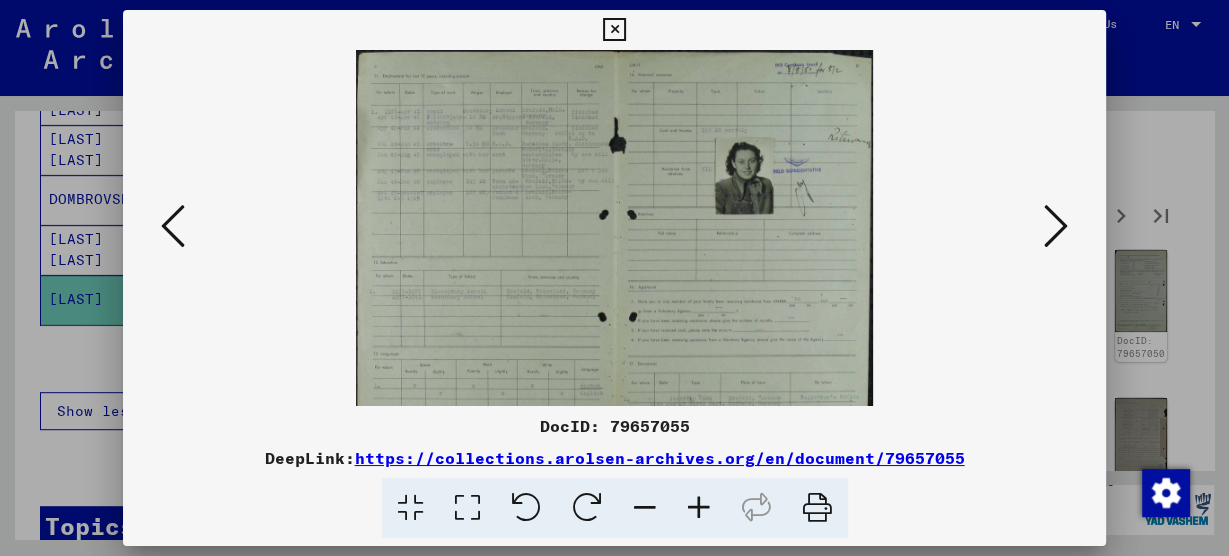 click at bounding box center (699, 508) 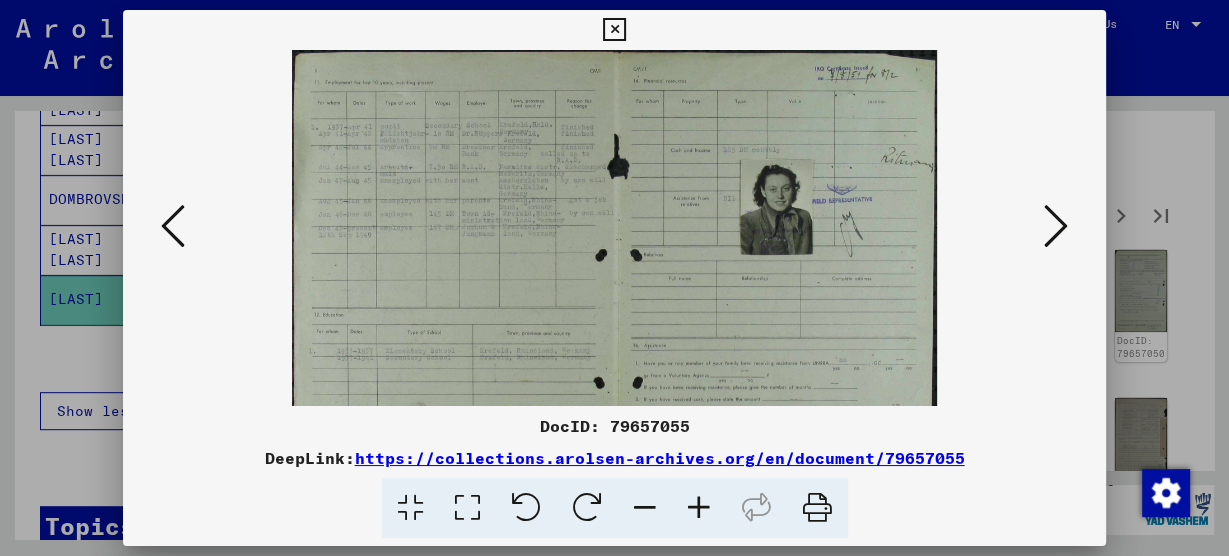 click at bounding box center [699, 508] 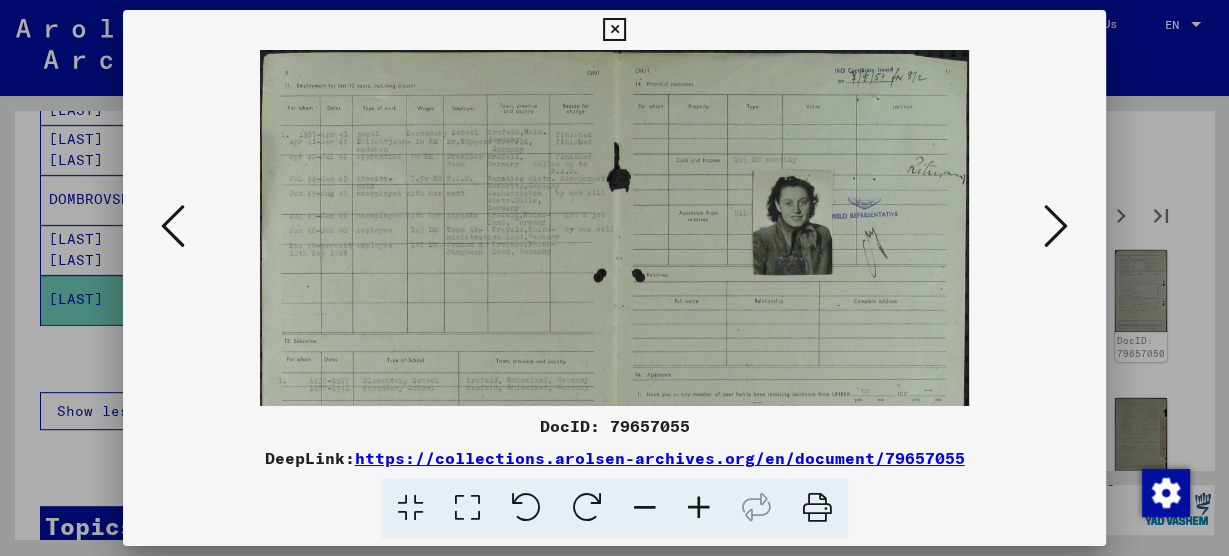 click at bounding box center (699, 508) 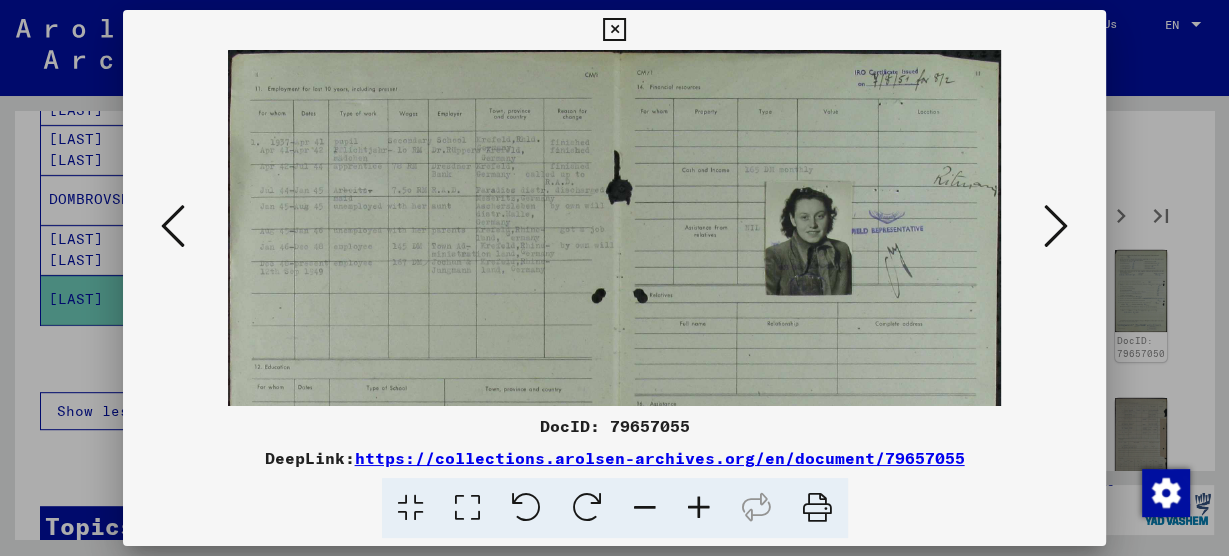 click at bounding box center [699, 508] 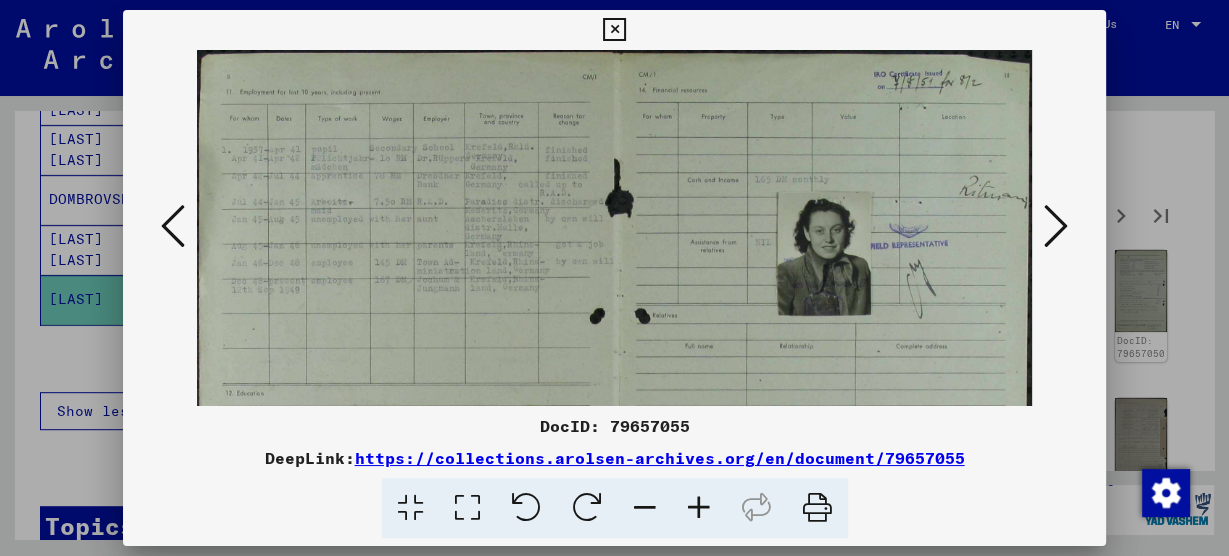 click at bounding box center (699, 508) 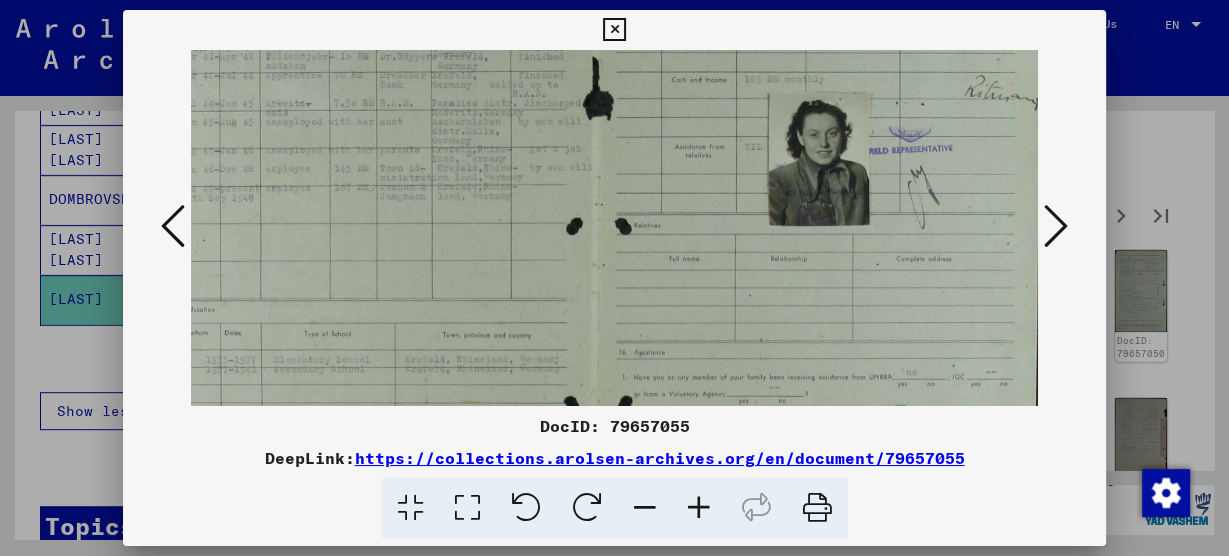 scroll, scrollTop: 170, scrollLeft: 48, axis: both 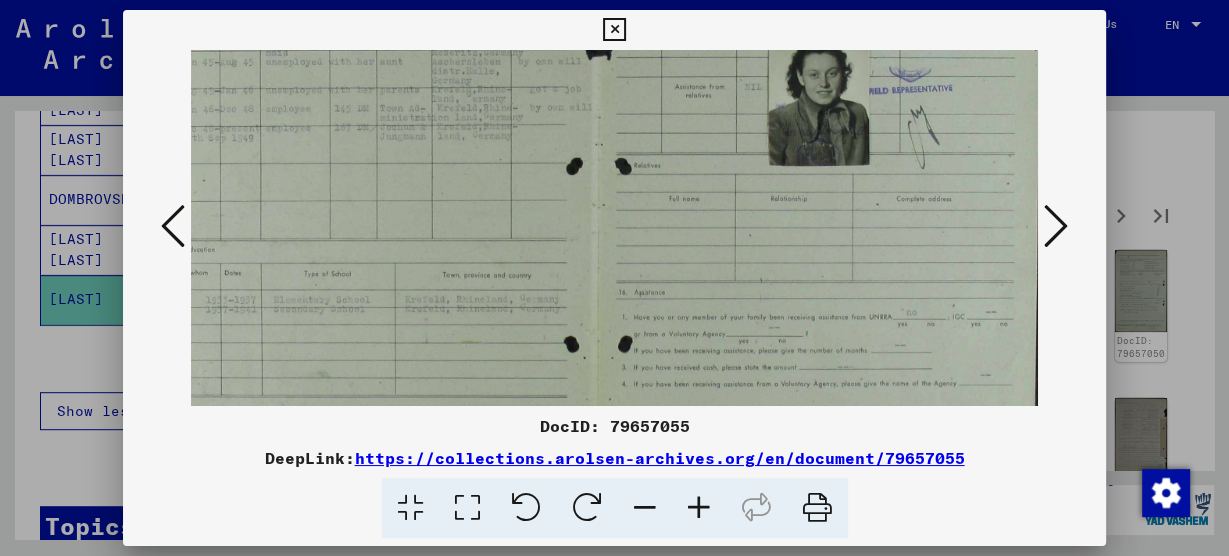 drag, startPoint x: 915, startPoint y: 370, endPoint x: 711, endPoint y: 209, distance: 259.8788 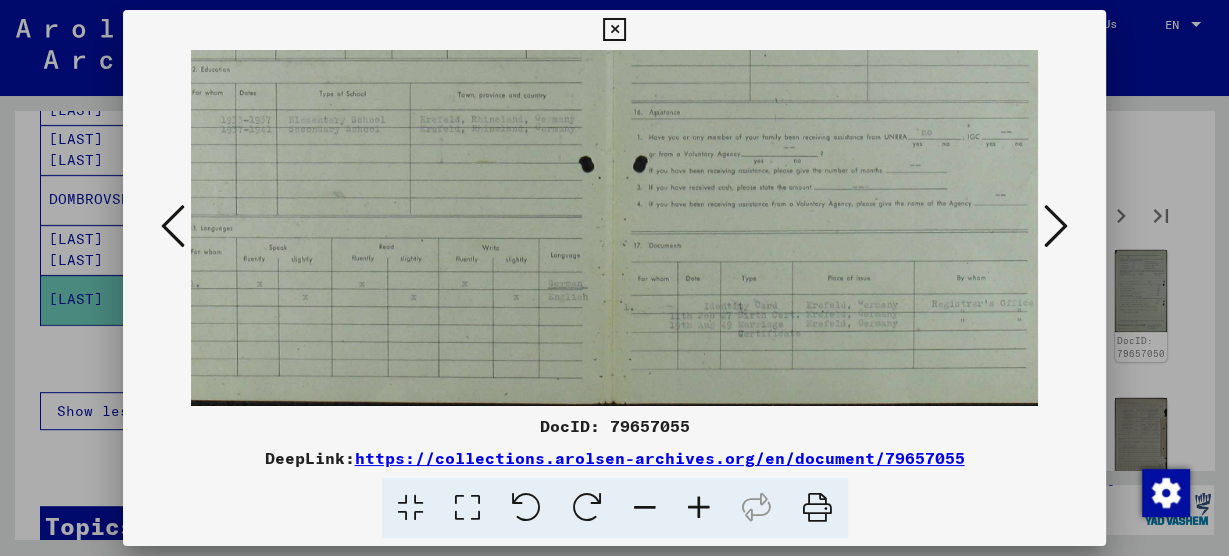 scroll, scrollTop: 350, scrollLeft: 23, axis: both 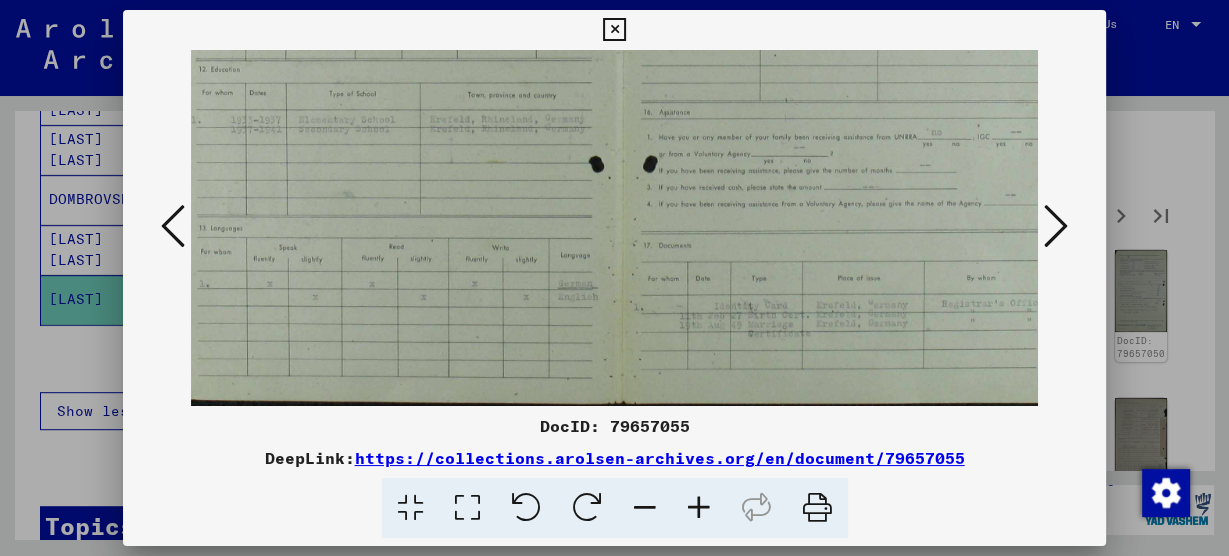 drag, startPoint x: 642, startPoint y: 380, endPoint x: 665, endPoint y: 139, distance: 242.09502 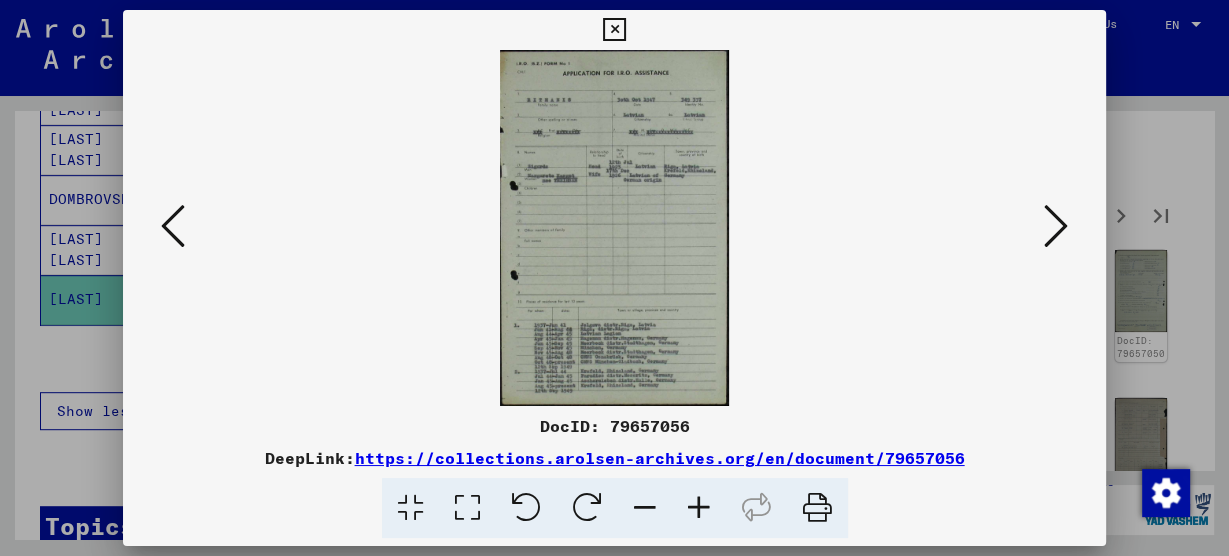 click at bounding box center [699, 508] 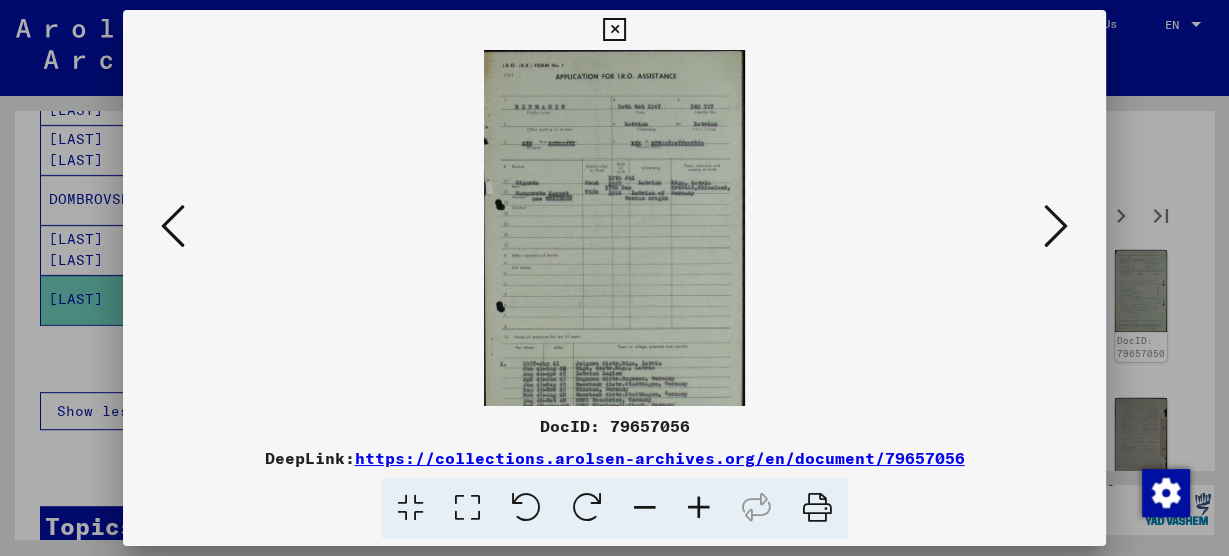click at bounding box center (699, 508) 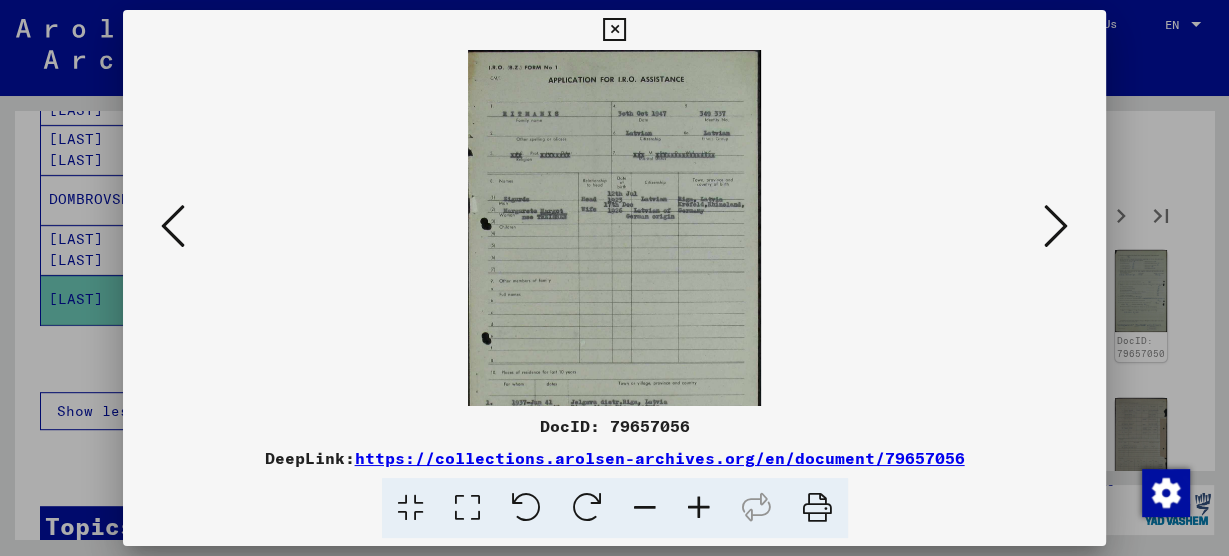 click at bounding box center [699, 508] 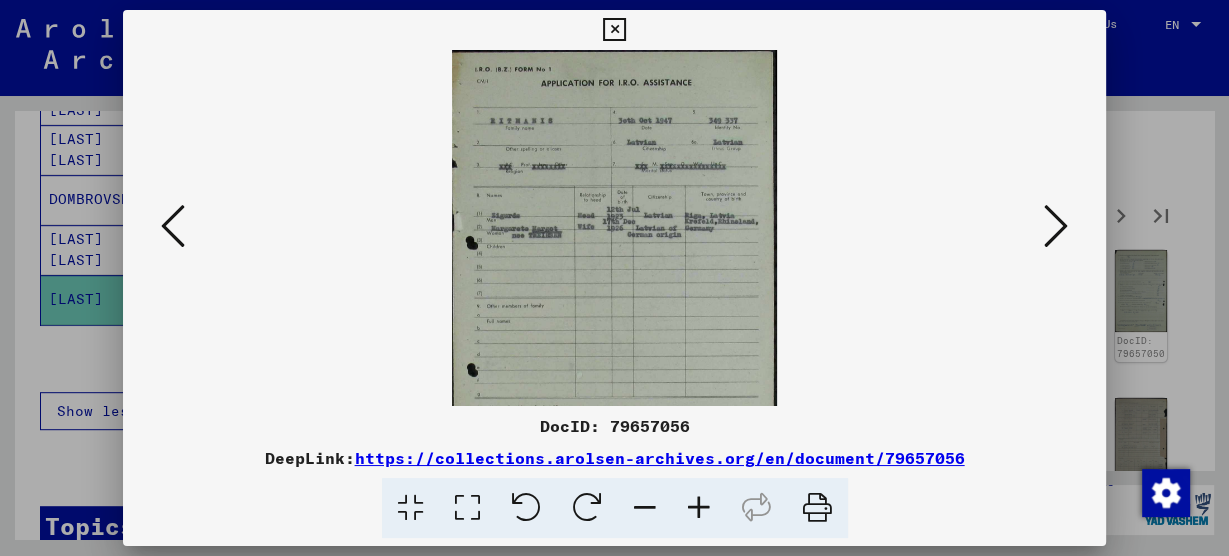 click at bounding box center (699, 508) 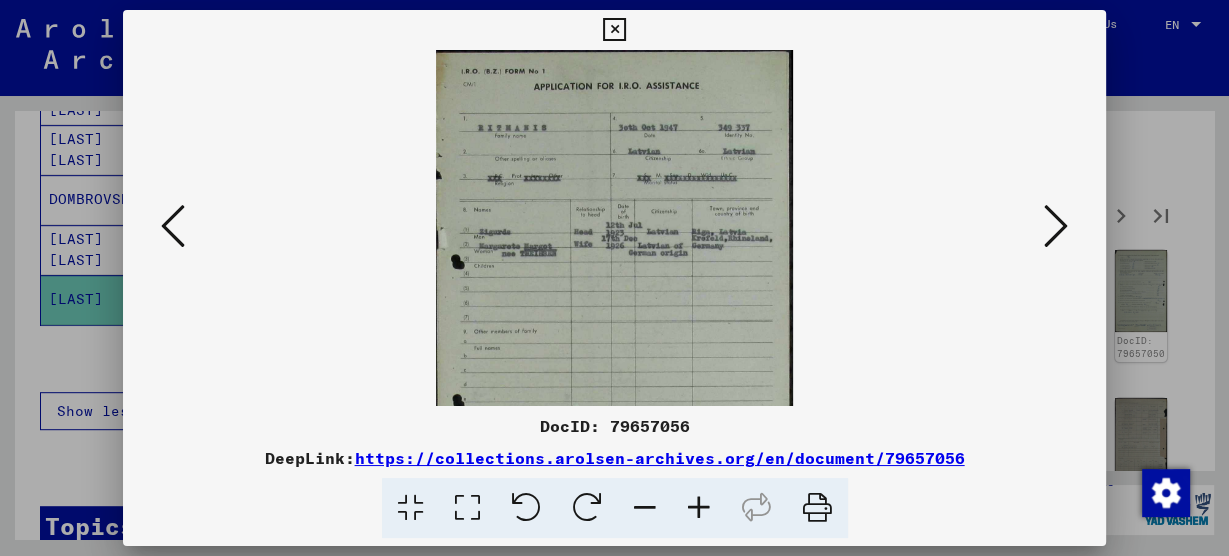 click at bounding box center [699, 508] 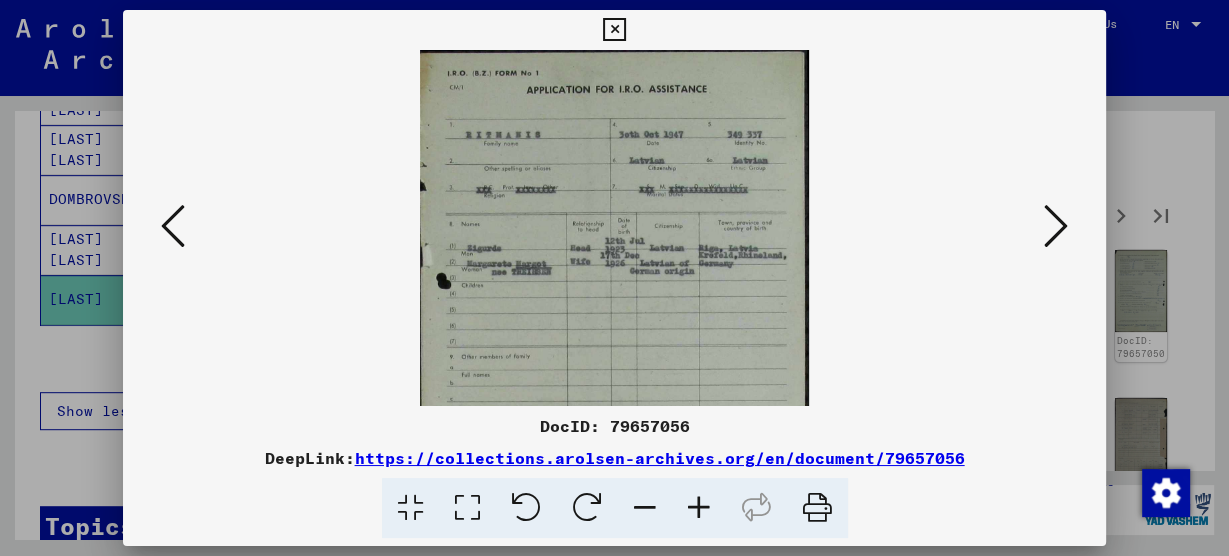 click at bounding box center (699, 508) 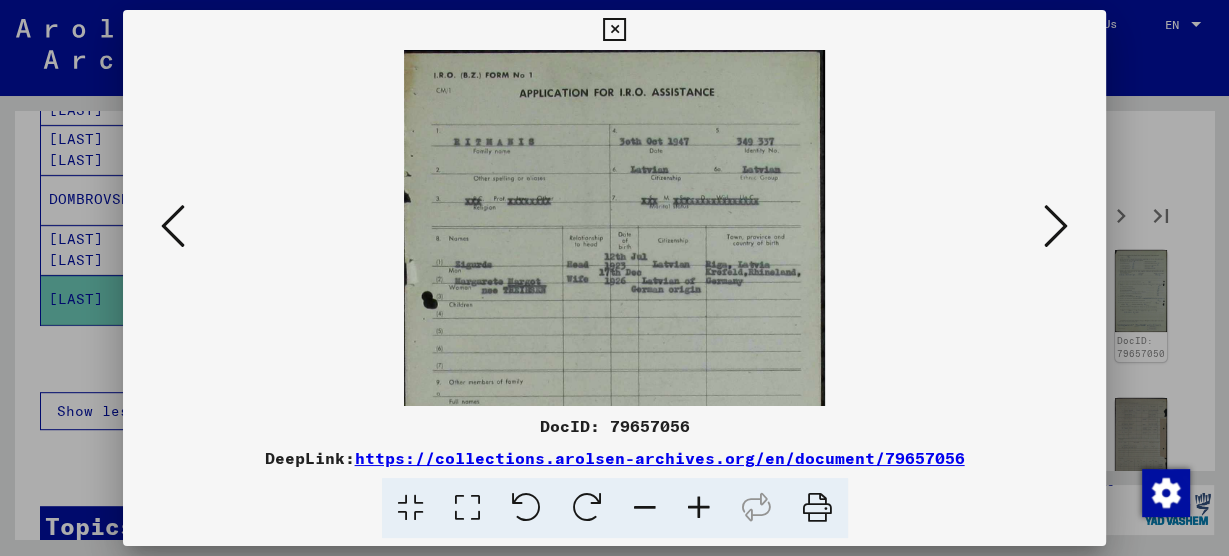 click at bounding box center (699, 508) 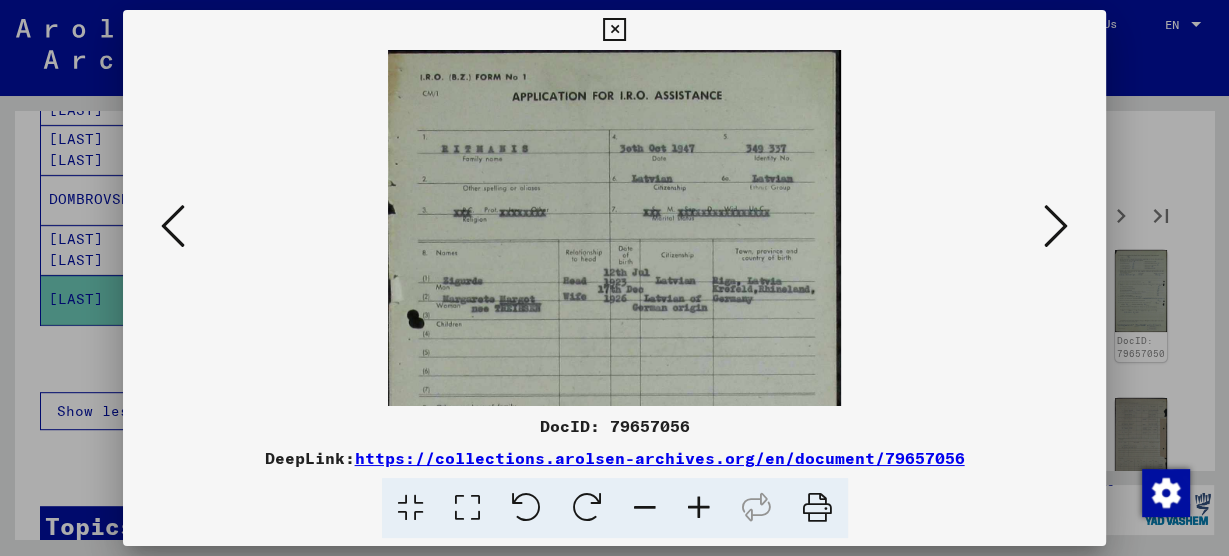 click at bounding box center (1056, 226) 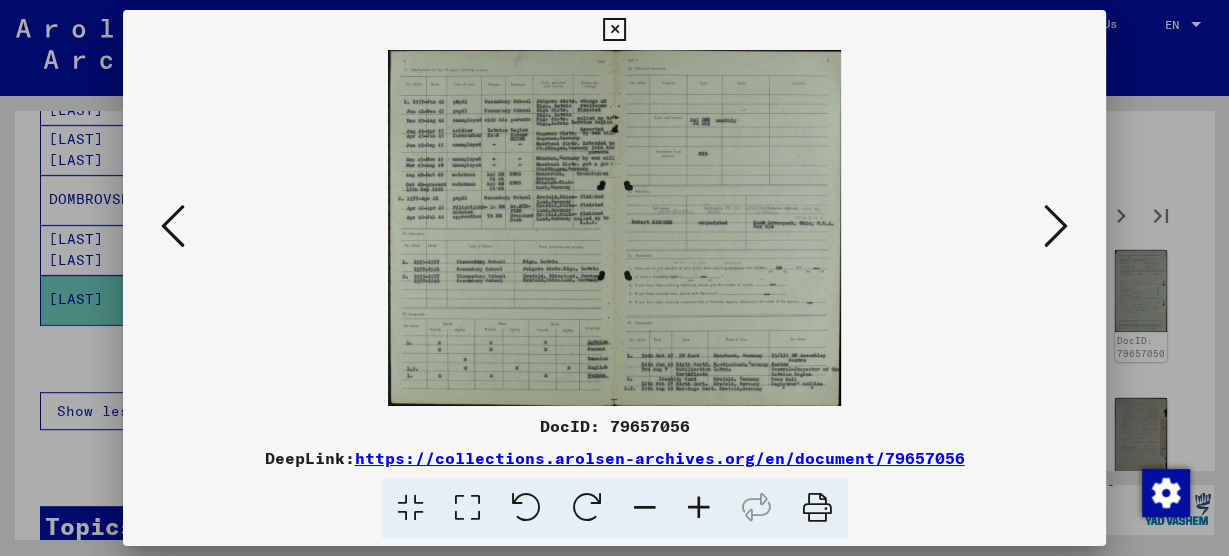 click at bounding box center (614, 30) 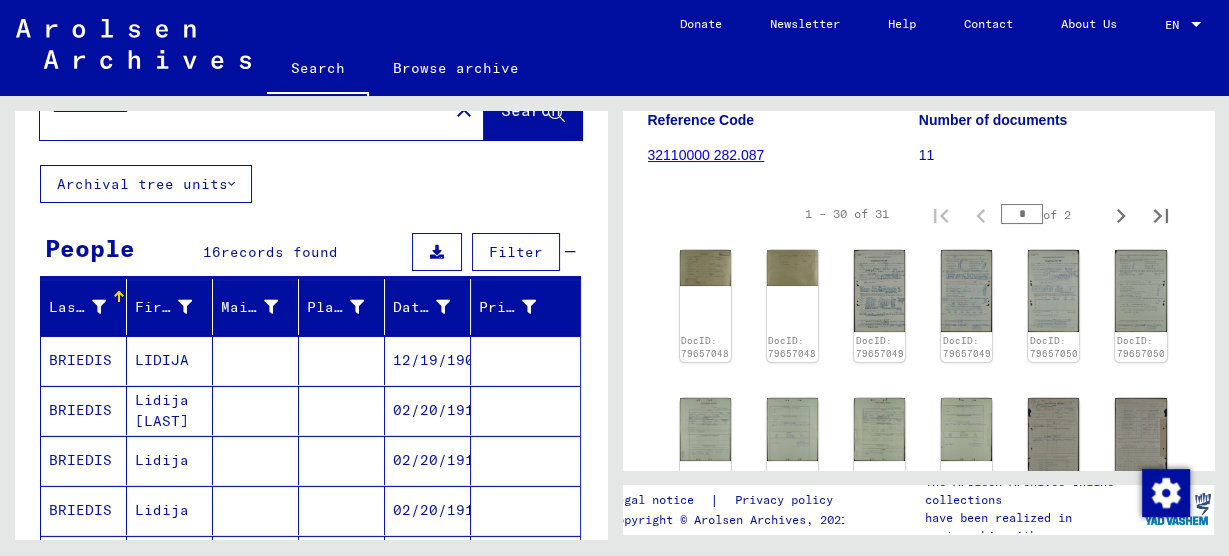 scroll, scrollTop: 0, scrollLeft: 0, axis: both 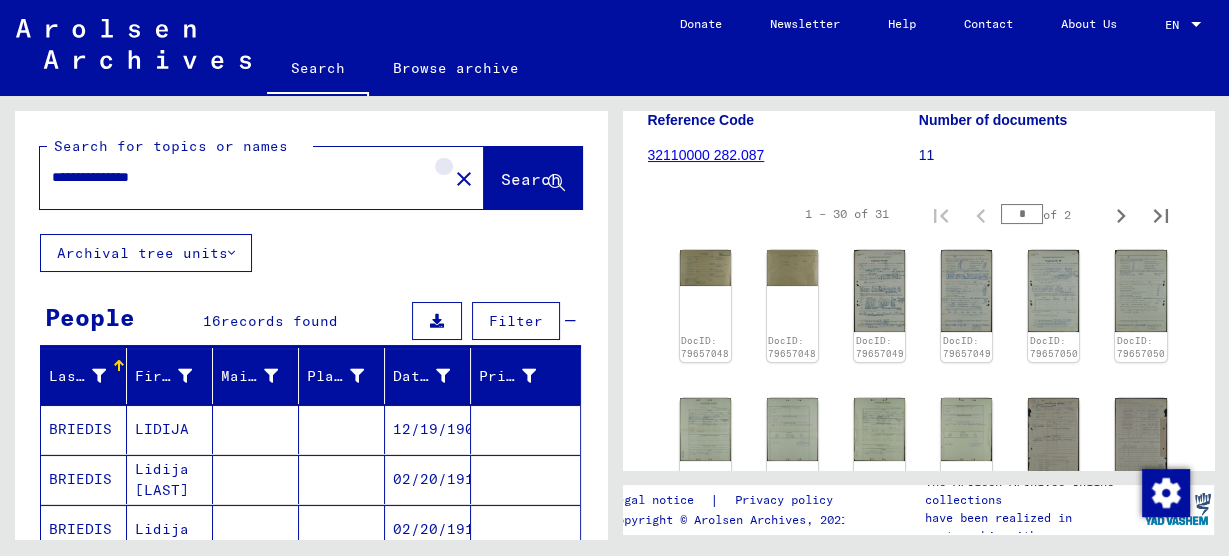 click on "close" 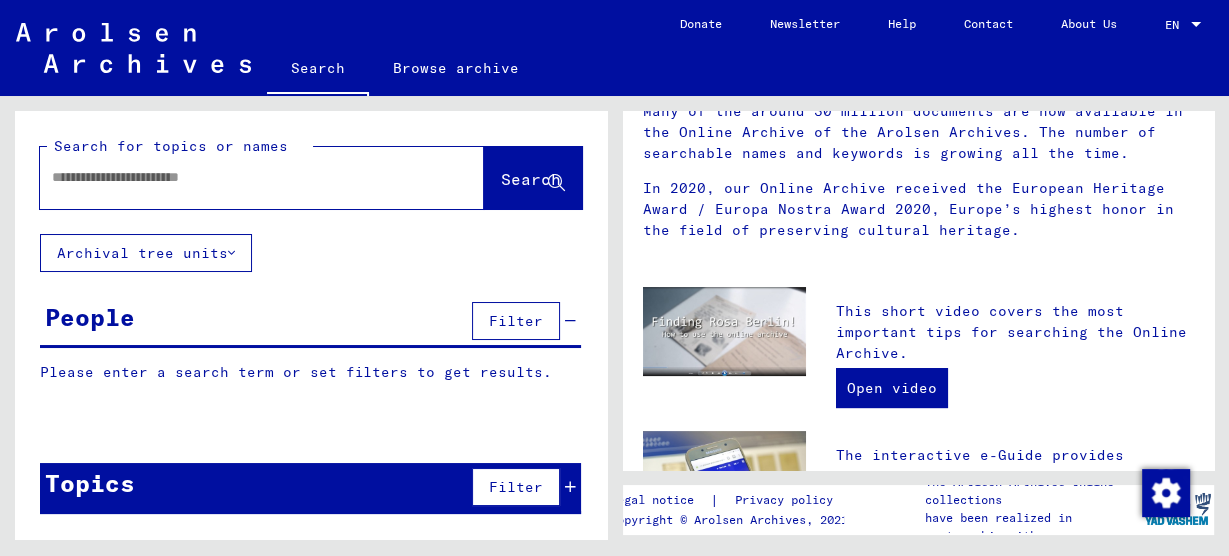 scroll, scrollTop: 0, scrollLeft: 0, axis: both 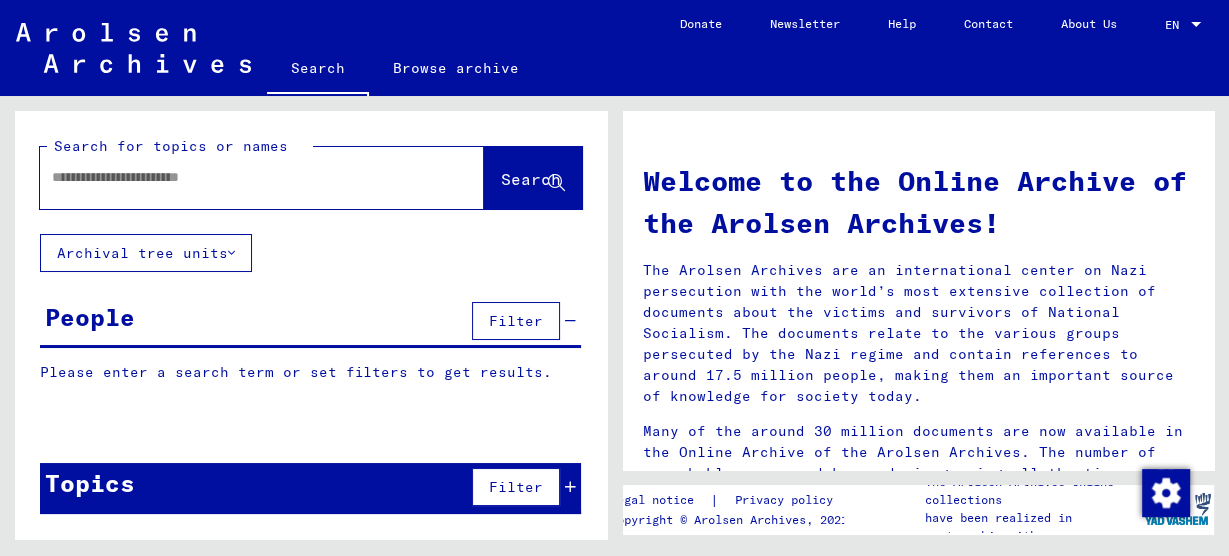 click at bounding box center (238, 177) 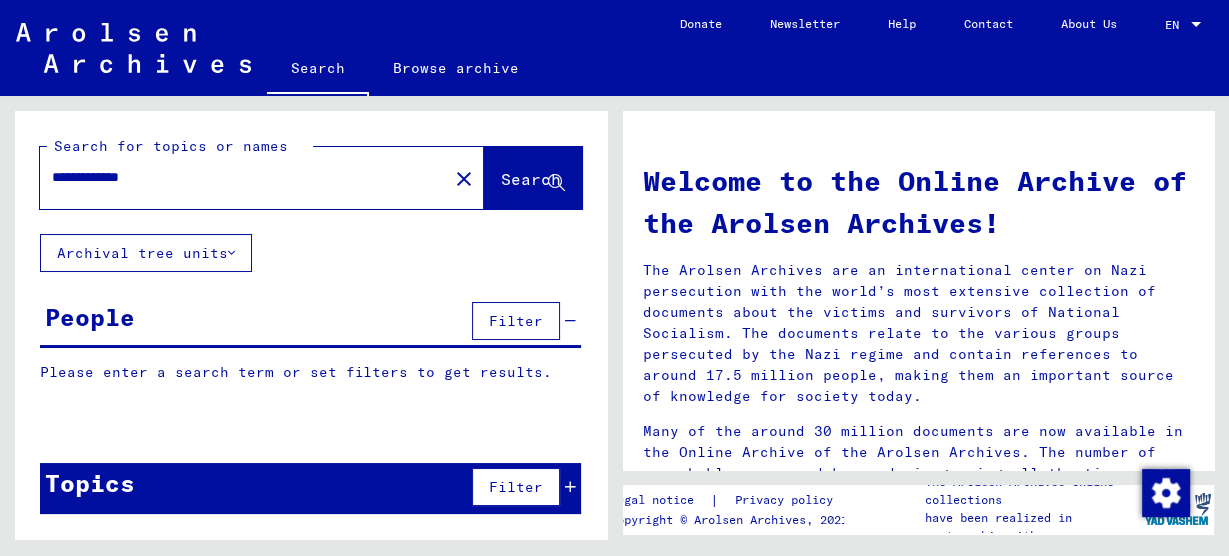 type on "**********" 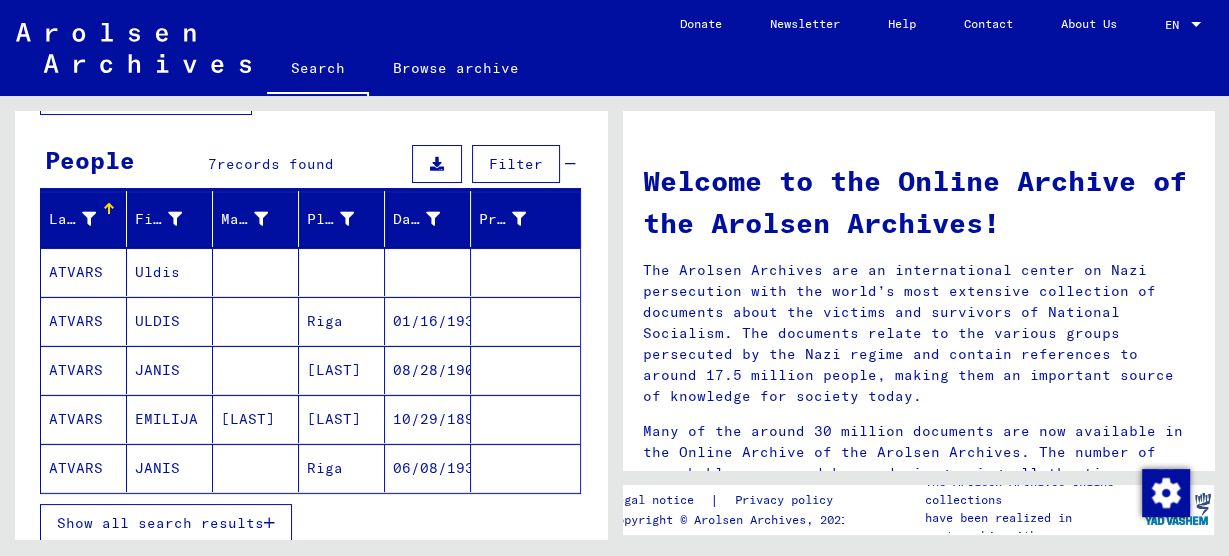 scroll, scrollTop: 160, scrollLeft: 0, axis: vertical 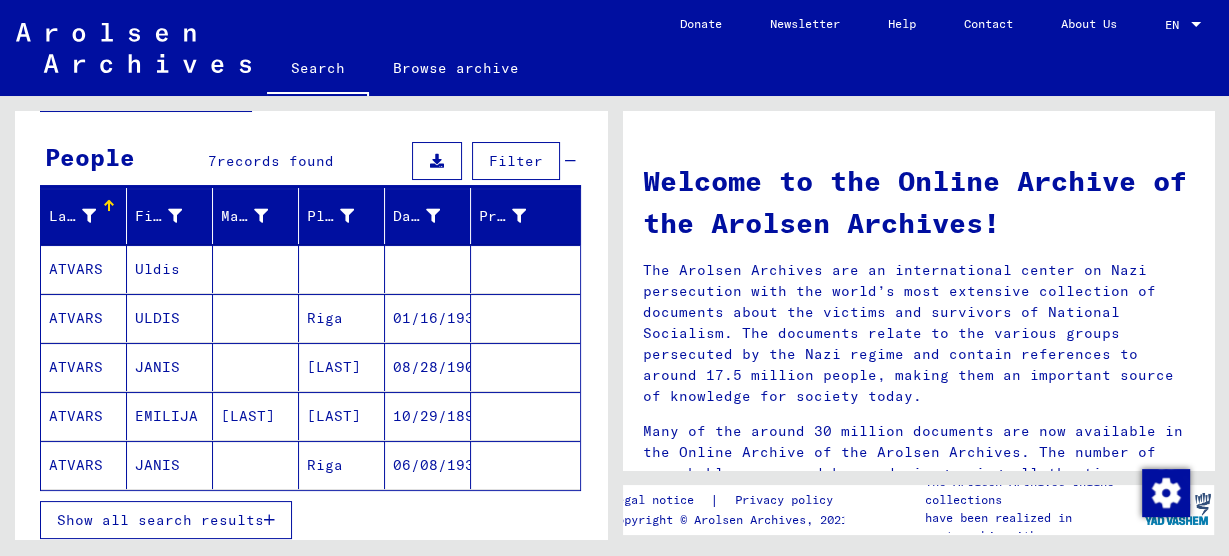 click on "ATVARS" at bounding box center [84, 318] 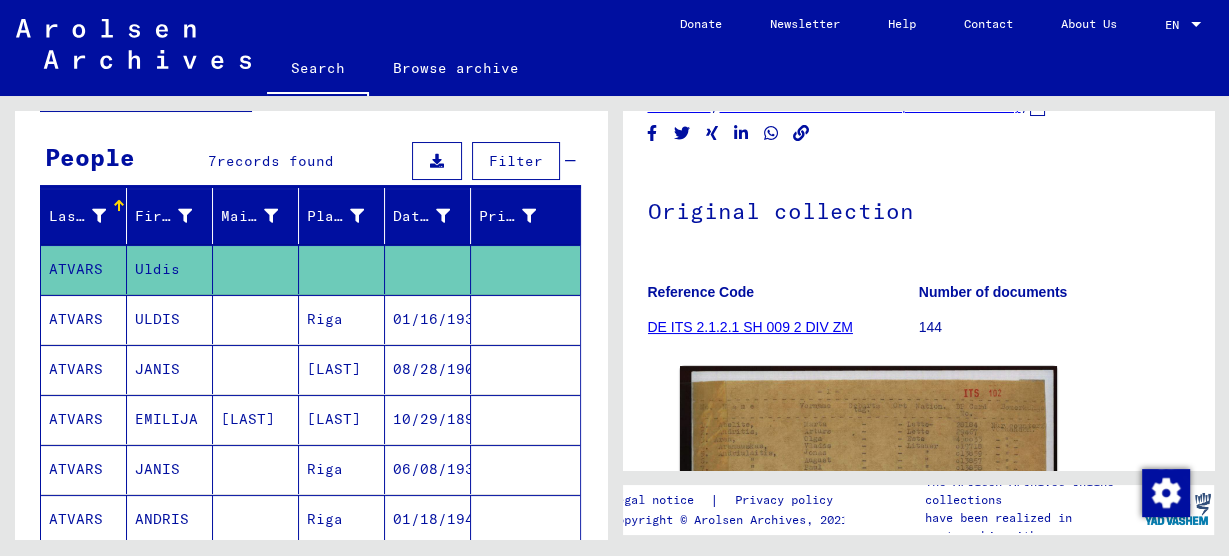 scroll, scrollTop: 240, scrollLeft: 0, axis: vertical 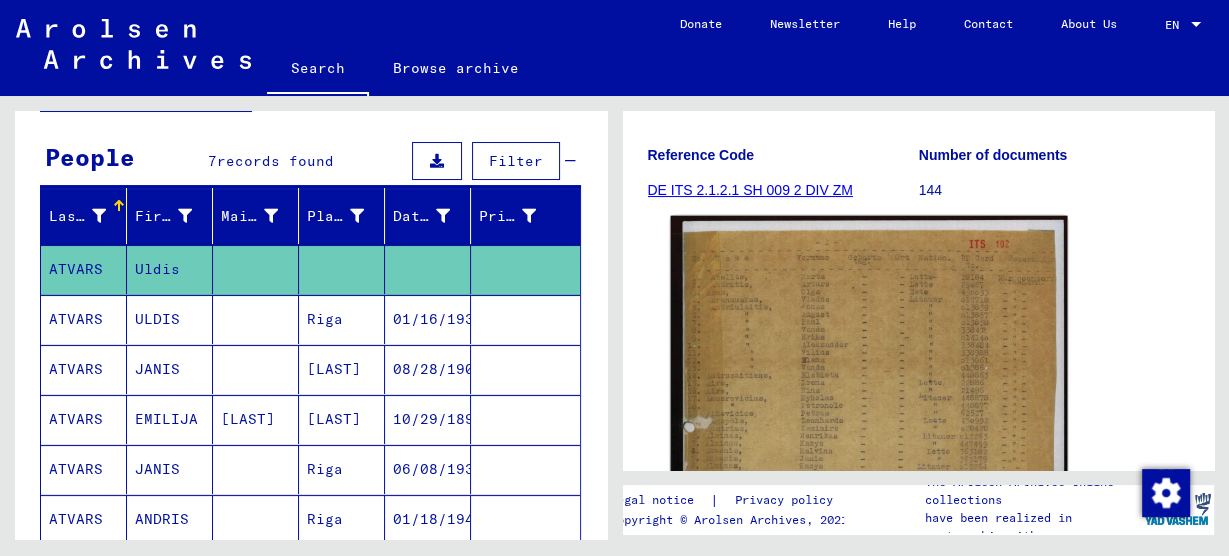 click 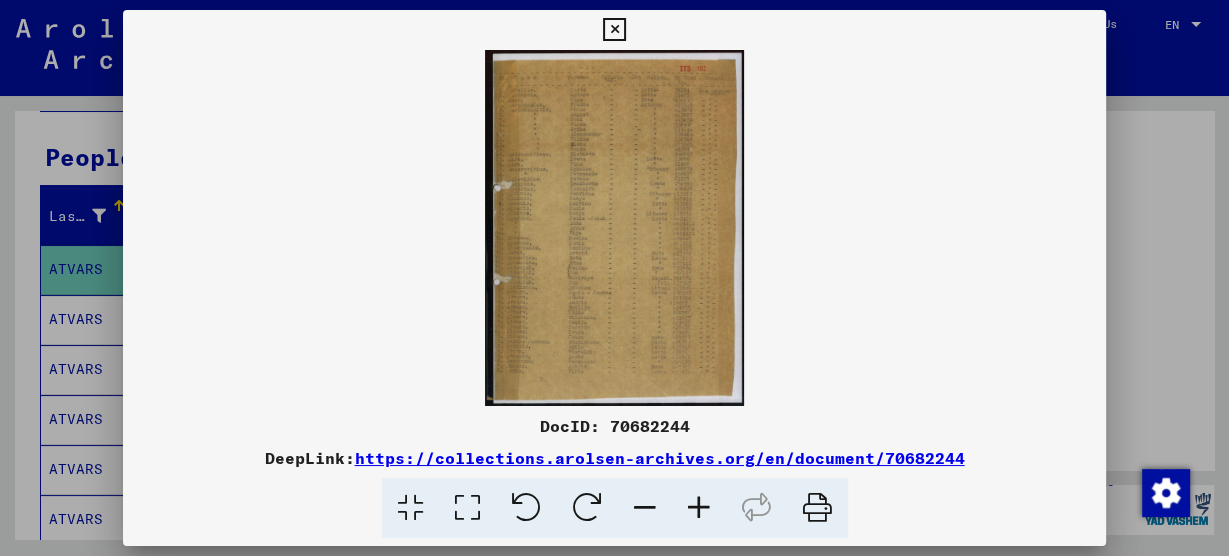 click at bounding box center [699, 508] 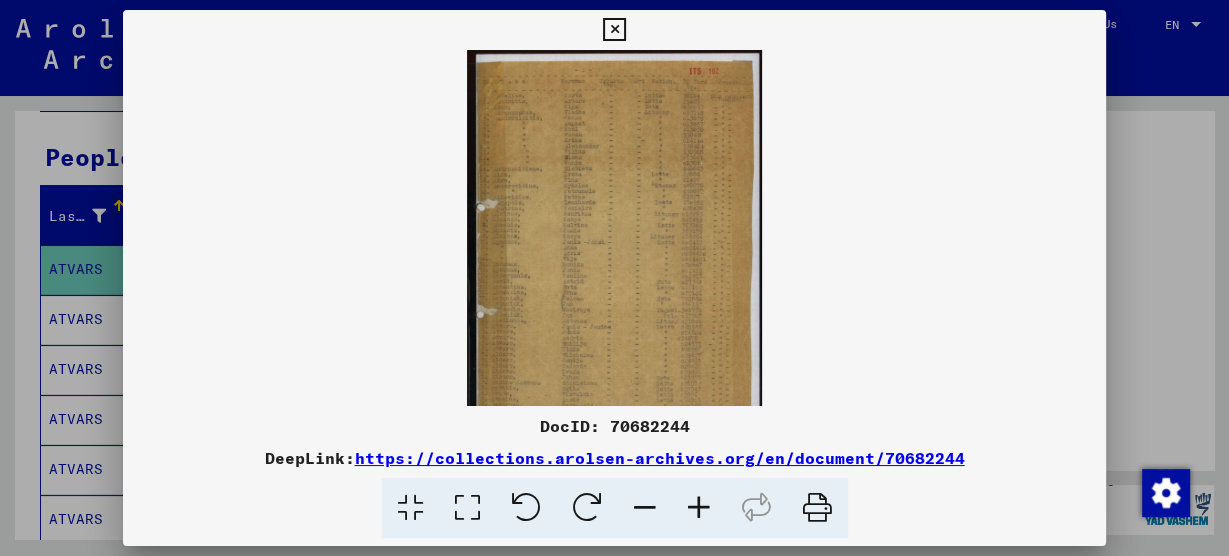 click at bounding box center (699, 508) 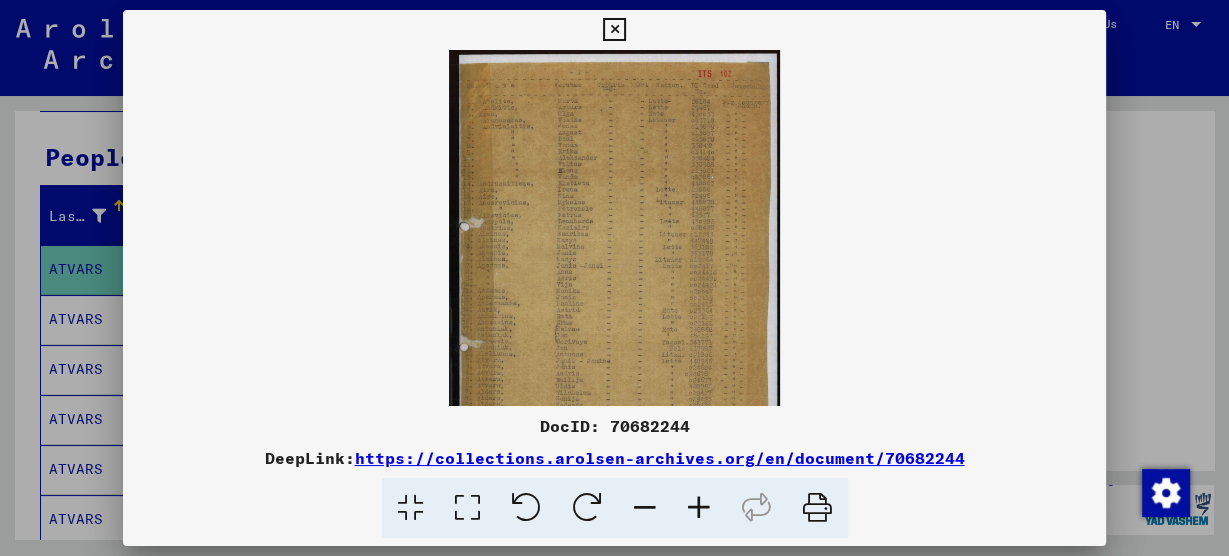 click at bounding box center [699, 508] 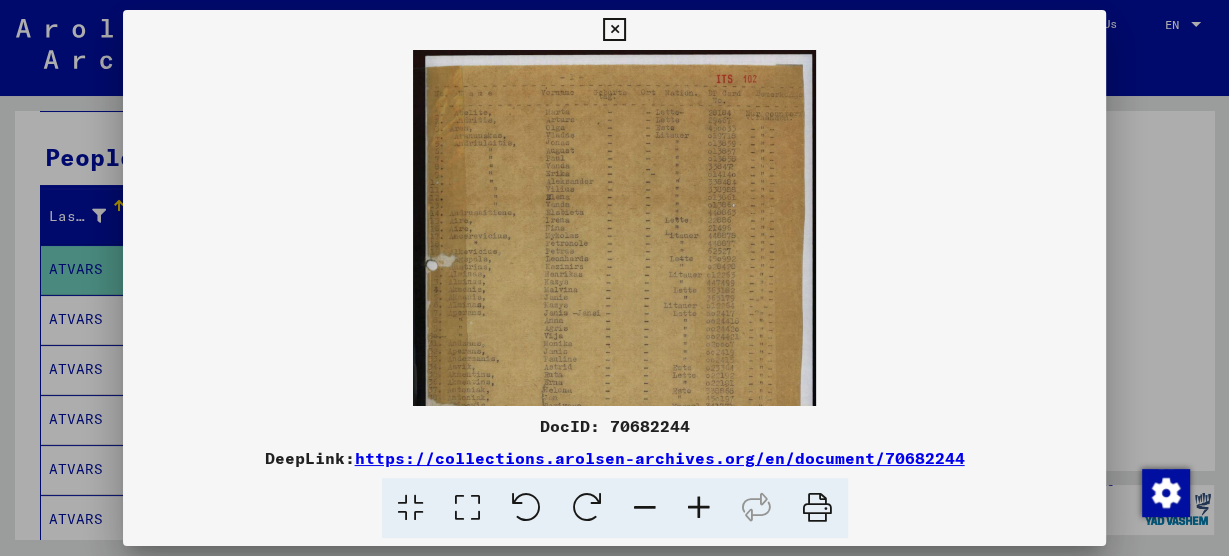 click at bounding box center (699, 508) 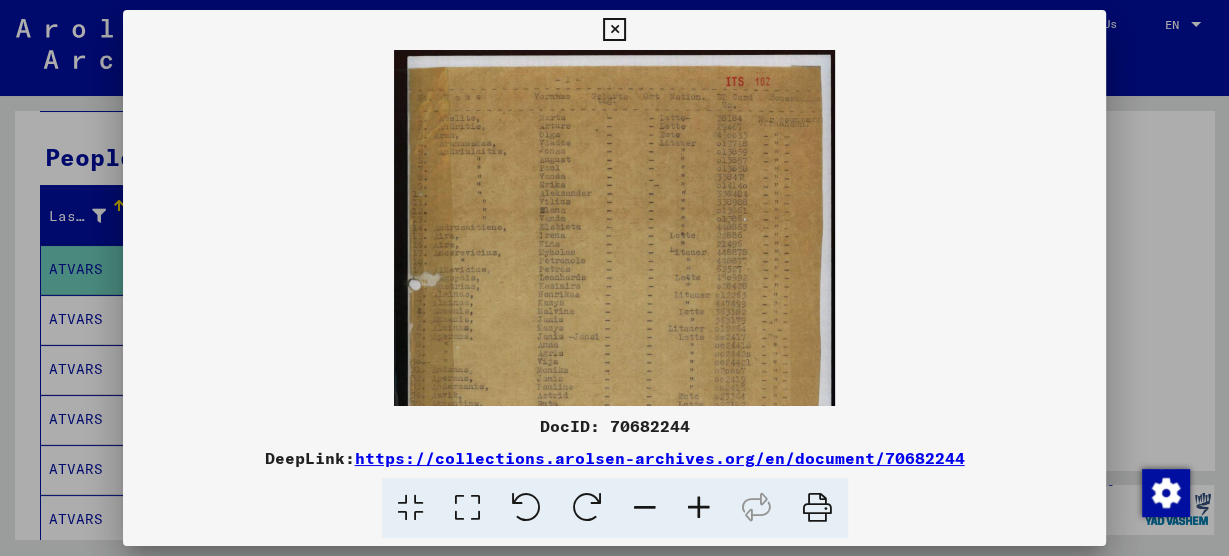 click at bounding box center (699, 508) 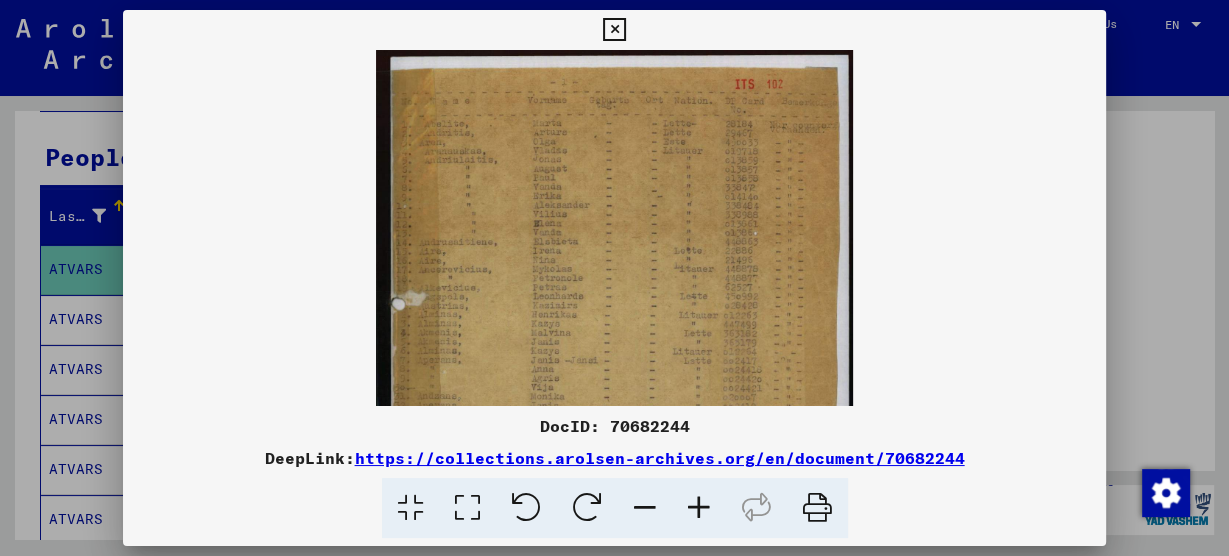 click at bounding box center [614, 378] 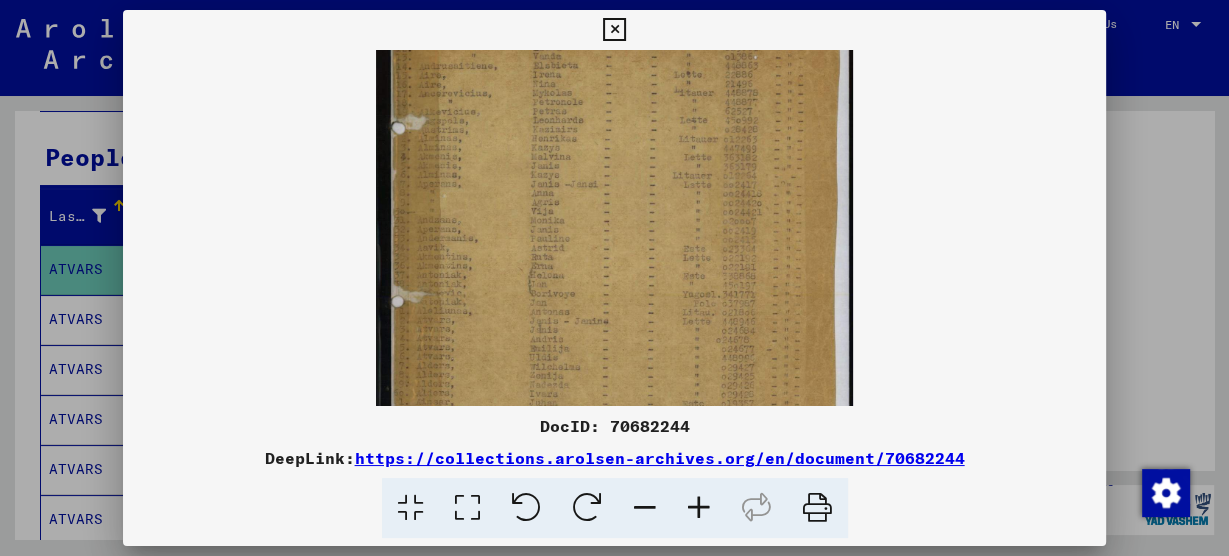 drag, startPoint x: 613, startPoint y: 291, endPoint x: 636, endPoint y: 160, distance: 133.00375 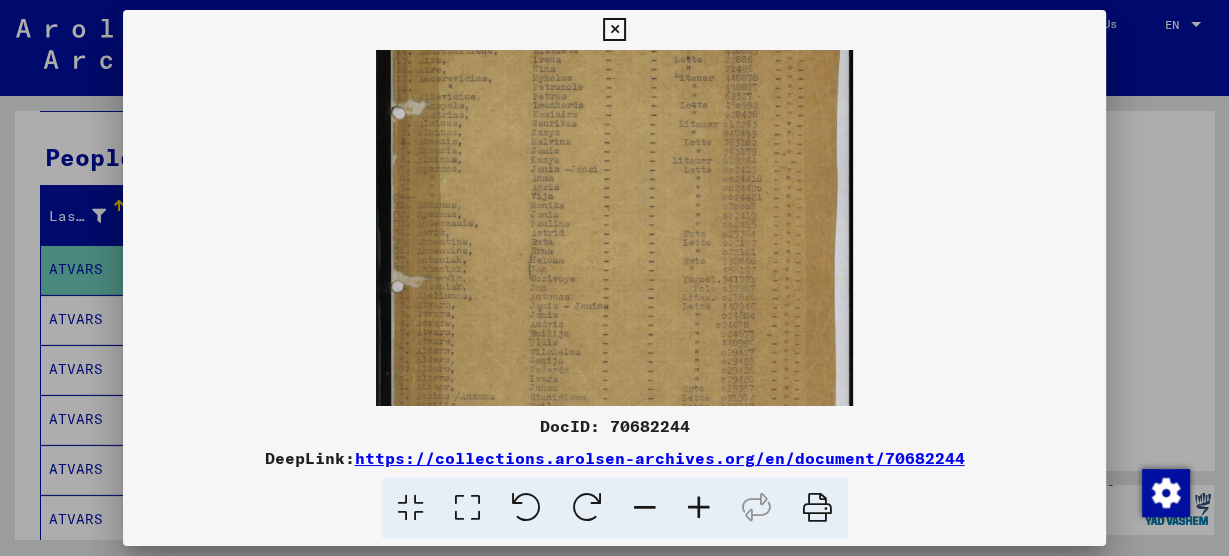 click at bounding box center (614, 187) 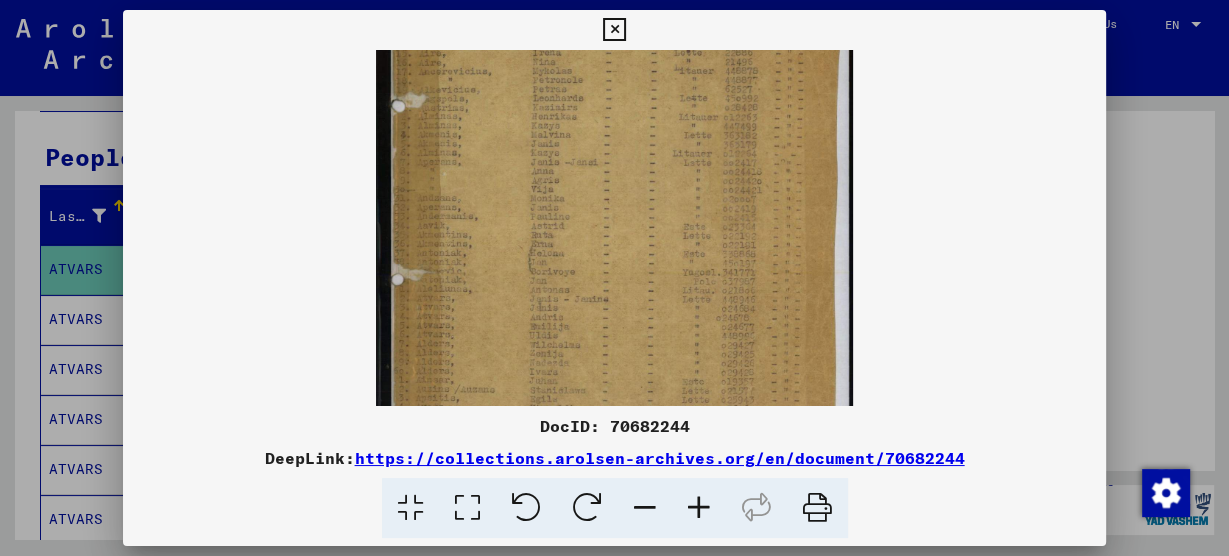 click at bounding box center (614, 30) 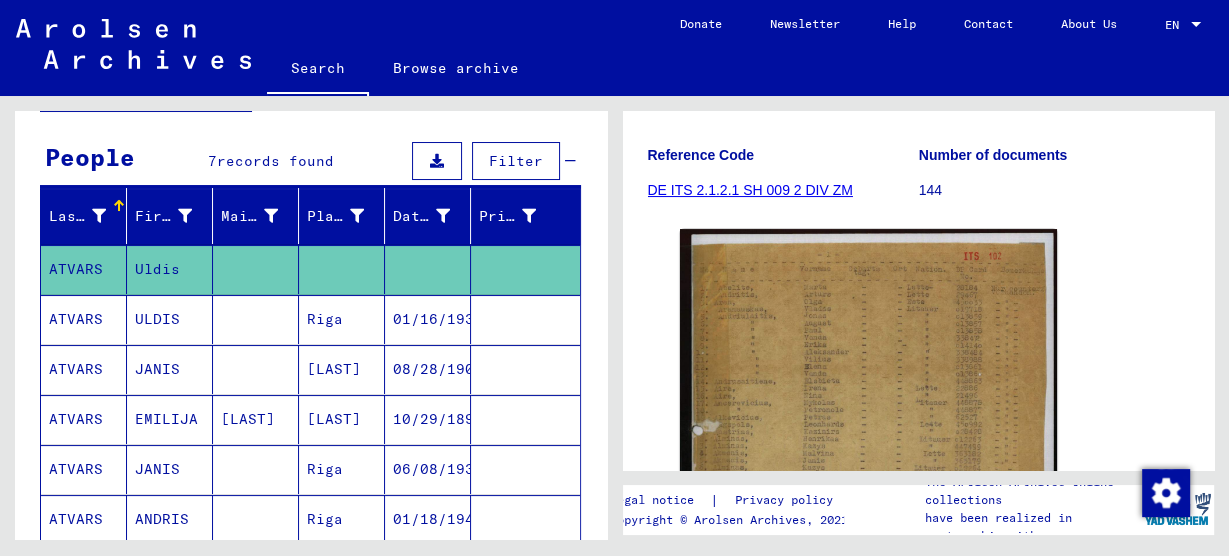click on "ATVARS" at bounding box center [84, 369] 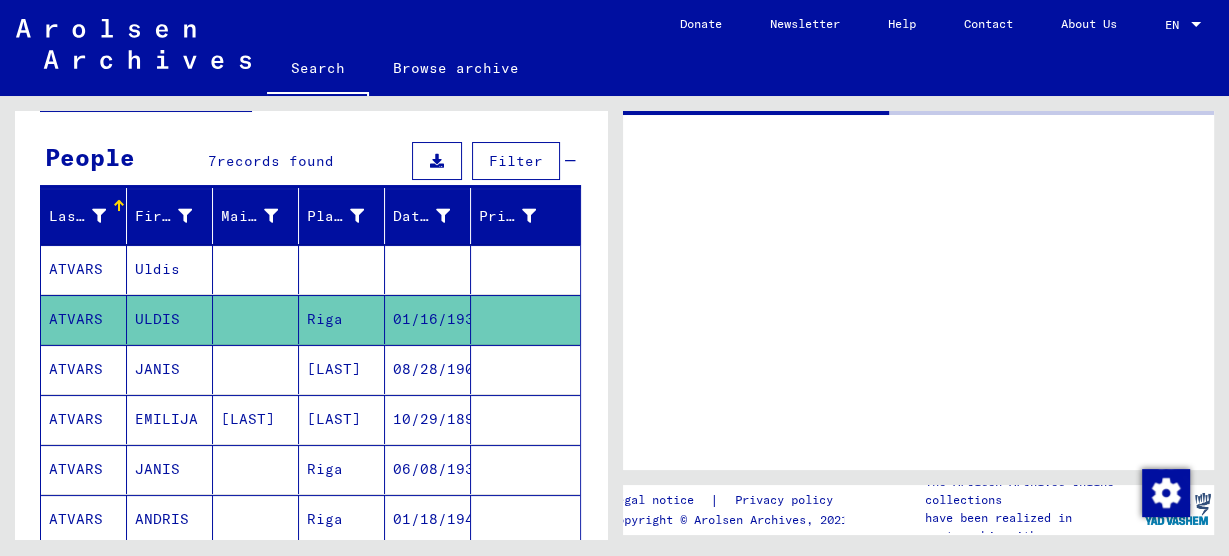 scroll, scrollTop: 0, scrollLeft: 0, axis: both 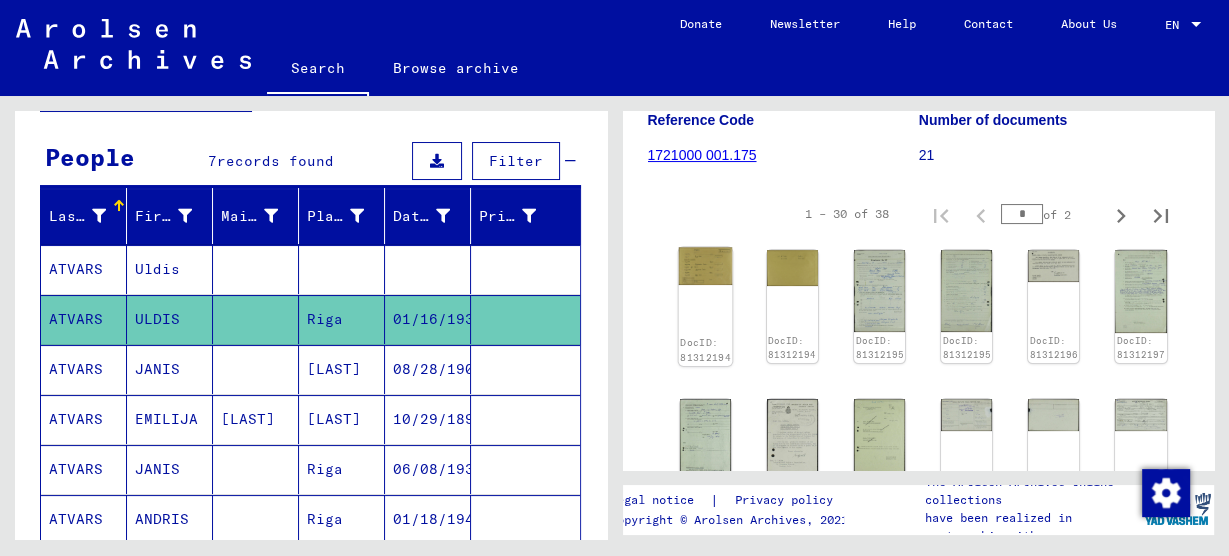 click 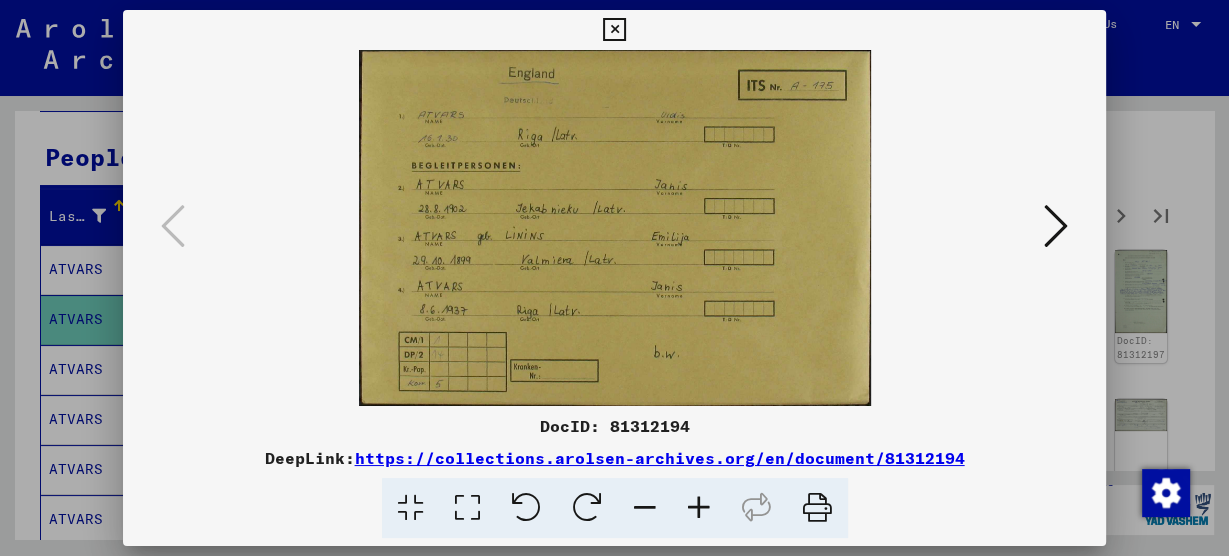click at bounding box center [1056, 226] 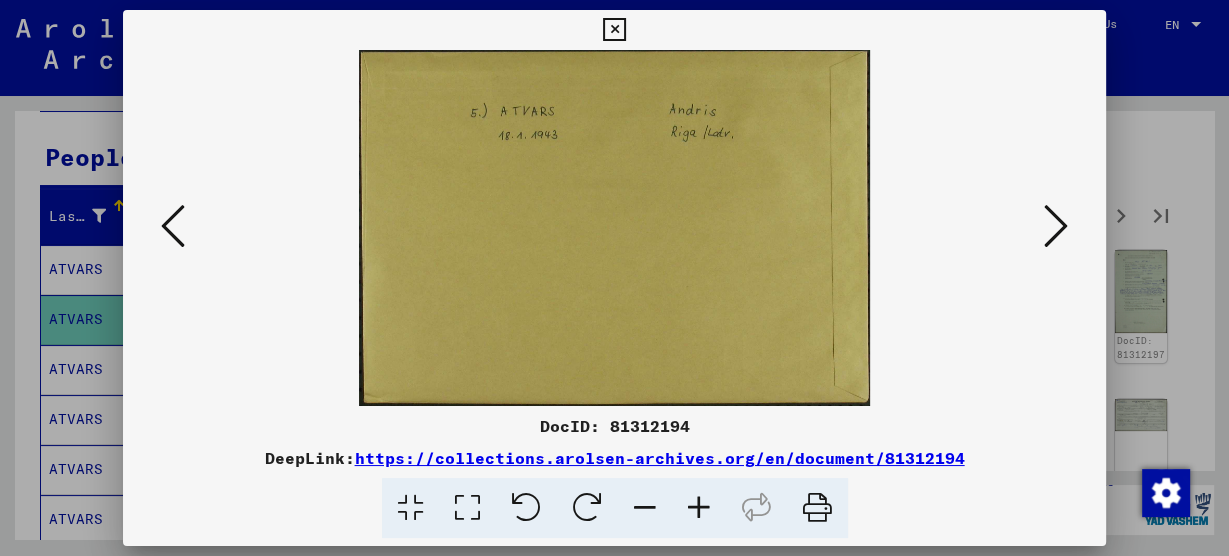 click at bounding box center [173, 226] 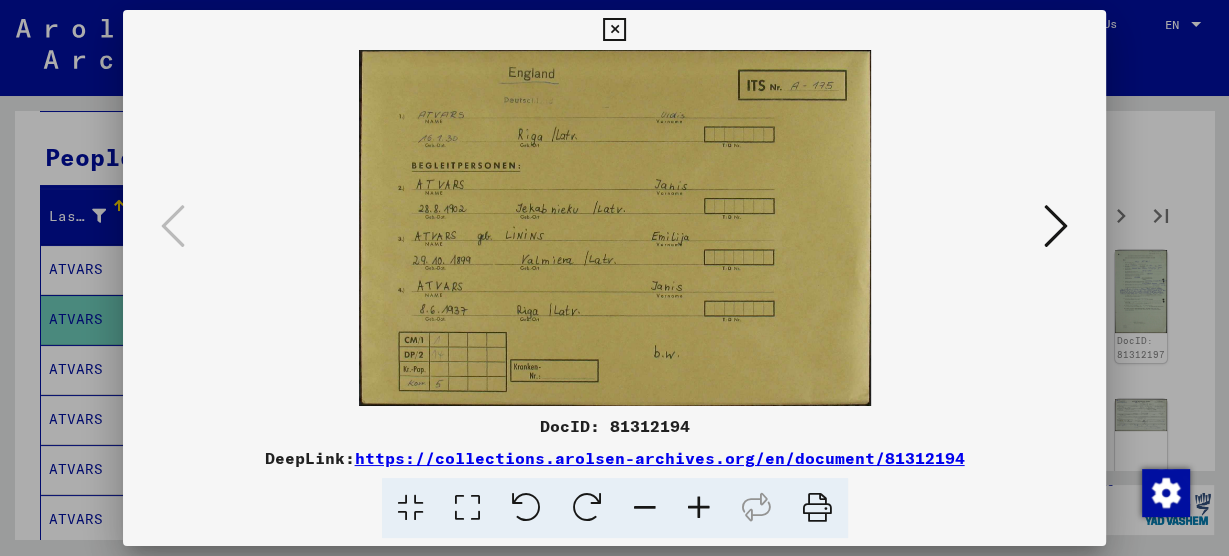 click at bounding box center [1056, 226] 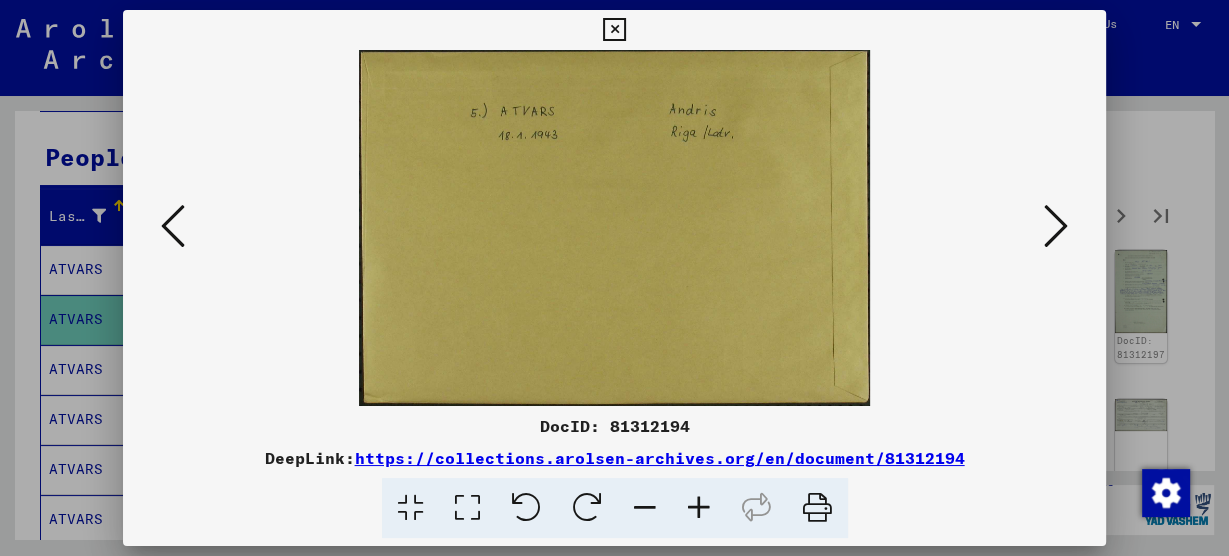 click at bounding box center [1056, 226] 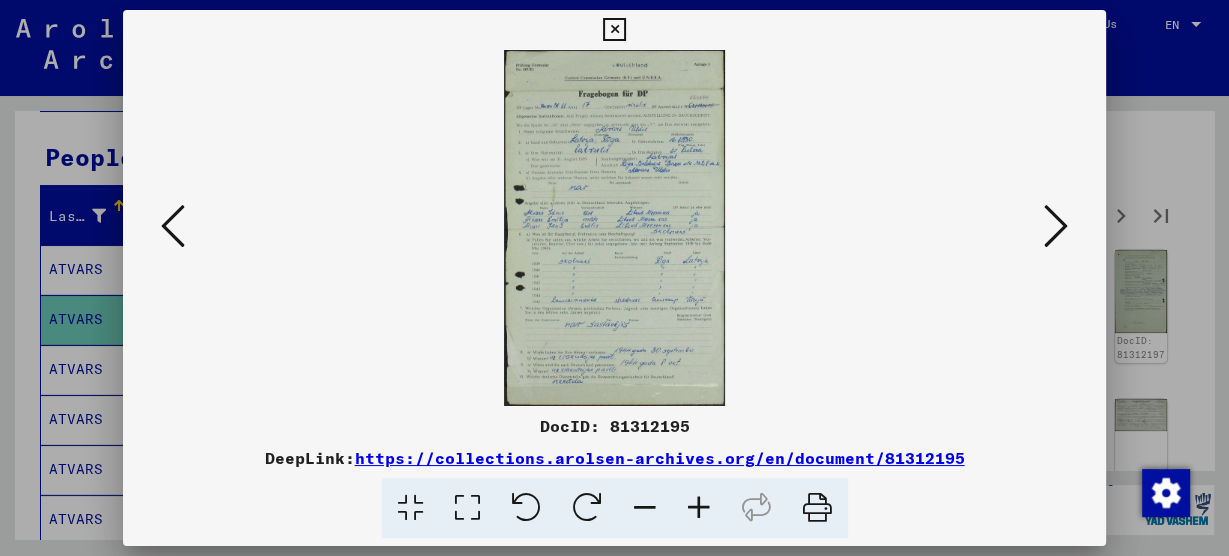click at bounding box center (699, 508) 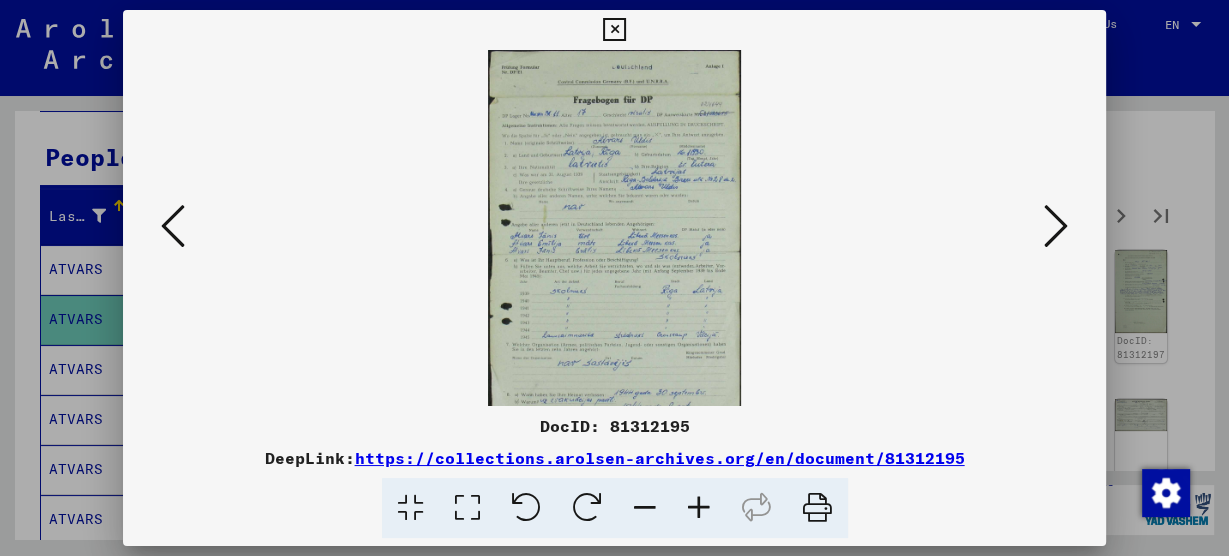 click at bounding box center (699, 508) 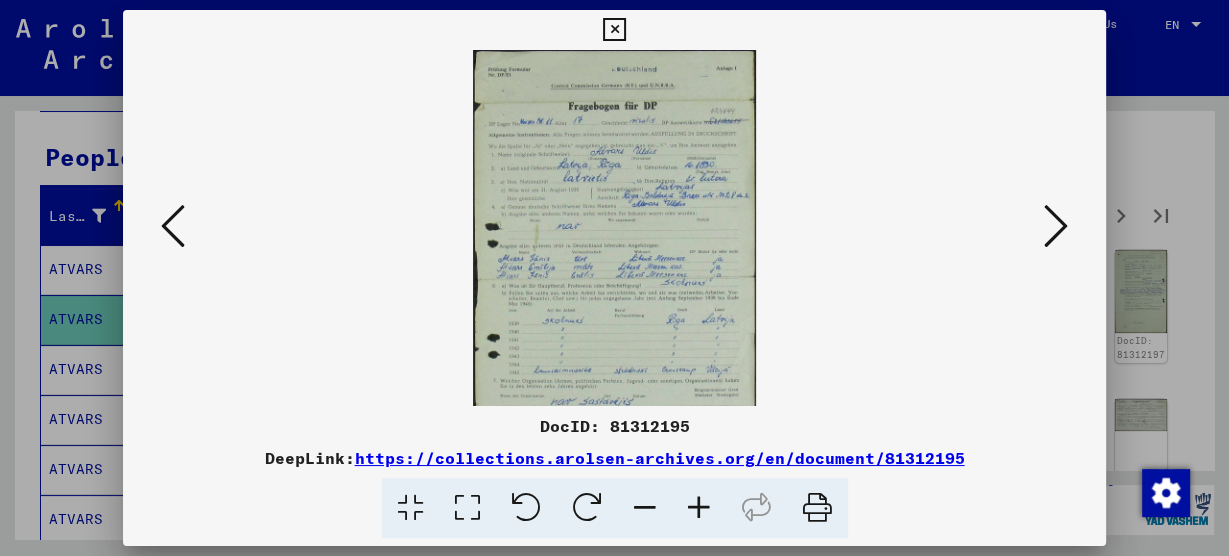 click at bounding box center [699, 508] 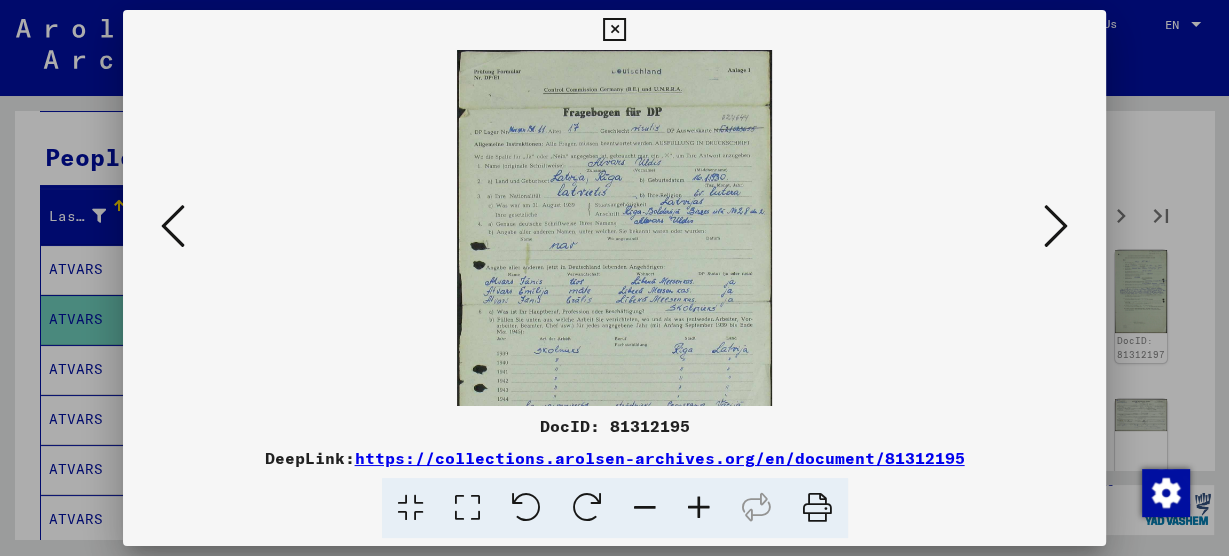 click at bounding box center [699, 508] 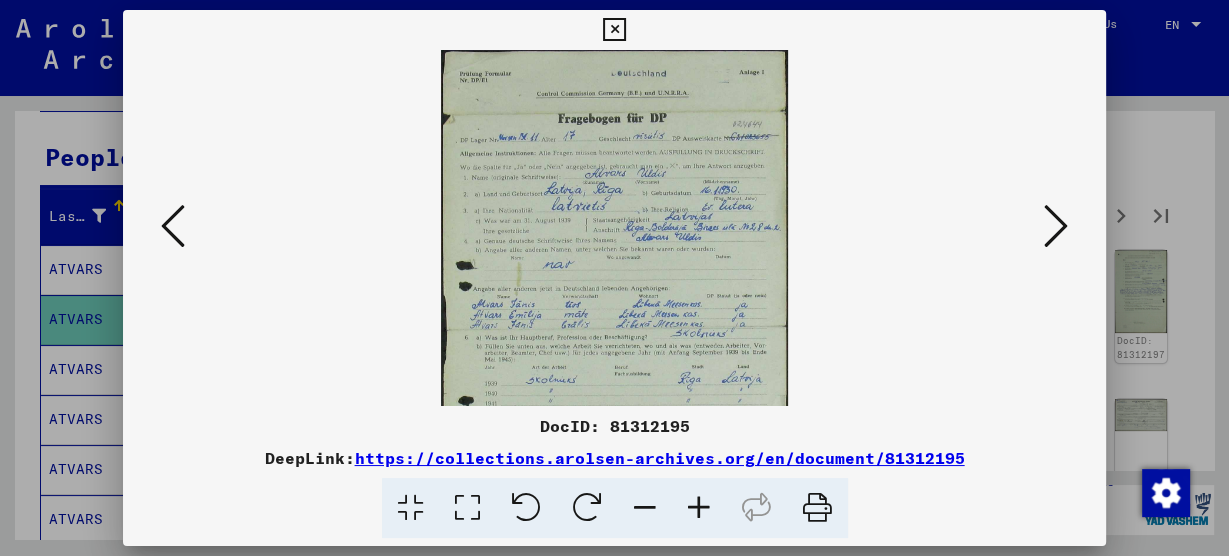 click at bounding box center (699, 508) 